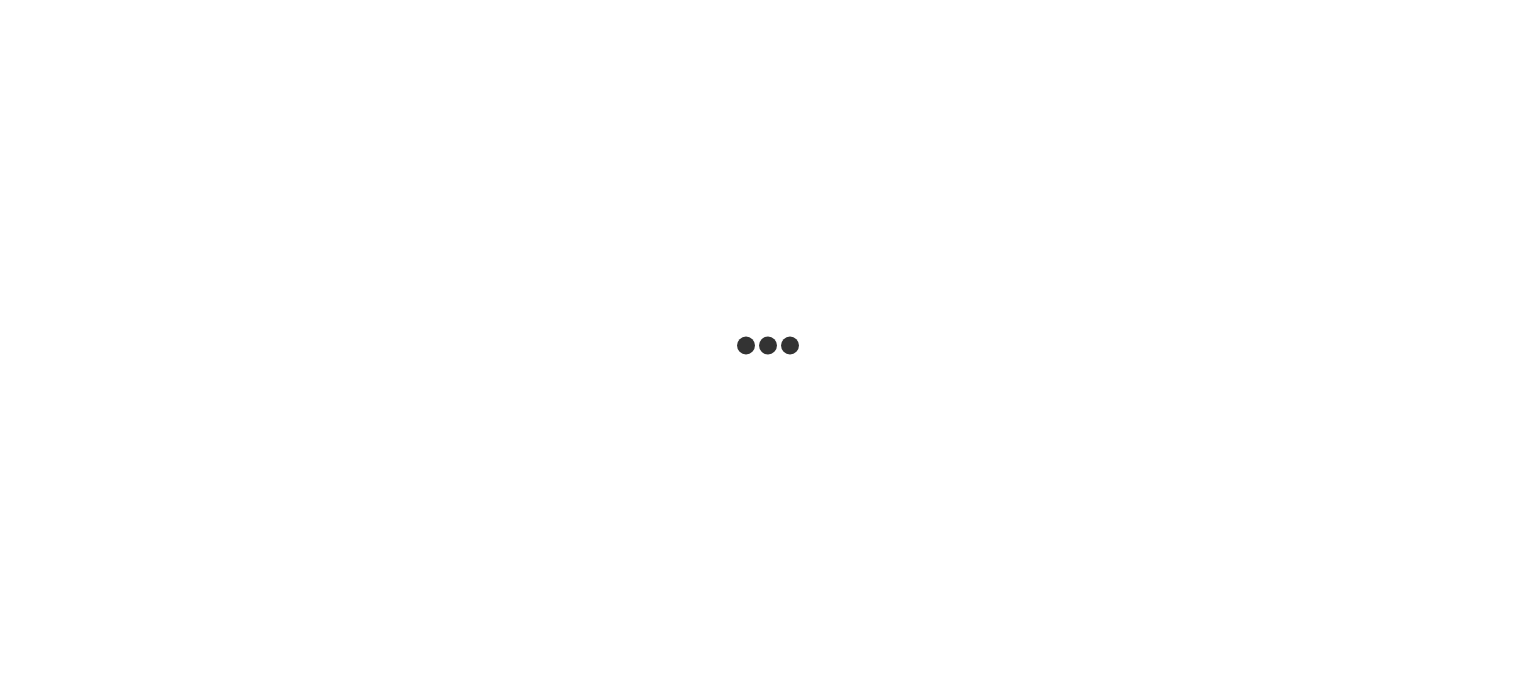 scroll, scrollTop: 0, scrollLeft: 0, axis: both 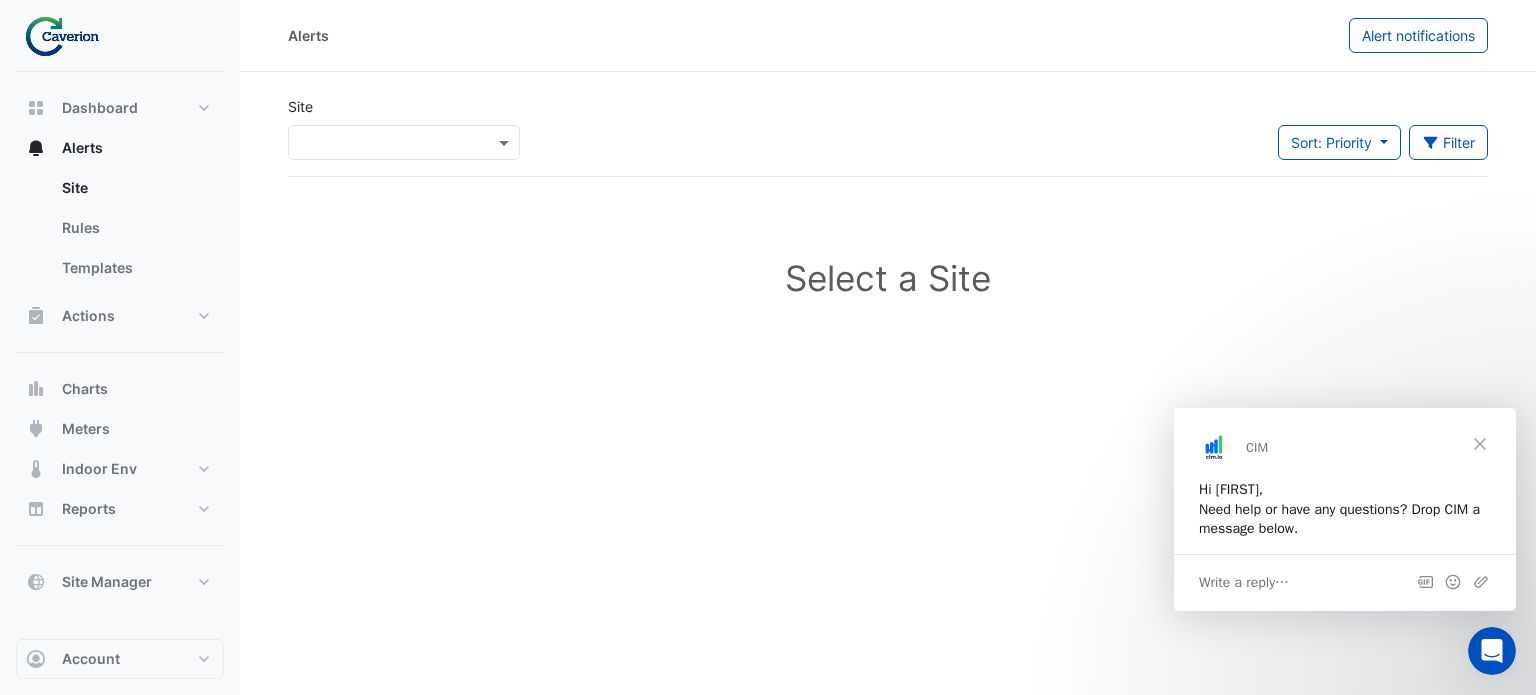 click on "Select a Site" 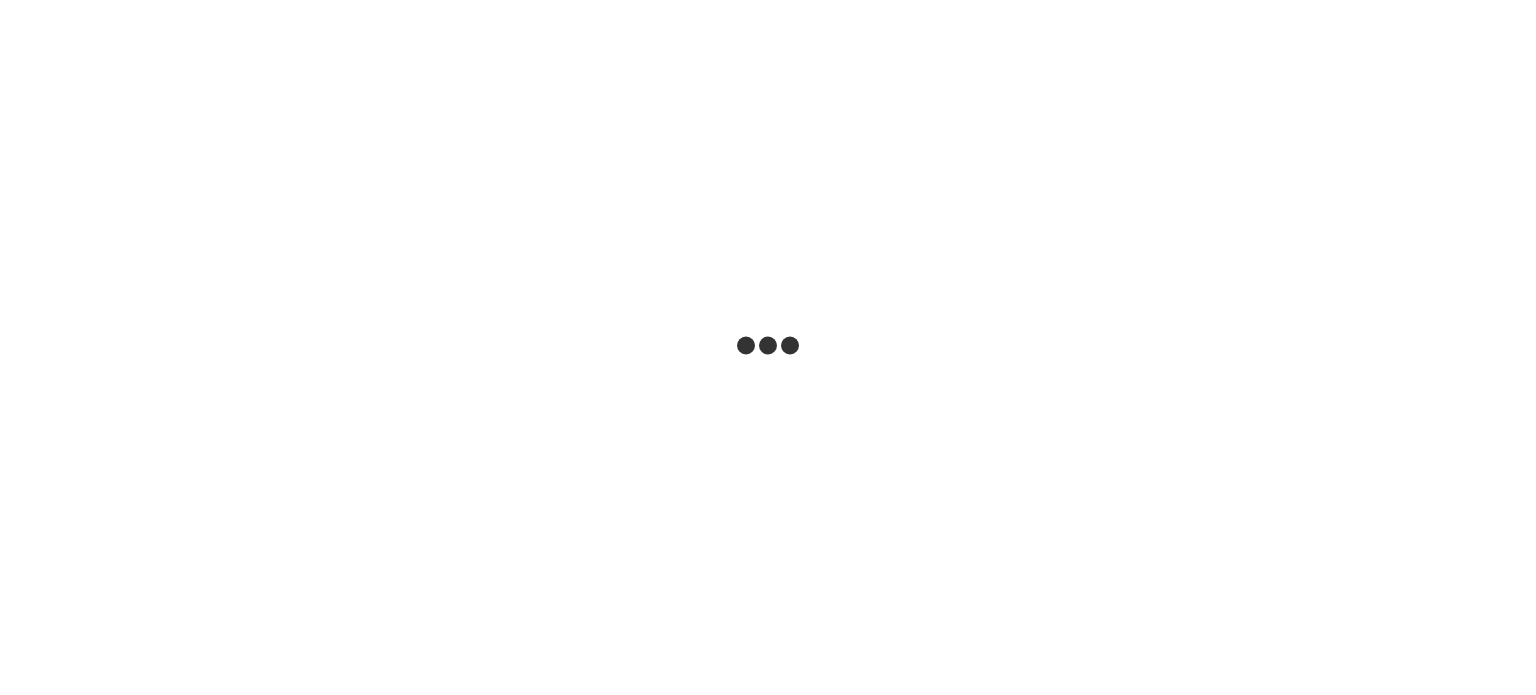 scroll, scrollTop: 0, scrollLeft: 0, axis: both 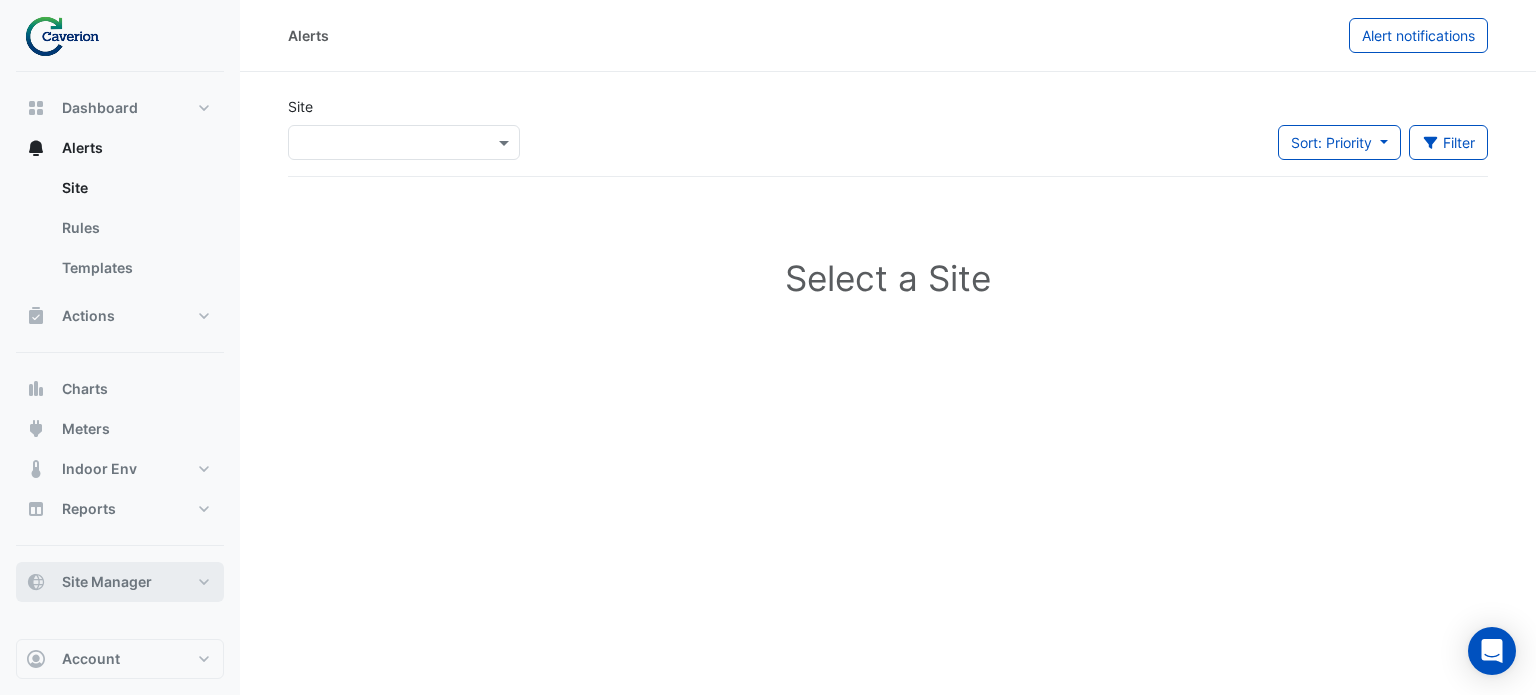 click on "Site Manager" at bounding box center [107, 582] 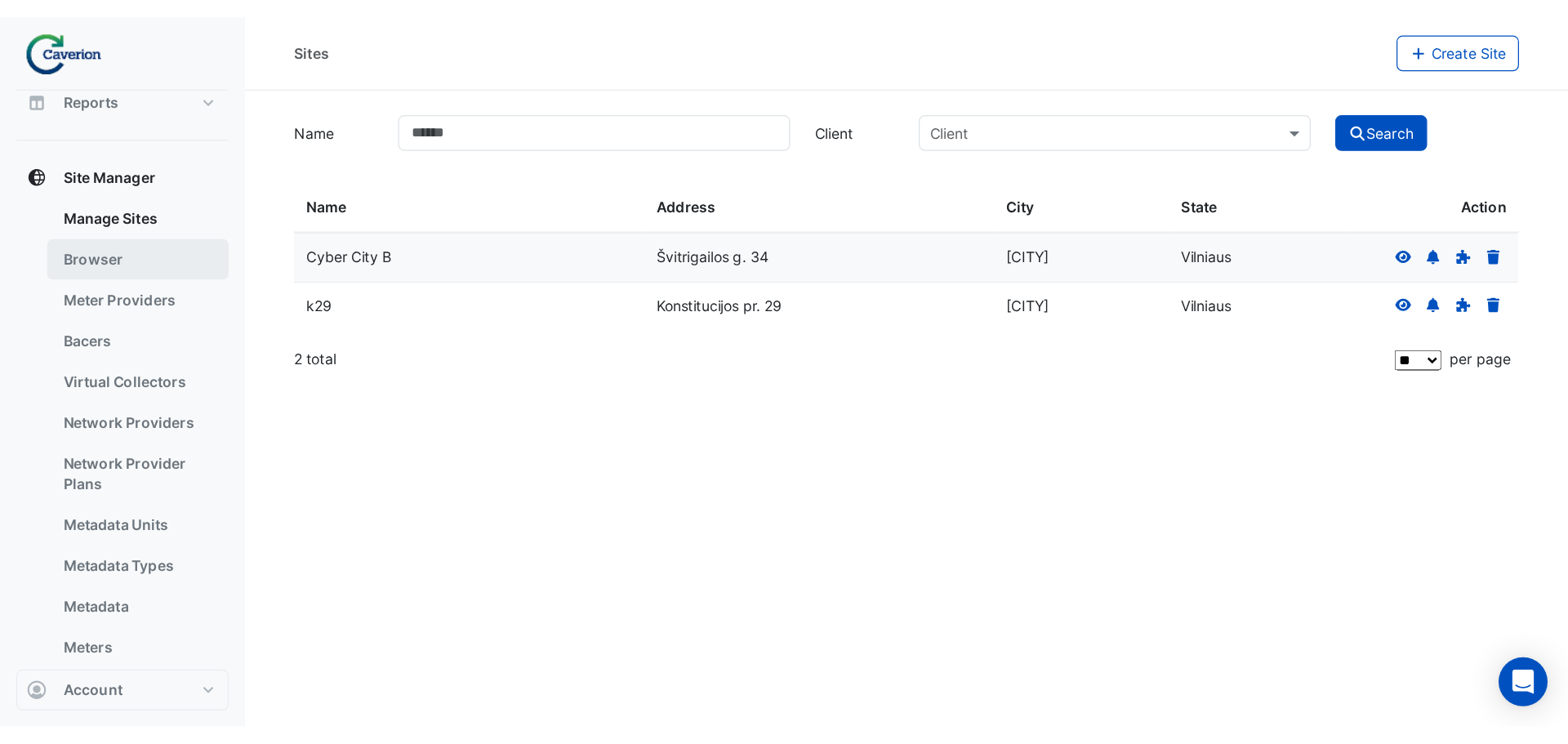 scroll, scrollTop: 245, scrollLeft: 0, axis: vertical 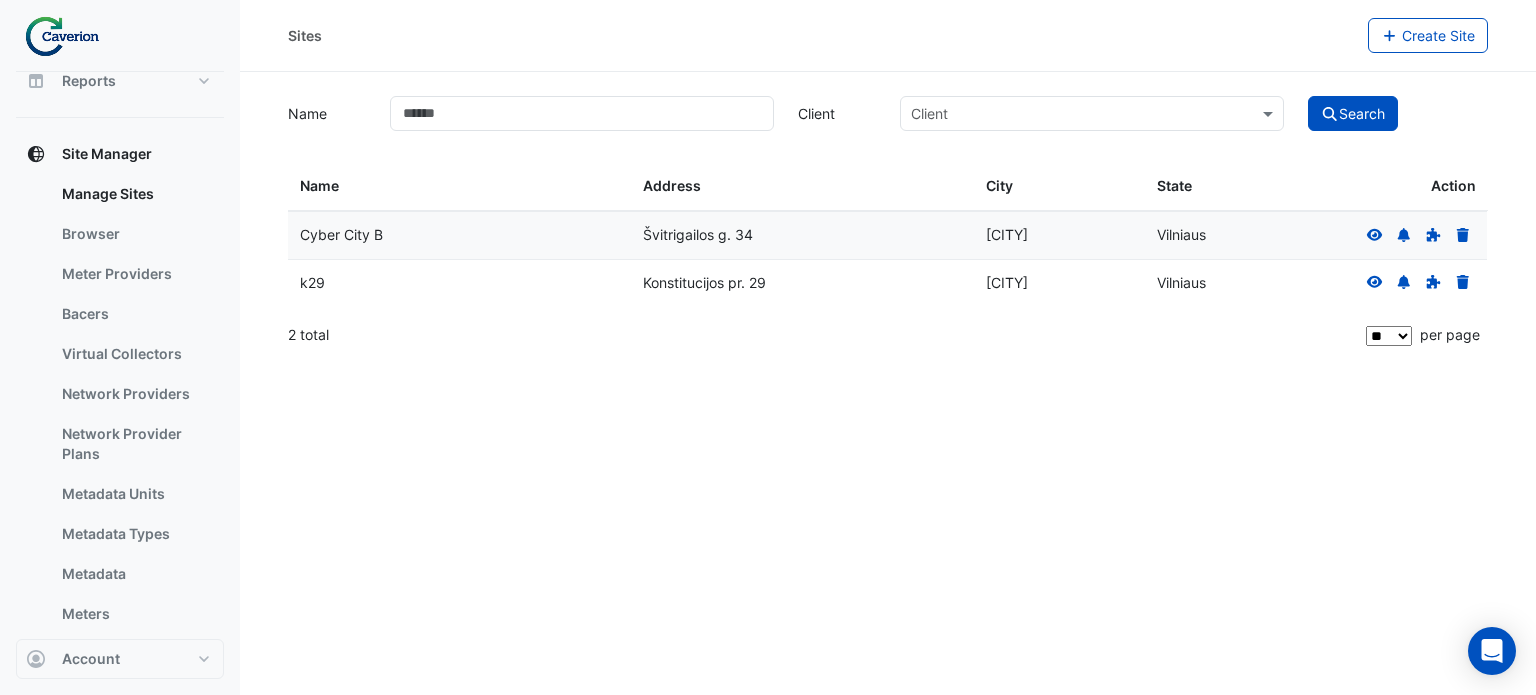 click on "k29" 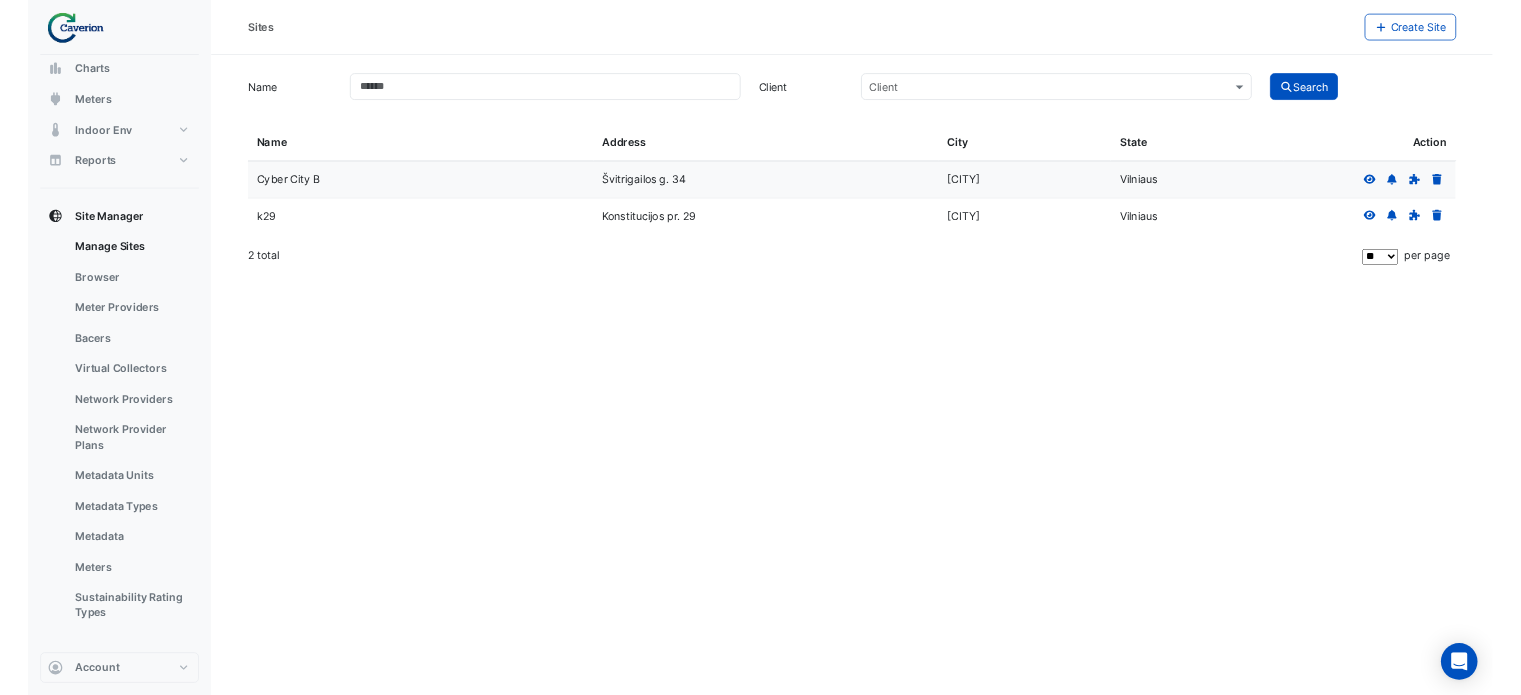 scroll, scrollTop: 169, scrollLeft: 0, axis: vertical 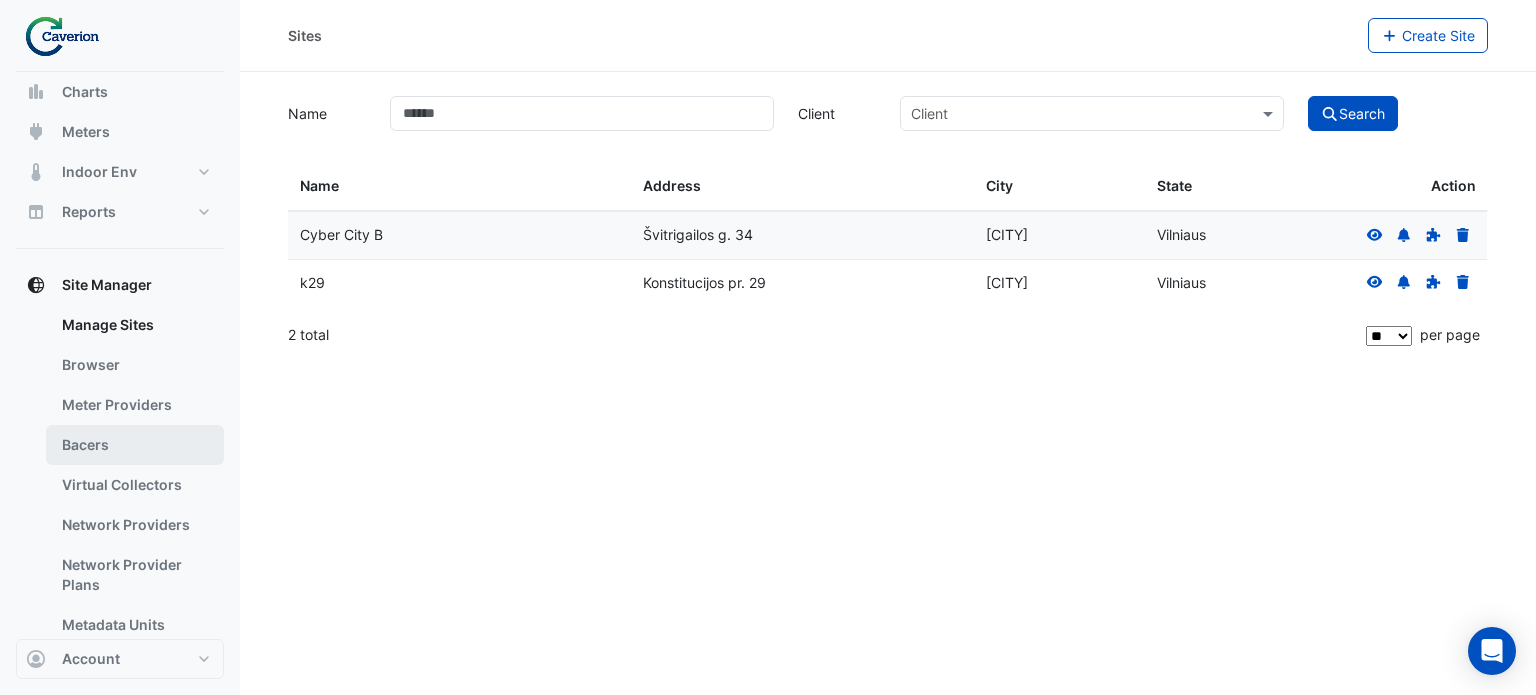 click on "Bacers" at bounding box center (135, 445) 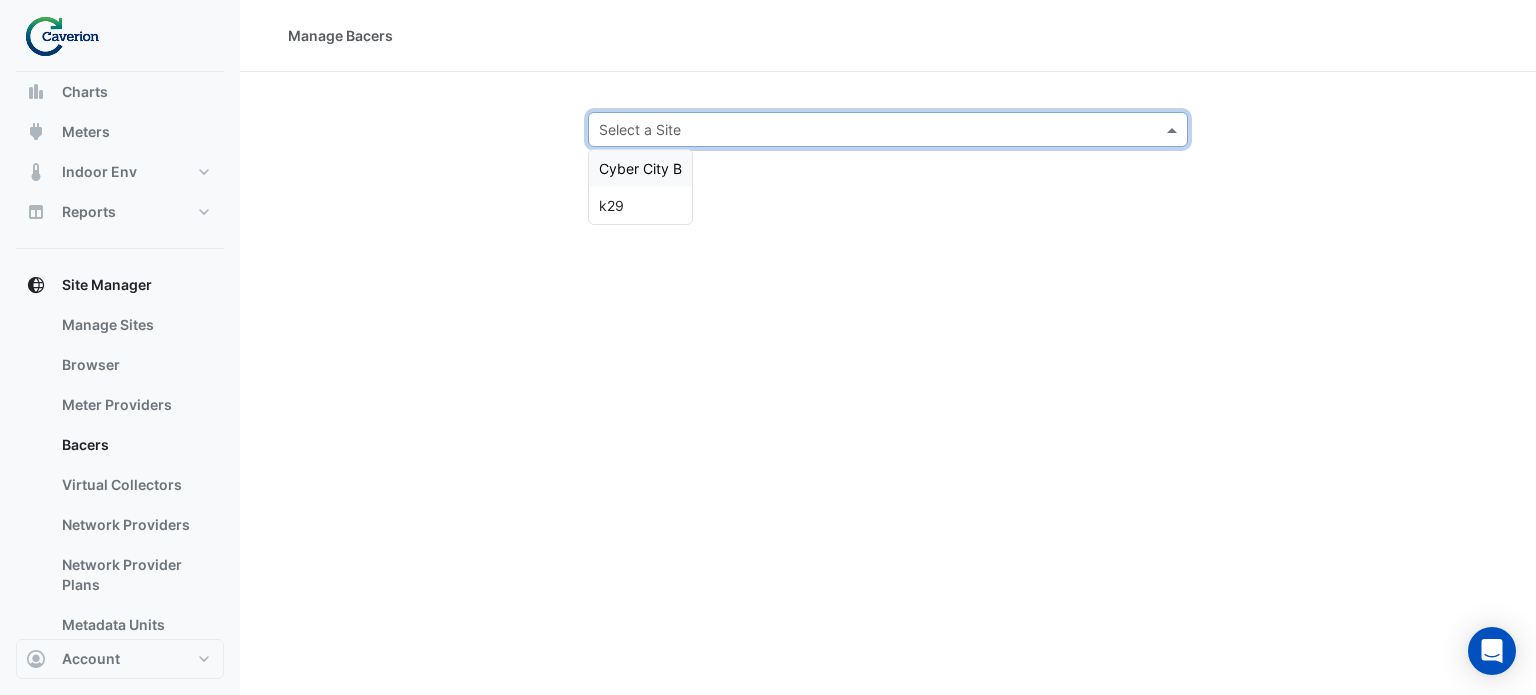 click on "Select a Site" 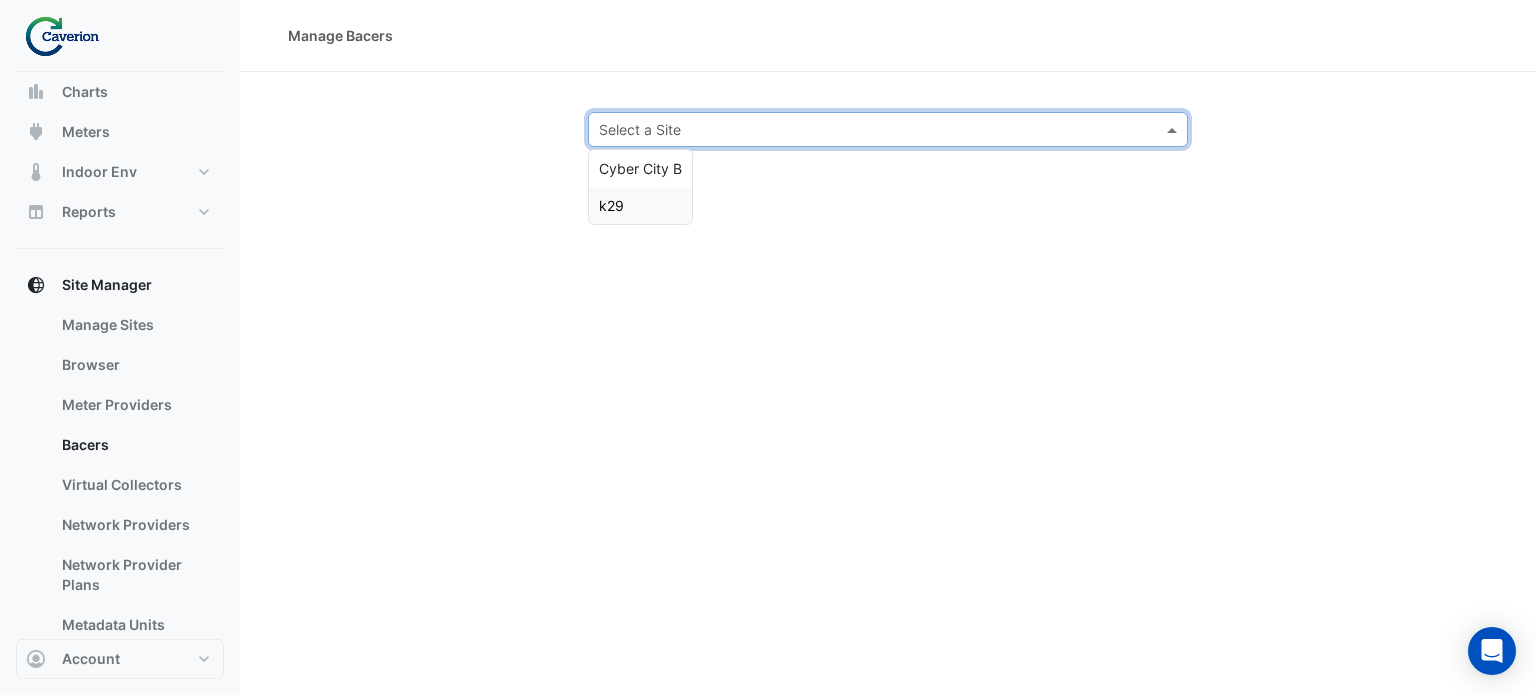 click on "k29" at bounding box center (640, 205) 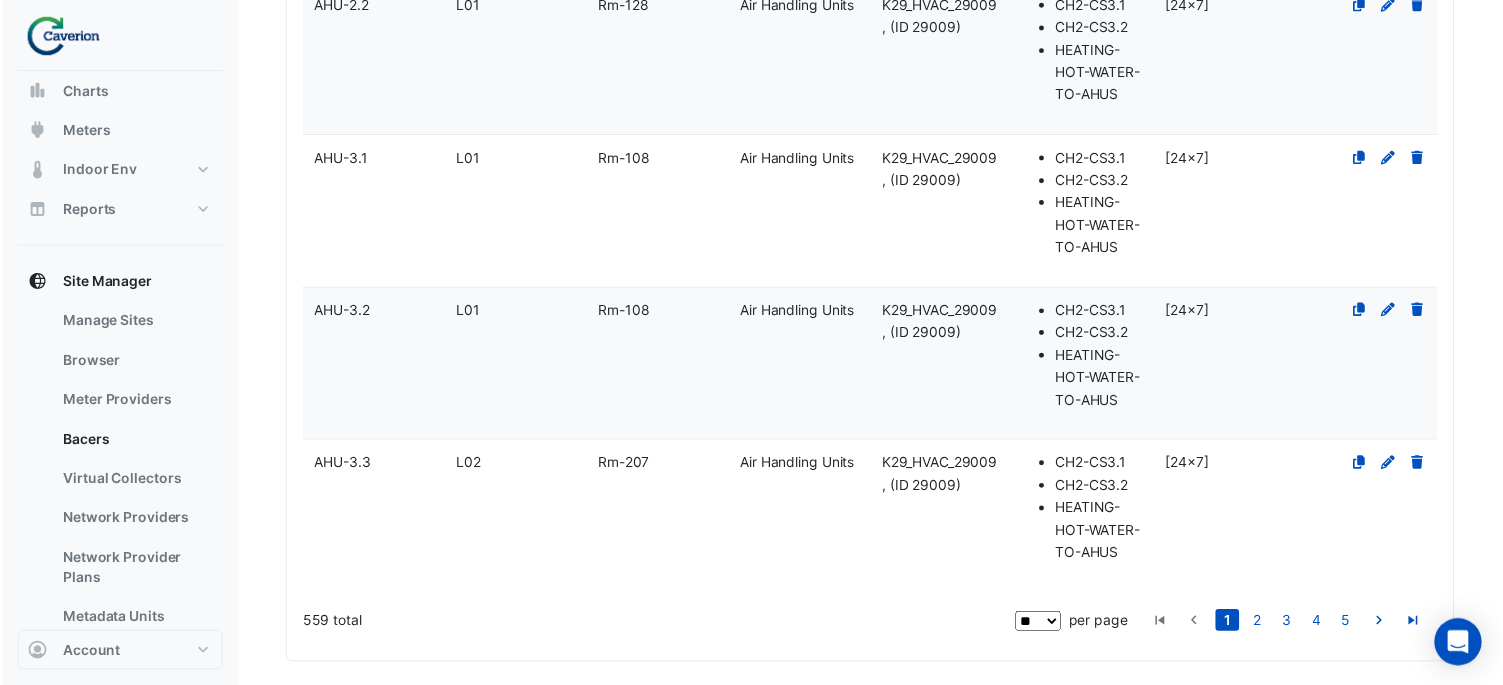 scroll, scrollTop: 1500, scrollLeft: 0, axis: vertical 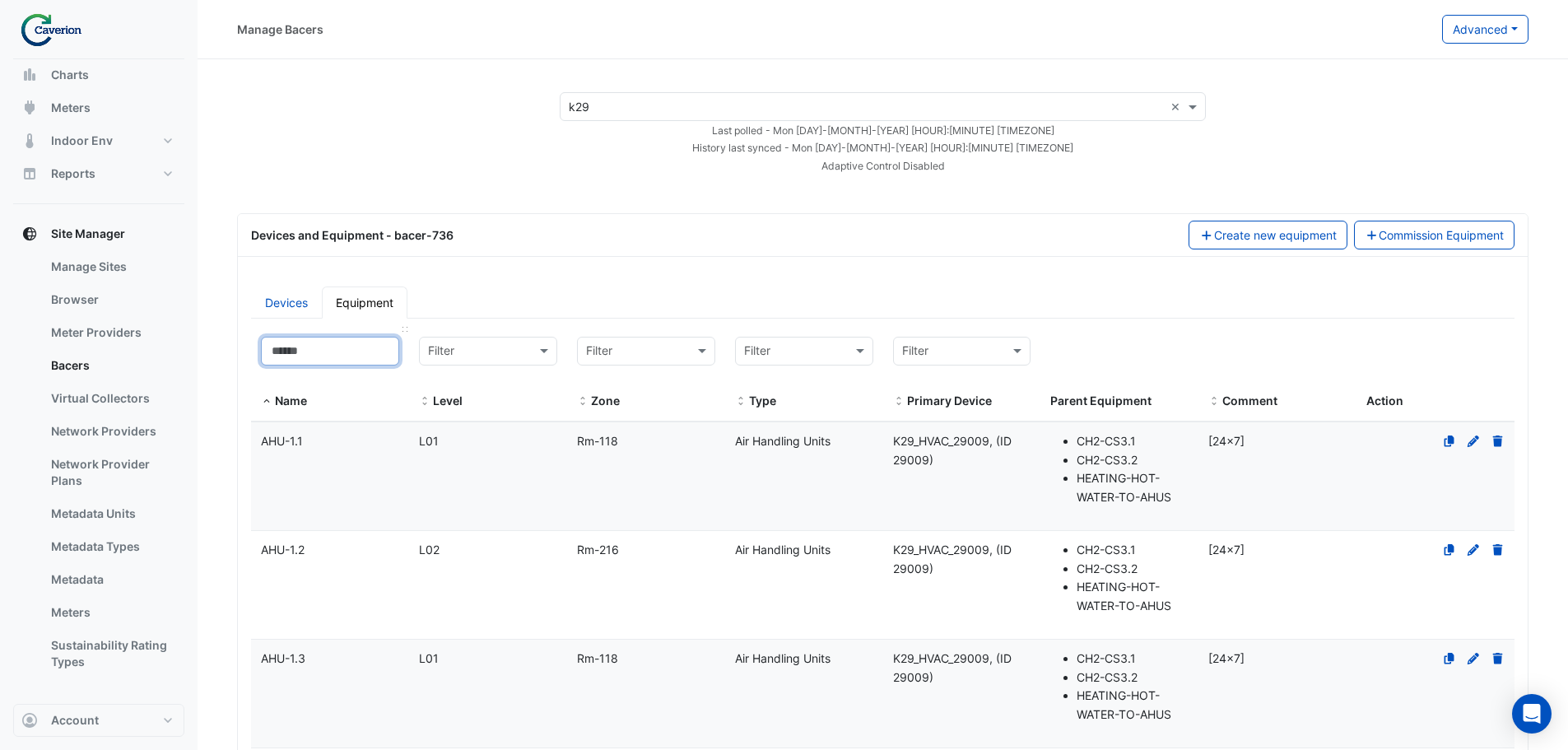 click at bounding box center (330, 351) 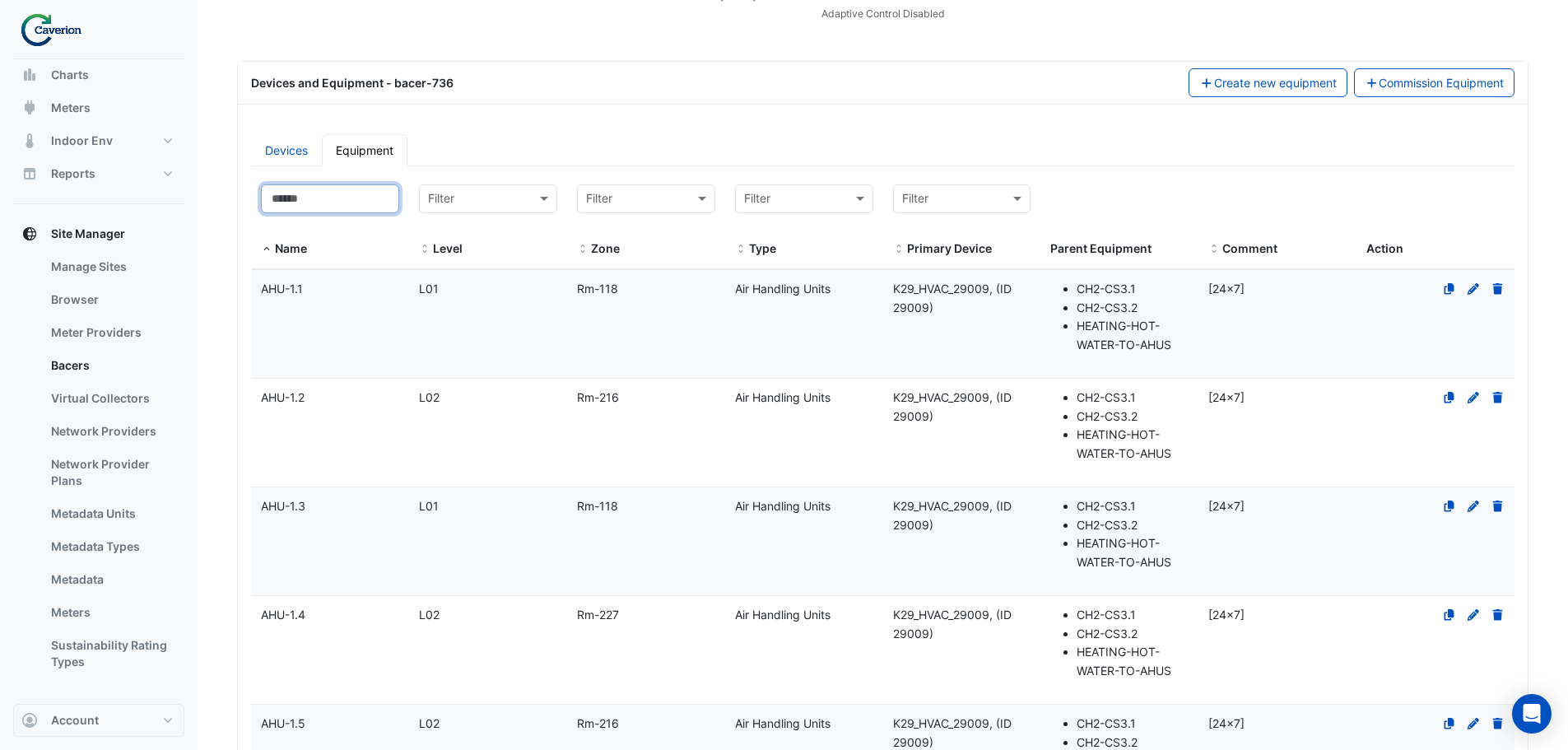 scroll, scrollTop: 100, scrollLeft: 0, axis: vertical 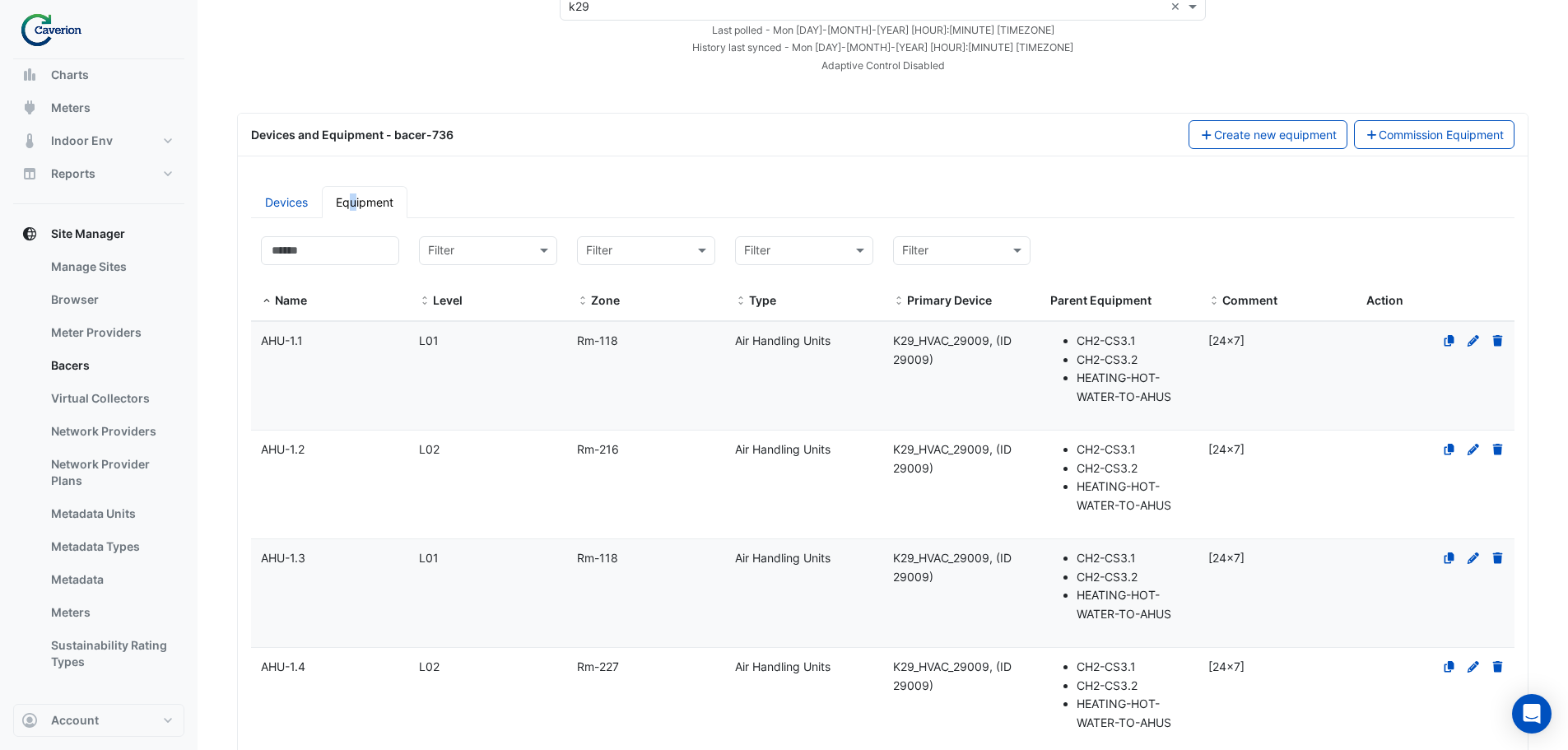 click on "Equipment" at bounding box center [365, 202] 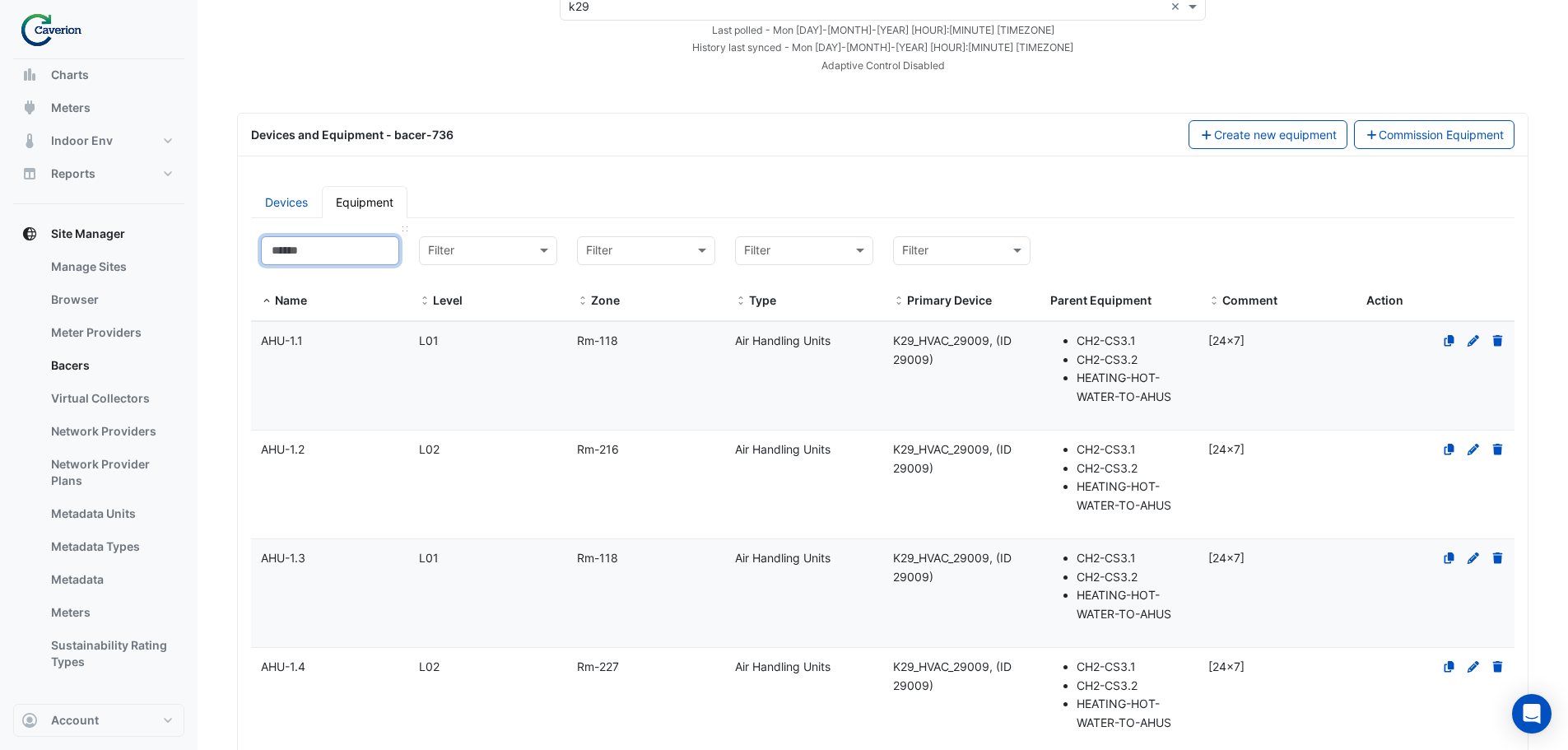 click at bounding box center [330, 250] 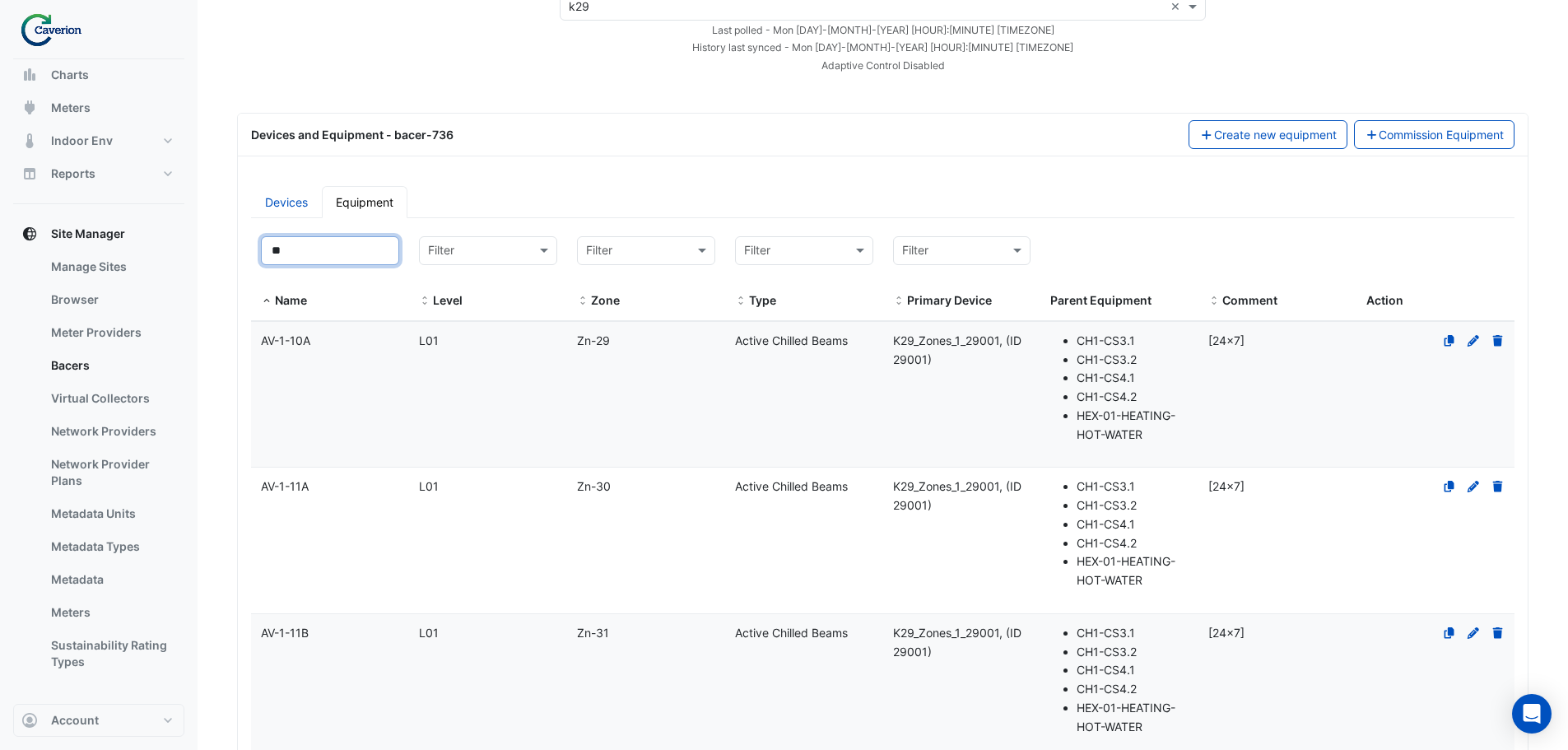 type on "**" 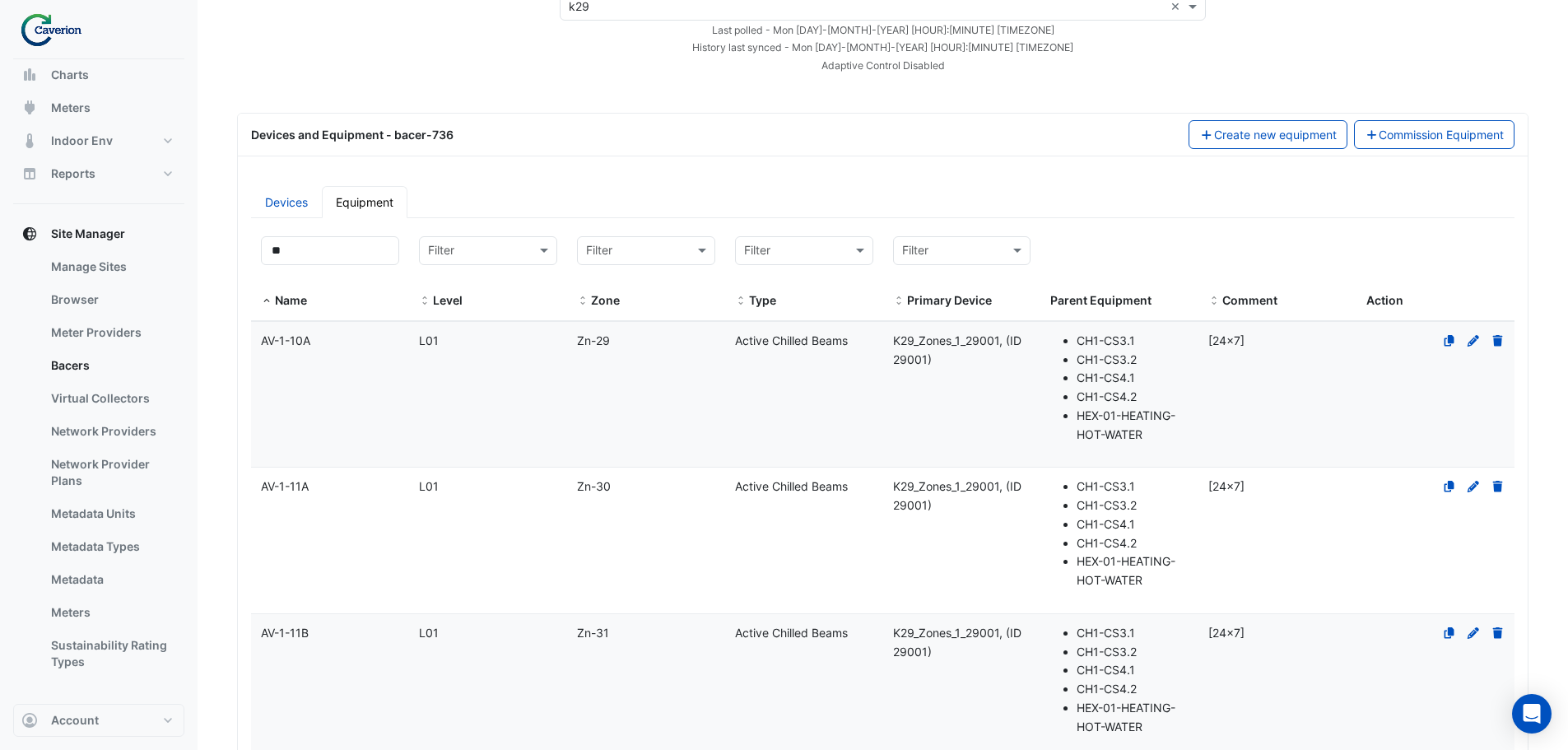 click on "Name
AV-1-10A" 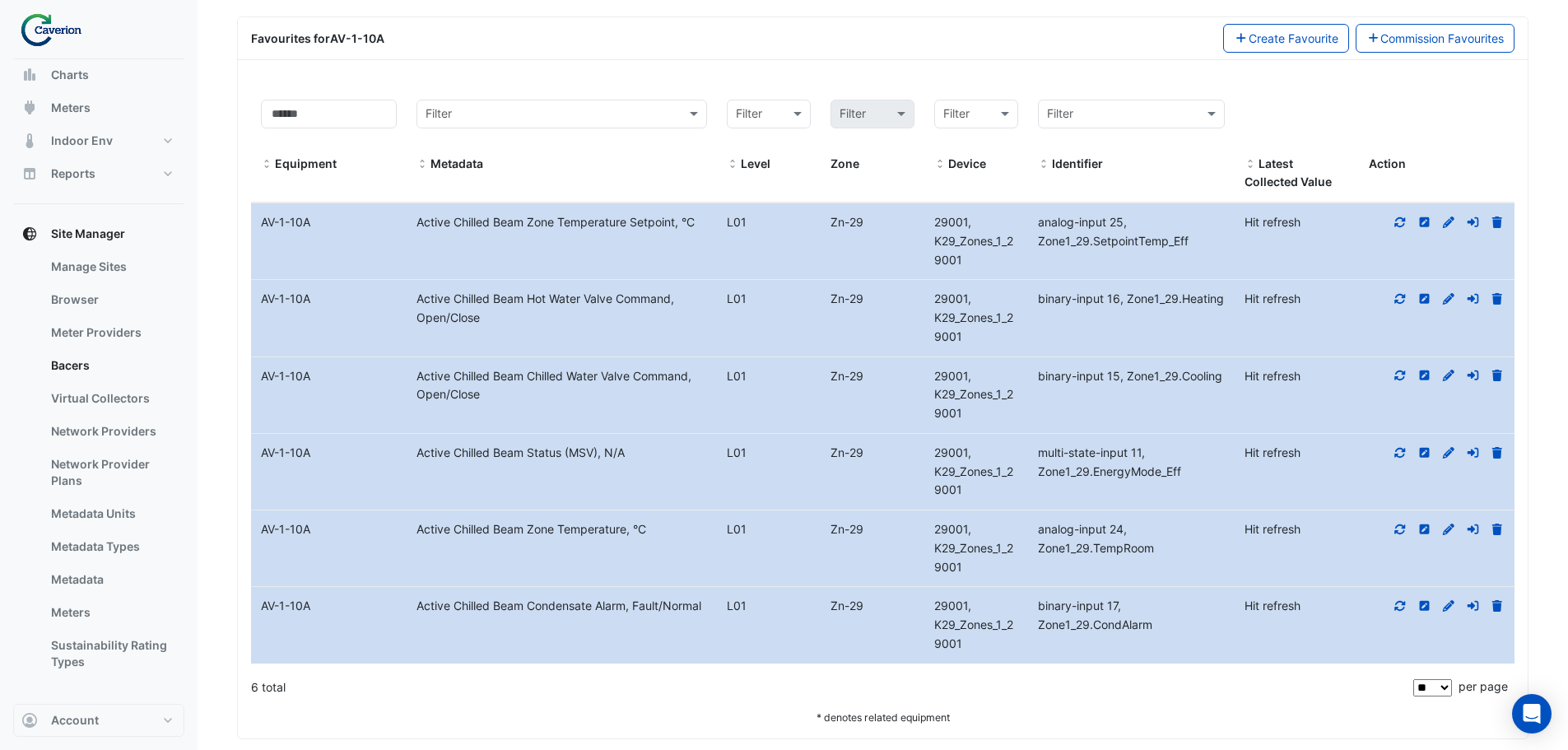 scroll, scrollTop: 1999, scrollLeft: 0, axis: vertical 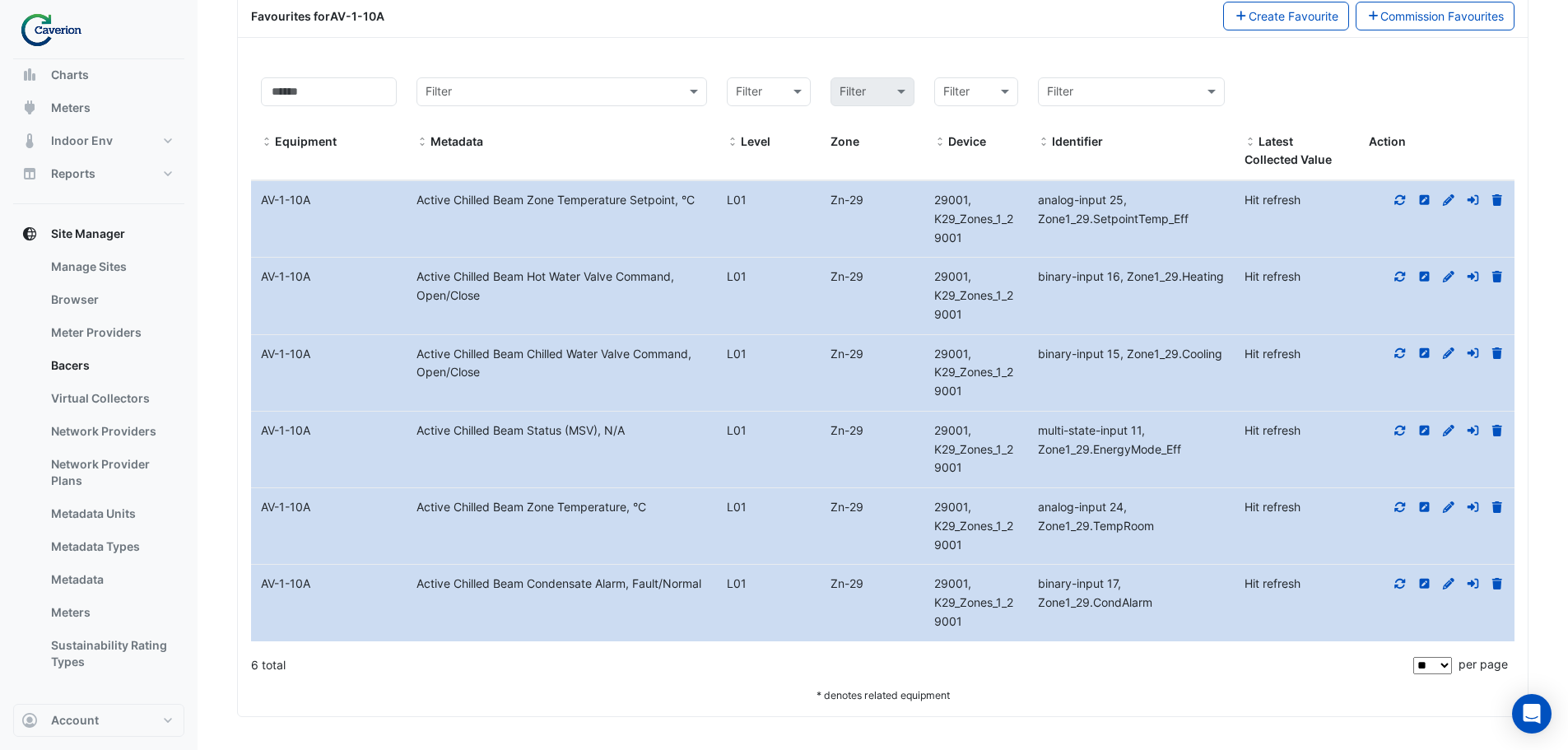 click 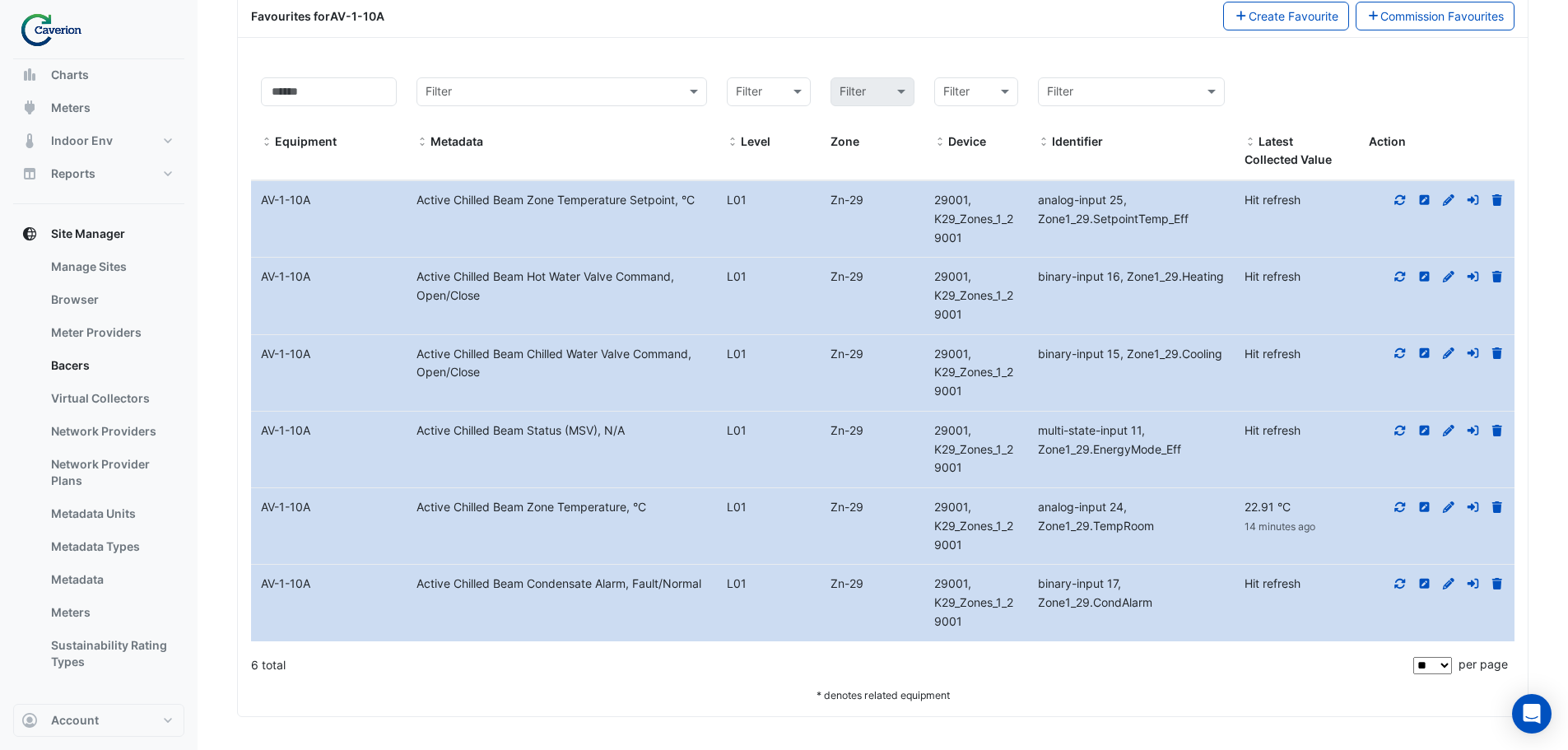 click 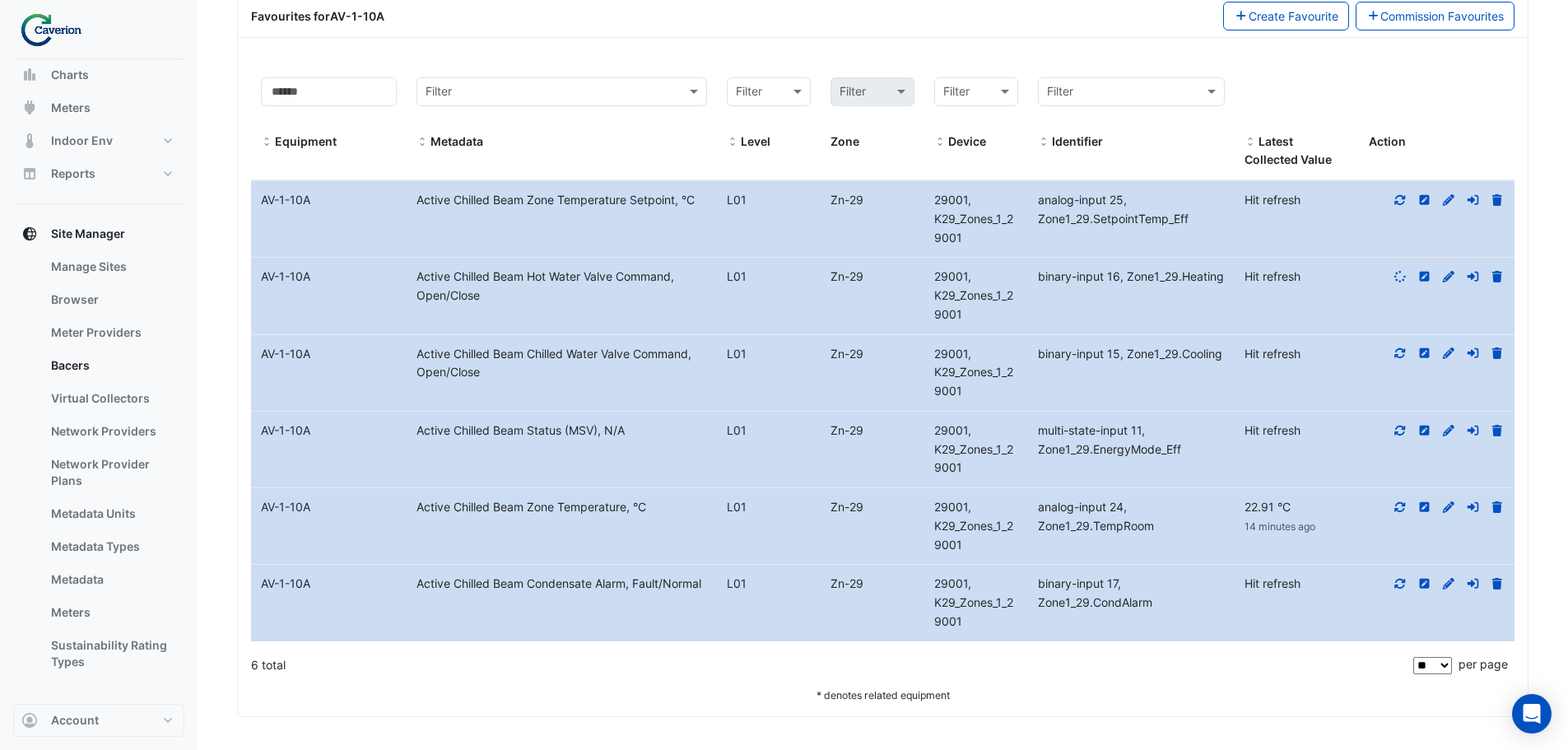 click 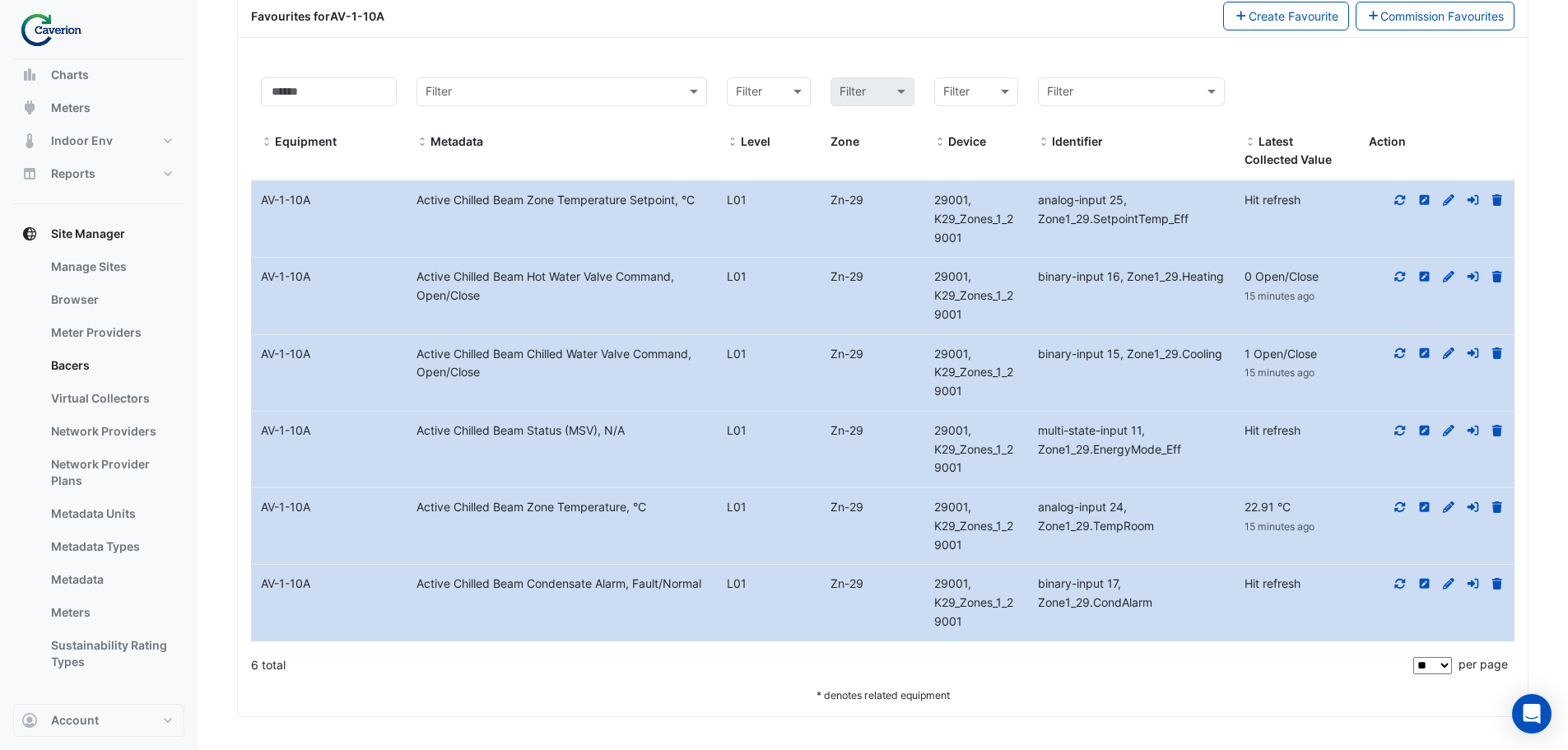 click 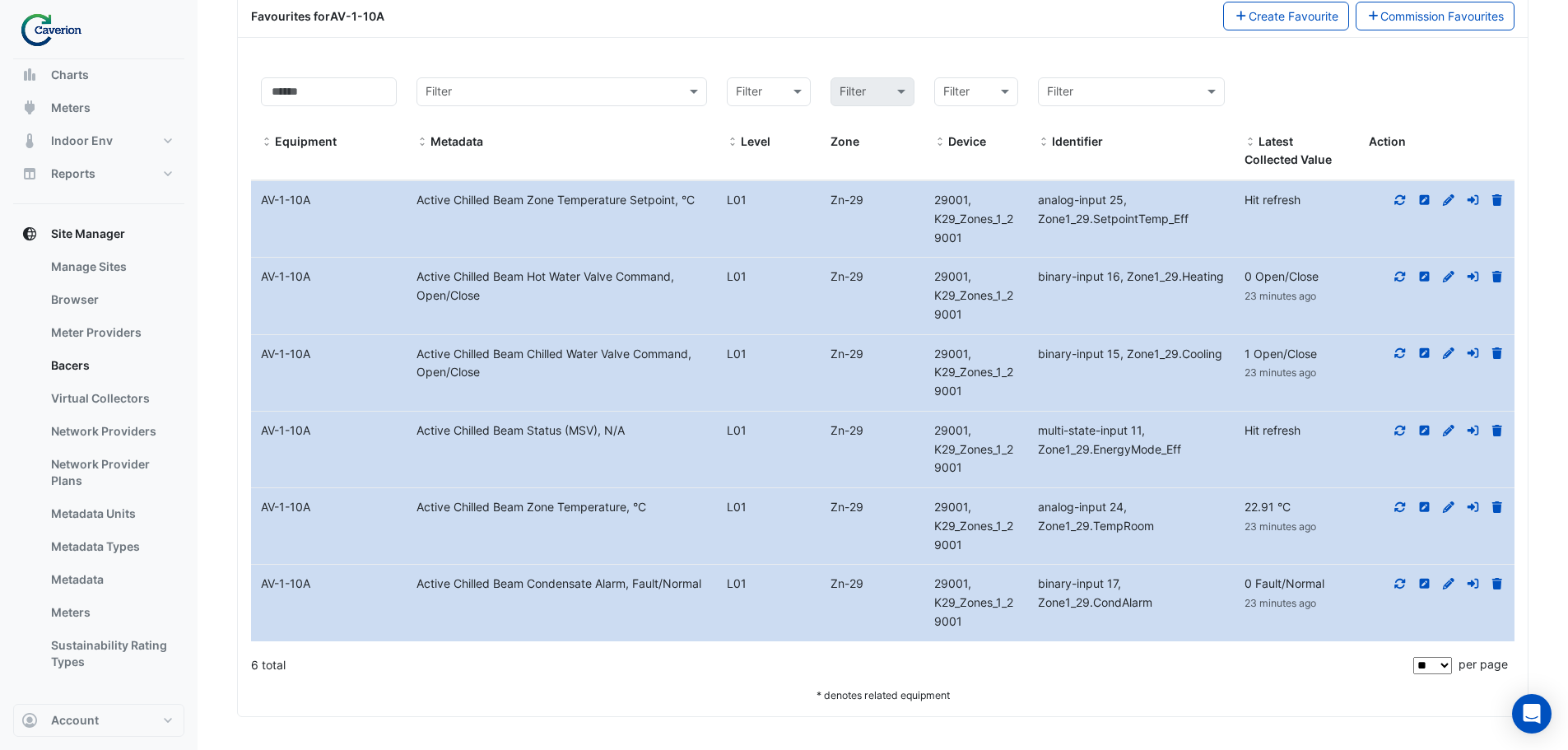 drag, startPoint x: 417, startPoint y: 198, endPoint x: 696, endPoint y: 203, distance: 279.0448 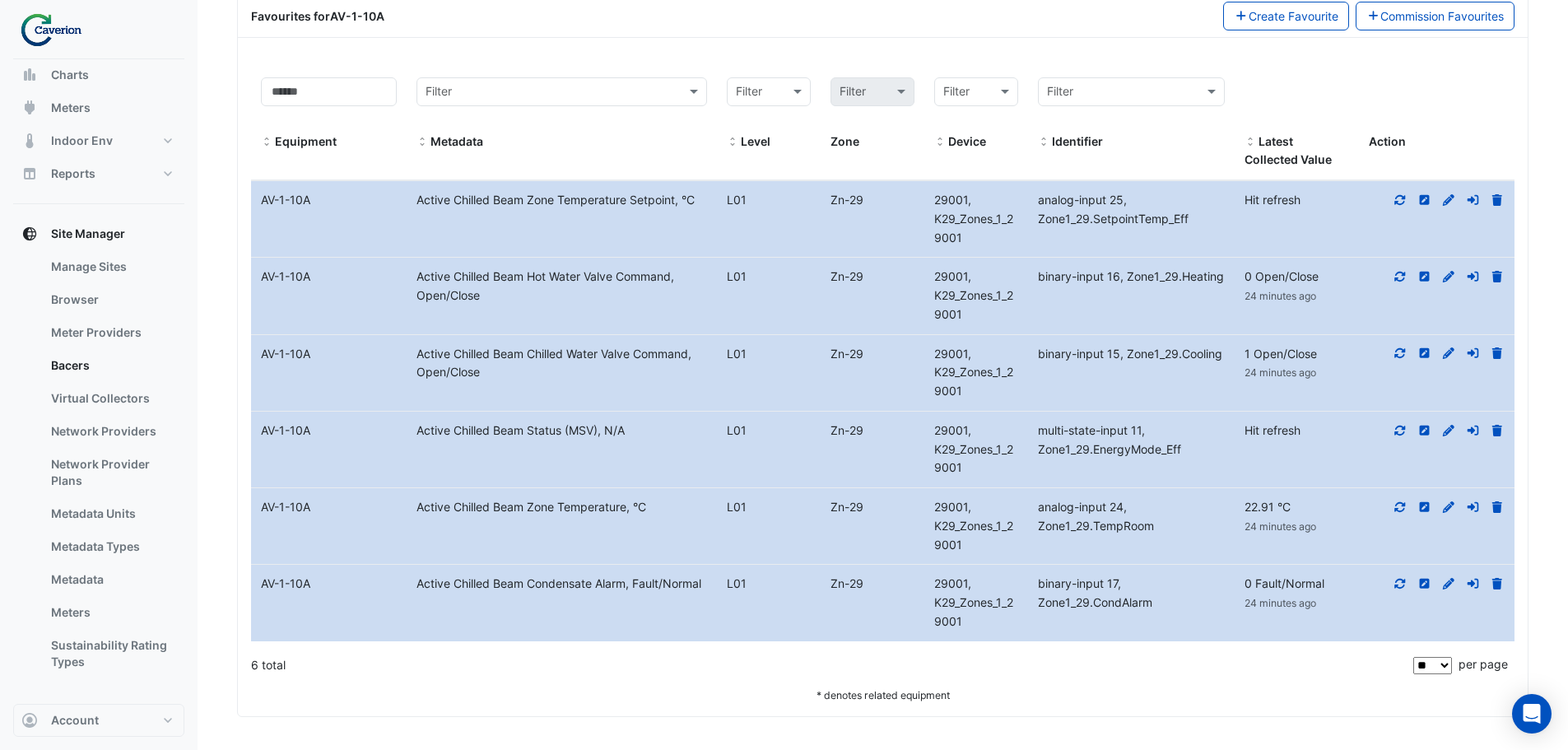 click on "Active Chilled Beam Zone Temperature Setpoint, °C" 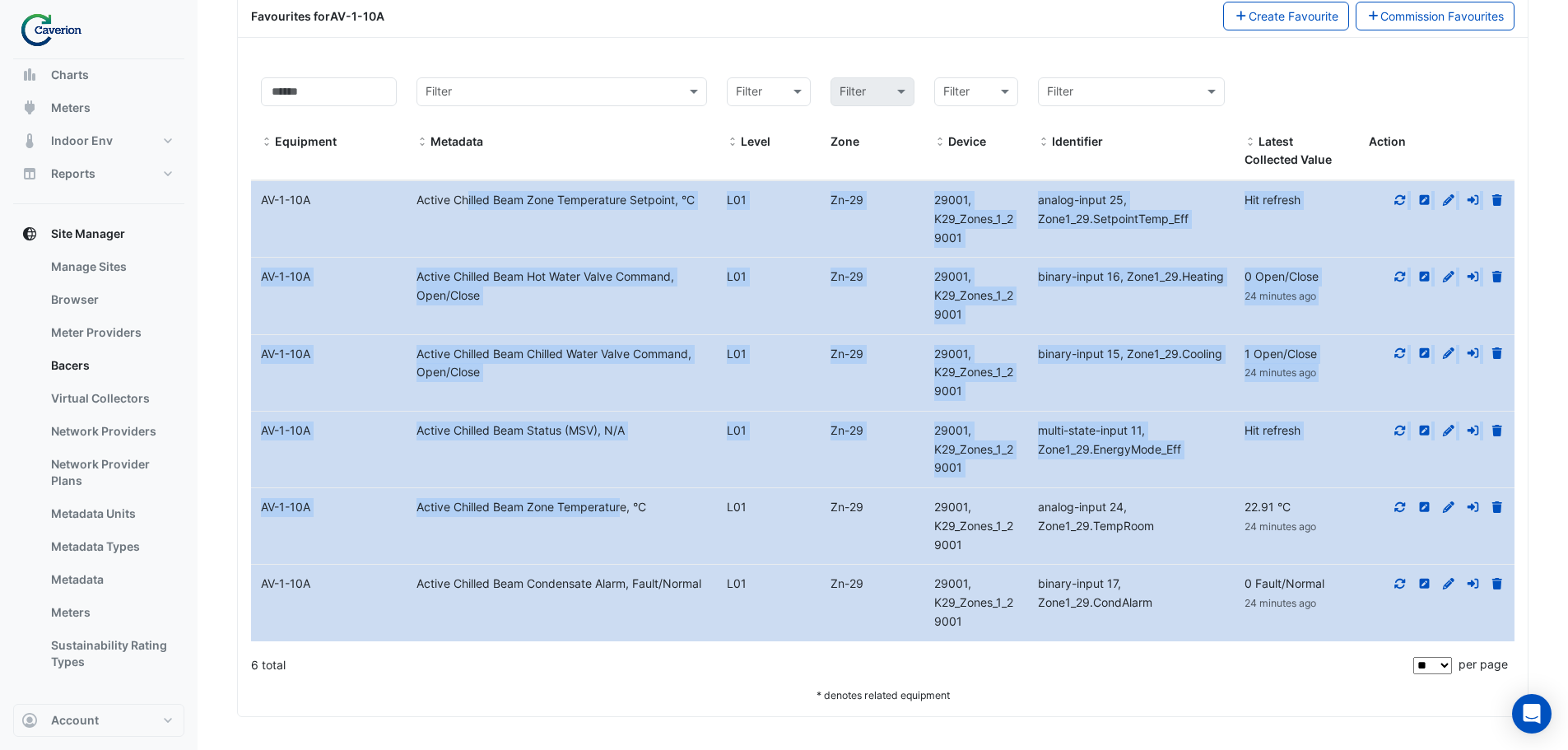 drag, startPoint x: 412, startPoint y: 202, endPoint x: 568, endPoint y: 547, distance: 378.63043 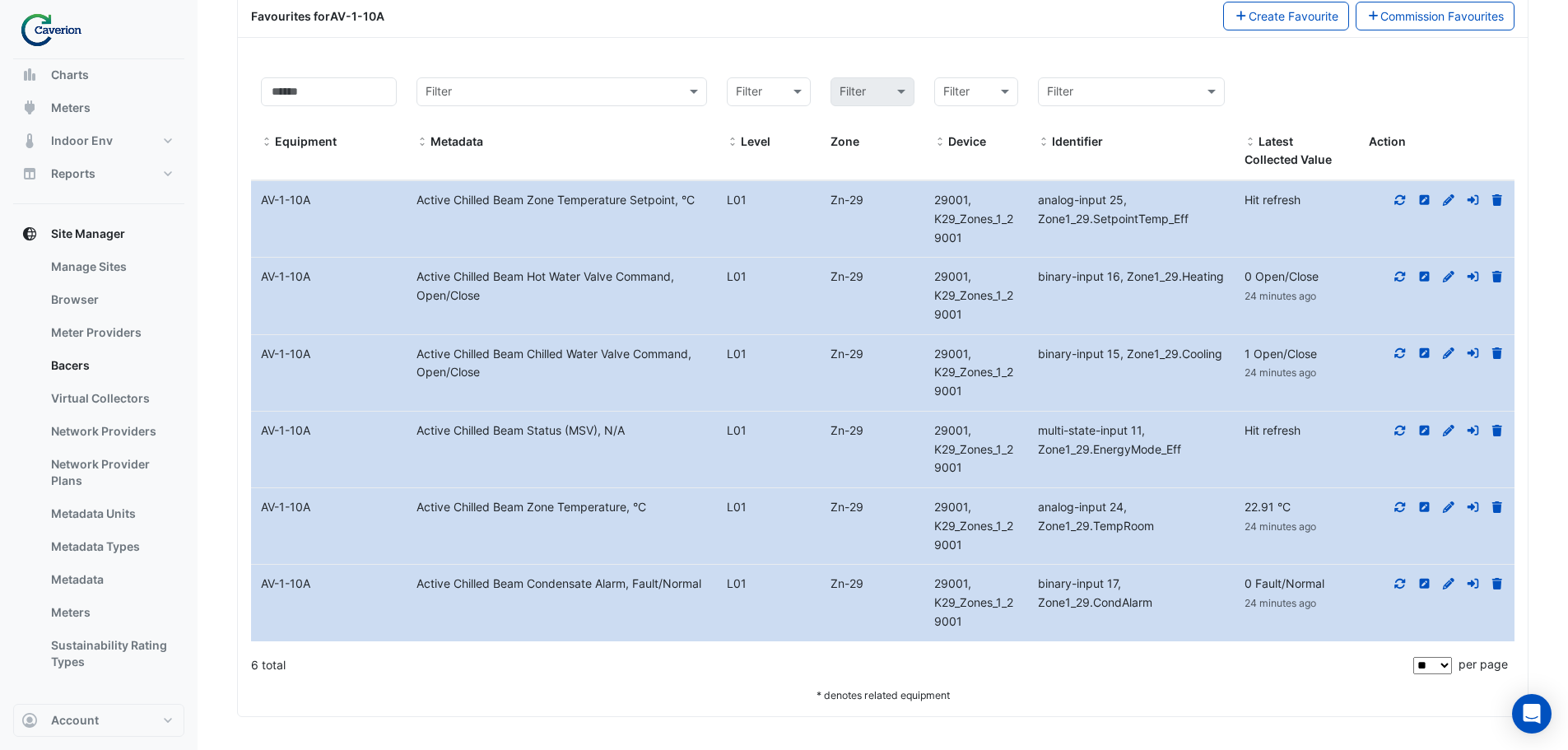 click on "6 total" 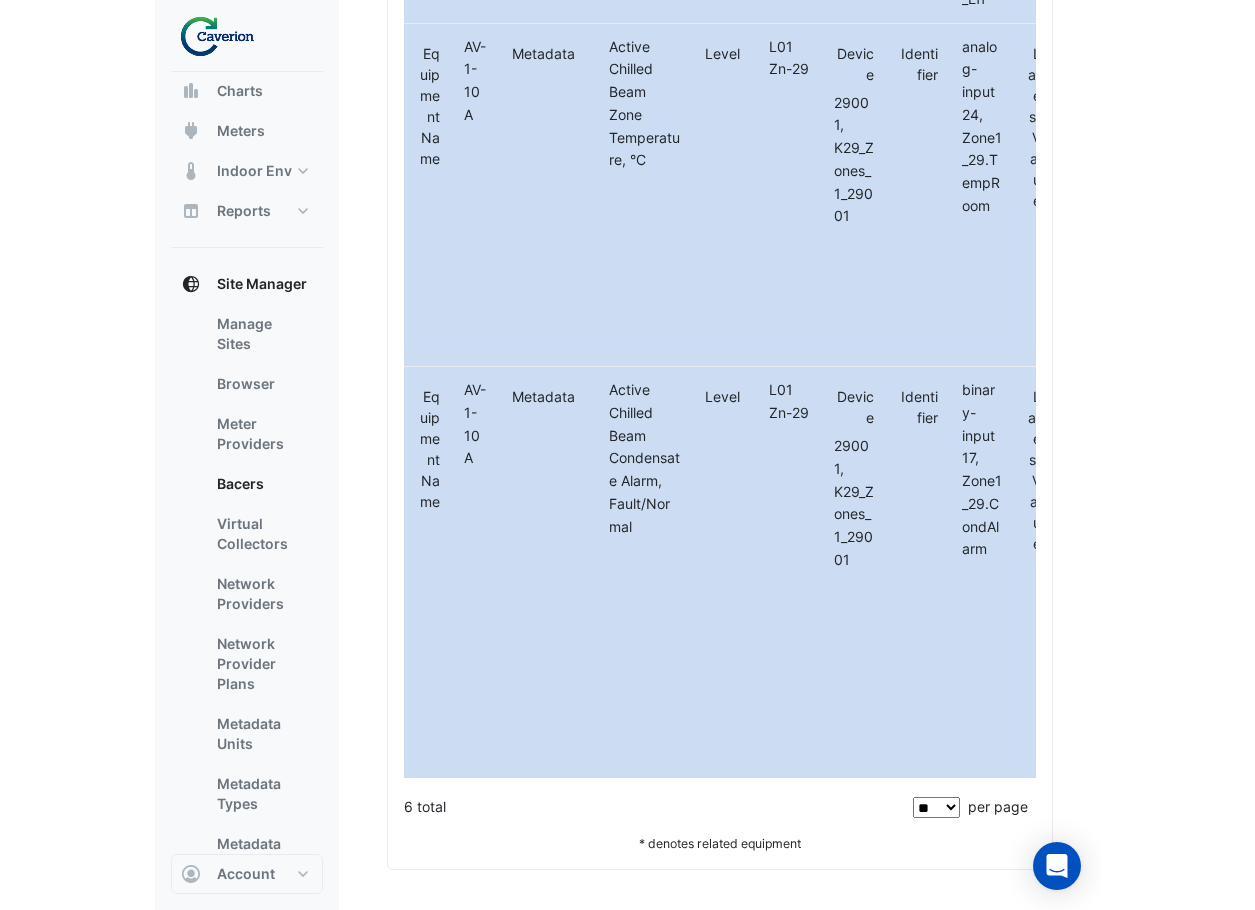 scroll, scrollTop: 3815, scrollLeft: 0, axis: vertical 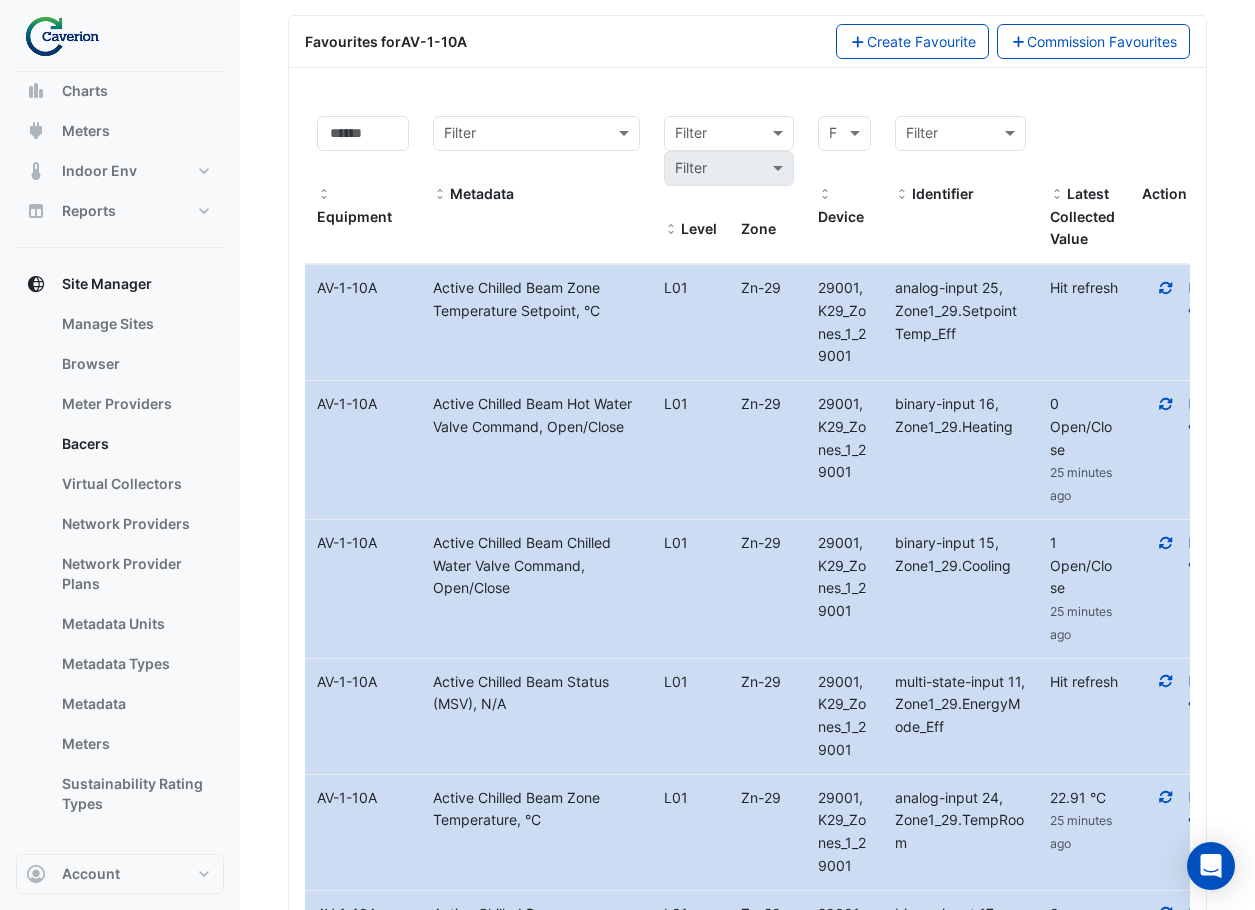 drag, startPoint x: 433, startPoint y: 278, endPoint x: 620, endPoint y: 298, distance: 188.06648 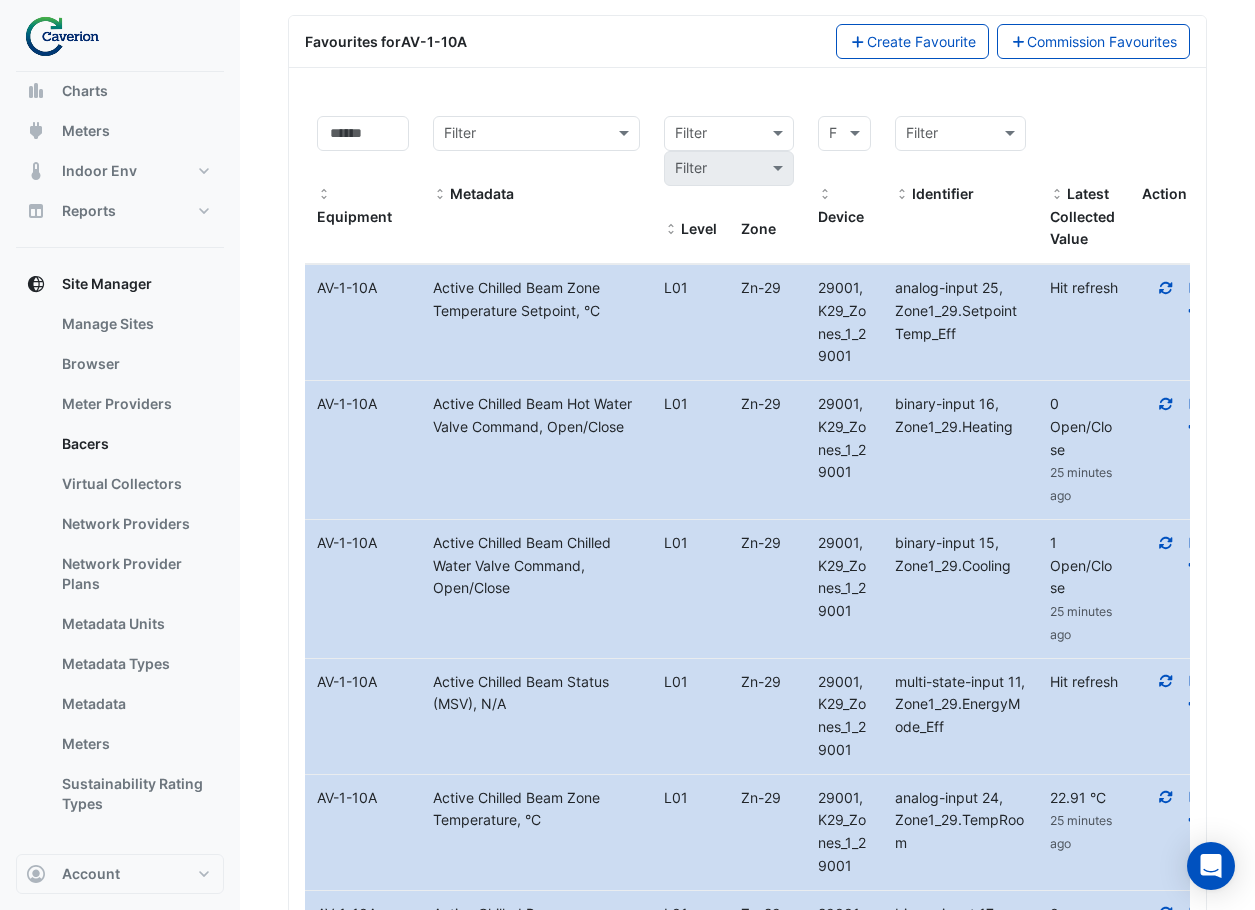 click on "Equipment Name
AV-1-10A" 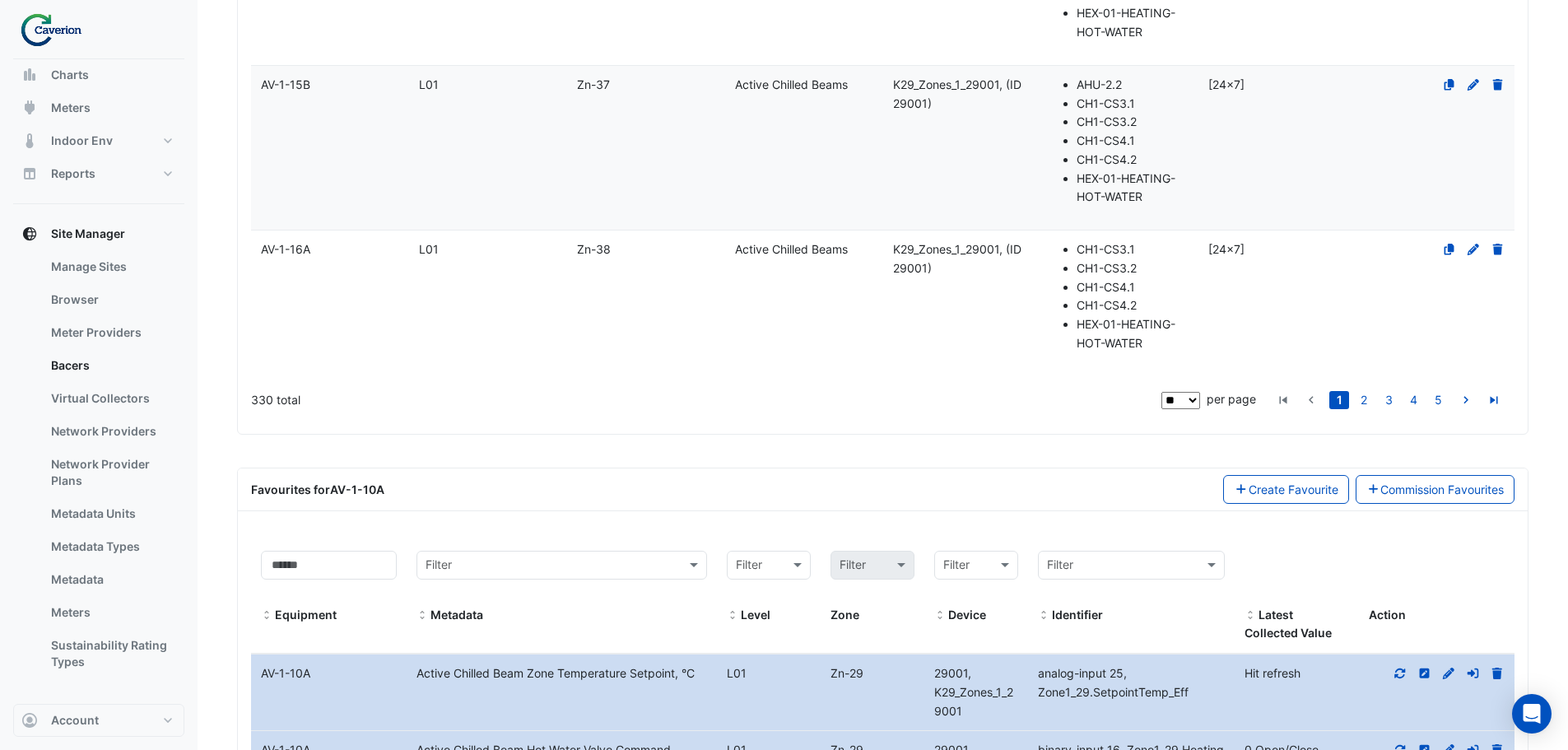 scroll, scrollTop: 1505, scrollLeft: 0, axis: vertical 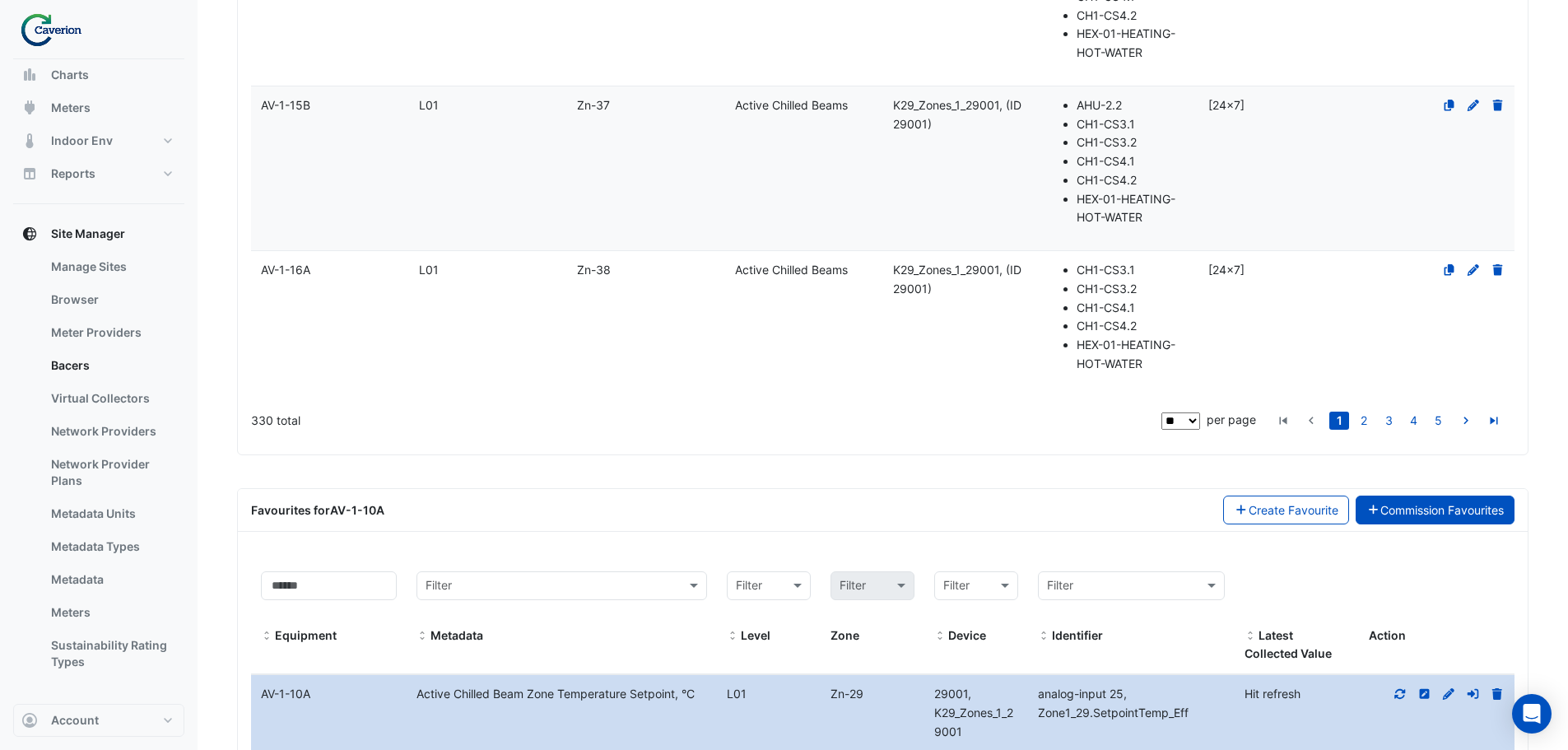 click on "Commission Favourites" 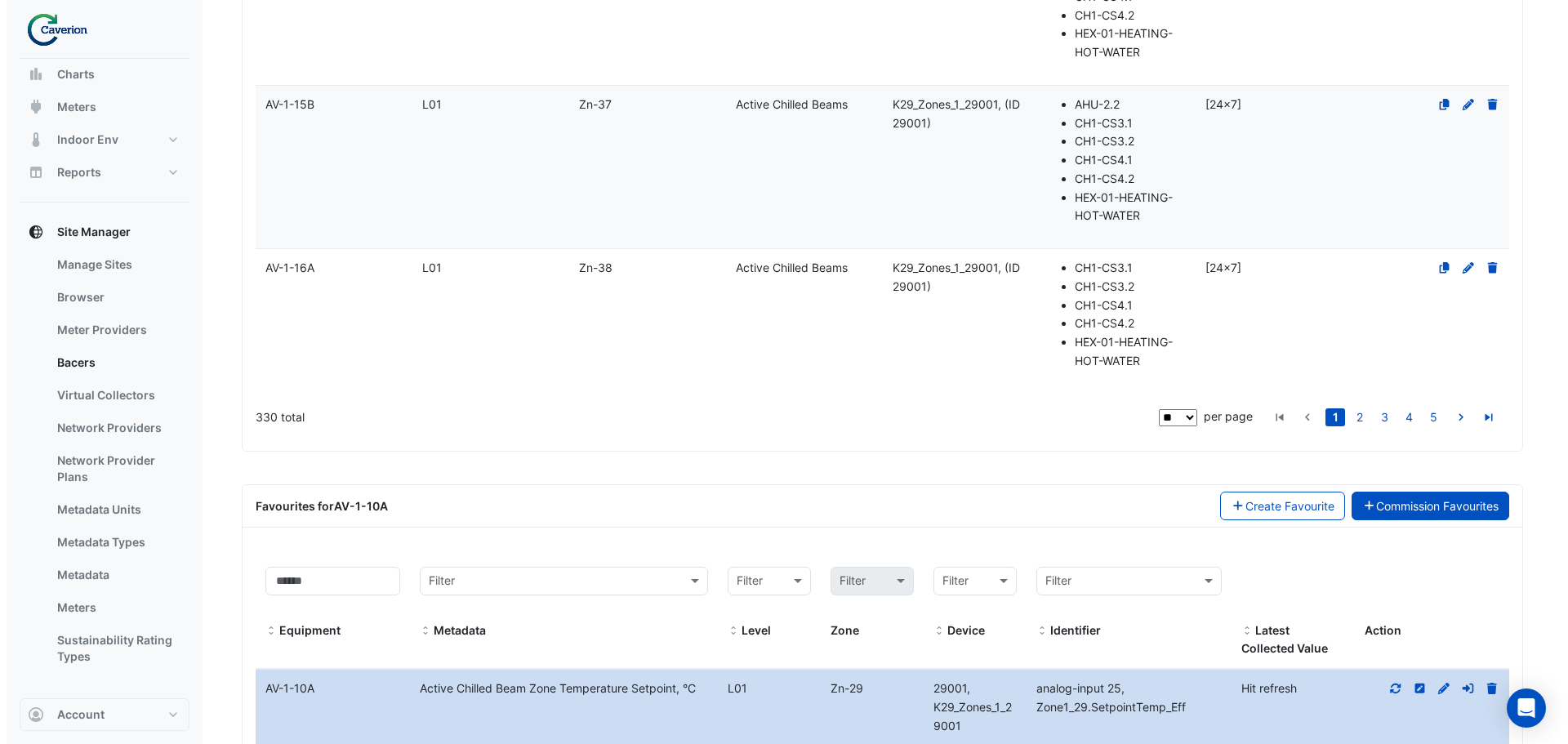 scroll, scrollTop: 0, scrollLeft: 0, axis: both 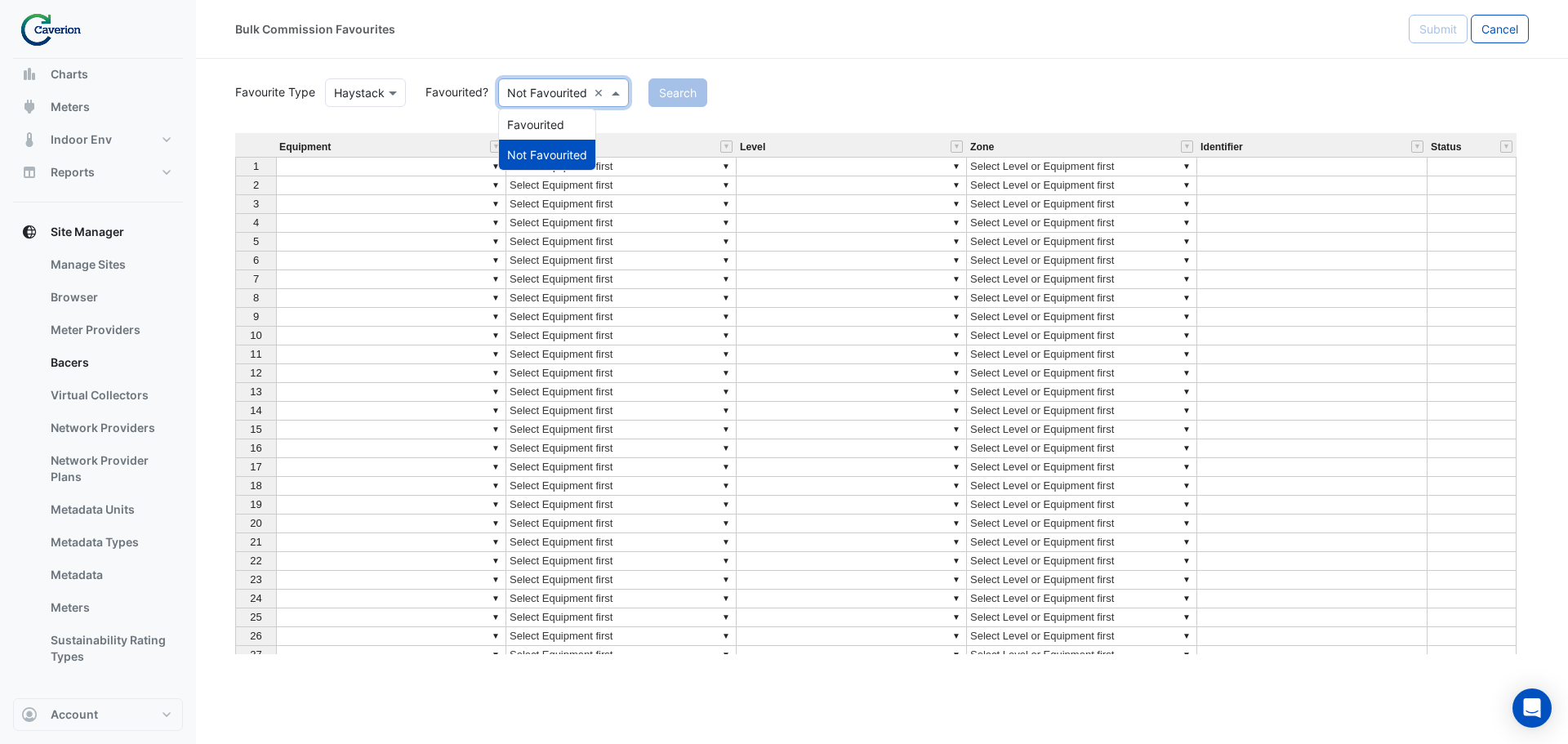 click at bounding box center (617, 92) 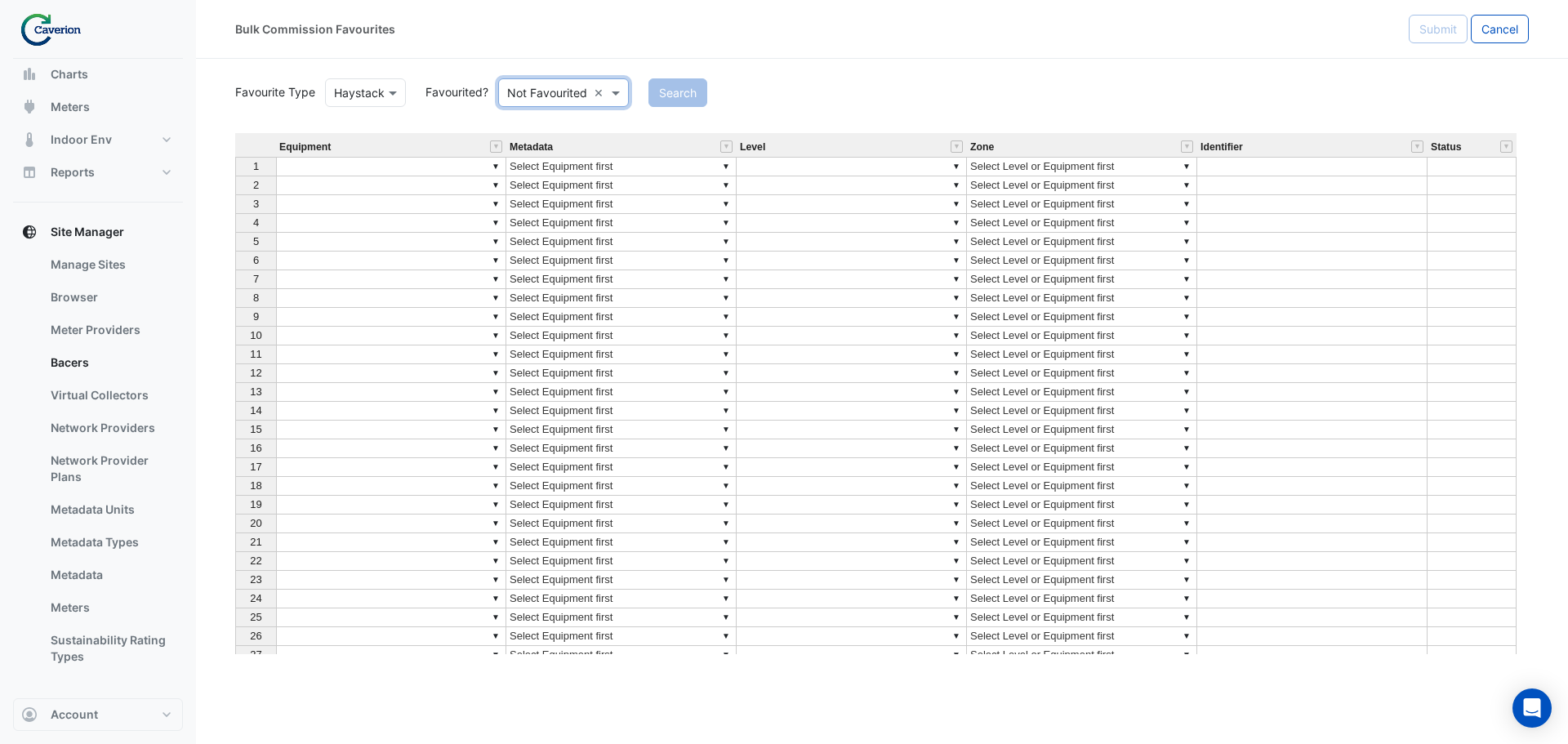 click on "Equipment Metadata Level Zone Identifier Status 1 ▼ ▼ Select Equipment first ▼ ▼ Select Level or Equipment first 2 ▼ ▼ Select Equipment first ▼ ▼ Select Level or Equipment first 3 ▼ ▼ Select Equipment first ▼ ▼ Select Level or Equipment first 4 ▼ ▼ Select Equipment first ▼ ▼ Select Level or Equipment first 5 ▼ ▼ Select Equipment first ▼ ▼ Select Level or Equipment first 6 ▼ ▼ Select Equipment first ▼ ▼ Select Level or Equipment first 7 ▼ ▼ Select Equipment first ▼ ▼ Select Level or Equipment first 8 ▼ ▼ Select Equipment first ▼ ▼ Select Level or Equipment first 9 ▼ ▼ Select Equipment first ▼ ▼ Select Level or Equipment first 10 ▼ ▼ Select Equipment first ▼ ▼ Select Level or Equipment first 11 ▼ ▼ Select Equipment first ▼ ▼ Select Level or Equipment first 12 ▼ ▼ Select Equipment first ▼ ▼ Select Level or Equipment first 13 ▼ ▼ Select Equipment first ▼ ▼ Select Level or Equipment first 14 ▼ ▼ ▼ ▼ 1" at bounding box center (882, 394) 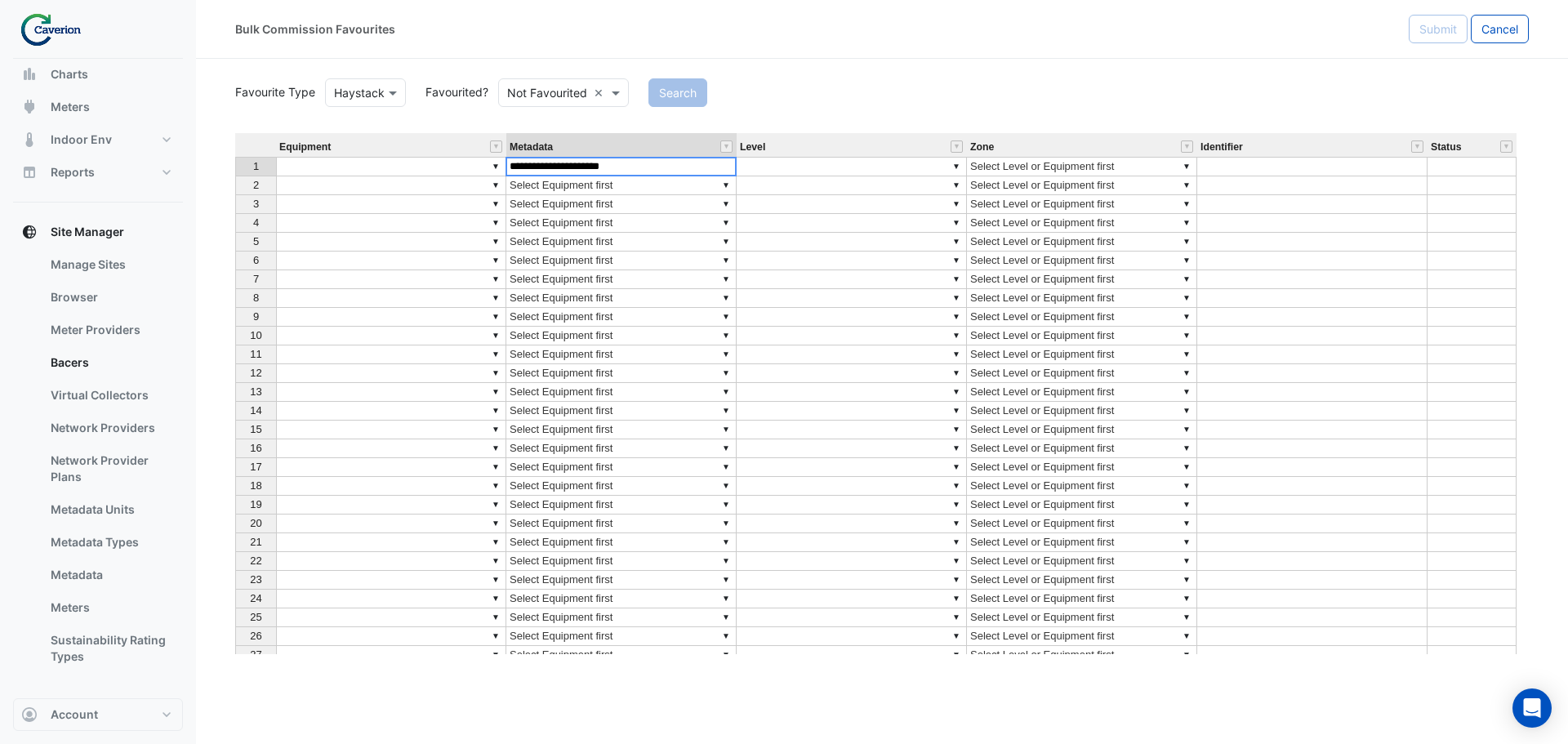 click on "**********" at bounding box center (621, 167) 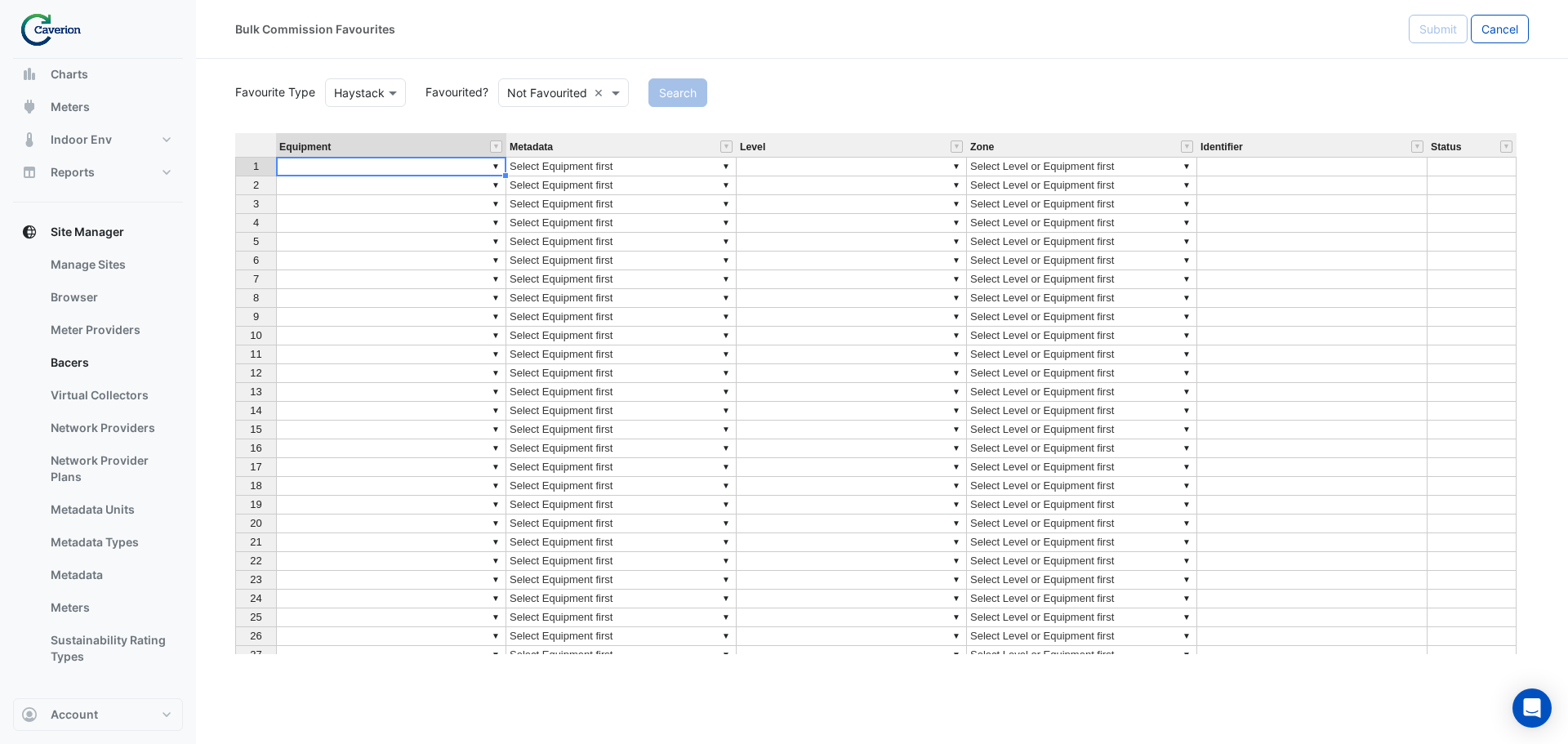 click on "Equipment Metadata Level Zone Identifier Status 1 ▼ ▼ Select Equipment first ▼ ▼ Select Level or Equipment first 2 ▼ ▼ Select Equipment first ▼ ▼ Select Level or Equipment first 3 ▼ ▼ Select Equipment first ▼ ▼ Select Level or Equipment first 4 ▼ ▼ Select Equipment first ▼ ▼ Select Level or Equipment first 5 ▼ ▼ Select Equipment first ▼ ▼ Select Level or Equipment first 6 ▼ ▼ Select Equipment first ▼ ▼ Select Level or Equipment first 7 ▼ ▼ Select Equipment first ▼ ▼ Select Level or Equipment first 8 ▼ ▼ Select Equipment first ▼ ▼ Select Level or Equipment first 9 ▼ ▼ Select Equipment first ▼ ▼ Select Level or Equipment first 10 ▼ ▼ Select Equipment first ▼ ▼ Select Level or Equipment first 11 ▼ ▼ Select Equipment first ▼ ▼ Select Level or Equipment first 12 ▼ ▼ Select Equipment first ▼ ▼ Select Level or Equipment first 13 ▼ ▼ Select Equipment first ▼ ▼ Select Level or Equipment first 14 ▼ ▼ ▼ ▼ 1" at bounding box center [882, 394] 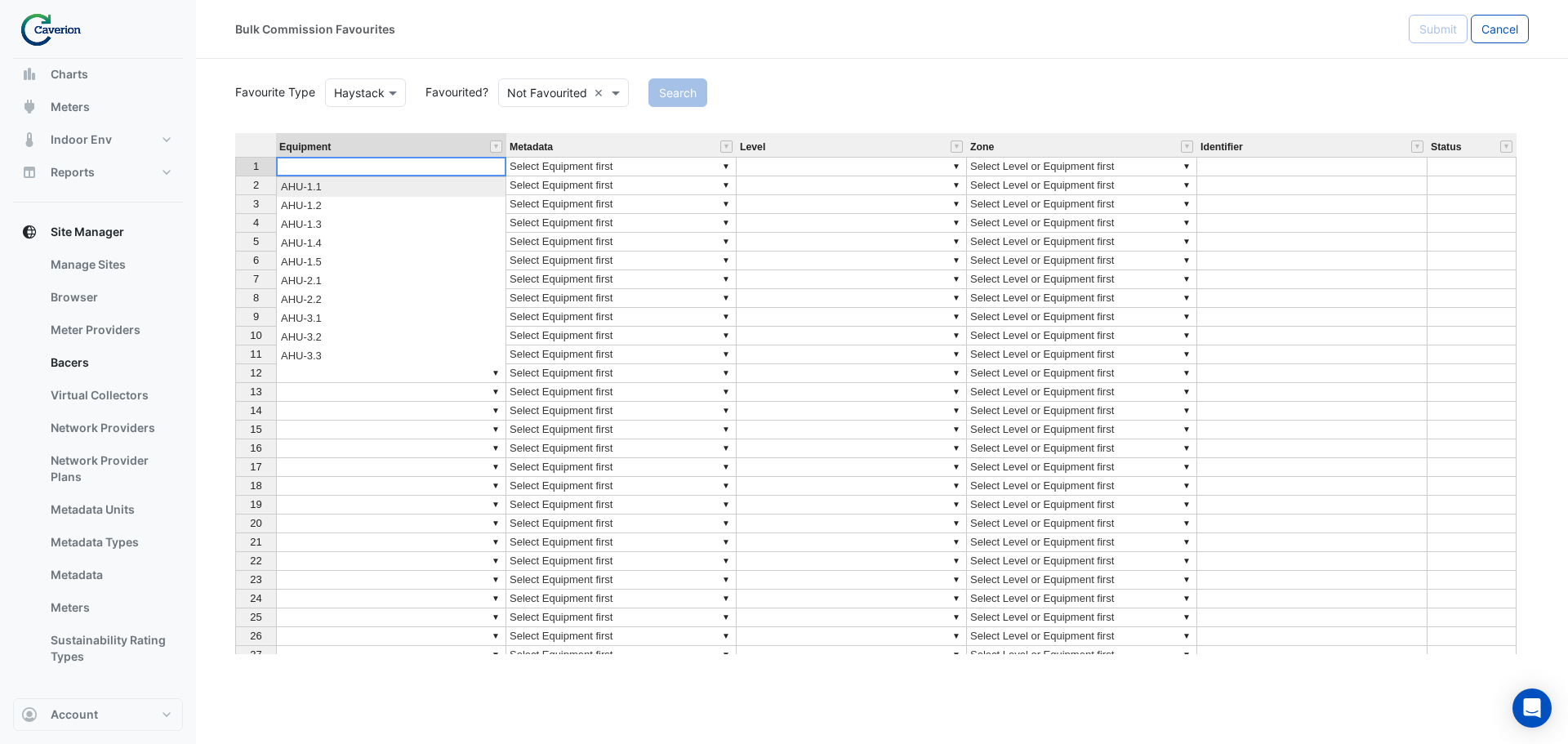 click at bounding box center (391, 167) 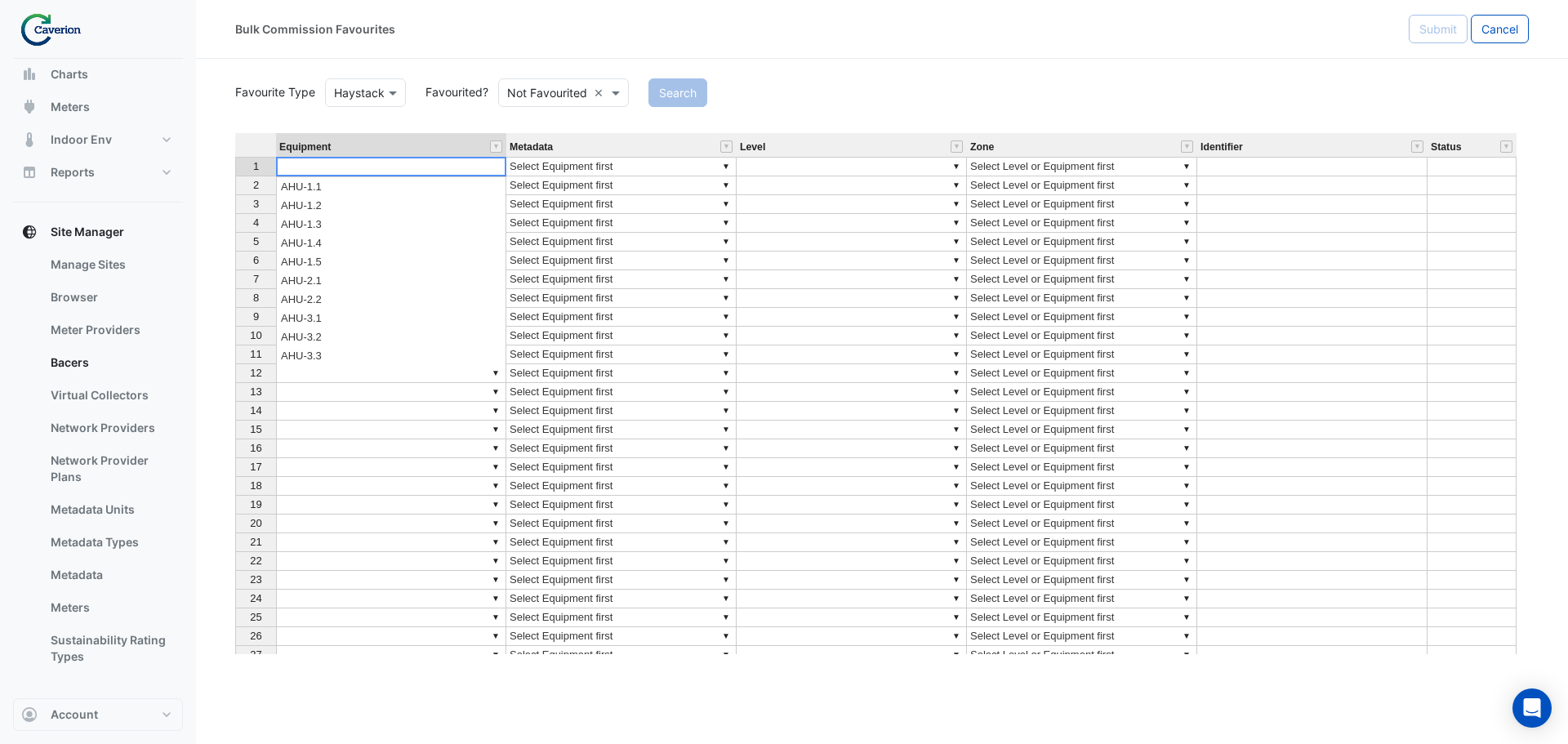 click on "Search" 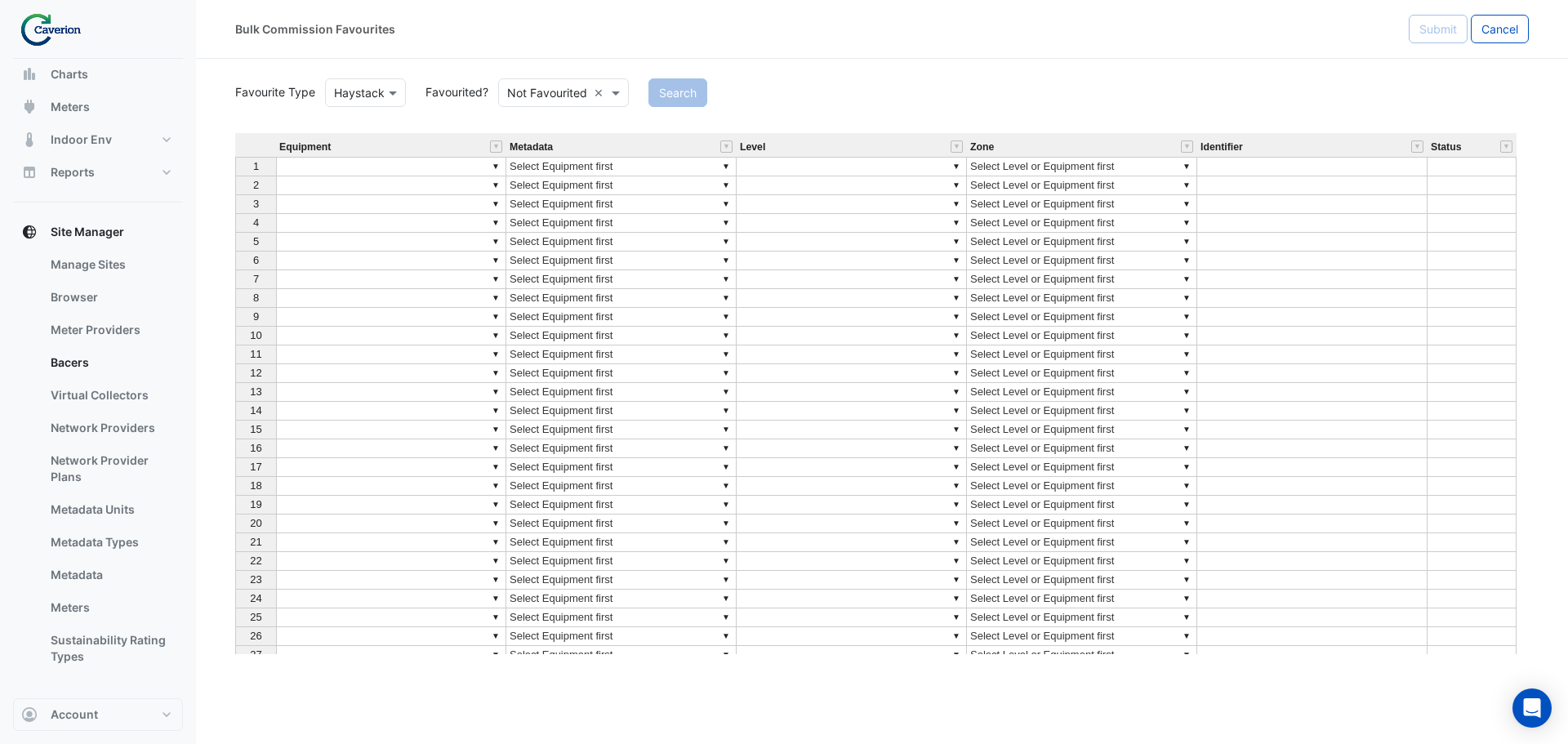 scroll, scrollTop: 221, scrollLeft: 0, axis: vertical 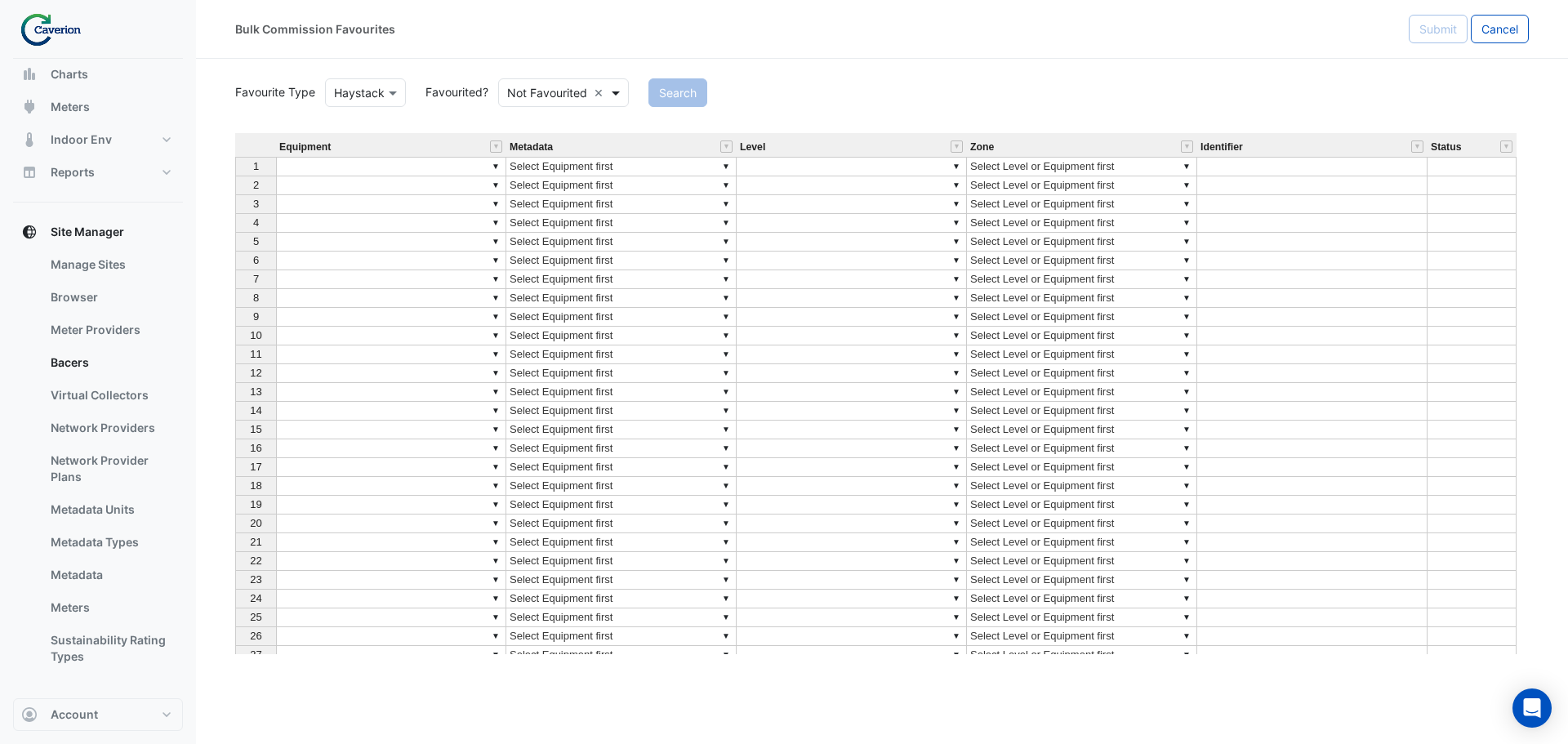click at bounding box center (617, 92) 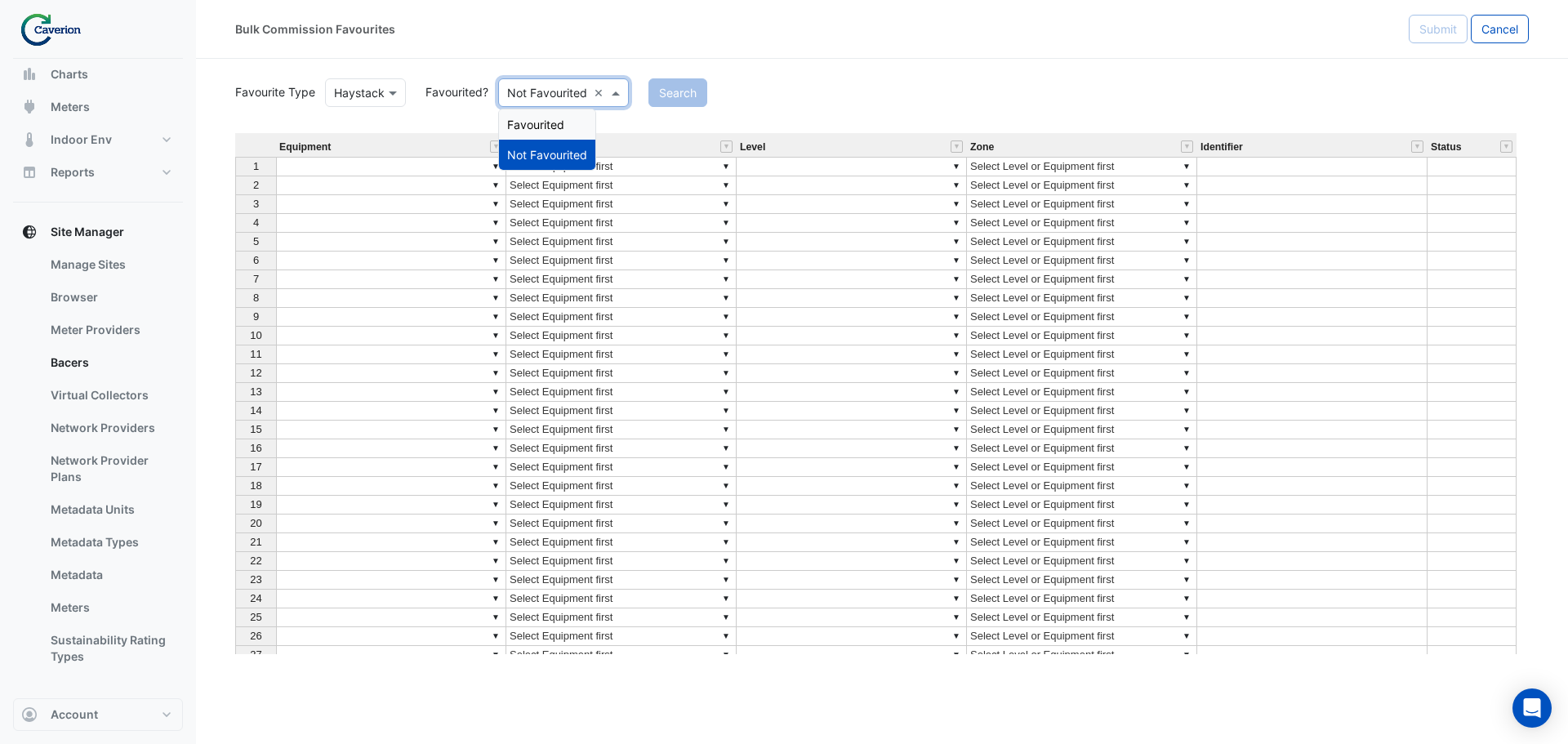 click on "Favourited" at bounding box center (547, 124) 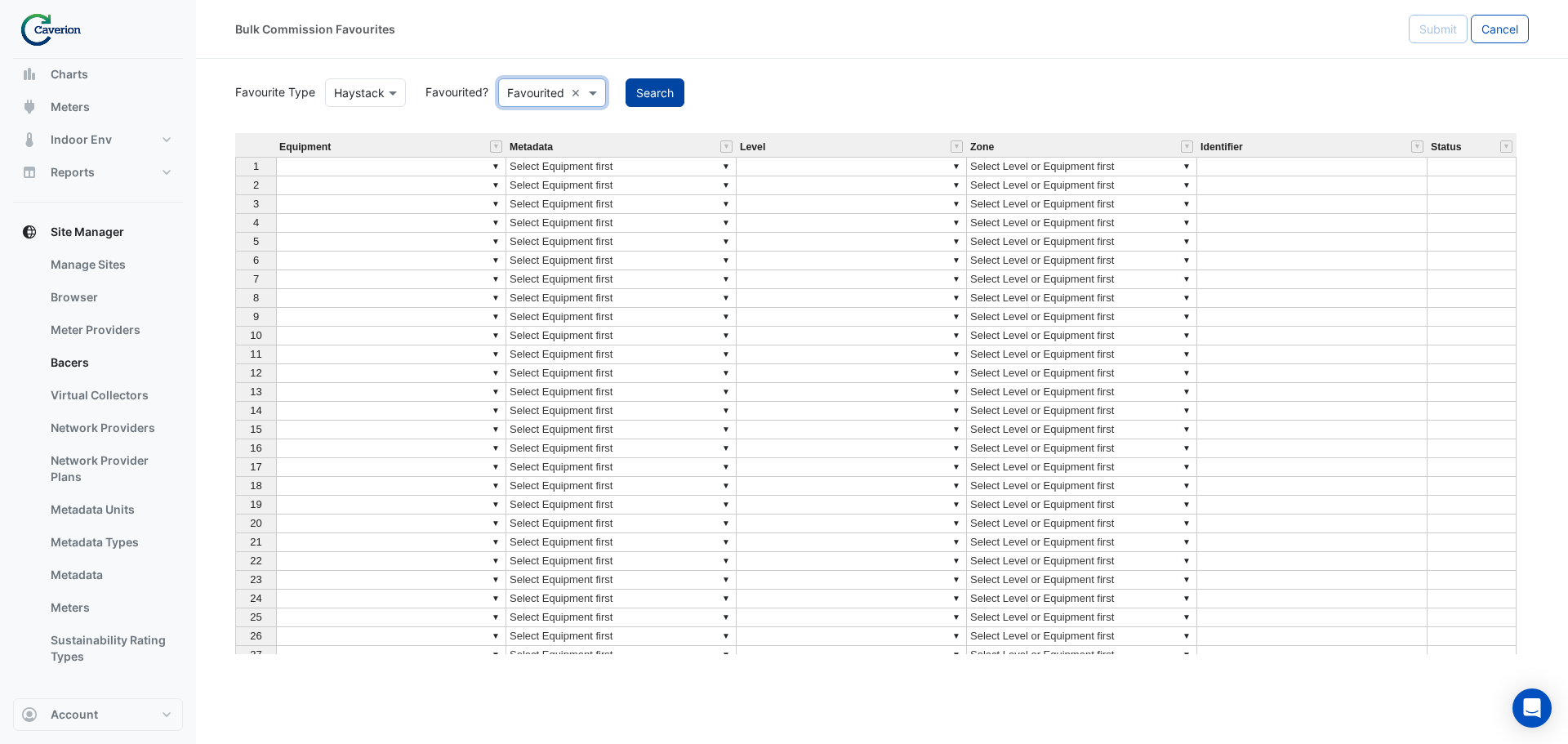 click on "Search" 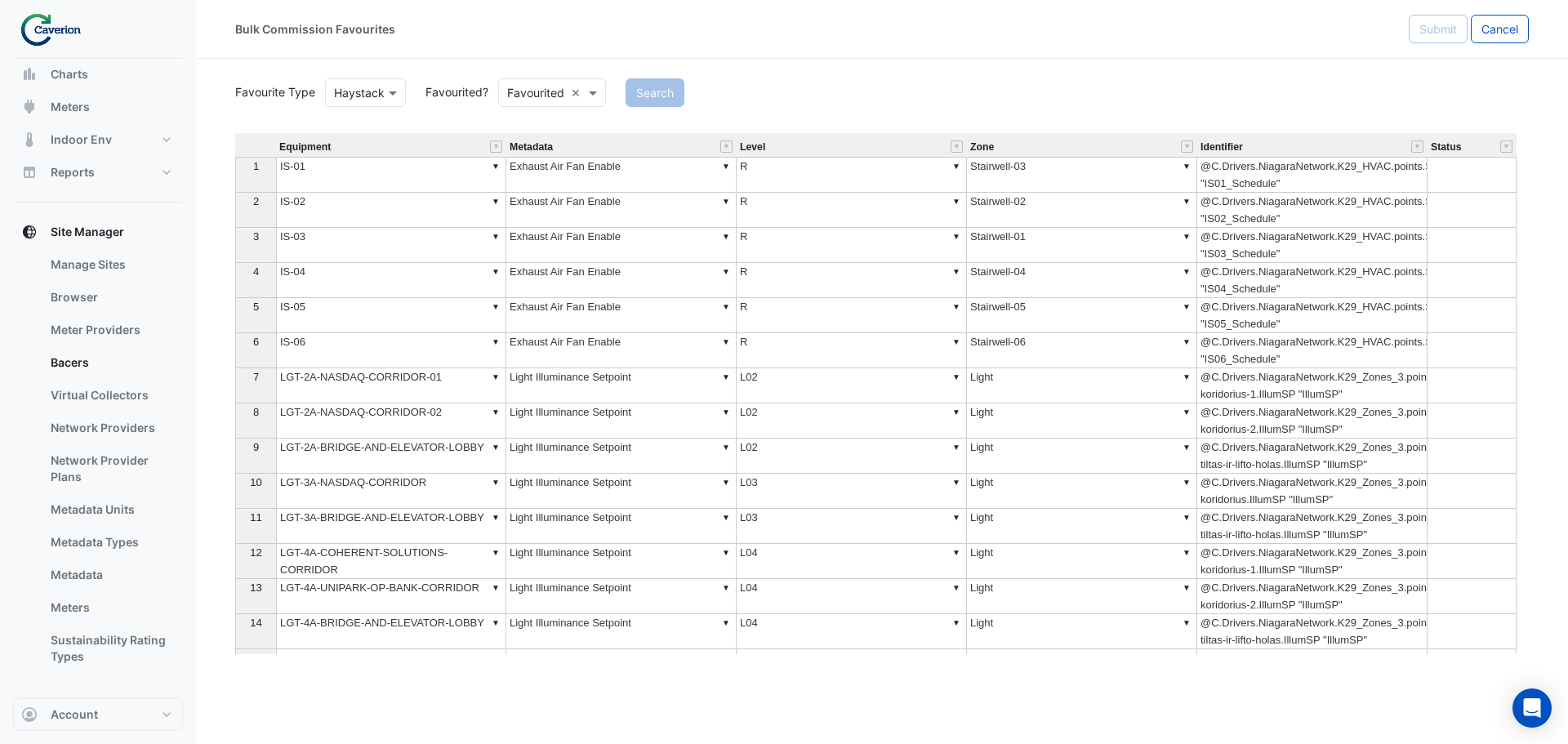 scroll, scrollTop: 562, scrollLeft: 0, axis: vertical 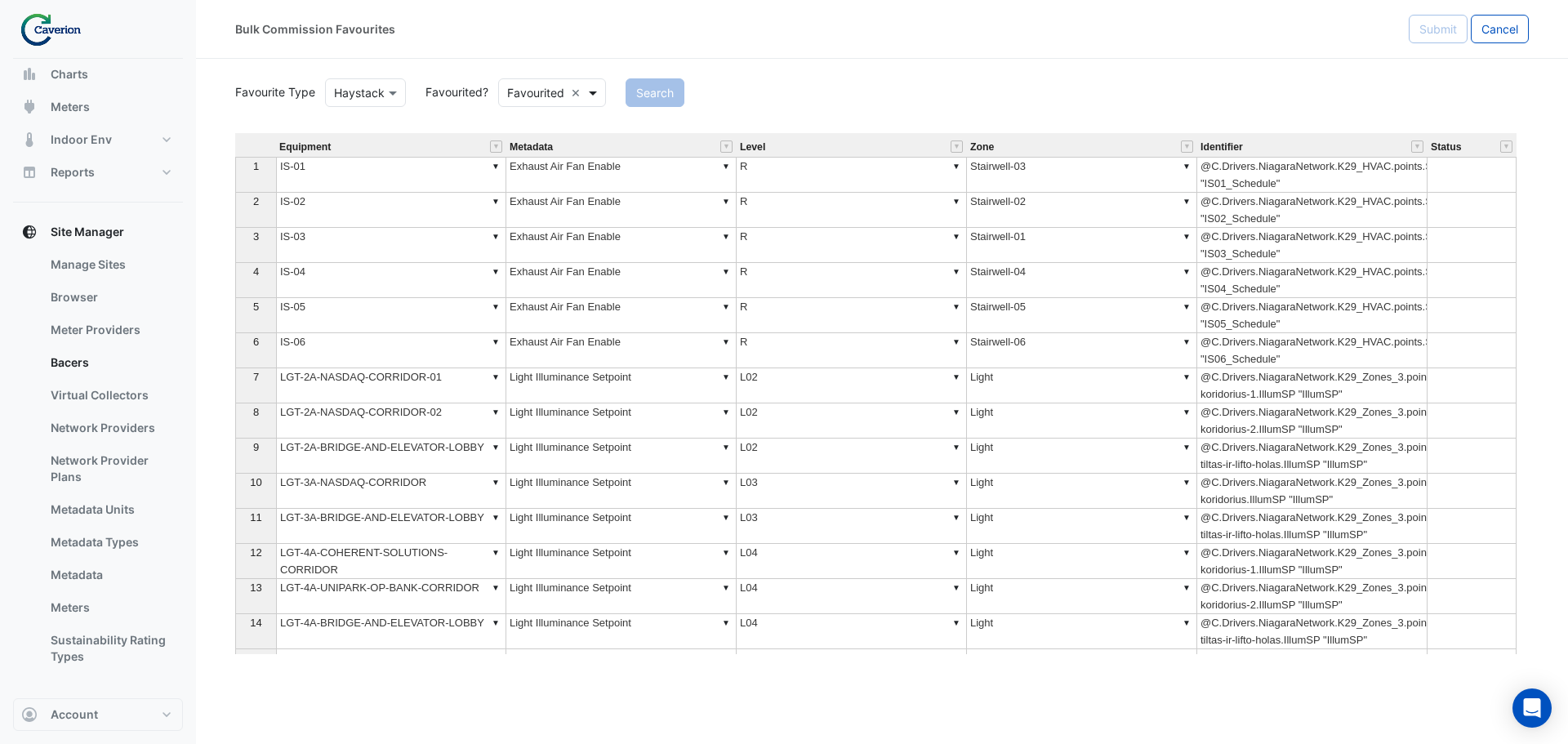 click at bounding box center [595, 92] 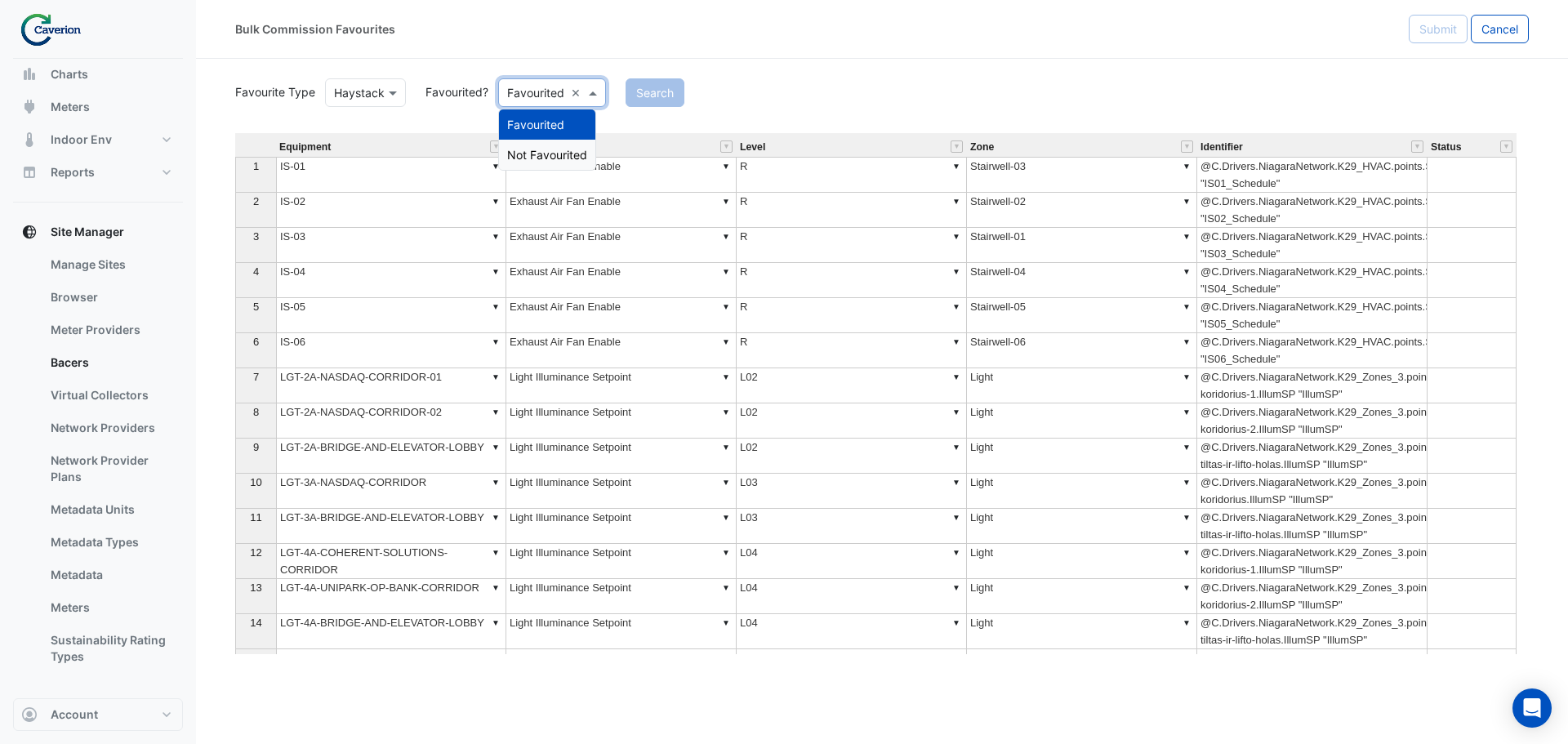 click on "Not Favourited" at bounding box center (547, 154) 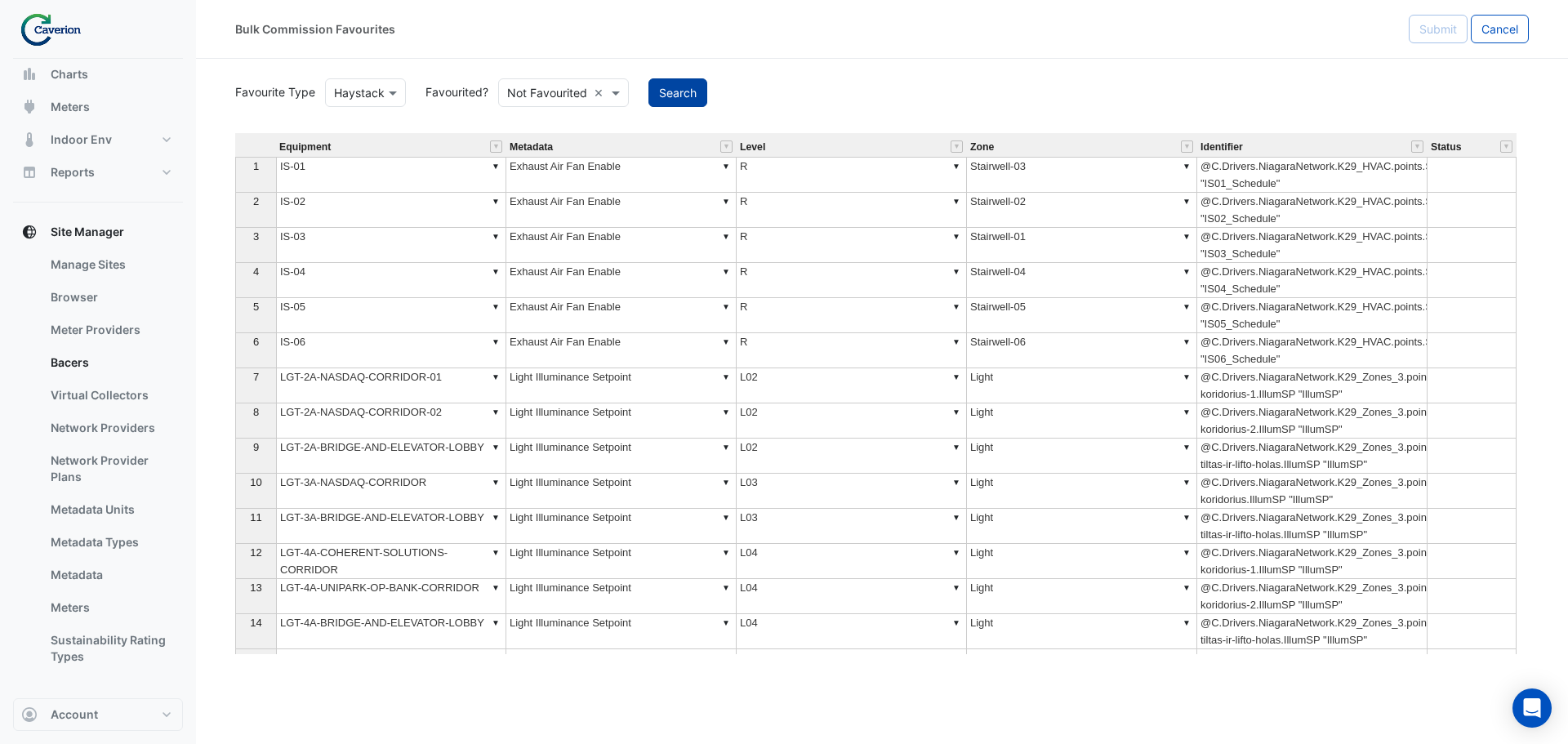 click on "Search" 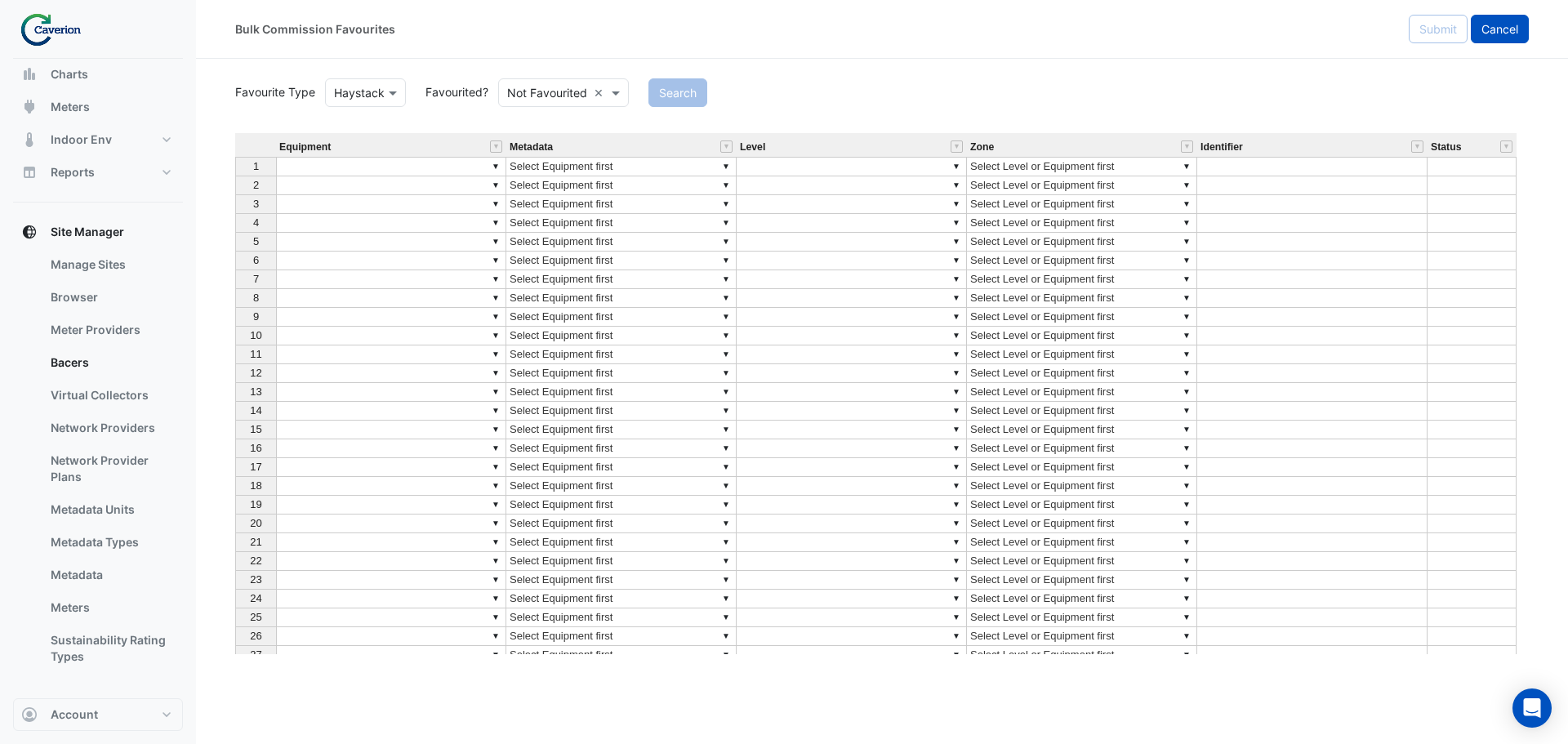 click on "Cancel" 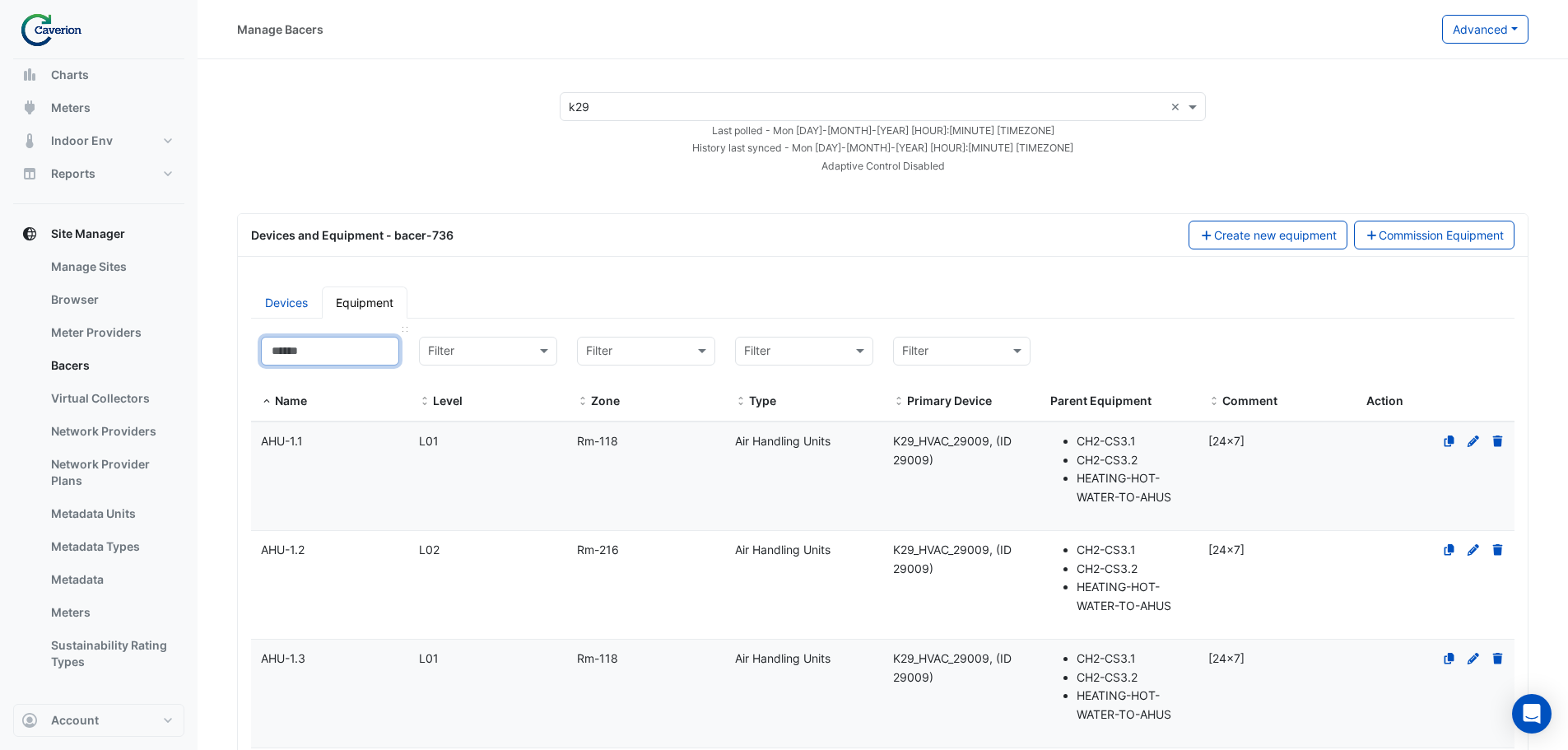 click at bounding box center [330, 351] 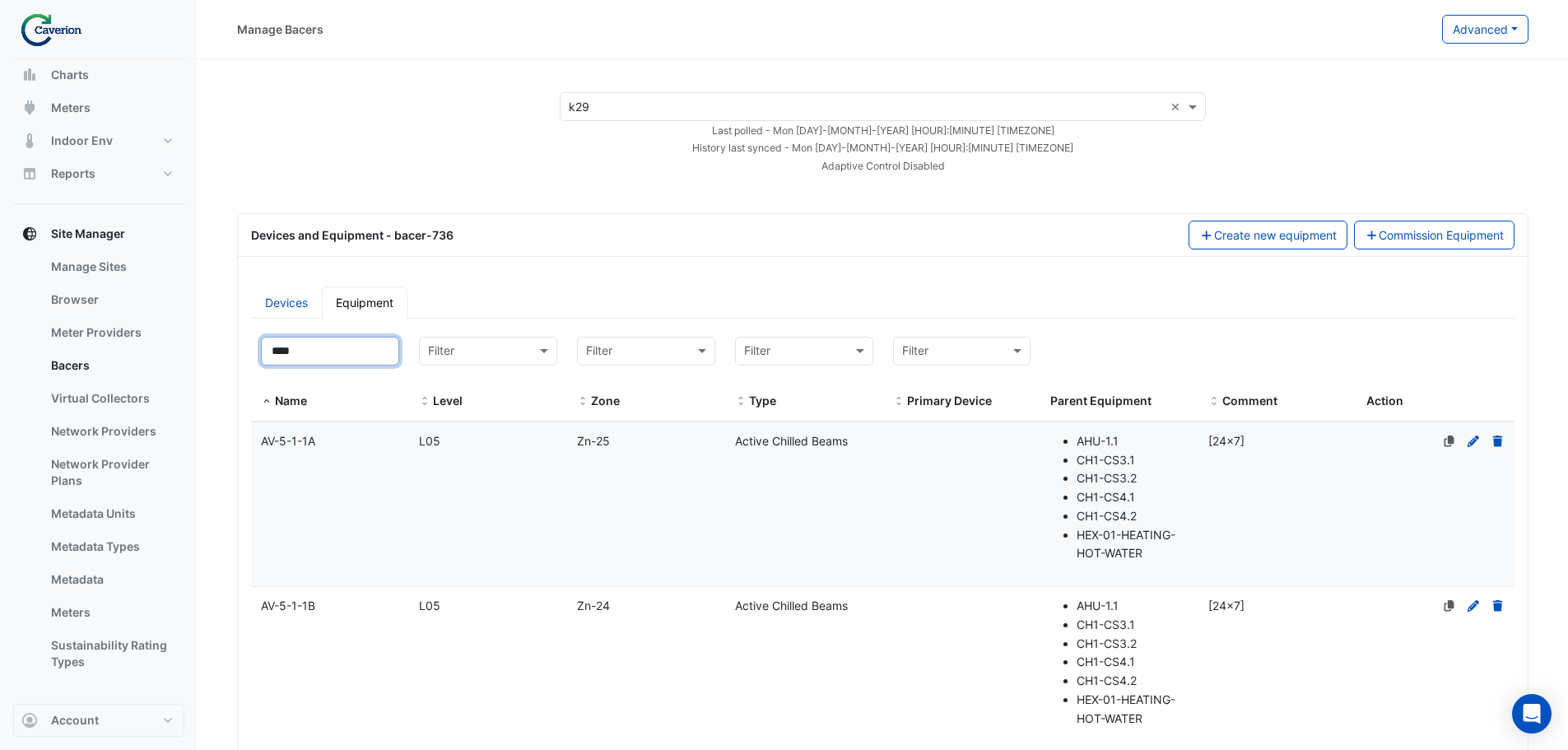 type on "****" 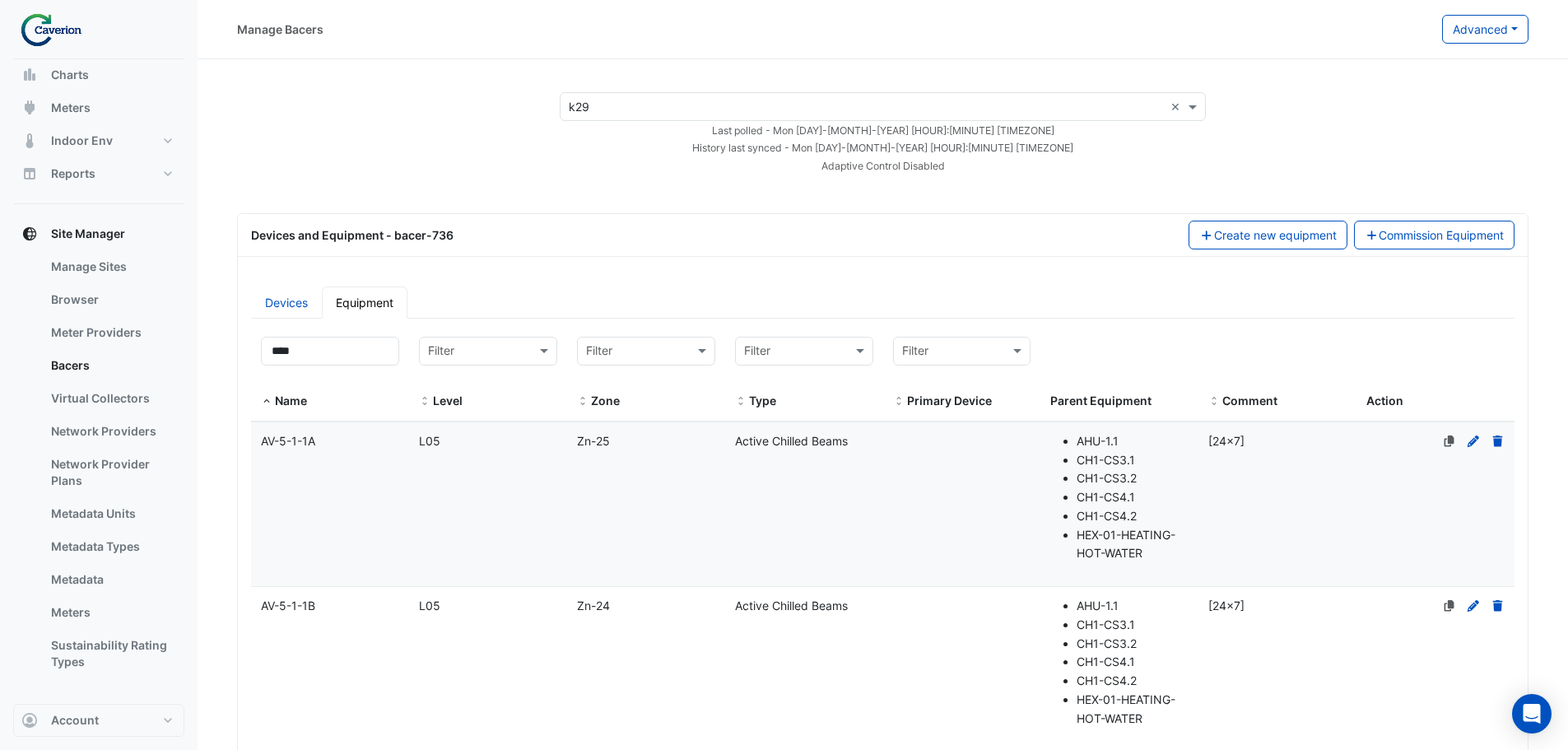 click on "Level
L05" 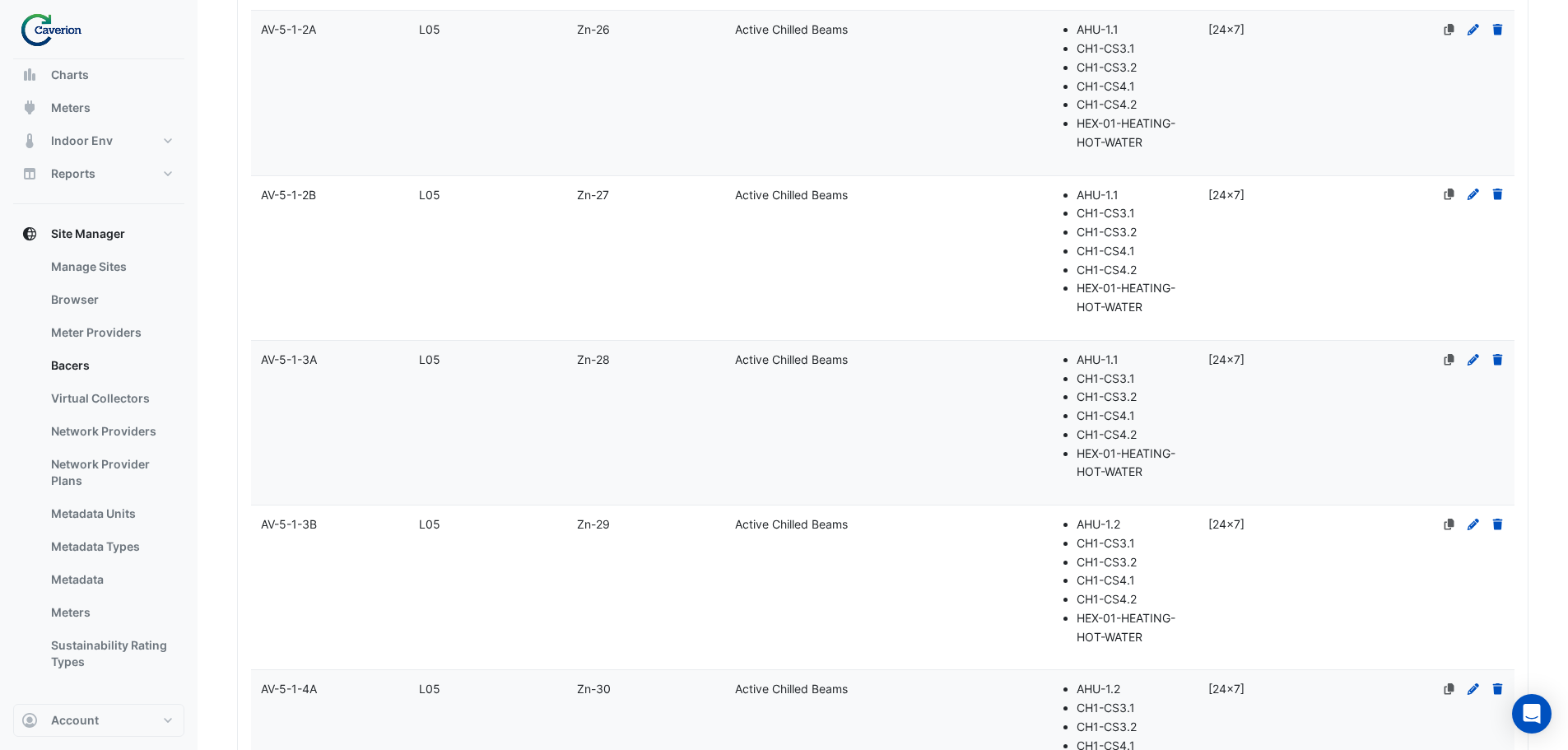 click on "Level
L05" 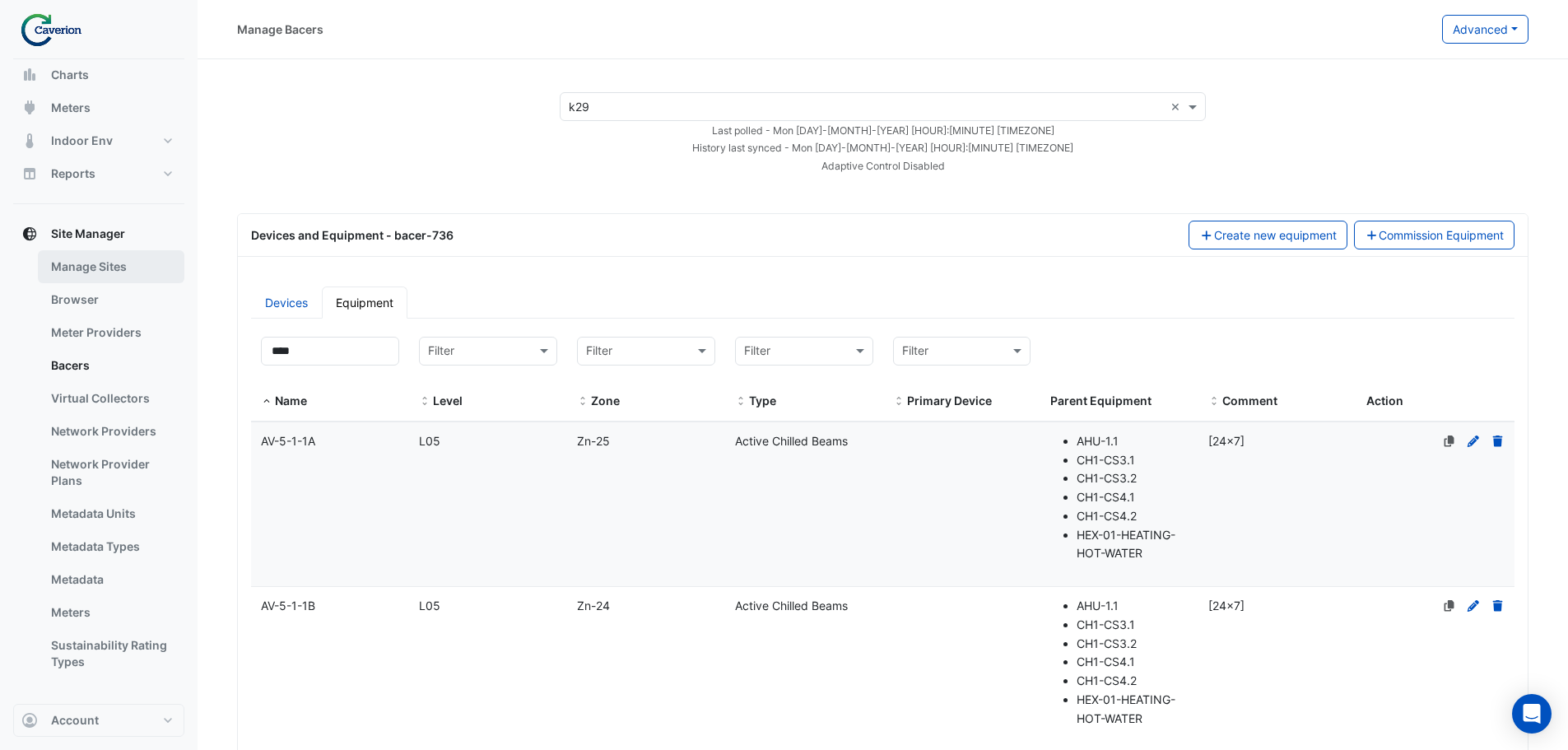 click on "Manage Sites" at bounding box center (111, 267) 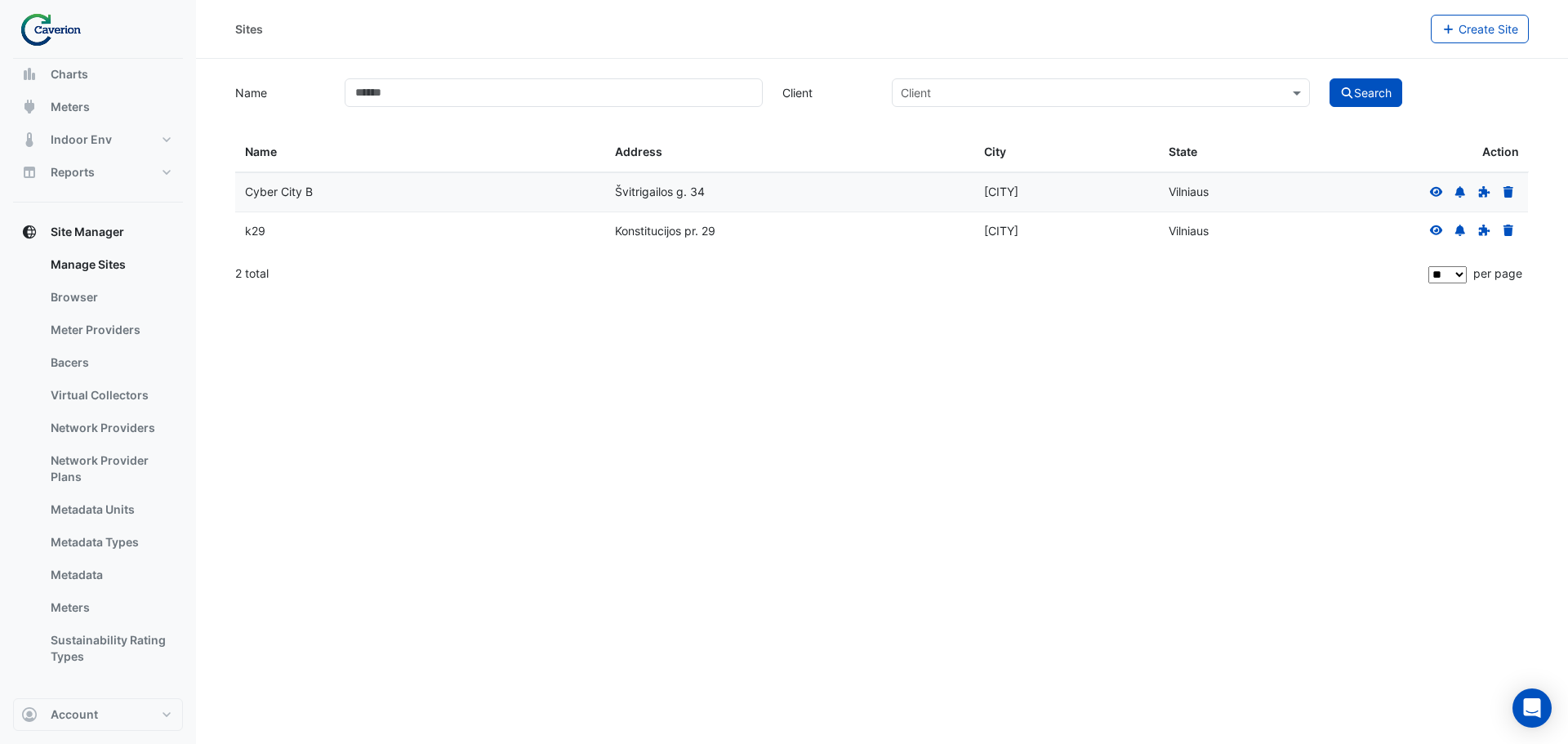 click on "k29" 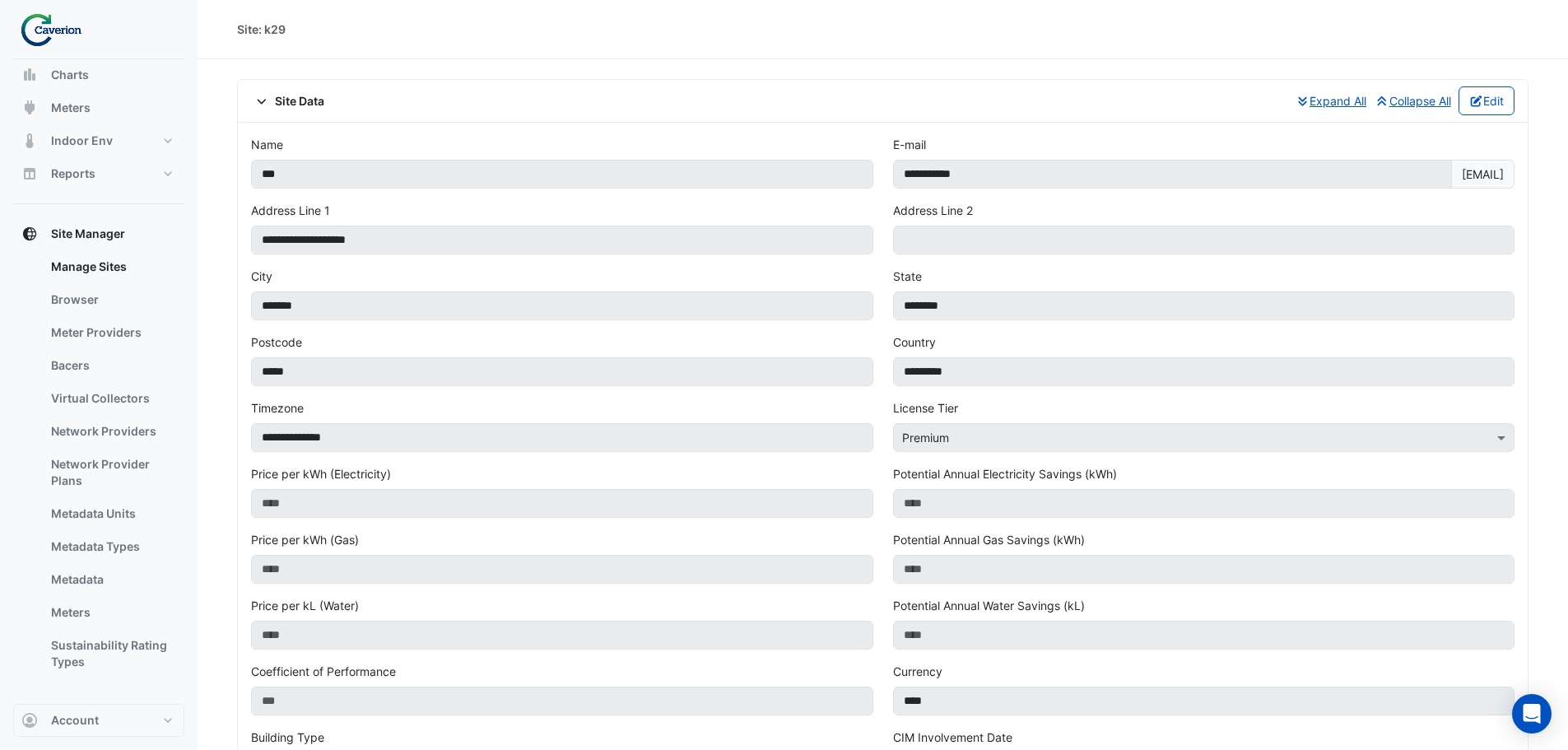 scroll, scrollTop: 552, scrollLeft: 0, axis: vertical 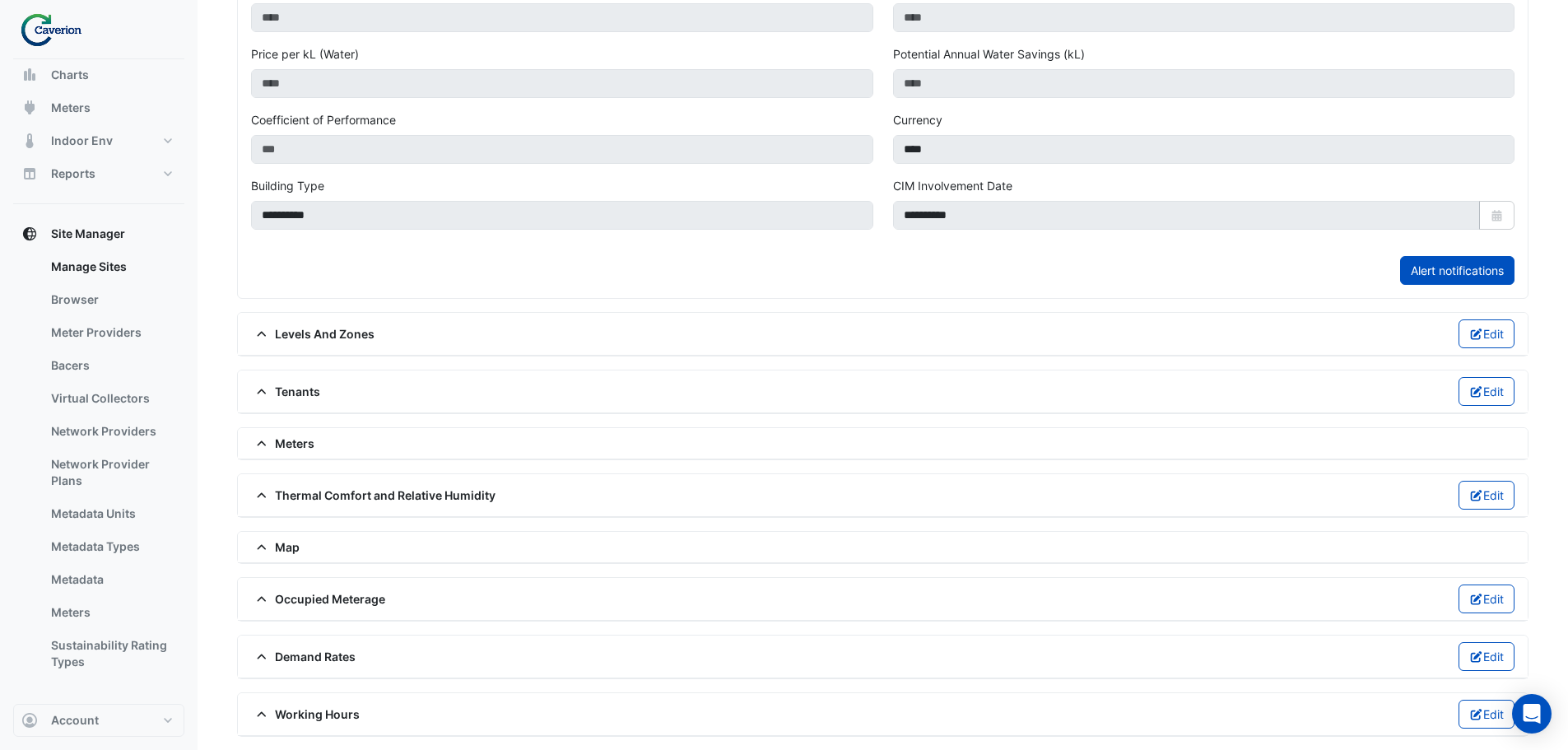 click 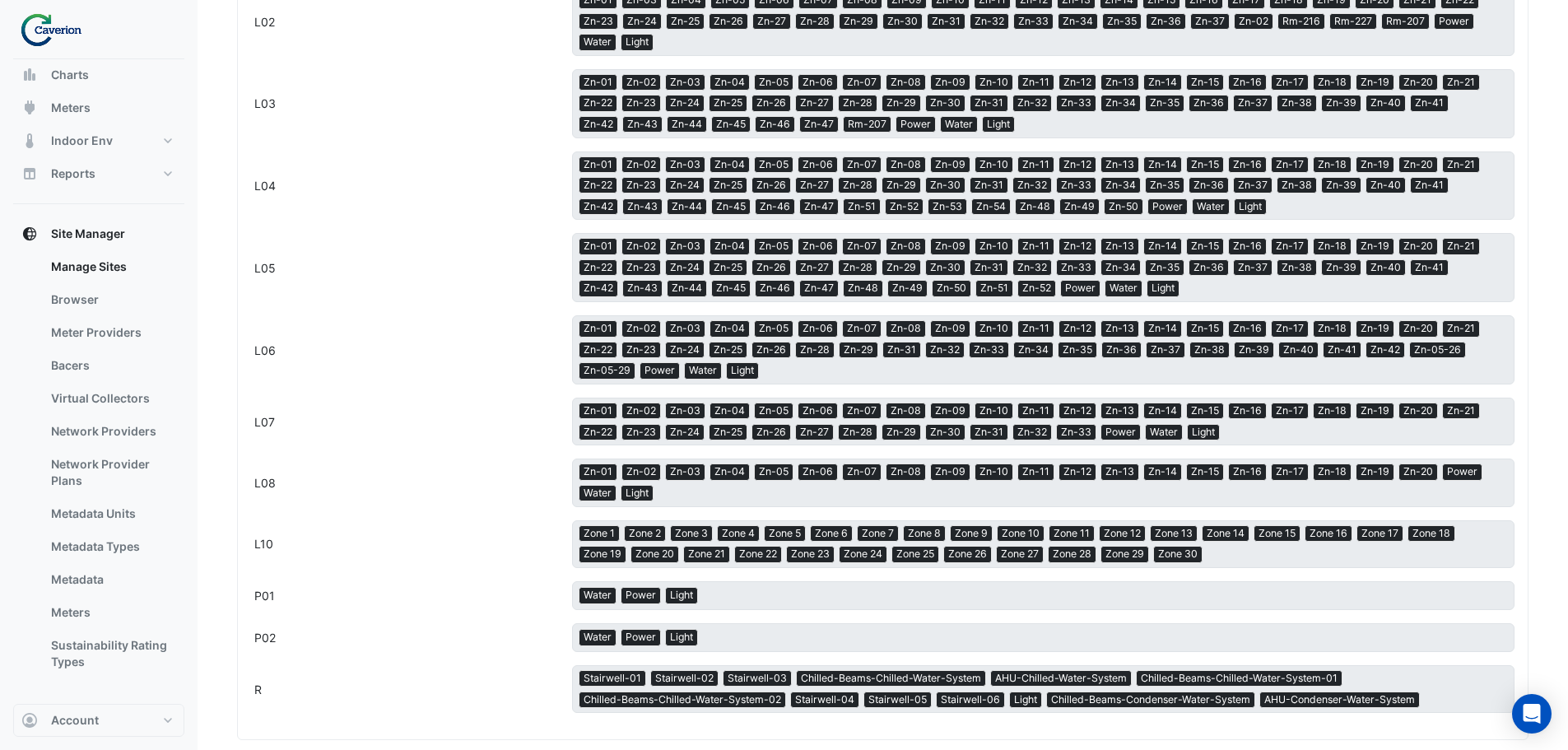 scroll, scrollTop: 1046, scrollLeft: 0, axis: vertical 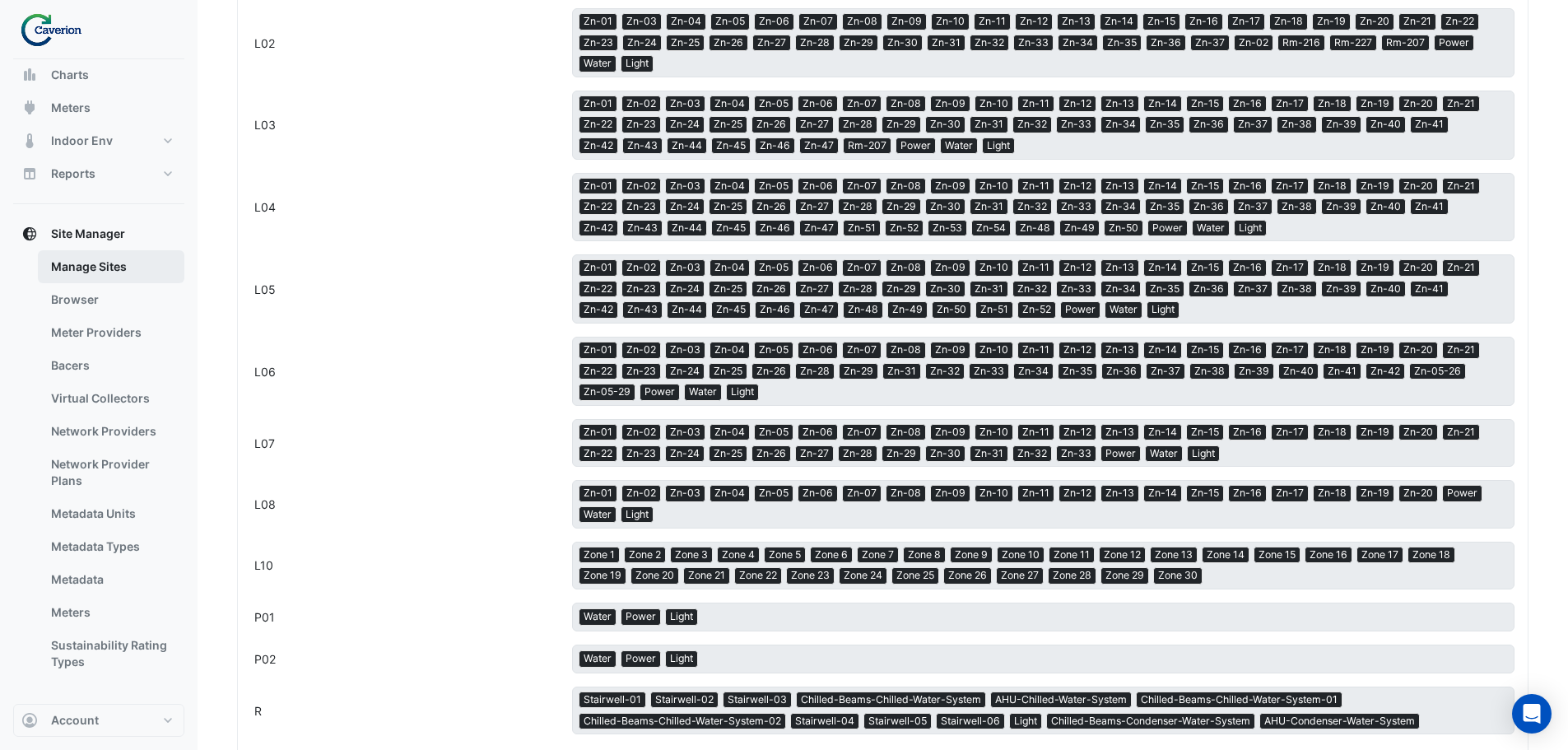 click on "Manage Sites" at bounding box center (111, 267) 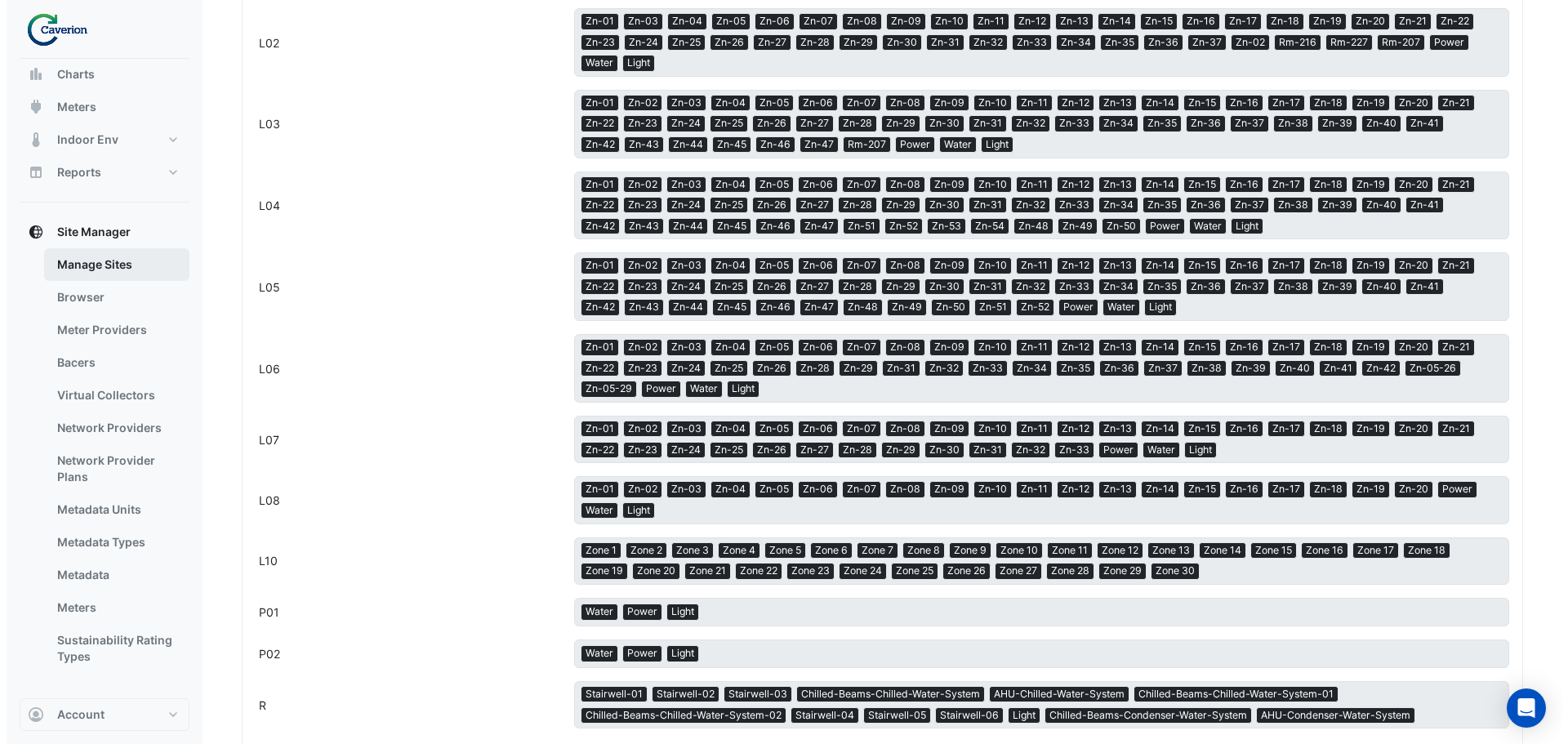 scroll, scrollTop: 0, scrollLeft: 0, axis: both 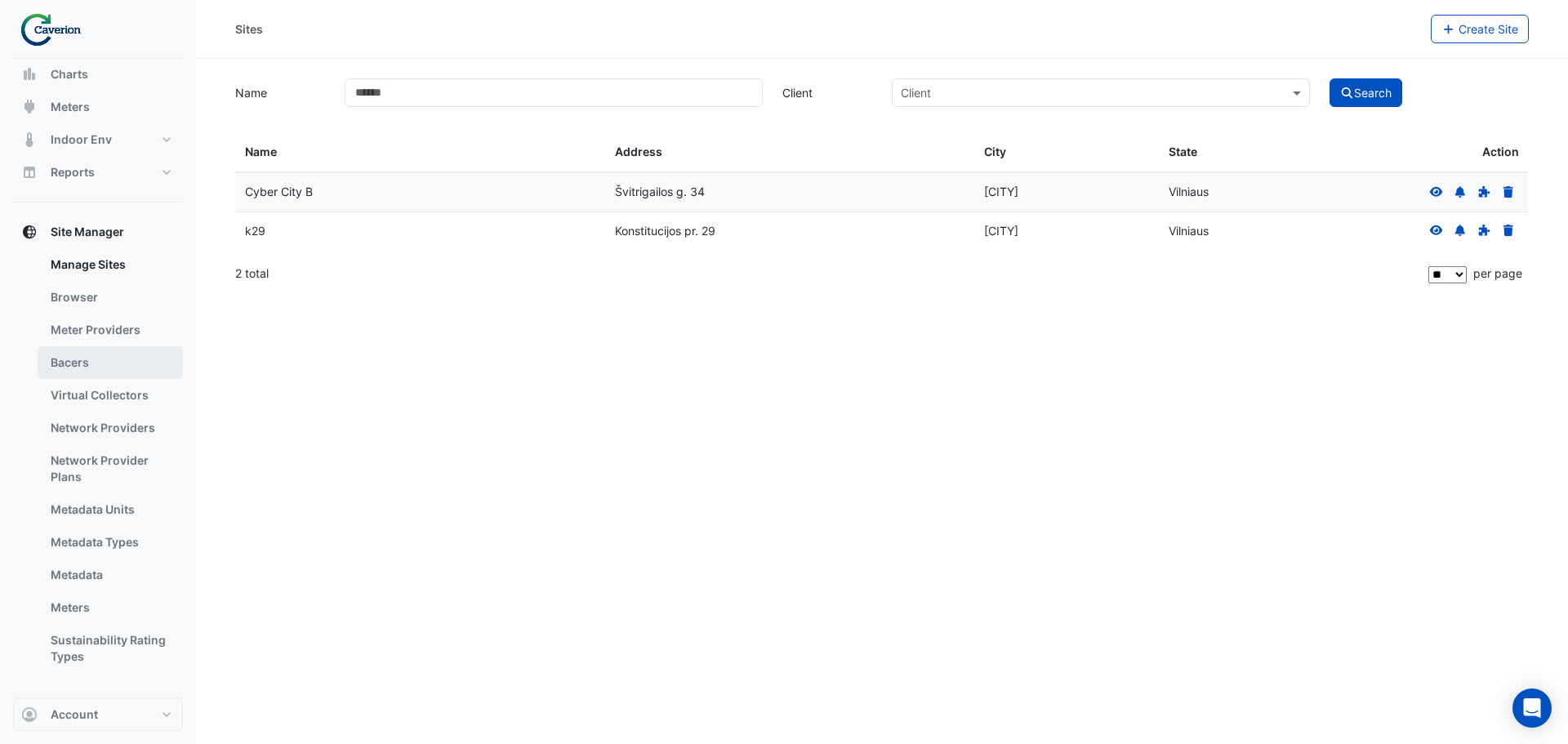 click on "Bacers" at bounding box center [110, 363] 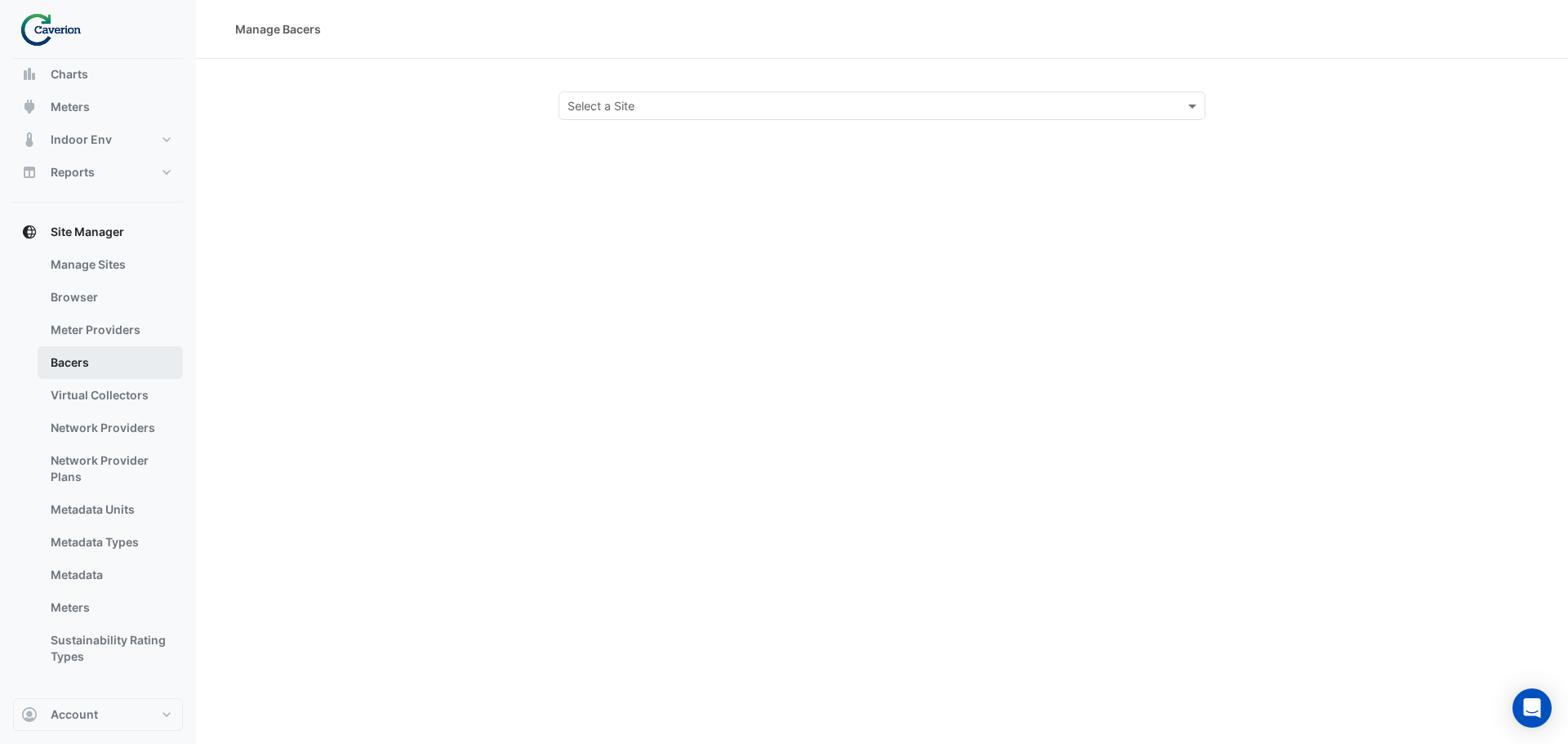click on "Bacers" at bounding box center [110, 363] 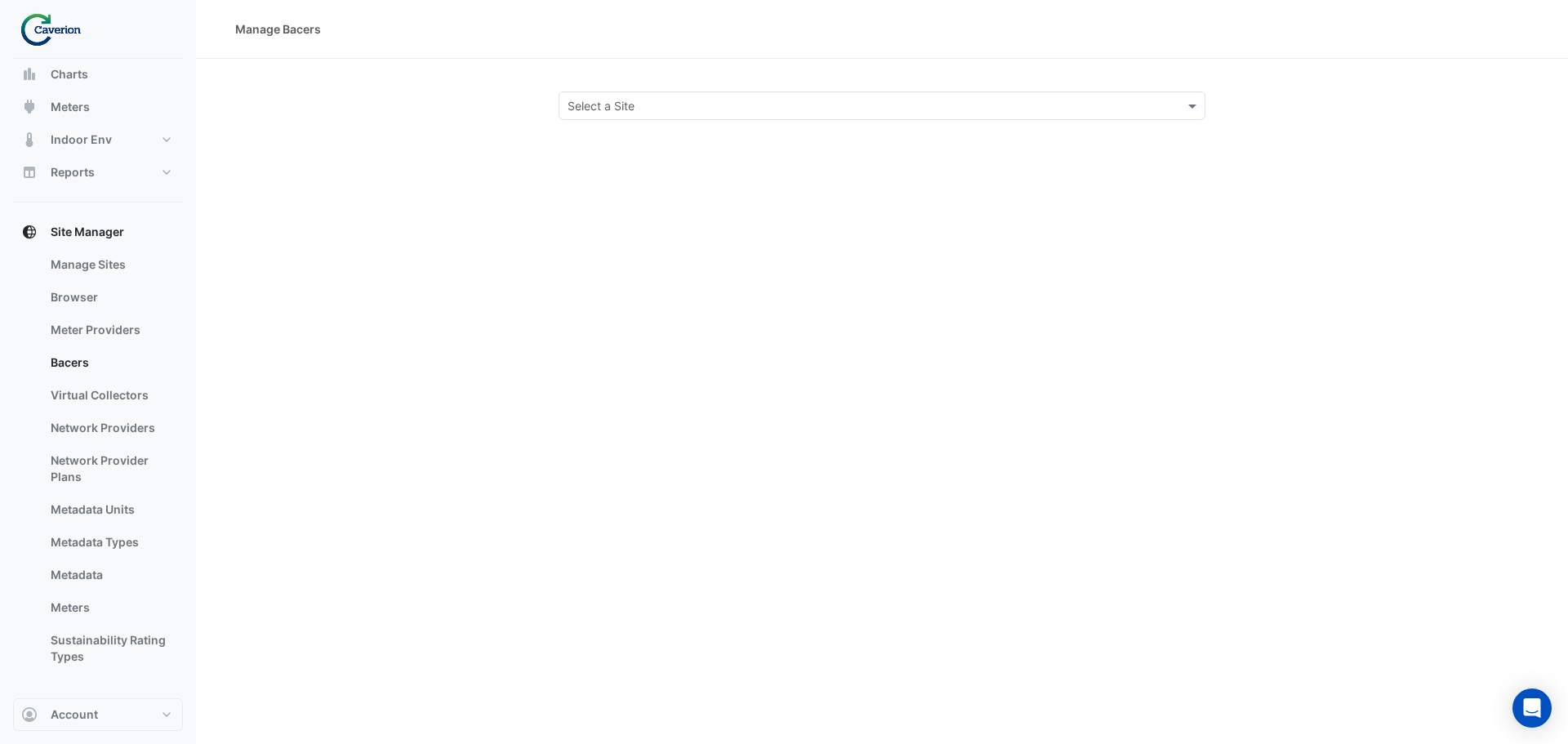 click on "Manage Bacers
Select a Site" 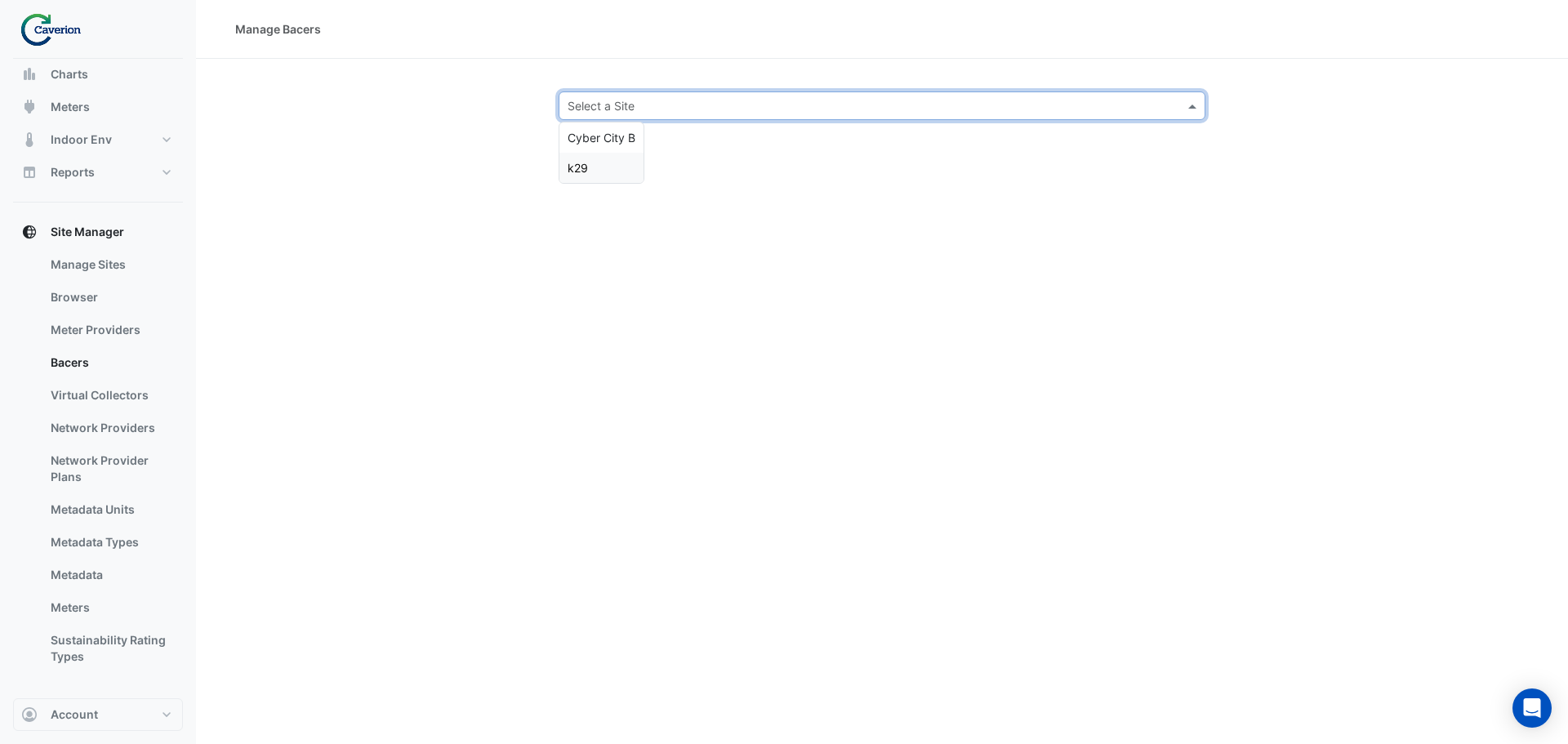 click on "k29" at bounding box center [601, 167] 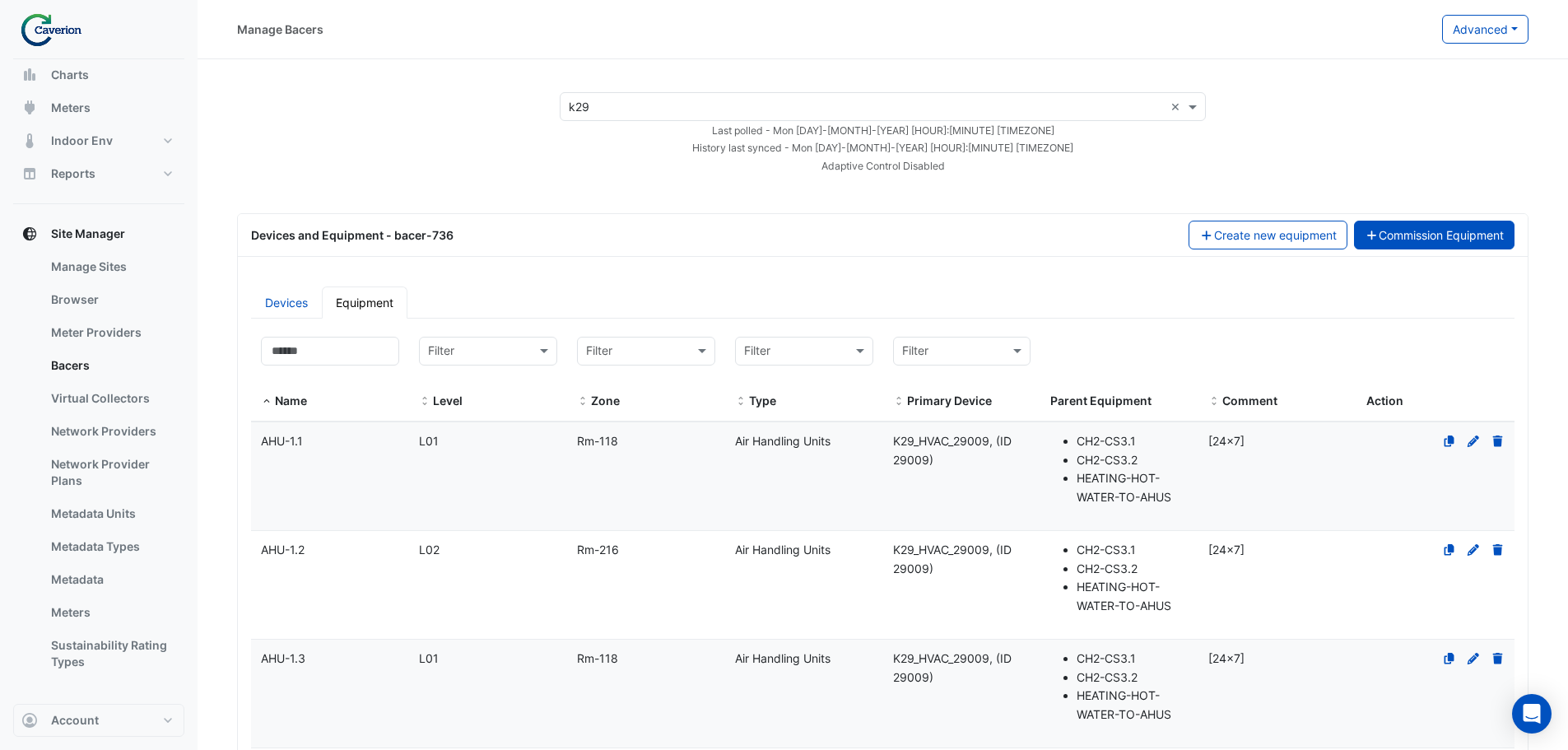click on "Commission Equipment" 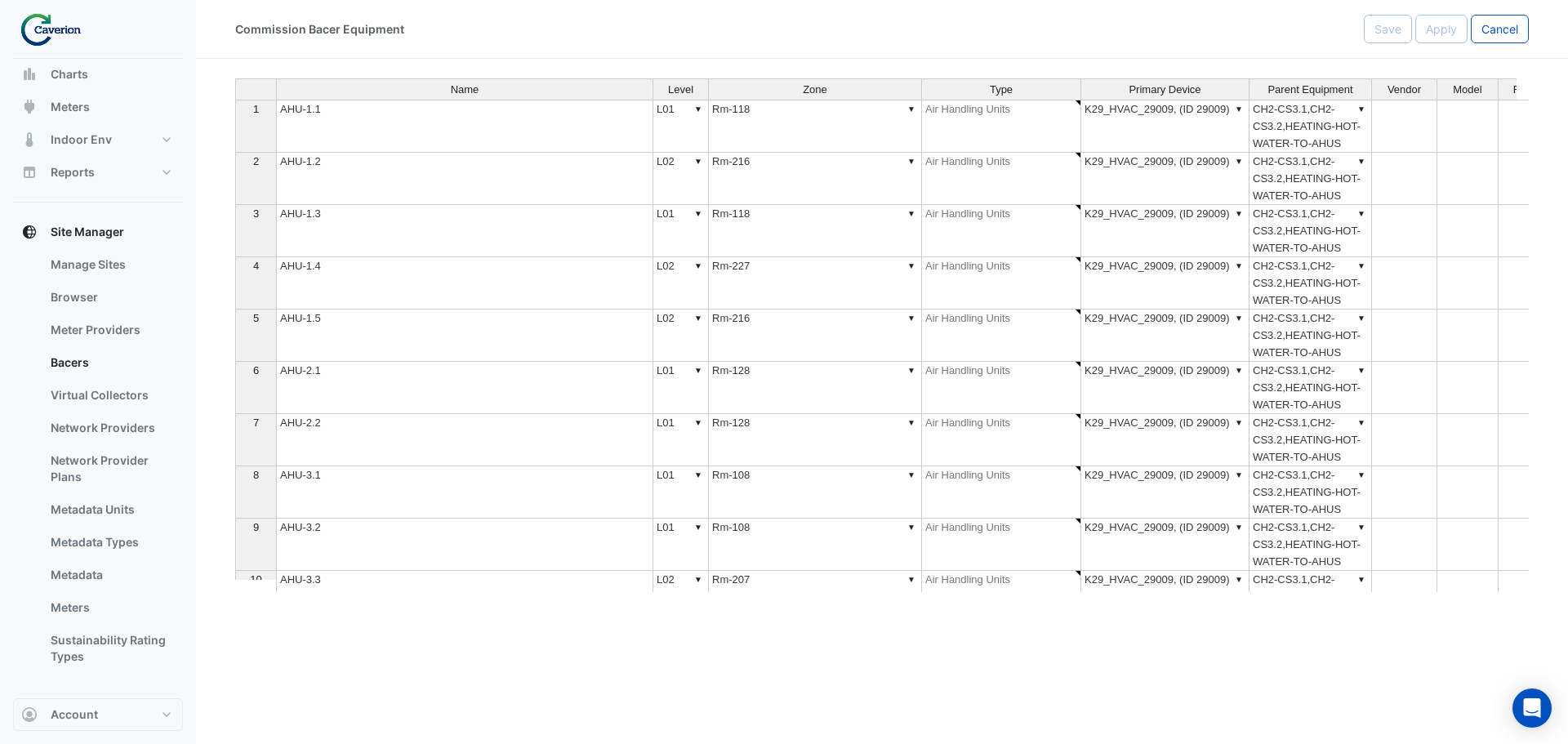 type on "**********" 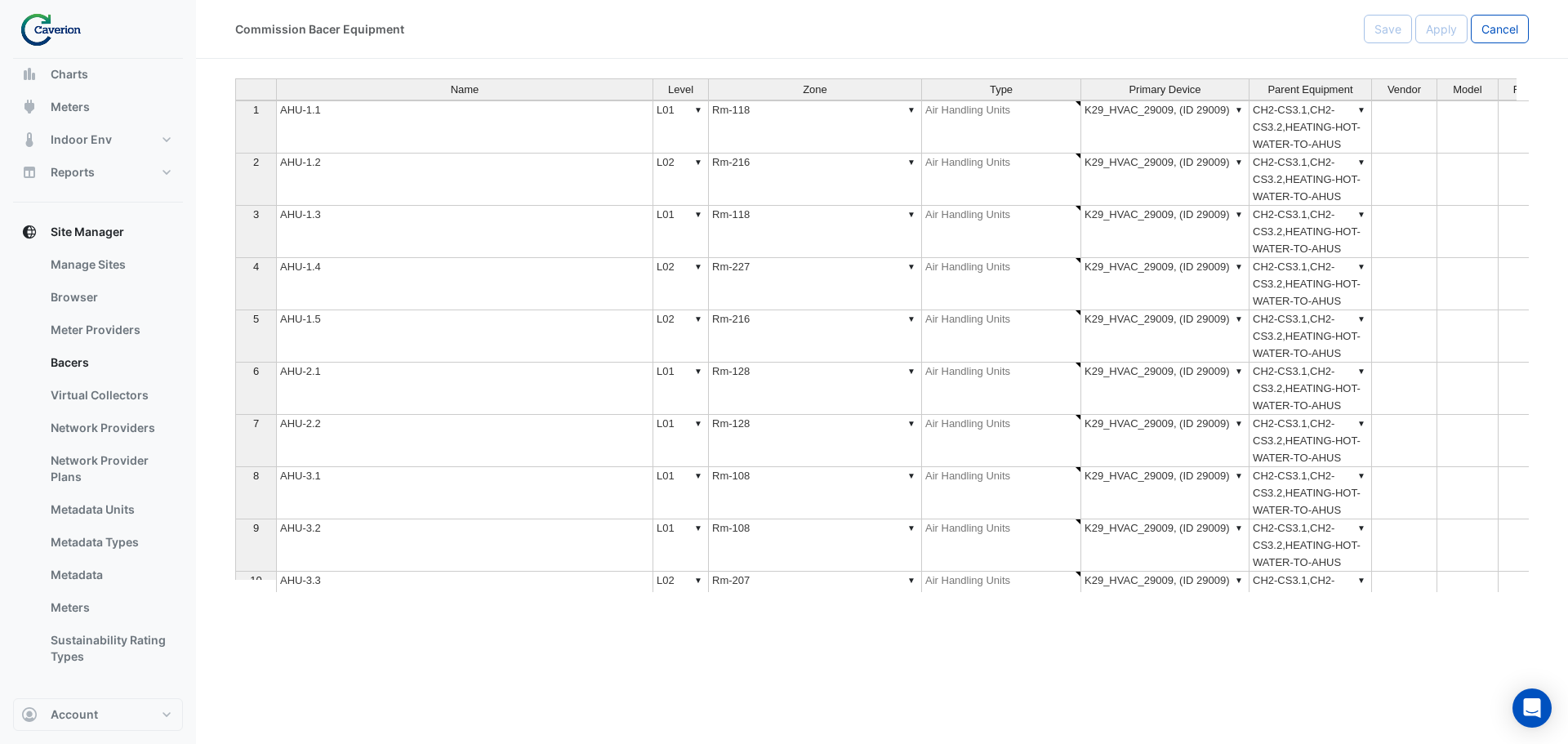 scroll, scrollTop: 1224, scrollLeft: 0, axis: vertical 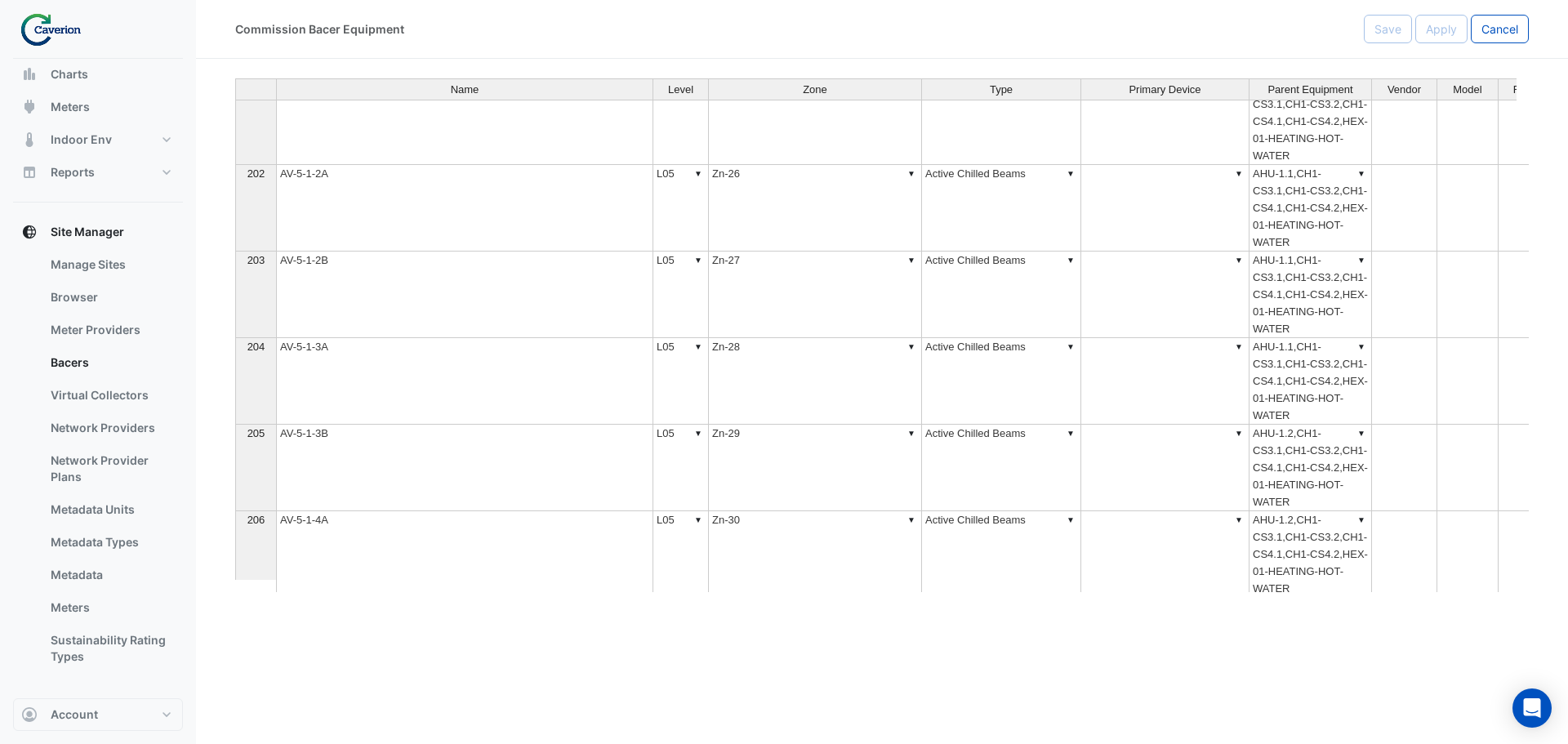 click on "AV-5-1-2B" at bounding box center [465, 295] 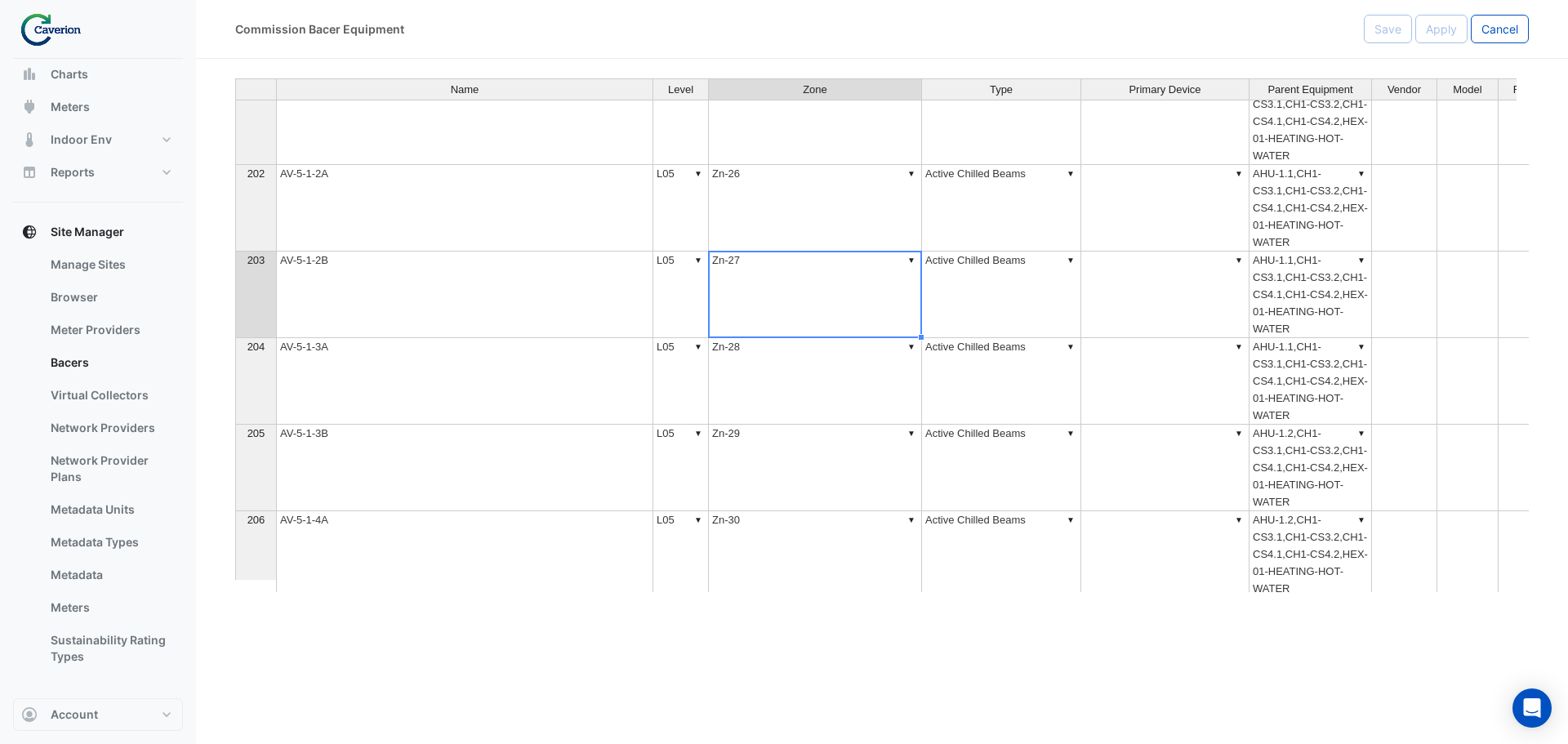 click on "▼ Zn-27" at bounding box center (815, 295) 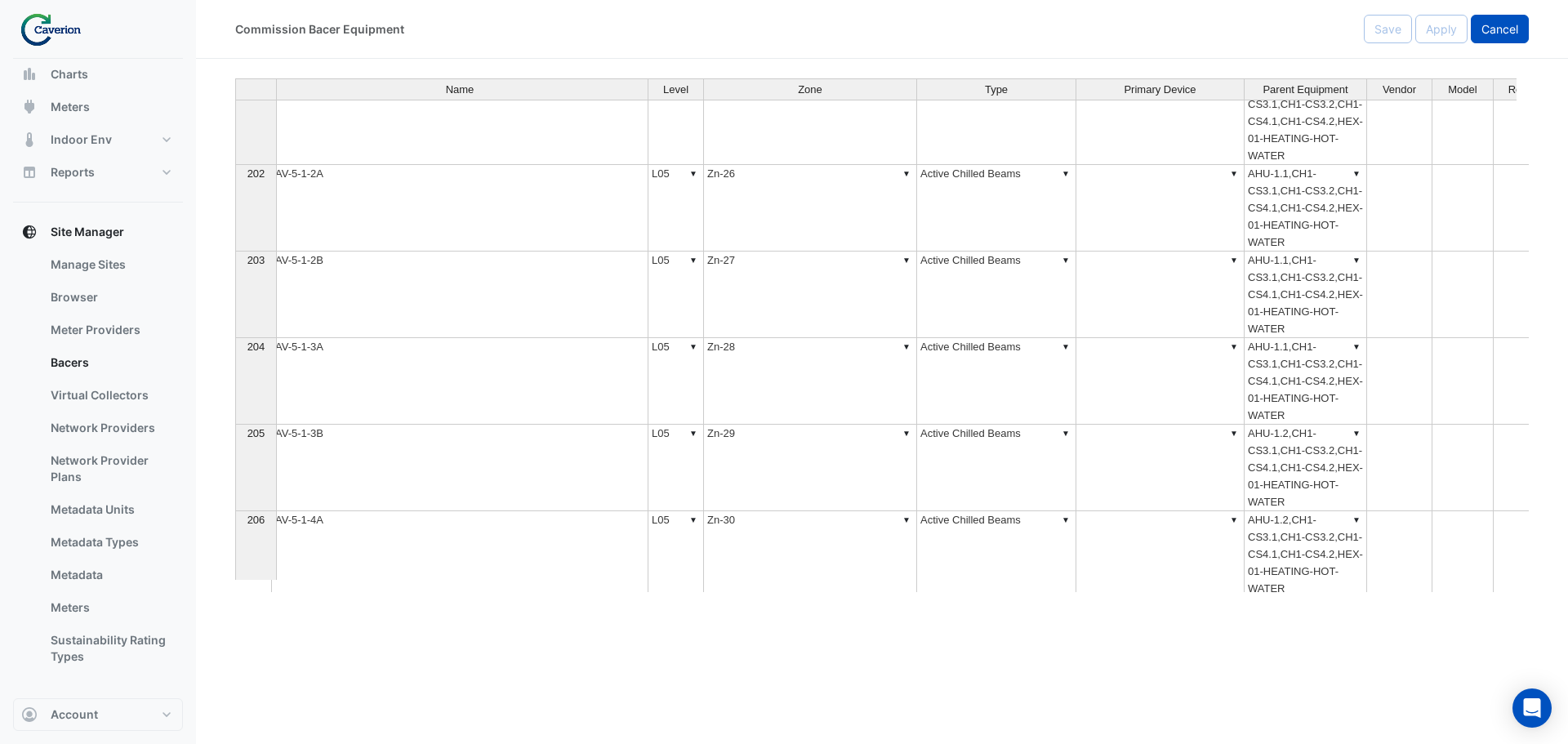 click on "Cancel" 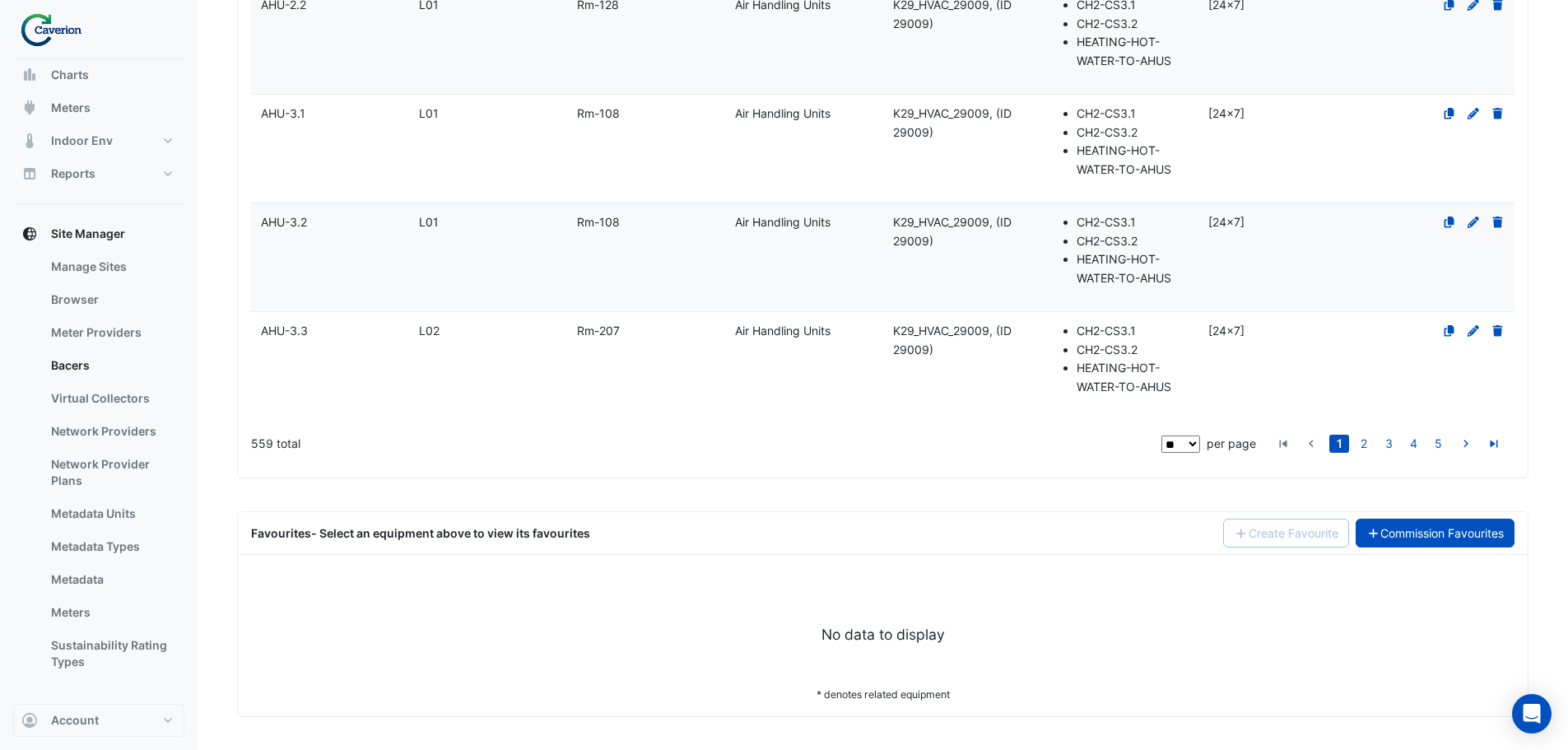 click on "Commission Favourites" 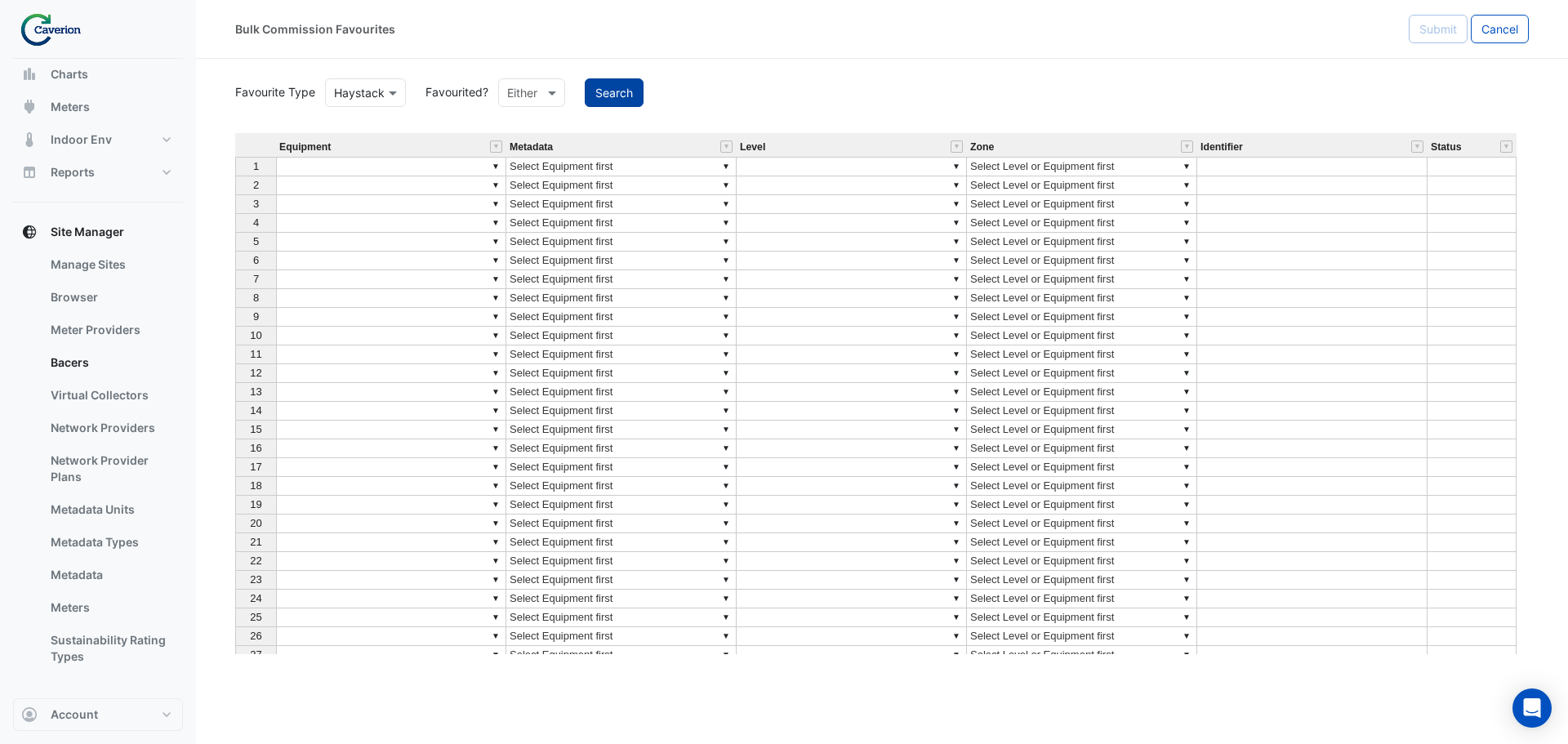 click on "Search" 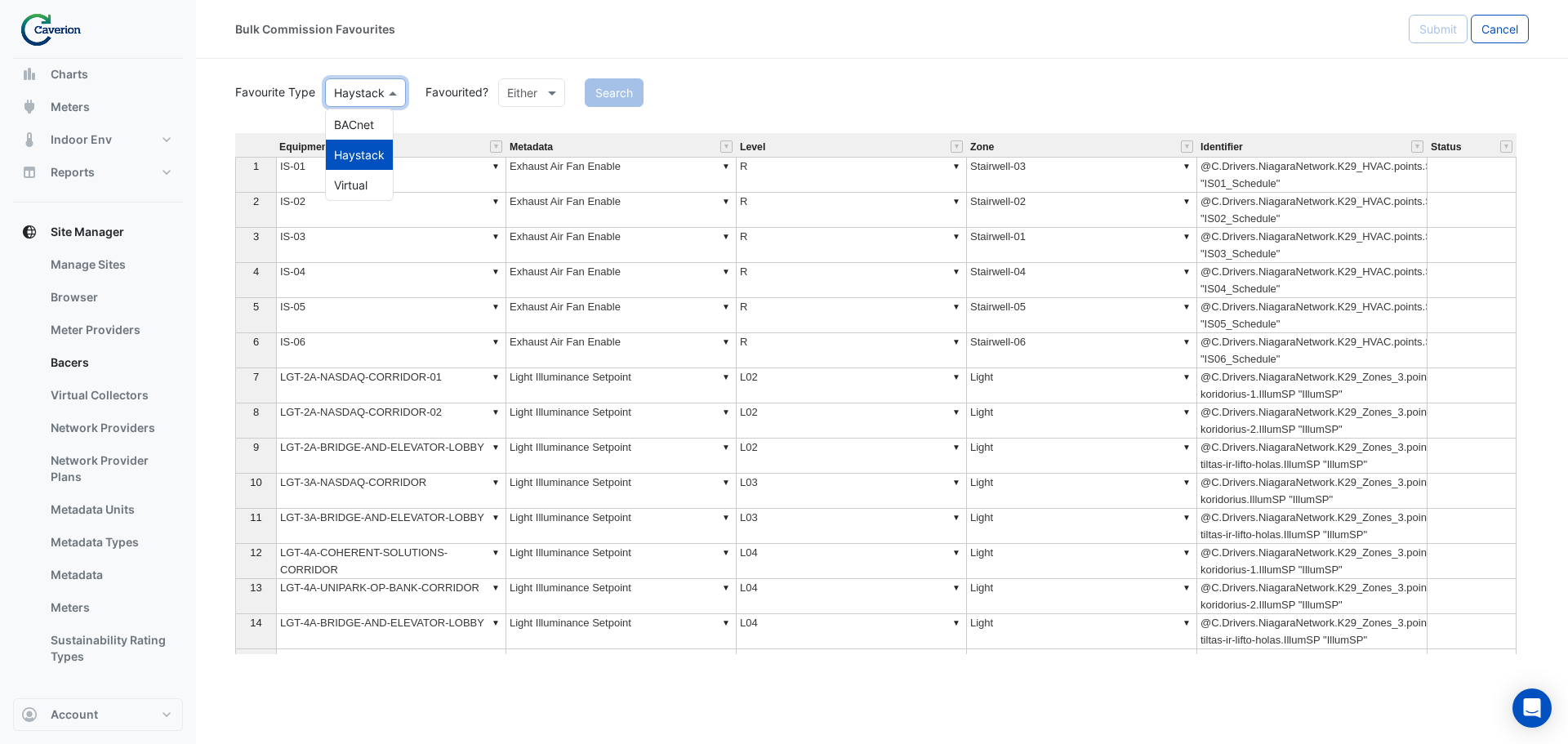 click at bounding box center (394, 92) 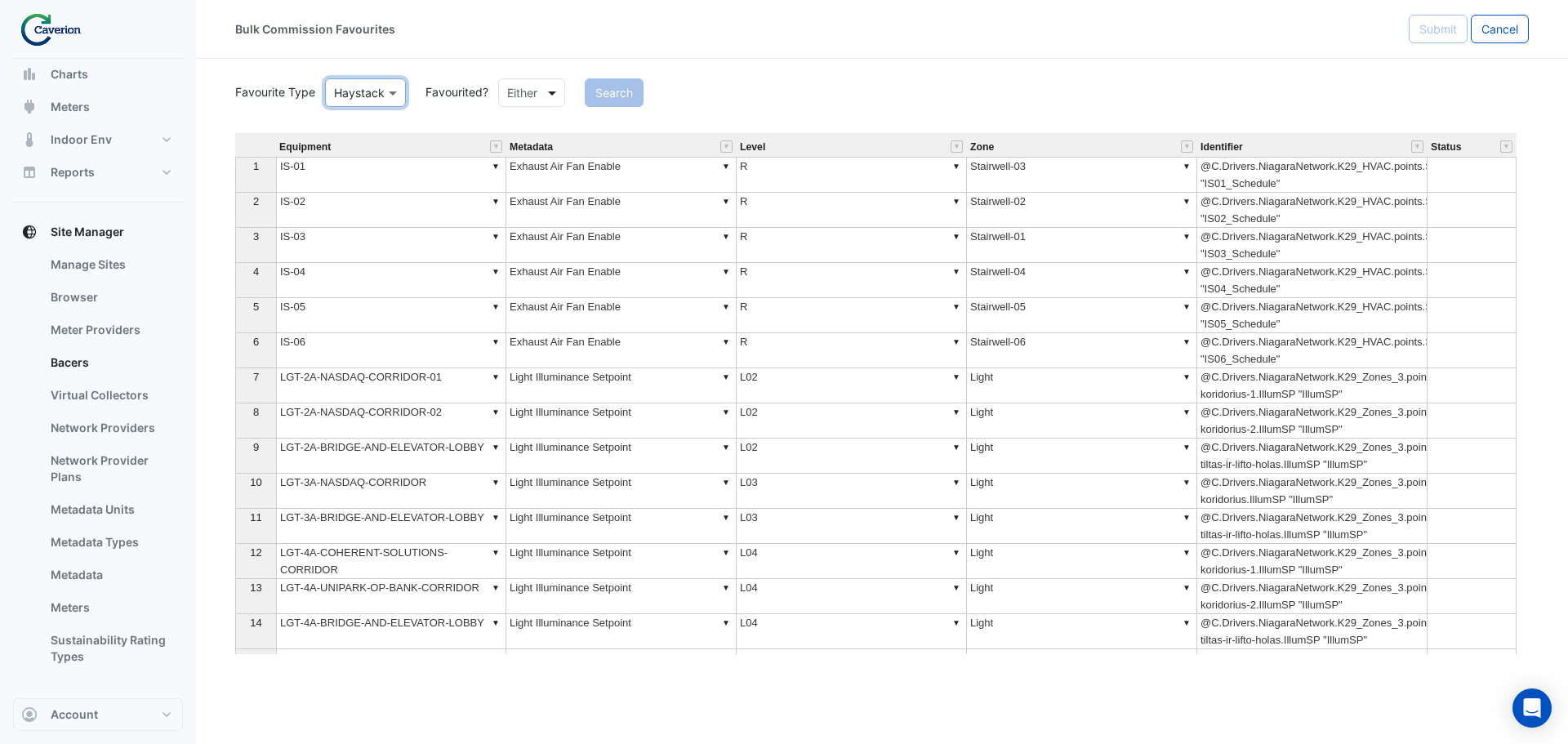 click at bounding box center (554, 92) 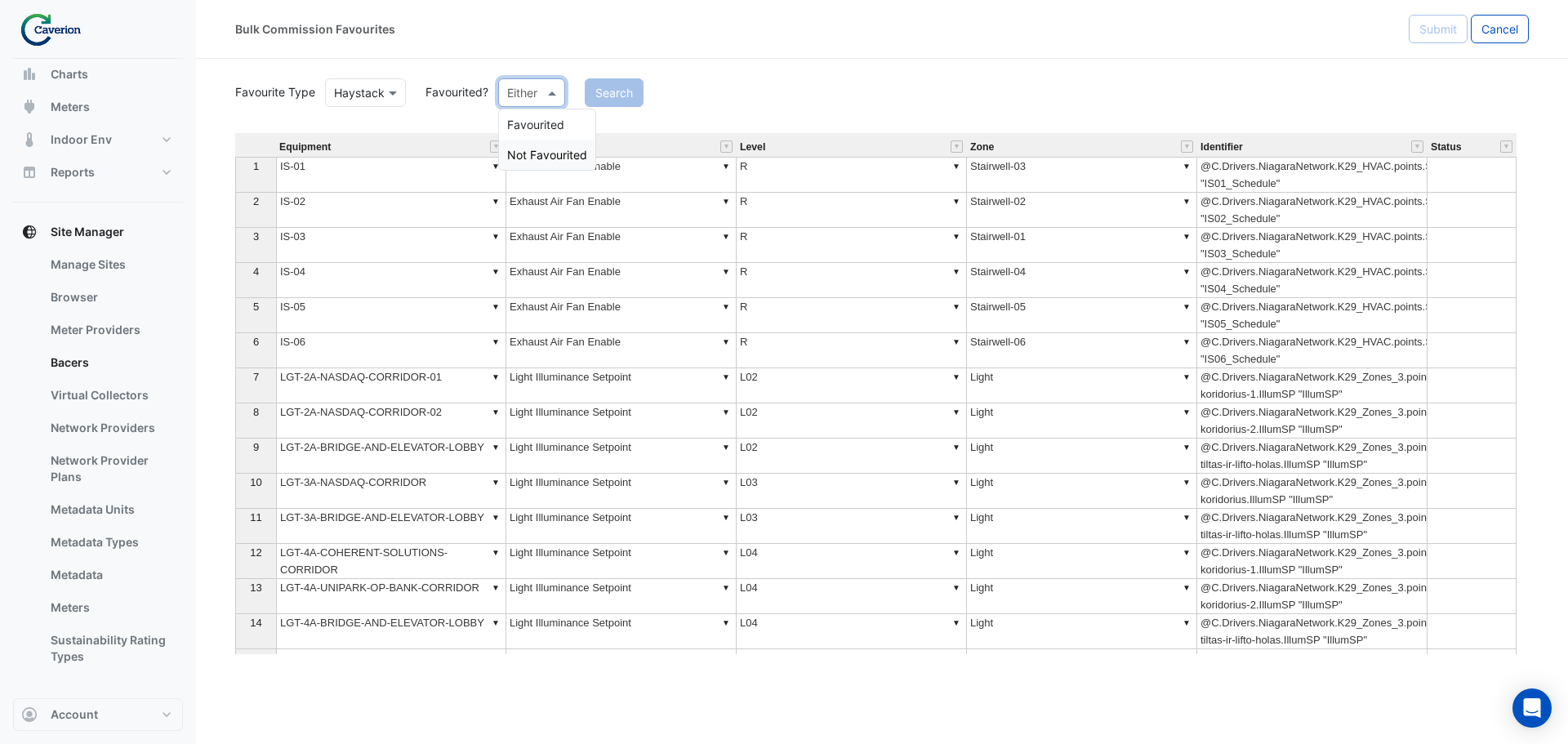 click on "Not Favourited" at bounding box center (547, 154) 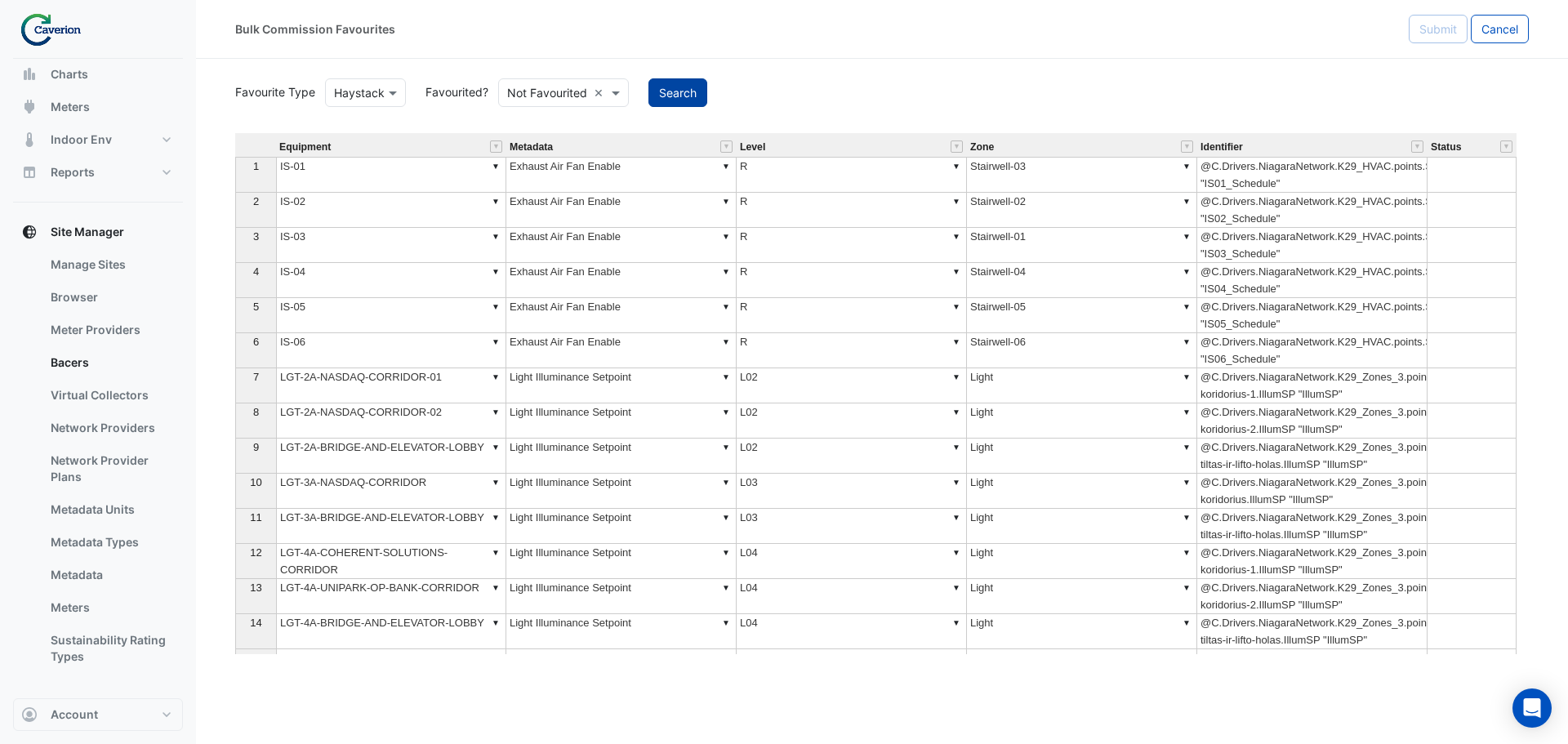 click on "Search" 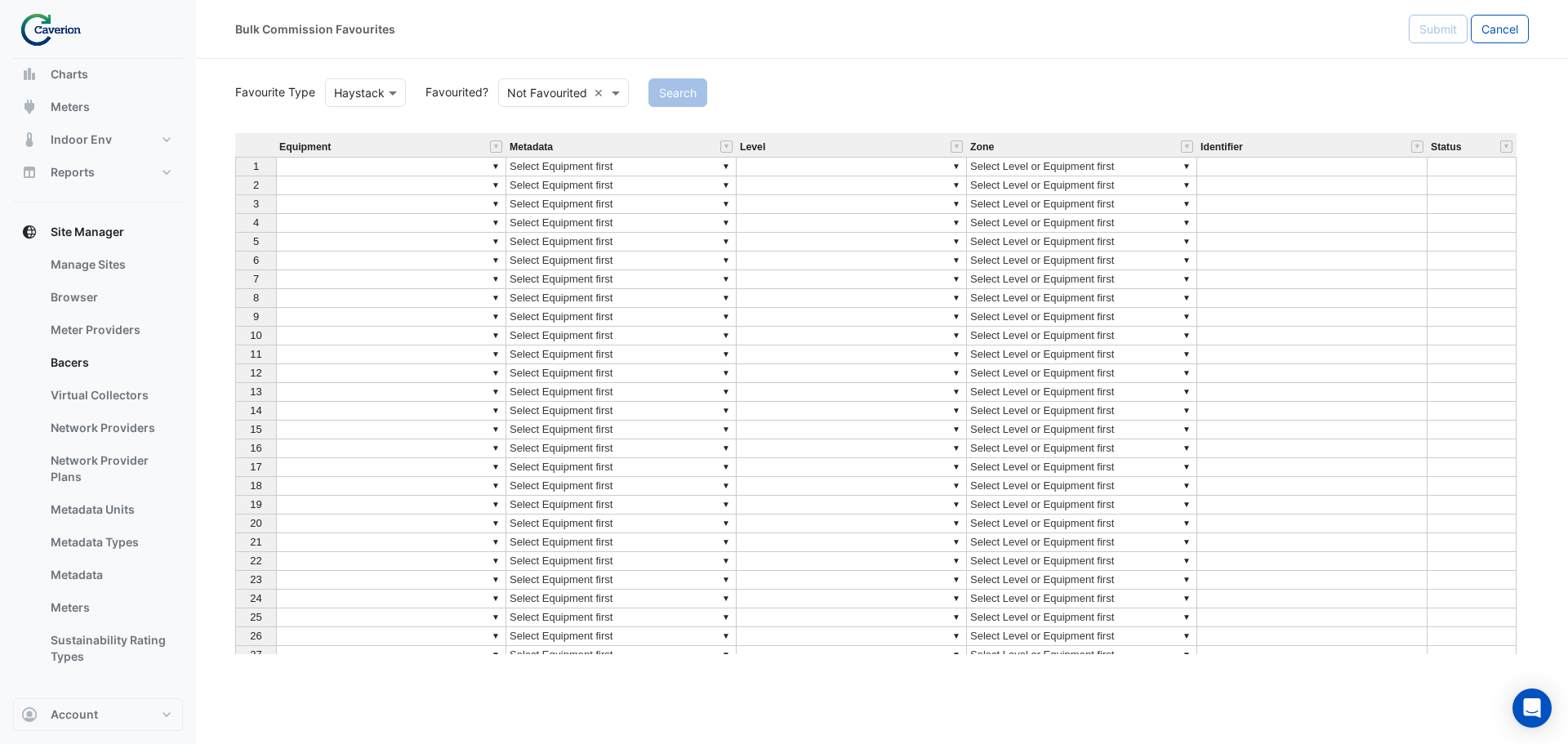 click on "Equipment Metadata Level Zone Identifier Status 1 ▼ ▼ Select Equipment first ▼ ▼ Select Level or Equipment first 2 ▼ ▼ Select Equipment first ▼ ▼ Select Level or Equipment first 3 ▼ ▼ Select Equipment first ▼ ▼ Select Level or Equipment first 4 ▼ ▼ Select Equipment first ▼ ▼ Select Level or Equipment first 5 ▼ ▼ Select Equipment first ▼ ▼ Select Level or Equipment first 6 ▼ ▼ Select Equipment first ▼ ▼ Select Level or Equipment first 7 ▼ ▼ Select Equipment first ▼ ▼ Select Level or Equipment first 8 ▼ ▼ Select Equipment first ▼ ▼ Select Level or Equipment first 9 ▼ ▼ Select Equipment first ▼ ▼ Select Level or Equipment first 10 ▼ ▼ Select Equipment first ▼ ▼ Select Level or Equipment first 11 ▼ ▼ Select Equipment first ▼ ▼ Select Level or Equipment first 12 ▼ ▼ Select Equipment first ▼ ▼ Select Level or Equipment first 13 ▼ ▼ Select Equipment first ▼ ▼ Select Level or Equipment first 14 ▼ ▼ ▼ ▼ 1" at bounding box center (882, 394) 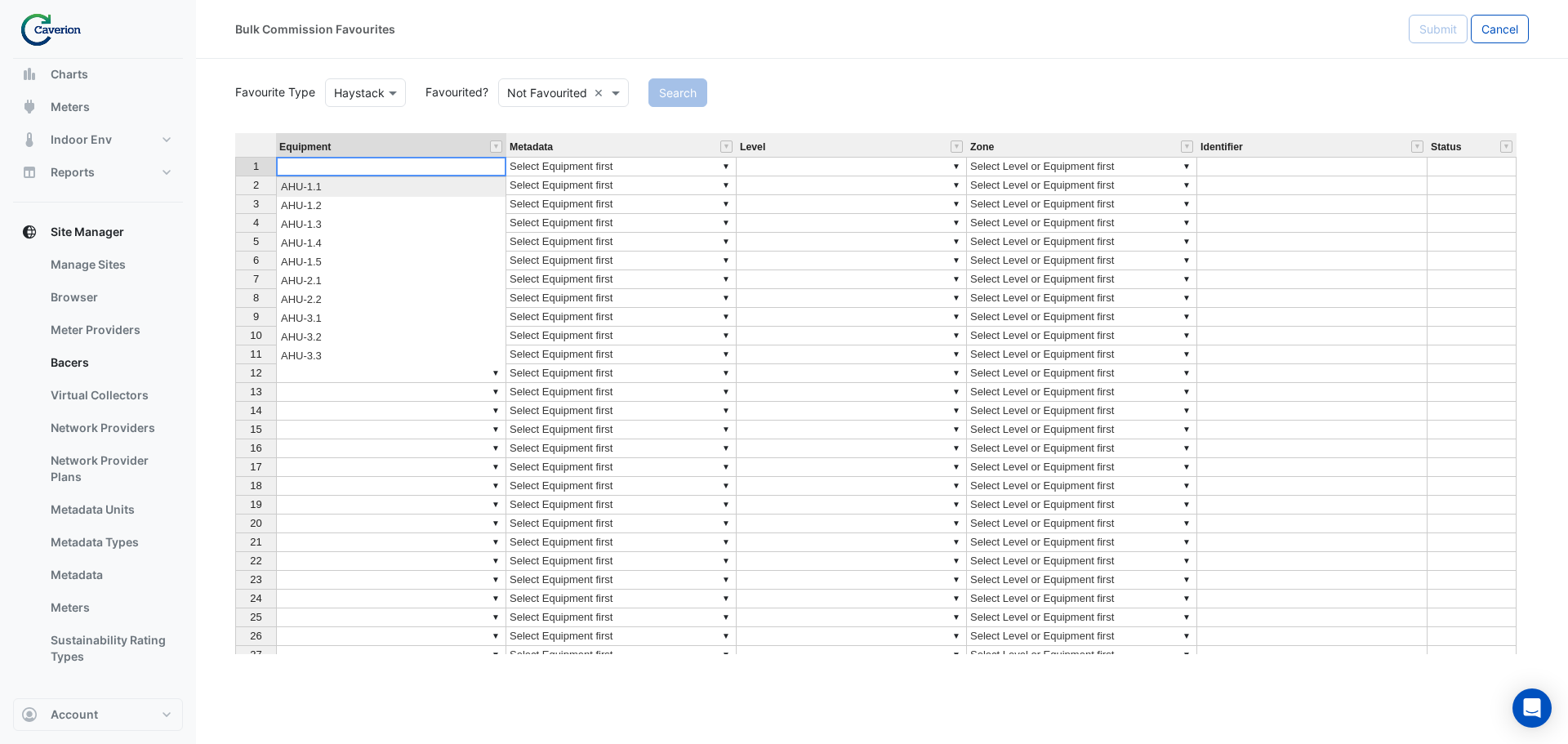 type on "*******" 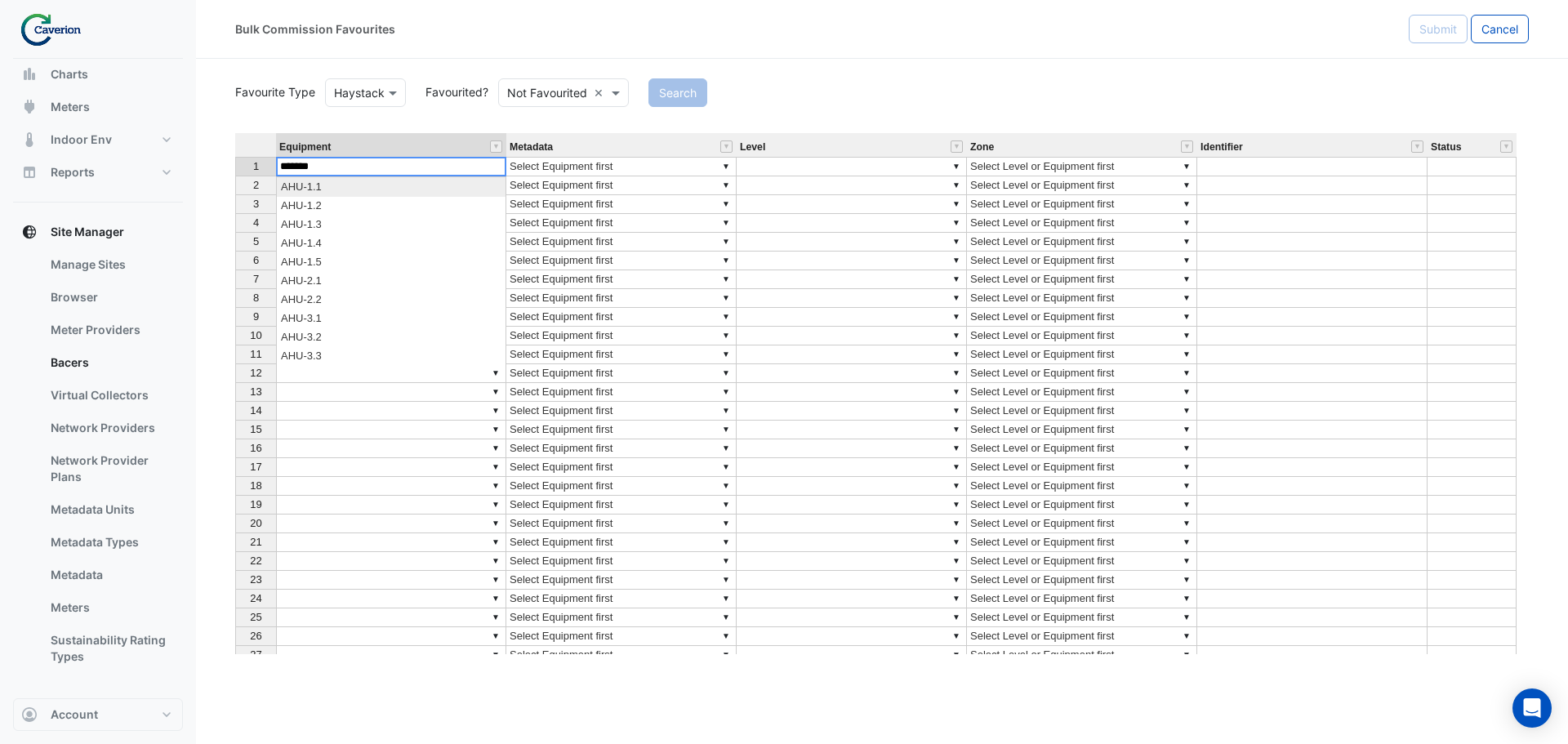 click on "Favourite Type
Favourite Type
Haystack
Favourited?
Either
Not Favourited
×
Search
Equipment Metadata Level Zone Identifier Status 1 ▼ ▼ Select Equipment first ▼ ▼ Select Level or Equipment first 2 ▼ ▼ Select Equipment first ▼ ▼ Select Level or Equipment first 3 ▼ ▼ Select Equipment first ▼ ▼ Select Level or Equipment first 4 ▼ ▼ Select Equipment first ▼ ▼ Select Level or Equipment first 5 ▼ ▼ Select Equipment first ▼ ▼ Select Level or Equipment first 6 ▼ ▼ Select Equipment first ▼ ▼ Select Level or Equipment first 7 ▼ ▼ Select Equipment first ▼ ▼ Select Level or Equipment first 8 ▼ ▼ Select Equipment first ▼ ▼ 9 ▼ ▼ ▼ ▼ 10 11" 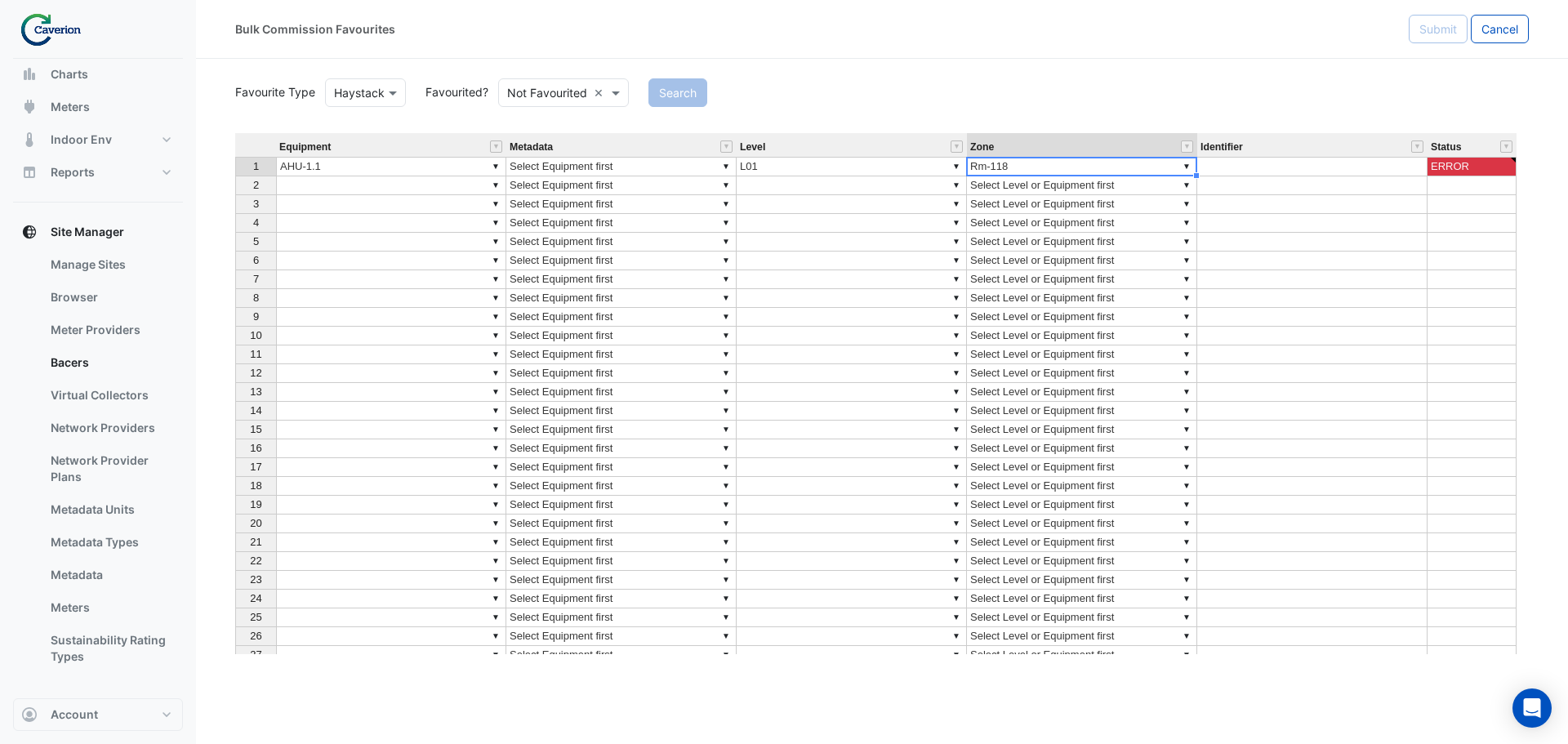 click on "▼ Rm-118" at bounding box center (1082, 167) 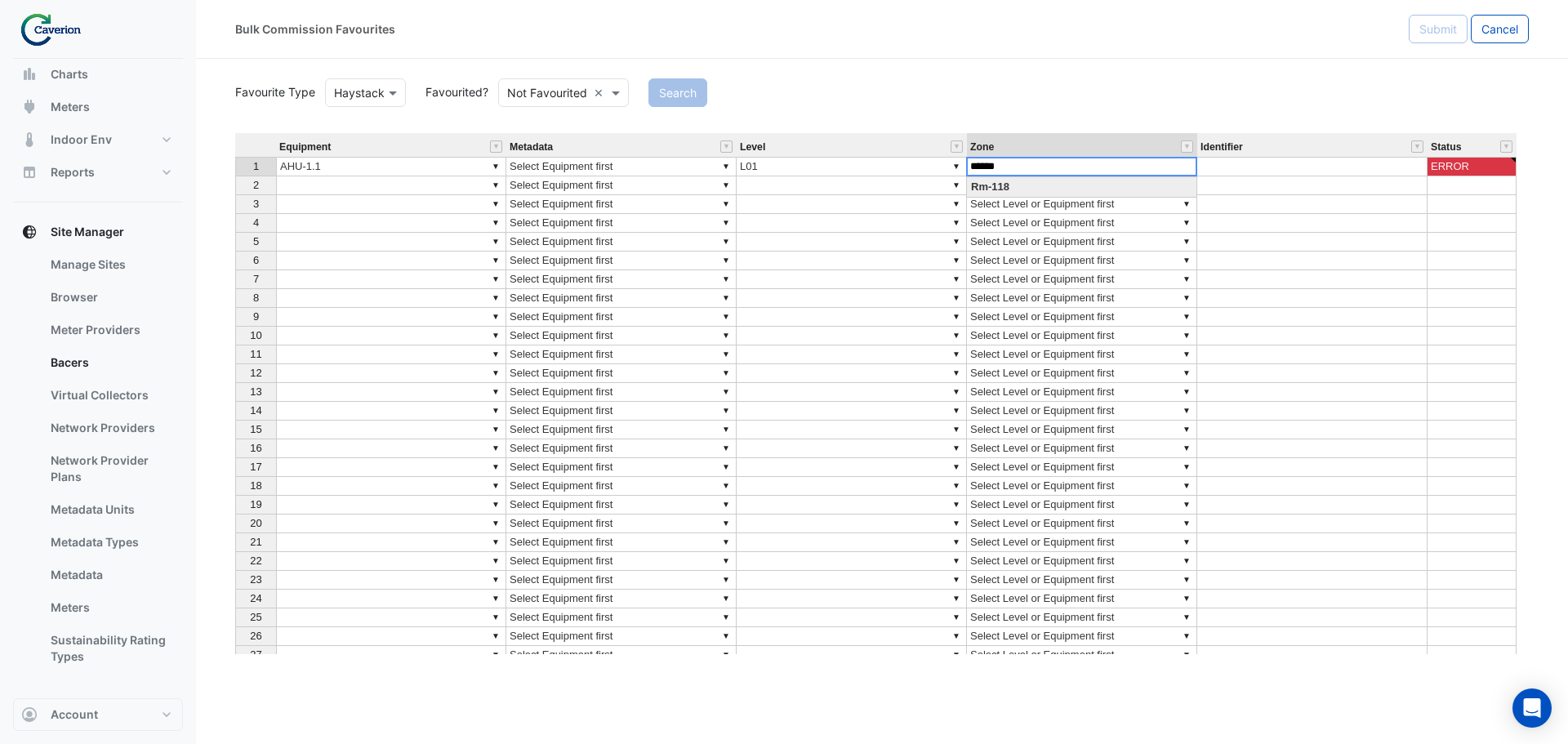 click on "Equipment Metadata Level Zone Identifier Status 1 ▼ AHU-[NUMBER].[NUMBER] ▼ Select Equipment first ▼ L[NUMBER] ▼ Rm-[NUMBER] ERROR 2 ▼ ▼ Select Equipment first ▼ ▼ Select Level or Equipment first 3 ▼ ▼ Select Equipment first ▼ ▼ Select Level or Equipment first 4 ▼ ▼ Select Equipment first ▼ ▼ Select Level or Equipment first 5 ▼ ▼ Select Equipment first ▼ ▼ Select Level or Equipment first 6 ▼ ▼ Select Equipment first ▼ ▼ Select Level or Equipment first 7 ▼ ▼ Select Equipment first ▼ ▼ Select Level or Equipment first 8 ▼ ▼ Select Equipment first ▼ ▼ Select Level or Equipment first 9 ▼ ▼ Select Equipment first ▼ ▼ Select Level or Equipment first 10 ▼ ▼ Select Equipment first ▼ ▼ Select Level or Equipment first 11 ▼ ▼ Select Equipment first ▼ ▼ Select Level or Equipment first 12 ▼ ▼ Select Equipment first ▼ ▼ Select Level or Equipment first 13 ▼ ▼ Select Equipment first ▼ ▼ Select Level or Equipment first 14 ▼ ▼ ▼ ▼ 15 ▼ [NUMBER]" at bounding box center (882, 394) 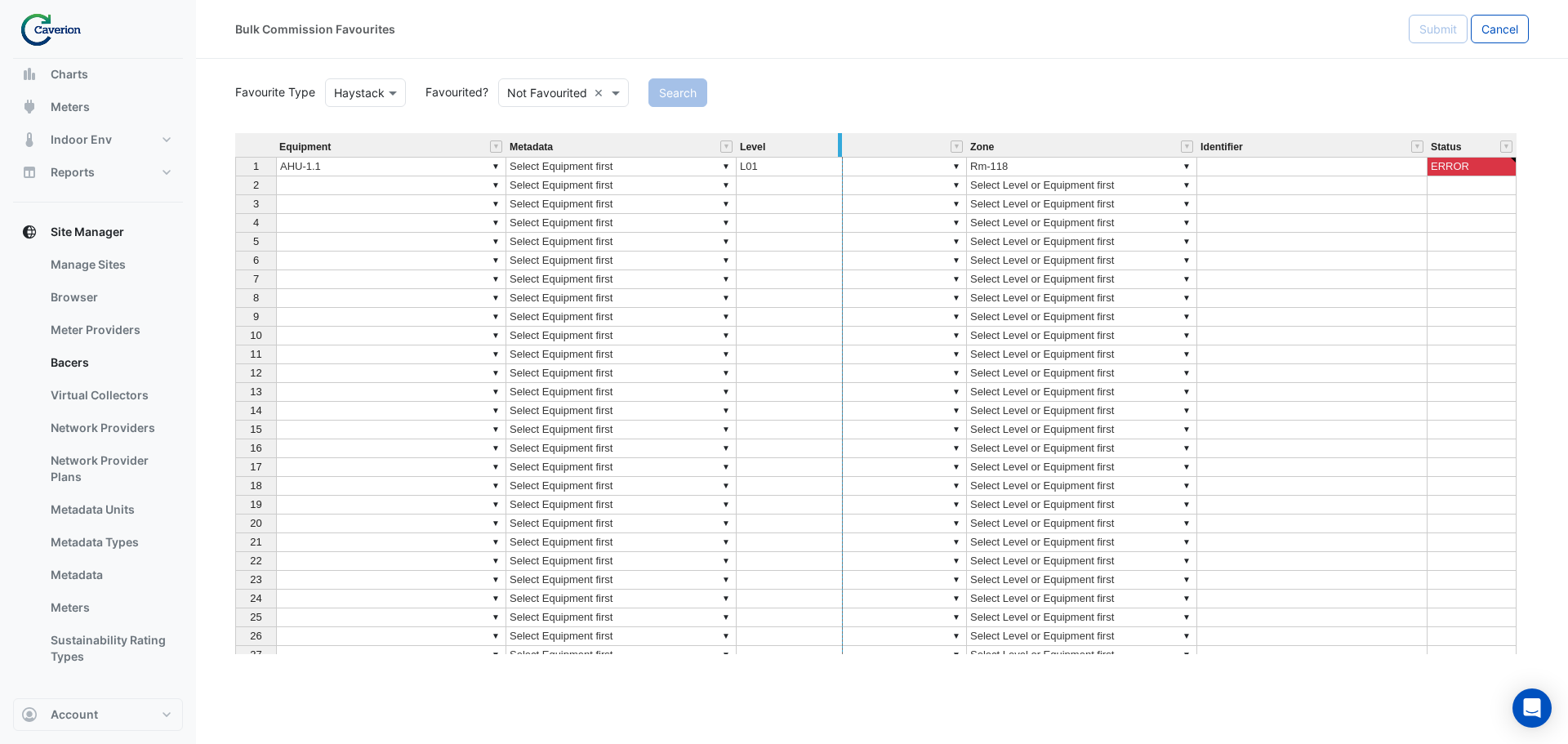 drag, startPoint x: 962, startPoint y: 140, endPoint x: 838, endPoint y: 129, distance: 124.4869 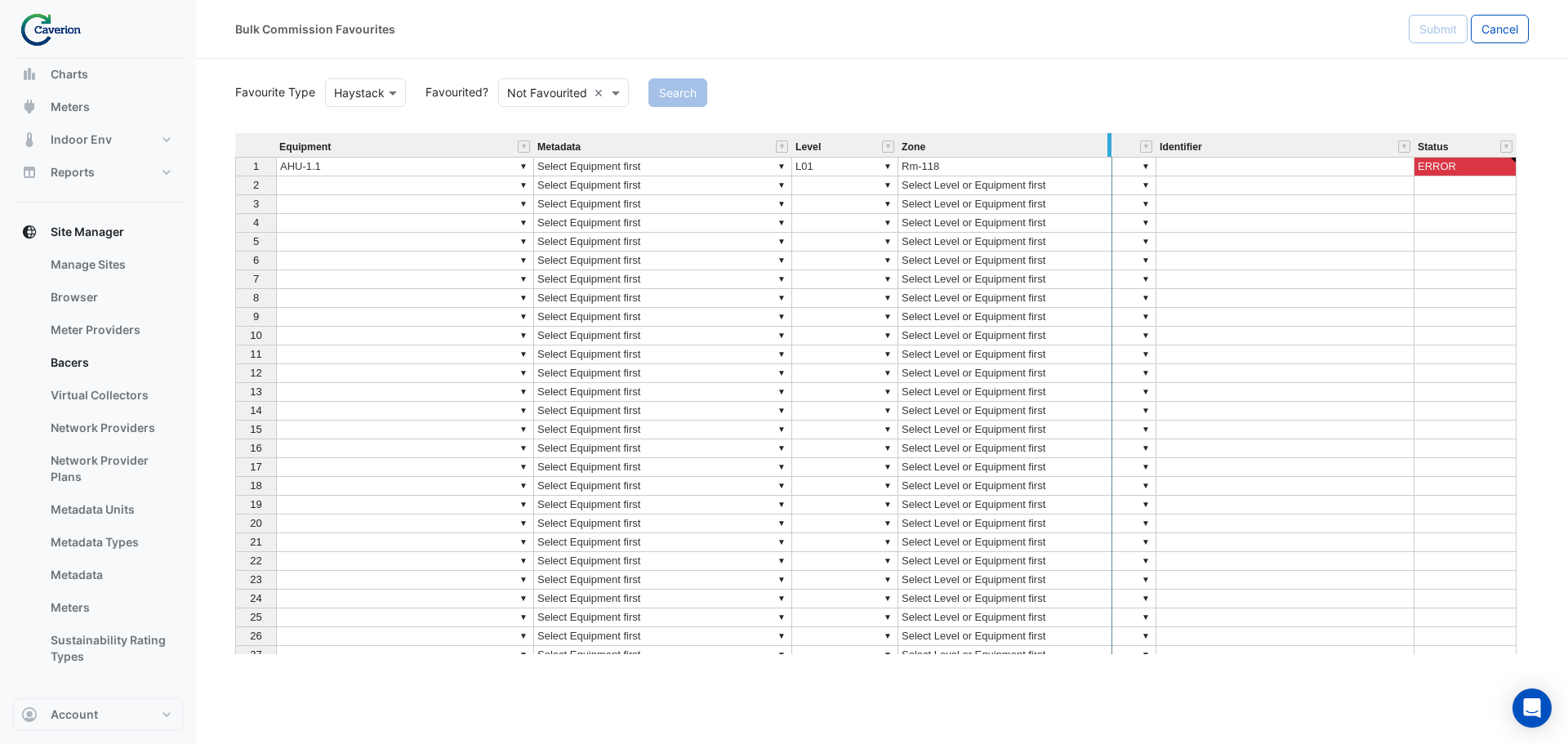 drag, startPoint x: 1155, startPoint y: 145, endPoint x: 1068, endPoint y: 150, distance: 87.14356 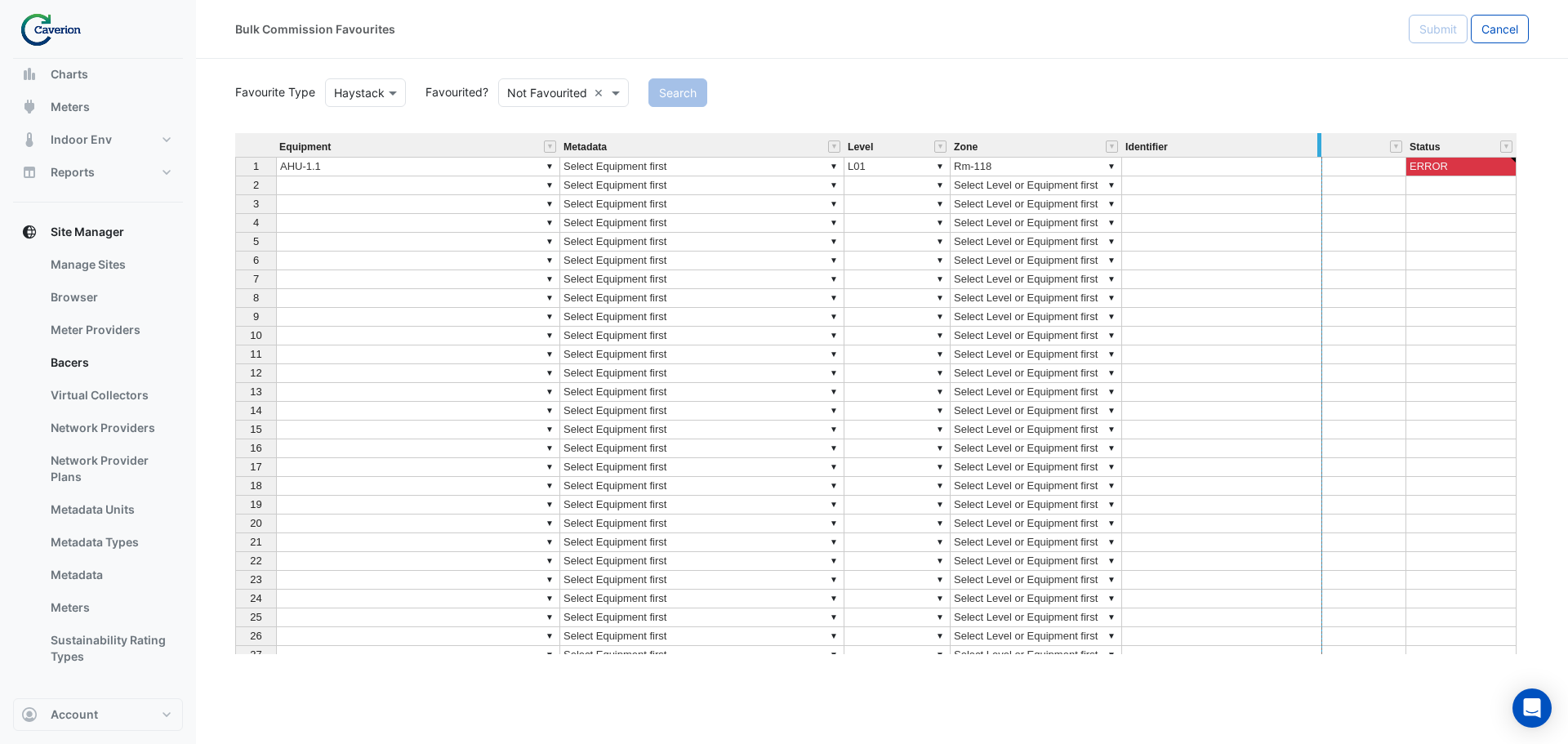 drag, startPoint x: 1403, startPoint y: 143, endPoint x: 1319, endPoint y: 149, distance: 84.21401 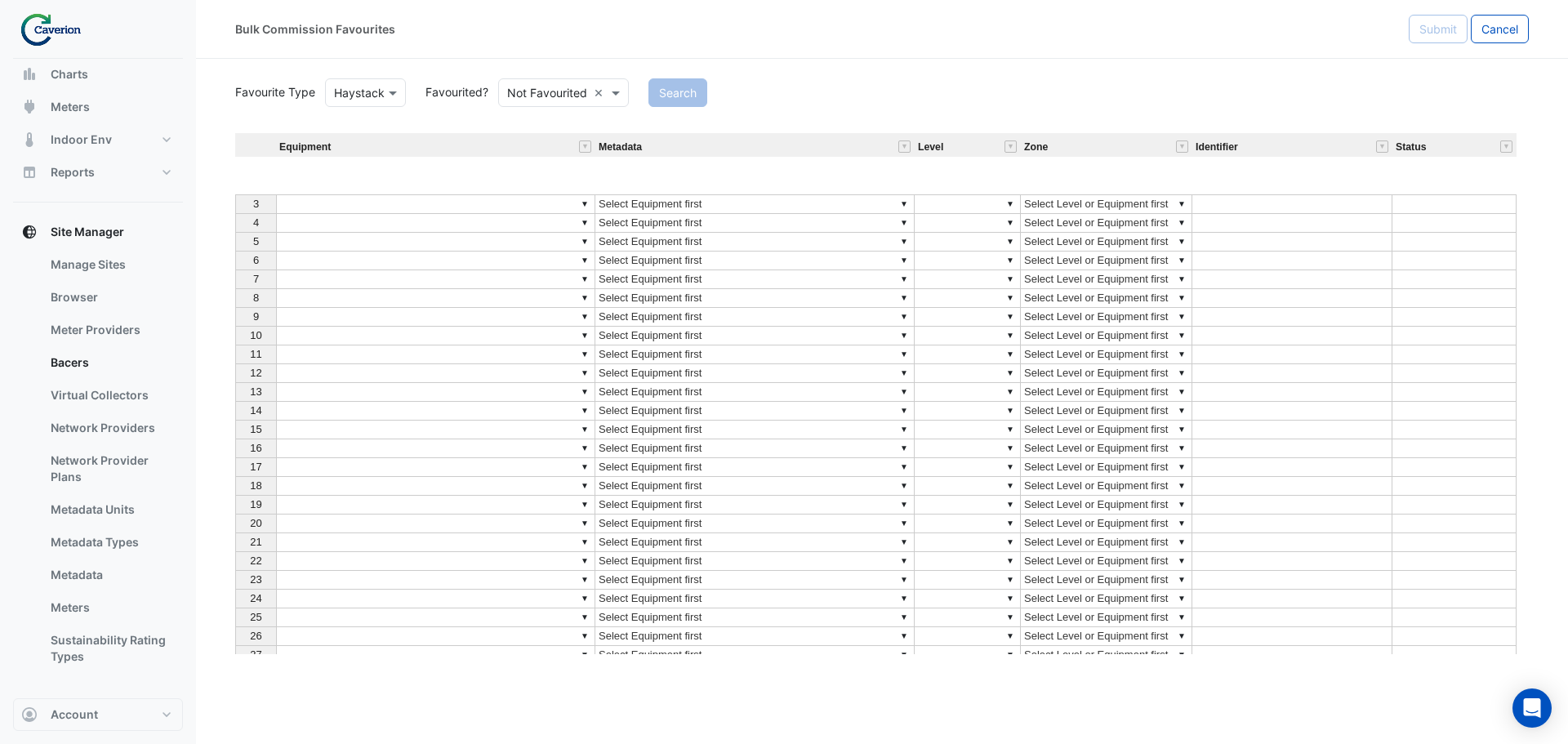 scroll, scrollTop: 728, scrollLeft: 0, axis: vertical 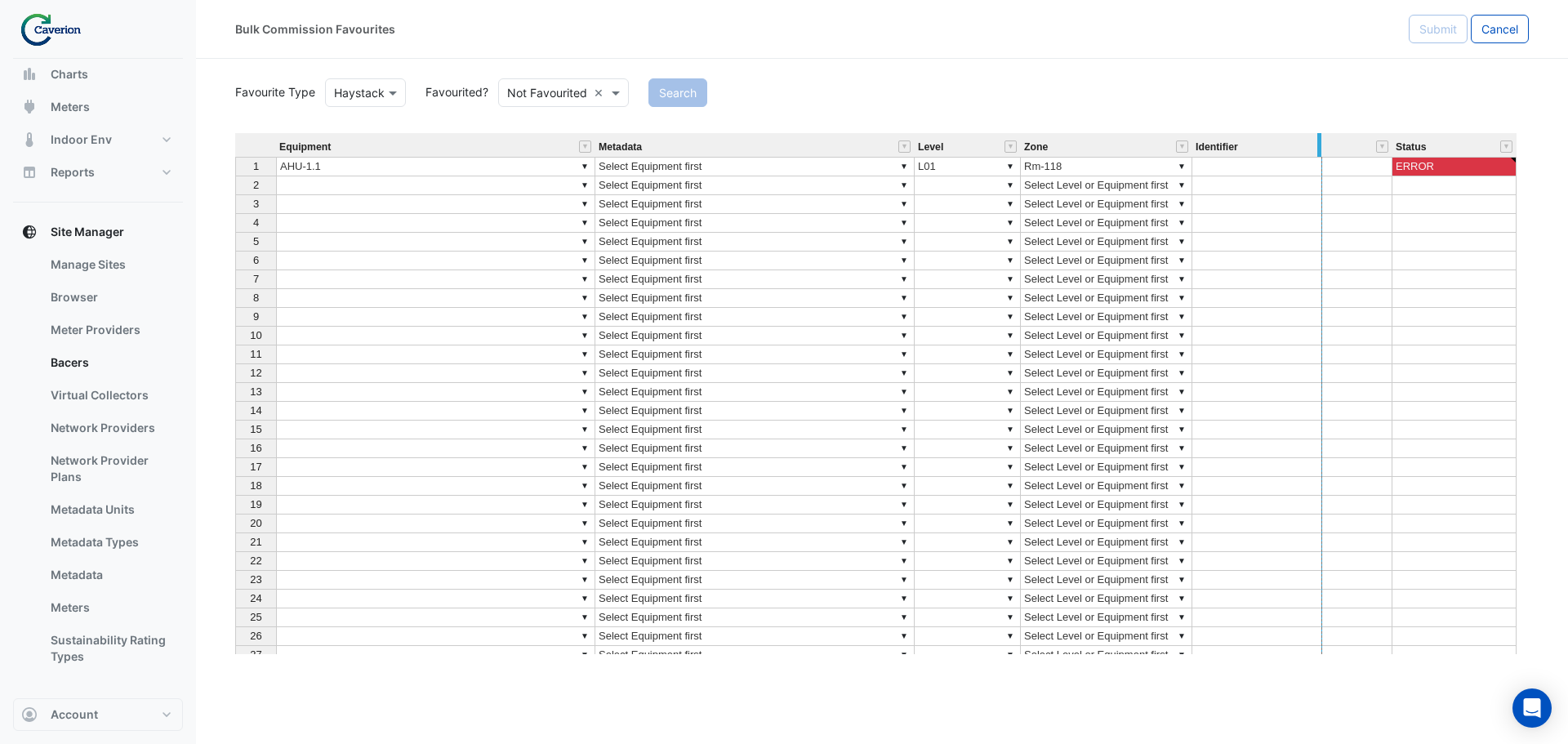 drag, startPoint x: 1391, startPoint y: 145, endPoint x: 1321, endPoint y: 141, distance: 70.11419 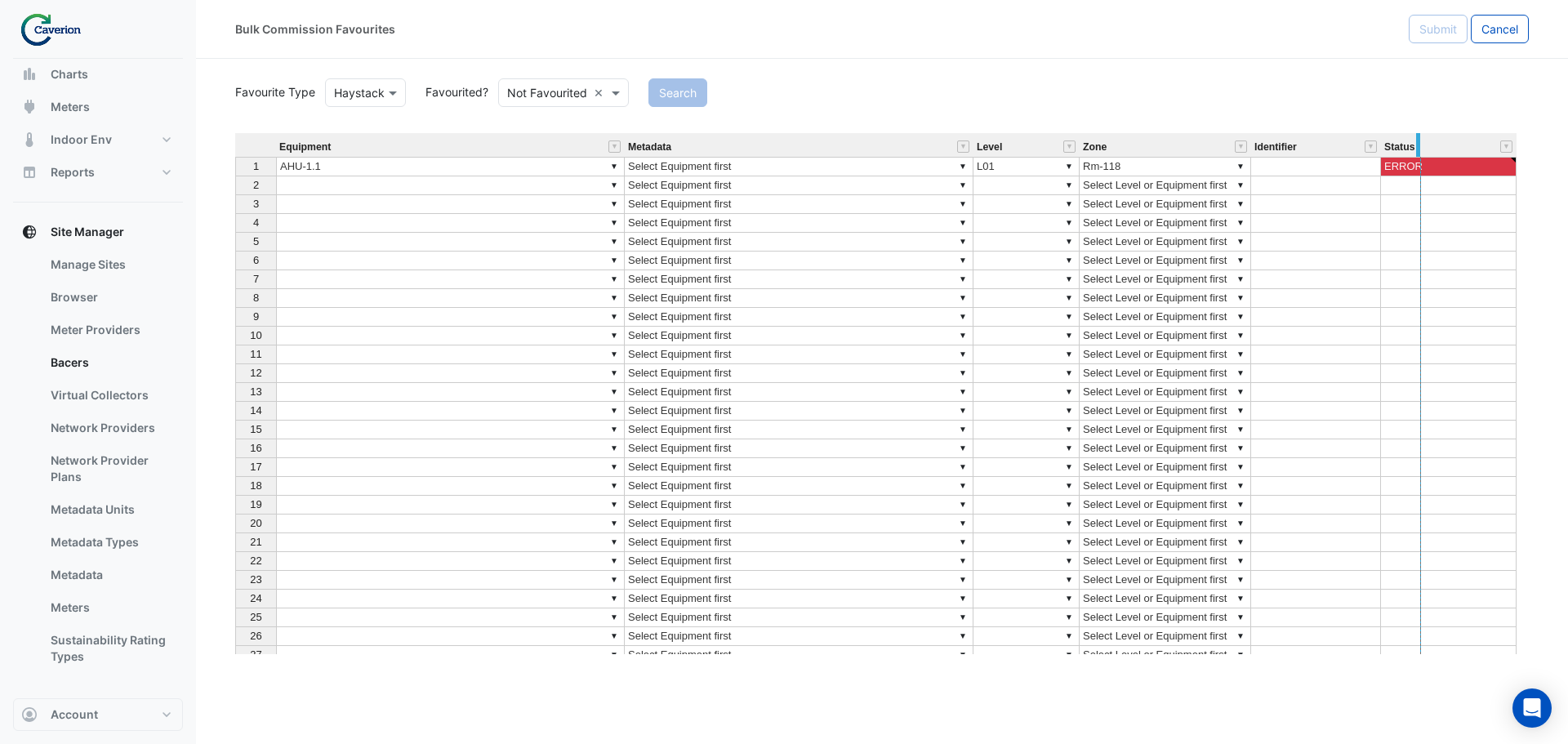 drag, startPoint x: 1514, startPoint y: 140, endPoint x: 1421, endPoint y: 130, distance: 93.53609 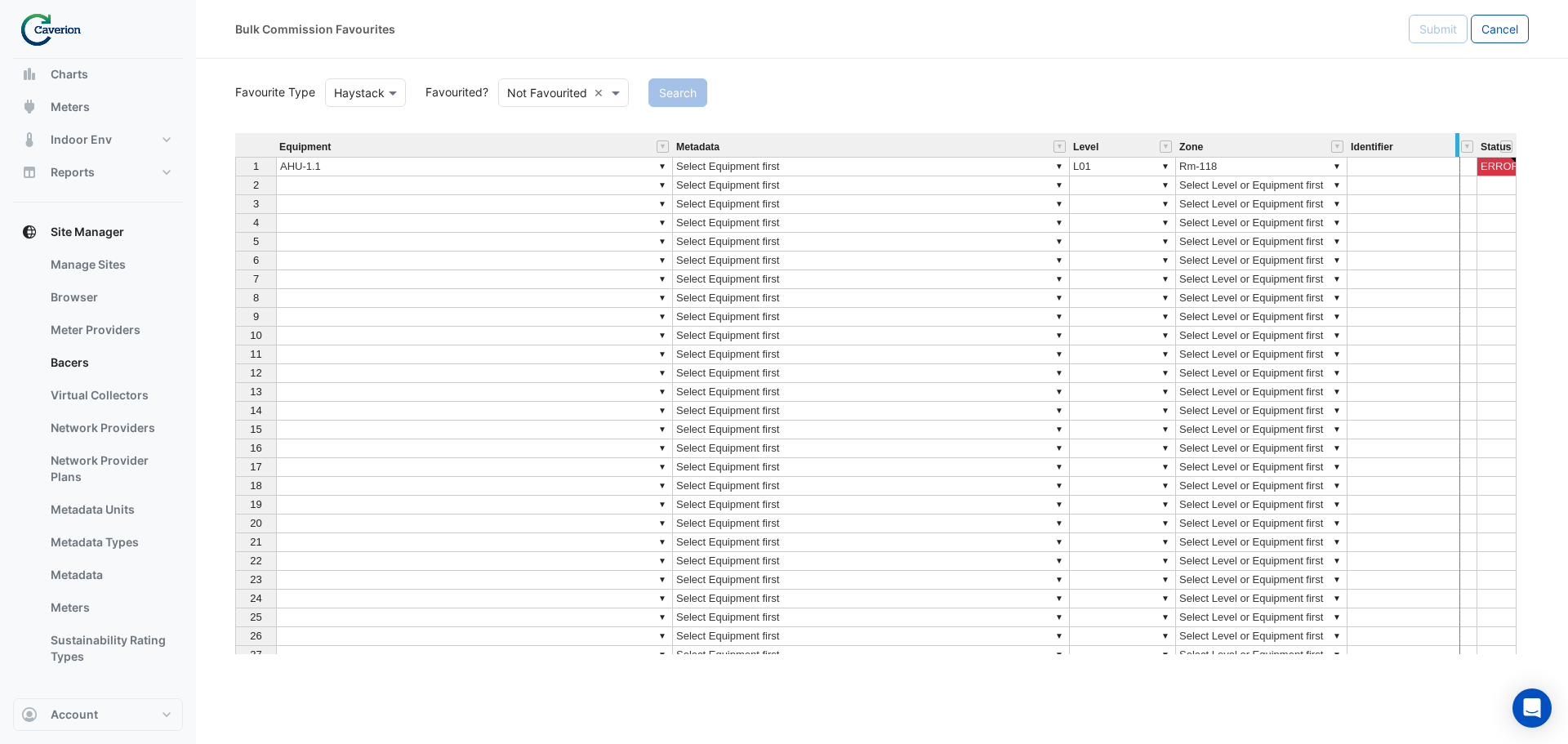 drag, startPoint x: 1473, startPoint y: 145, endPoint x: 1456, endPoint y: 150, distance: 17.72005 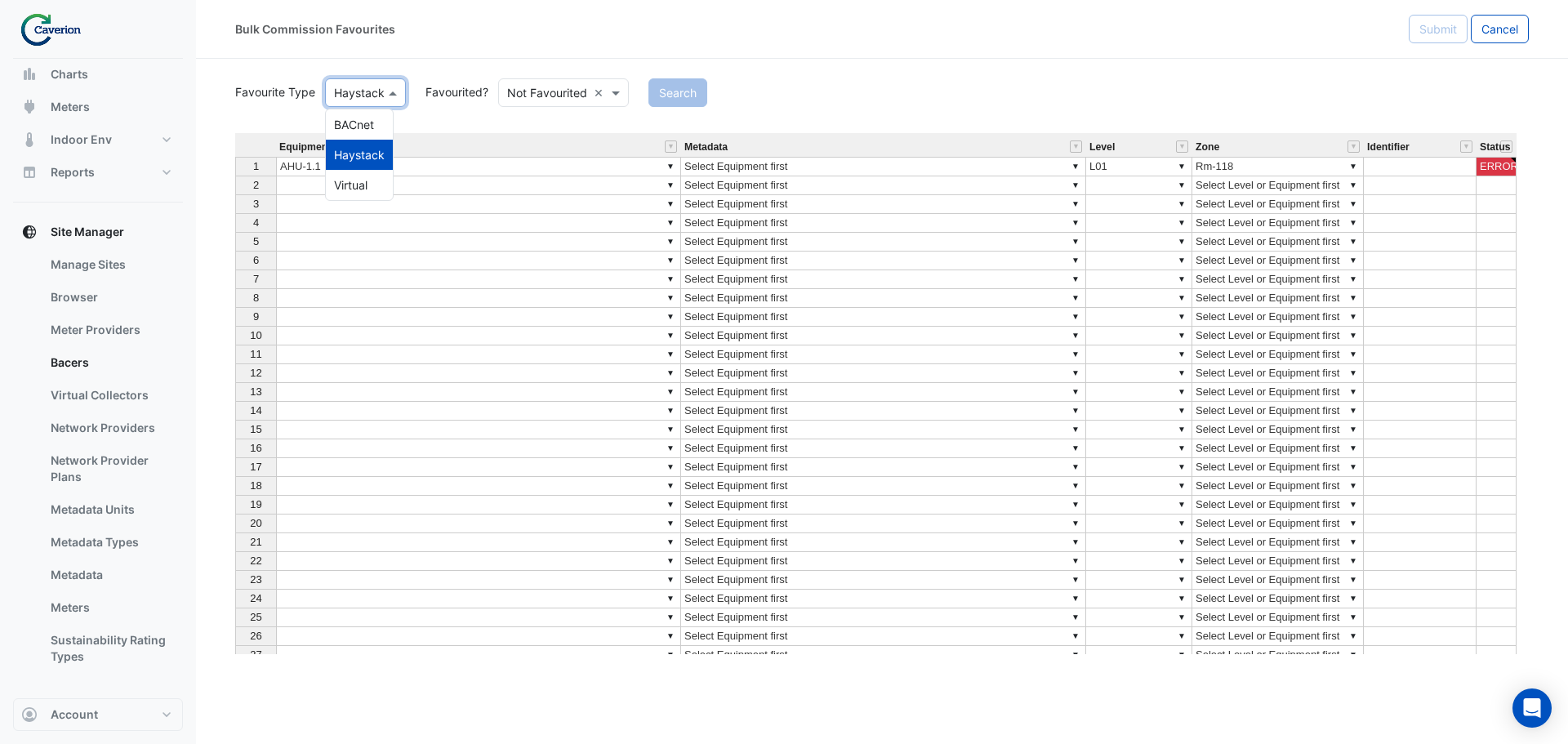 click at bounding box center (394, 92) 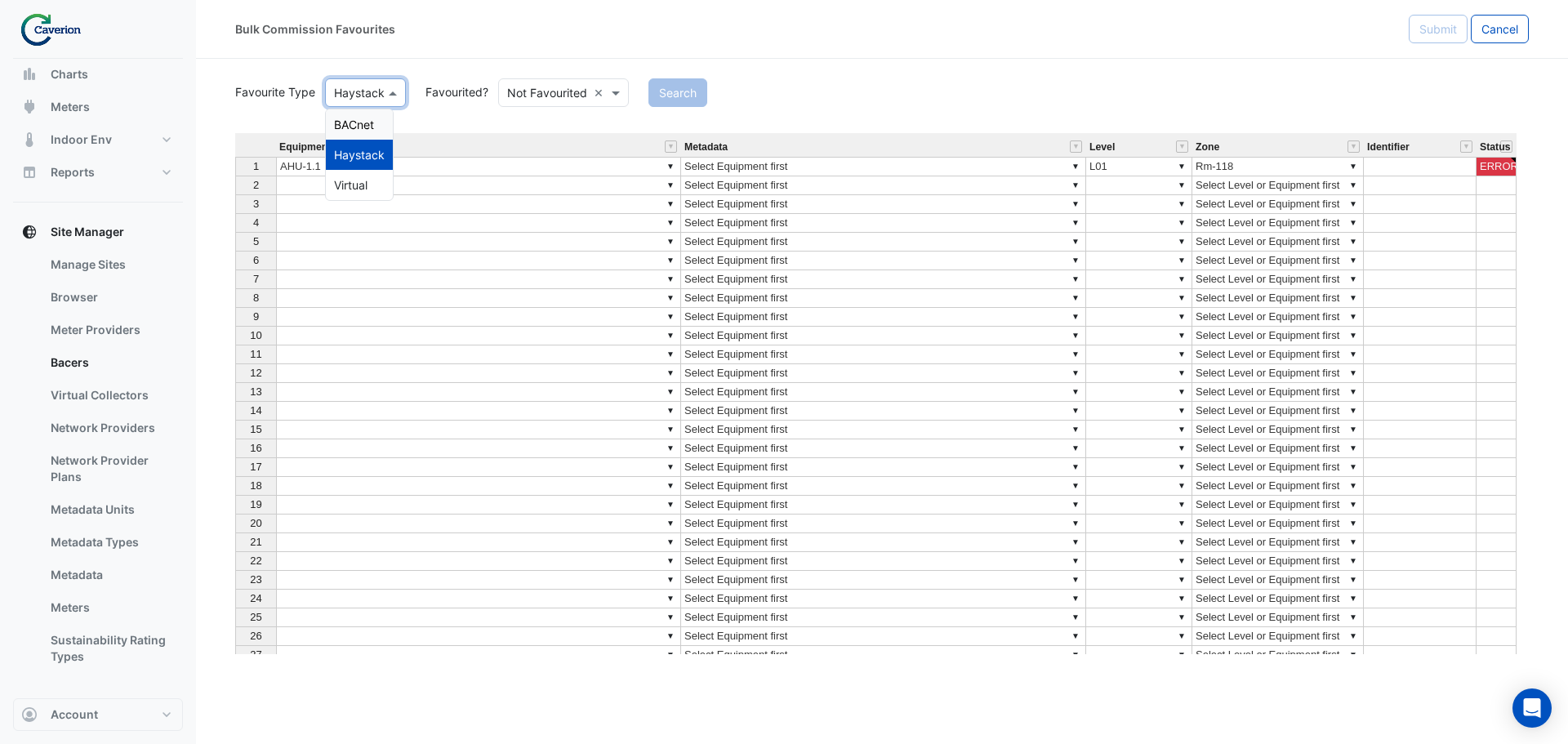 click on "BACnet" at bounding box center [359, 124] 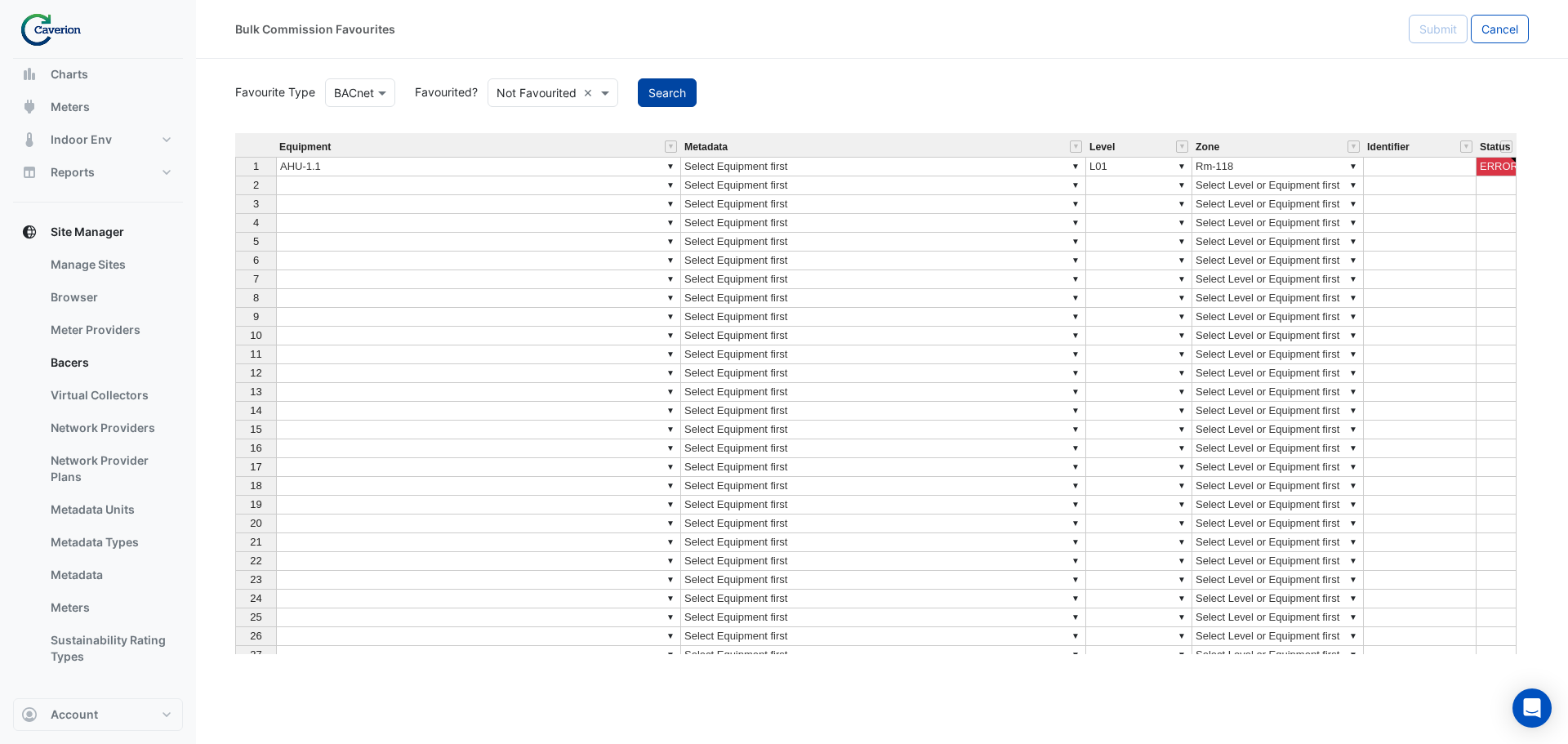 click on "Search" 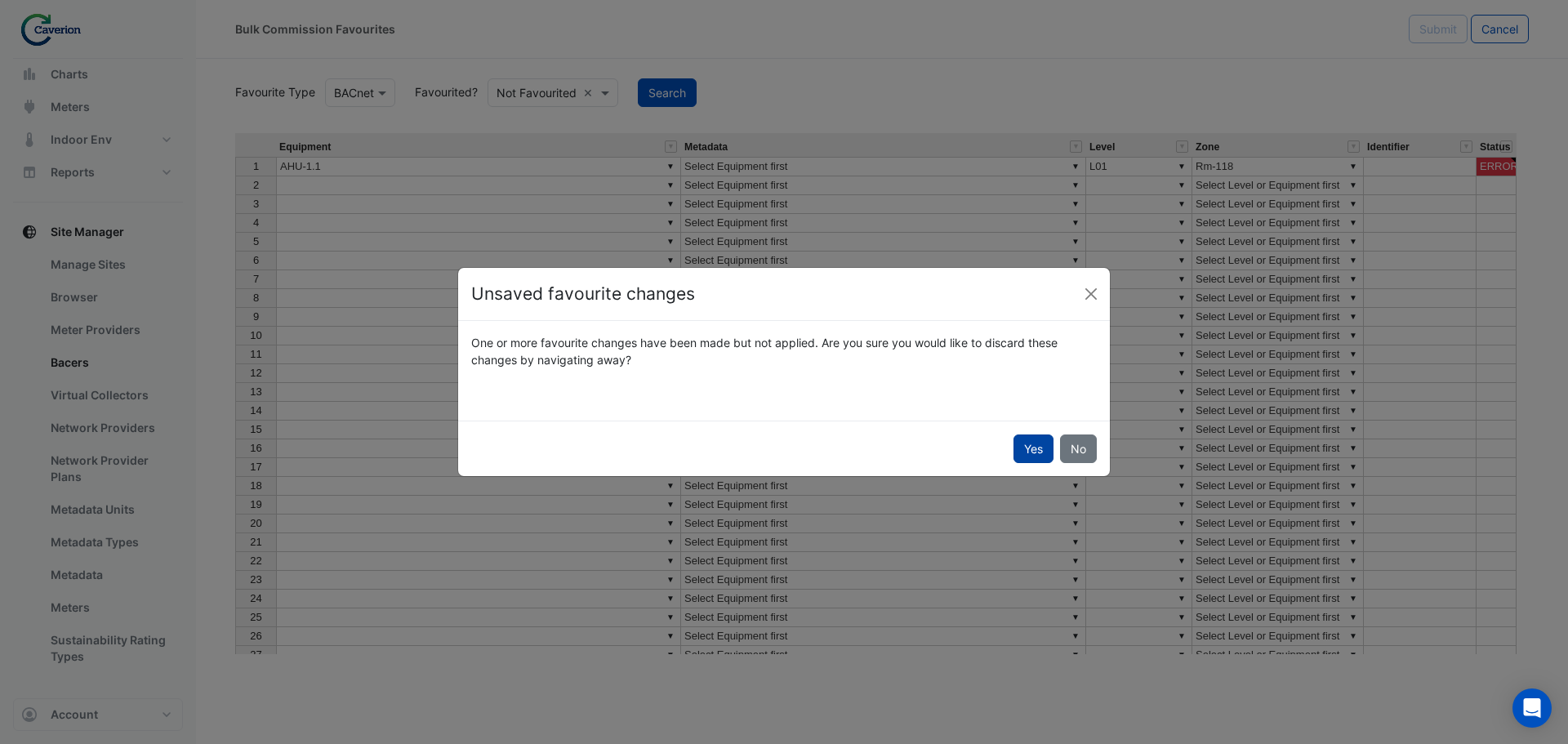 click on "Yes" 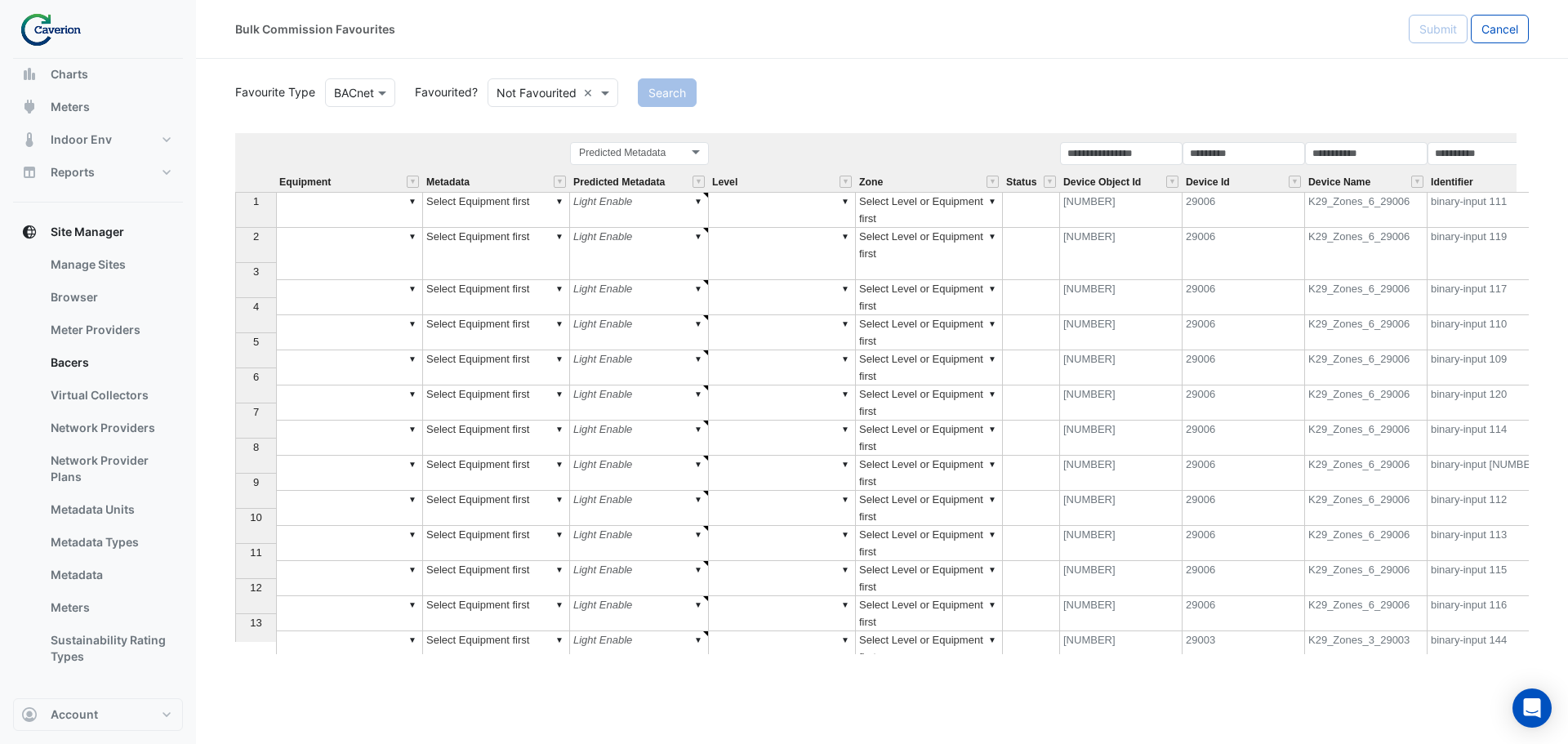 scroll, scrollTop: 0, scrollLeft: 32, axis: horizontal 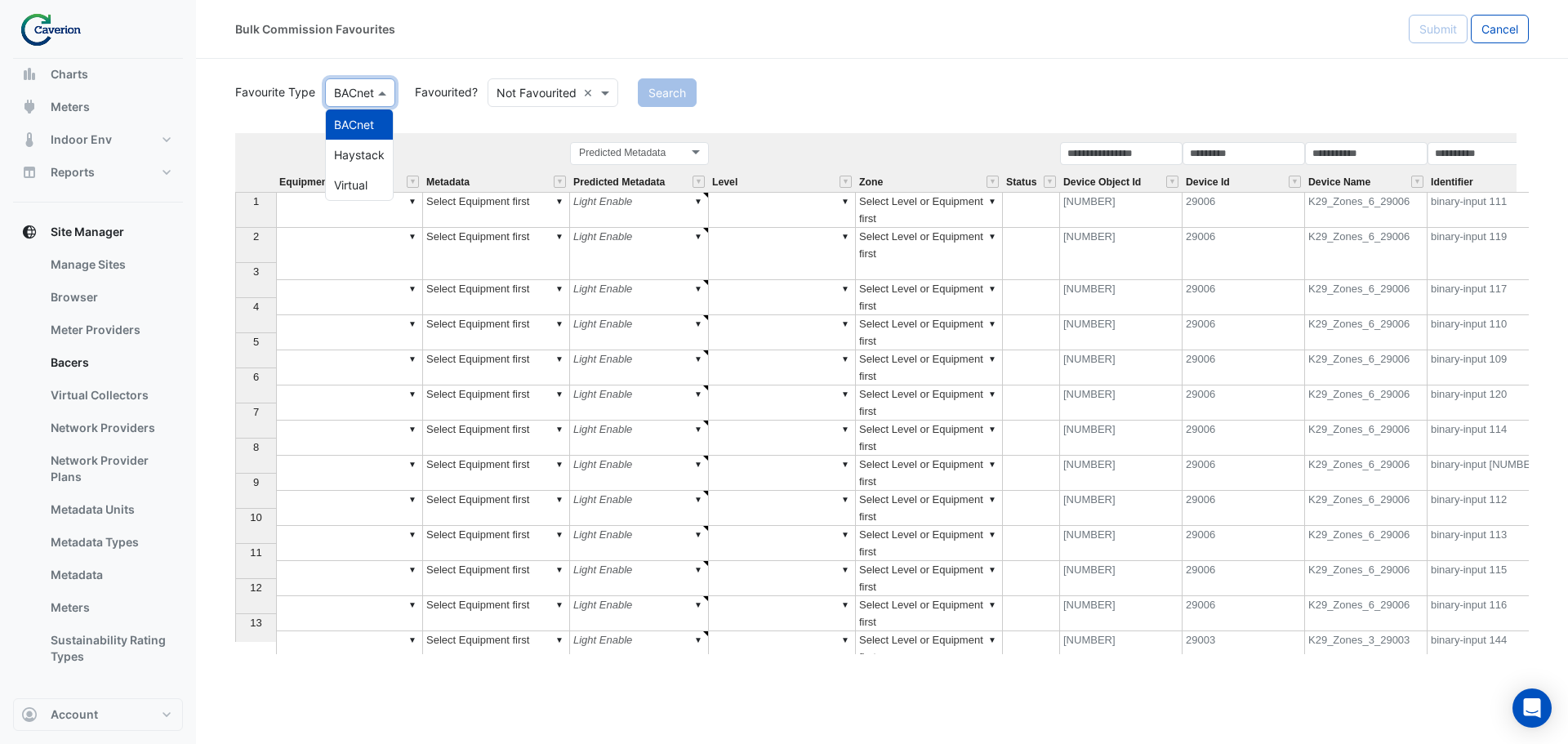 click at bounding box center [384, 92] 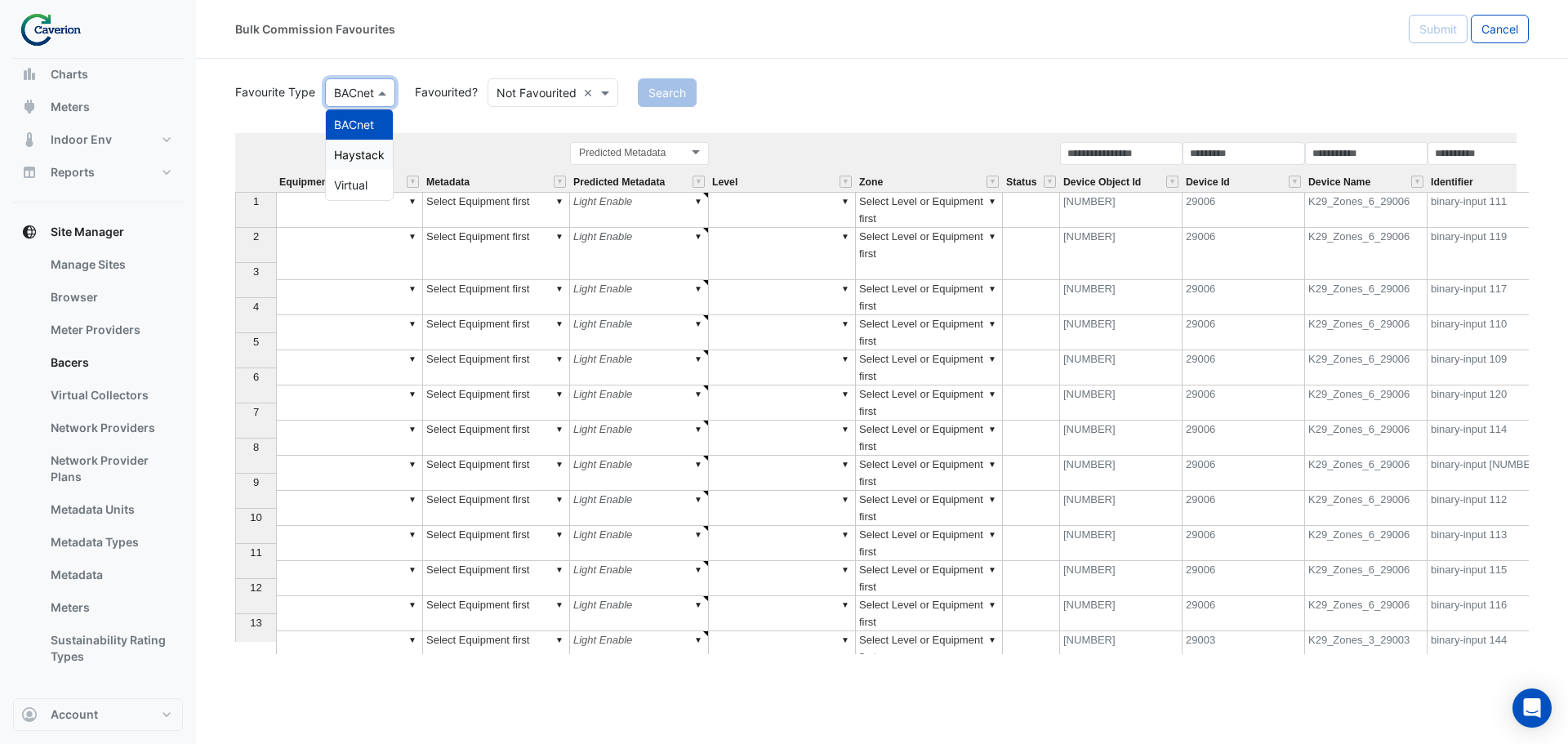 click on "Haystack" at bounding box center [359, 154] 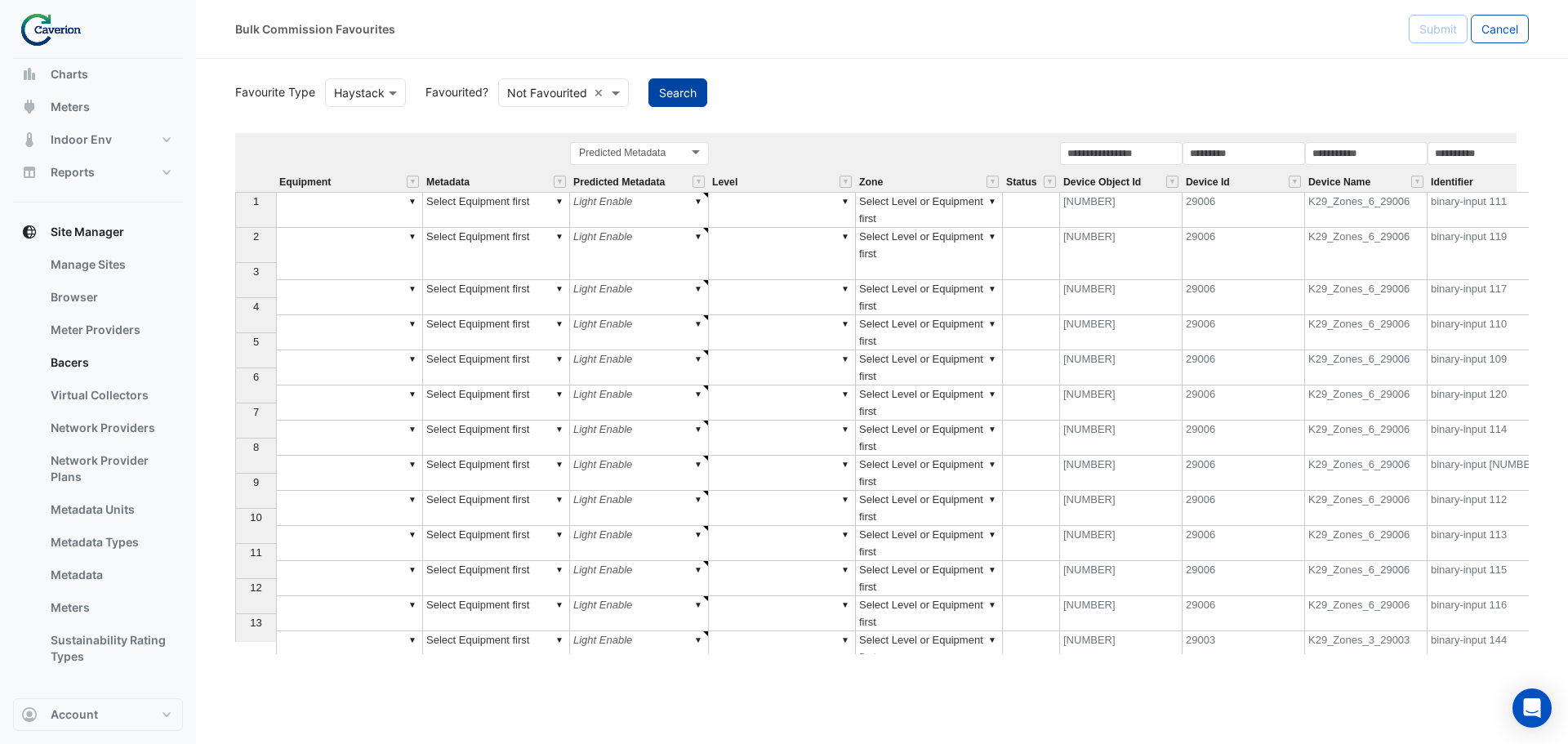 click on "Search" 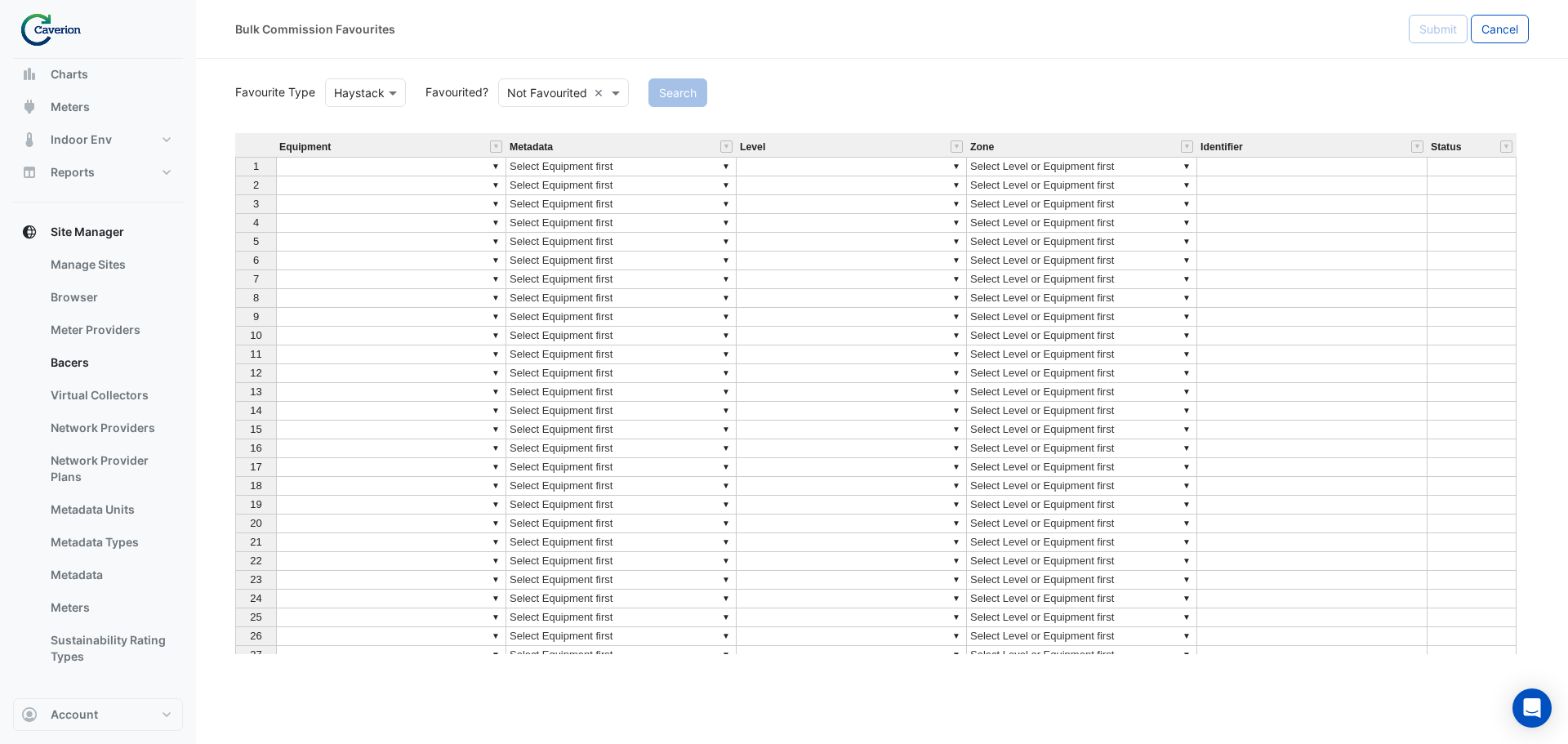 click at bounding box center [1312, 167] 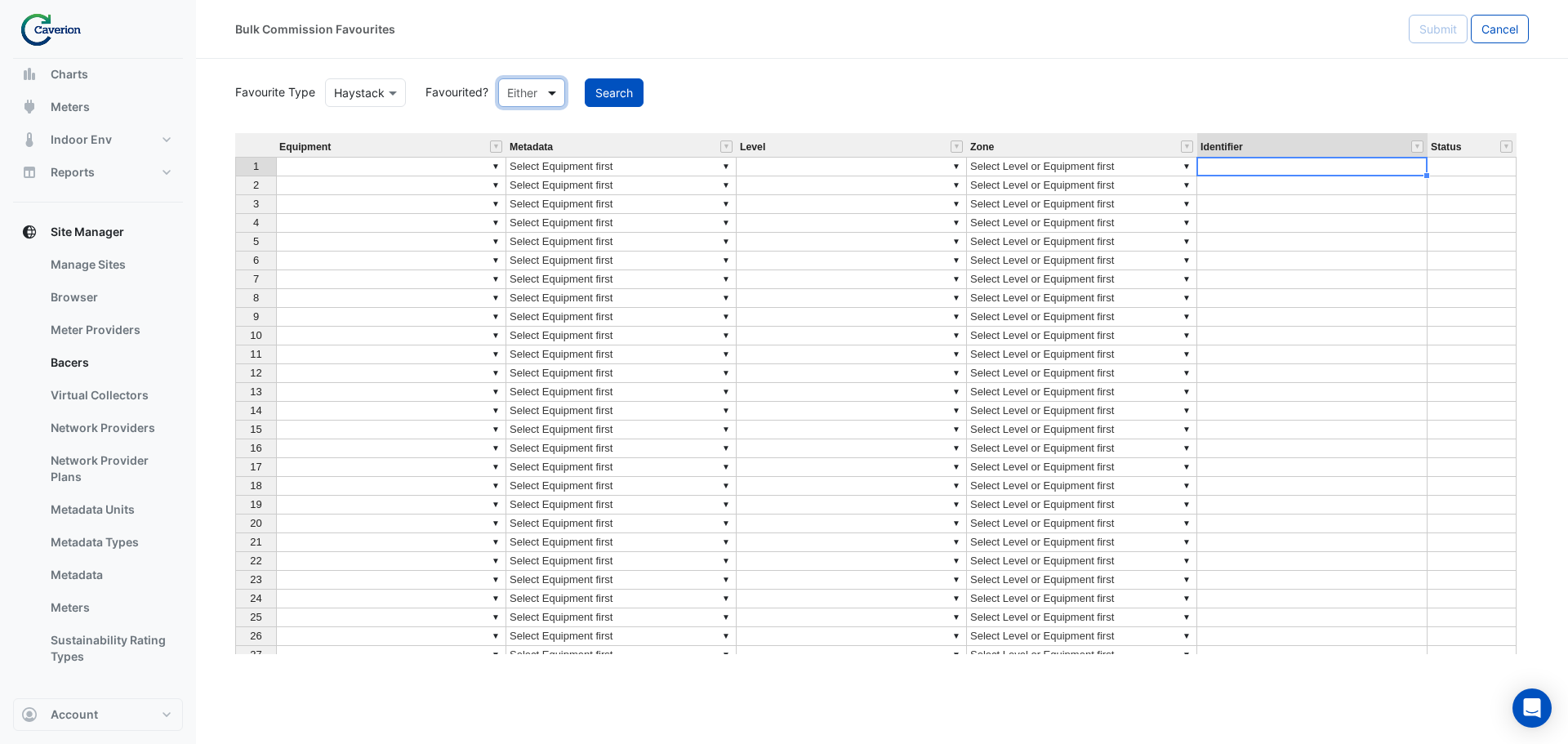 click at bounding box center [554, 92] 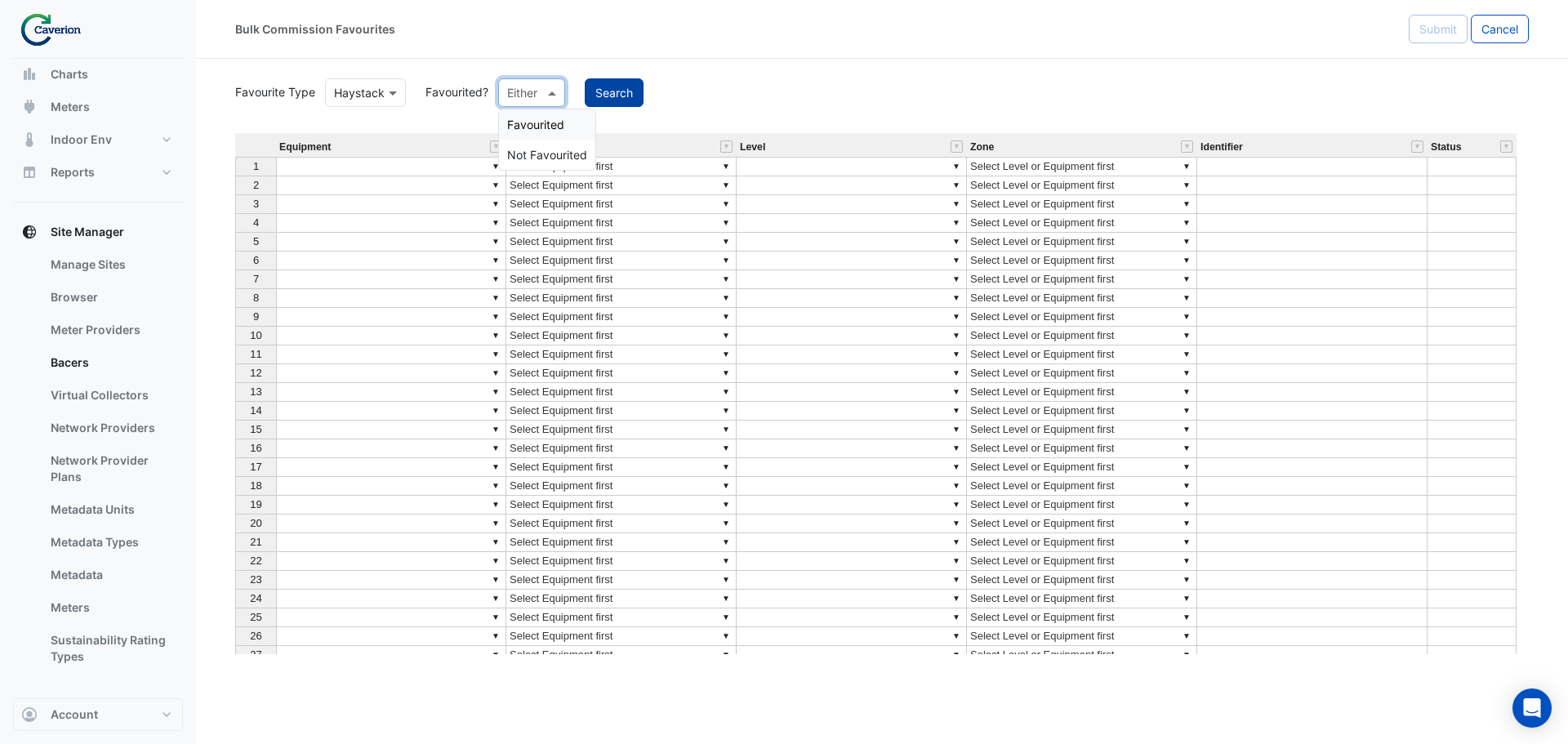 click on "Search" 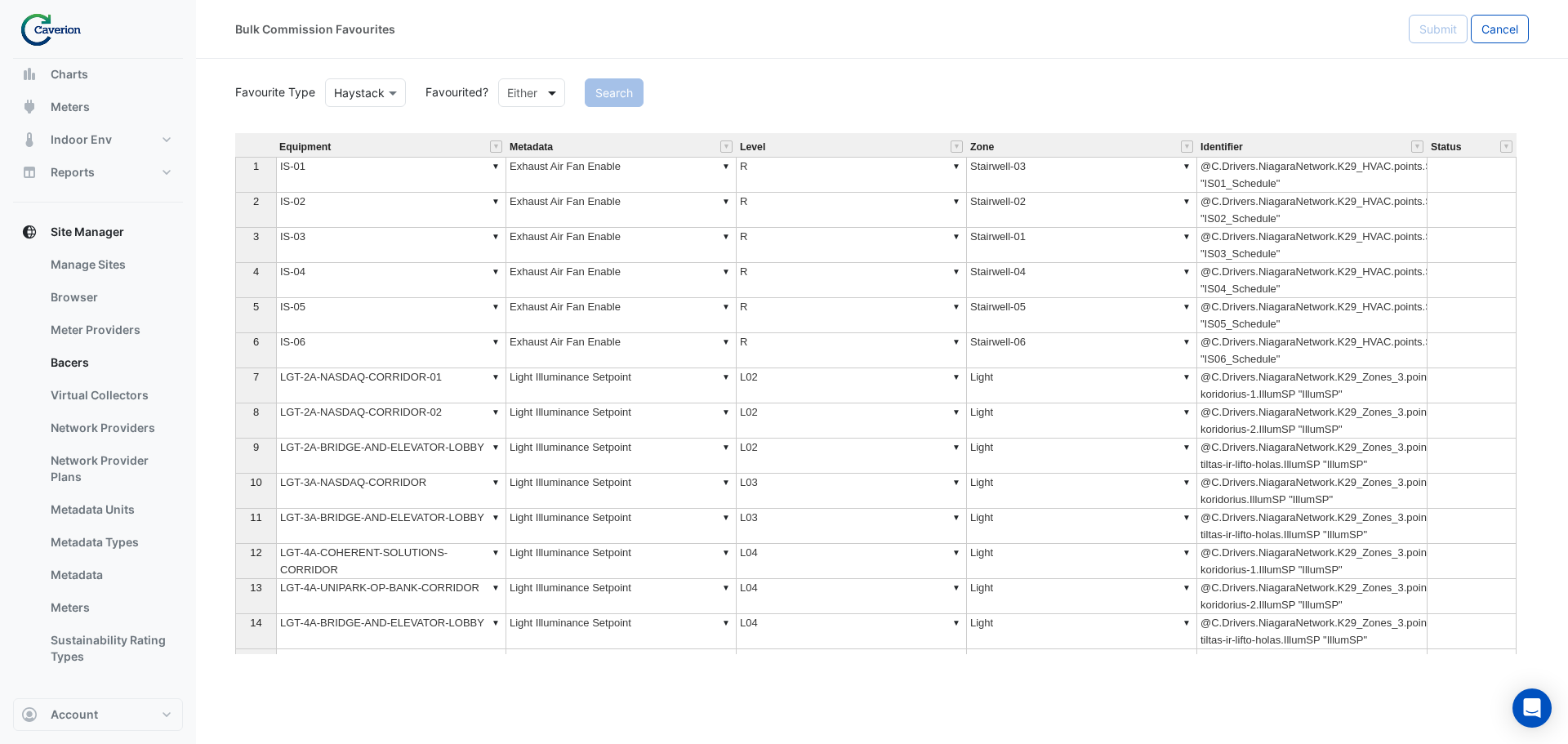 click at bounding box center (554, 92) 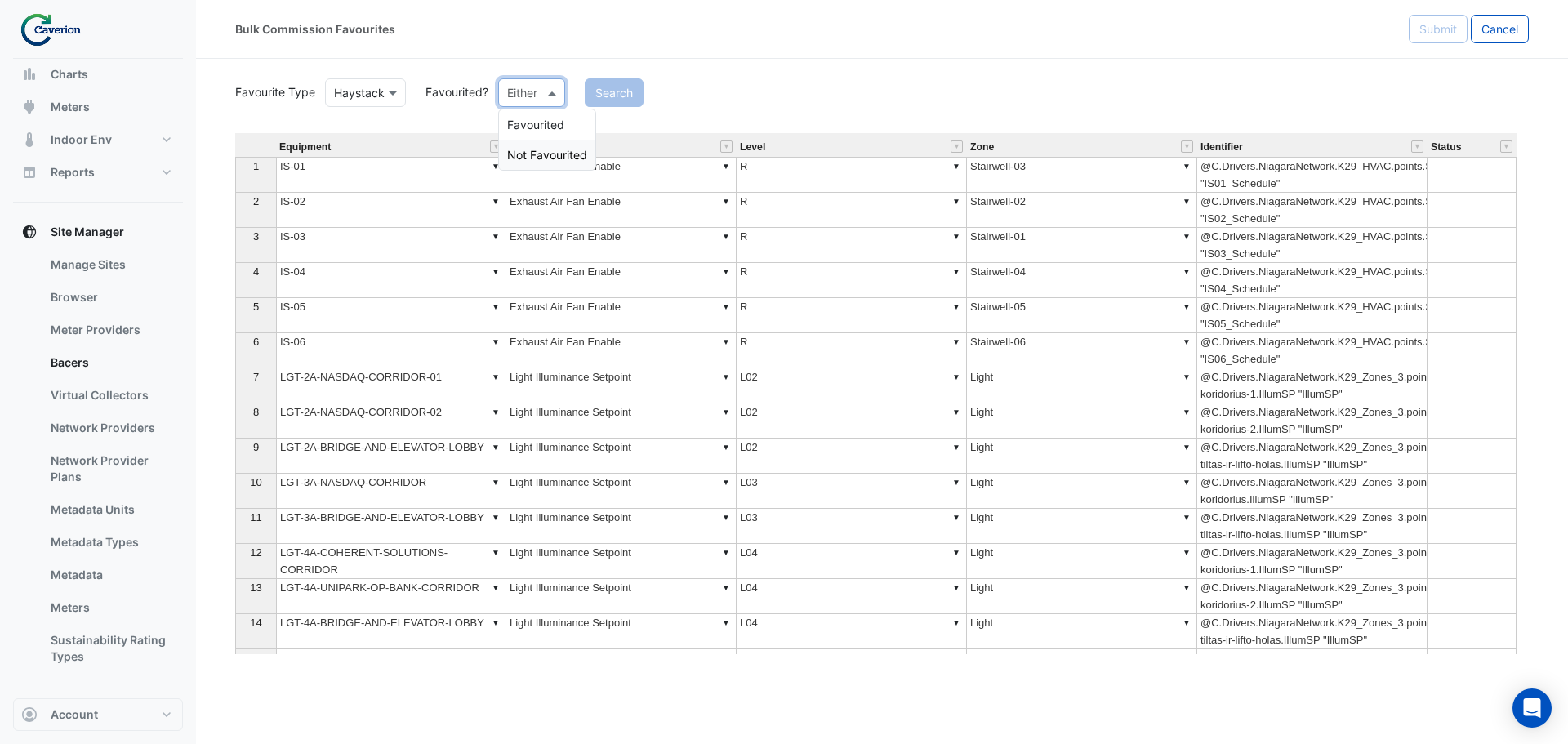 click on "Not Favourited" at bounding box center [547, 154] 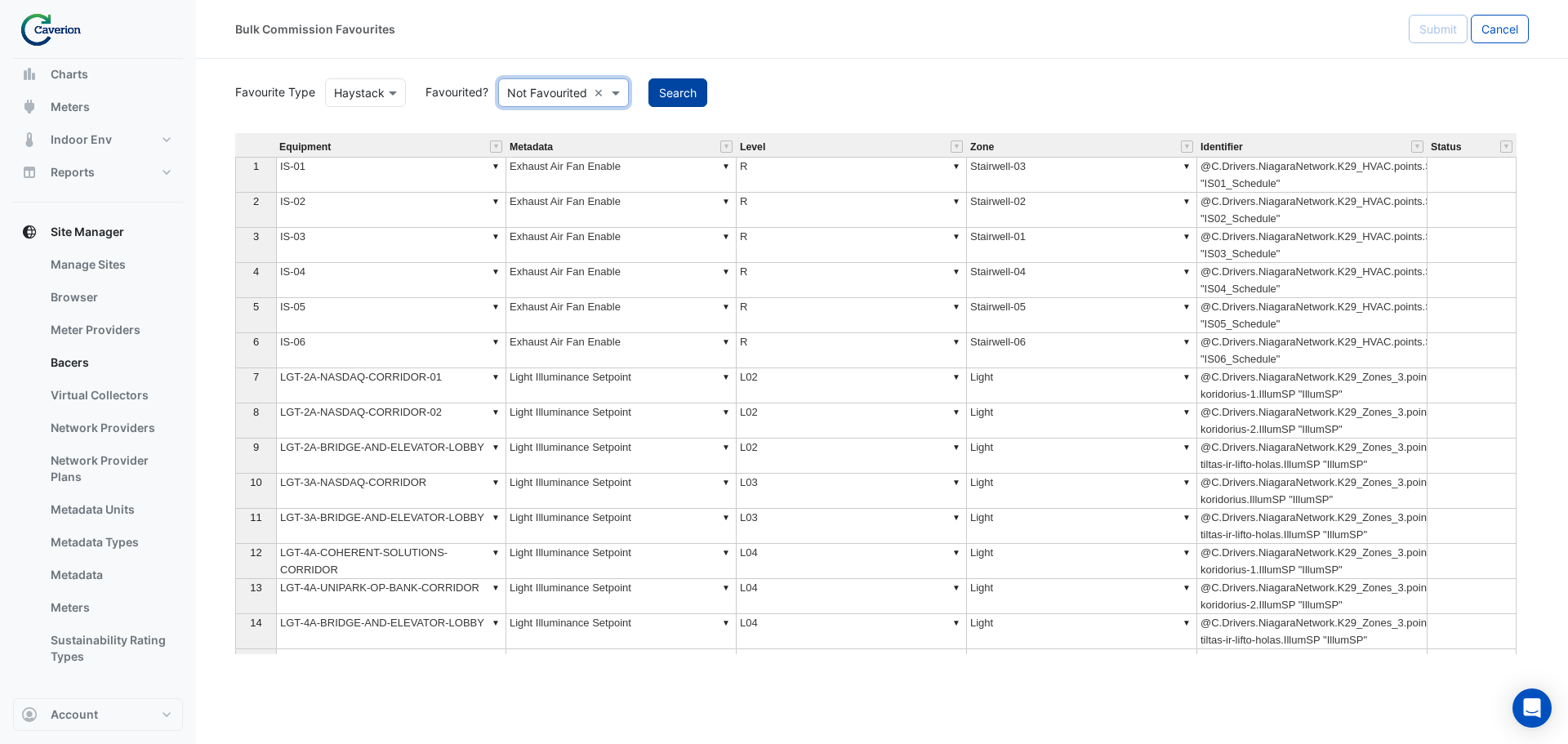 click on "Search" 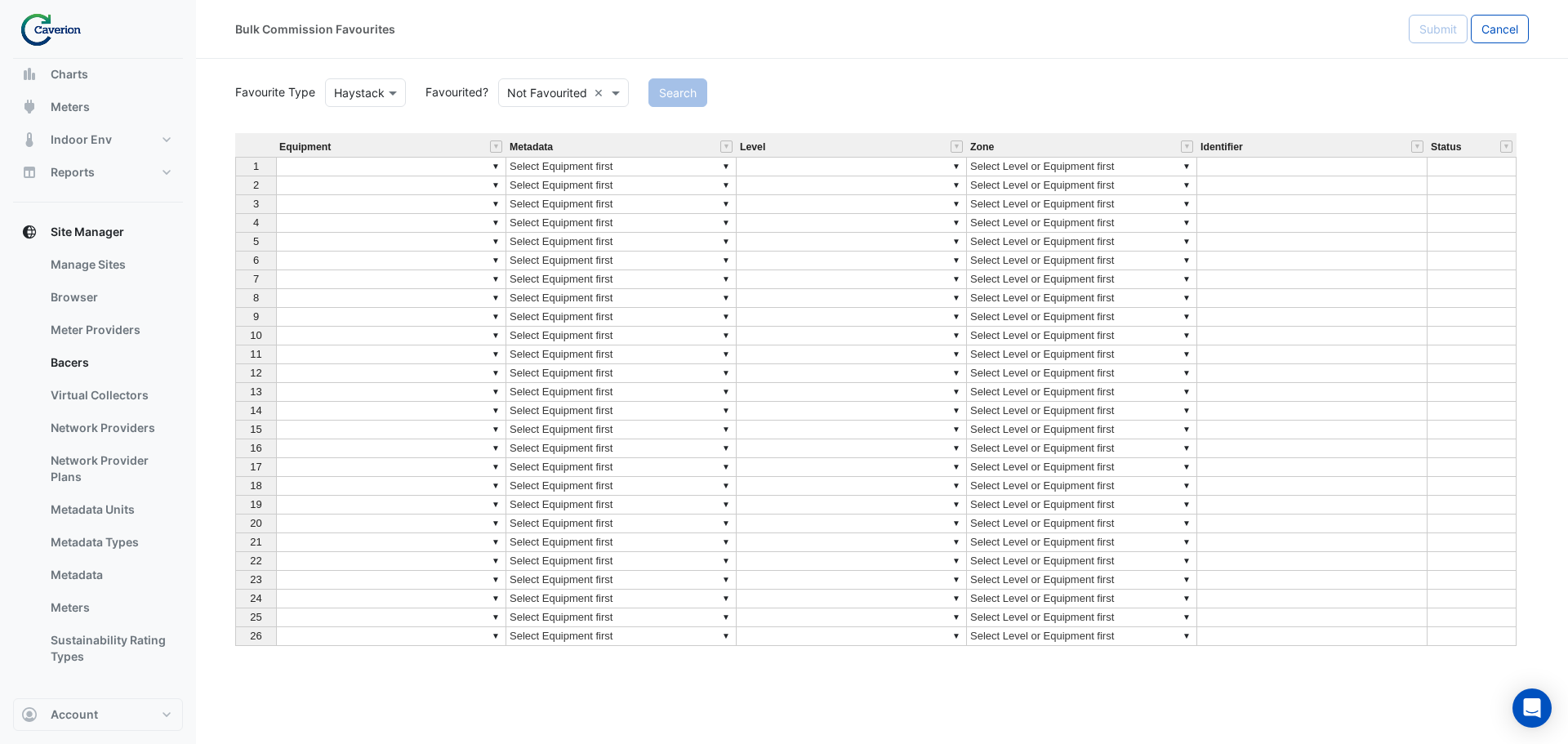 click at bounding box center [1312, 167] 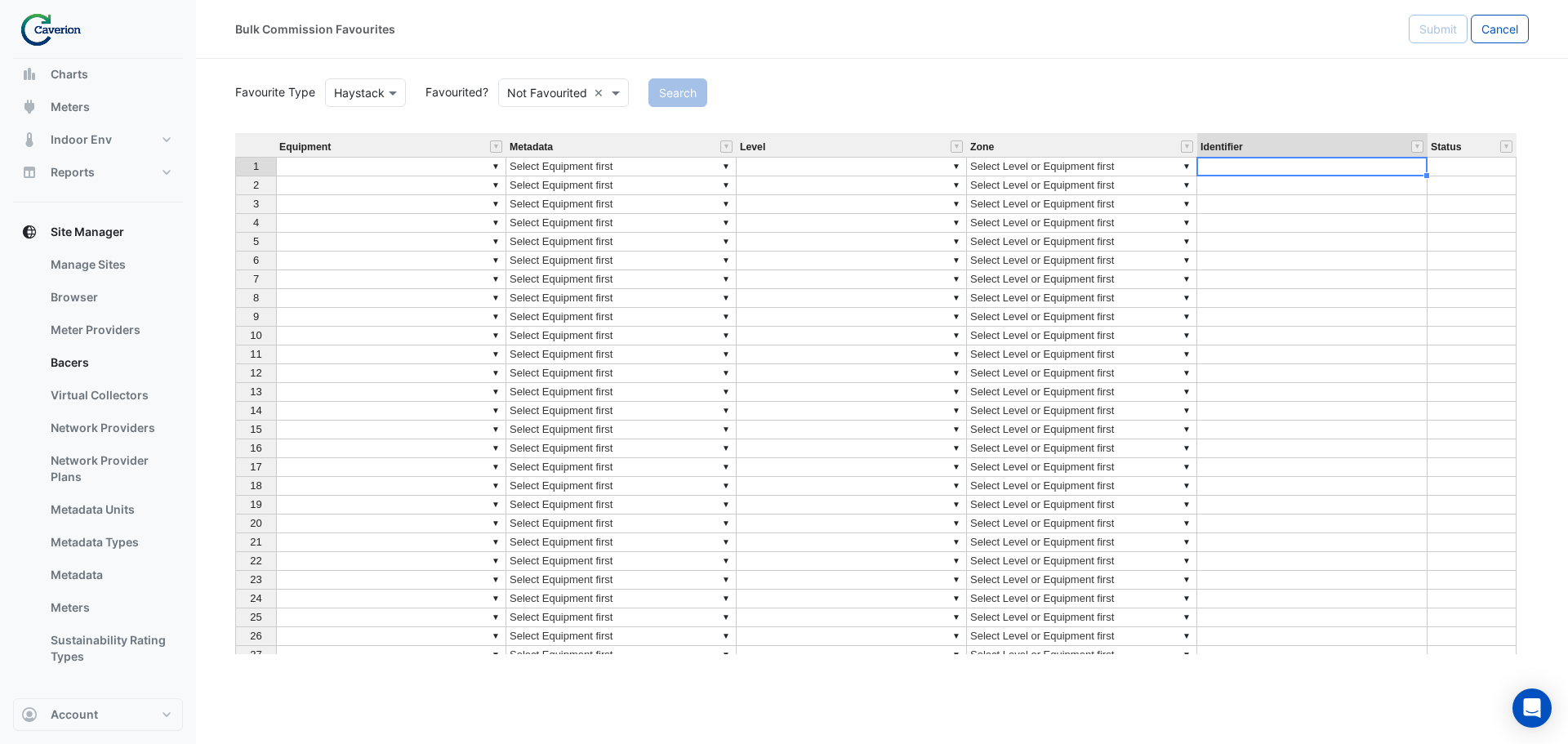 type on "**********" 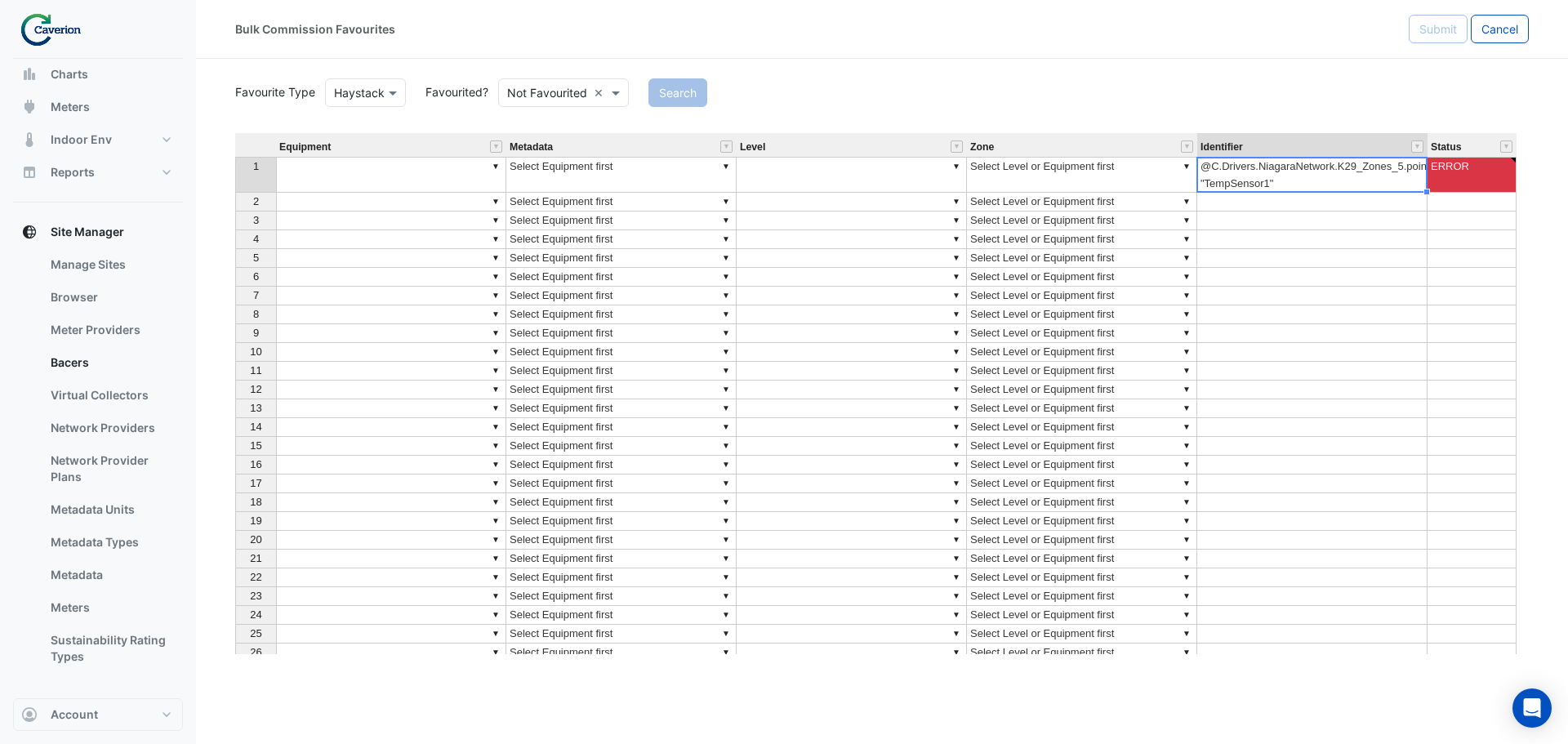 type on "**********" 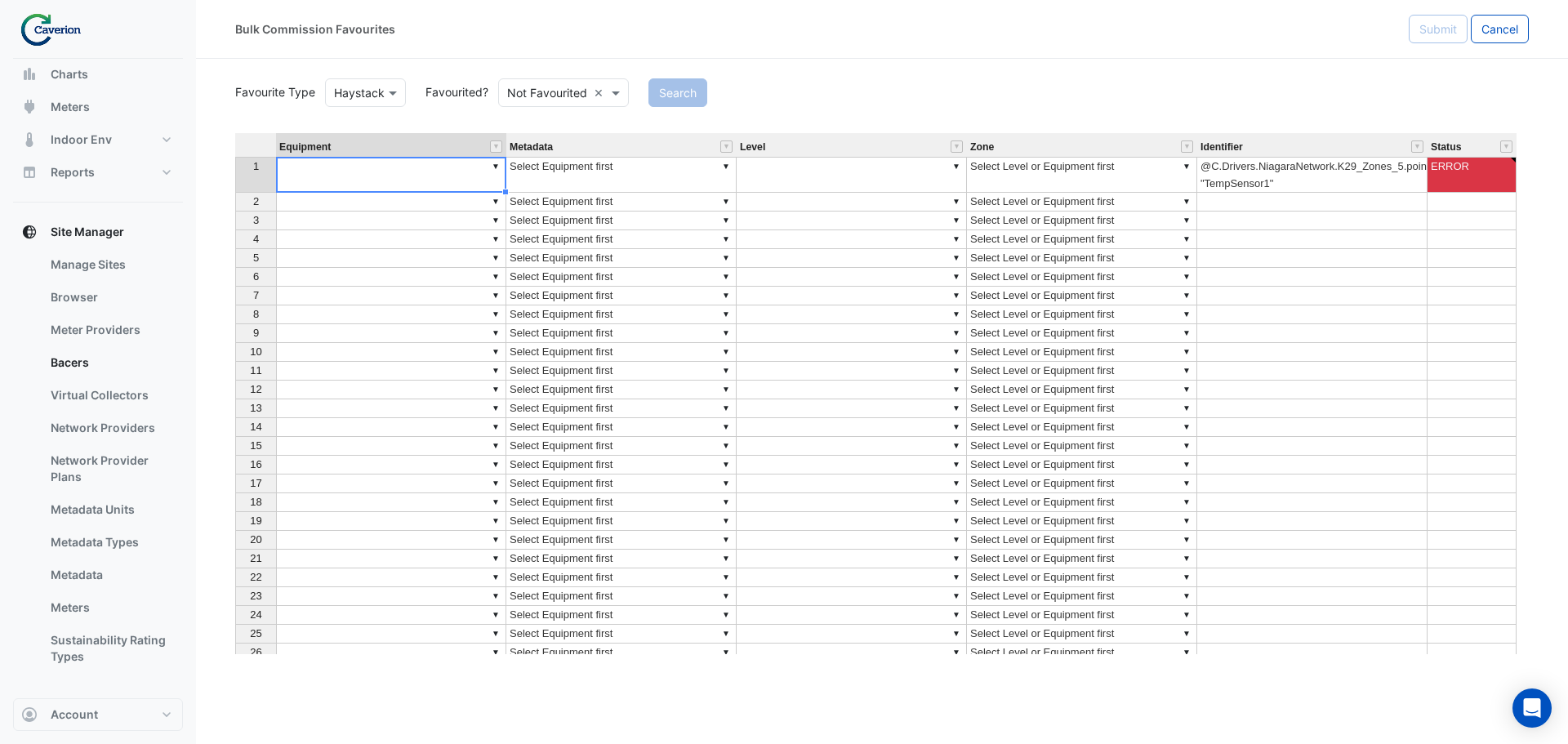 click on "▼" at bounding box center [391, 175] 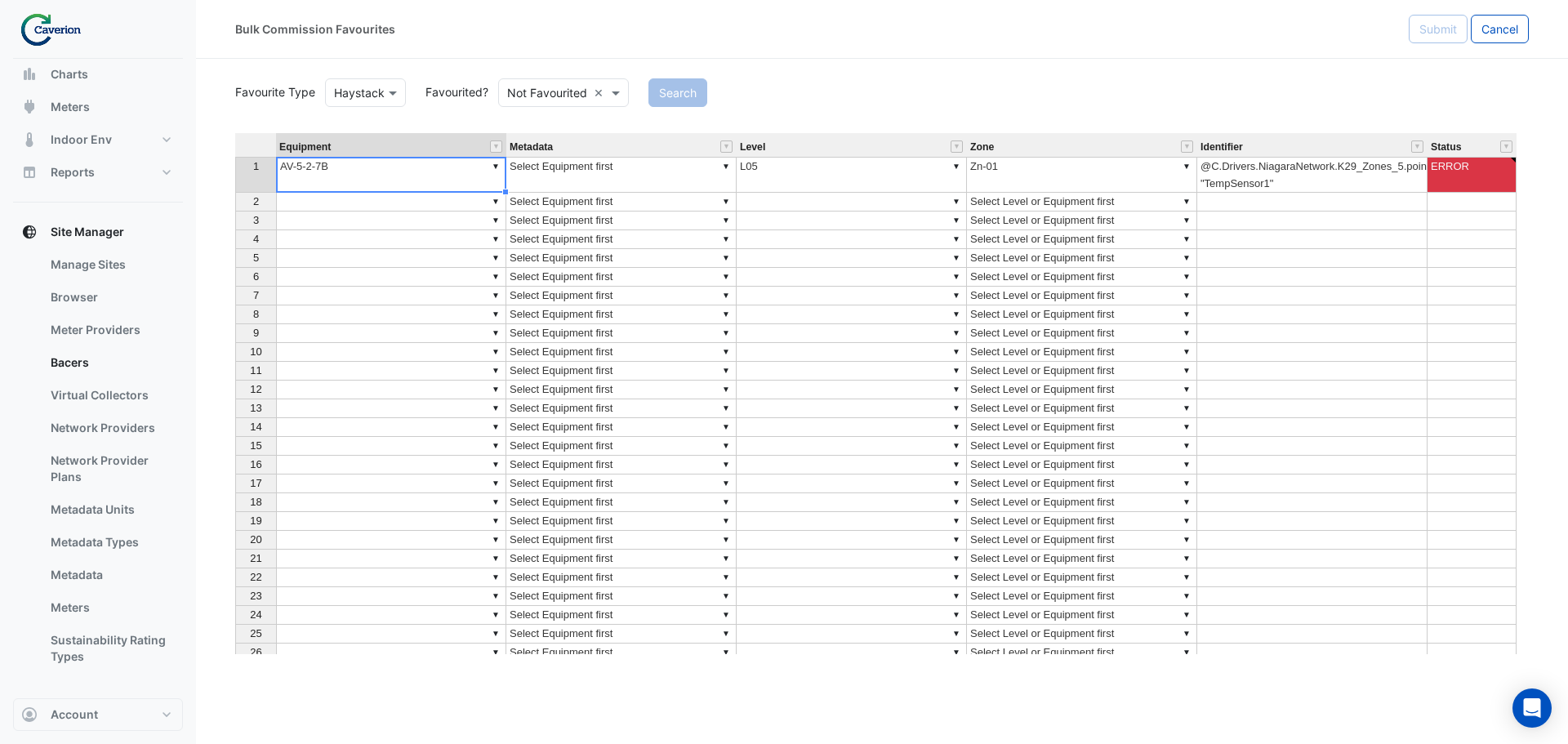 click on "Equipment Metadata Level Zone Identifier Status 1 ▼ AV-5-2-7B ▼ Select Equipment first ▼ L05 ▼ Zn-01 @C.Drivers.NiagaraNetwork.K29_Zones_5.points.Floor_5_Data.TempSensor1 "TempSensor1" ERROR 2 ▼ ▼ Select Equipment first ▼ ▼ Select Level or Equipment first 3 ▼ ▼ Select Equipment first ▼ ▼ Select Level or Equipment first 4 ▼ ▼ Select Equipment first ▼ ▼ Select Level or Equipment first 5 ▼ ▼ Select Equipment first ▼ ▼ Select Level or Equipment first 6 ▼ ▼ Select Equipment first ▼ ▼ Select Level or Equipment first 7 ▼ ▼ Select Equipment first ▼ ▼ Select Level or Equipment first 8 ▼ ▼ Select Equipment first ▼ ▼ Select Level or Equipment first 9 ▼ ▼ Select Equipment first ▼ ▼ Select Level or Equipment first 10 ▼ ▼ Select Equipment first ▼ ▼ Select Level or Equipment first 11 ▼ ▼ Select Equipment first ▼ ▼ Select Level or Equipment first 12 ▼ ▼ Select Equipment first ▼ ▼ Select Level or Equipment first 13 ▼ ▼ ▼ 1" at bounding box center [882, 394] 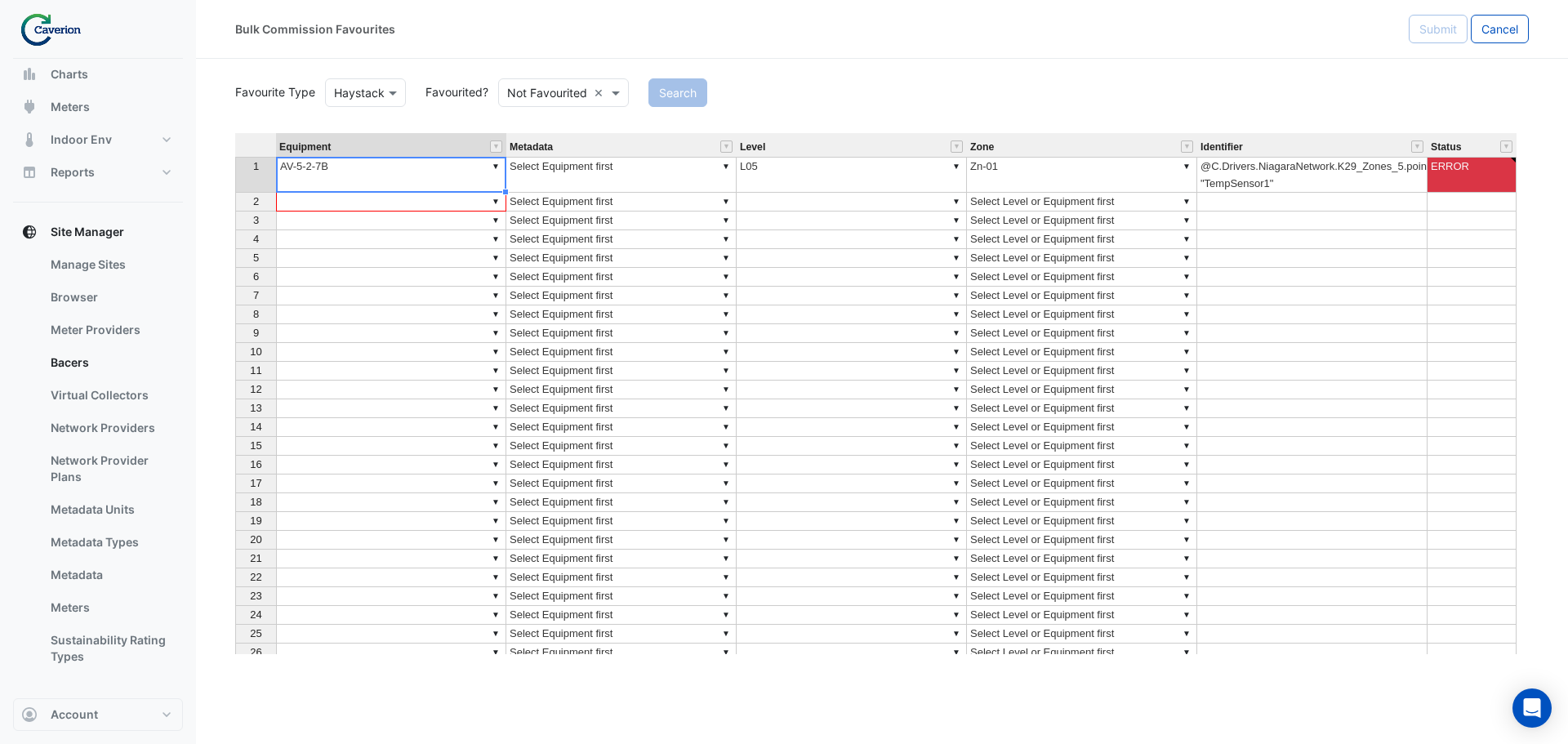 drag, startPoint x: 505, startPoint y: 192, endPoint x: 502, endPoint y: 203, distance: 11.401754 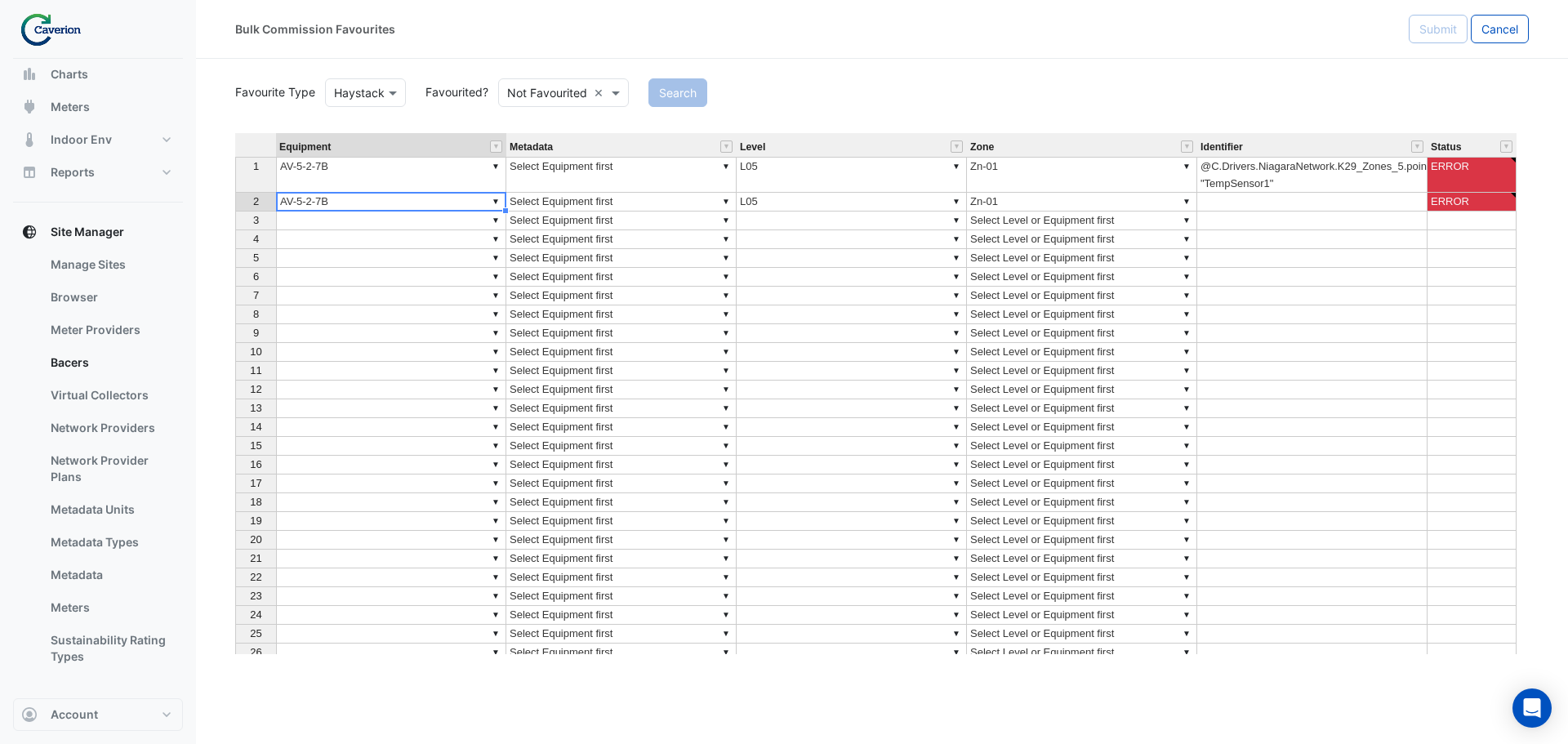 click on "▼ AV-5-2-7B" at bounding box center (391, 202) 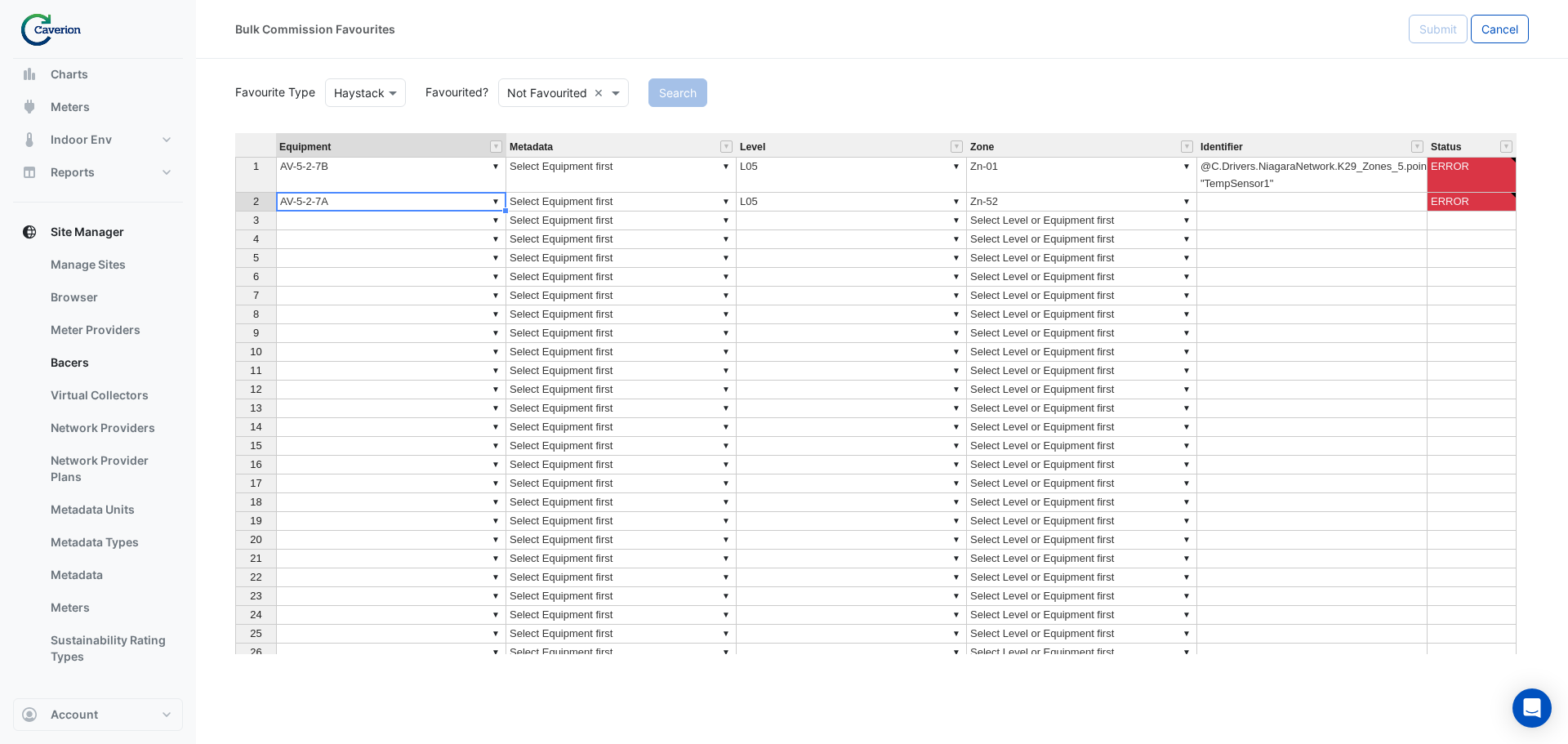 click on "Equipment Metadata Level Zone Identifier Status 1 ▼ AV-5-2-7B ▼ Select Equipment first ▼ L05 ▼ Zn-01 @C.Drivers.NiagaraNetwork.K29_Zones_5.points.Floor_5_Data.TempSensor1 "TempSensor1" ERROR 2 ▼ AV-5-2-7A ▼ Select Equipment first ▼ L05 ▼ Zn-52 ERROR 3 ▼ ▼ Select Equipment first ▼ ▼ Select Level or Equipment first 4 ▼ ▼ Select Equipment first ▼ ▼ Select Level or Equipment first 5 ▼ ▼ Select Equipment first ▼ ▼ Select Level or Equipment first 6 ▼ ▼ Select Equipment first ▼ ▼ Select Level or Equipment first 7 ▼ ▼ Select Equipment first ▼ ▼ Select Level or Equipment first 8 ▼ ▼ Select Equipment first ▼ ▼ Select Level or Equipment first 9 ▼ ▼ Select Equipment first ▼ ▼ Select Level or Equipment first 10 ▼ ▼ Select Equipment first ▼ ▼ Select Level or Equipment first 11 ▼ ▼ Select Equipment first ▼ ▼ Select Level or Equipment first 12 ▼ ▼ Select Equipment first ▼ ▼ Select Level or Equipment first 13 ▼ ▼ ▼ ▼ 14" at bounding box center [882, 394] 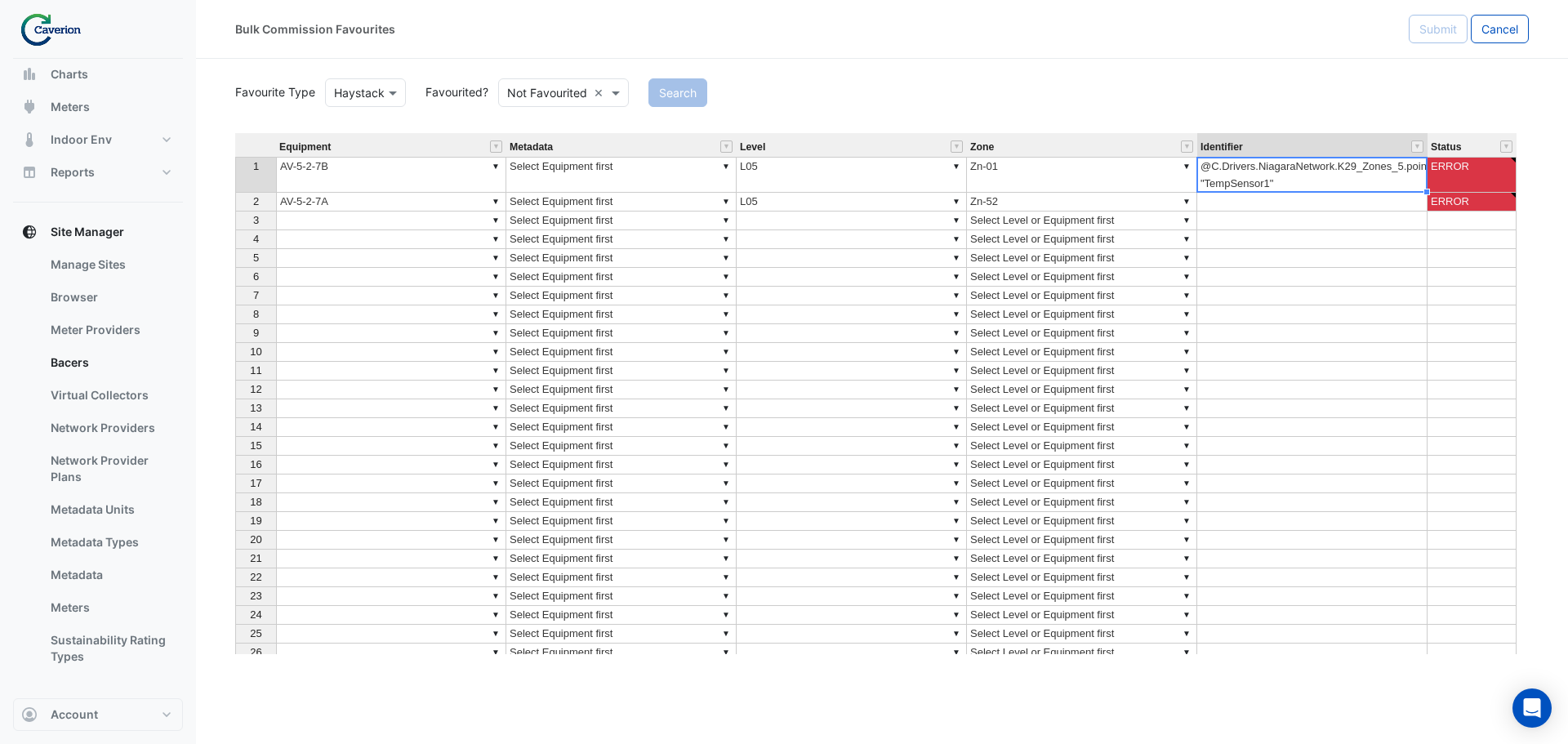 type on "**********" 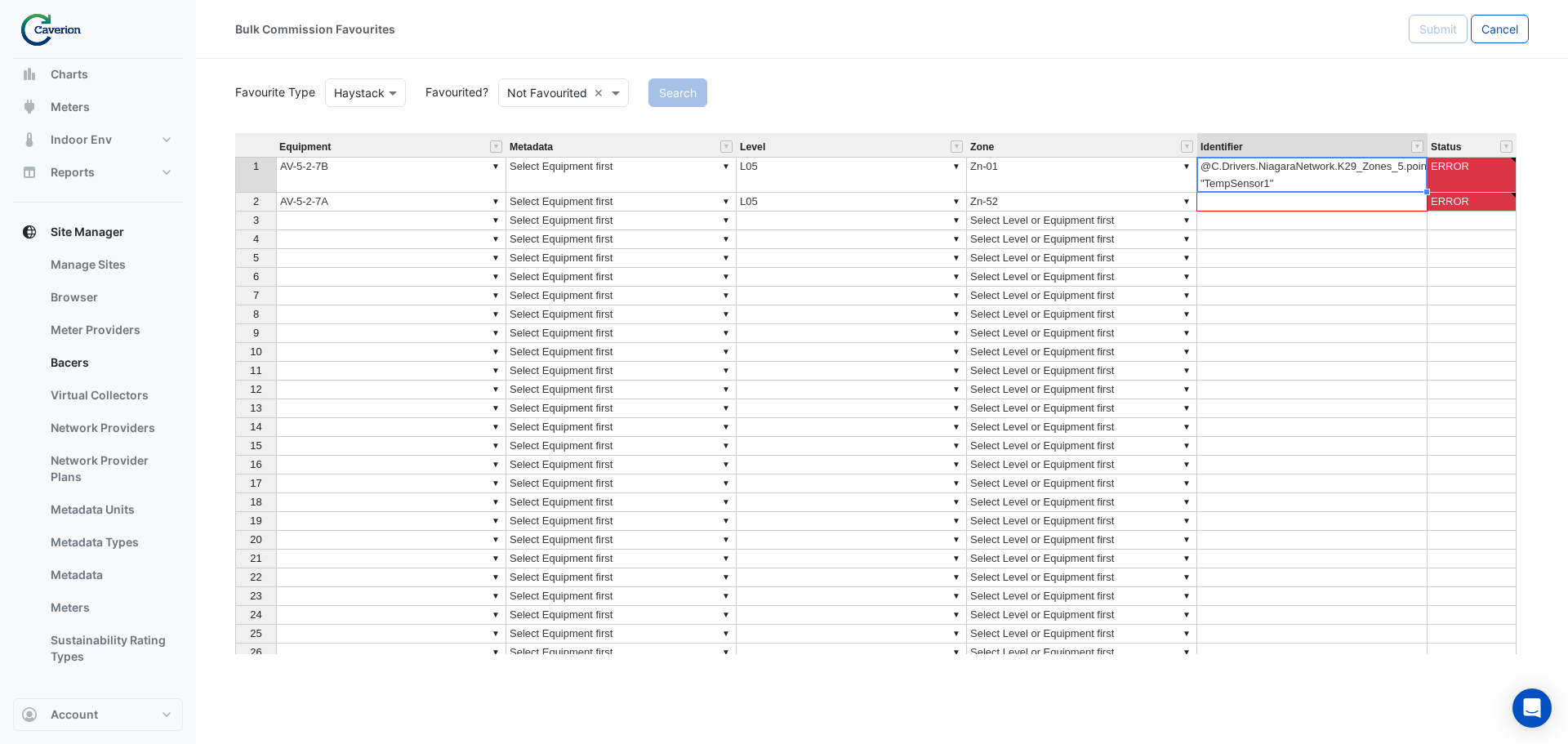 drag, startPoint x: 1429, startPoint y: 194, endPoint x: 1428, endPoint y: 209, distance: 15.033296 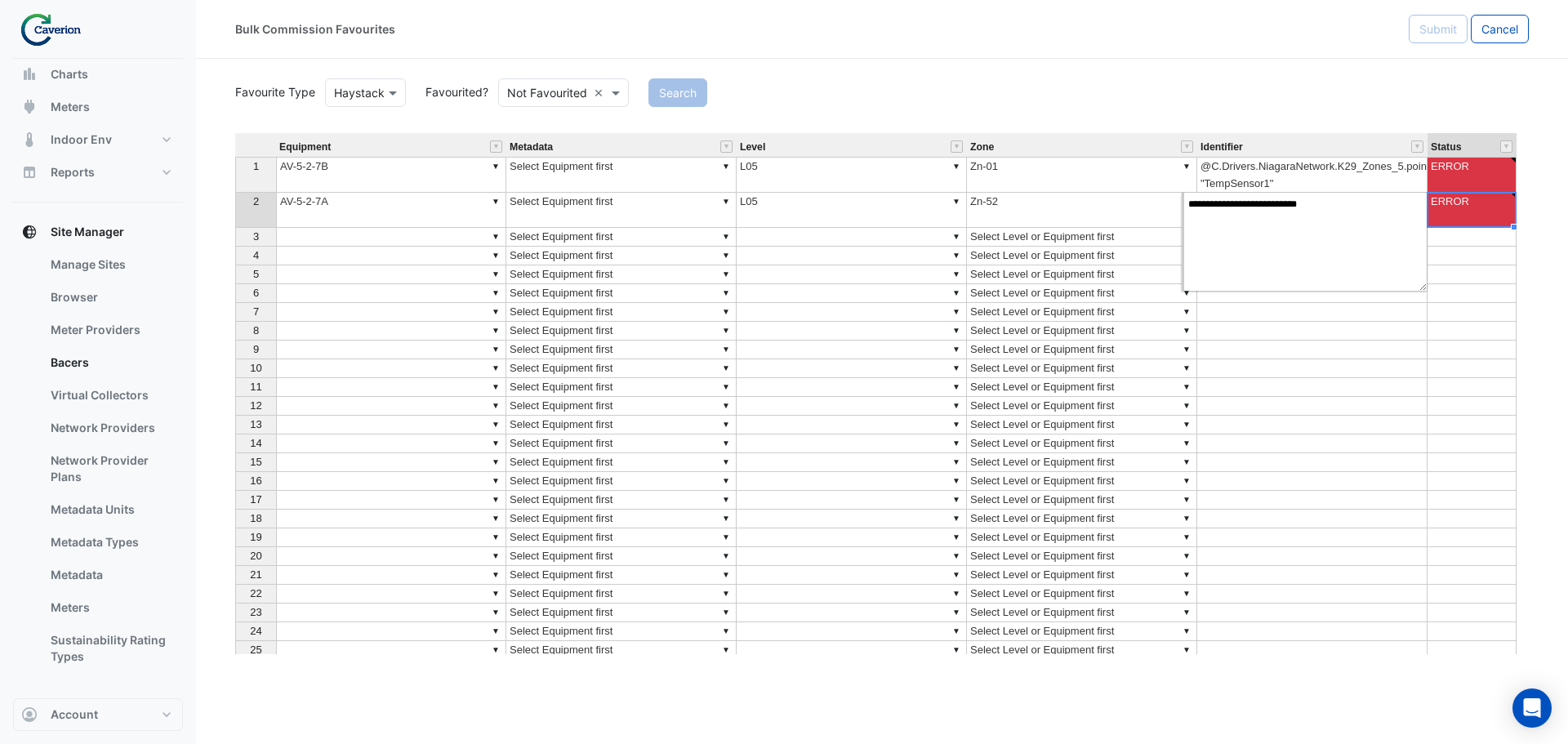 click on "ERROR" at bounding box center [1472, 210] 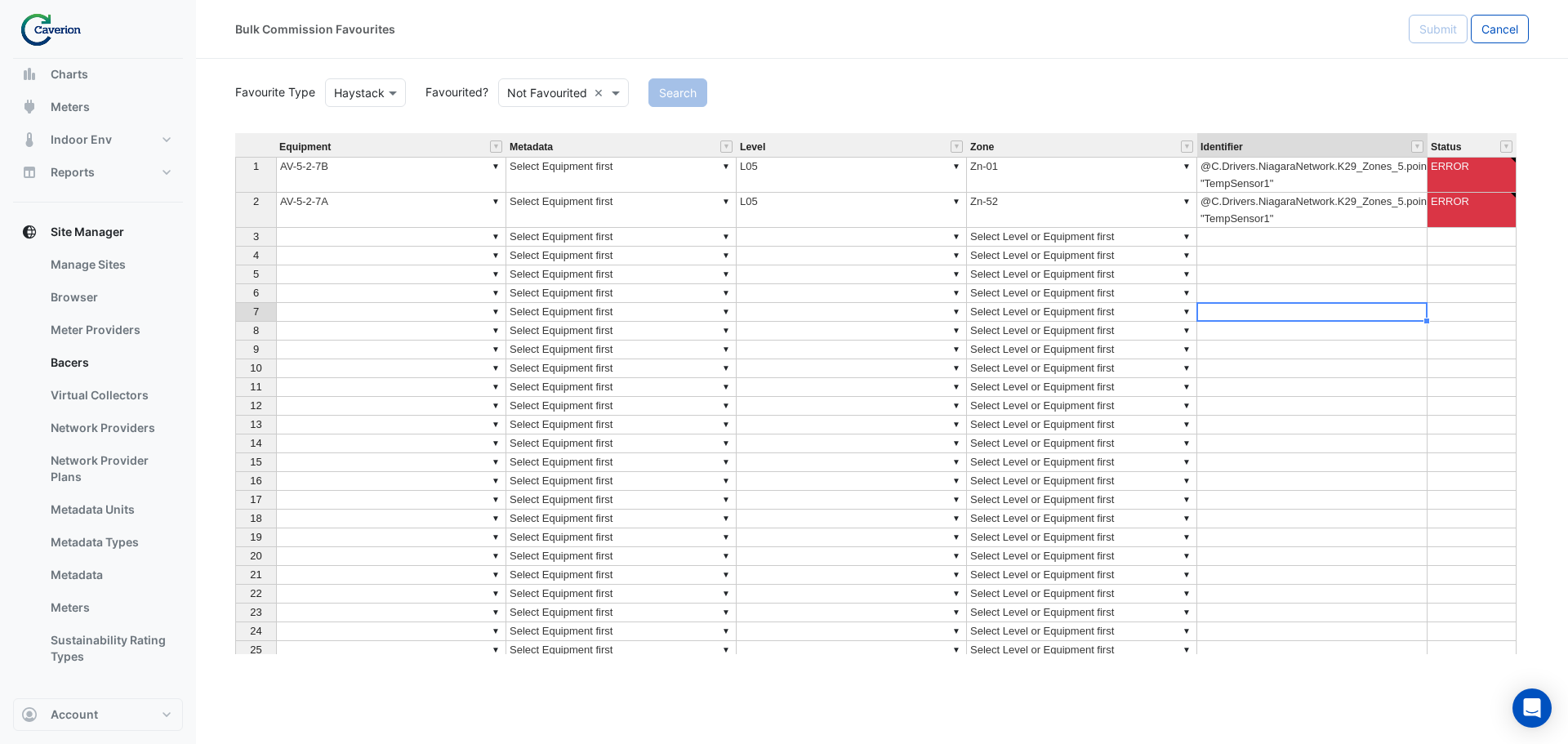 click on "@C.Drivers.NiagaraNetwork.K29_Zones_5.points.Floor_5_Data.TempSensor1 "TempSensor1"" at bounding box center [1312, 210] 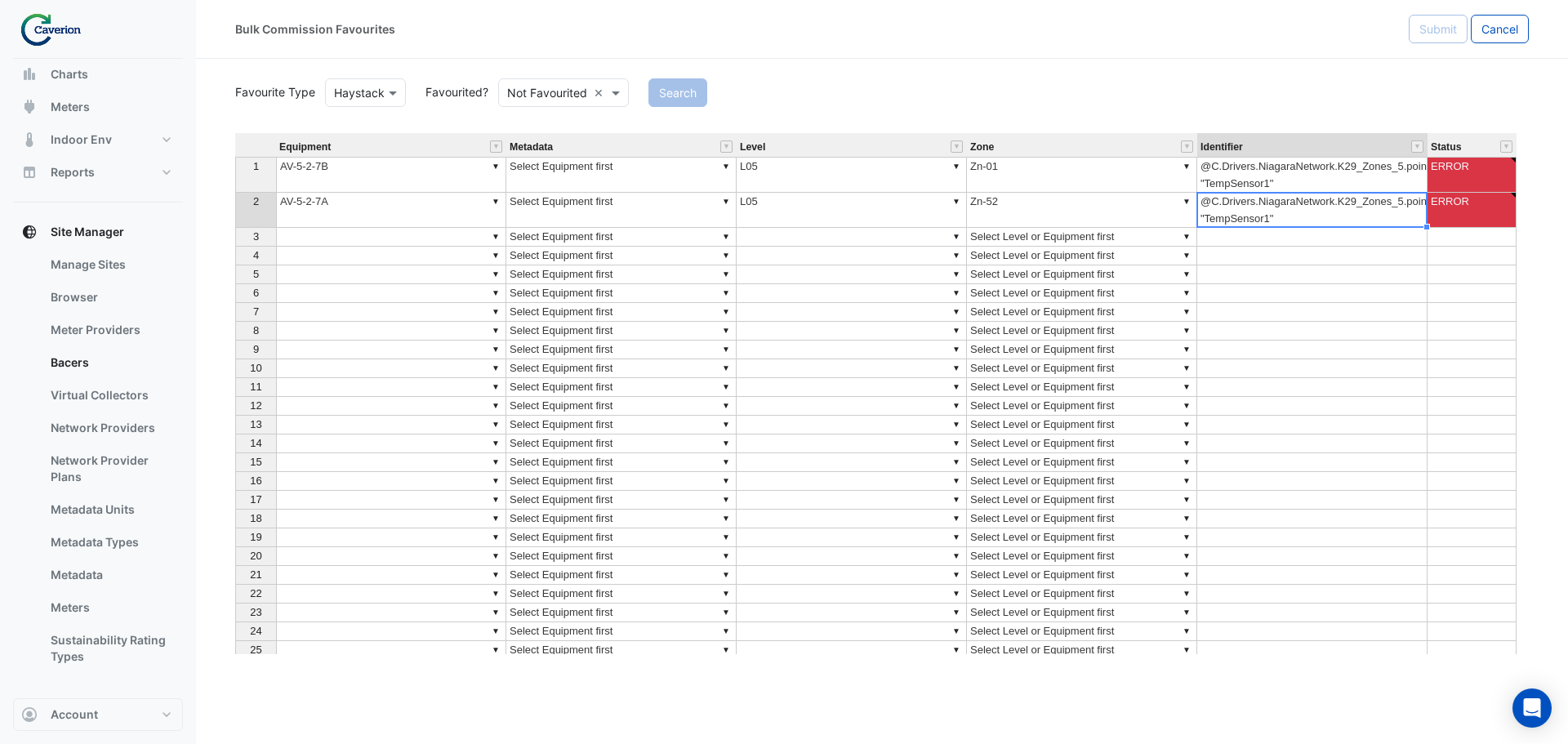click on "@C.Drivers.NiagaraNetwork.K29_Zones_5.points.Floor_5_Data.TempSensor1 "TempSensor1"" at bounding box center (1312, 210) 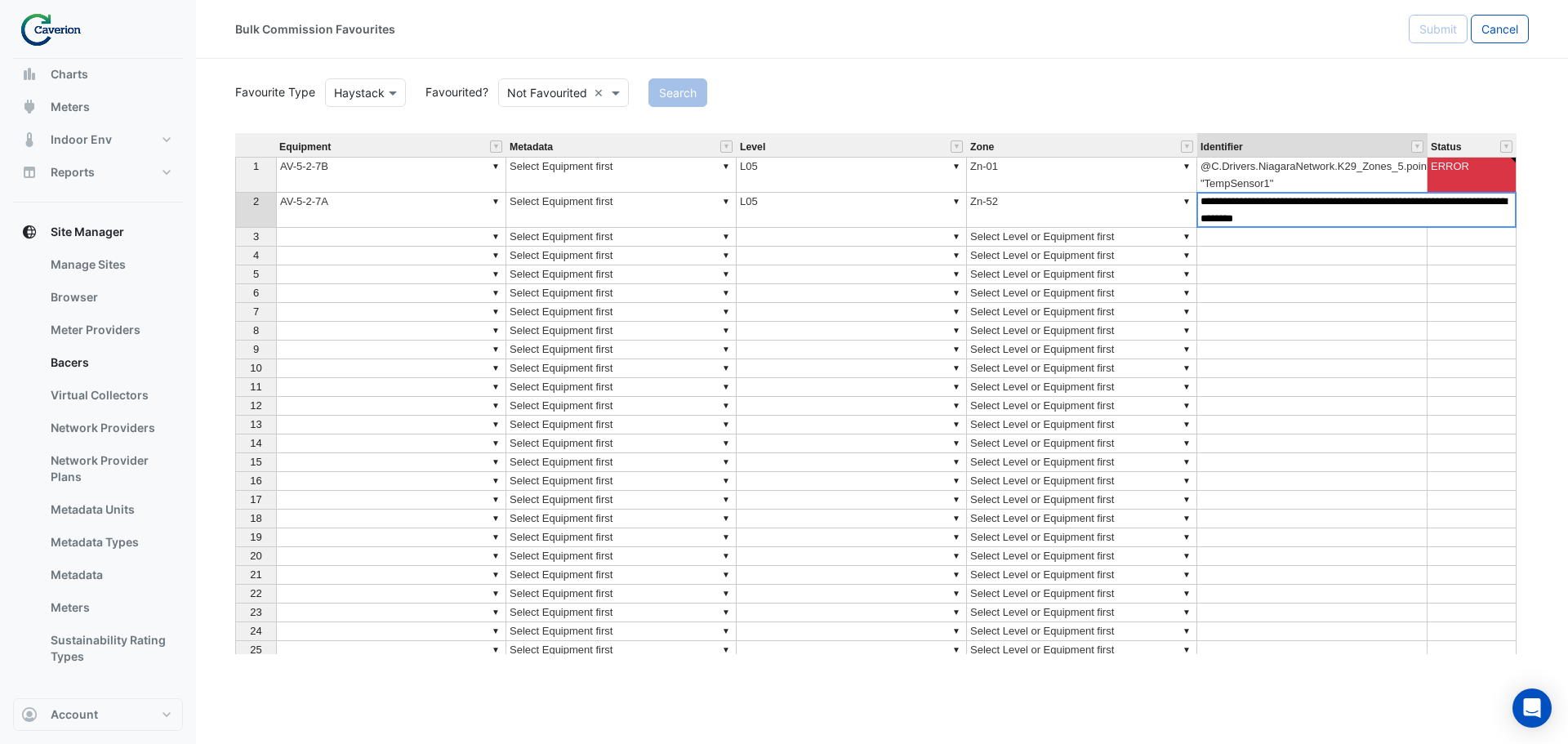 drag, startPoint x: 1309, startPoint y: 221, endPoint x: 1320, endPoint y: 221, distance: 11 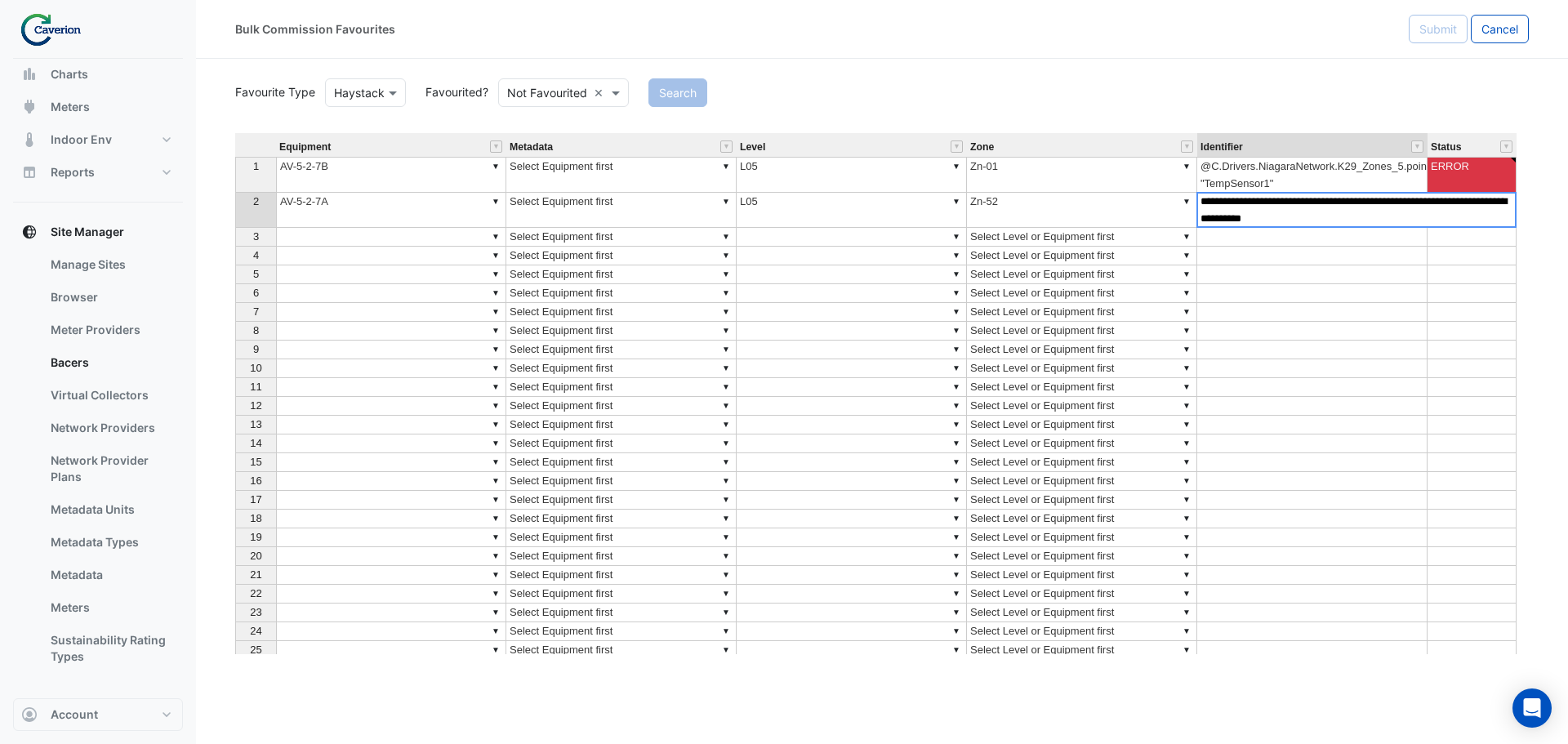 click on "**********" at bounding box center [1356, 210] 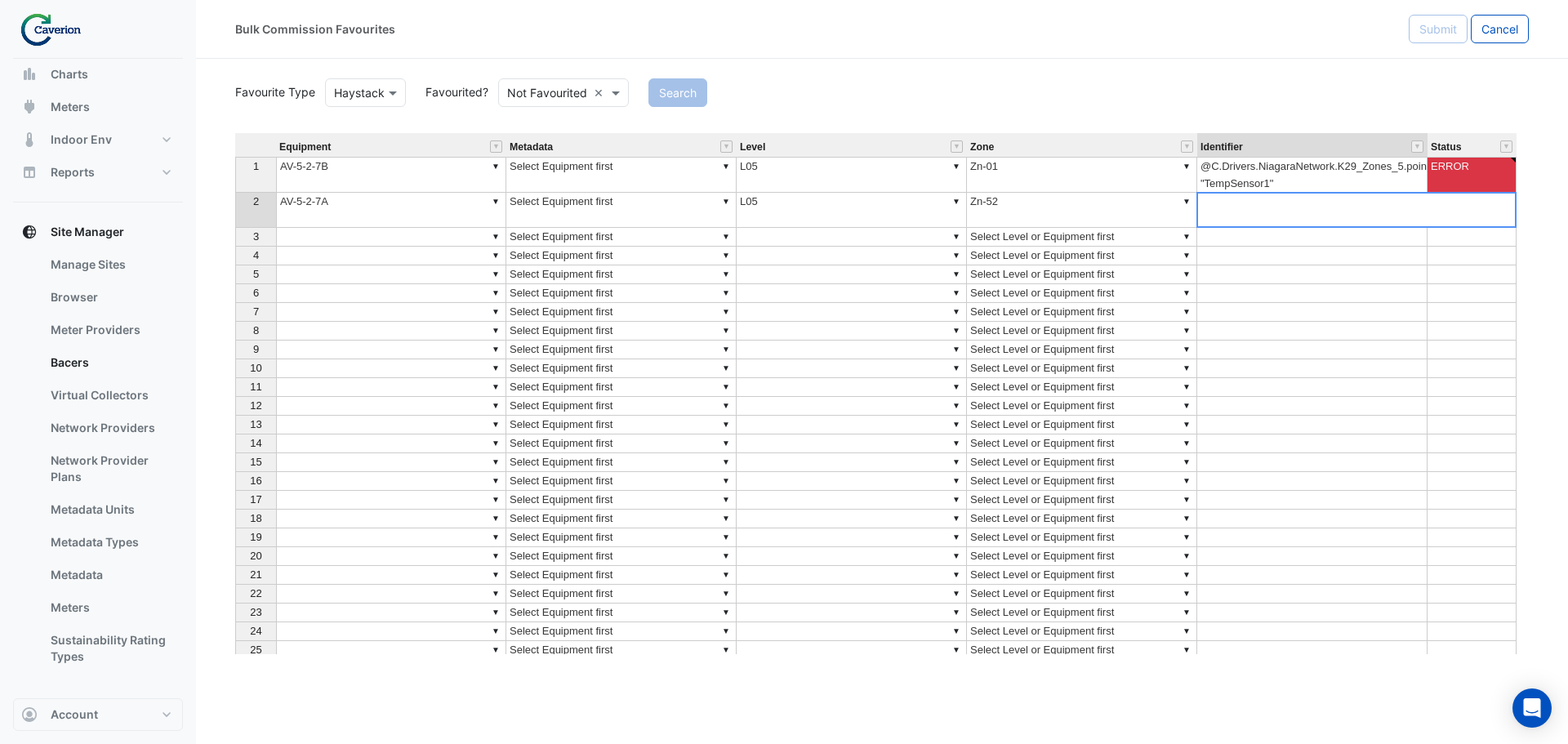click on "Equipment Metadata Level Zone Identifier Status 1 ▼ AV-5-2-7B ▼ Select Equipment first ▼ L05 ▼ Zn-01 @C.Drivers.NiagaraNetwork.K29_Zones_5.points.Floor_5_Data.TempSensor1 "TempSensor1" ERROR 2 ▼ AV-5-2-7A ▼ Select Equipment first ▼ L05 ▼ Zn-52 @C.Drivers.NiagaraNetwork.K29_Zones_5.points.Floor_5_Data.TempSensor1 "TempSensor1" ERROR 3 ▼ ▼ Select Equipment first ▼ ▼ Select Level or Equipment first 4 ▼ ▼ Select Equipment first ▼ ▼ Select Level or Equipment first 5 ▼ ▼ Select Equipment first ▼ ▼ Select Level or Equipment first 6 ▼ ▼ Select Equipment first ▼ ▼ Select Level or Equipment first 7 ▼ ▼ Select Equipment first ▼ ▼ Select Level or Equipment first 8 ▼ ▼ Select Equipment first ▼ ▼ Select Level or Equipment first 9 ▼ ▼ Select Equipment first ▼ ▼ Select Level or Equipment first 10 ▼ ▼ Select Equipment first ▼ ▼ Select Level or Equipment first 11 ▼ ▼ Select Equipment first ▼ ▼ Select Level or Equipment first 12 ▼ ▼" at bounding box center [235, 425] 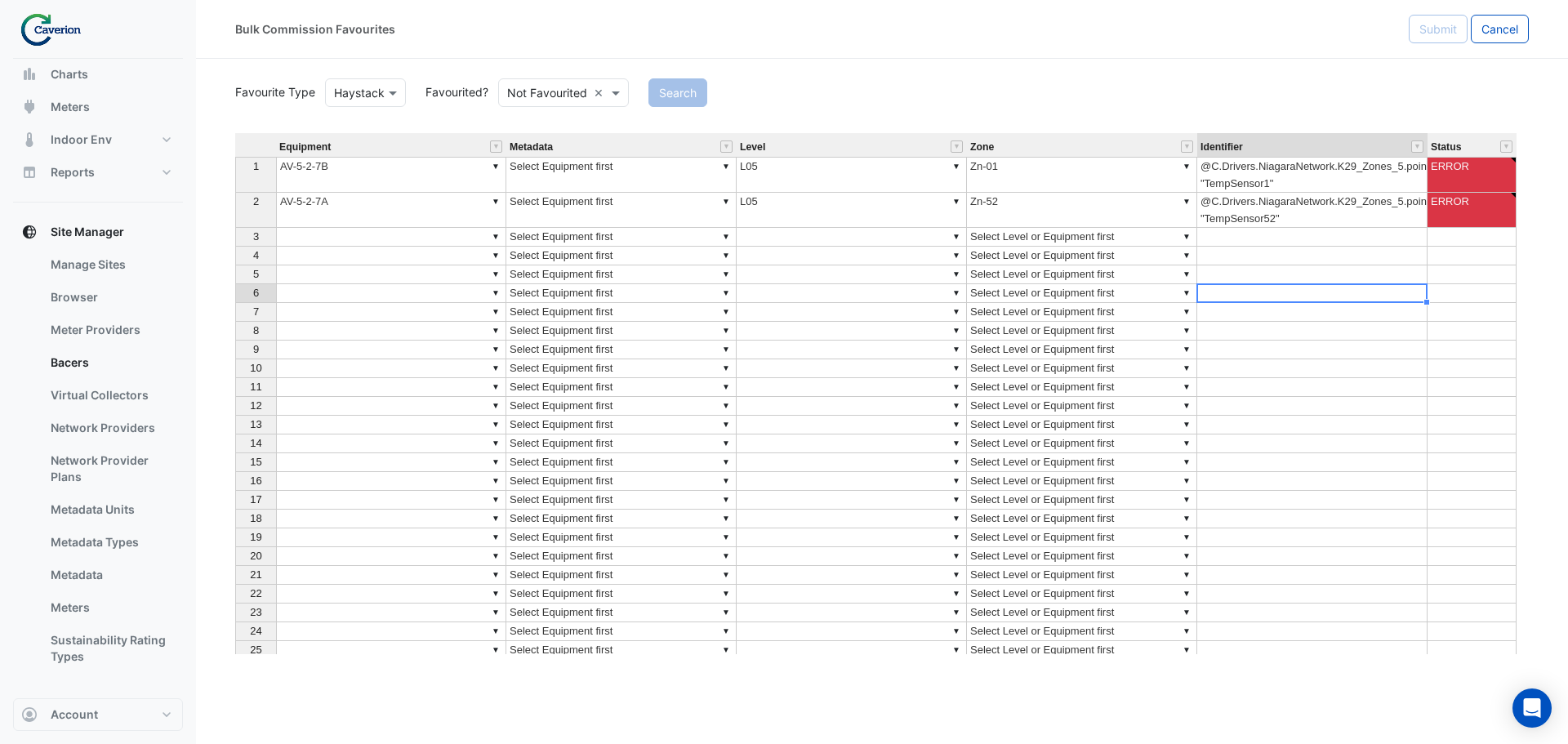type 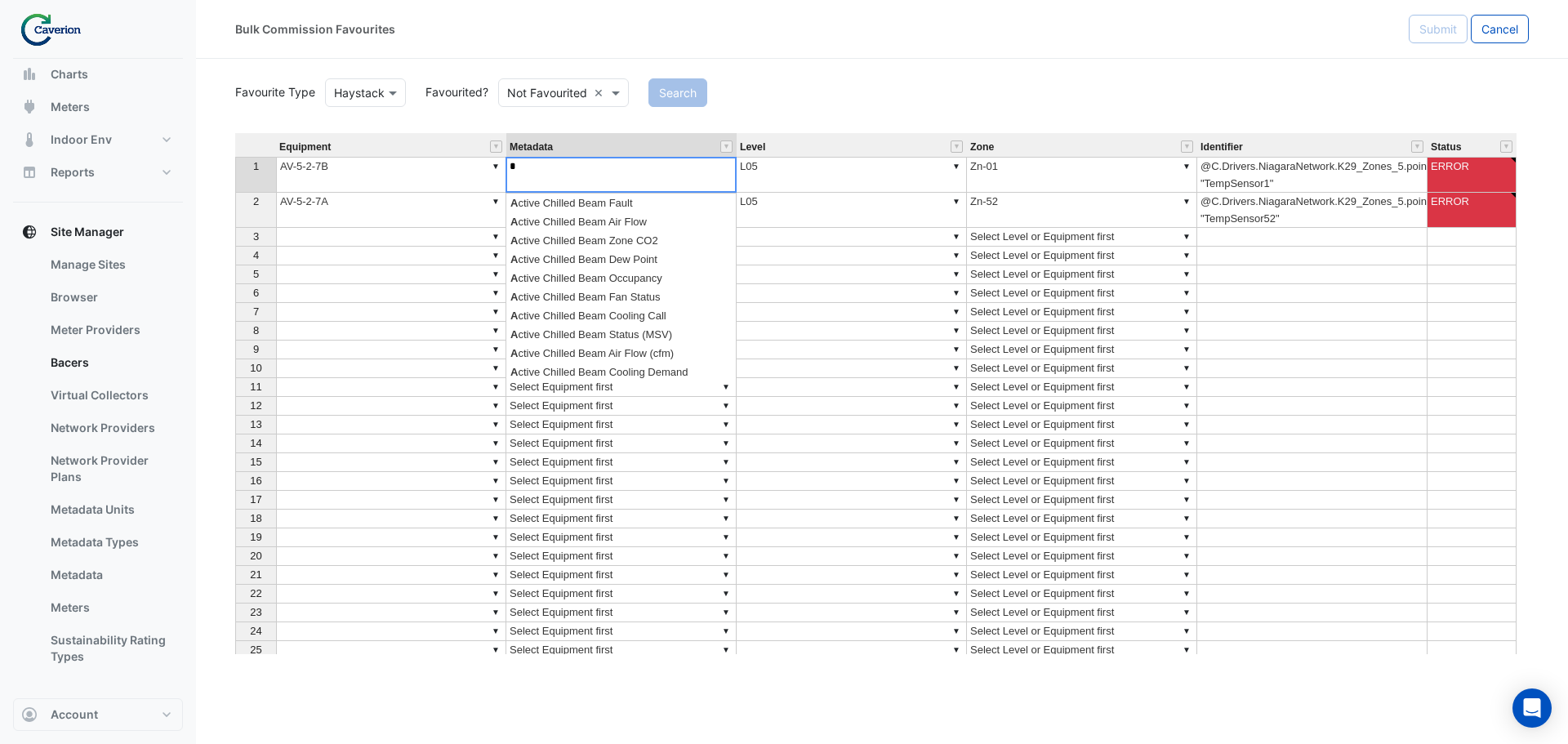 drag, startPoint x: 570, startPoint y: 160, endPoint x: 559, endPoint y: 160, distance: 11 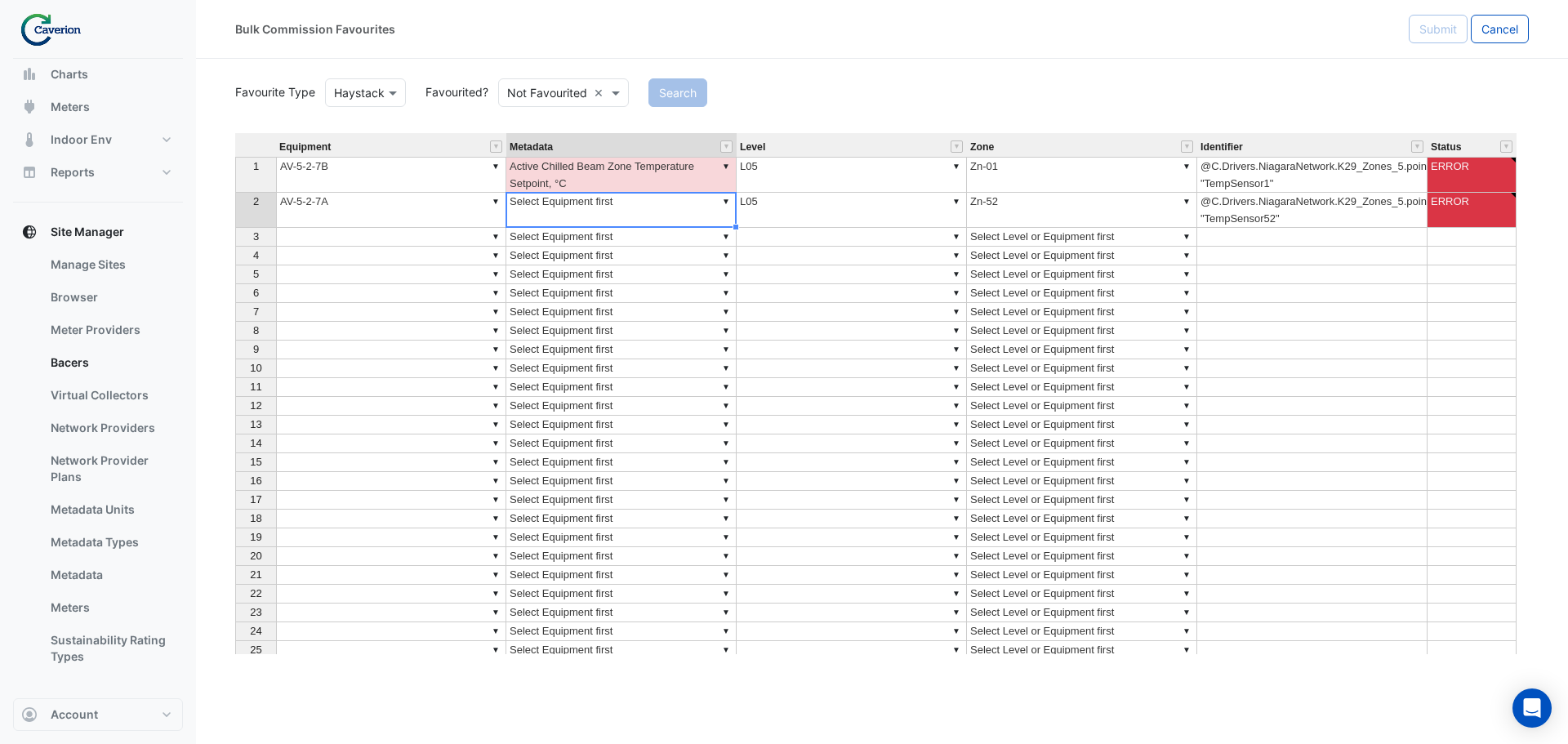 type on "**********" 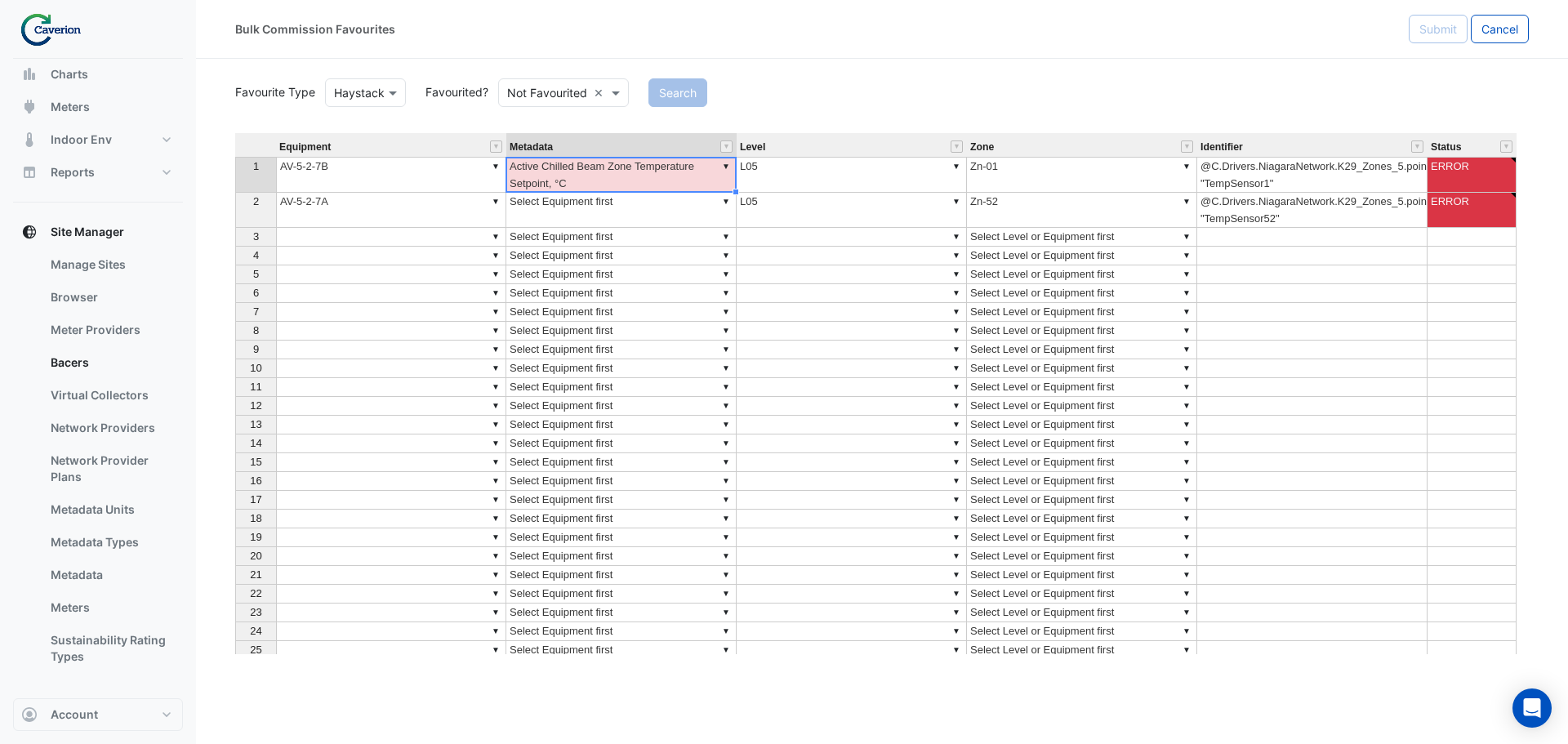 click on "▼ Active Chilled Beam Zone Temperature Setpoint, °C" at bounding box center [621, 175] 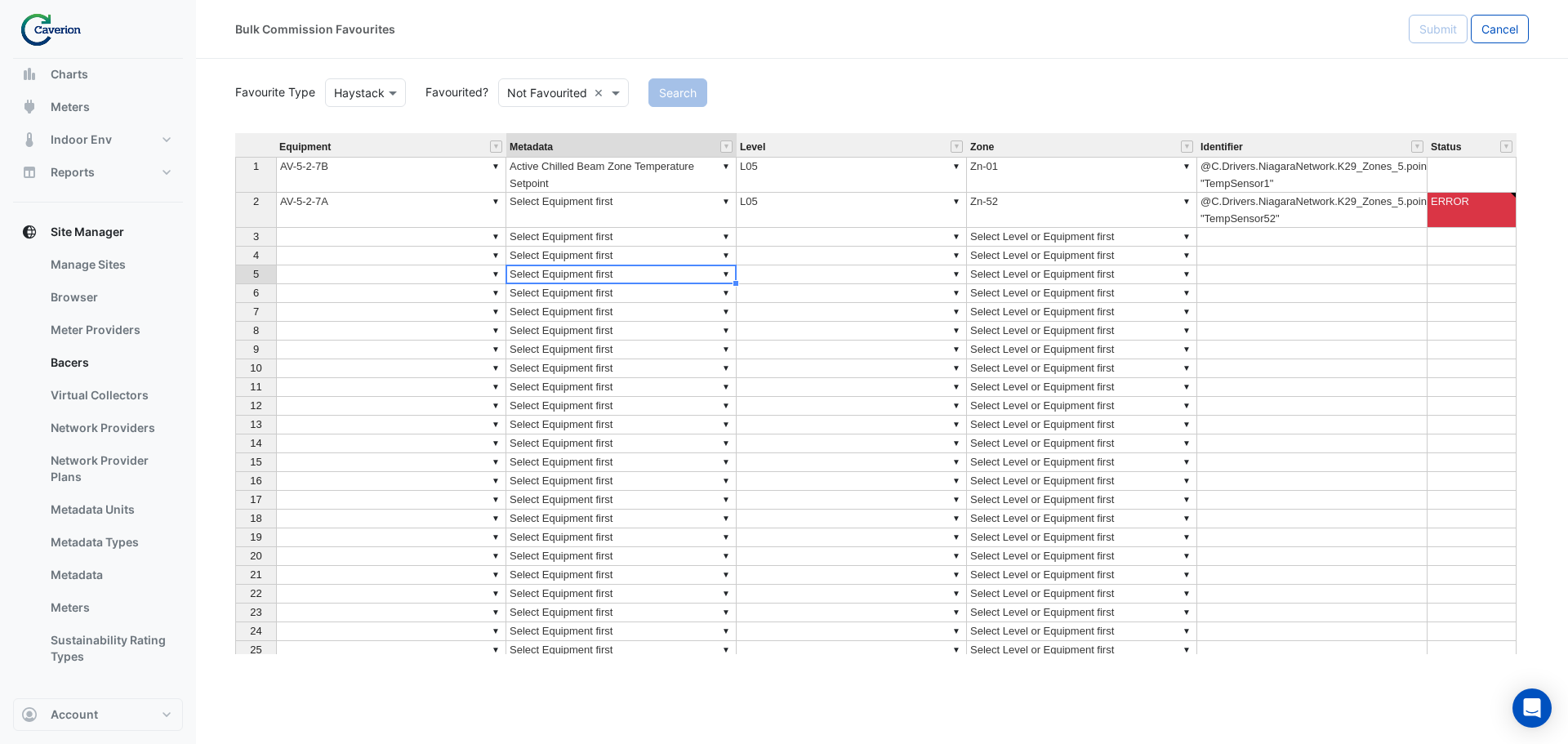 click on "▼ Select Equipment first" at bounding box center [621, 274] 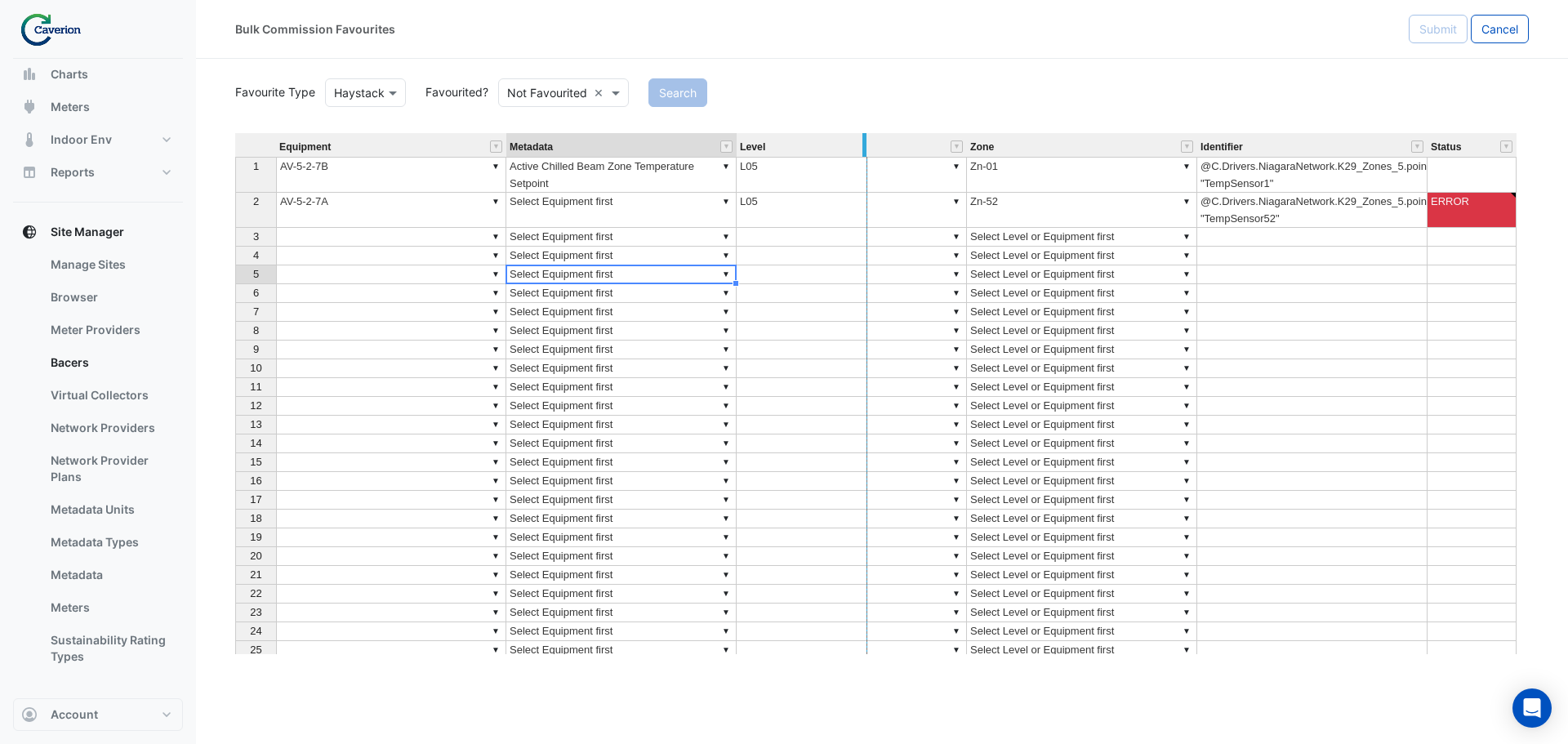 drag, startPoint x: 733, startPoint y: 136, endPoint x: 864, endPoint y: 157, distance: 132.67253 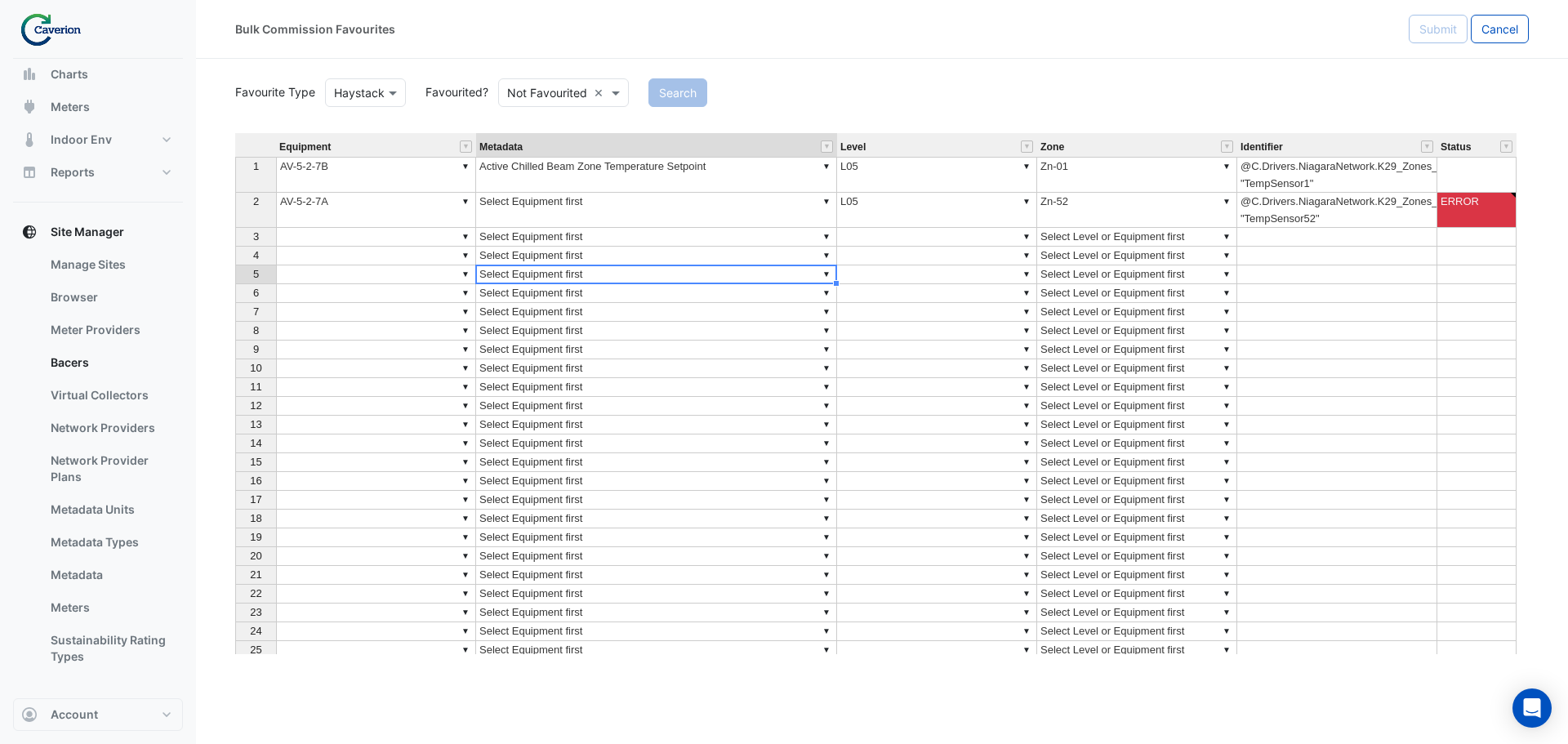 click on "Equipment Metadata Level Zone Identifier Status 1 ▼ AV-5-2-7B ▼ Active Chilled Beam Zone Temperature Setpoint ▼ L05 ▼ Zn-01 @C.Drivers.NiagaraNetwork.K29_Zones_5.points.Floor_5_Data.TempSensor1 "TempSensor1" 2 ▼ AV-5-2-7A ▼ Select Equipment first ▼ L05 ▼ Zn-52 @C.Drivers.NiagaraNetwork.K29_Zones_5.points.Floor_5_Data.TempSensor1 "TempSensor52" ERROR 3 ▼ ▼ Select Equipment first ▼ ▼ Select Level or Equipment first 4 ▼ ▼ Select Equipment first ▼ ▼ Select Level or Equipment first 5 ▼ ▼ Select Equipment first ▼ ▼ Select Level or Equipment first 6 ▼ ▼ Select Equipment first ▼ ▼ Select Level or Equipment first 7 ▼ ▼ Select Equipment first ▼ ▼ Select Level or Equipment first 8 ▼ ▼ Select Equipment first ▼ ▼ Select Level or Equipment first 9 ▼ ▼ Select Equipment first ▼ ▼ Select Level or Equipment first 10 ▼ ▼ Select Equipment first ▼ ▼ Select Level or Equipment first 11 ▼ ▼ Select Equipment first ▼ ▼ 12 ▼ ▼ ▼ ▼ 13 ▼" at bounding box center [882, 394] 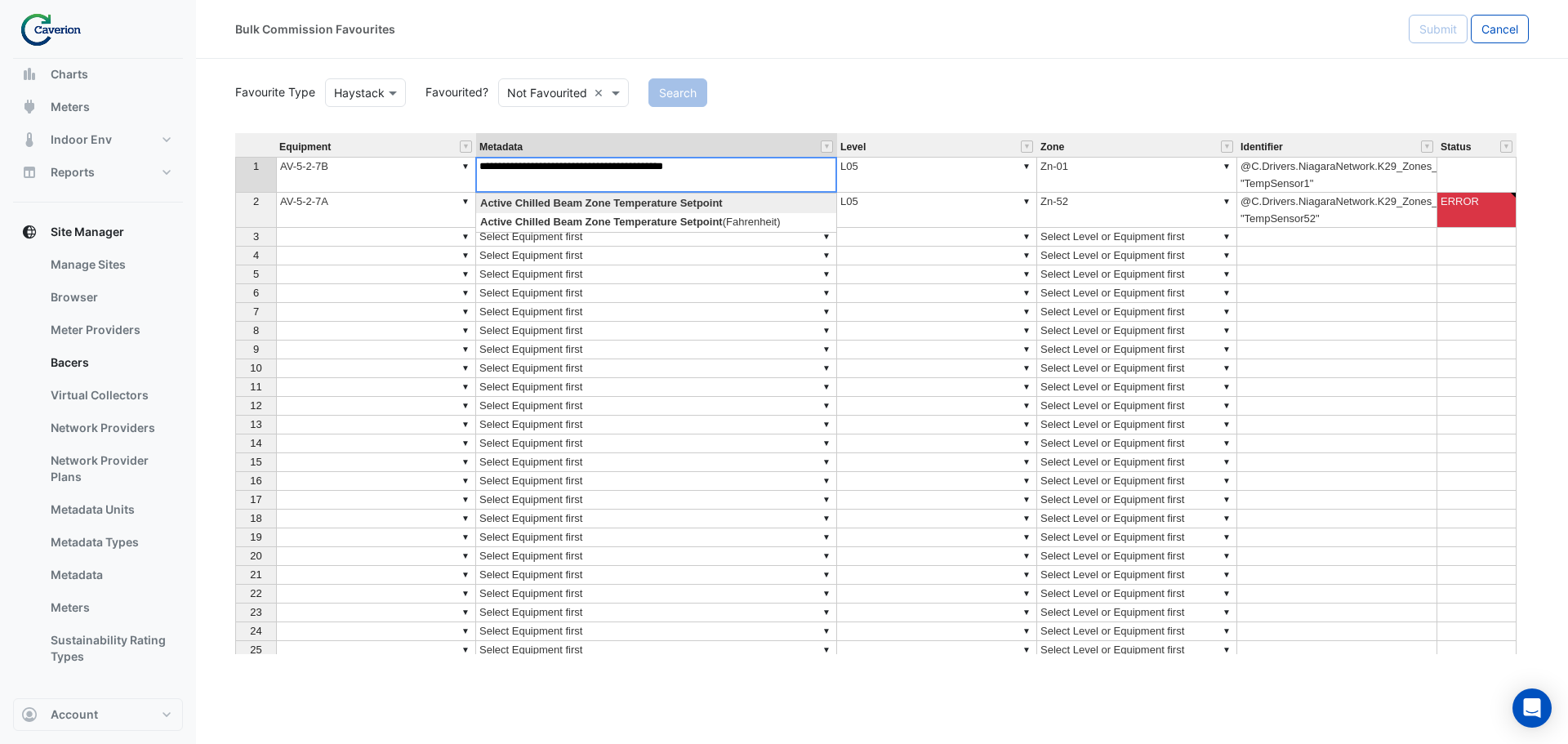 type on "**********" 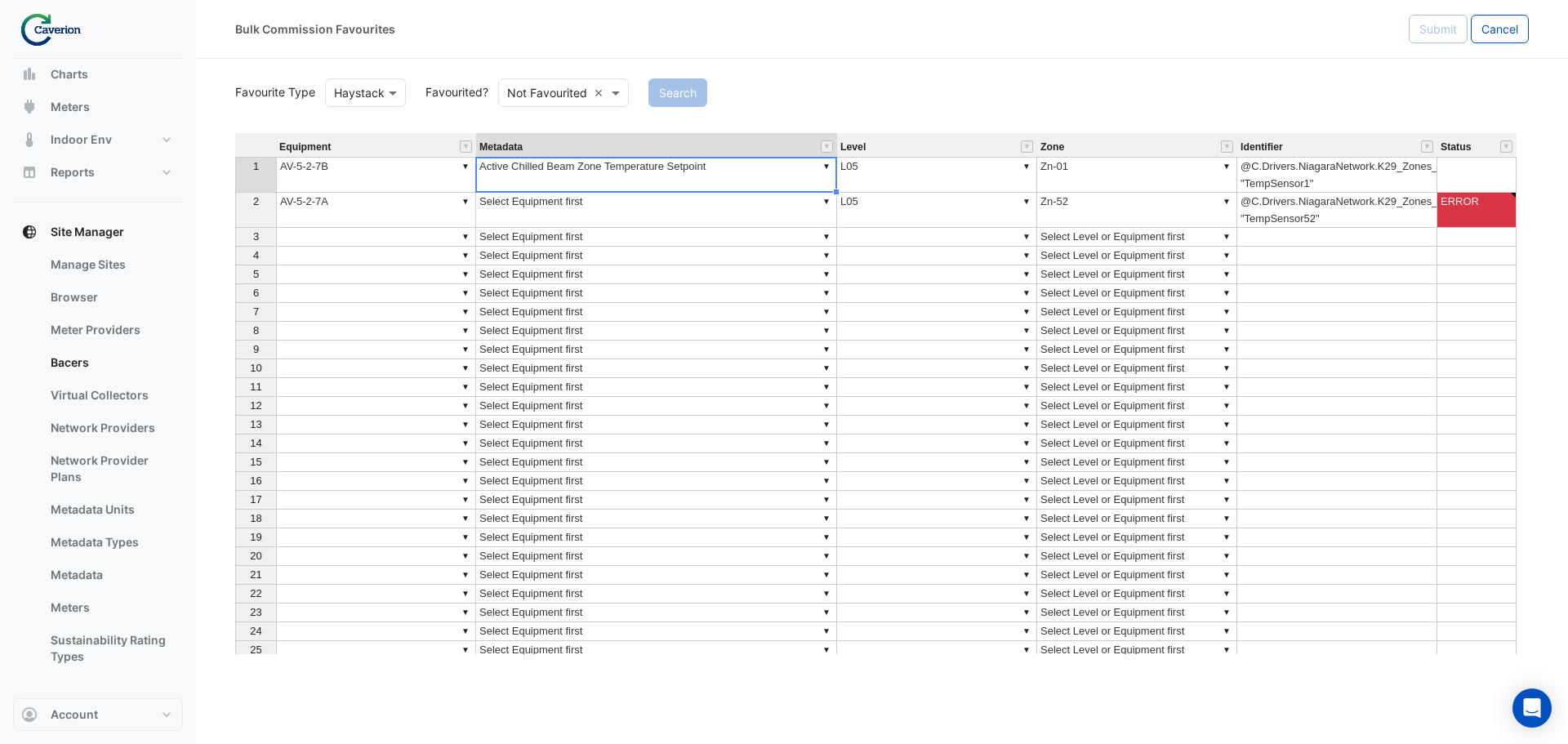 click on "▼ Select Equipment first" at bounding box center (657, 210) 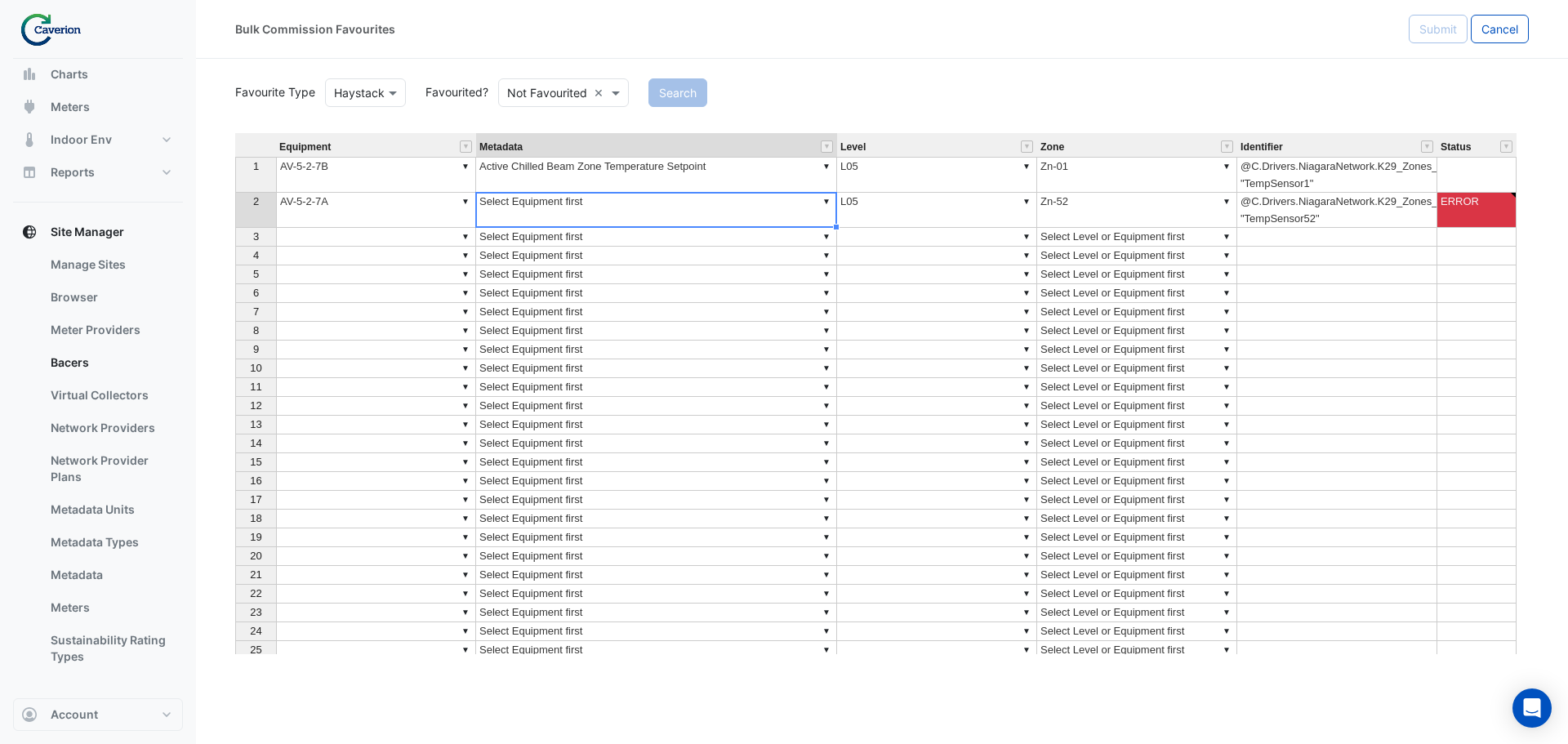 click on "▼ Active Chilled Beam Zone Temperature Setpoint" at bounding box center [657, 175] 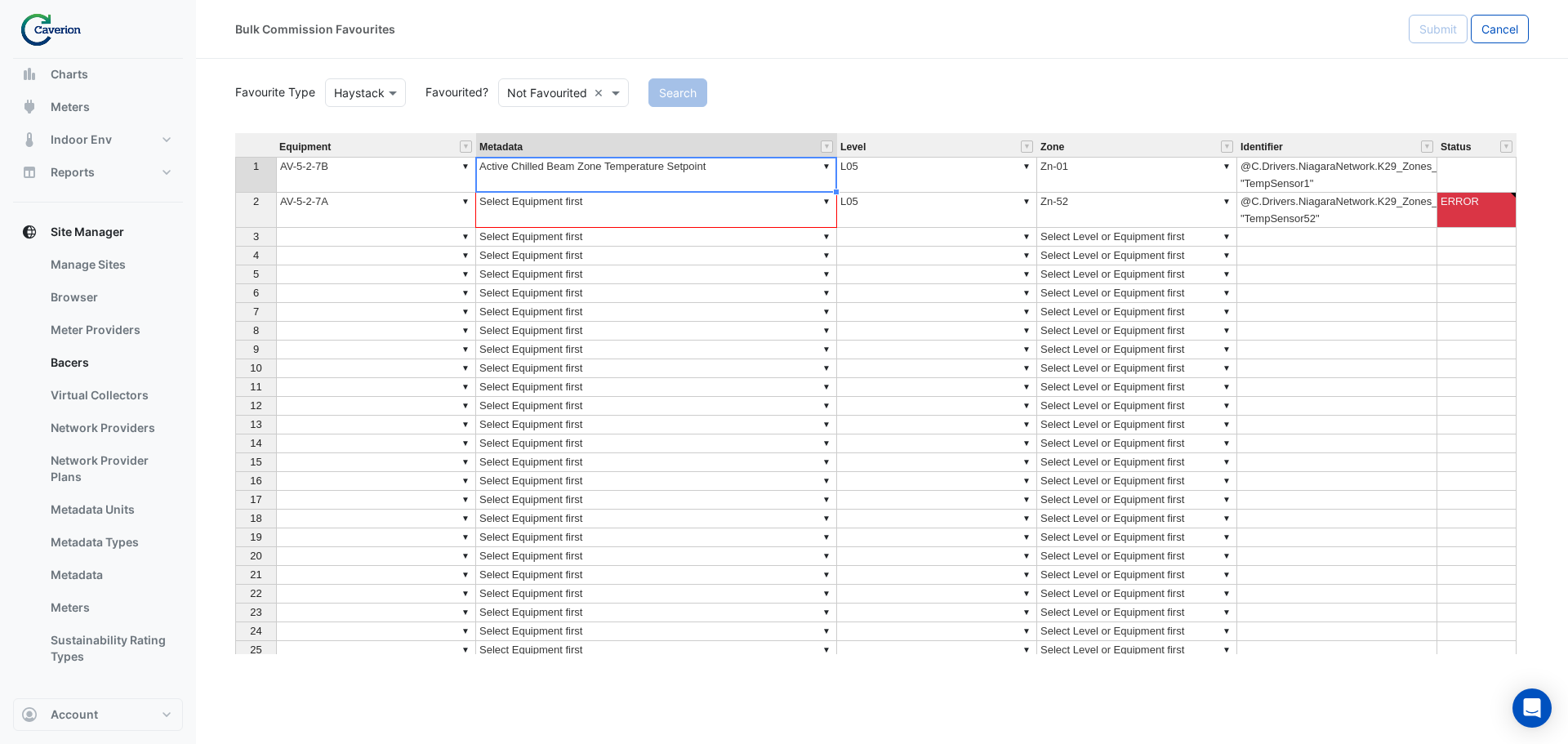 drag, startPoint x: 835, startPoint y: 194, endPoint x: 833, endPoint y: 216, distance: 22.090722 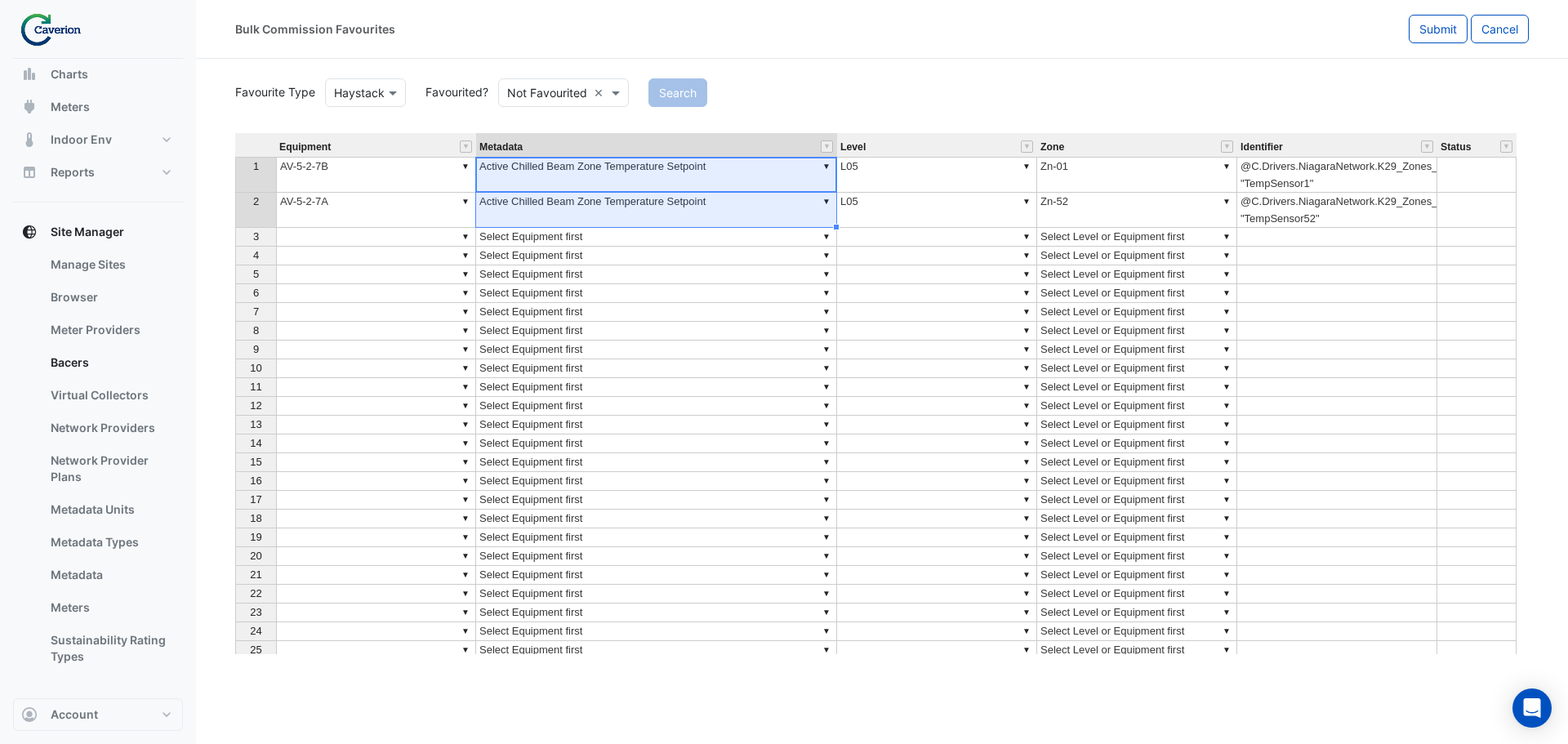 type 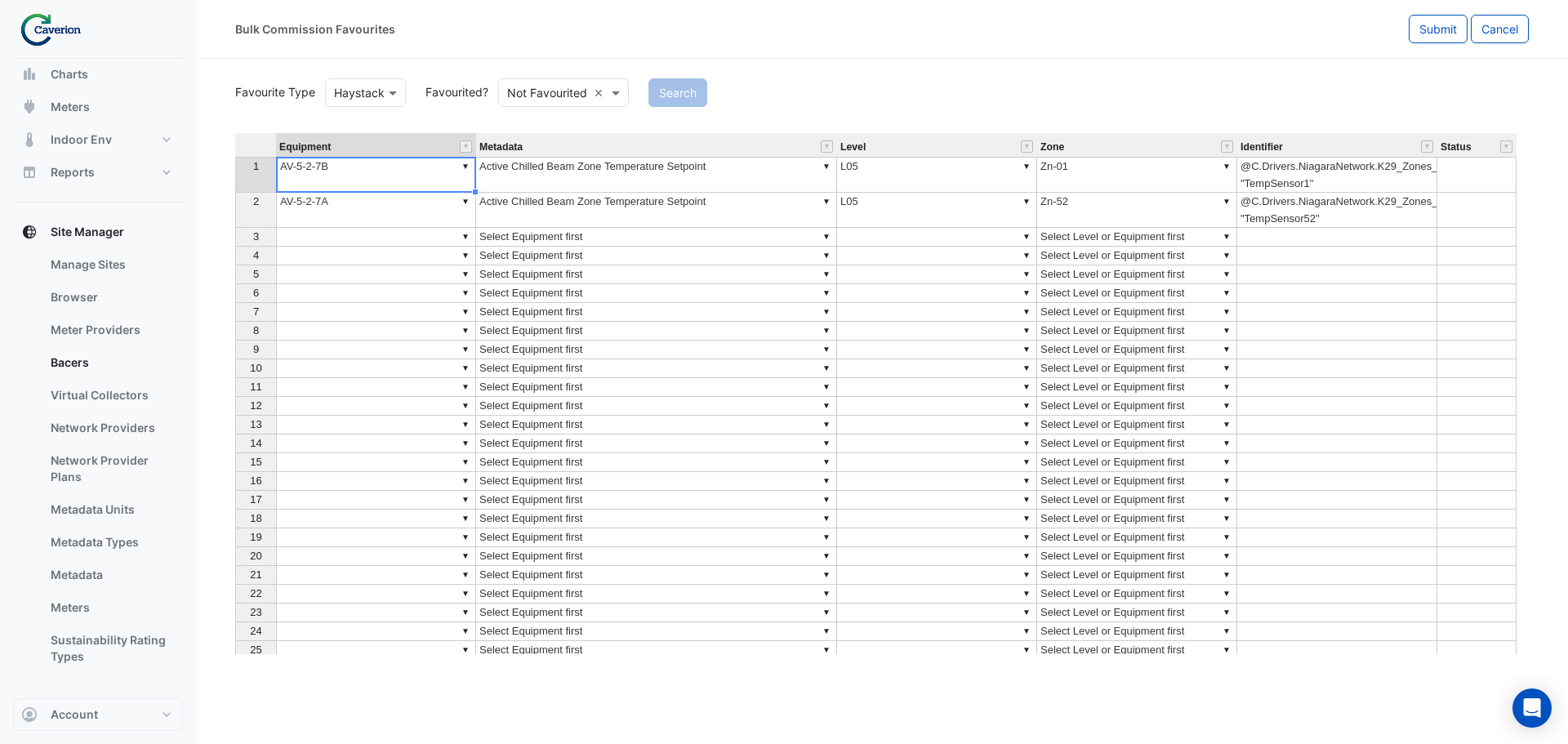 click on "▼ AV-5-2-7B" at bounding box center (376, 175) 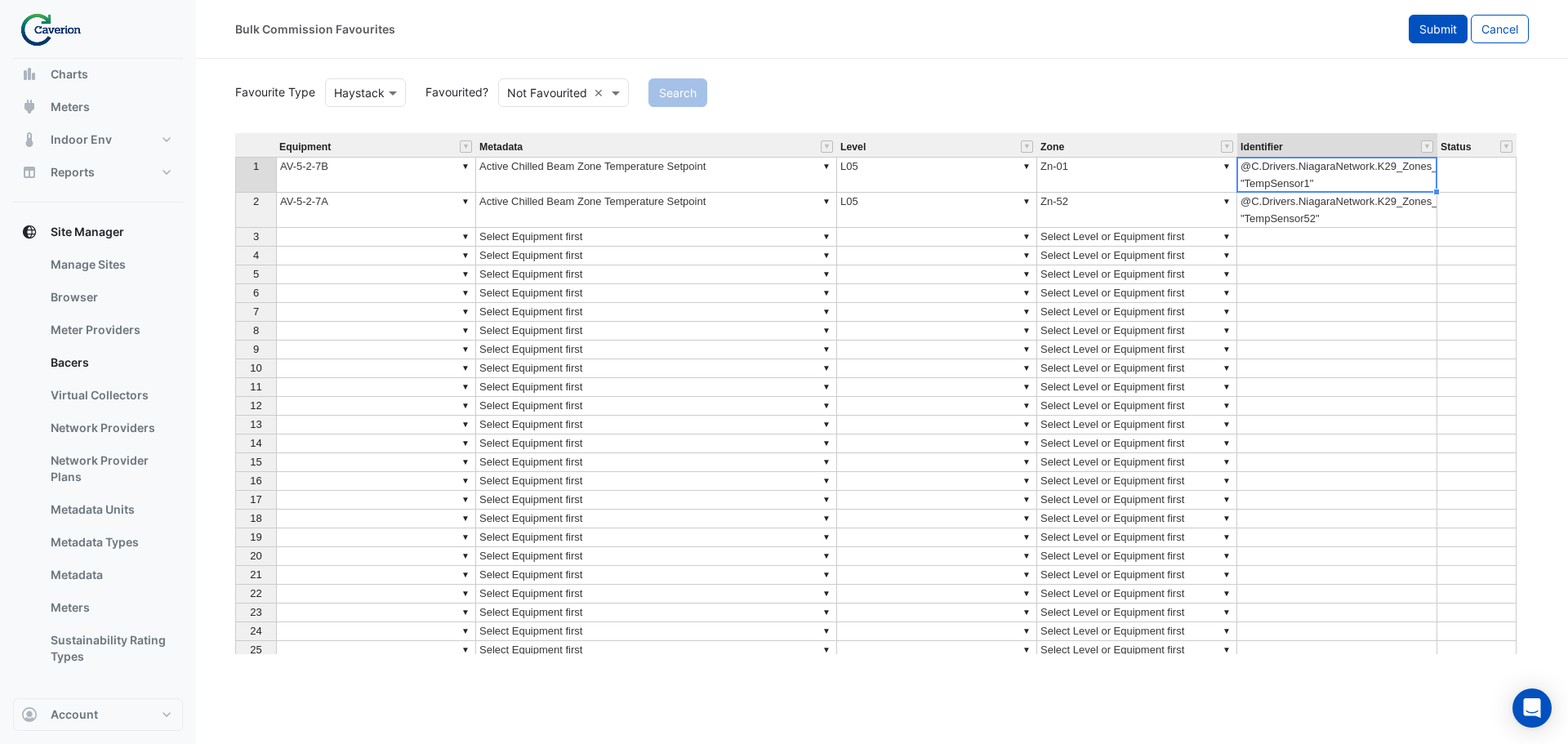click on "Submit" 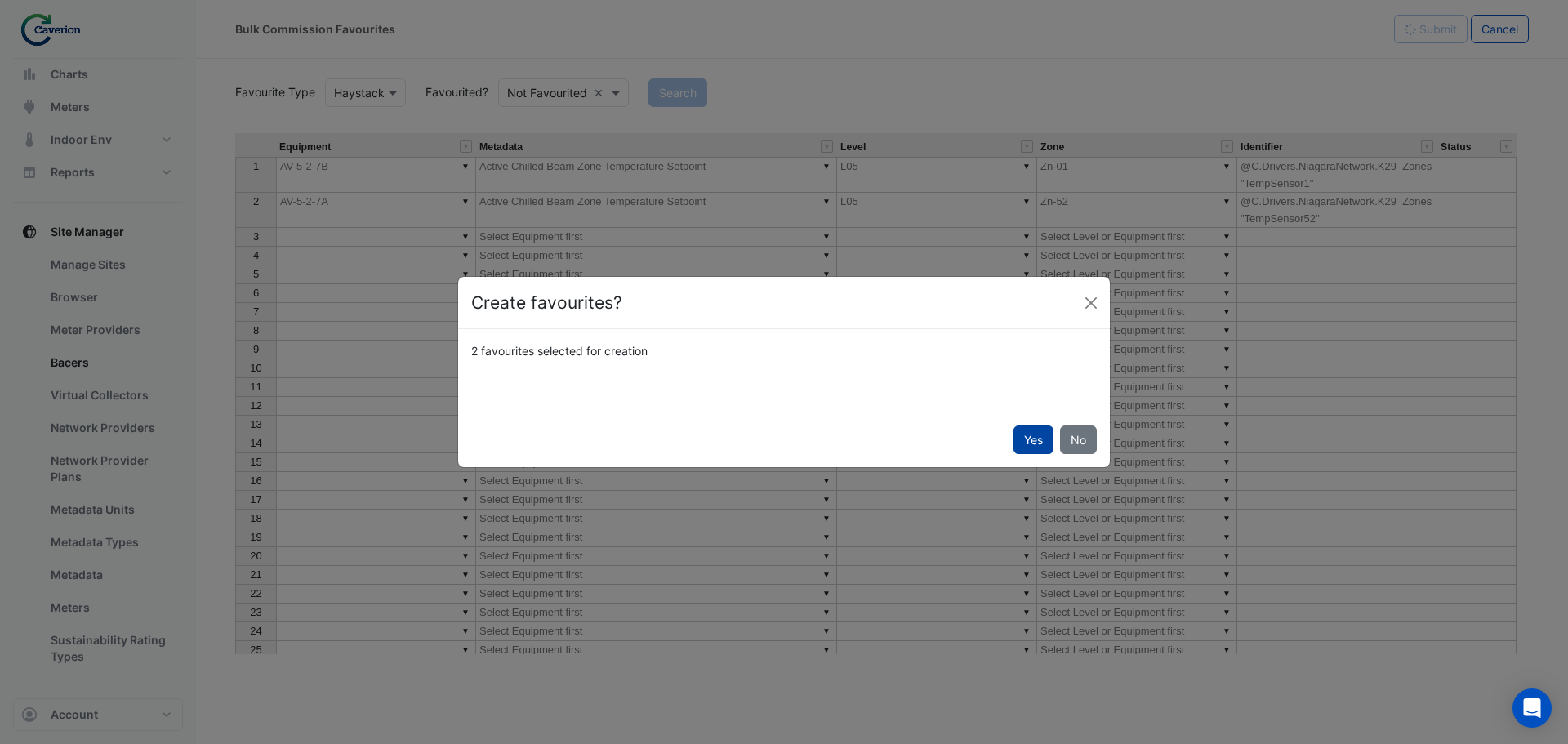 click on "Yes" 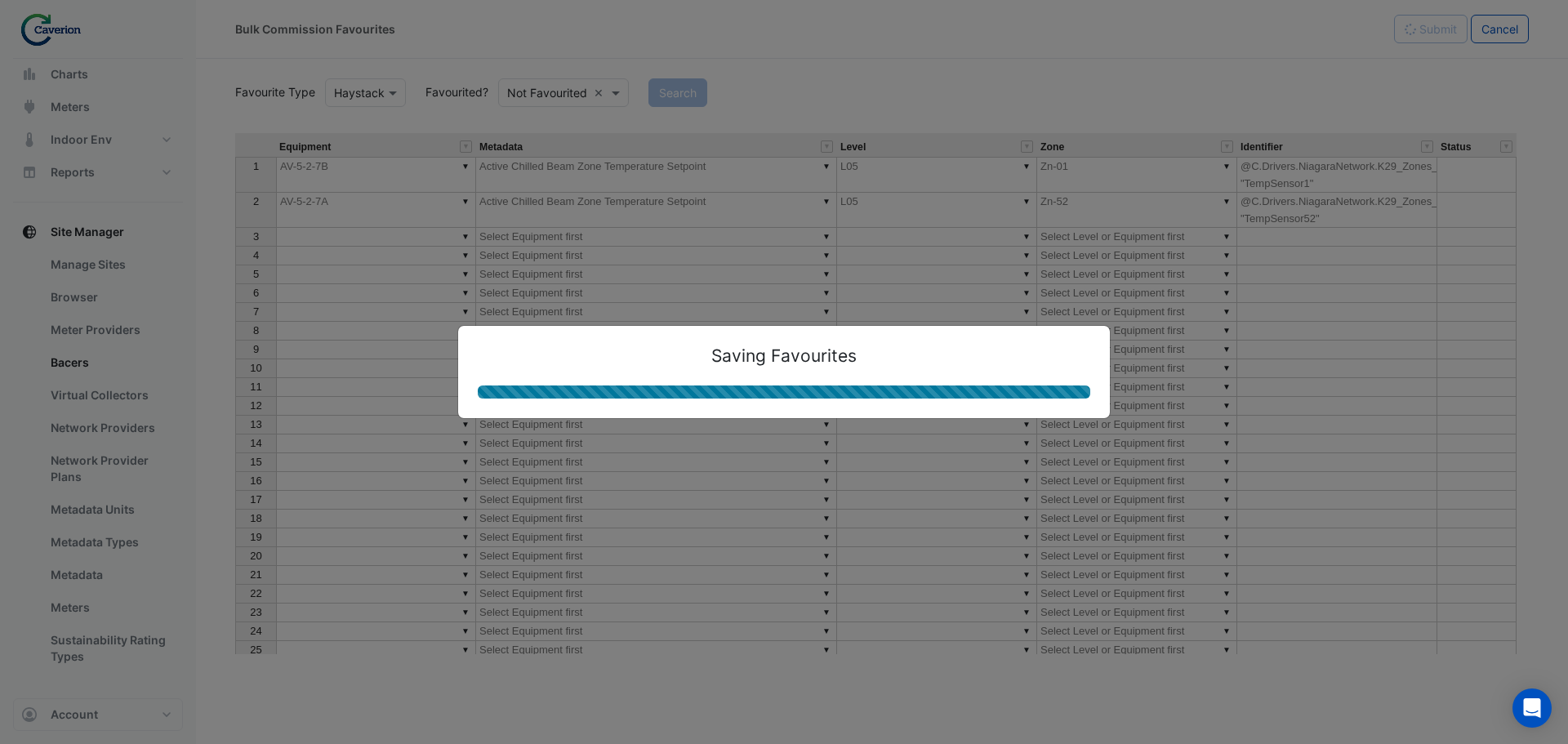 type on "**********" 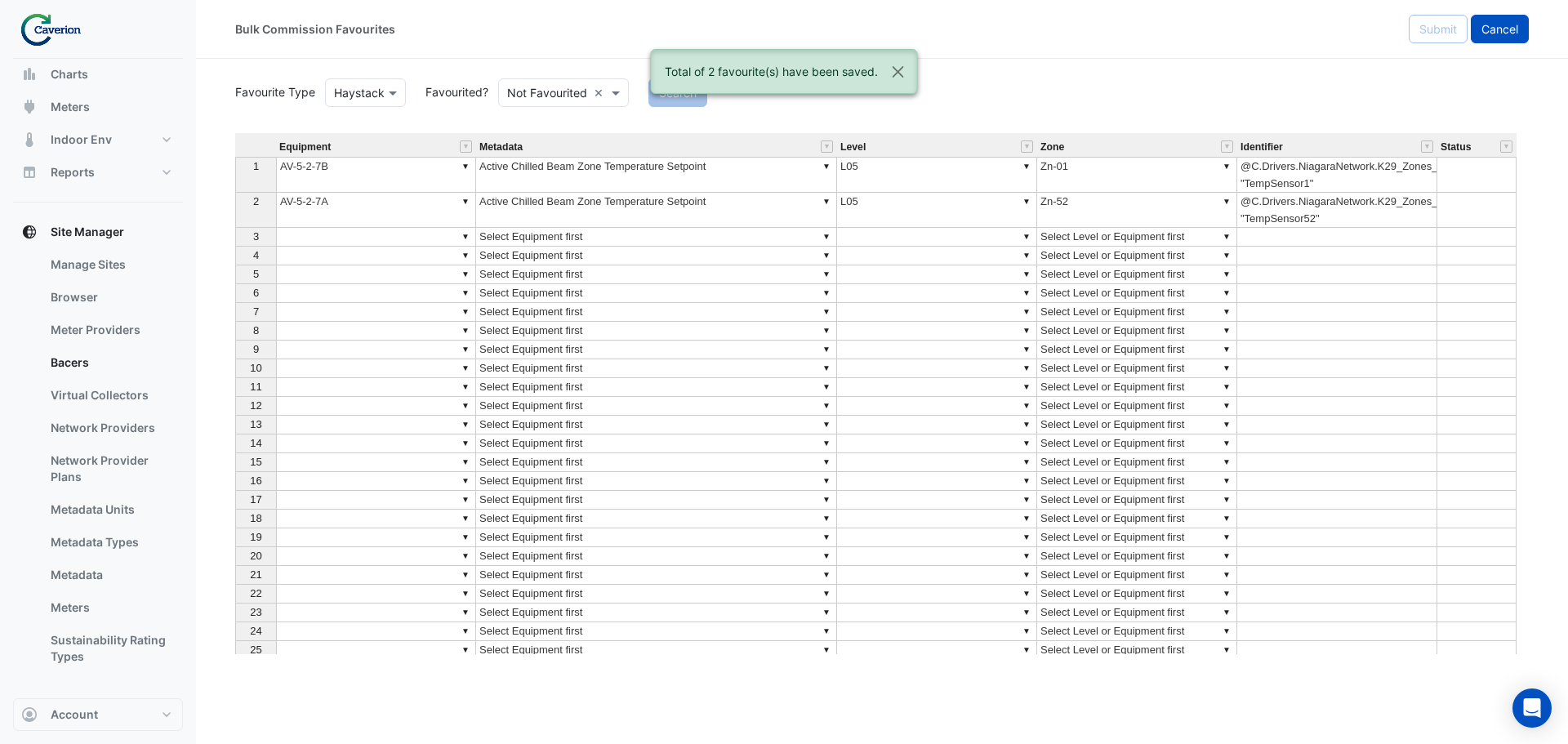 click on "Cancel" 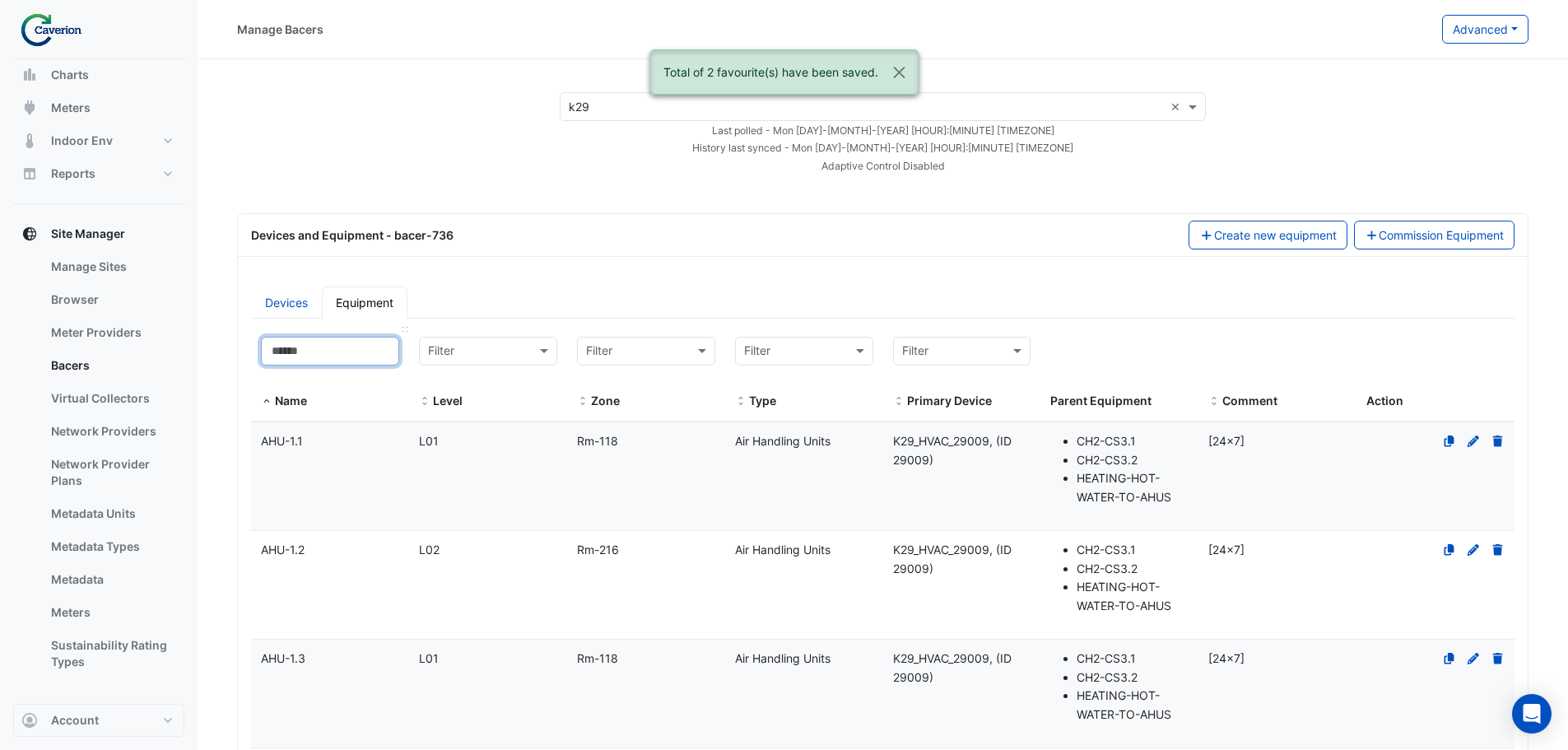 click at bounding box center (330, 351) 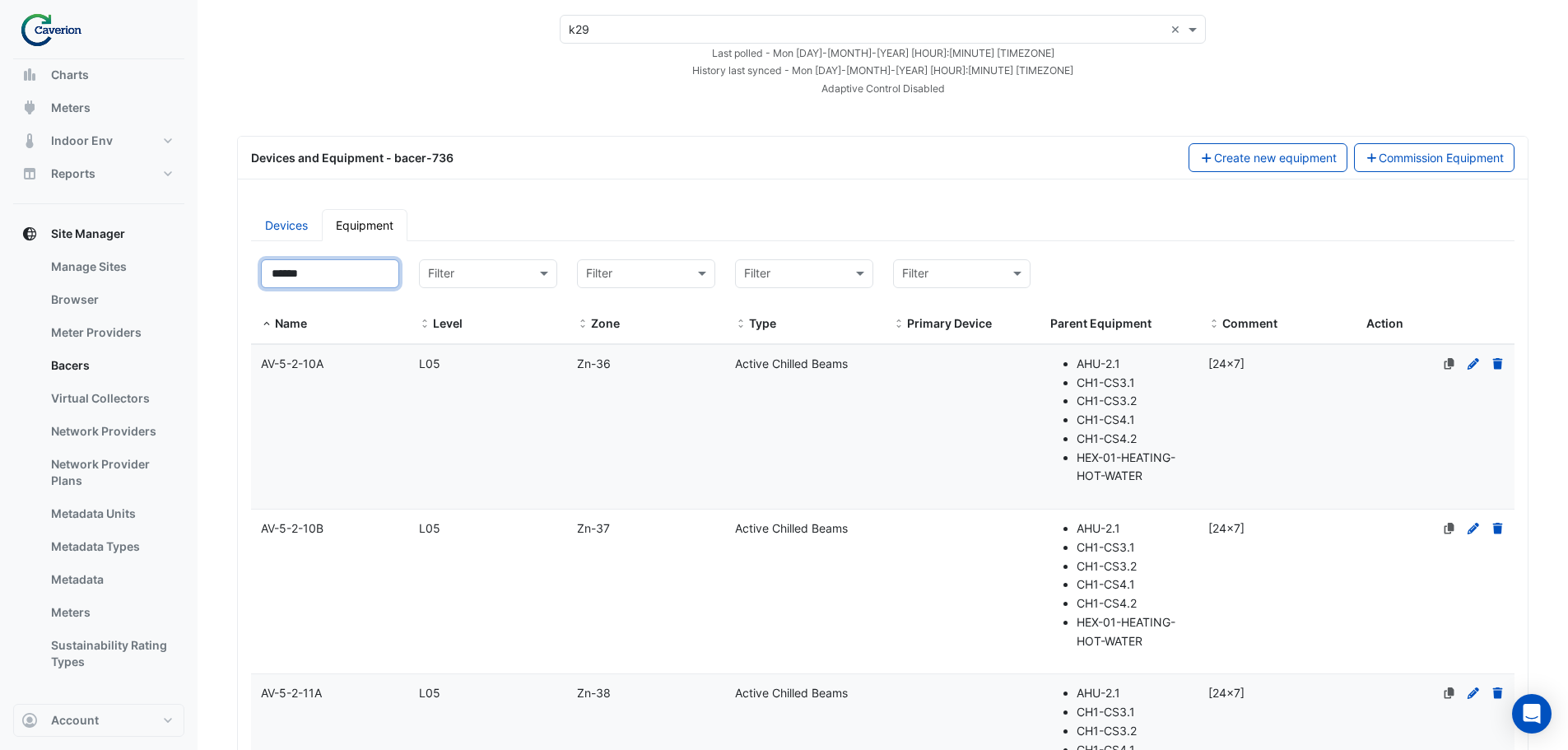 scroll, scrollTop: 0, scrollLeft: 0, axis: both 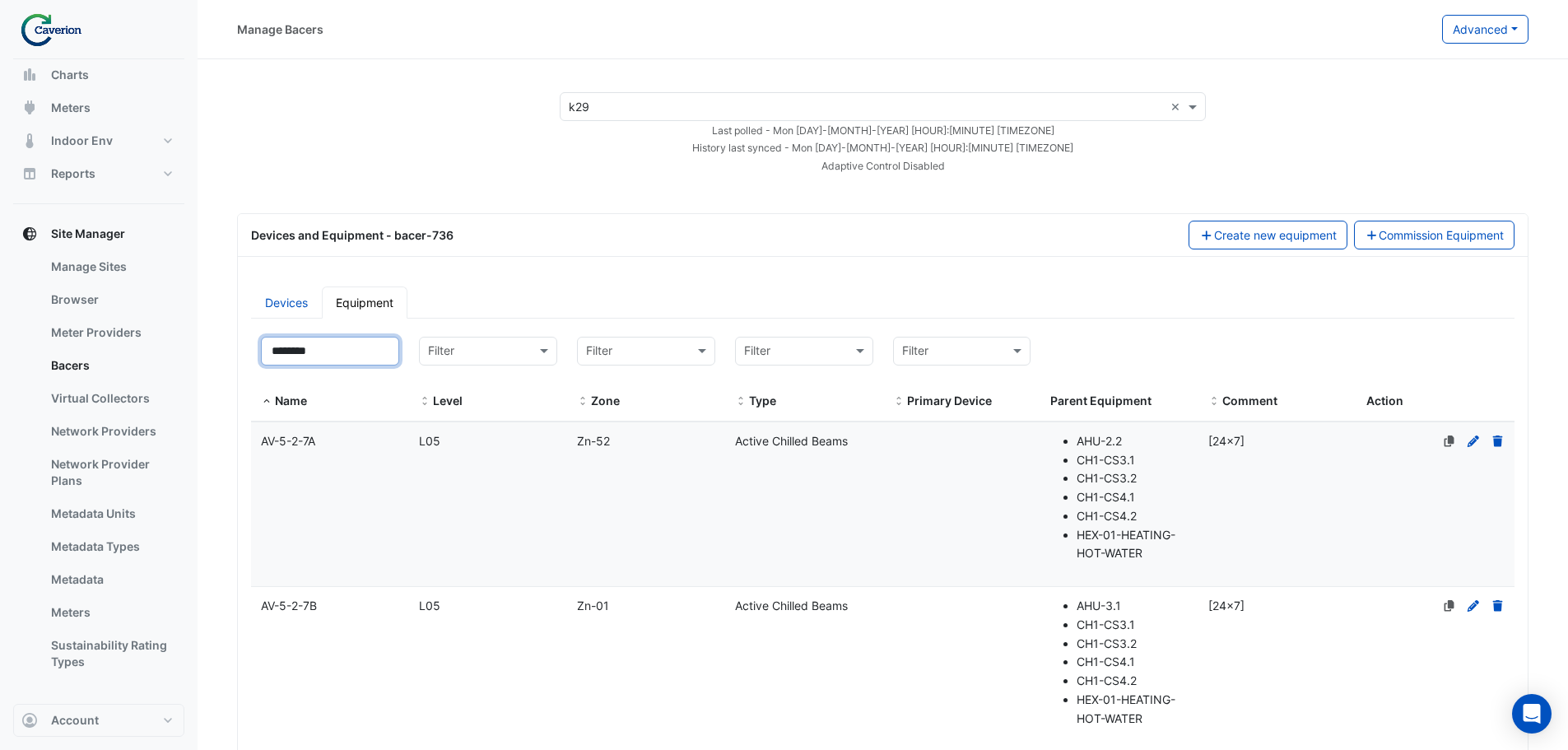 type on "********" 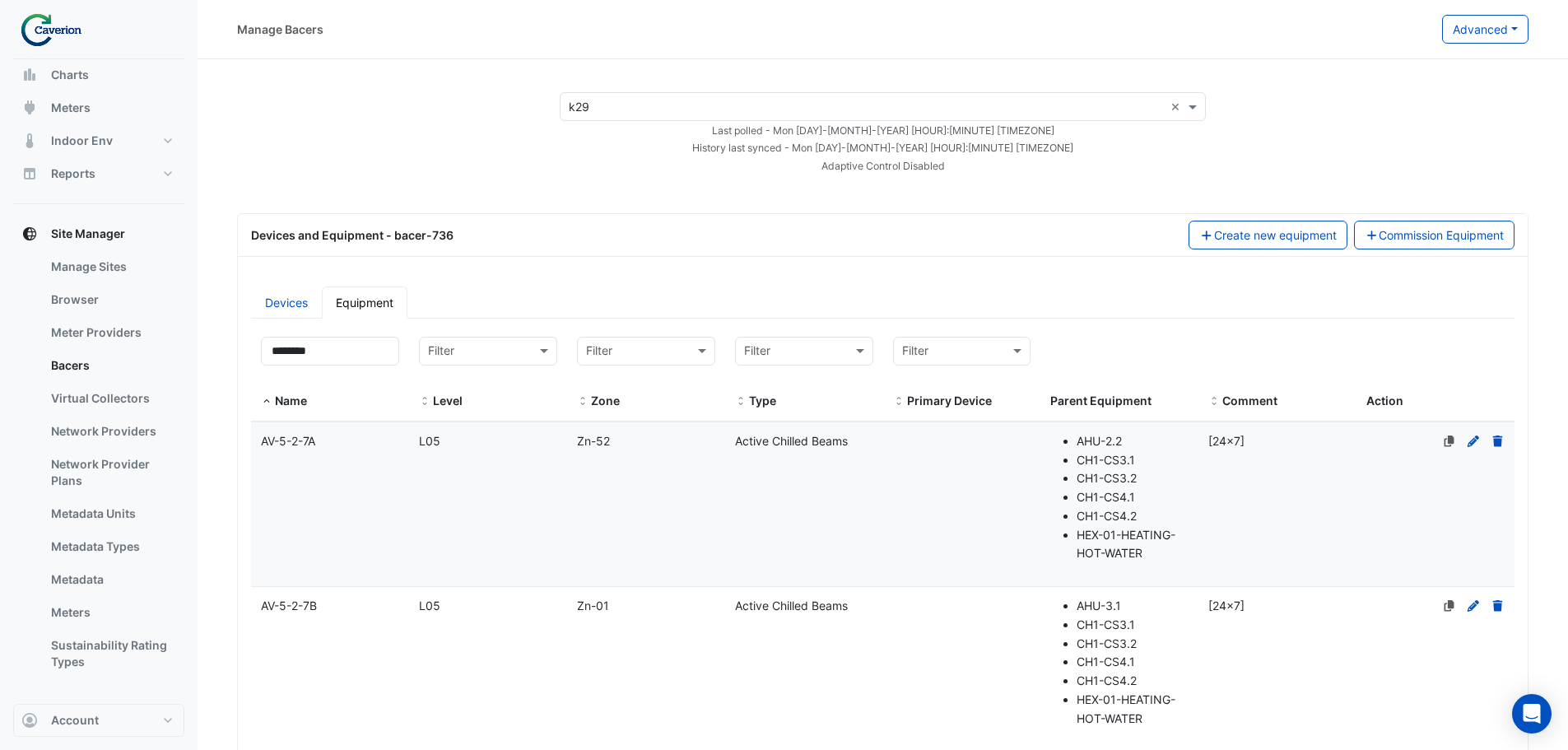 click on "Level
L05" 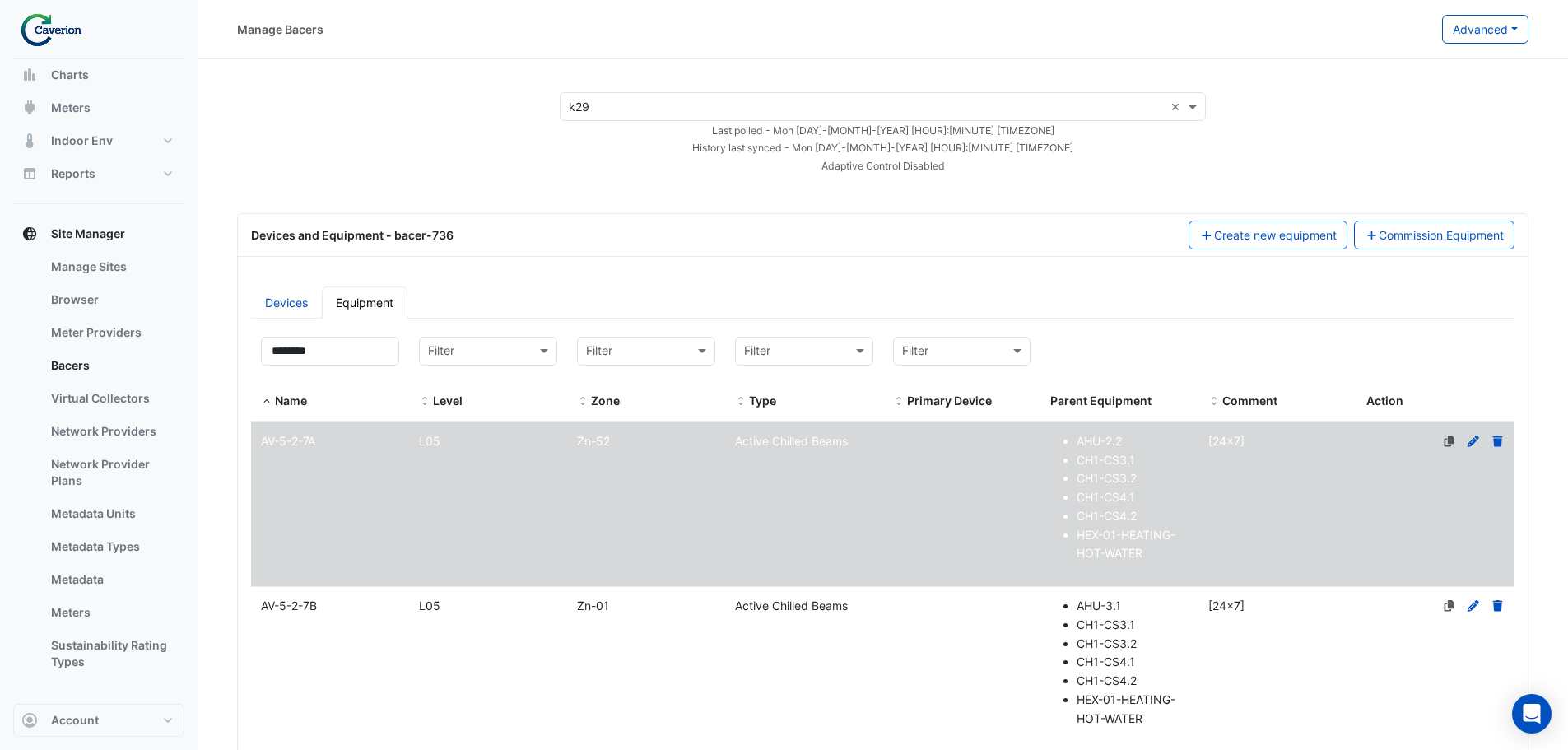 scroll, scrollTop: 465, scrollLeft: 0, axis: vertical 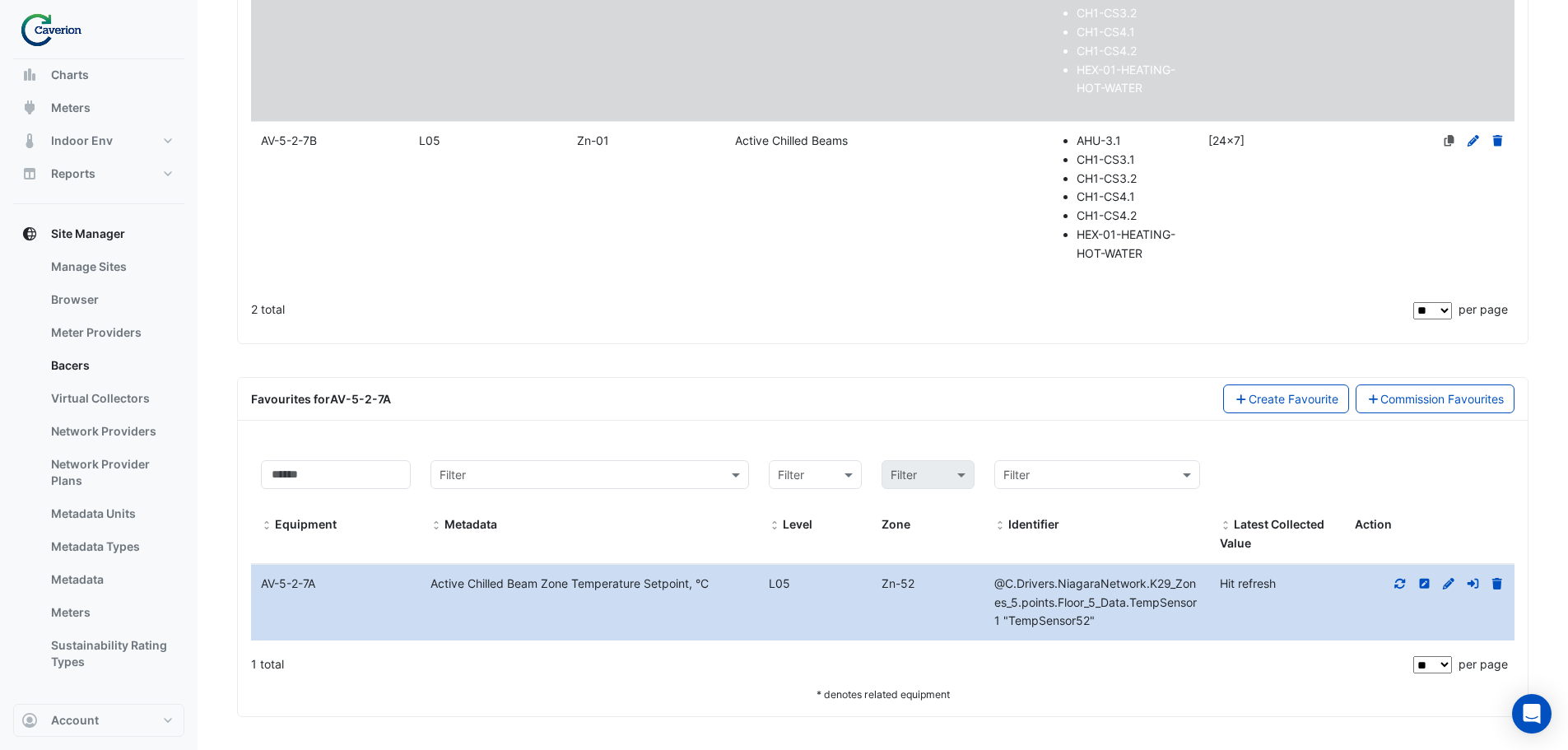 click 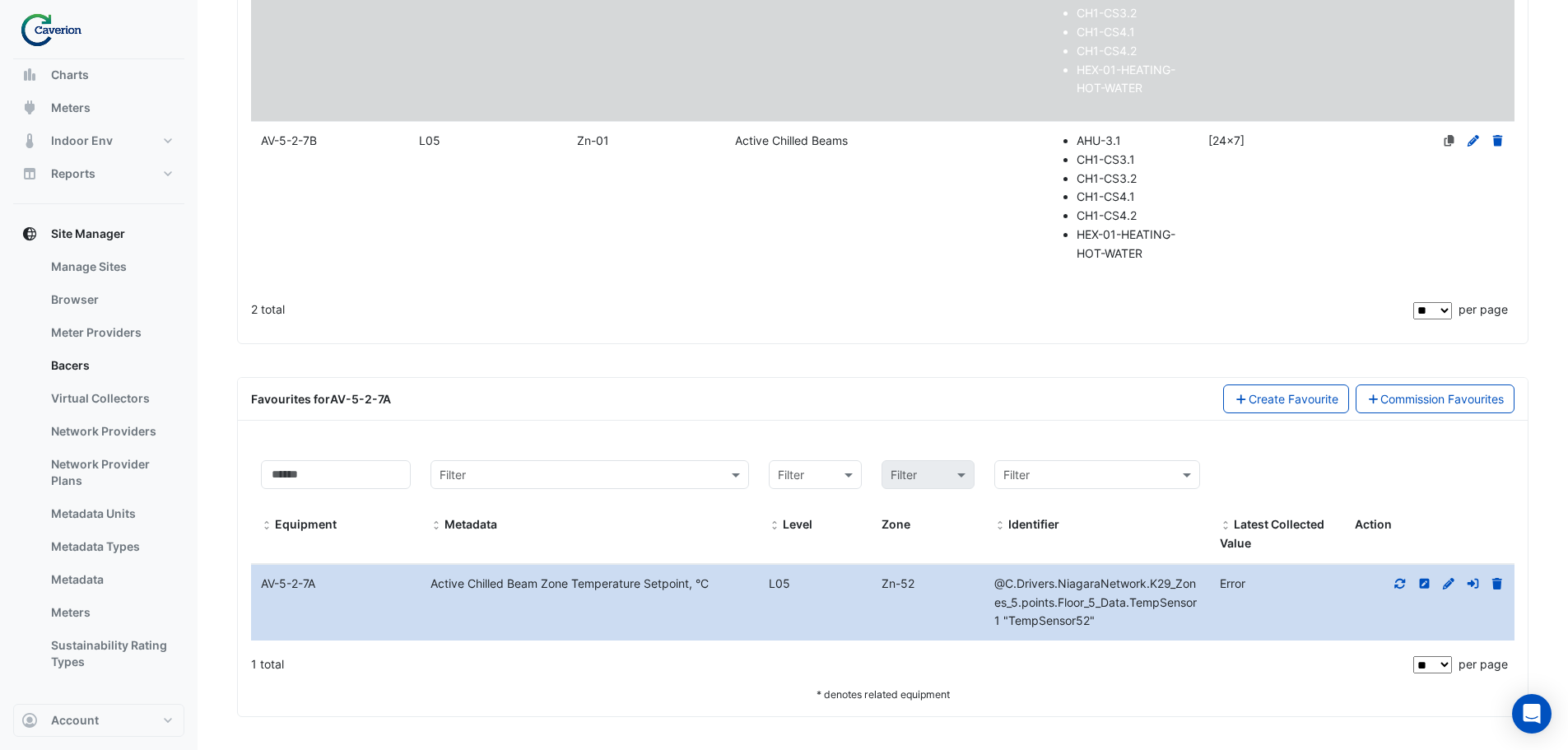 scroll, scrollTop: 0, scrollLeft: 0, axis: both 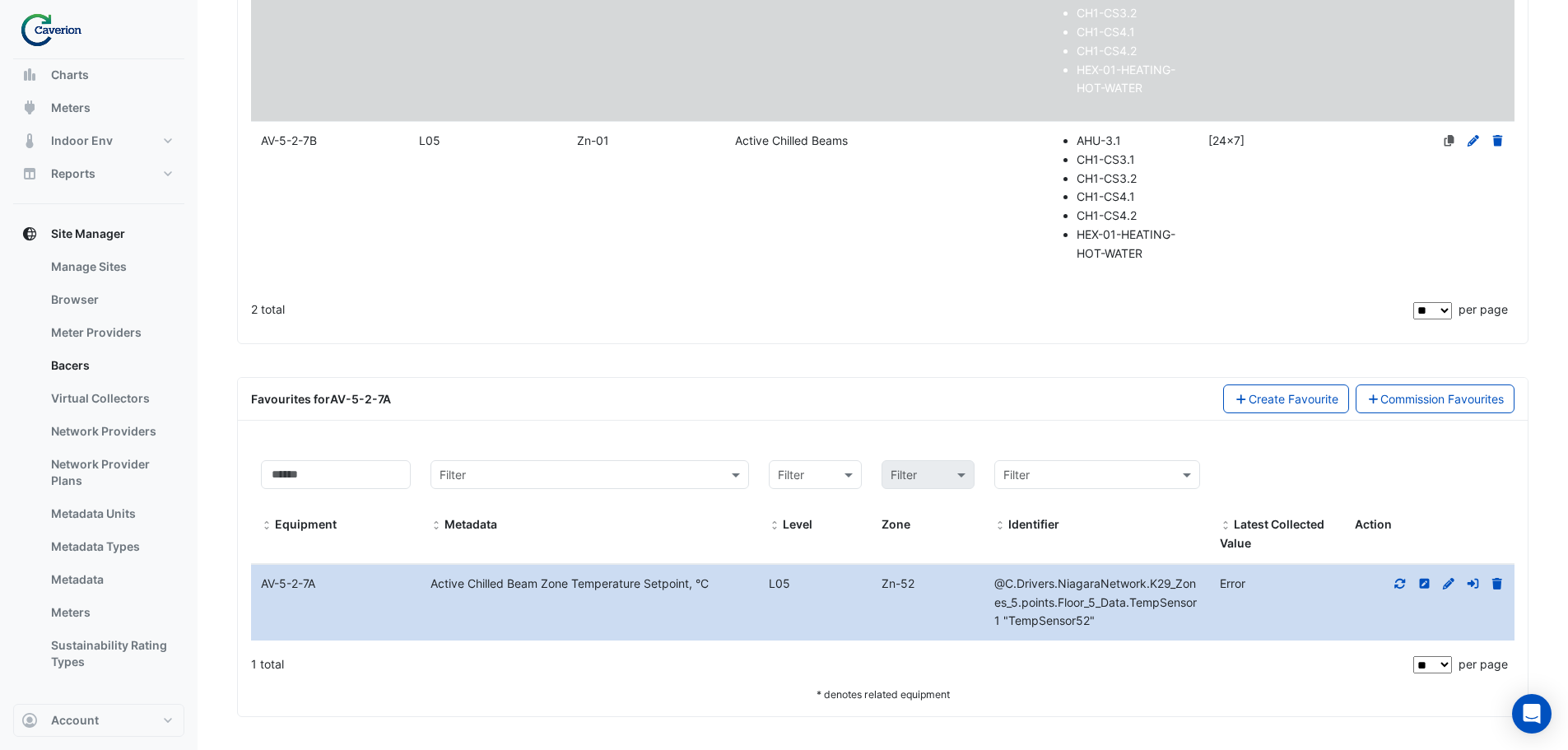 click on "Level
L05" 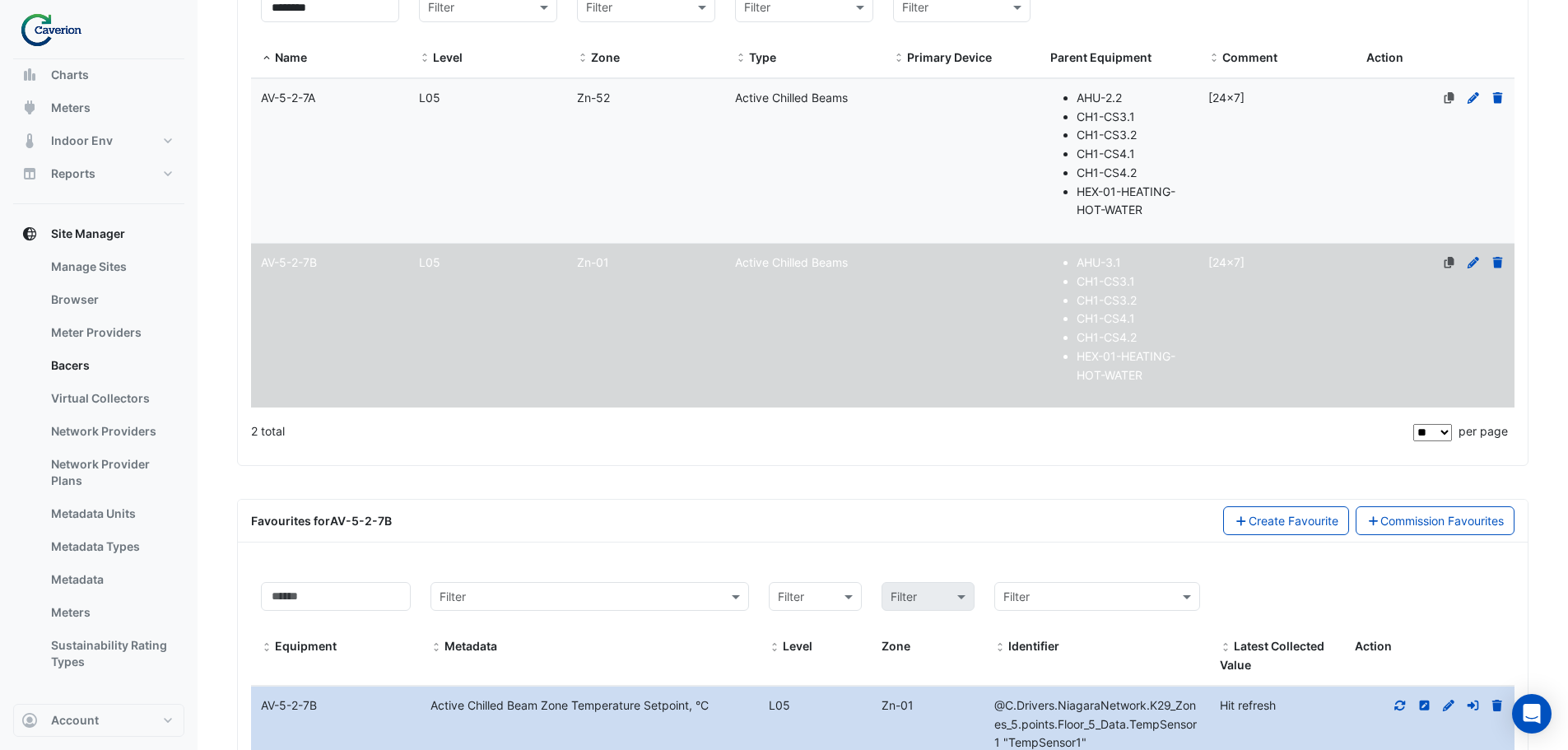 scroll, scrollTop: 465, scrollLeft: 0, axis: vertical 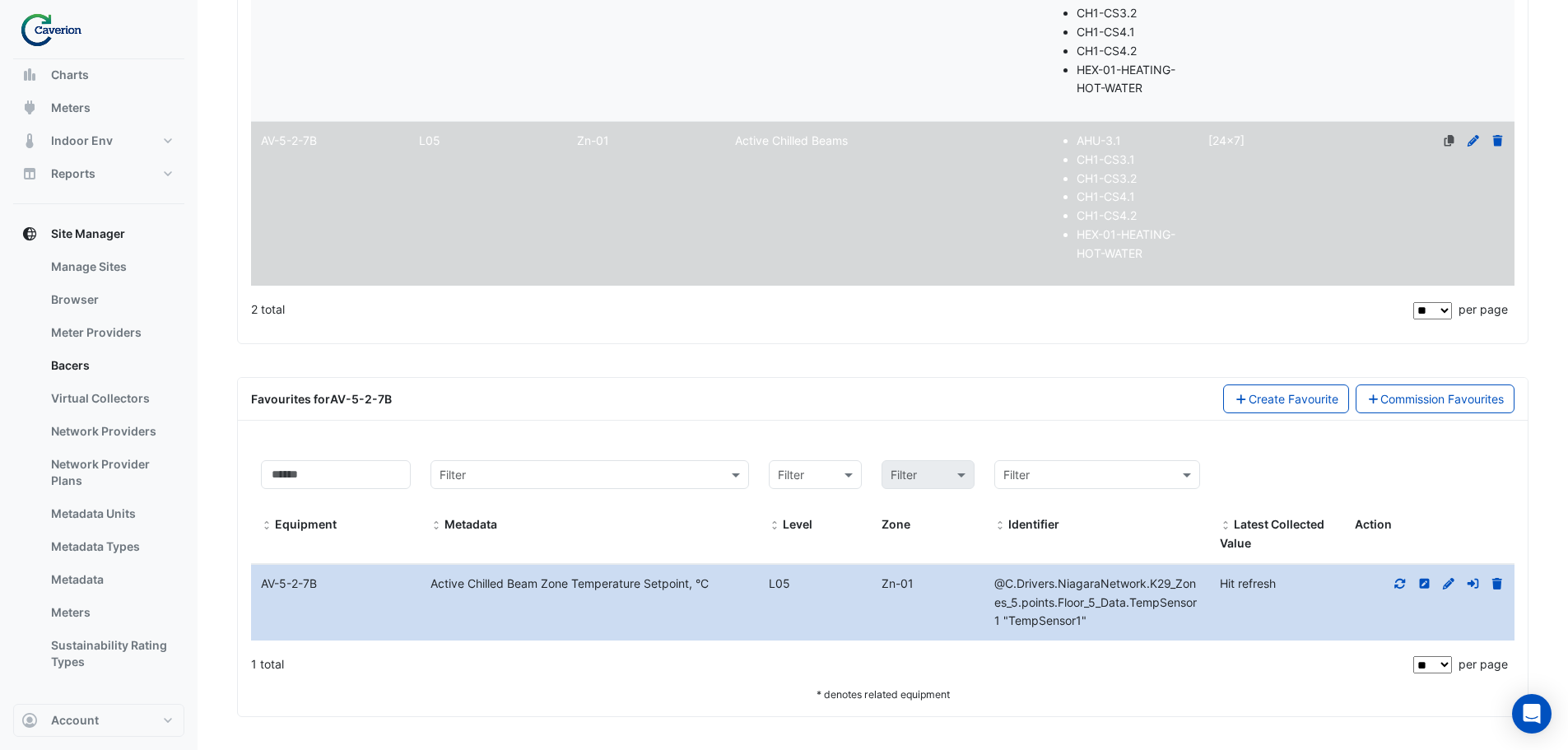 click 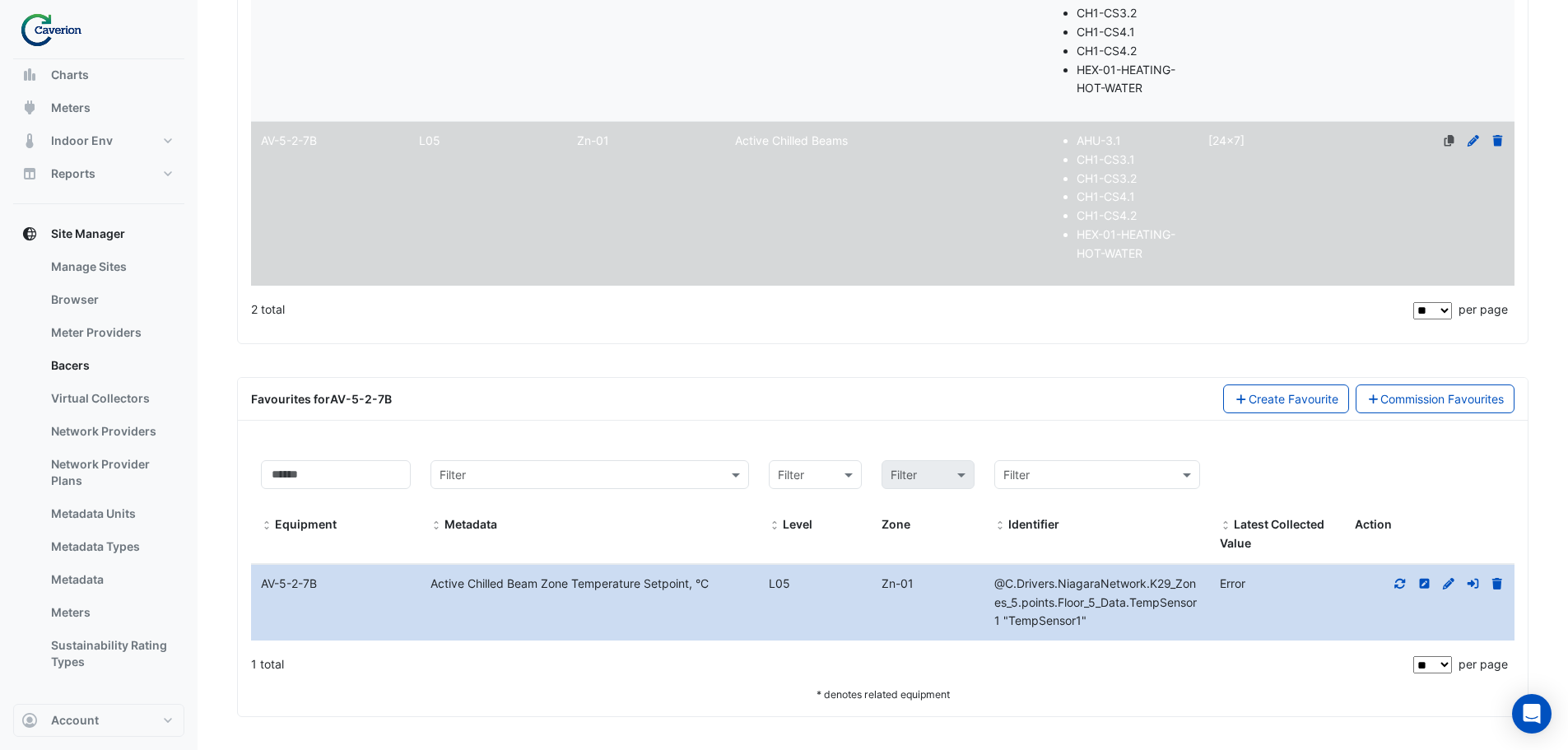 click 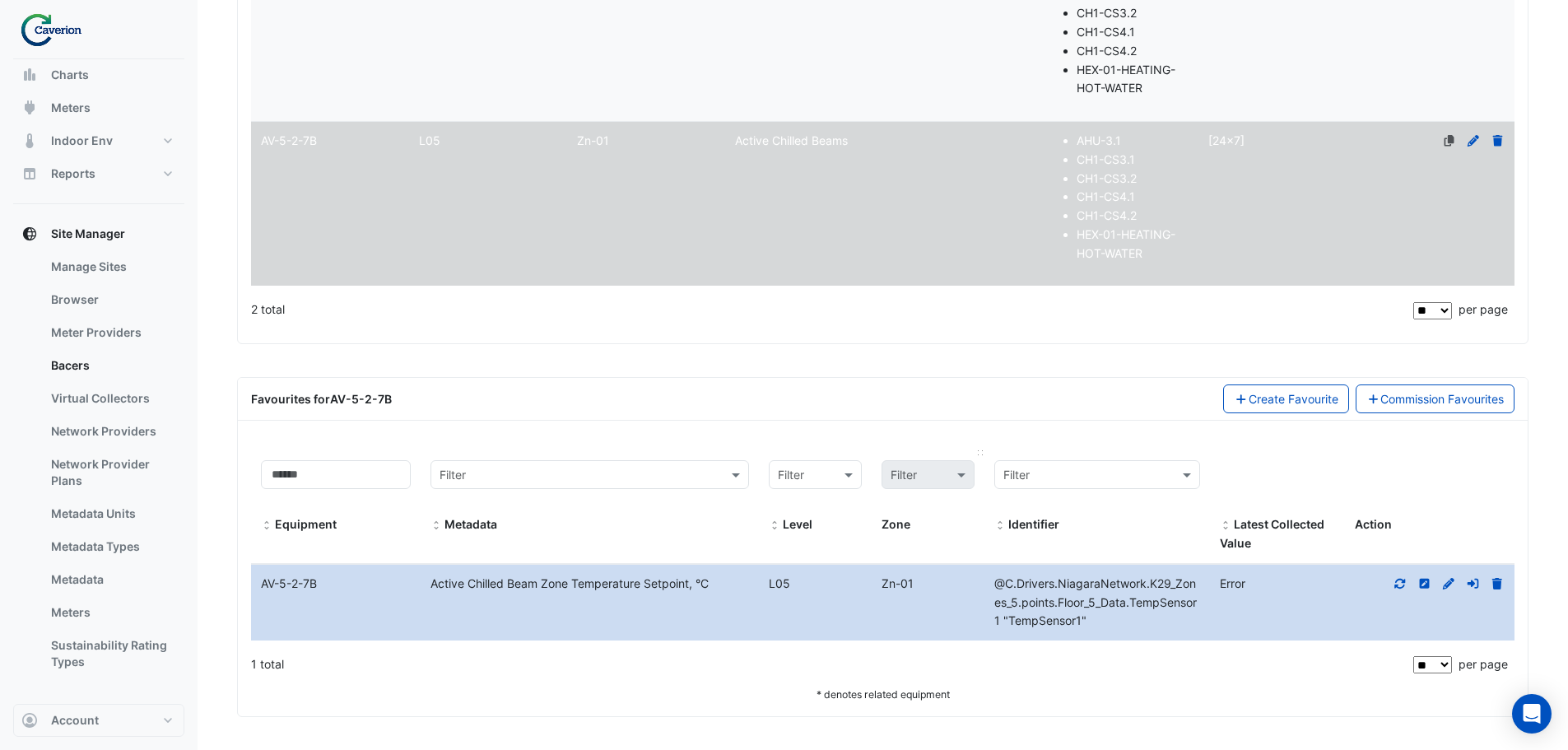 scroll, scrollTop: 218, scrollLeft: 0, axis: vertical 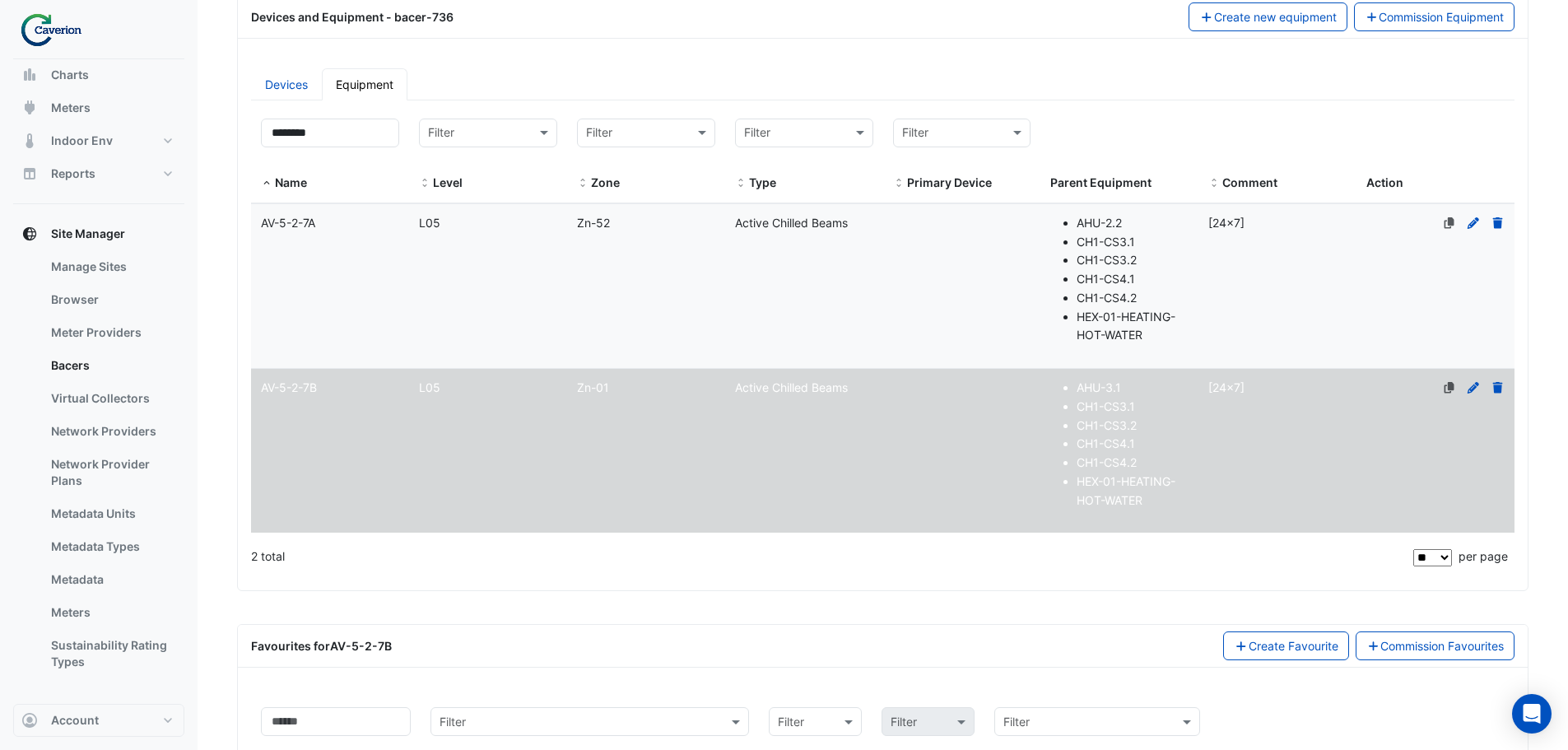 click on "Zone
Zn-01" 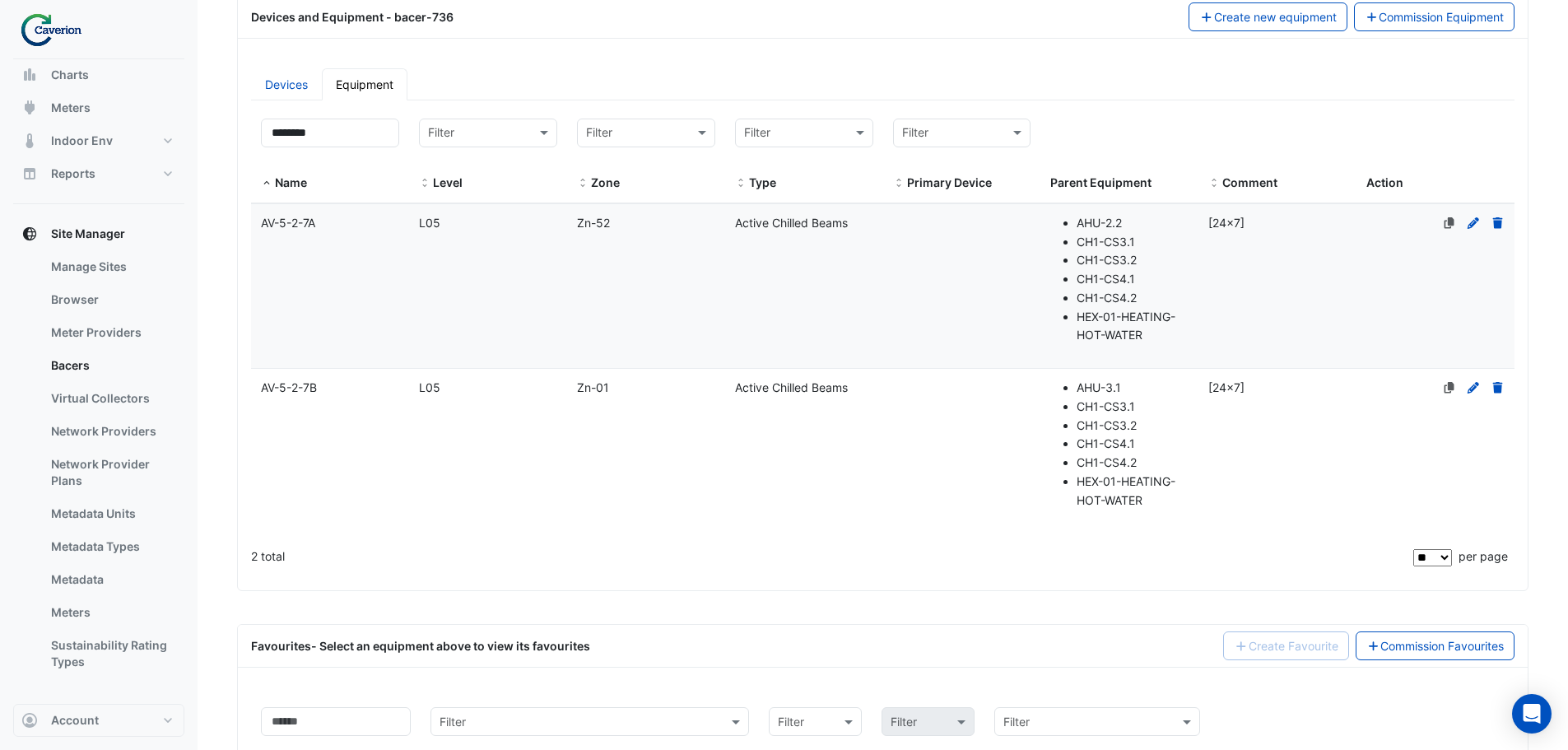click on "Zone
Zn-01" 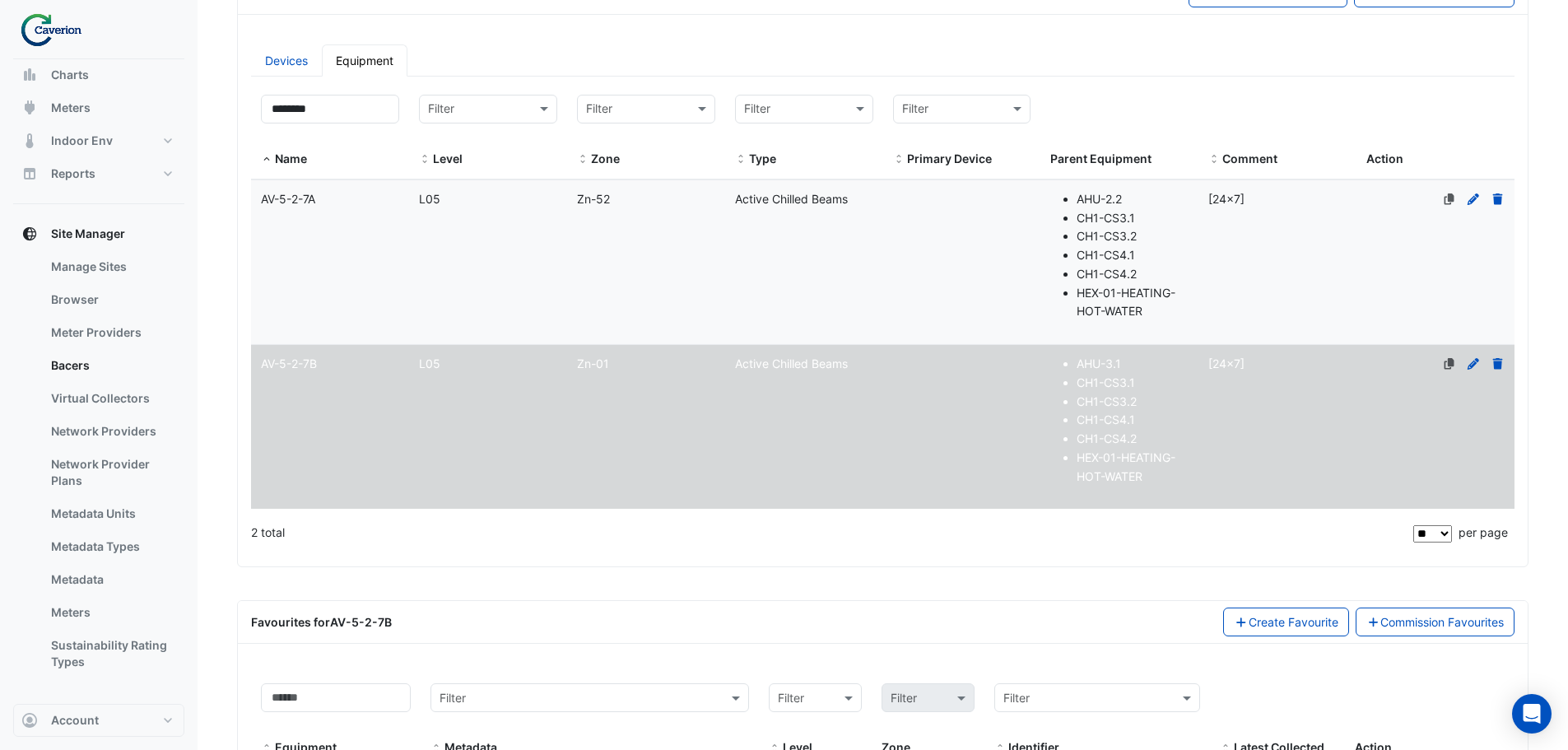 scroll, scrollTop: 218, scrollLeft: 0, axis: vertical 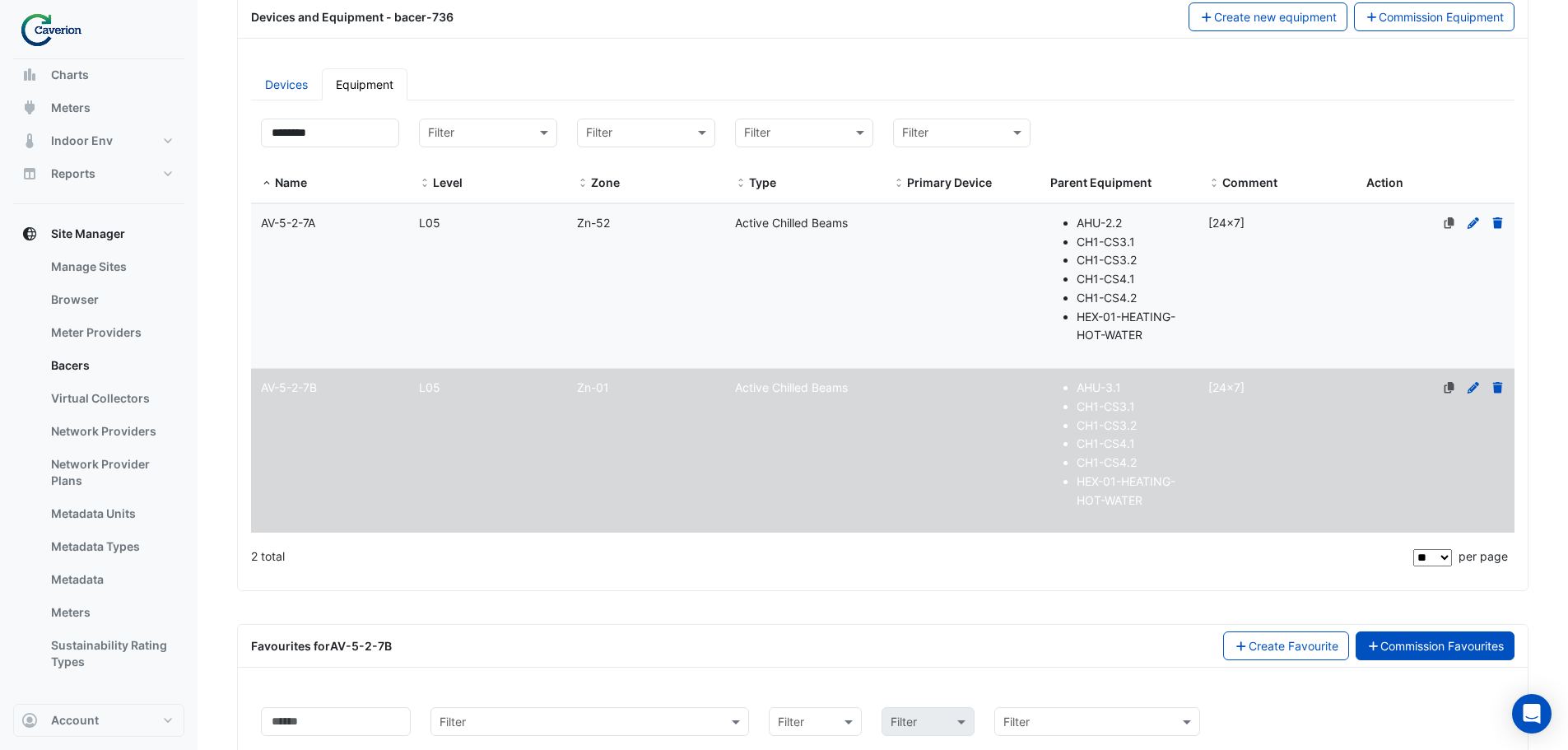 click on "Commission Favourites" 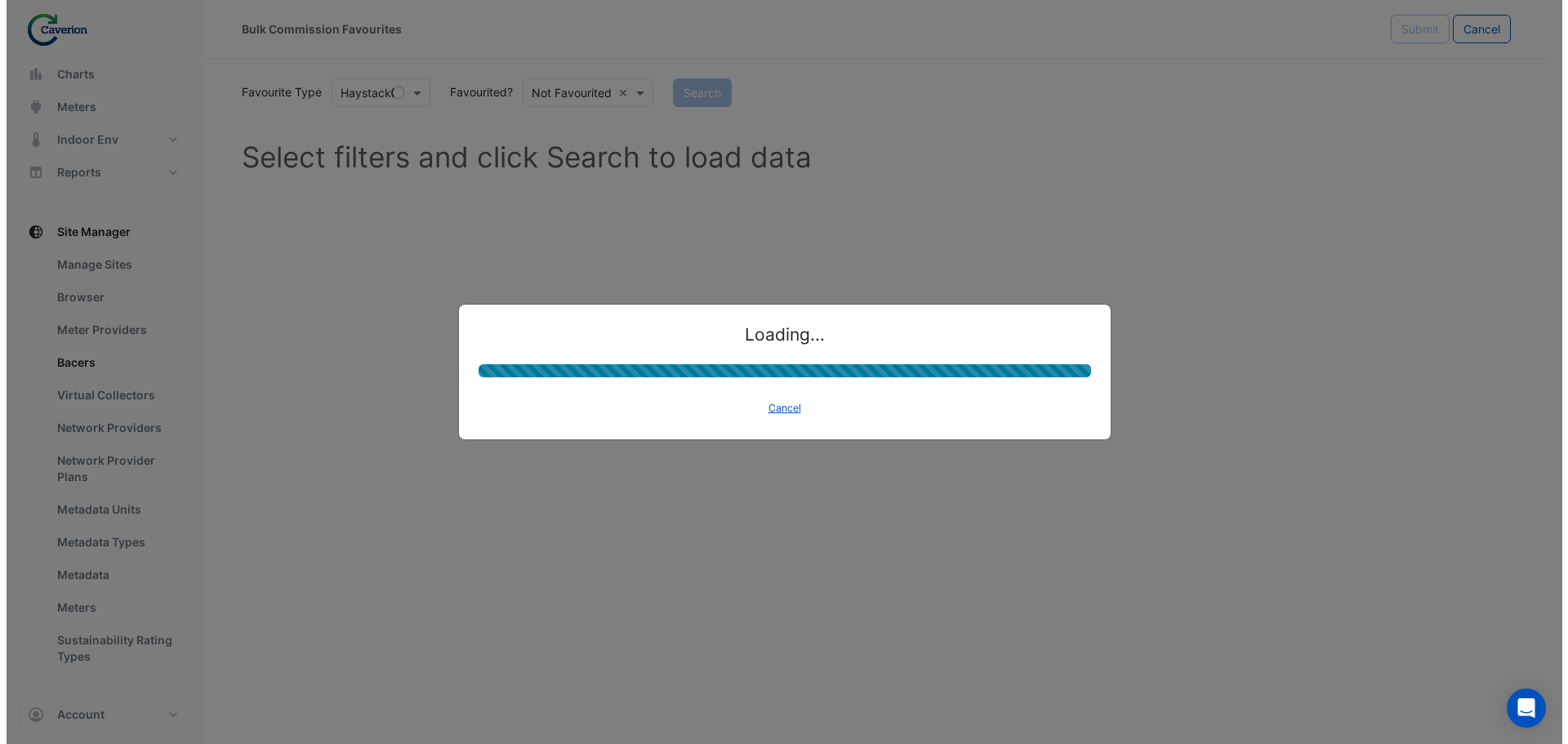 scroll, scrollTop: 0, scrollLeft: 0, axis: both 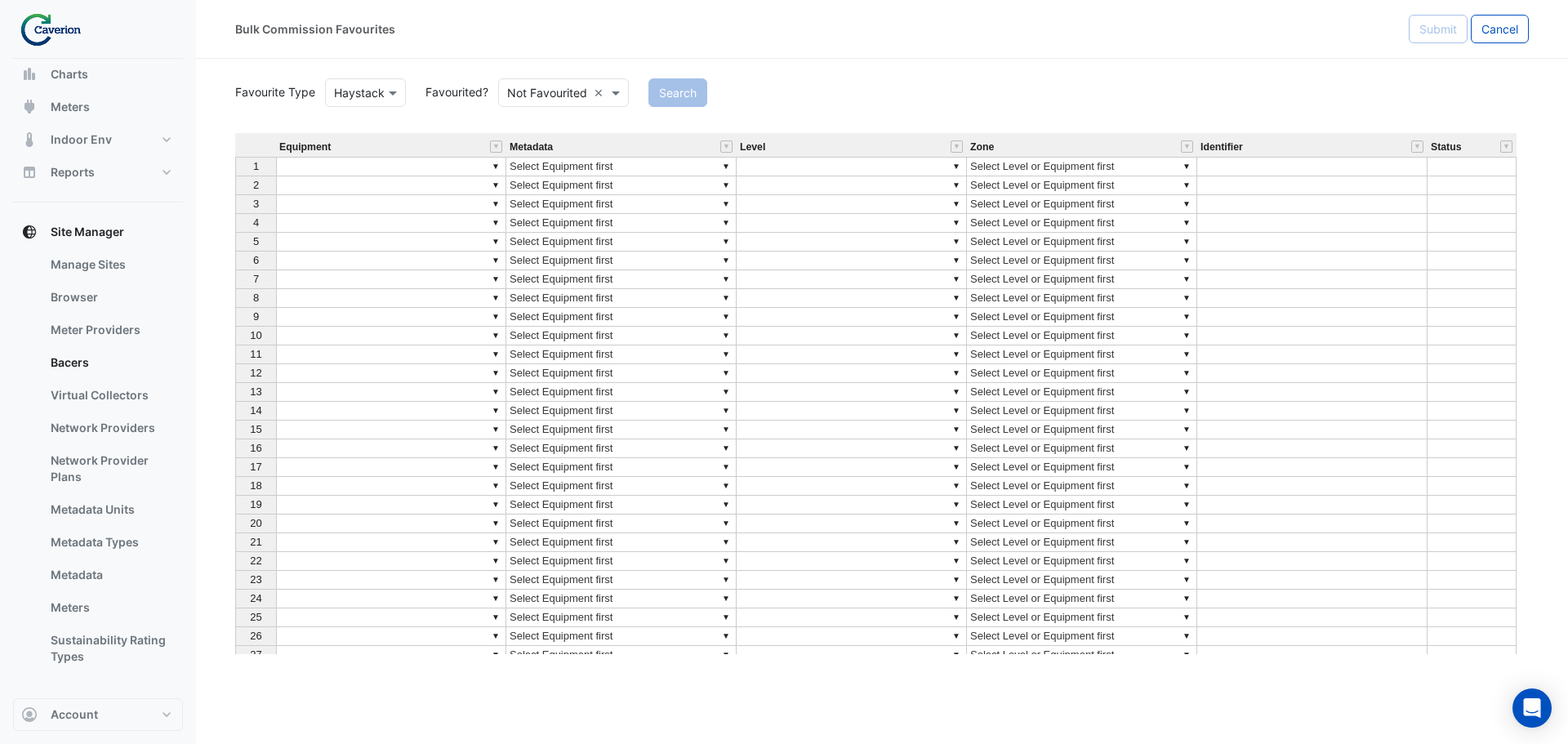 click on "Equipment Metadata Level Zone Identifier Status 1 ▼ ▼ Select Equipment first ▼ ▼ Select Level or Equipment first 2 ▼ ▼ Select Equipment first ▼ ▼ Select Level or Equipment first 3 ▼ ▼ Select Equipment first ▼ ▼ Select Level or Equipment first 4 ▼ ▼ Select Equipment first ▼ ▼ Select Level or Equipment first 5 ▼ ▼ Select Equipment first ▼ ▼ Select Level or Equipment first 6 ▼ ▼ Select Equipment first ▼ ▼ Select Level or Equipment first 7 ▼ ▼ Select Equipment first ▼ ▼ Select Level or Equipment first 8 ▼ ▼ Select Equipment first ▼ ▼ Select Level or Equipment first 9 ▼ ▼ Select Equipment first ▼ ▼ Select Level or Equipment first 10 ▼ ▼ Select Equipment first ▼ ▼ Select Level or Equipment first 11 ▼ ▼ Select Equipment first ▼ ▼ Select Level or Equipment first 12 ▼ ▼ Select Equipment first ▼ ▼ Select Level or Equipment first 13 ▼ ▼ Select Equipment first ▼ ▼ Select Level or Equipment first 14 ▼ ▼ ▼ ▼ 1" at bounding box center [882, 394] 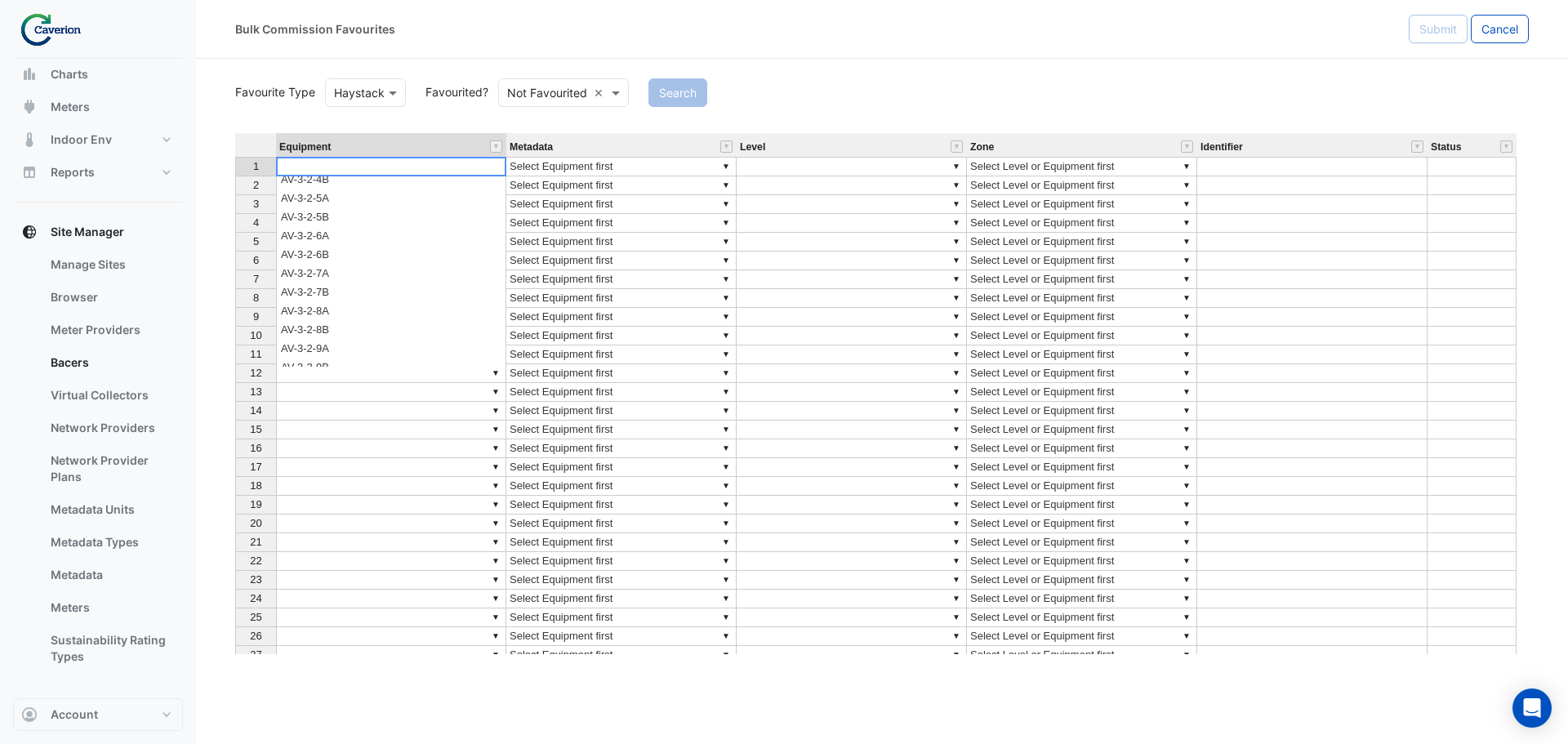 scroll, scrollTop: 0, scrollLeft: 0, axis: both 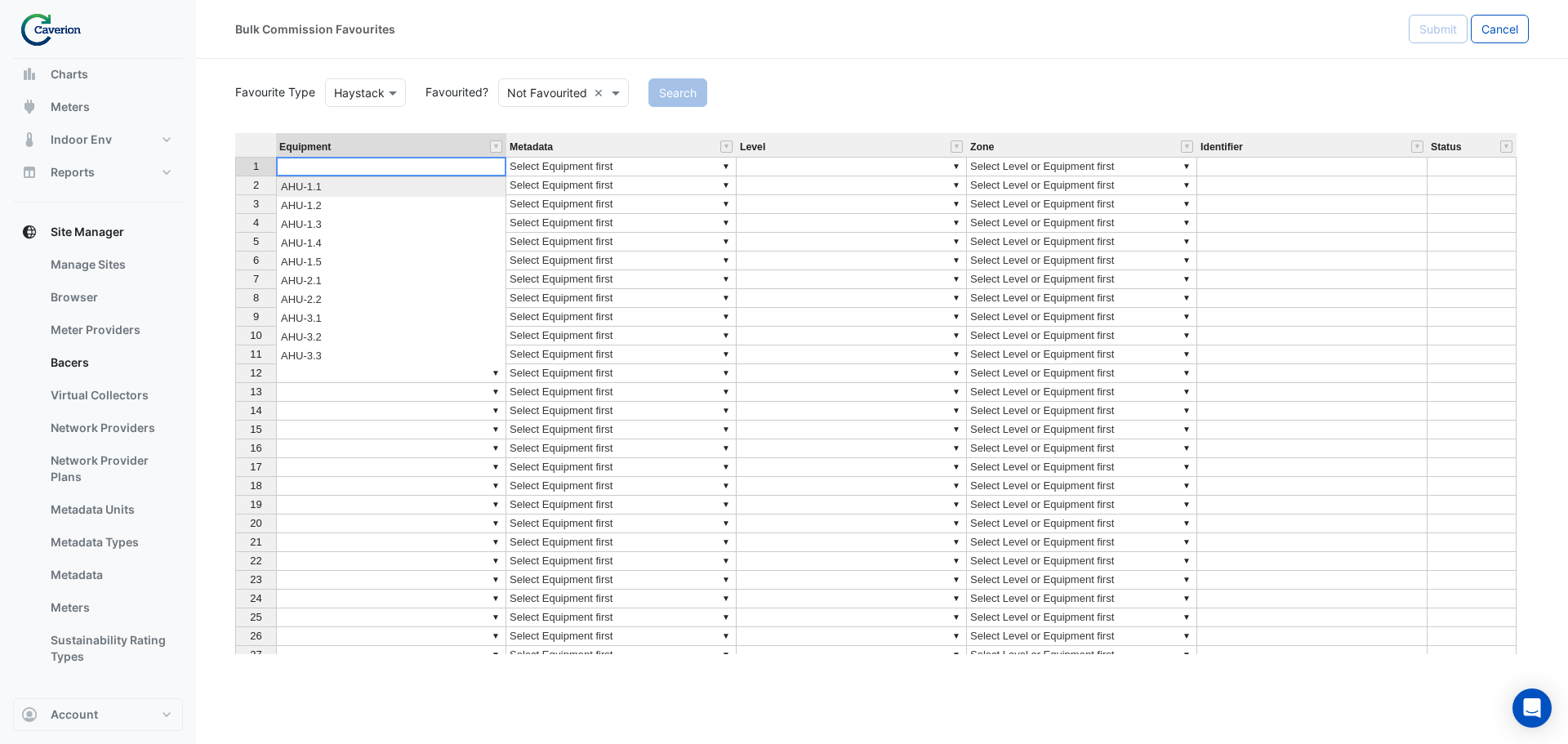 type on "*******" 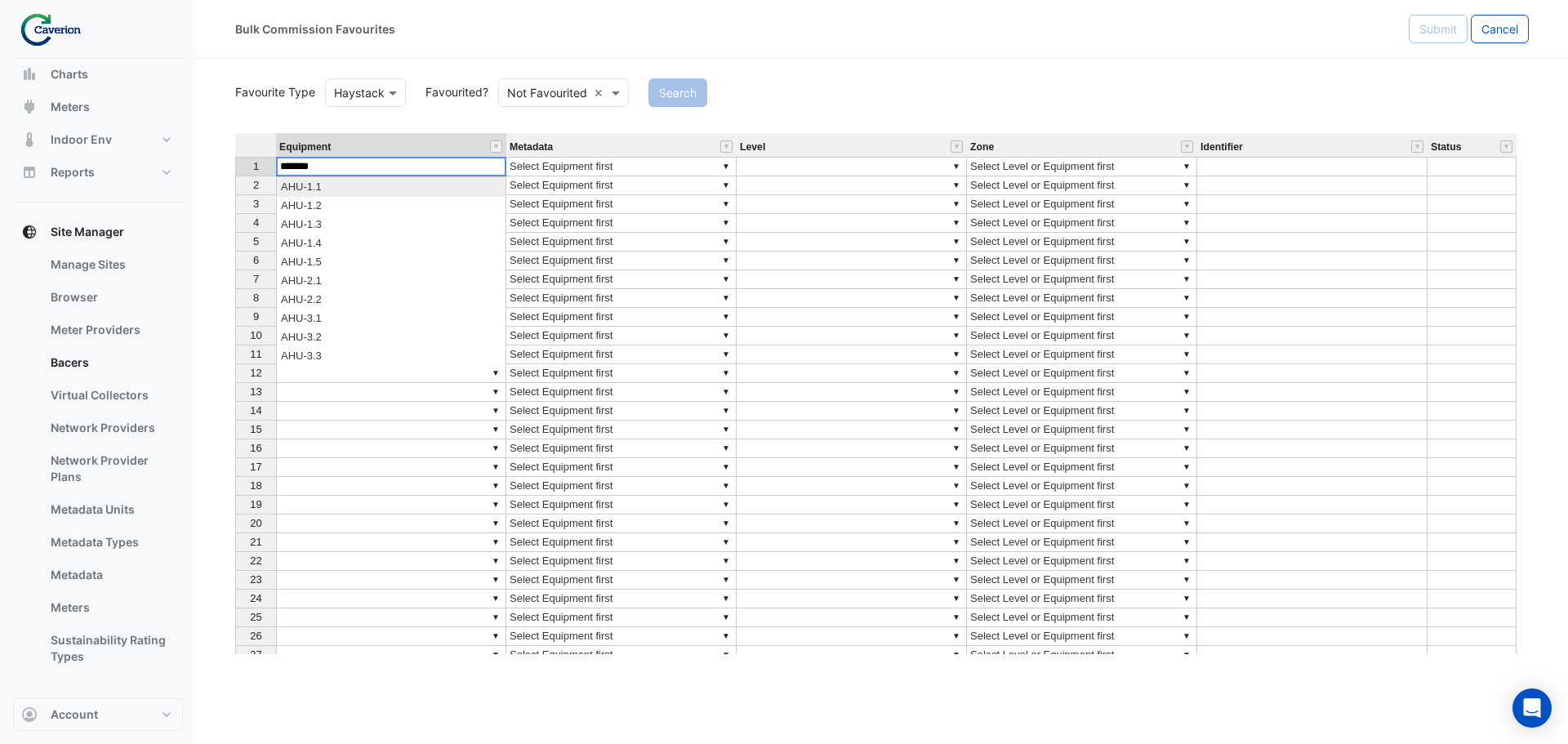 click on "Favourite Type
Favourite Type
Haystack
Favourited?
Either
Not Favourited
×
Search
Equipment Metadata Level Zone Identifier Status 1 ▼ ▼ Select Equipment first ▼ ▼ Select Level or Equipment first 2 ▼ ▼ Select Equipment first ▼ ▼ Select Level or Equipment first 3 ▼ ▼ Select Equipment first ▼ ▼ Select Level or Equipment first 4 ▼ ▼ Select Equipment first ▼ ▼ Select Level or Equipment first 5 ▼ ▼ Select Equipment first ▼ ▼ Select Level or Equipment first 6 ▼ ▼ Select Equipment first ▼ ▼ Select Level or Equipment first 7 ▼ ▼ Select Equipment first ▼ ▼ Select Level or Equipment first 8 ▼ ▼ Select Equipment first ▼ ▼ Select Level or Equipment first" 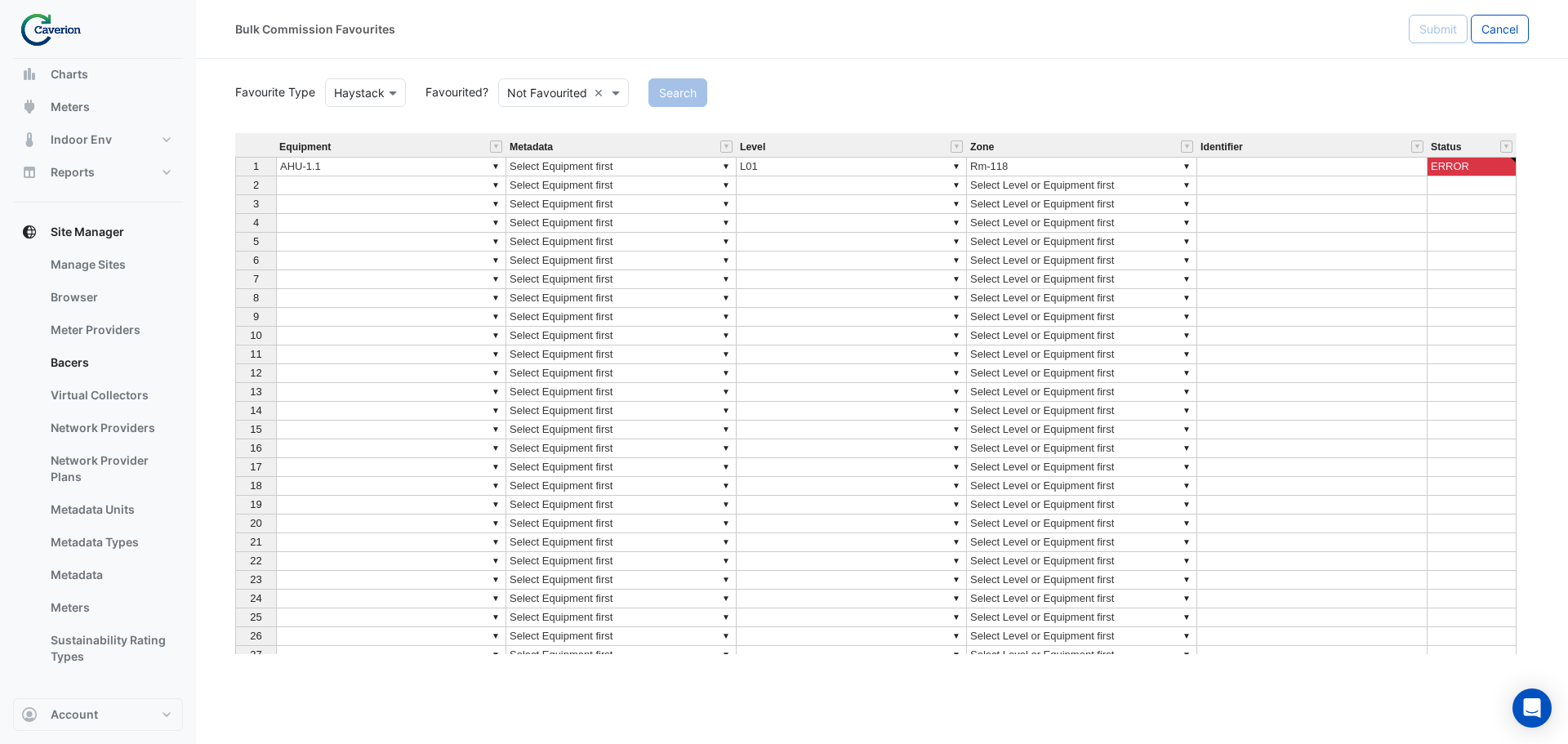 click on "Equipment Metadata Level Zone Identifier Status 1 ▼ AHU-1.1 ▼ Select Equipment first ▼ L01 ▼ Rm-118 ERROR 2 ▼ ▼ Select Equipment first ▼ ▼ Select Level or Equipment first 3 ▼ ▼ Select Equipment first ▼ ▼ Select Level or Equipment first 4 ▼ ▼ Select Equipment first ▼ ▼ Select Level or Equipment first 5 ▼ ▼ Select Equipment first ▼ ▼ Select Level or Equipment first 6 ▼ ▼ Select Equipment first ▼ ▼ Select Level or Equipment first 7 ▼ ▼ Select Equipment first ▼ ▼ Select Level or Equipment first 8 ▼ ▼ Select Equipment first ▼ ▼ Select Level or Equipment first 9 ▼ ▼ Select Equipment first ▼ ▼ Select Level or Equipment first 10 ▼ ▼ Select Equipment first ▼ ▼ Select Level or Equipment first 11 ▼ ▼ Select Equipment first ▼ ▼ Select Level or Equipment first 12 ▼ ▼ Select Equipment first ▼ ▼ Select Level or Equipment first 13 ▼ ▼ Select Equipment first ▼ ▼ Select Level or Equipment first 14 ▼ ▼ ▼ ▼ 15 ▼" at bounding box center (235, 436) 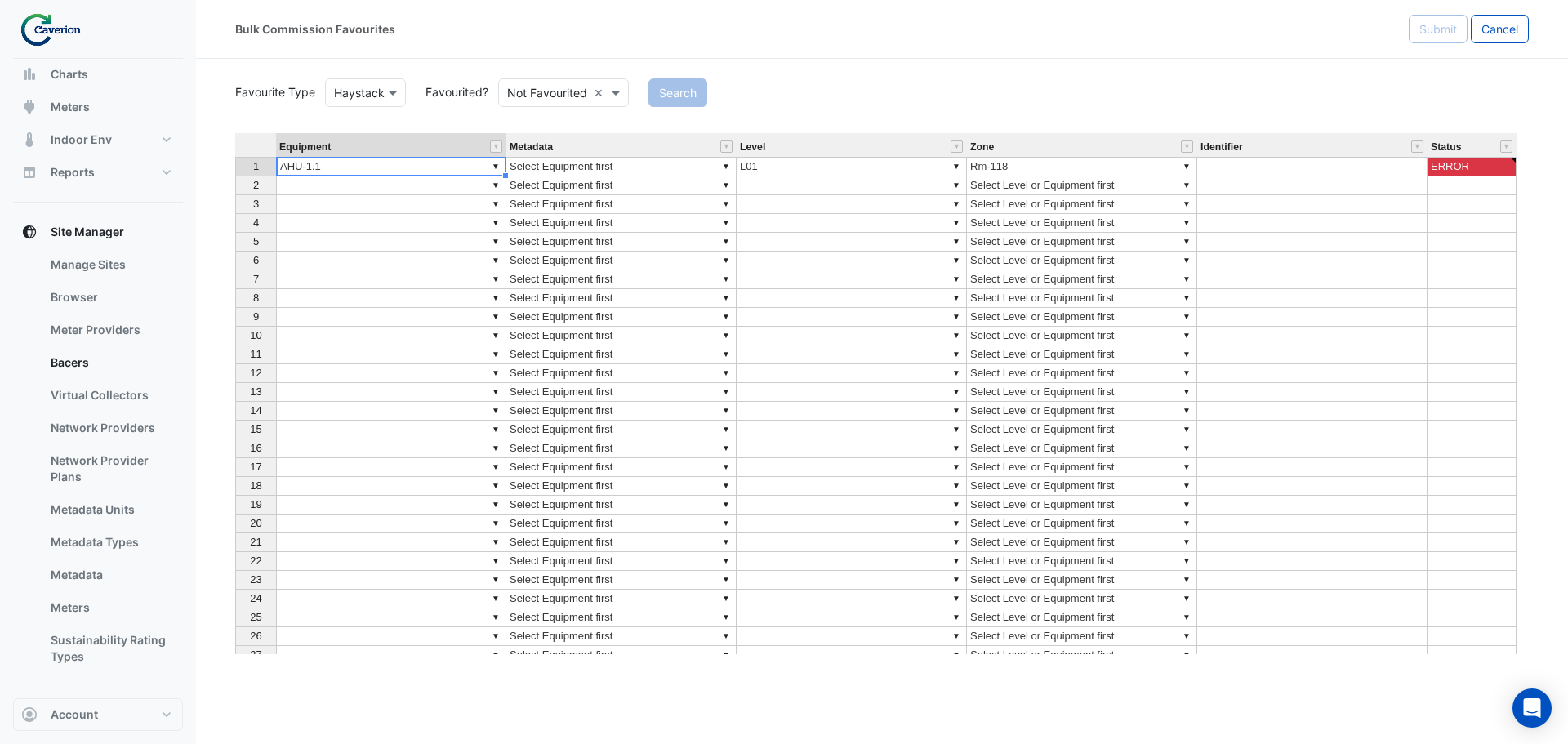 click on "Equipment Metadata Level Zone Identifier Status 1 ▼ AHU-[NUMBER].[NUMBER] ▼ Select Equipment first ▼ L[NUMBER] ▼ Rm-[NUMBER] ERROR 2 ▼ ▼ Select Equipment first ▼ ▼ Select Level or Equipment first 3 ▼ ▼ Select Equipment first ▼ ▼ Select Level or Equipment first 4 ▼ ▼ Select Equipment first ▼ ▼ Select Level or Equipment first 5 ▼ ▼ Select Equipment first ▼ ▼ Select Level or Equipment first 6 ▼ ▼ Select Equipment first ▼ ▼ Select Level or Equipment first 7 ▼ ▼ Select Equipment first ▼ ▼ Select Level or Equipment first 8 ▼ ▼ Select Equipment first ▼ ▼ Select Level or Equipment first 9 ▼ ▼ Select Equipment first ▼ ▼ Select Level or Equipment first 10 ▼ ▼ Select Equipment first ▼ ▼ Select Level or Equipment first 11 ▼ ▼ Select Equipment first ▼ ▼ Select Level or Equipment first 12 ▼ ▼ Select Equipment first ▼ ▼ Select Level or Equipment first 13 ▼ ▼ Select Equipment first ▼ ▼ Select Level or Equipment first 14 ▼ ▼ ▼ ▼ 15 ▼ [NUMBER]" at bounding box center [882, 394] 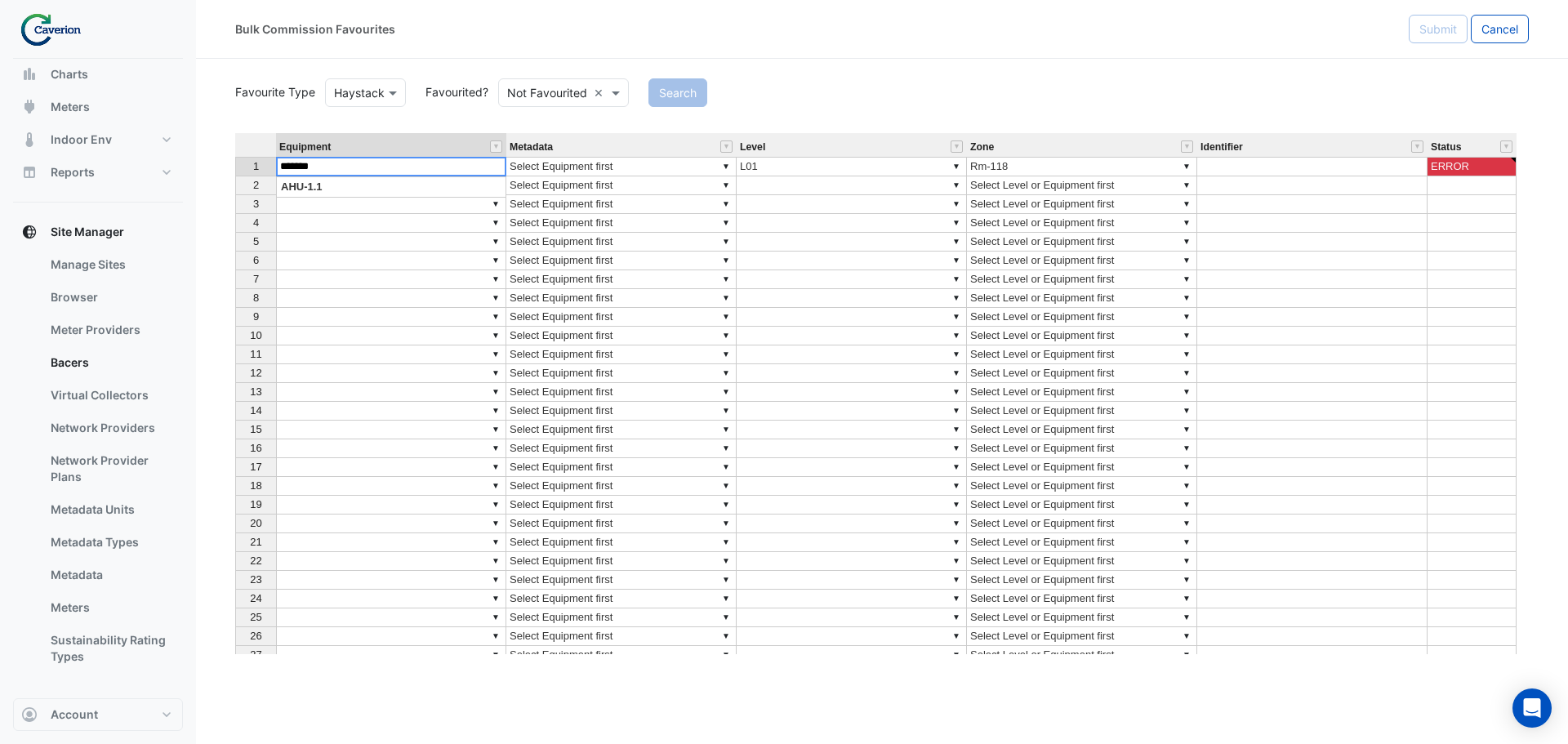 drag, startPoint x: 424, startPoint y: 165, endPoint x: 223, endPoint y: 189, distance: 202.42776 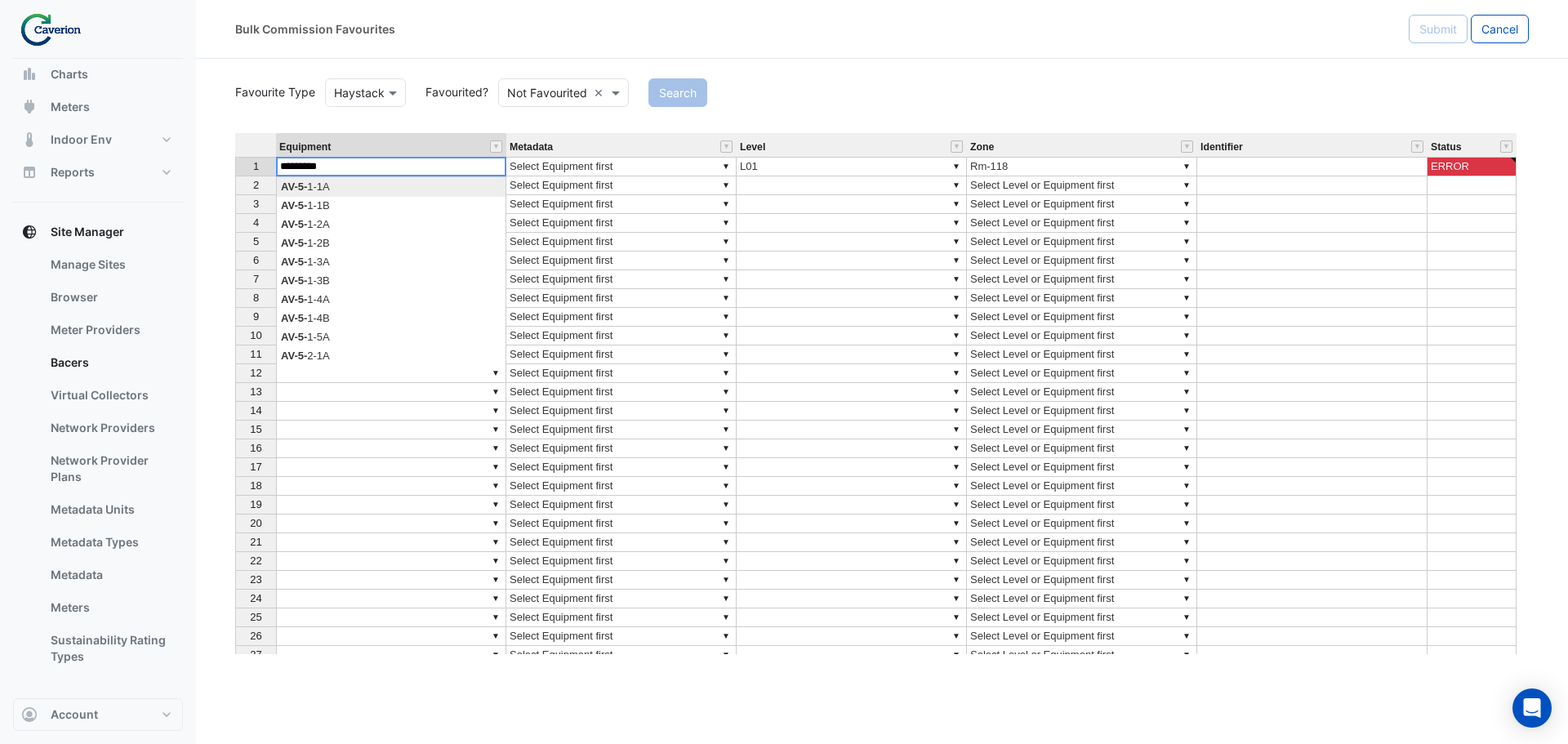 click on "Equipment" at bounding box center [391, 146] 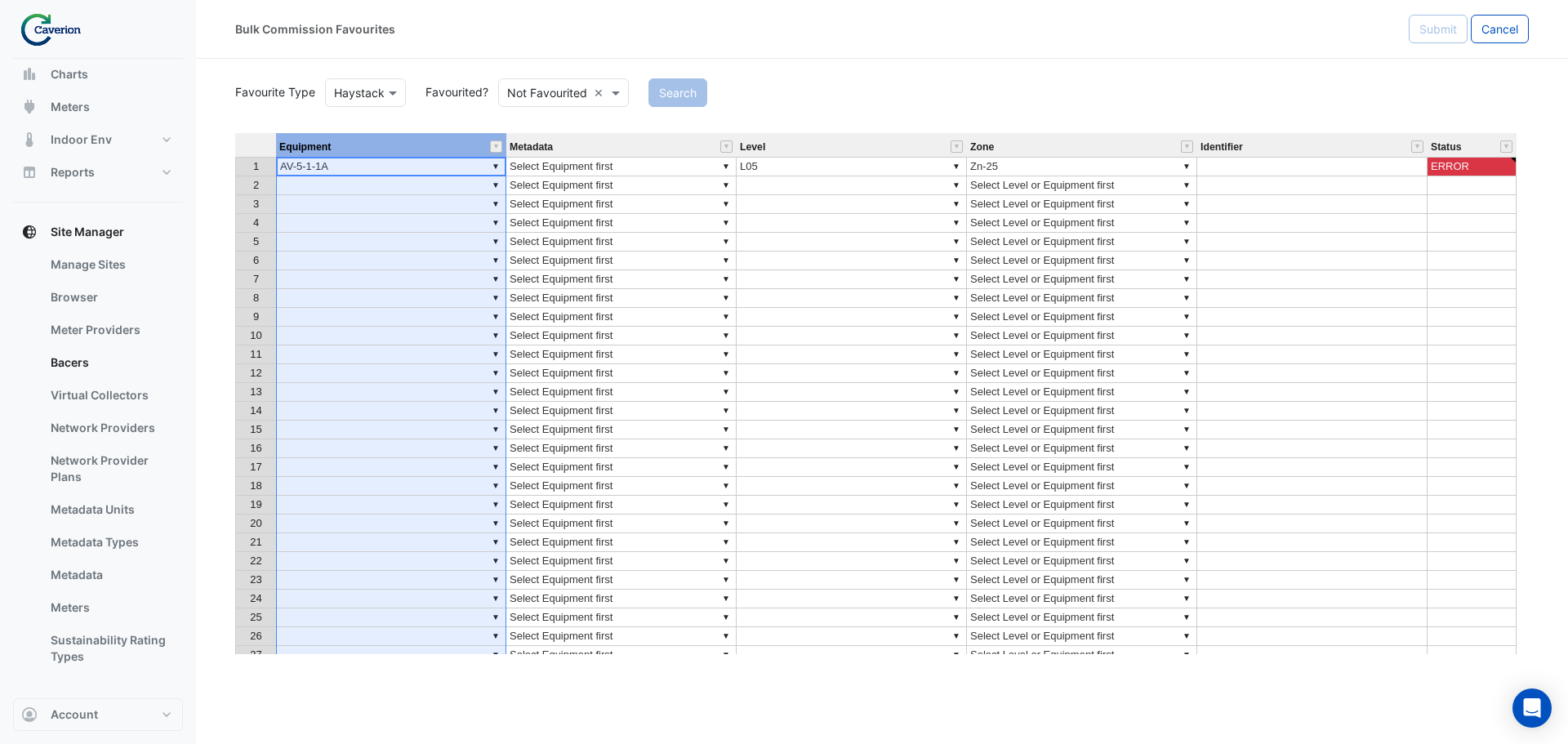 click on "Equipment Metadata Level Zone Identifier Status" at bounding box center [875, 146] 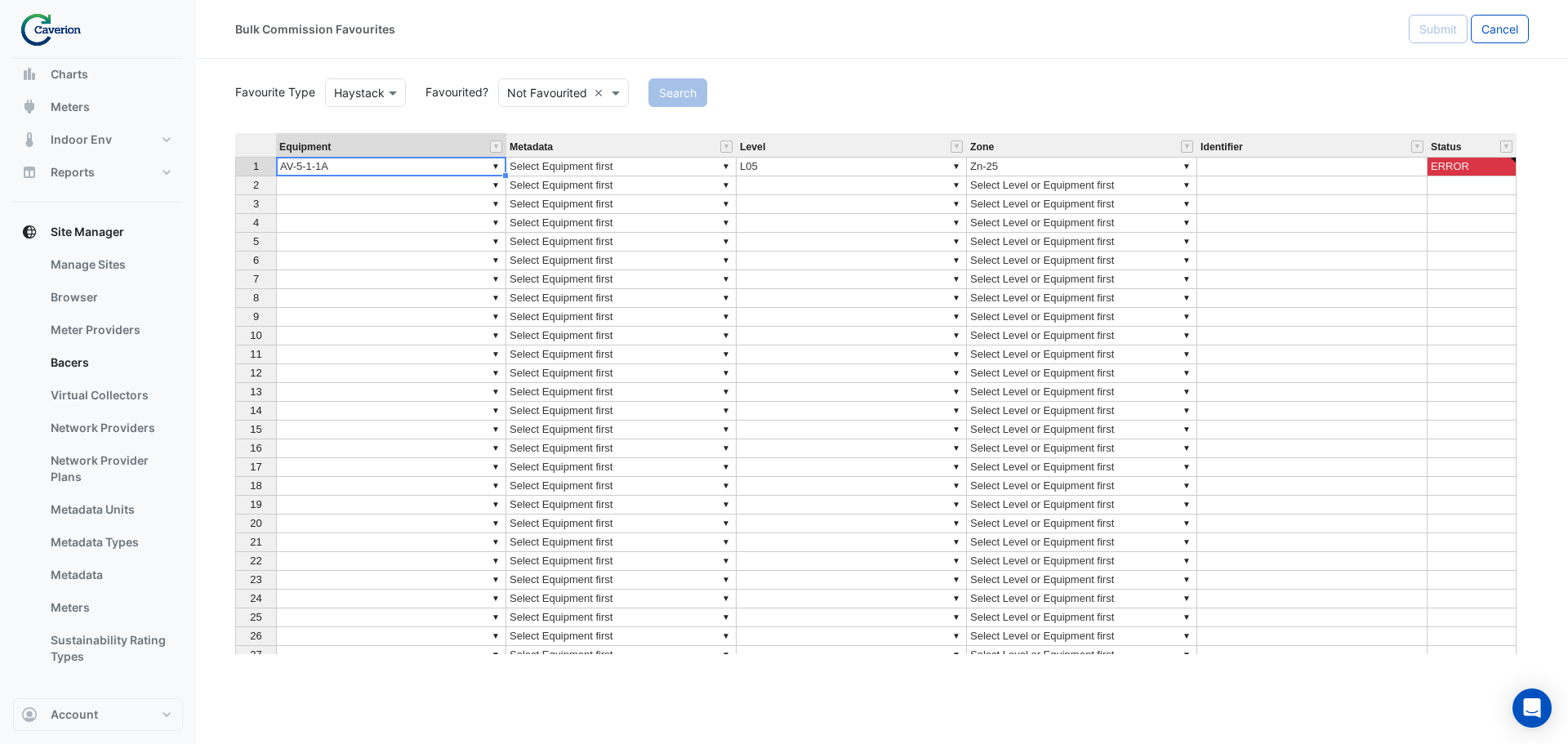 click on "Equipment" at bounding box center (391, 146) 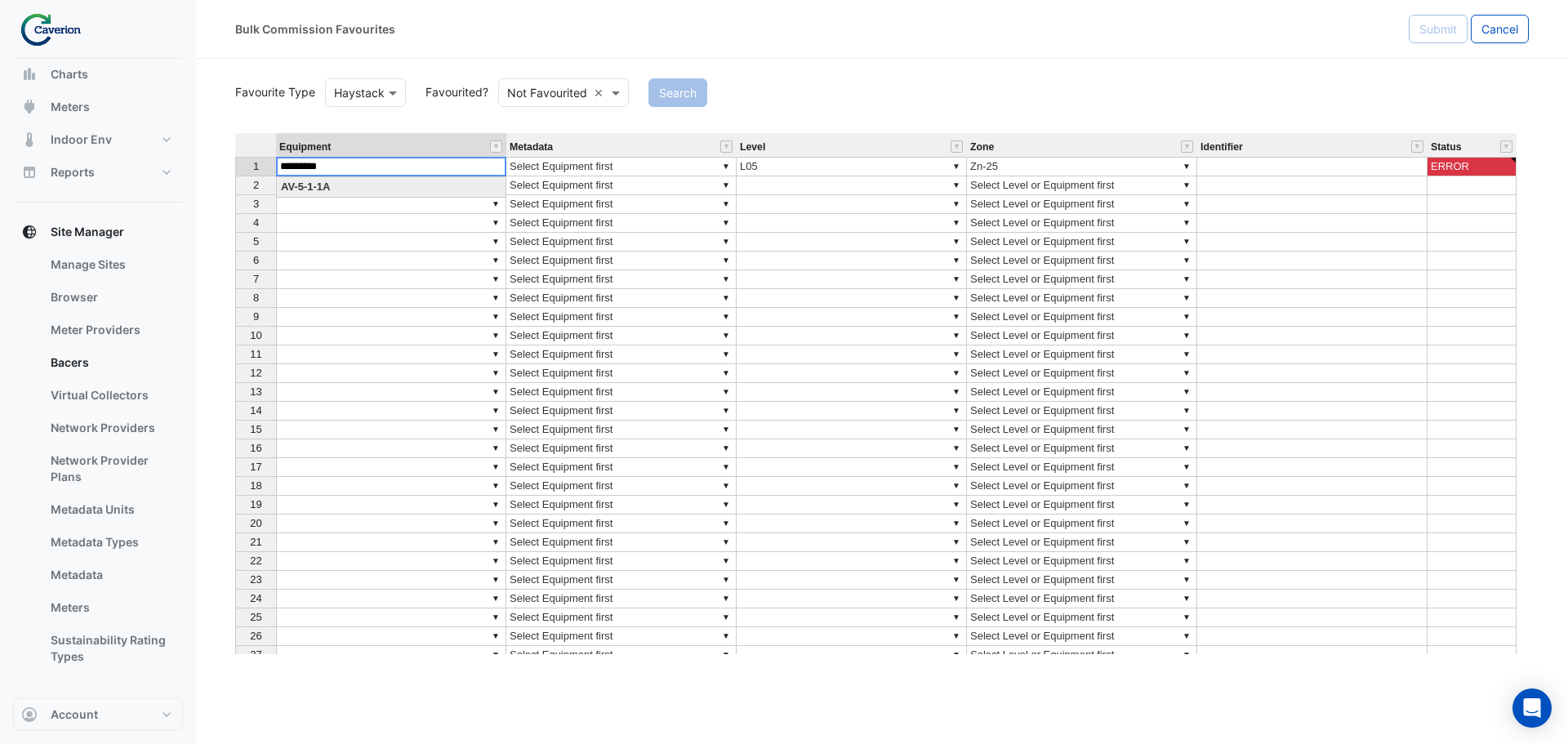 click on "*********" at bounding box center (391, 167) 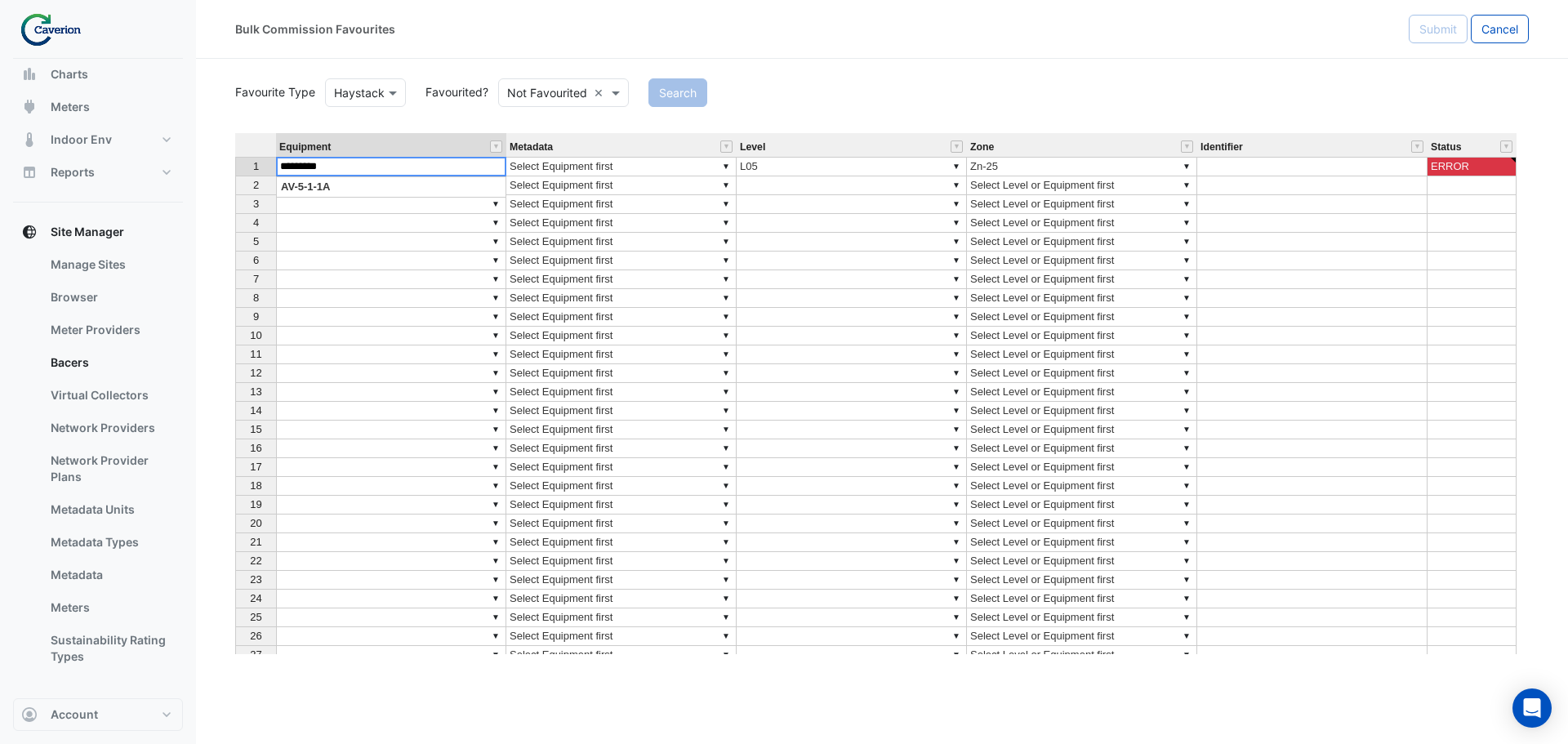 click on "*********" at bounding box center [391, 167] 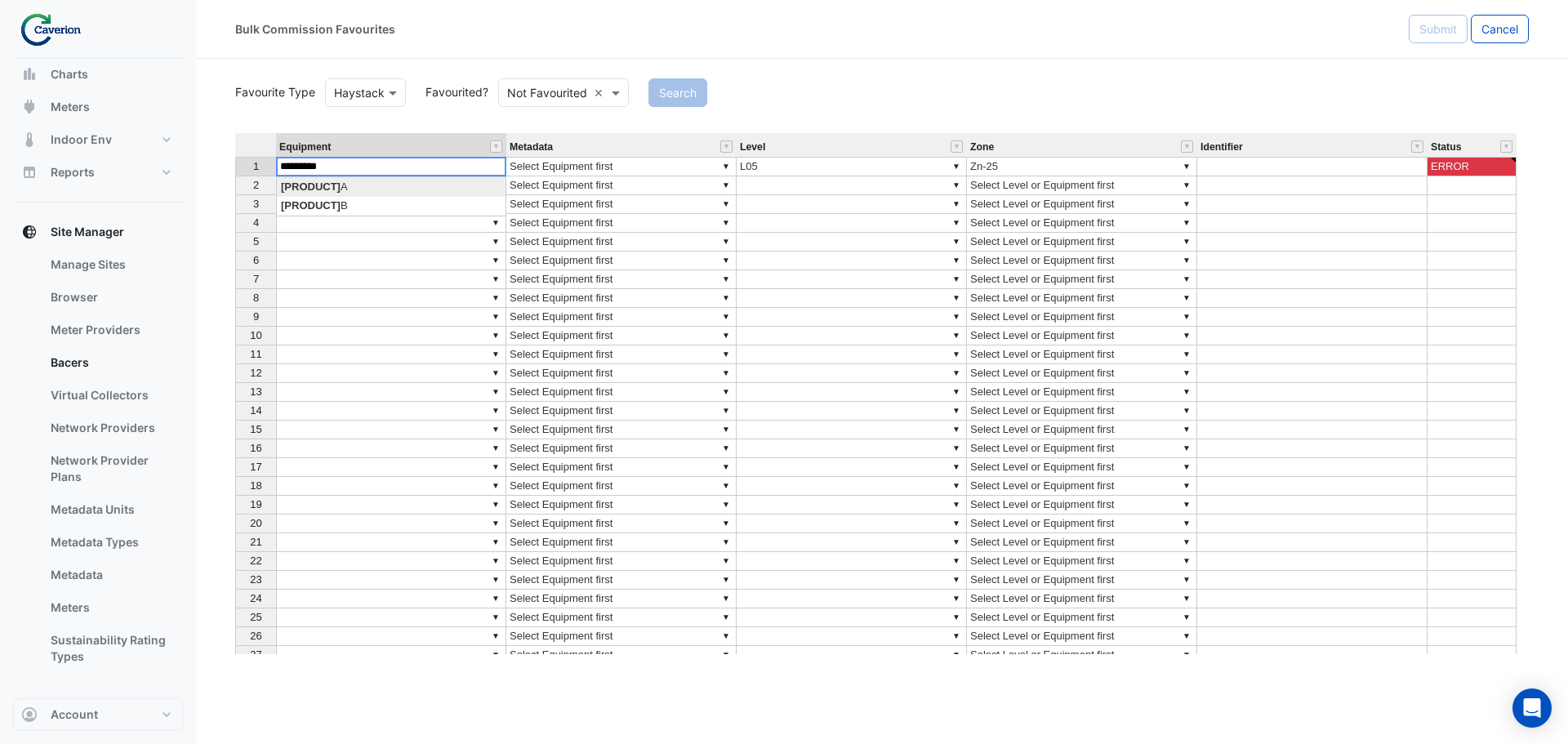 click on "Equipment Metadata Level Zone Identifier Status 1 ▼ AV-5-1-1A ▼ Select Equipment first ▼ L05 ▼ Zn-25 ERROR 2 ▼ ▼ Select Equipment first ▼ ▼ Select Level or Equipment first 3 ▼ ▼ Select Equipment first ▼ ▼ Select Level or Equipment first 4 ▼ ▼ Select Equipment first ▼ ▼ Select Level or Equipment first 5 ▼ ▼ Select Equipment first ▼ ▼ Select Level or Equipment first 6 ▼ ▼ Select Equipment first ▼ ▼ Select Level or Equipment first 7 ▼ ▼ Select Equipment first ▼ ▼ Select Level or Equipment first 8 ▼ ▼ Select Equipment first ▼ ▼ Select Level or Equipment first 9 ▼ ▼ Select Equipment first ▼ ▼ Select Level or Equipment first 10 ▼ ▼ Select Equipment first ▼ ▼ Select Level or Equipment first 11 ▼ ▼ Select Equipment first ▼ ▼ Select Level or Equipment first 12 ▼ ▼ Select Equipment first ▼ ▼ Select Level or Equipment first 13 ▼ ▼ Select Equipment first ▼ ▼ Select Level or Equipment first 14 ▼ ▼ ▼ ▼ 15 ▼" at bounding box center [882, 394] 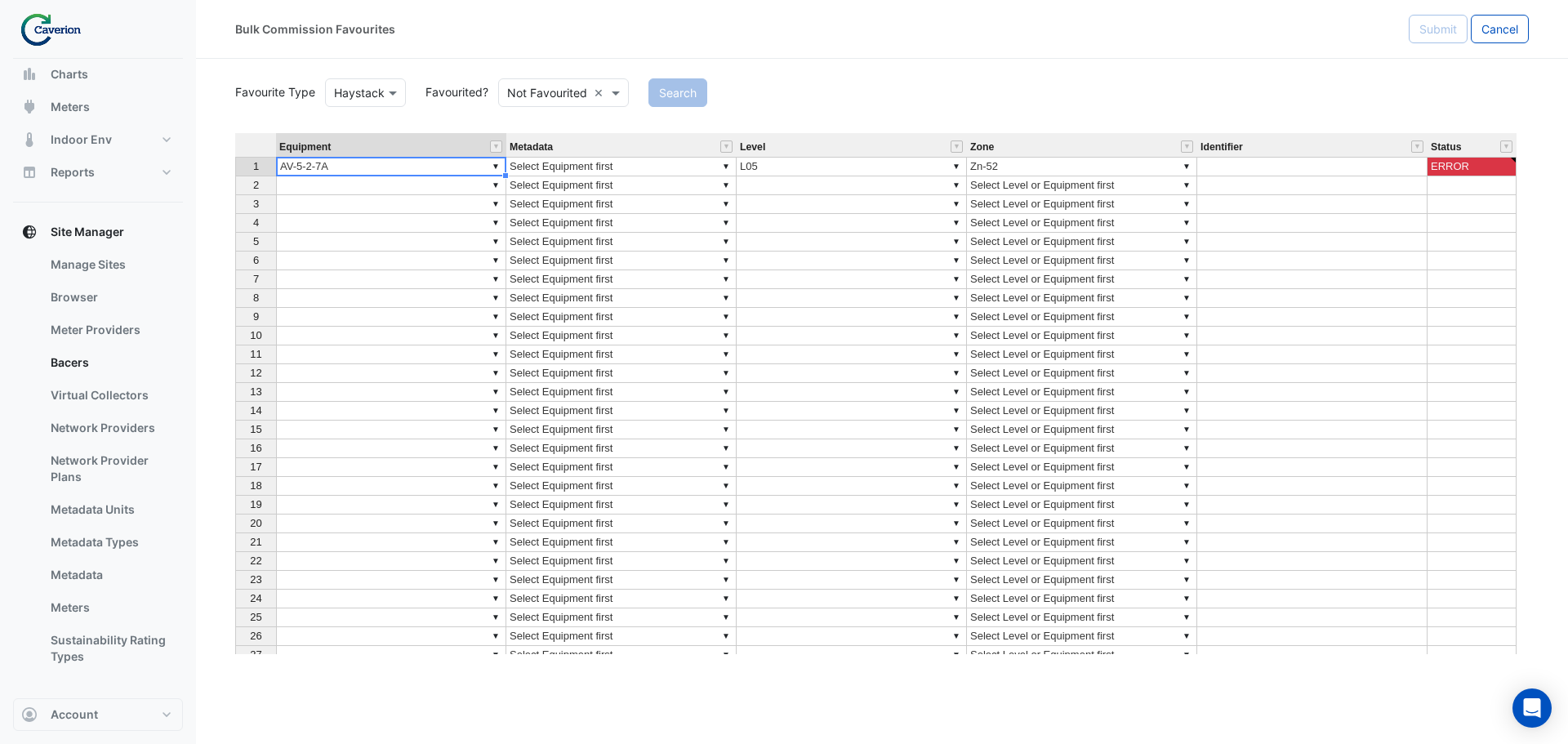 type on "**********" 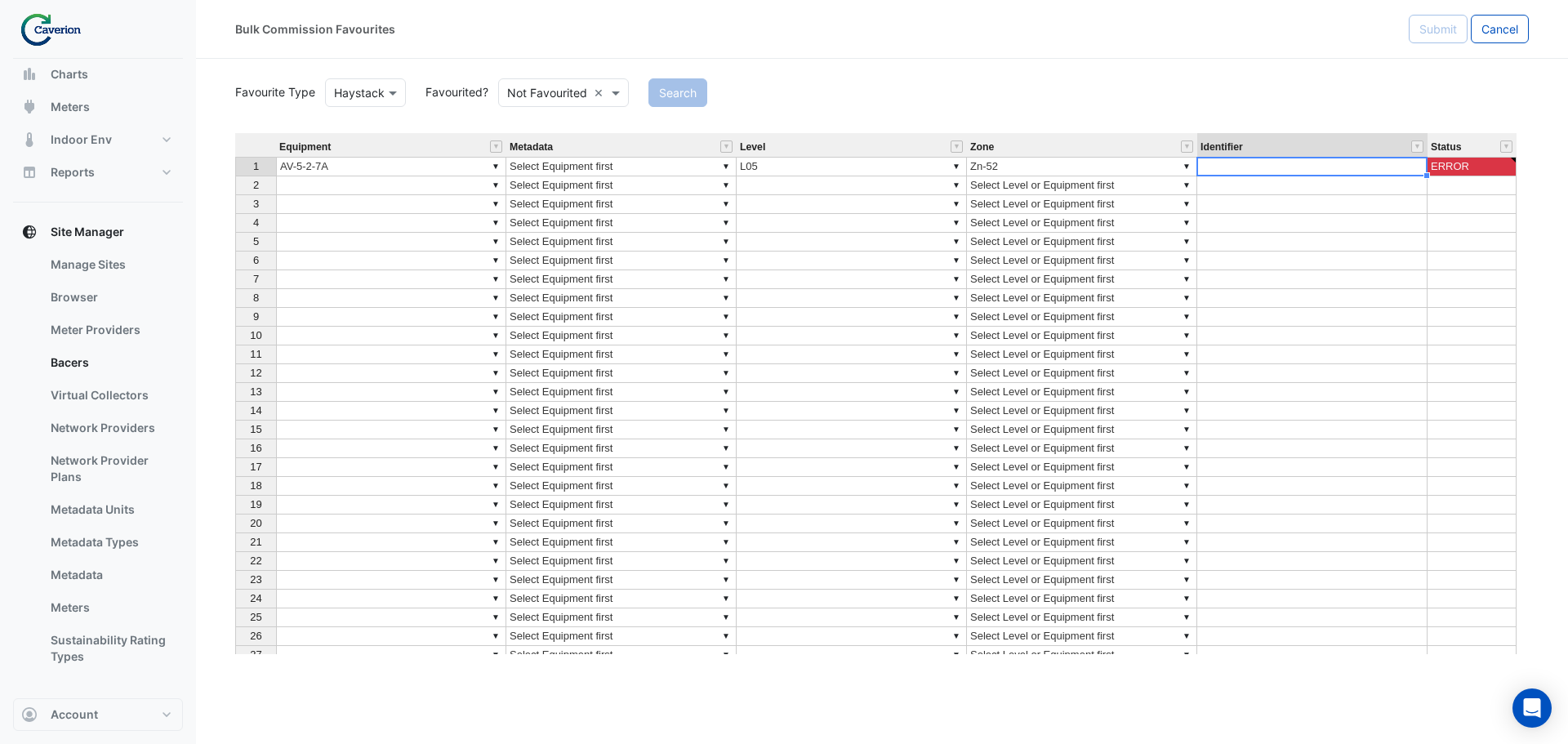 click at bounding box center [1312, 167] 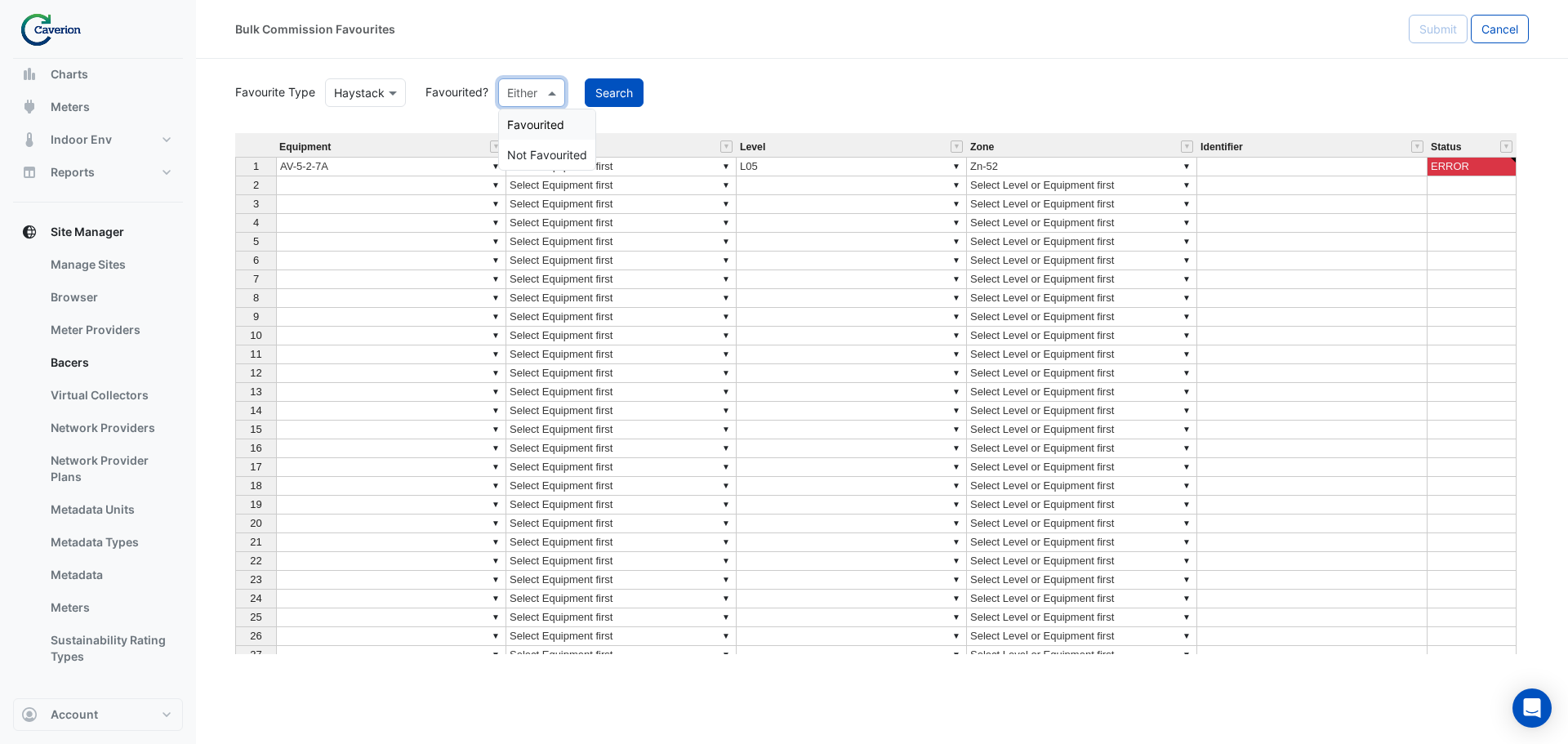 click at bounding box center (554, 92) 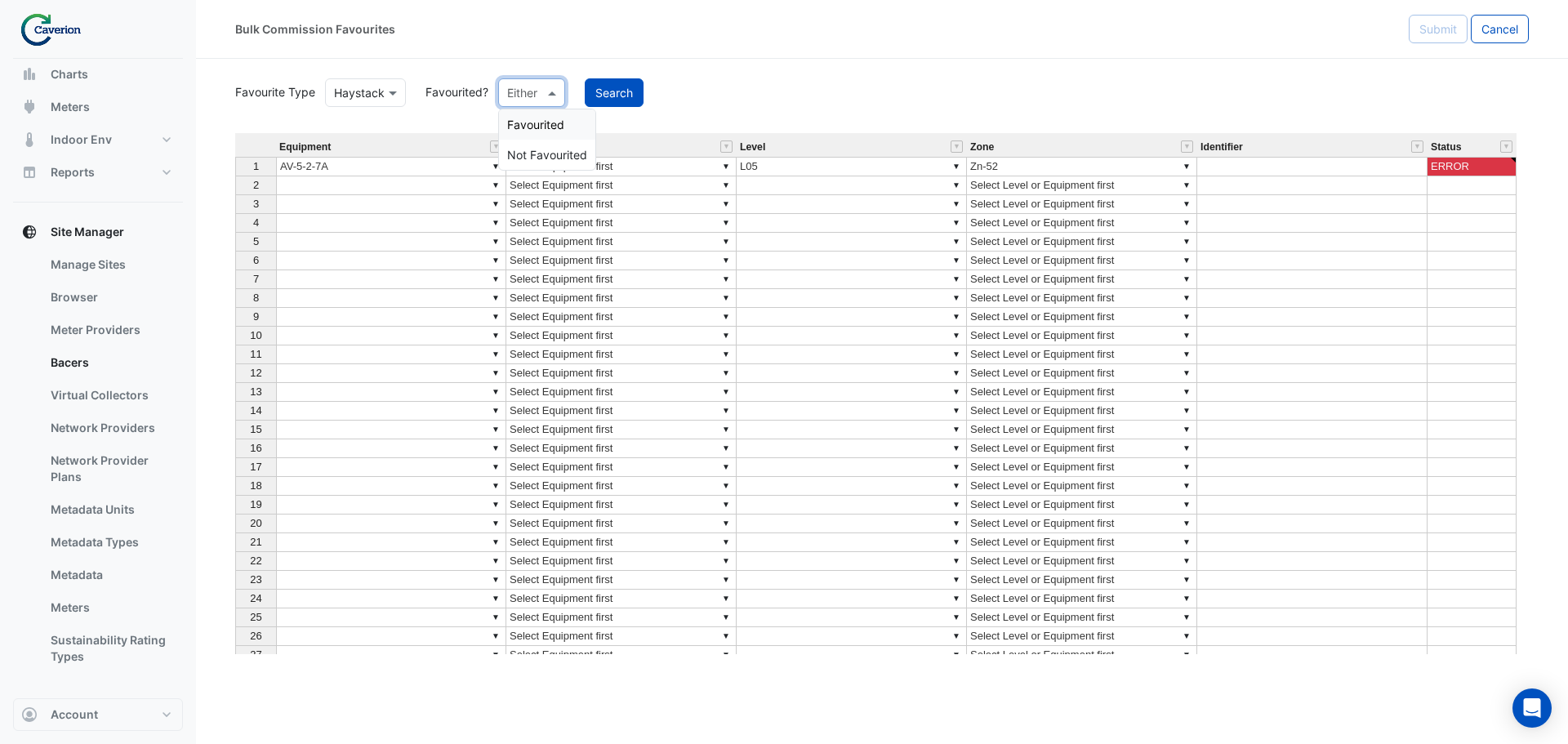 click on "Favourite Type
Favourite Type
Haystack
Favourited?
Either
Favourited
Not Favourited
Search
Equipment Metadata Level Zone Identifier Status 1 ▼ AV-5-2-7A ▼ Select Equipment first ▼ L05 ▼ Zn-52 ERROR 2 ▼ ▼ Select Equipment first ▼ ▼ Select Level or Equipment first 3 ▼ ▼ Select Equipment first ▼ ▼ Select Level or Equipment first 4 ▼ ▼ Select Equipment first ▼ ▼ Select Level or Equipment first 5 ▼ ▼ Select Equipment first ▼ ▼ Select Level or Equipment first 6 ▼ ▼ Select Equipment first ▼ ▼ Select Level or Equipment first 7 ▼ ▼ Select Equipment first ▼ ▼ Select Level or Equipment first 8 ▼ ▼ ▼ ▼ 9 ▼" 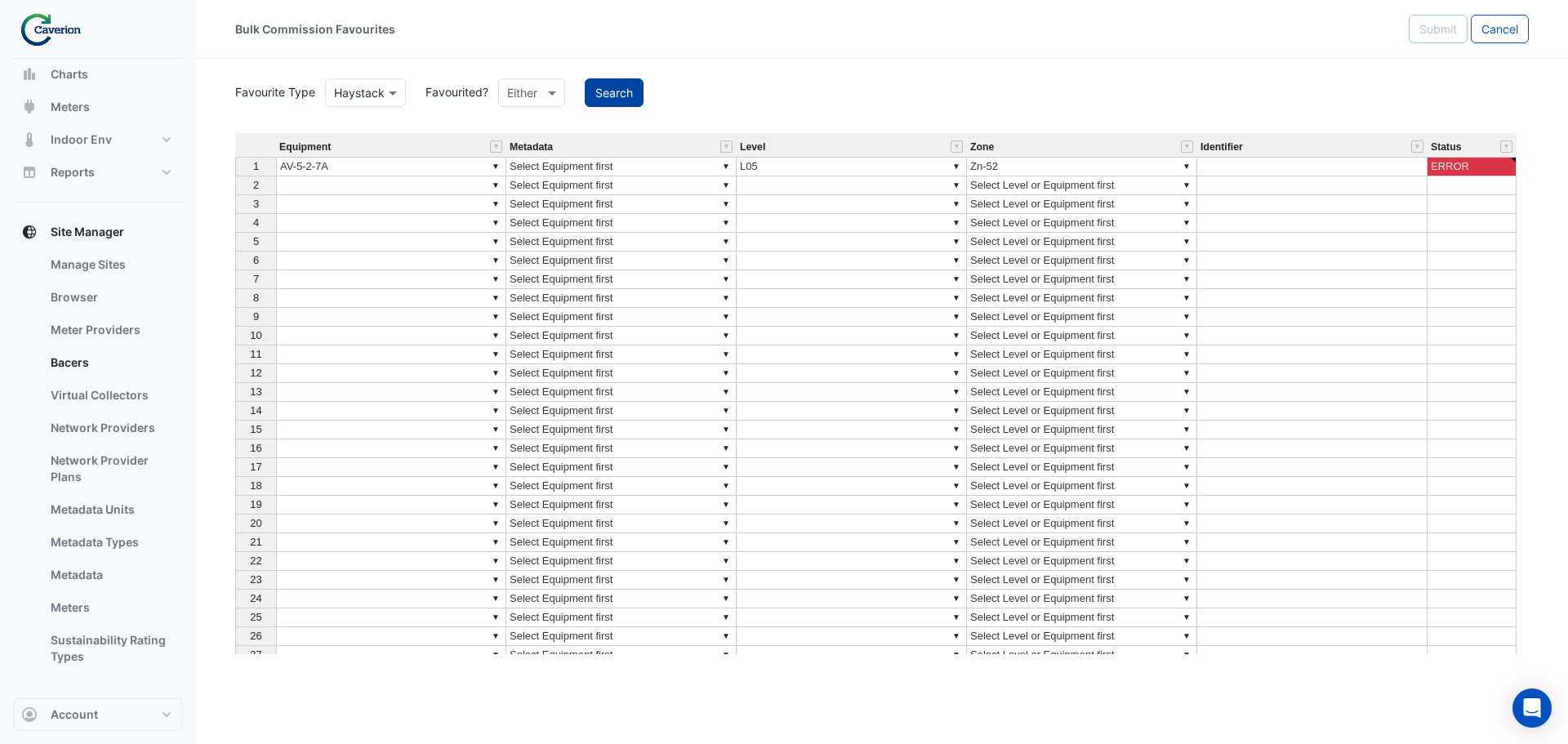 click on "Search" 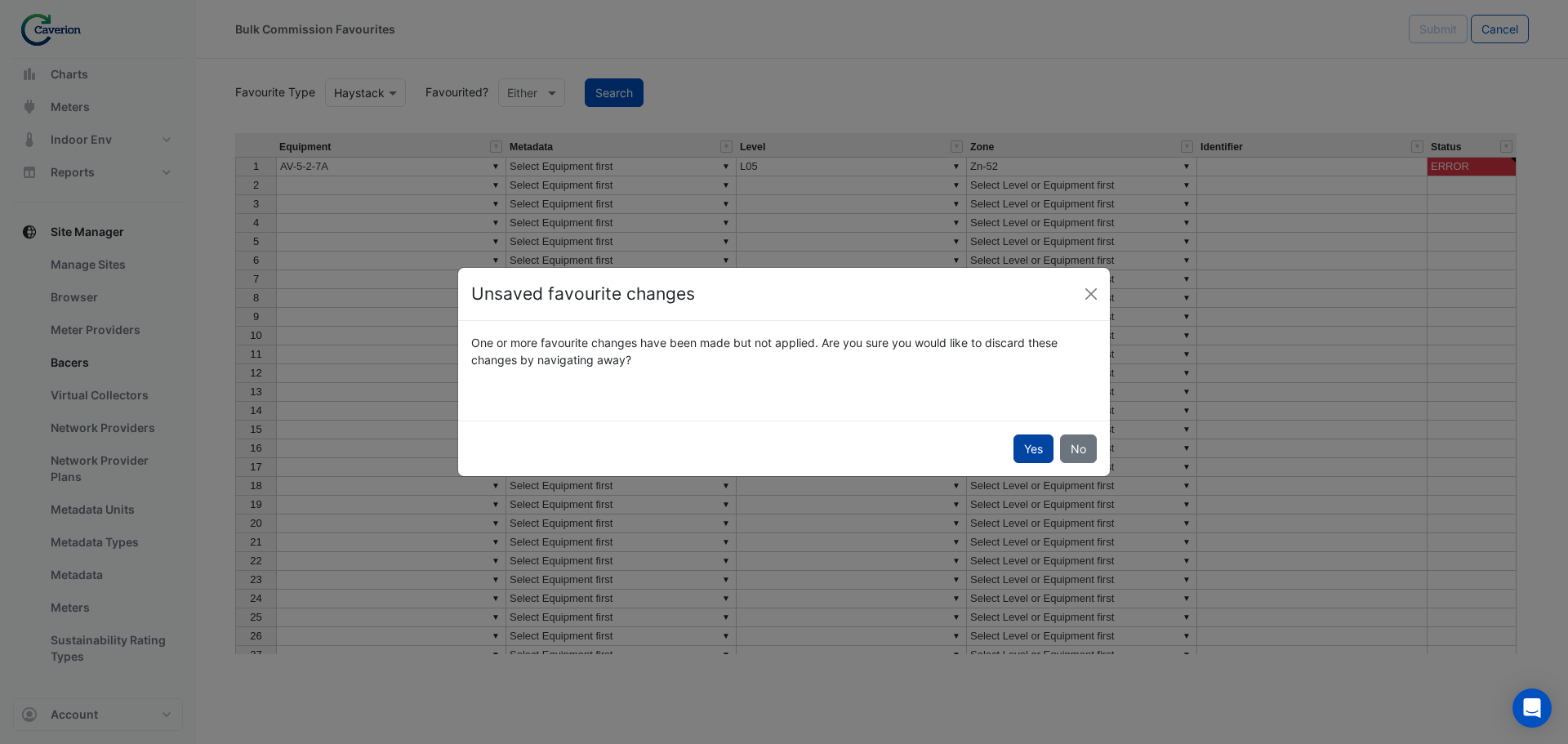click on "Yes" 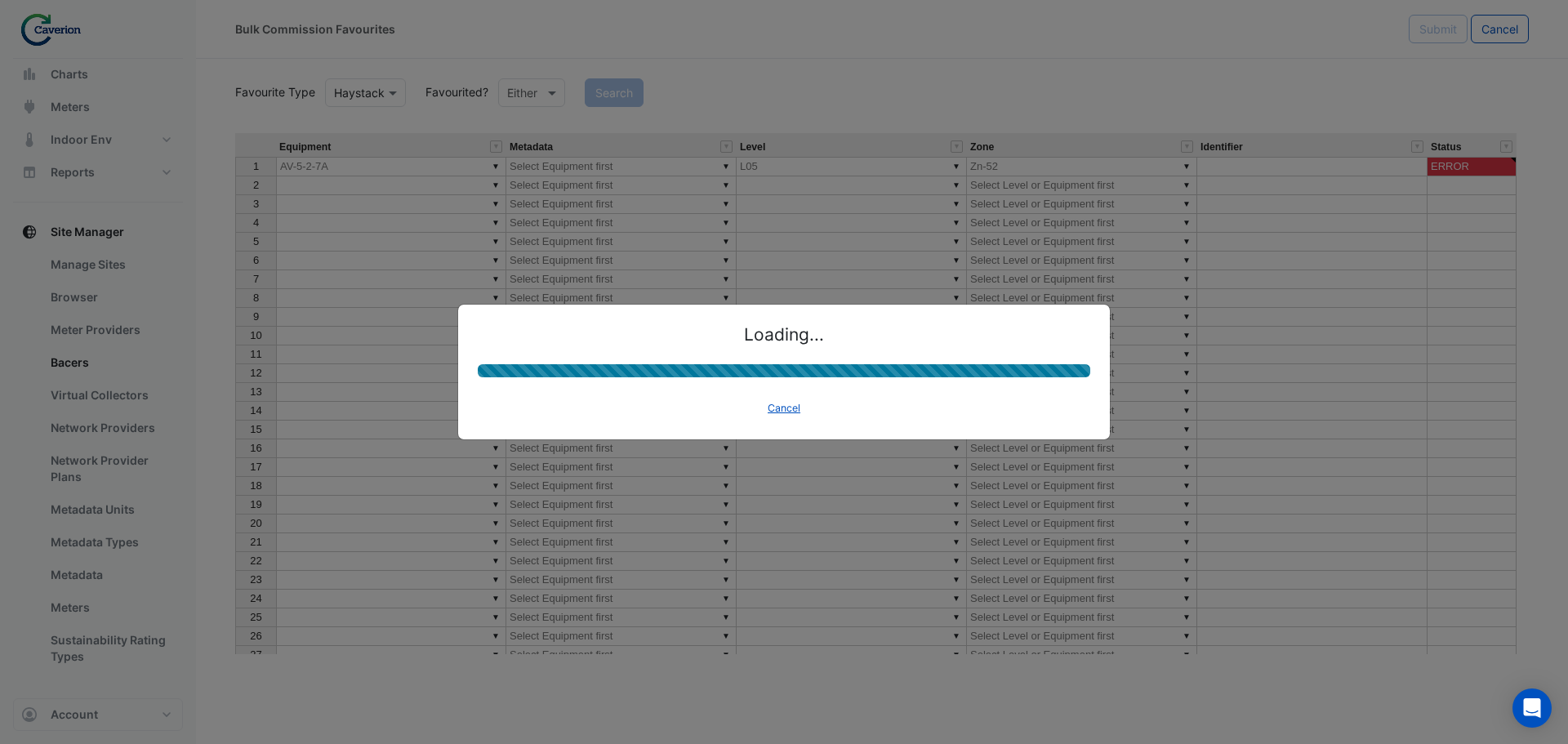 type on "*********" 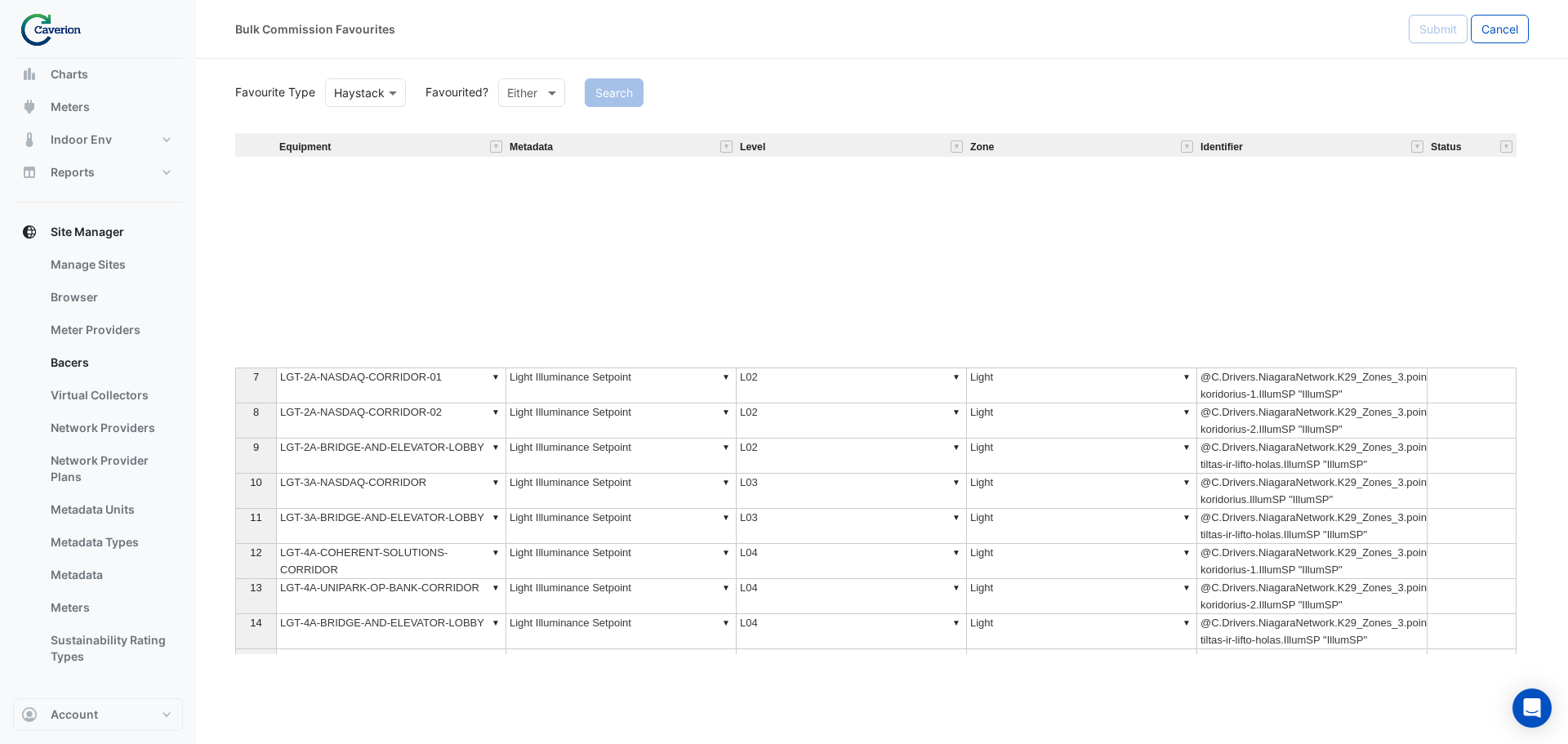 scroll, scrollTop: 780, scrollLeft: 0, axis: vertical 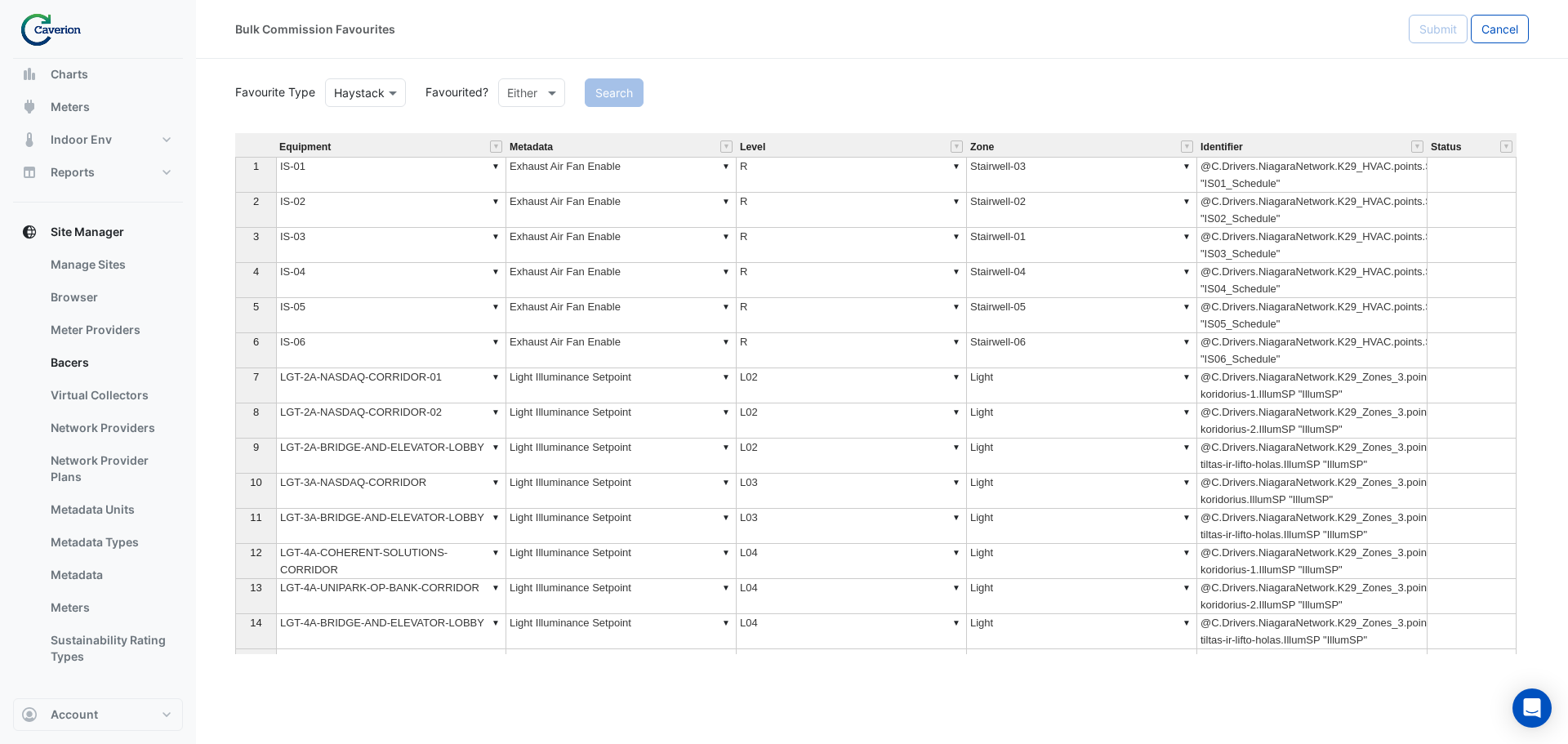 type 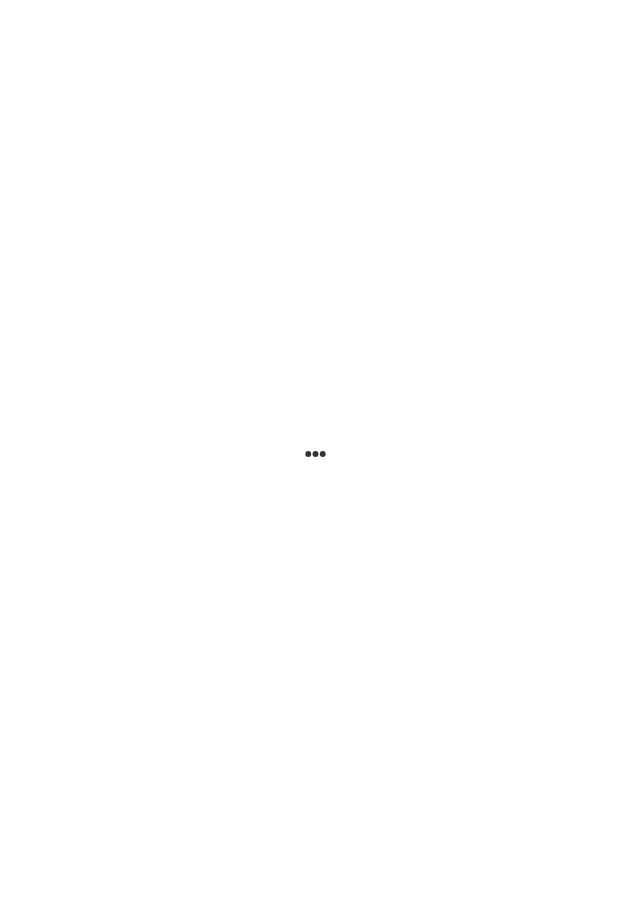 scroll, scrollTop: 0, scrollLeft: 0, axis: both 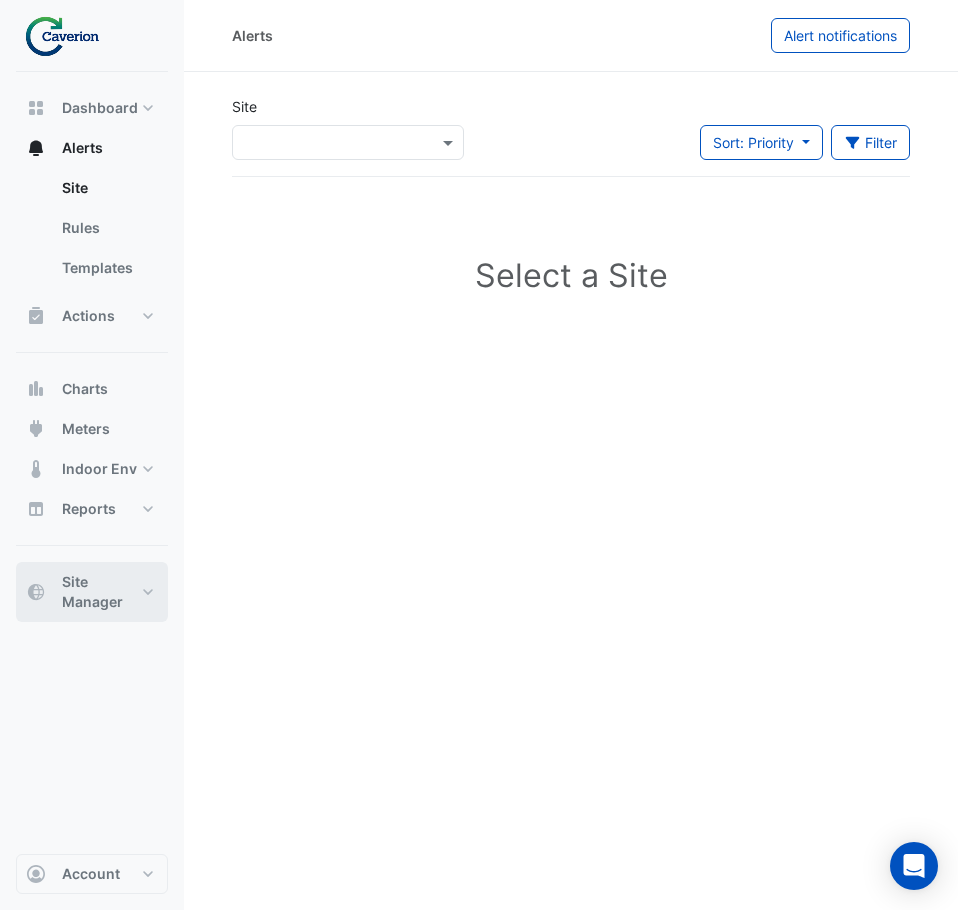 click on "Site Manager" at bounding box center [100, 592] 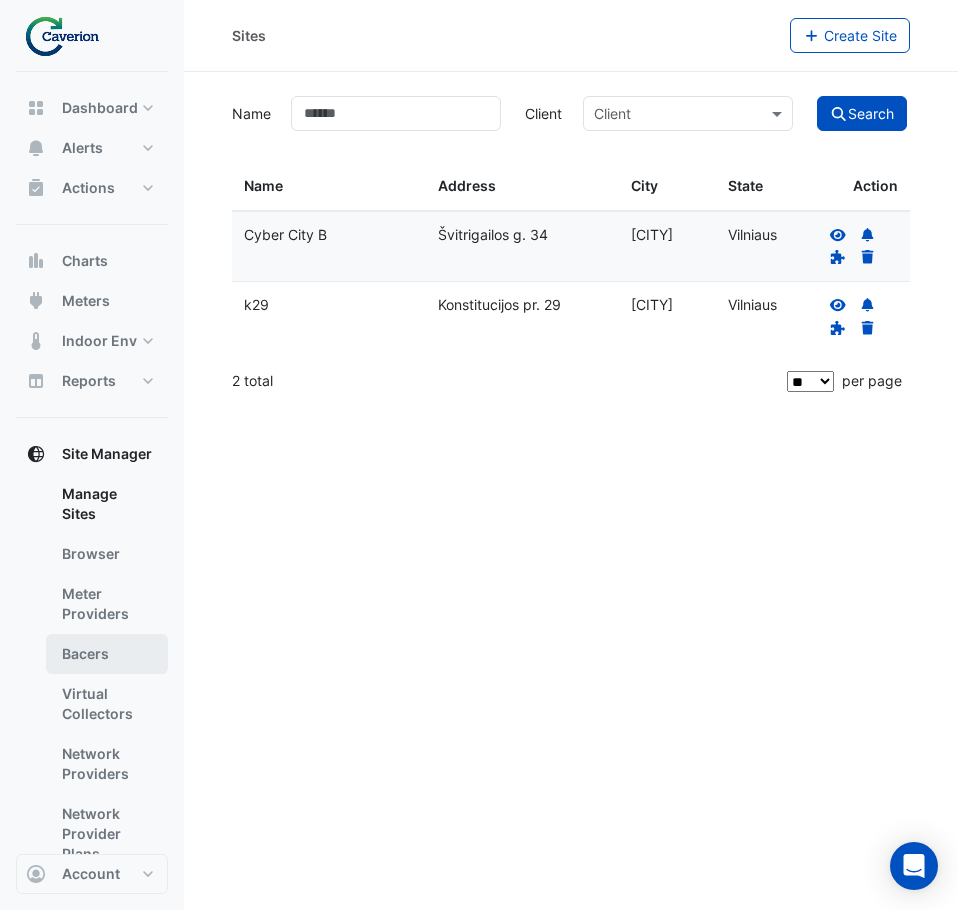 click on "Bacers" at bounding box center (107, 654) 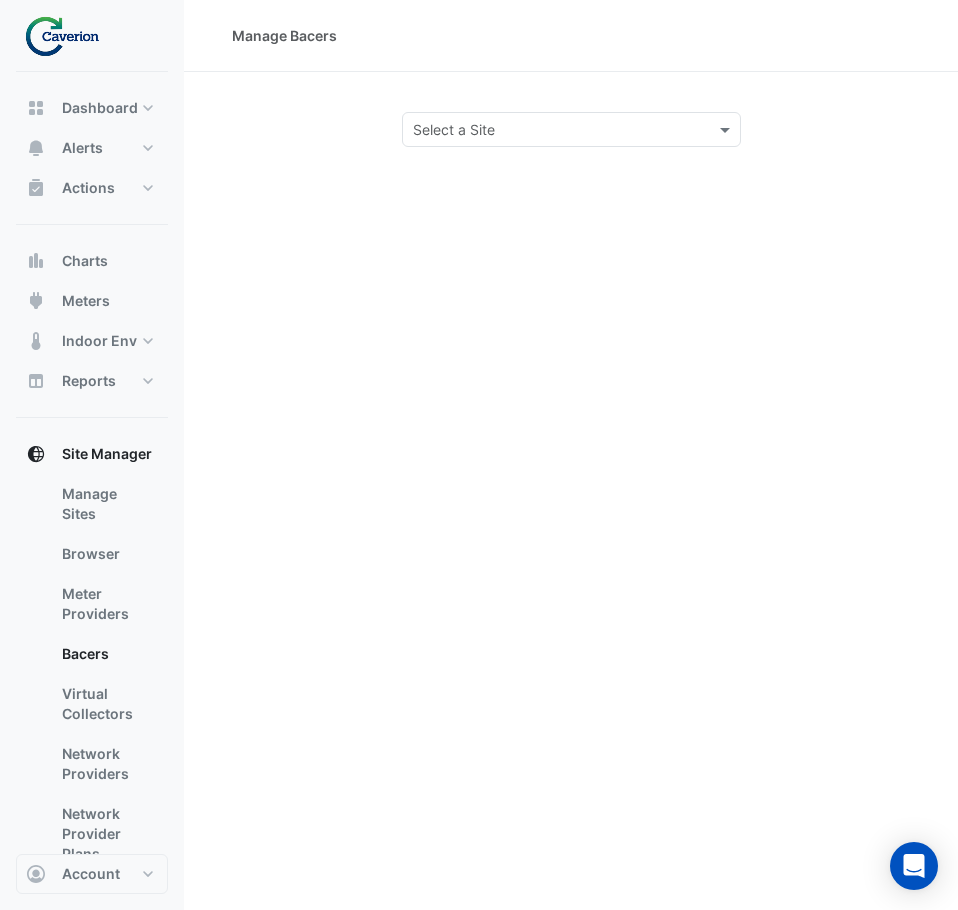 click on "Manage Bacers
Select a Site" 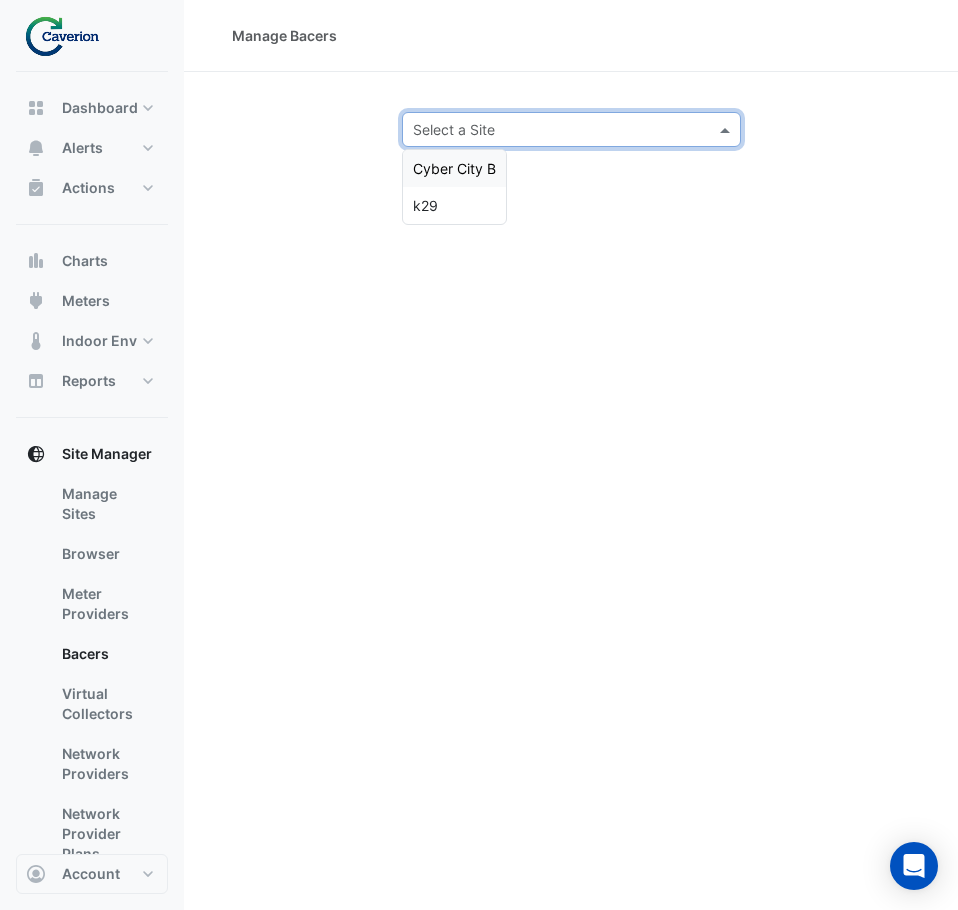 click 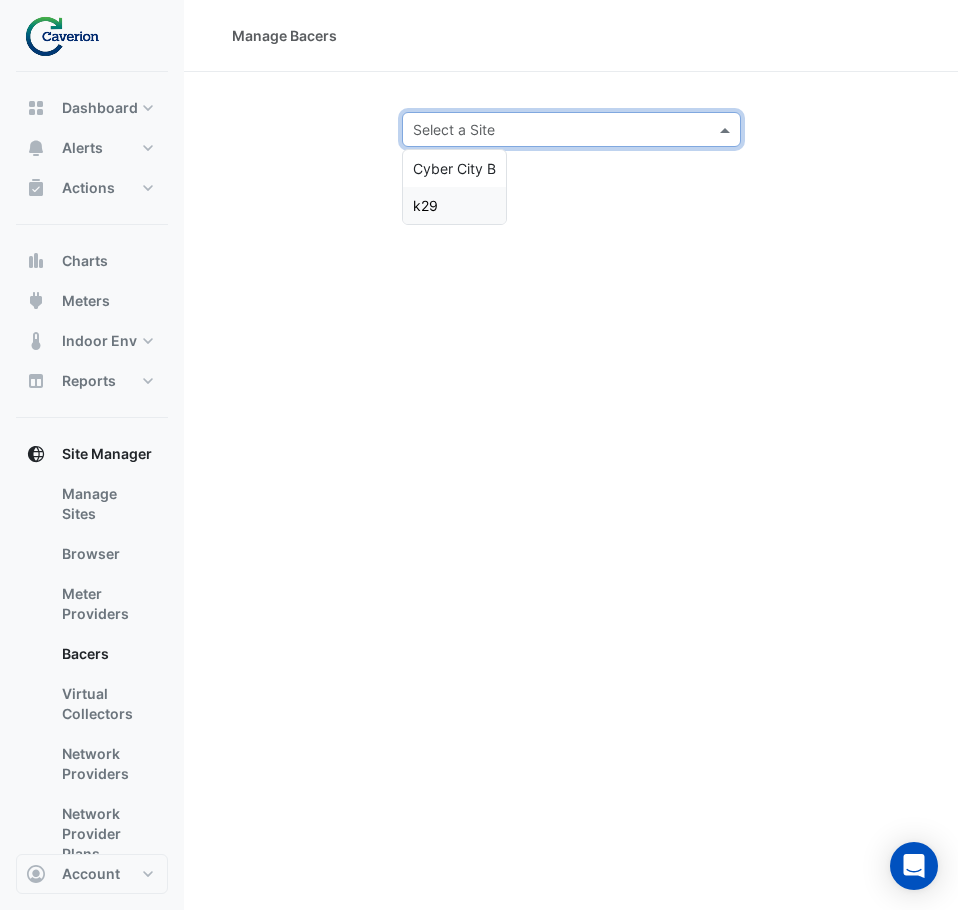 click on "k29" at bounding box center [454, 205] 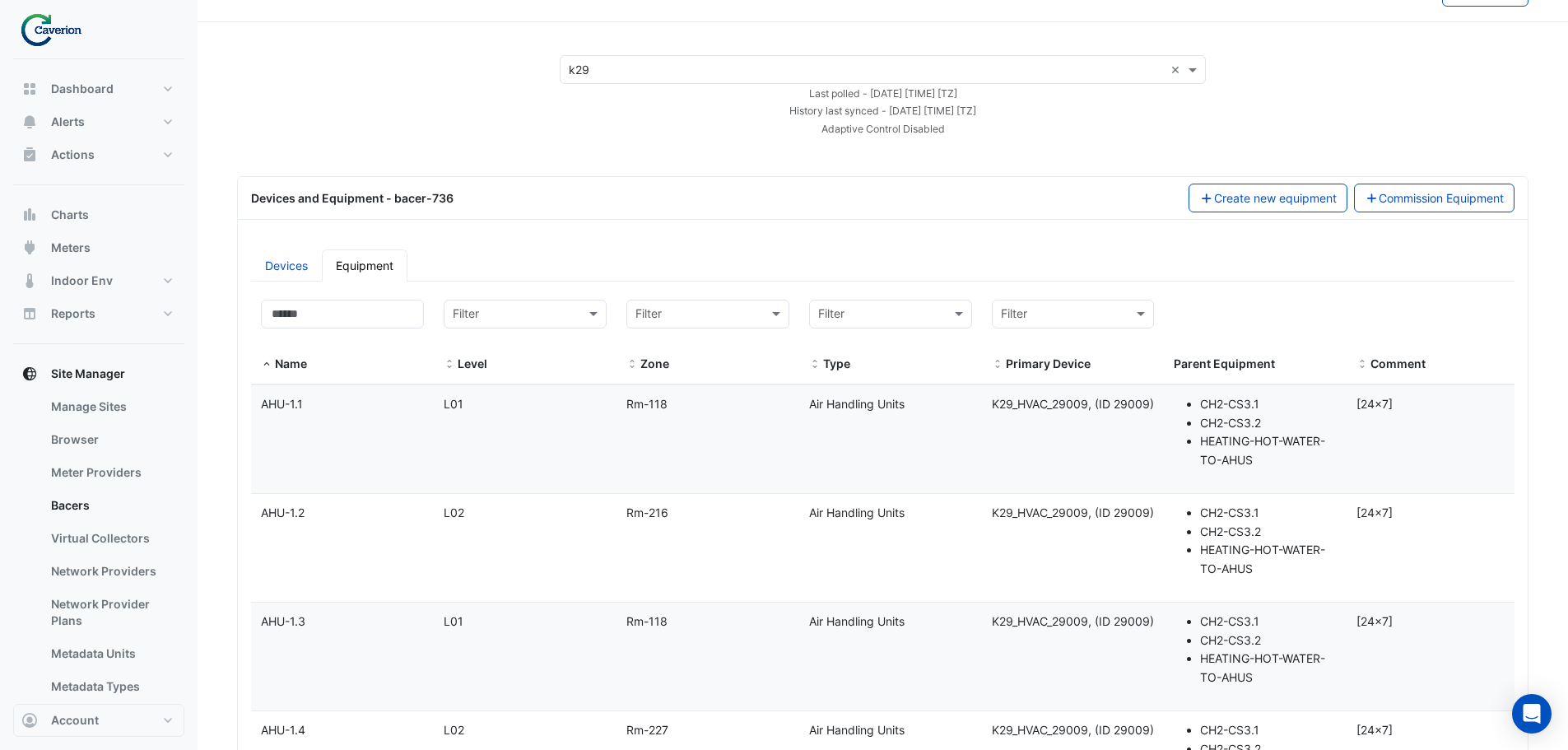 scroll, scrollTop: 0, scrollLeft: 0, axis: both 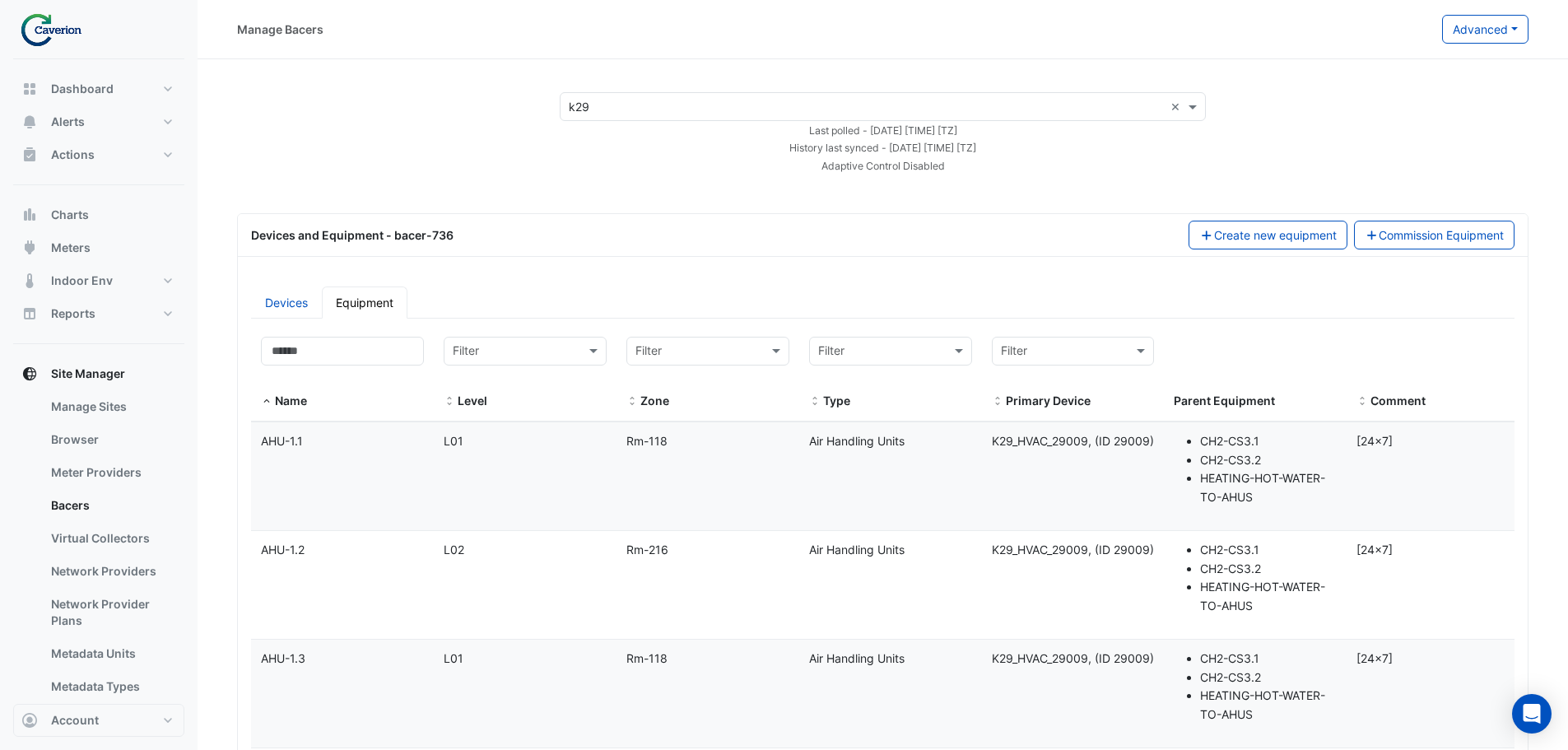 click on "Devices
Equipment
Filter by name:
Filter by level:
Filter
Filter by zone:
Filter
Filter by type
Filter
Filter by device:
Filter
Name
Filter
Level
Filter
Zone
Filter
Type" 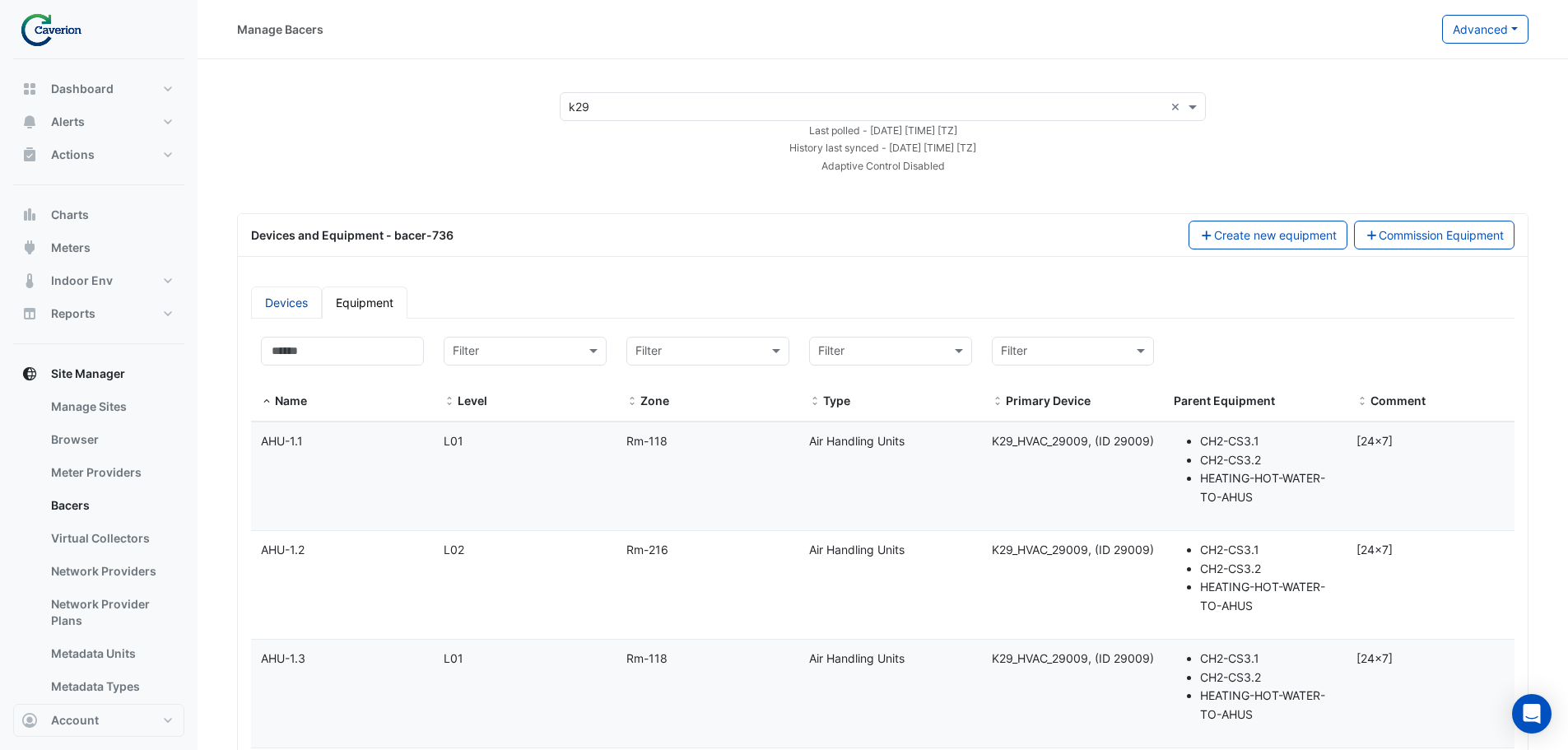 click on "Devices" at bounding box center (286, 302) 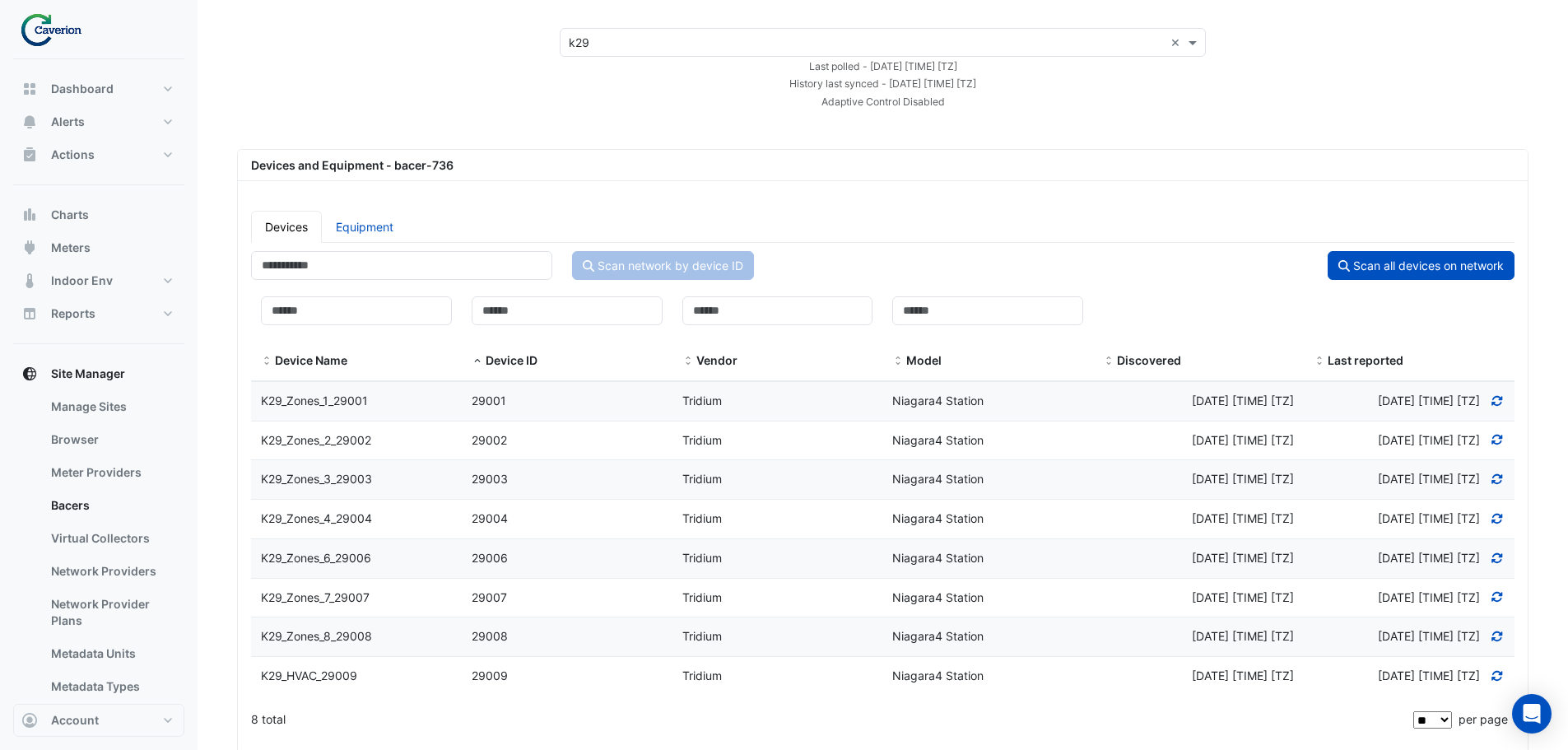scroll, scrollTop: 58, scrollLeft: 0, axis: vertical 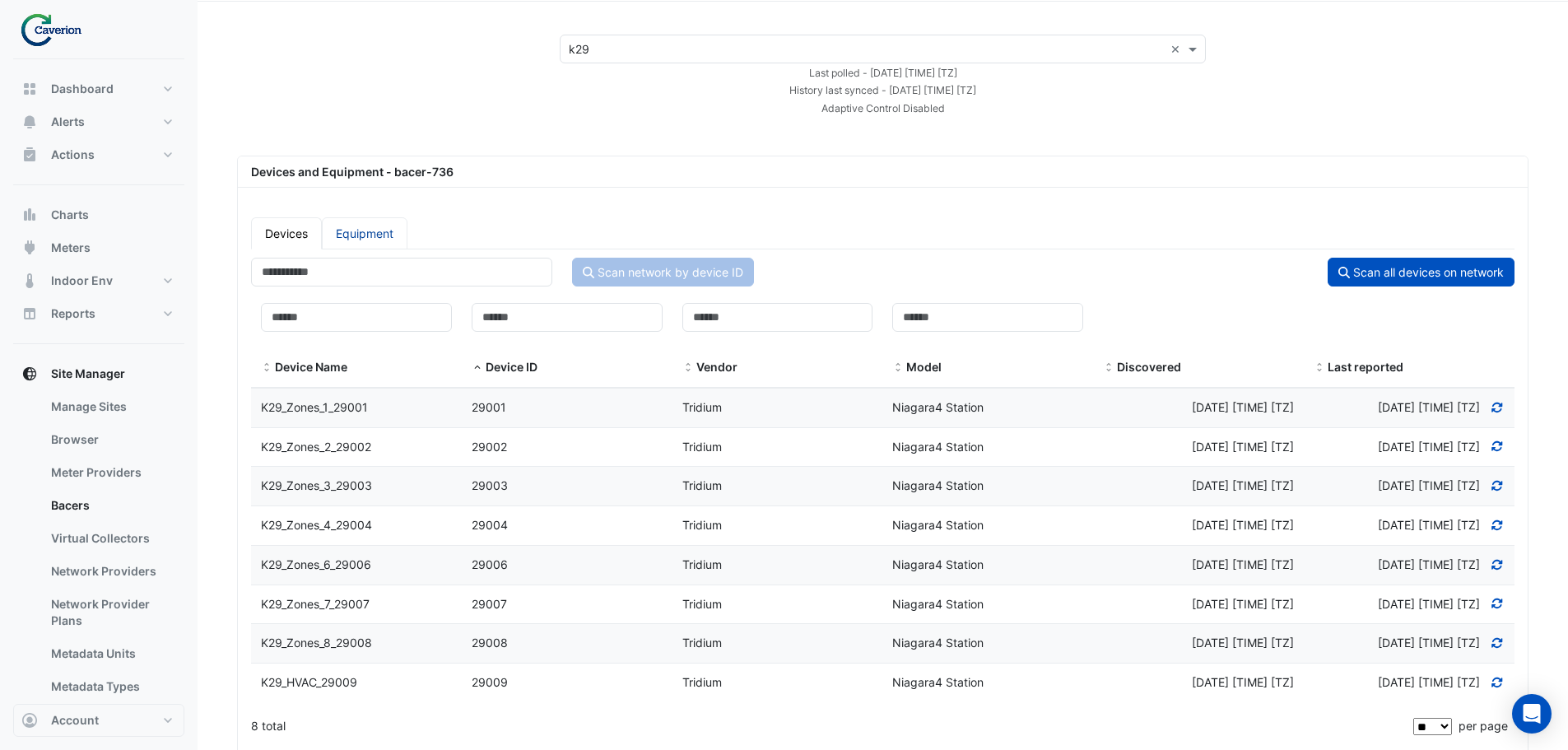 click on "Equipment" at bounding box center (365, 233) 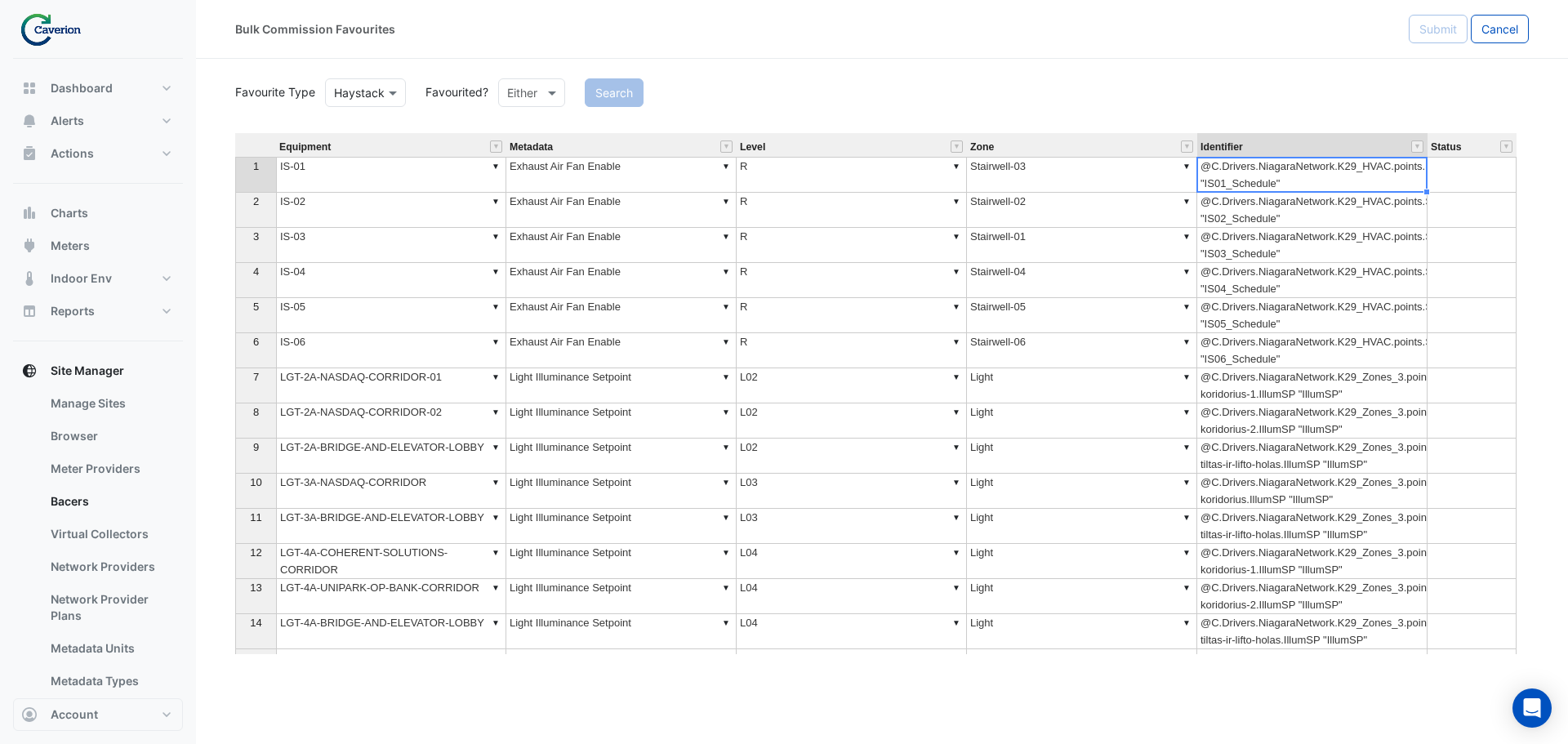 scroll, scrollTop: 0, scrollLeft: 0, axis: both 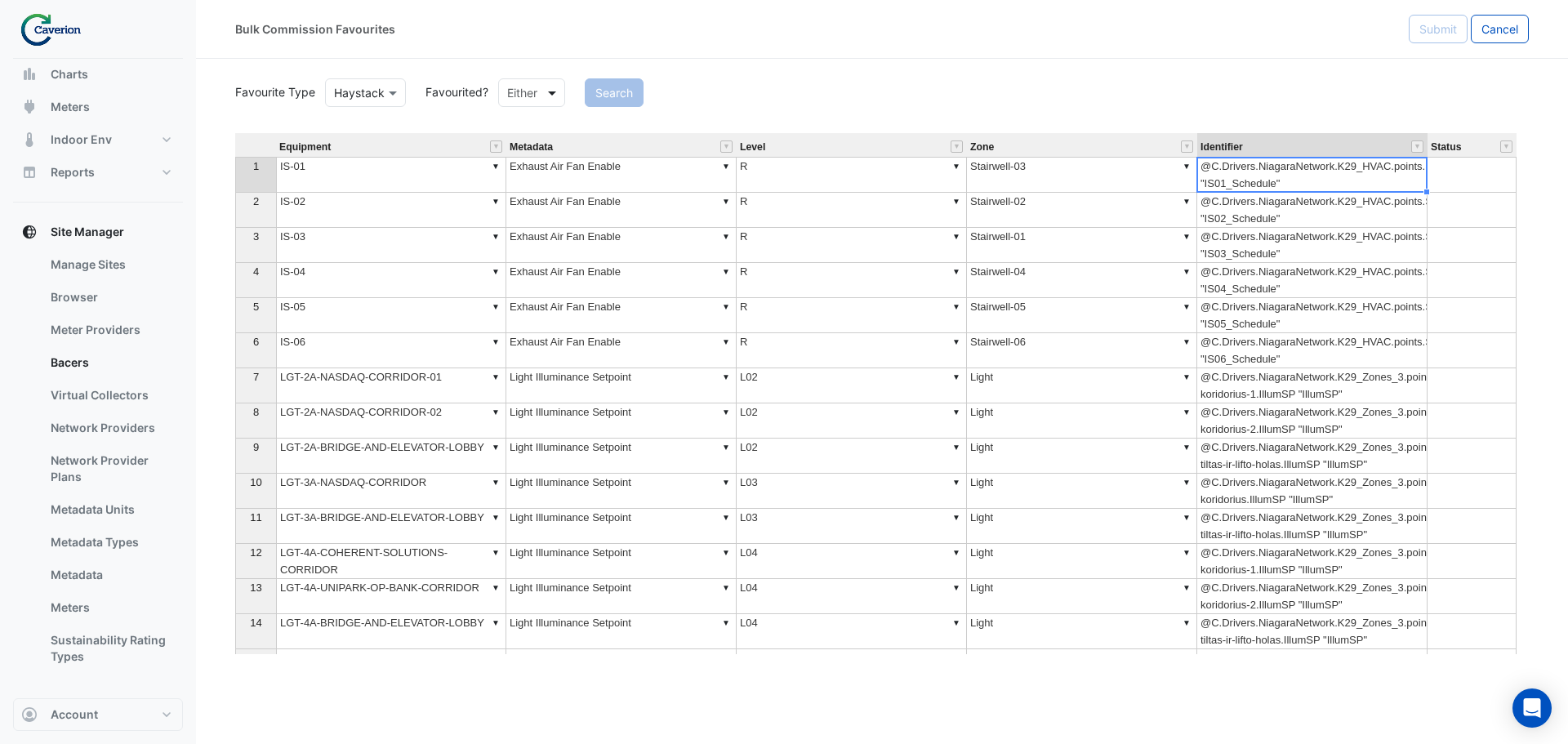 click at bounding box center (554, 92) 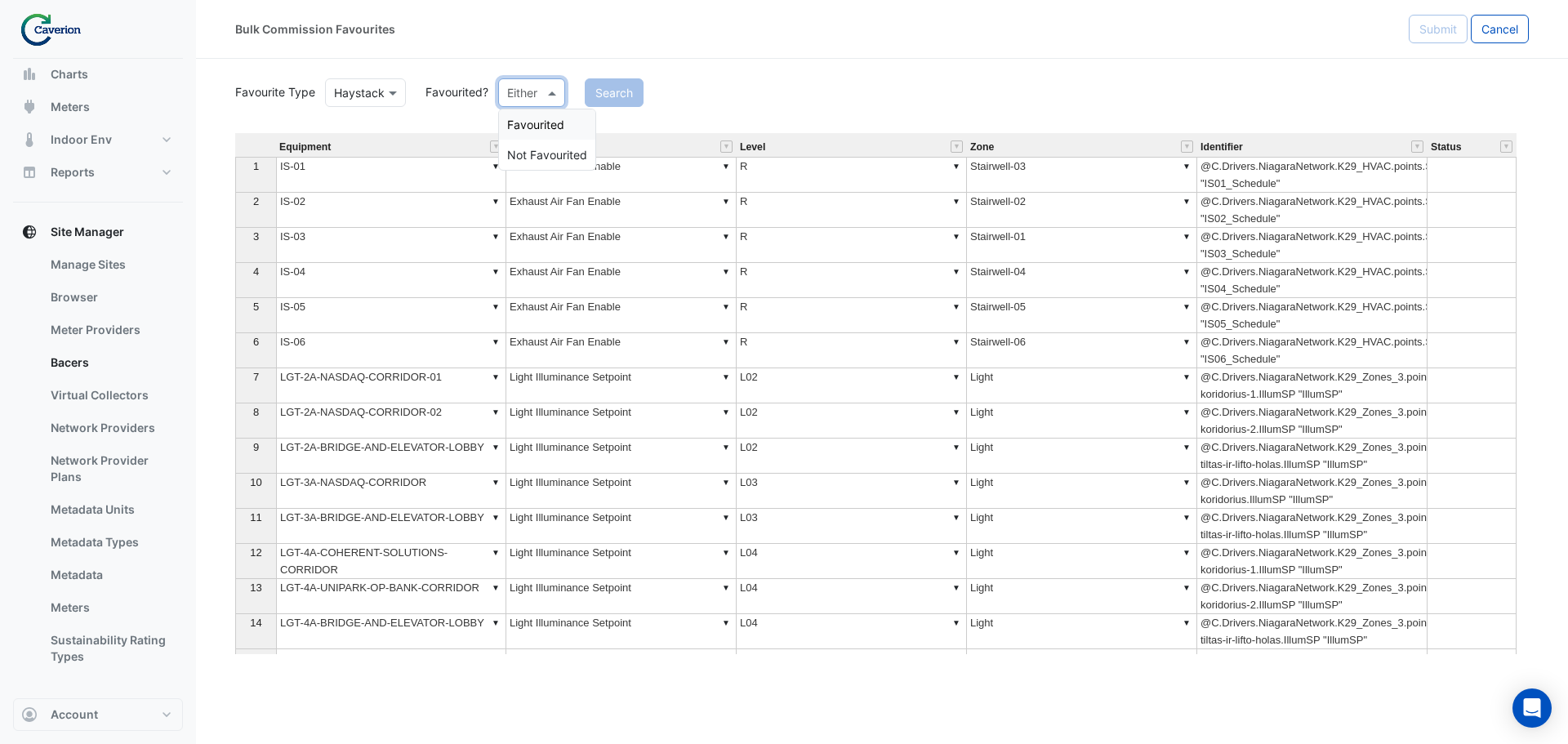 click on "Favourited" at bounding box center (547, 124) 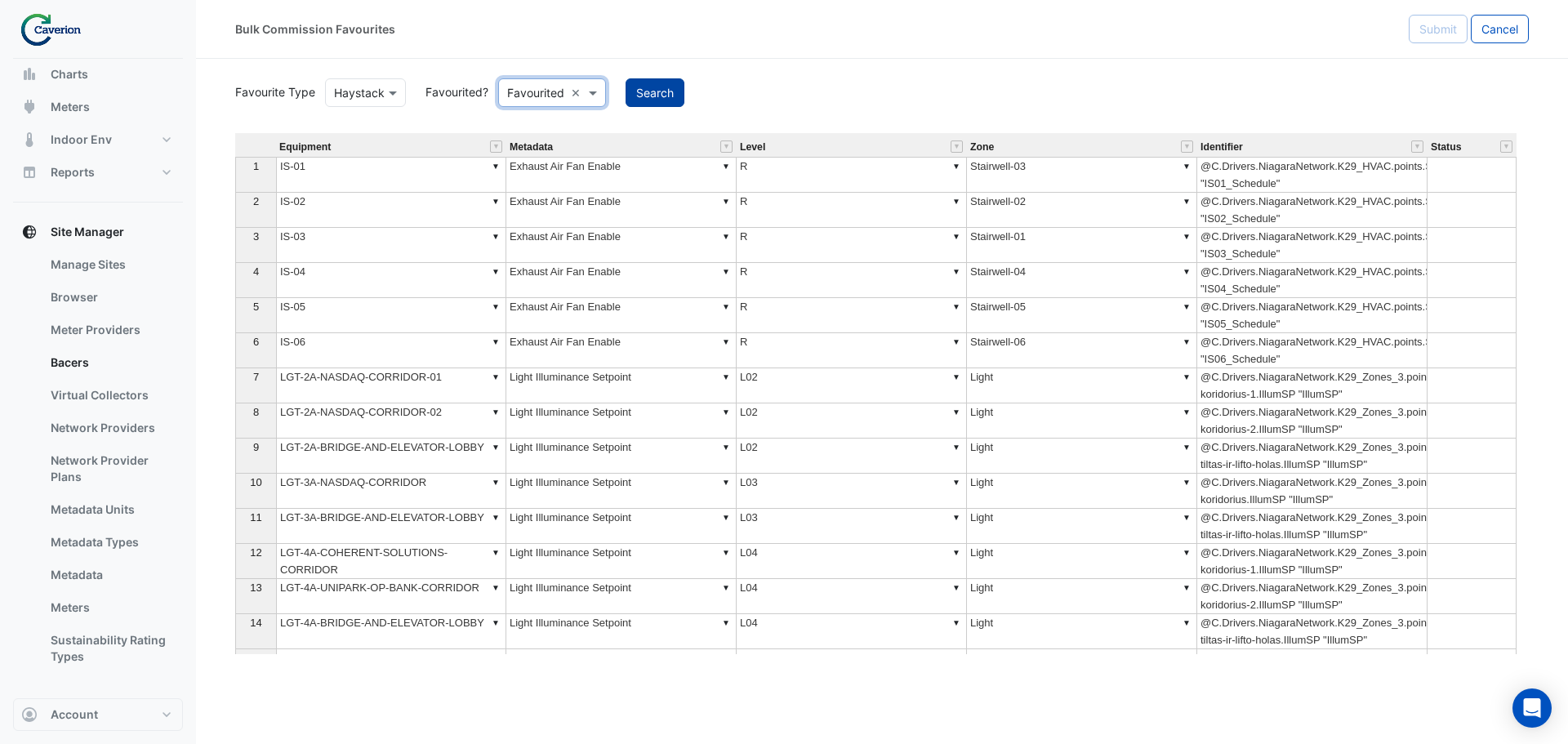 click on "Search" 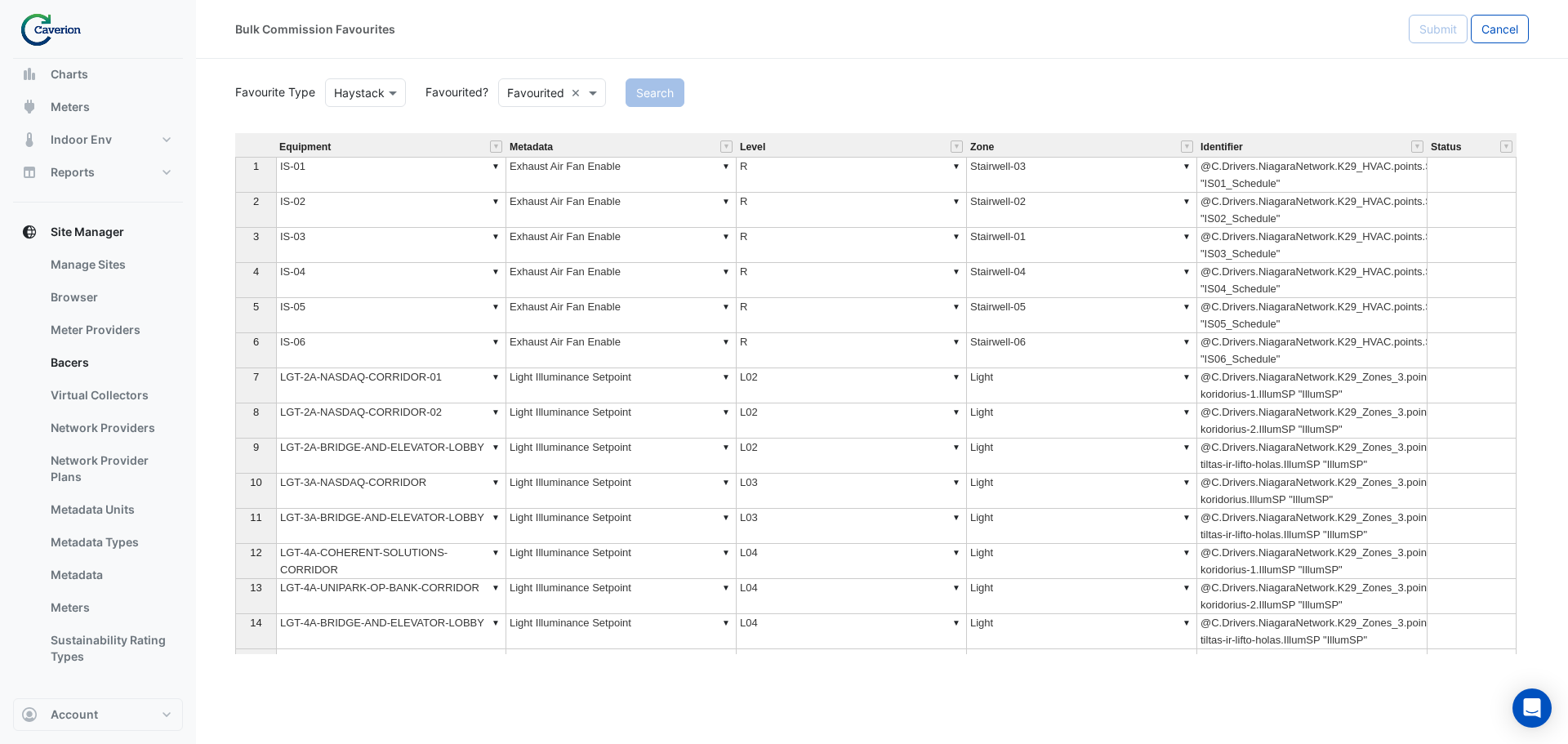 click on "Either
Favourited
×" at bounding box center (552, 92) 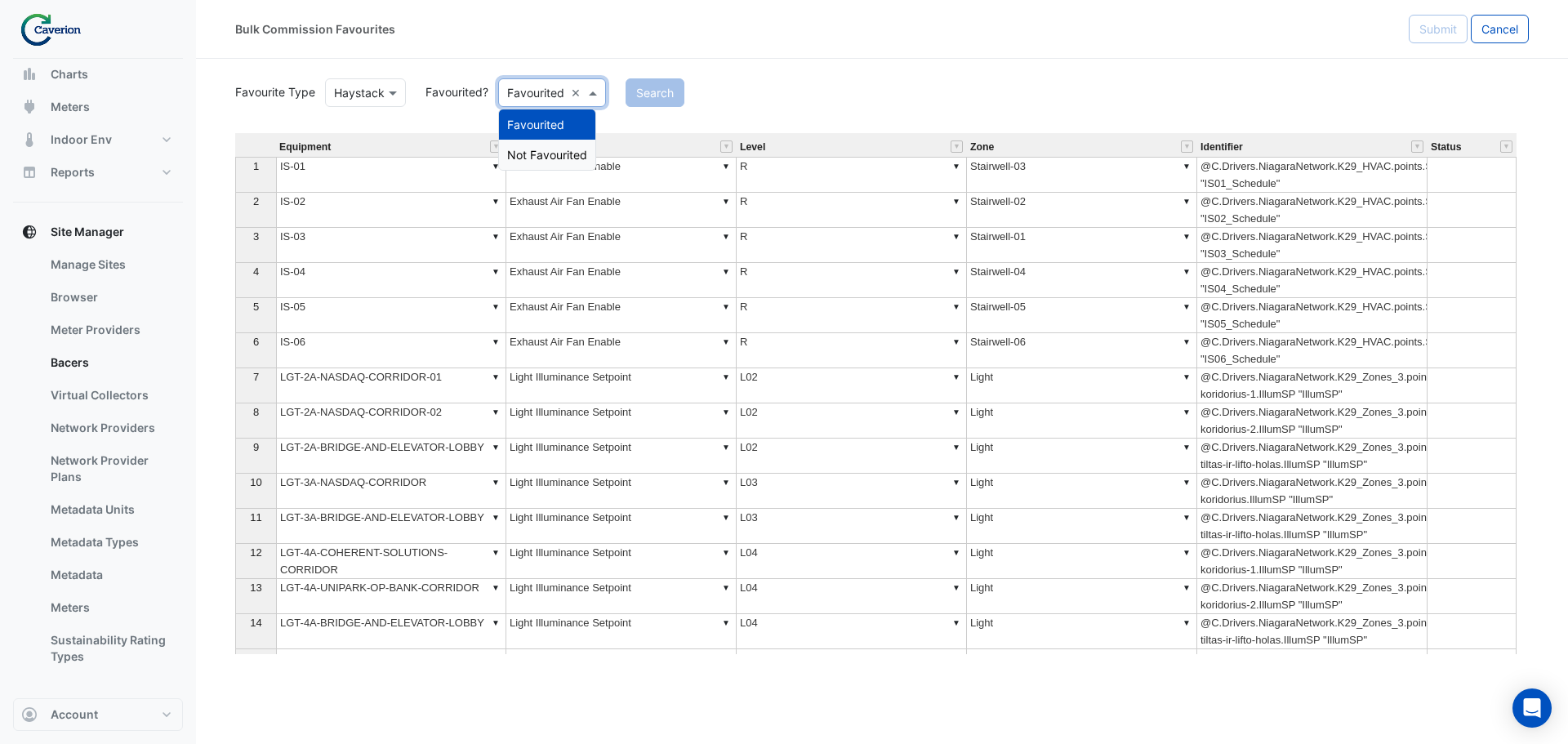 click on "Not Favourited" at bounding box center (547, 154) 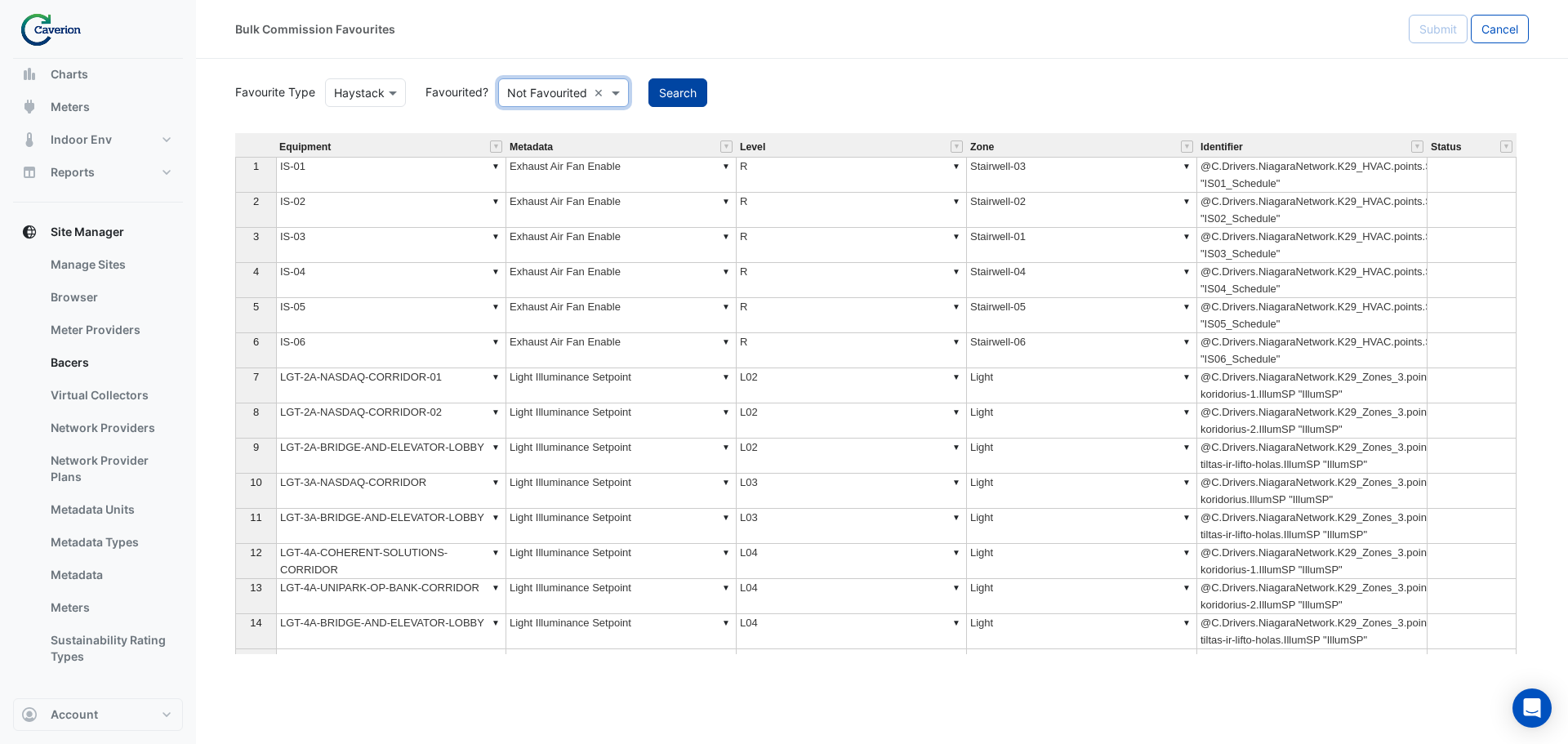 click on "Search" 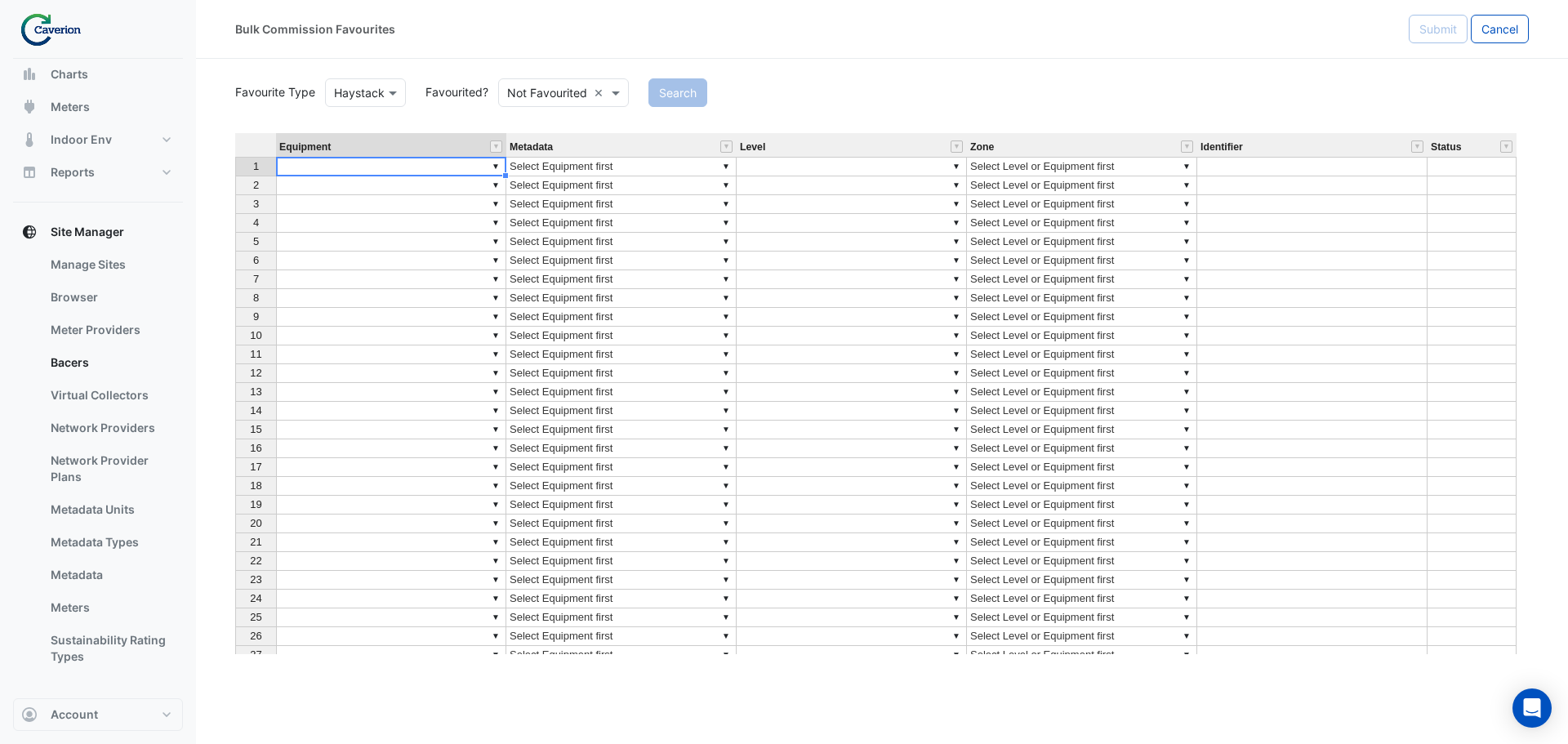 click on "▼" at bounding box center [391, 167] 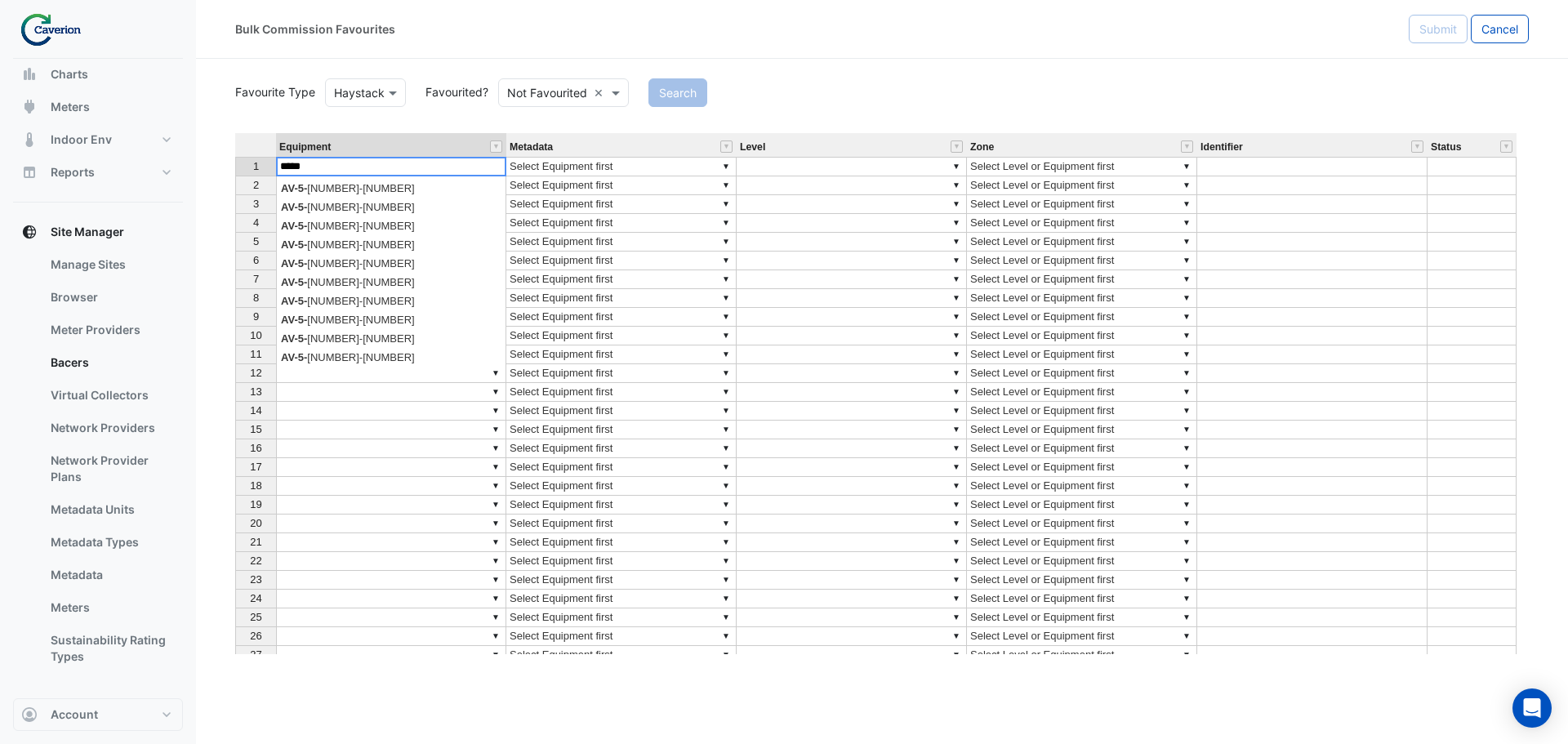 scroll, scrollTop: 0, scrollLeft: 0, axis: both 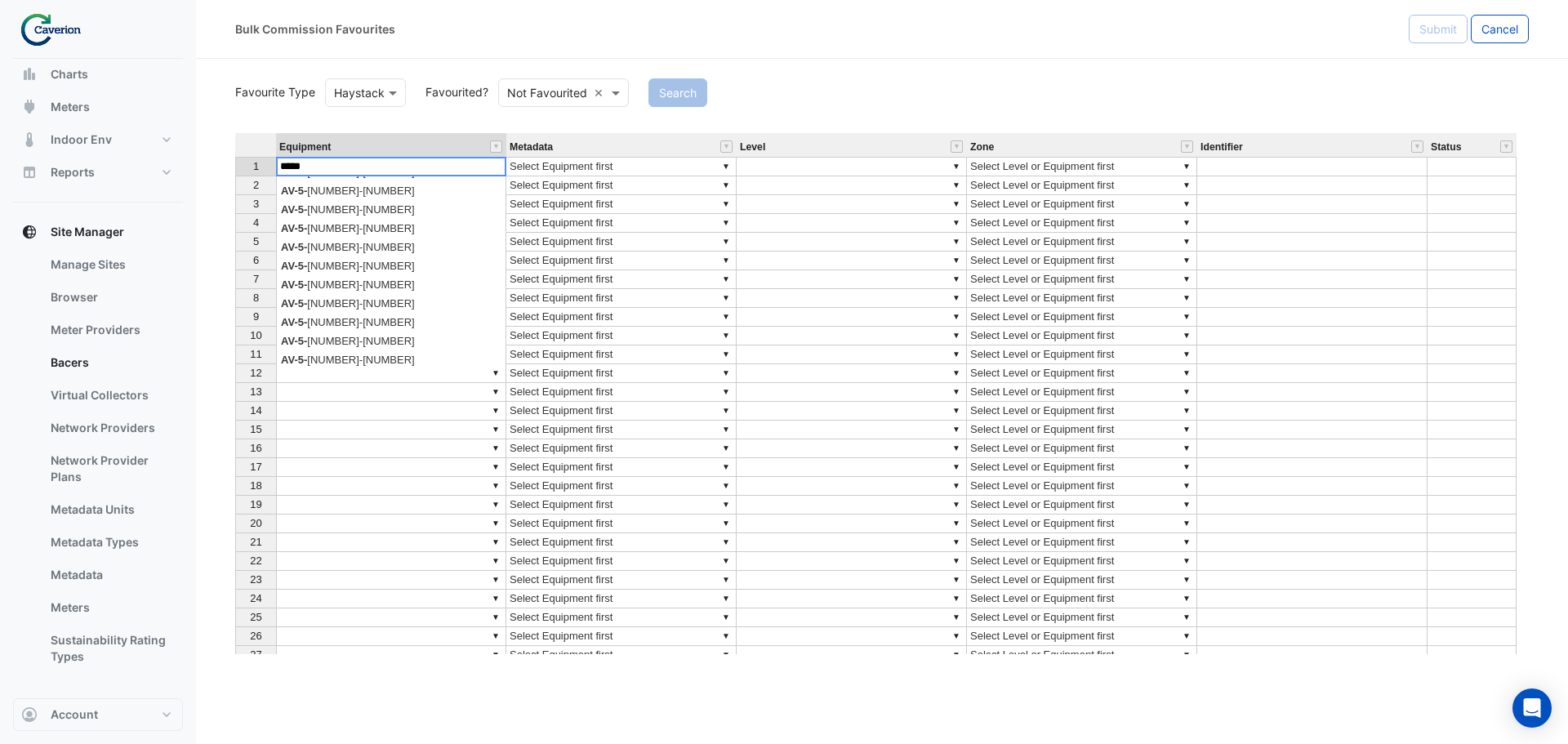 click on "*****" at bounding box center [391, 167] 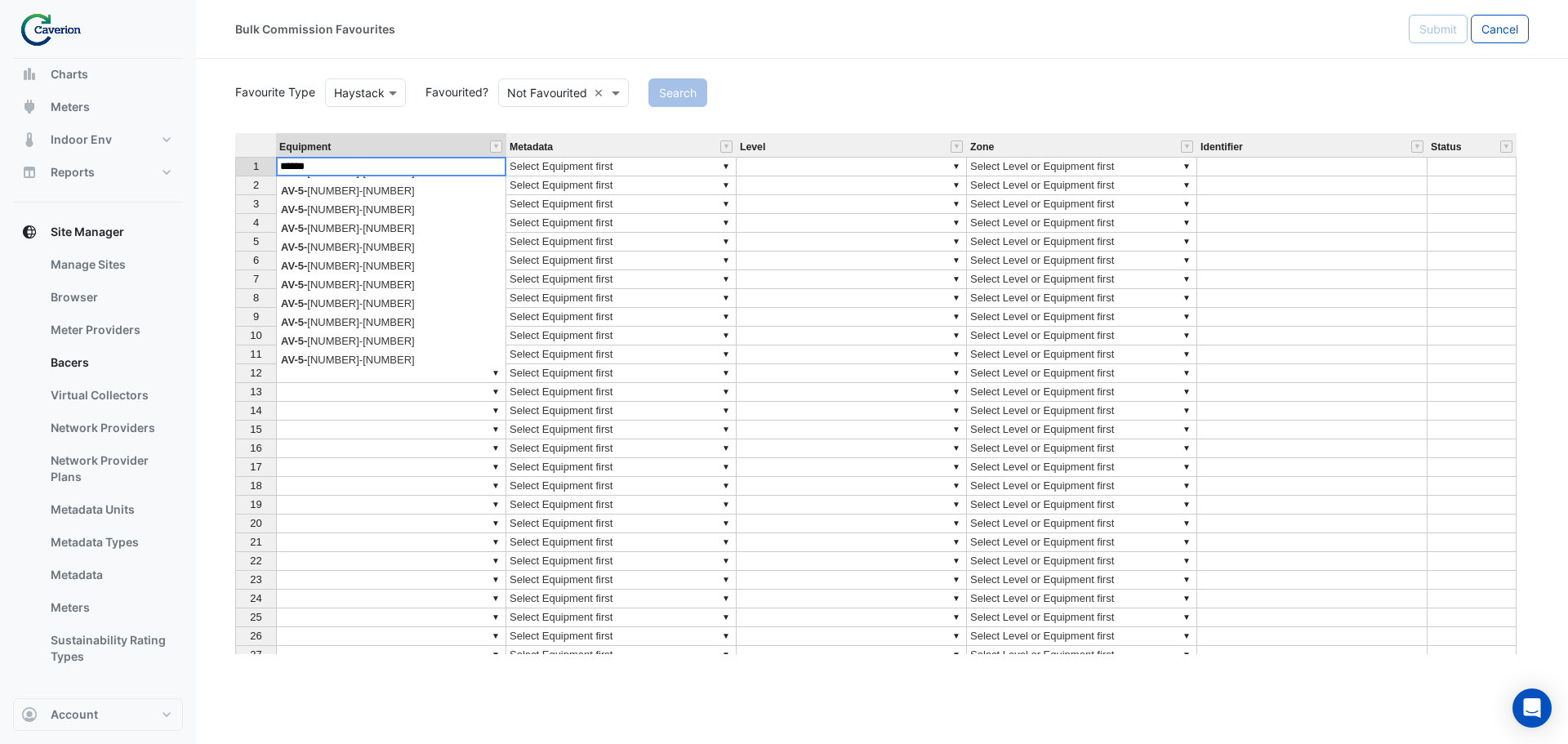 scroll, scrollTop: 0, scrollLeft: 0, axis: both 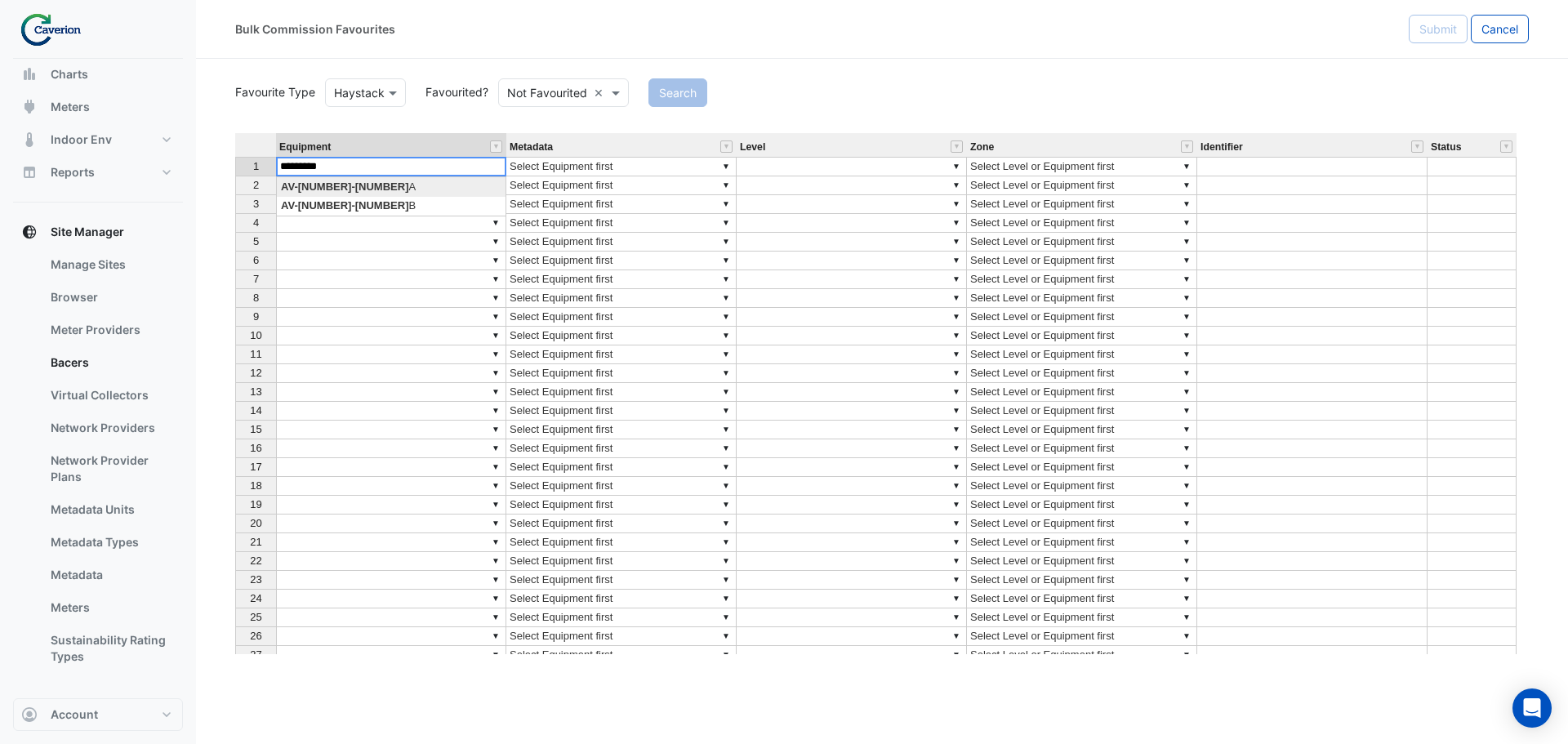 click on "Equipment Metadata Level Zone Identifier Status 1 ▼ ▼ Select Equipment first ▼ ▼ Select Level or Equipment first 2 ▼ ▼ Select Equipment first ▼ ▼ Select Level or Equipment first 3 ▼ ▼ Select Equipment first ▼ ▼ Select Level or Equipment first 4 ▼ ▼ Select Equipment first ▼ ▼ Select Level or Equipment first 5 ▼ ▼ Select Equipment first ▼ ▼ Select Level or Equipment first 6 ▼ ▼ Select Equipment first ▼ ▼ Select Level or Equipment first 7 ▼ ▼ Select Equipment first ▼ ▼ Select Level or Equipment first 8 ▼ ▼ Select Equipment first ▼ ▼ Select Level or Equipment first 9 ▼ ▼ Select Equipment first ▼ ▼ Select Level or Equipment first 10 ▼ ▼ Select Equipment first ▼ ▼ Select Level or Equipment first 11 ▼ ▼ Select Equipment first ▼ ▼ Select Level or Equipment first 12 ▼ ▼ Select Equipment first ▼ ▼ Select Level or Equipment first 13 ▼ ▼ Select Equipment first ▼ ▼ Select Level or Equipment first 14 ▼ ▼ ▼ ▼ 1" at bounding box center [882, 394] 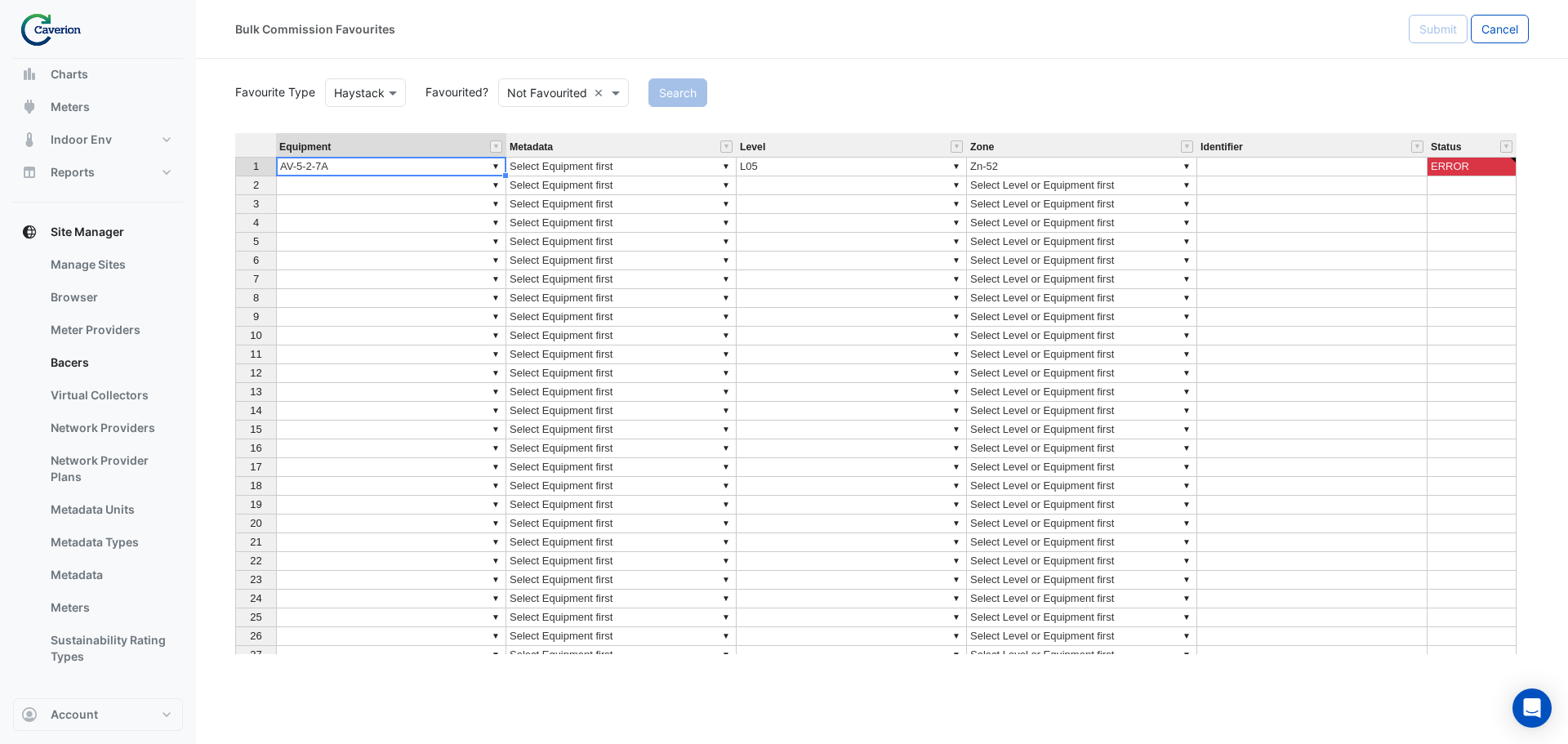 type on "*********" 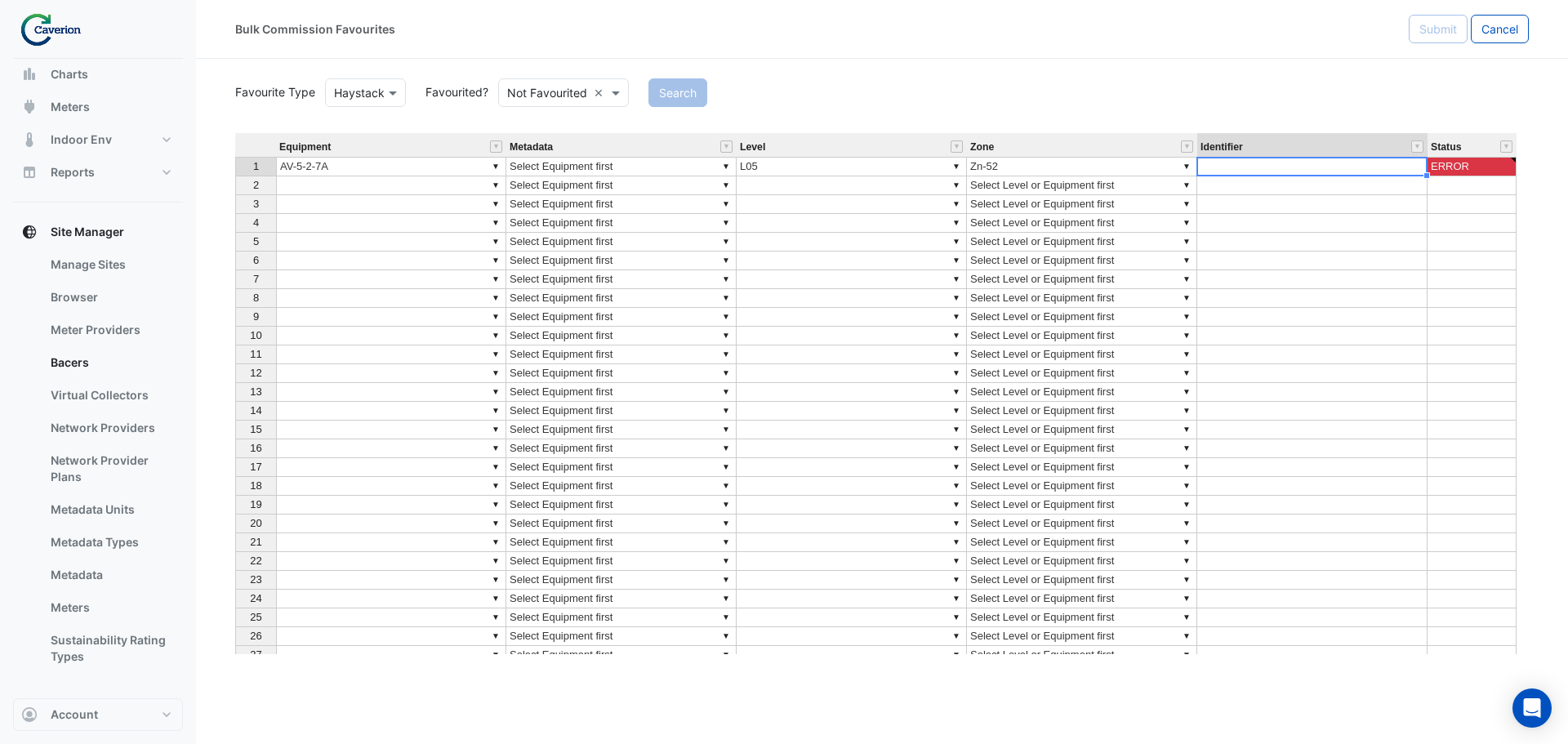 click at bounding box center (1312, 167) 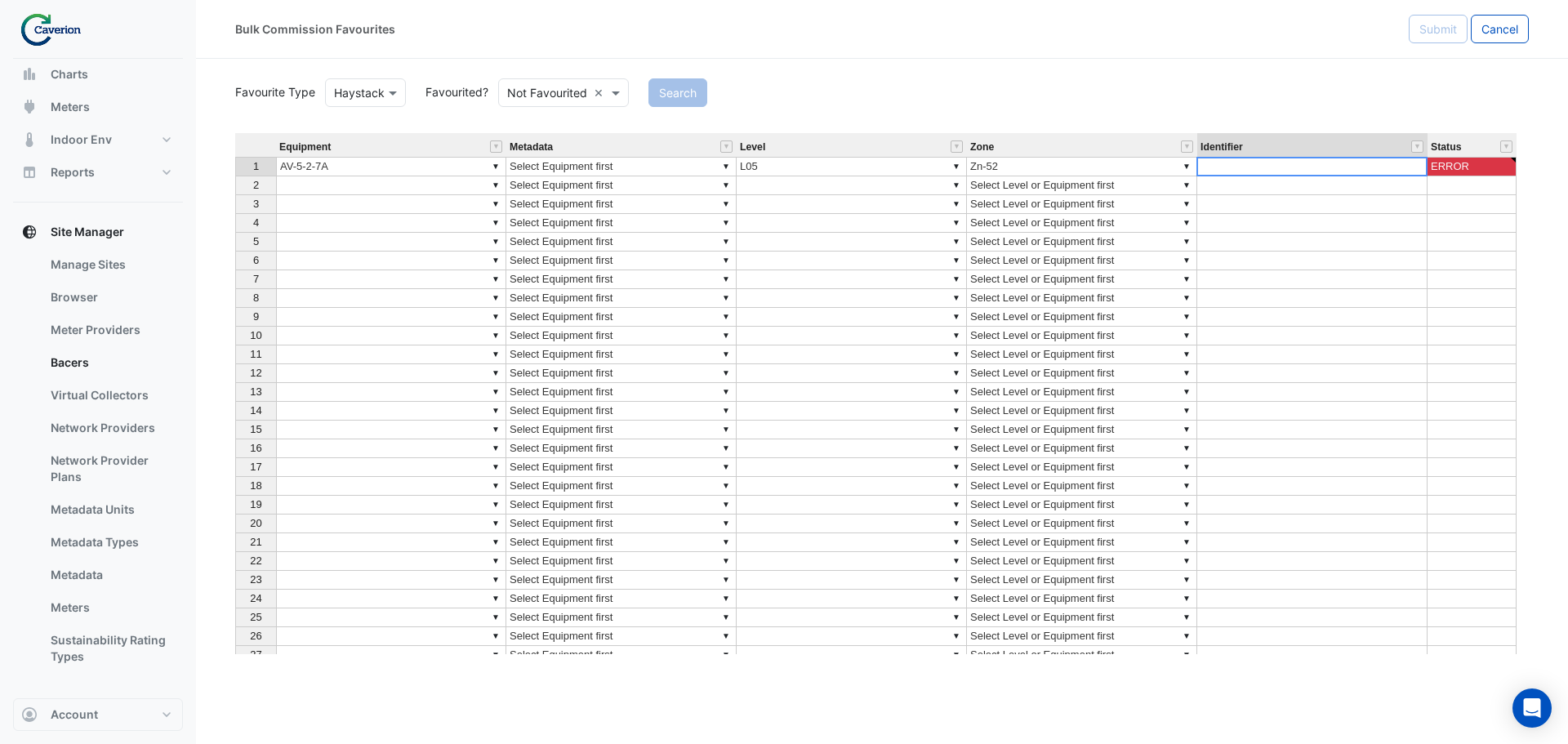 click on "Favourite Type
Favourite Type
Haystack
Favourited?
Either
Not Favourited
×
Search
Equipment Metadata Level Zone Identifier Status 1 ▼ AV-[NUMBER]-[NUMBER]-[NUMBER] ▼ Select Equipment first ▼ L[NUMBER] ▼ Zn-[NUMBER] ERROR 2 ▼ ▼ Select Equipment first ▼ ▼ Select Level or Equipment first 3 ▼ ▼ Select Equipment first ▼ ▼ Select Level or Equipment first 4 ▼ ▼ Select Equipment first ▼ ▼ Select Level or Equipment first 5 ▼ ▼ Select Equipment first ▼ ▼ Select Level or Equipment first 6 ▼ ▼ Select Equipment first ▼ ▼ Select Level or Equipment first 7 ▼ ▼ Select Equipment first ▼ ▼ Select Level or Equipment first 8 ▼ ▼ Select Equipment first ▼ ▼ Select Level or Equipment first 9" 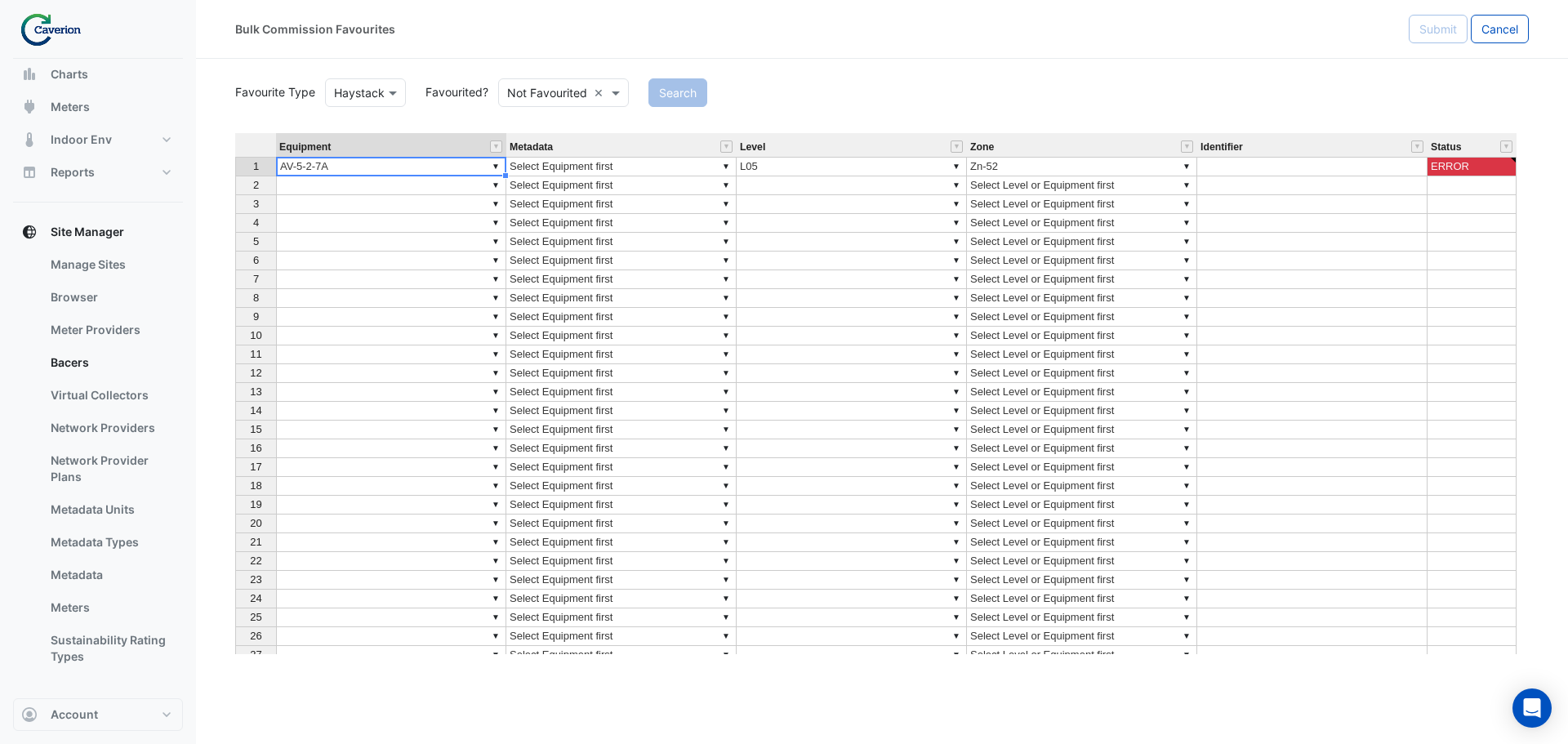 click on "▼ AV-5-2-7A" at bounding box center [391, 167] 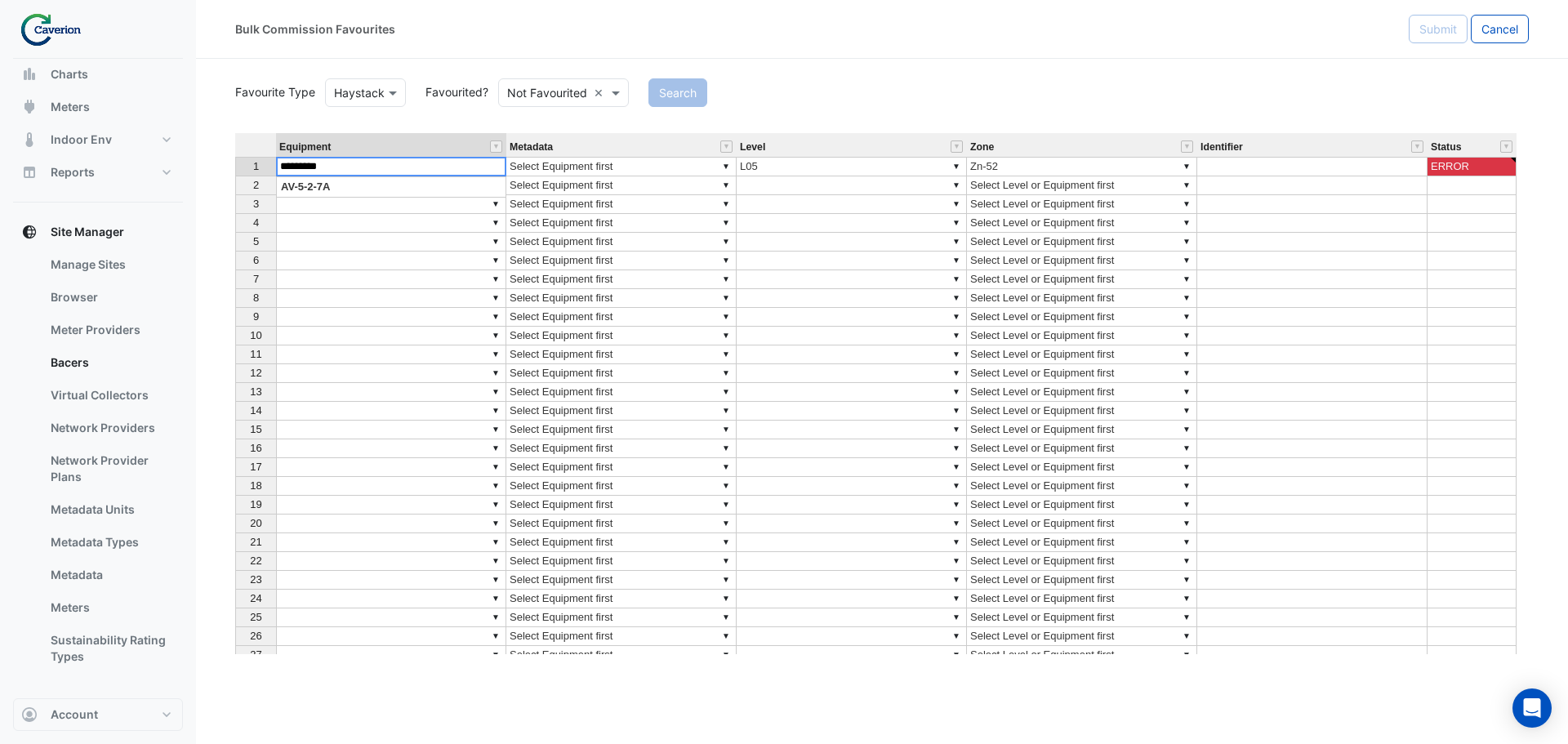 drag, startPoint x: 393, startPoint y: 168, endPoint x: 289, endPoint y: 174, distance: 104.172933 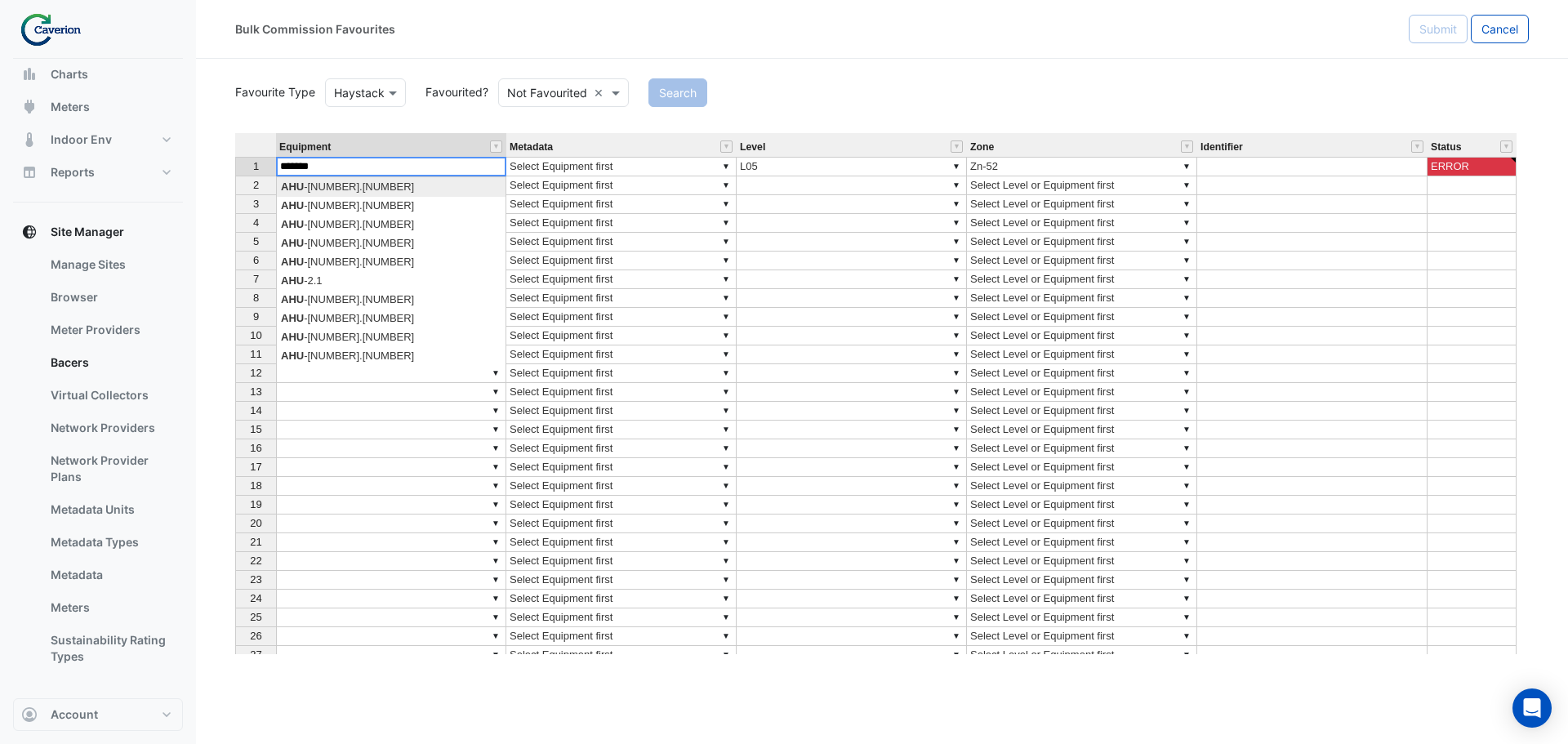 click on "Equipment Metadata Level Zone Identifier Status 1 ▼ AV-5-2-7A ▼ Select Equipment first ▼ L05 ▼ Zn-52 ERROR 2 ▼ ▼ Select Equipment first ▼ ▼ Select Level or Equipment first 3 ▼ ▼ Select Equipment first ▼ ▼ Select Level or Equipment first 4 ▼ ▼ Select Equipment first ▼ ▼ Select Level or Equipment first 5 ▼ ▼ Select Equipment first ▼ ▼ Select Level or Equipment first 6 ▼ ▼ Select Equipment first ▼ ▼ Select Level or Equipment first 7 ▼ ▼ Select Equipment first ▼ ▼ Select Level or Equipment first 8 ▼ ▼ Select Equipment first ▼ ▼ Select Level or Equipment first 9 ▼ ▼ Select Equipment first ▼ ▼ Select Level or Equipment first 10 ▼ ▼ Select Equipment first ▼ ▼ Select Level or Equipment first 11 ▼ ▼ Select Equipment first ▼ ▼ Select Level or Equipment first 12 ▼ ▼ Select Equipment first ▼ ▼ Select Level or Equipment first 13 ▼ ▼ Select Equipment first ▼ ▼ Select Level or Equipment first 14 ▼ ▼ ▼ ▼ 15 ▼" at bounding box center (882, 394) 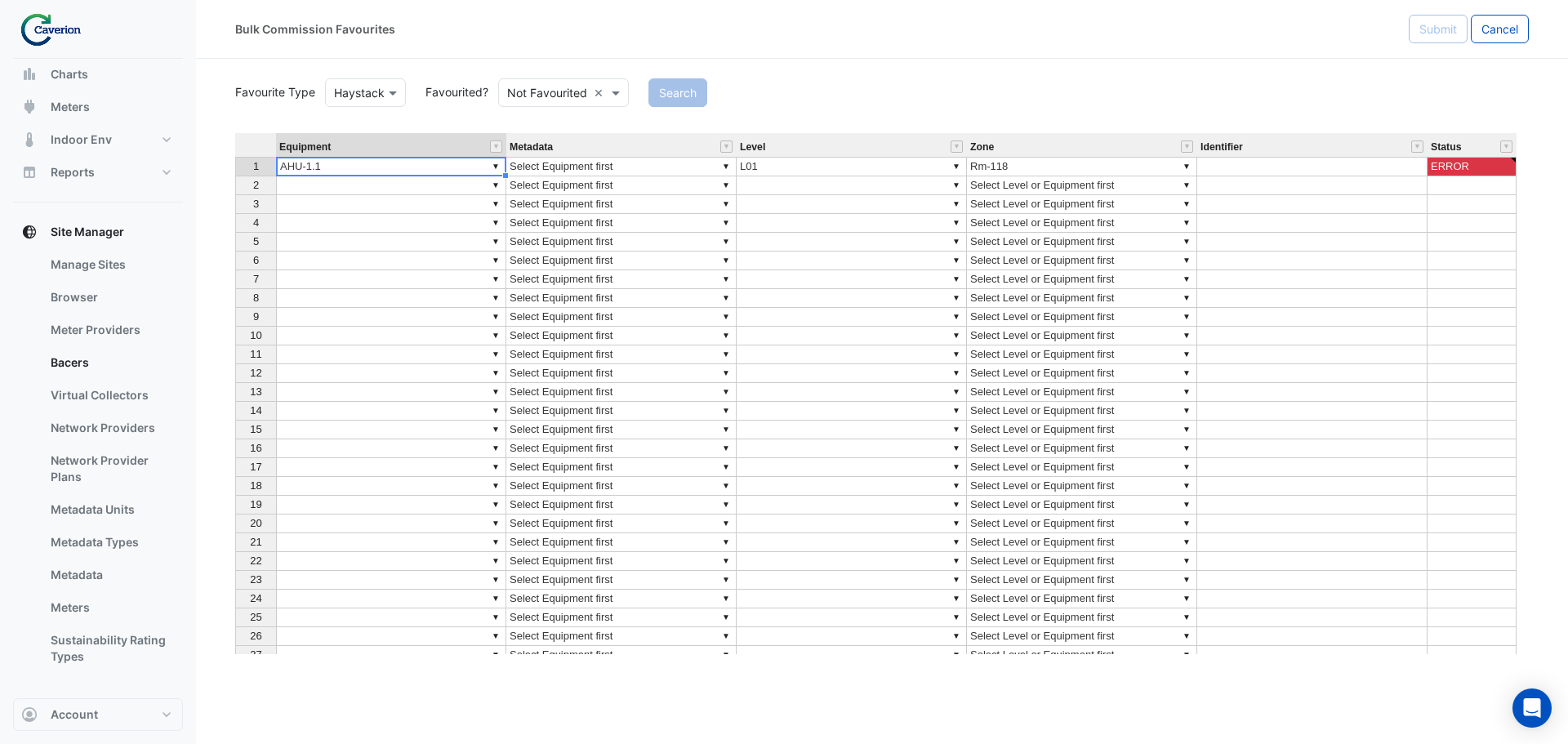type on "*******" 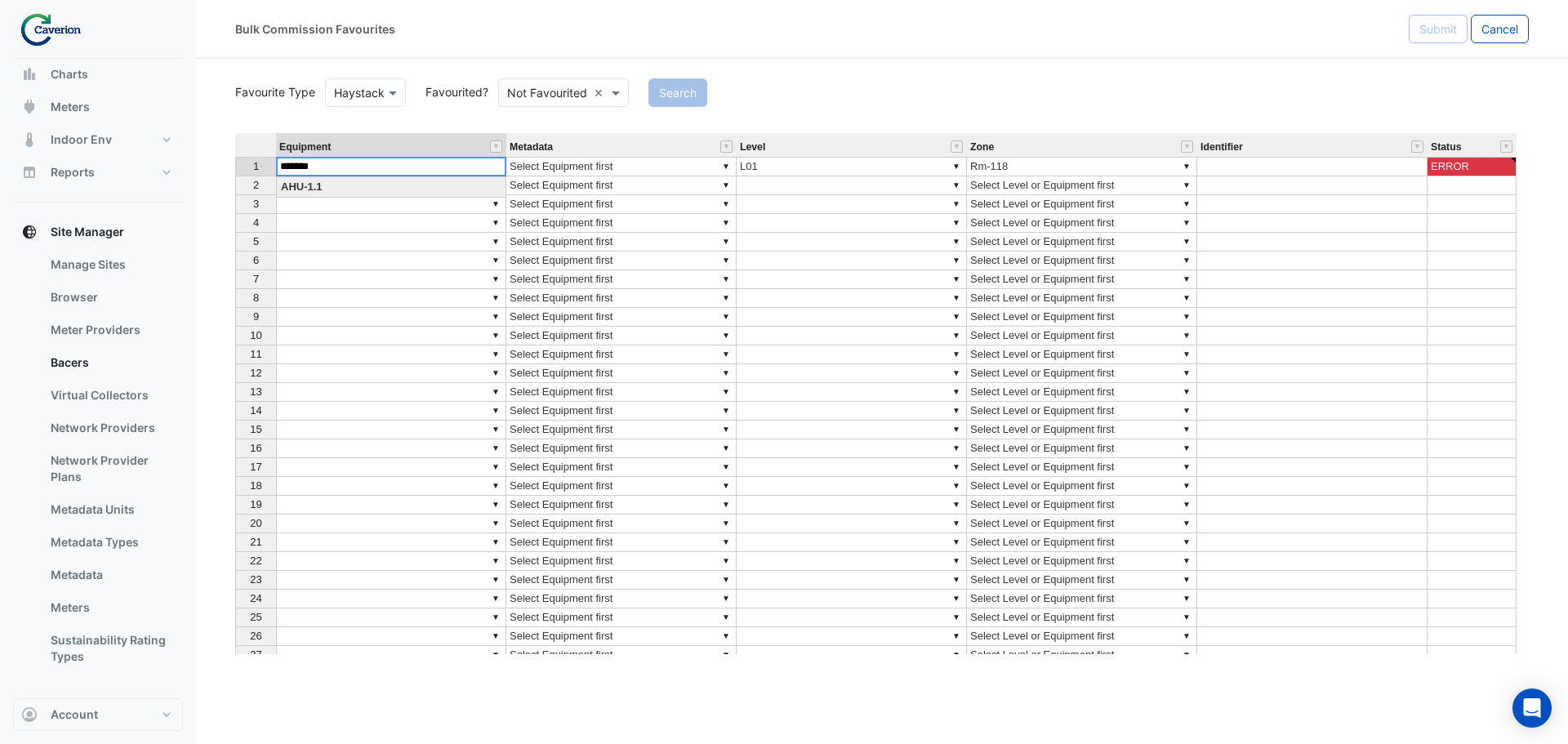 click on "*******" at bounding box center (391, 167) 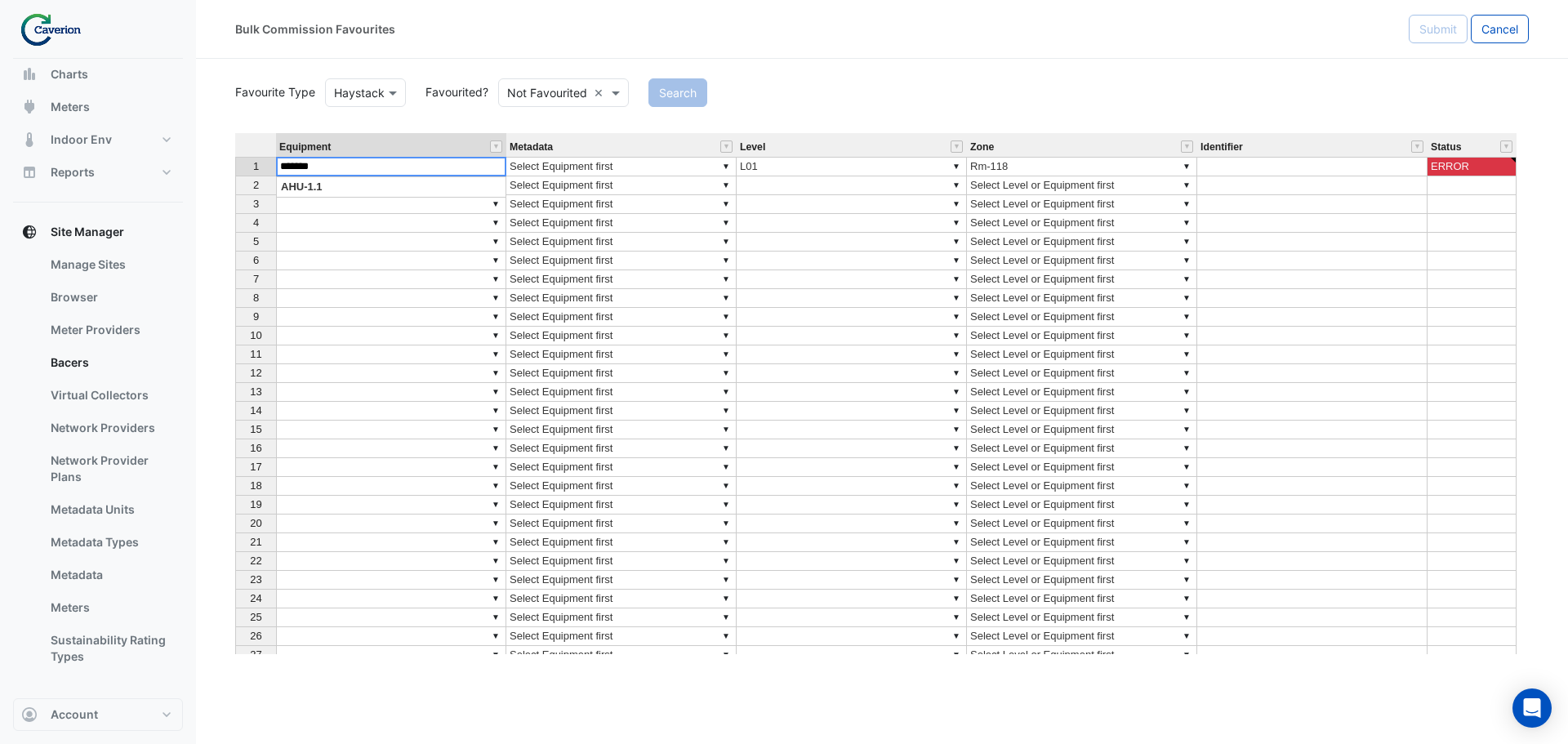 drag, startPoint x: 381, startPoint y: 163, endPoint x: 169, endPoint y: 195, distance: 214.40149 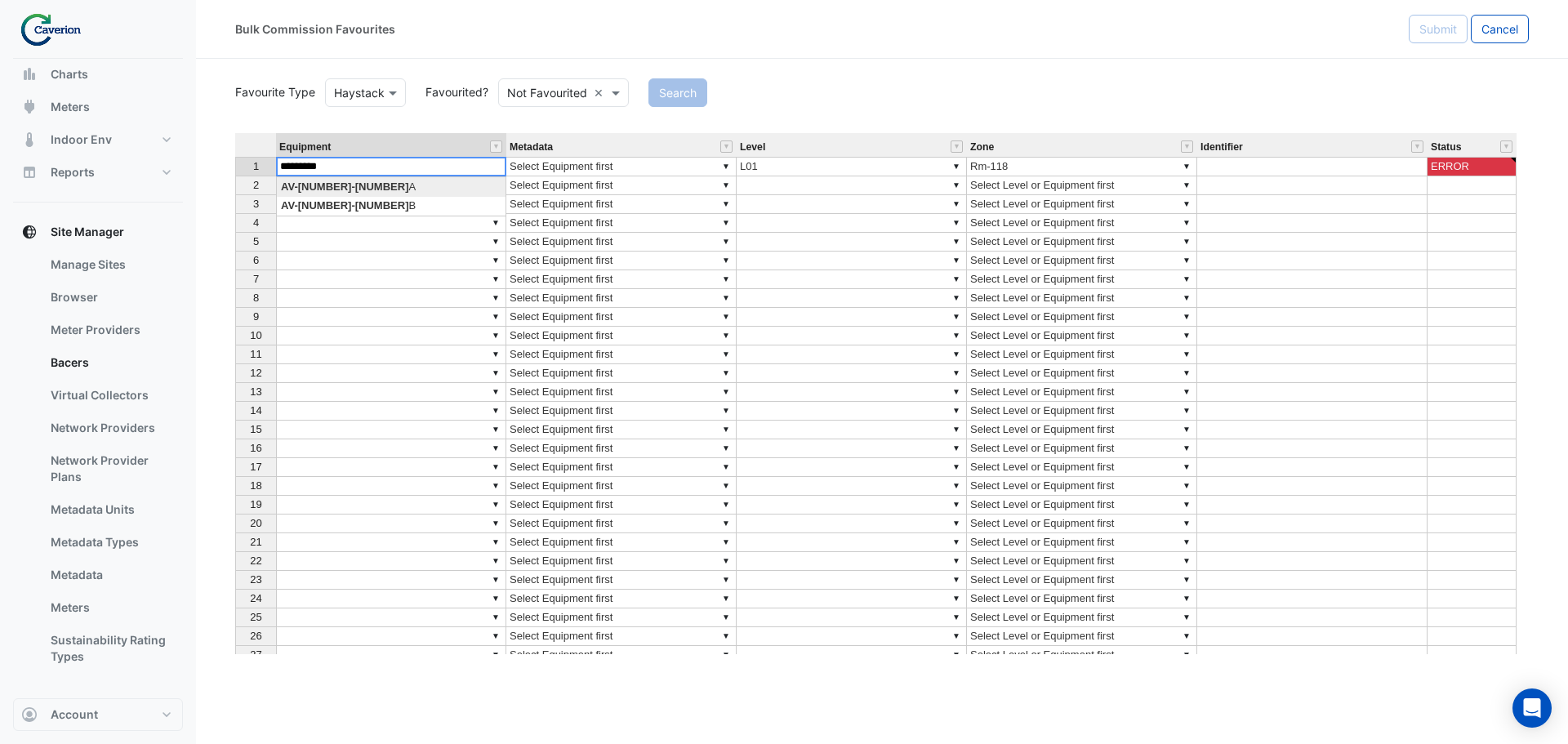 click on "Equipment Metadata Level Zone Identifier Status 1 ▼ AHU-[NUMBER].[NUMBER] ▼ Select Equipment first ▼ L[NUMBER] ▼ Rm-[NUMBER] ERROR 2 ▼ ▼ Select Equipment first ▼ ▼ Select Level or Equipment first 3 ▼ ▼ Select Equipment first ▼ ▼ Select Level or Equipment first 4 ▼ ▼ Select Equipment first ▼ ▼ Select Level or Equipment first 5 ▼ ▼ Select Equipment first ▼ ▼ Select Level or Equipment first 6 ▼ ▼ Select Equipment first ▼ ▼ Select Level or Equipment first 7 ▼ ▼ Select Equipment first ▼ ▼ Select Level or Equipment first 8 ▼ ▼ Select Equipment first ▼ ▼ Select Level or Equipment first 9 ▼ ▼ Select Equipment first ▼ ▼ Select Level or Equipment first 10 ▼ ▼ Select Equipment first ▼ ▼ Select Level or Equipment first 11 ▼ ▼ Select Equipment first ▼ ▼ Select Level or Equipment first 12 ▼ ▼ Select Equipment first ▼ ▼ Select Level or Equipment first 13 ▼ ▼ Select Equipment first ▼ ▼ Select Level or Equipment first 14 ▼ ▼ ▼ ▼ 15 ▼ [NUMBER]" at bounding box center (882, 394) 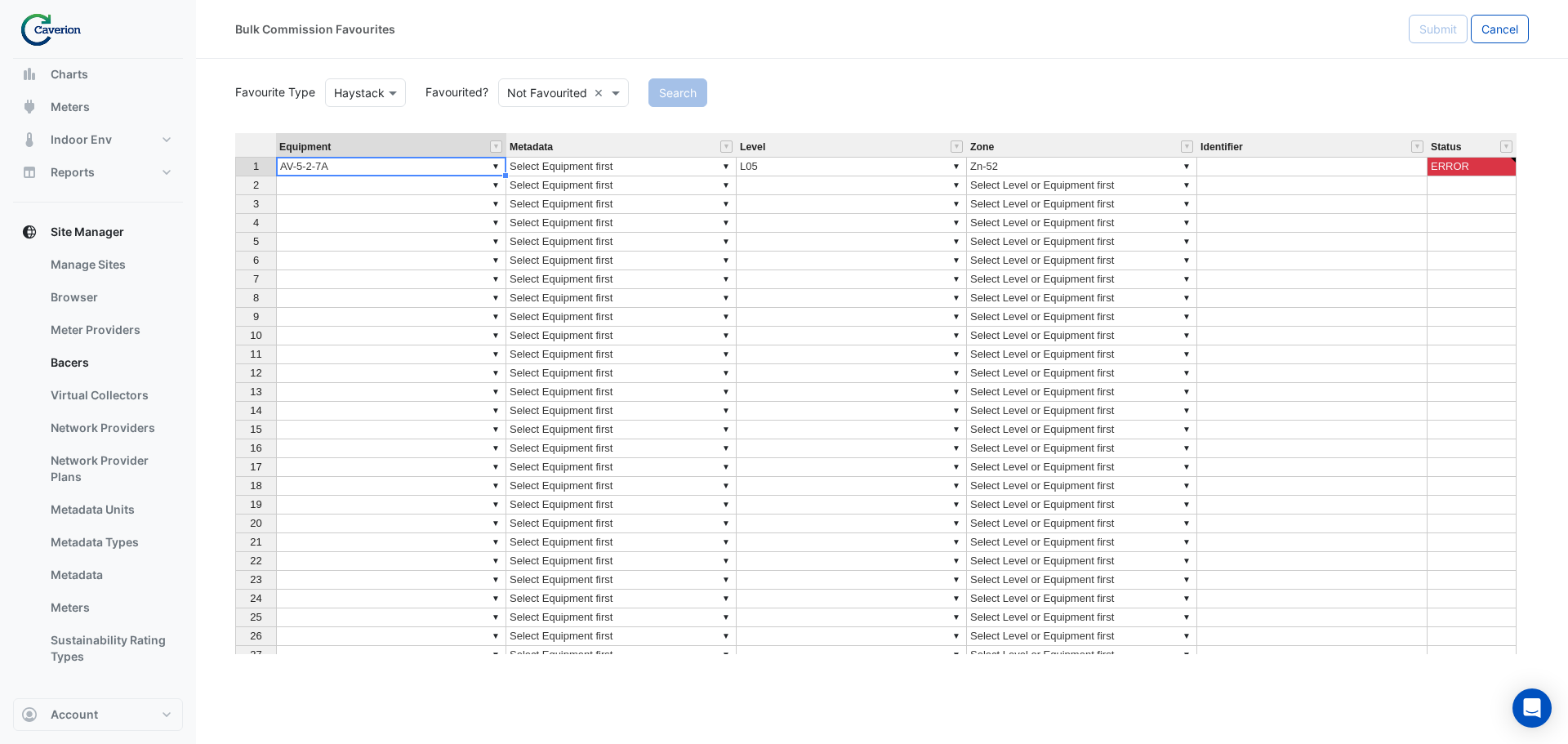 type on "*********" 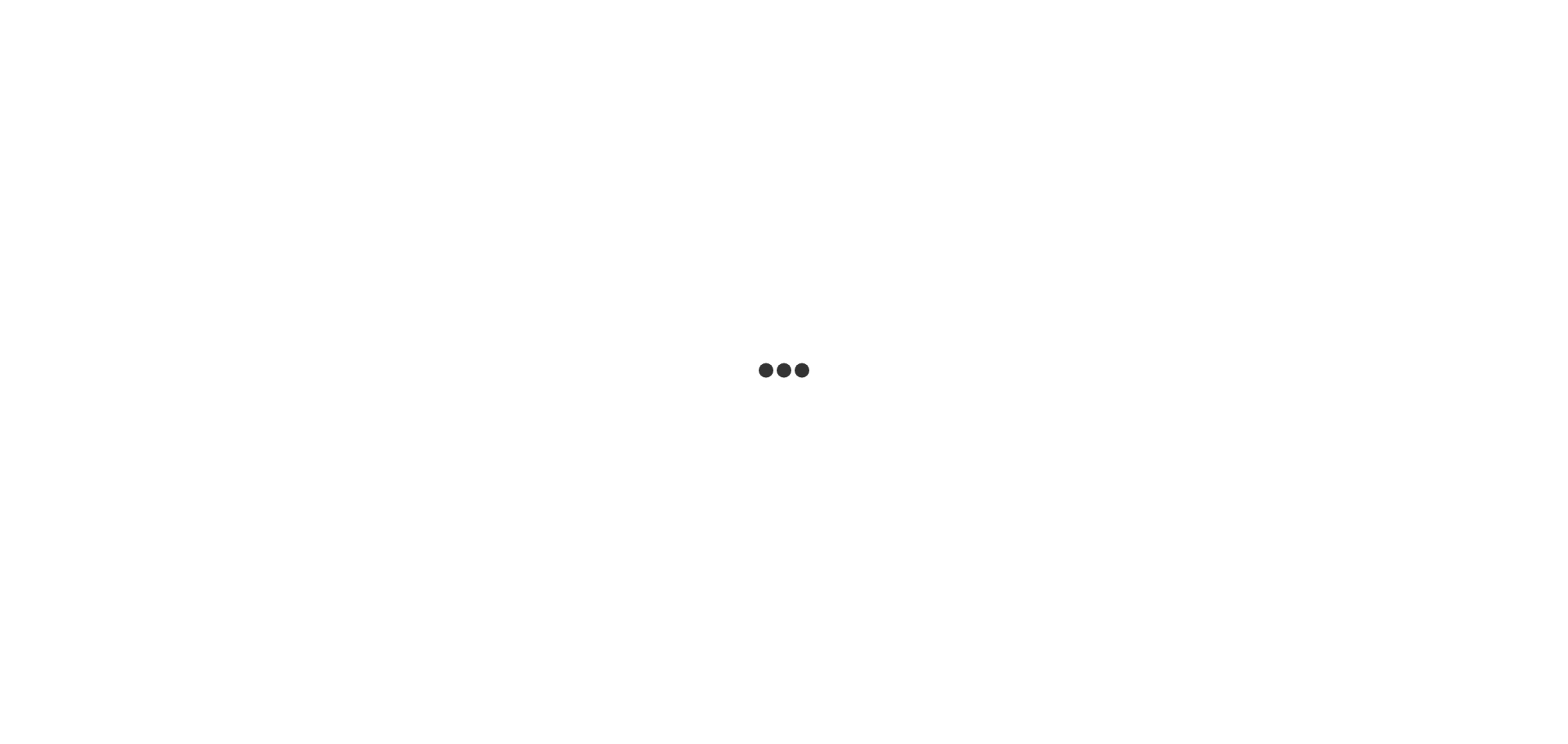 scroll, scrollTop: 0, scrollLeft: 0, axis: both 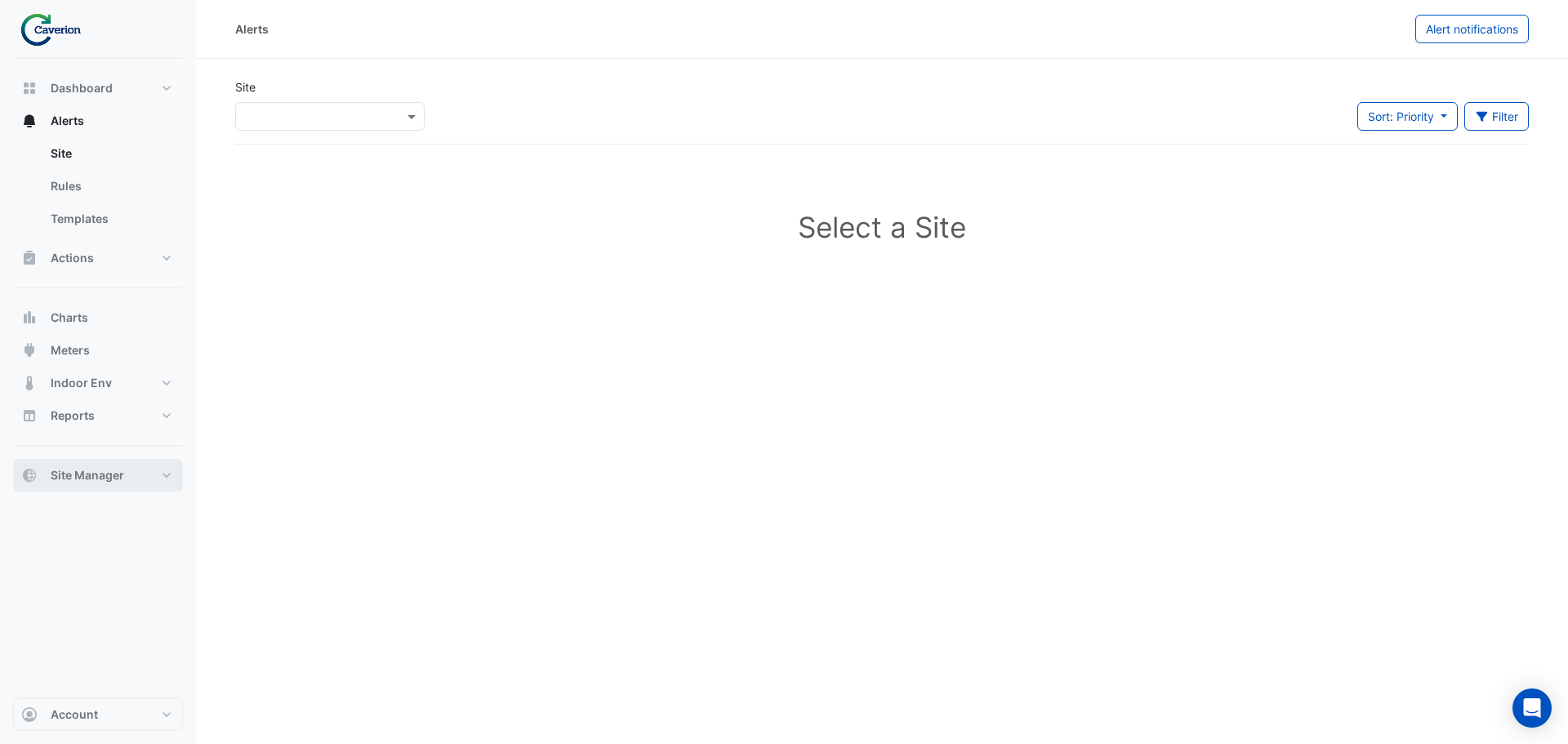 click on "Site Manager" at bounding box center (98, 475) 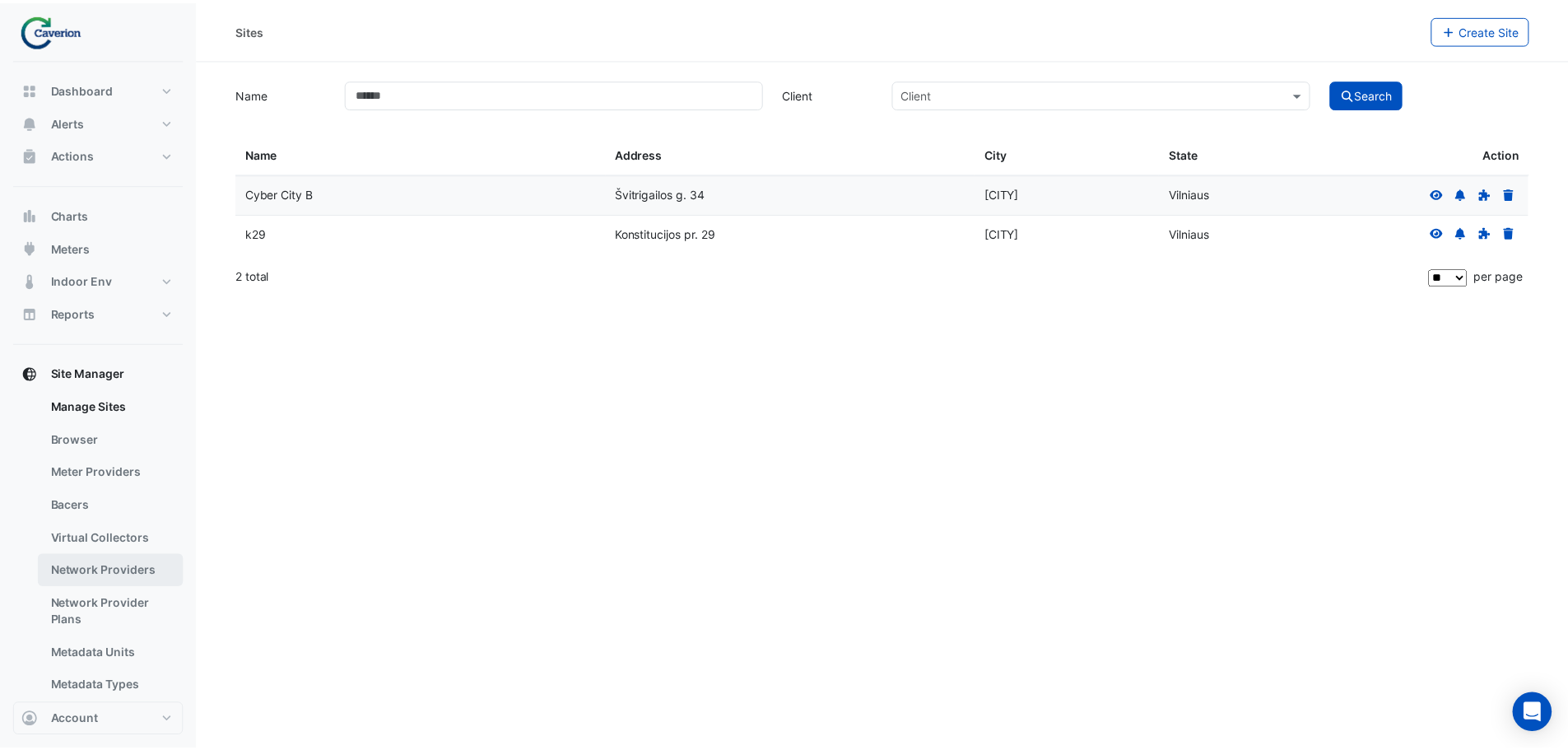 scroll, scrollTop: 141, scrollLeft: 0, axis: vertical 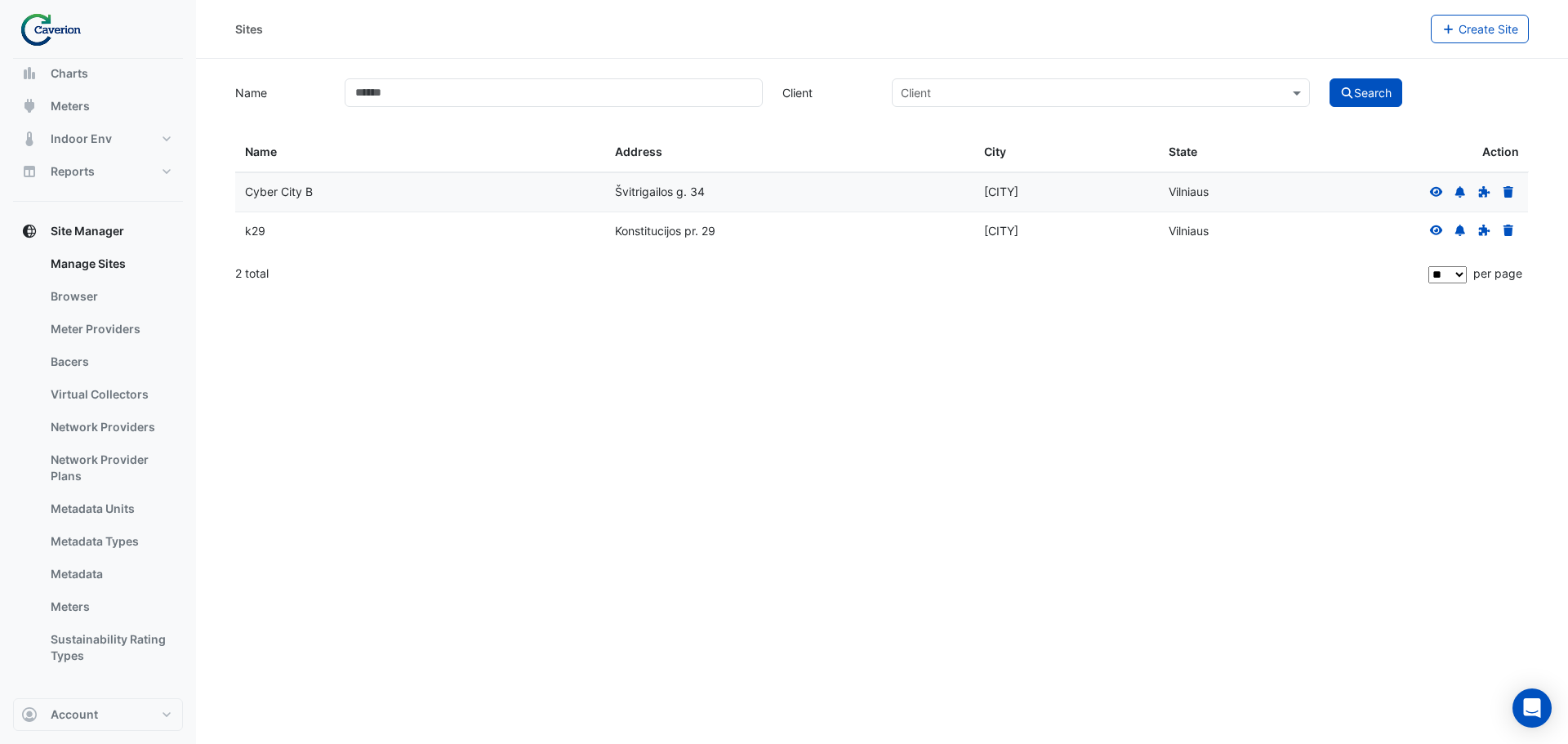 click on "k29" 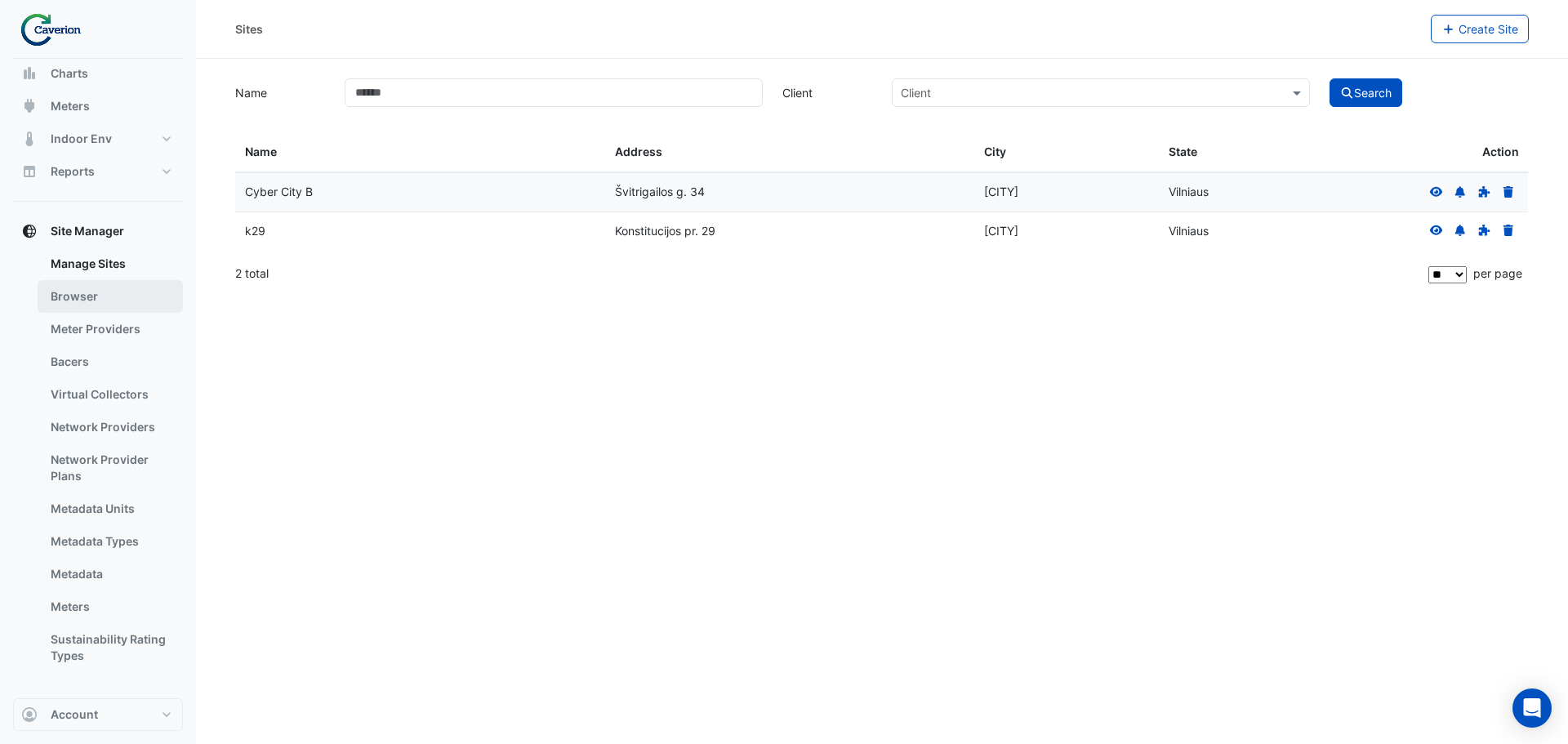 click on "Browser" at bounding box center (110, 296) 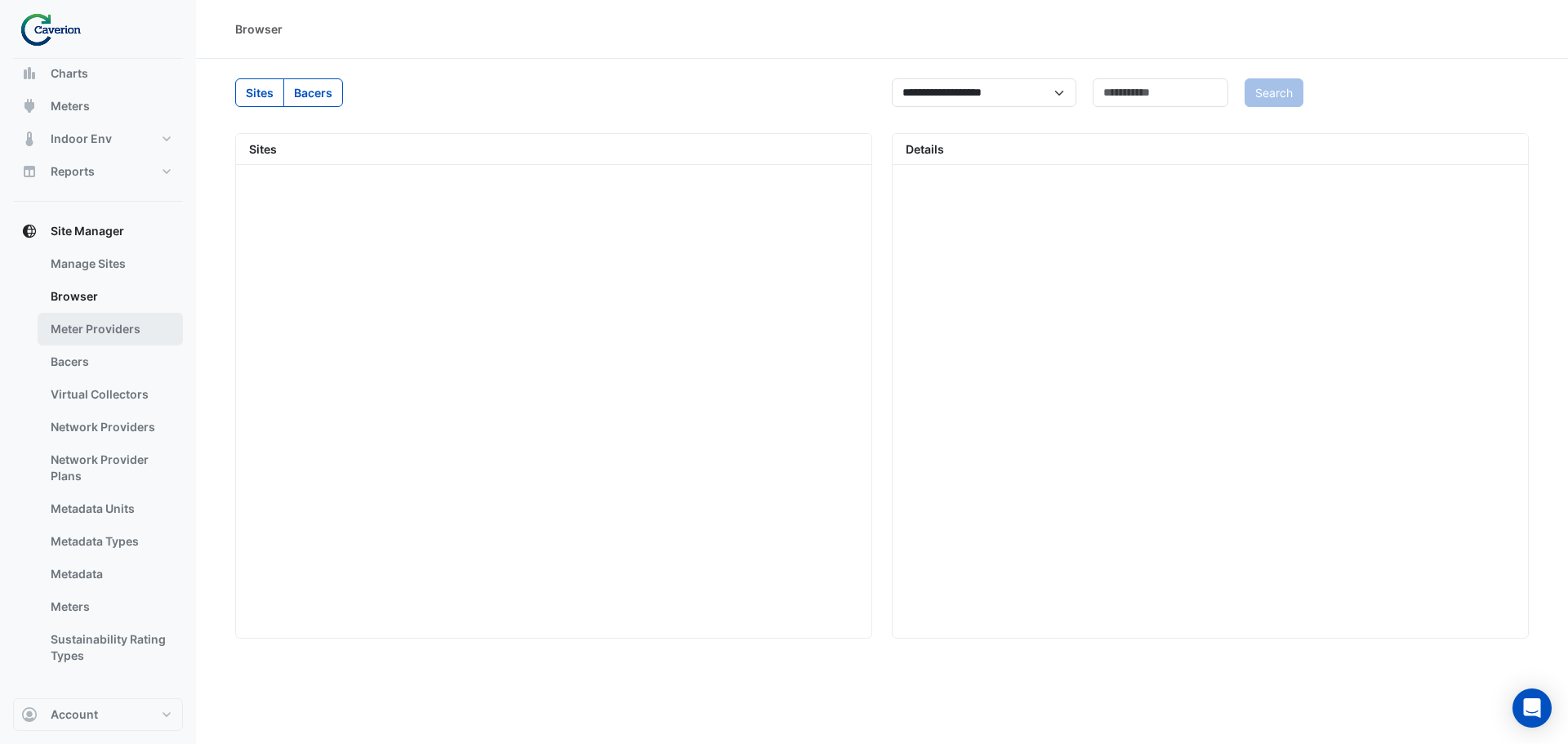 click on "Meter Providers" at bounding box center (110, 329) 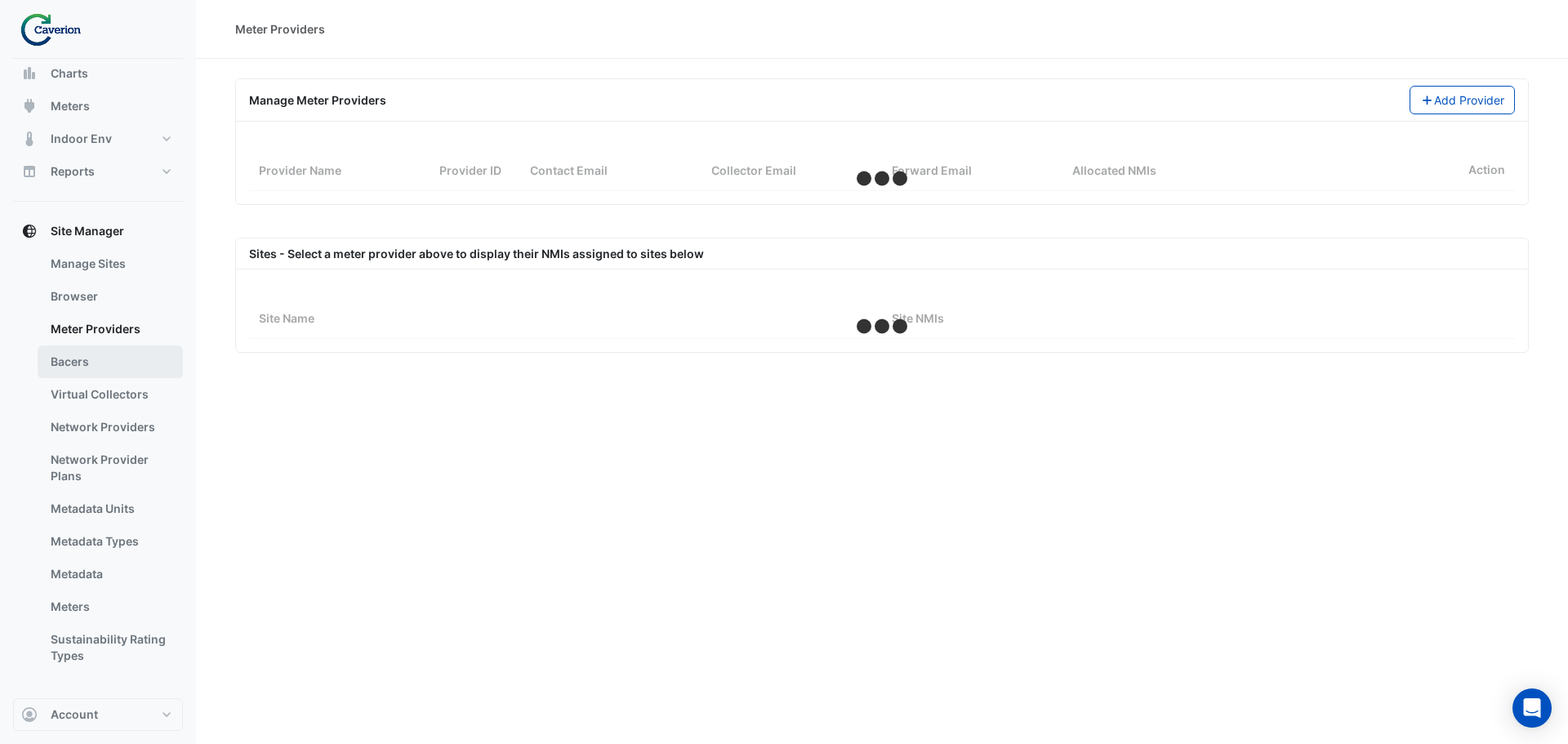 click on "Bacers" at bounding box center [110, 362] 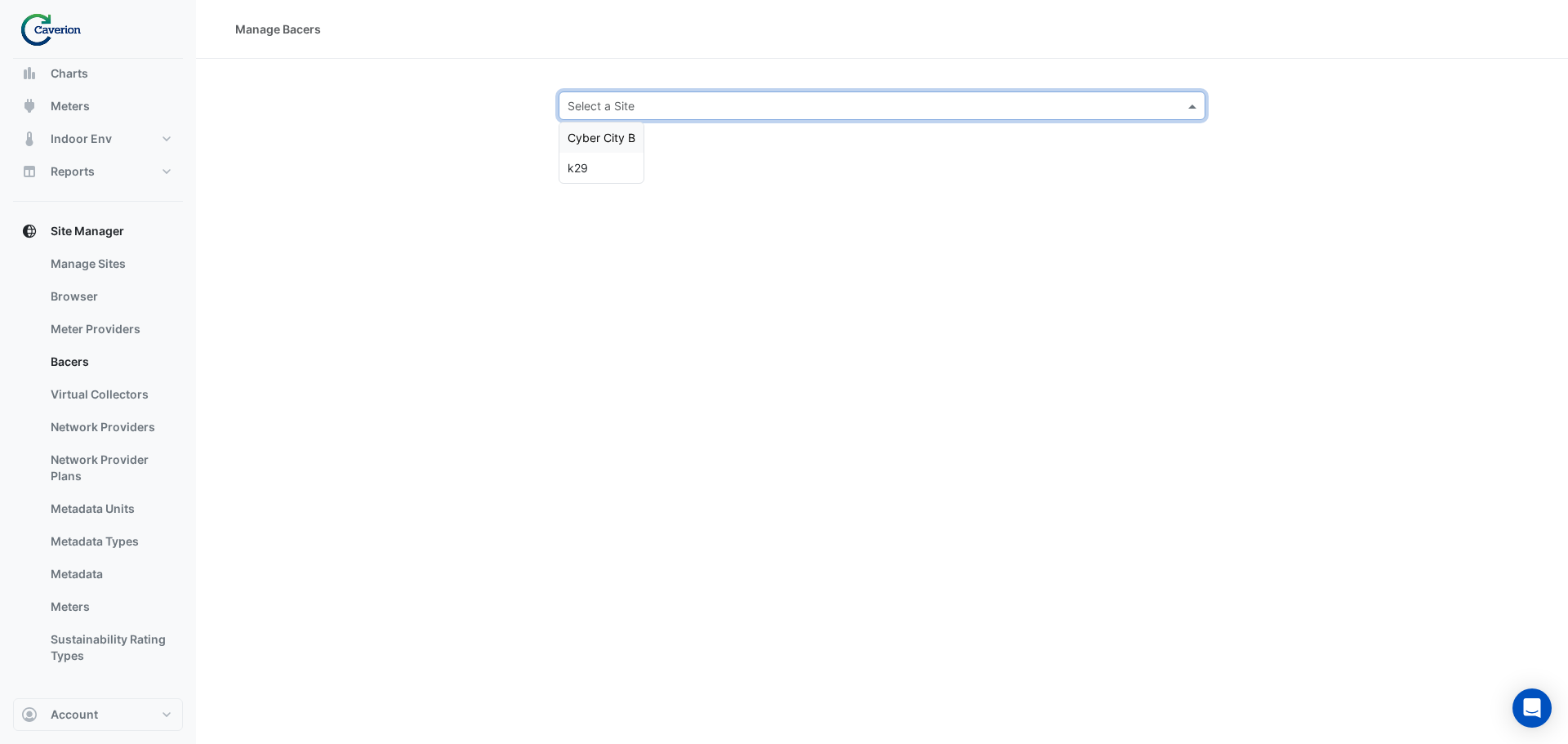 click on "Select a Site" 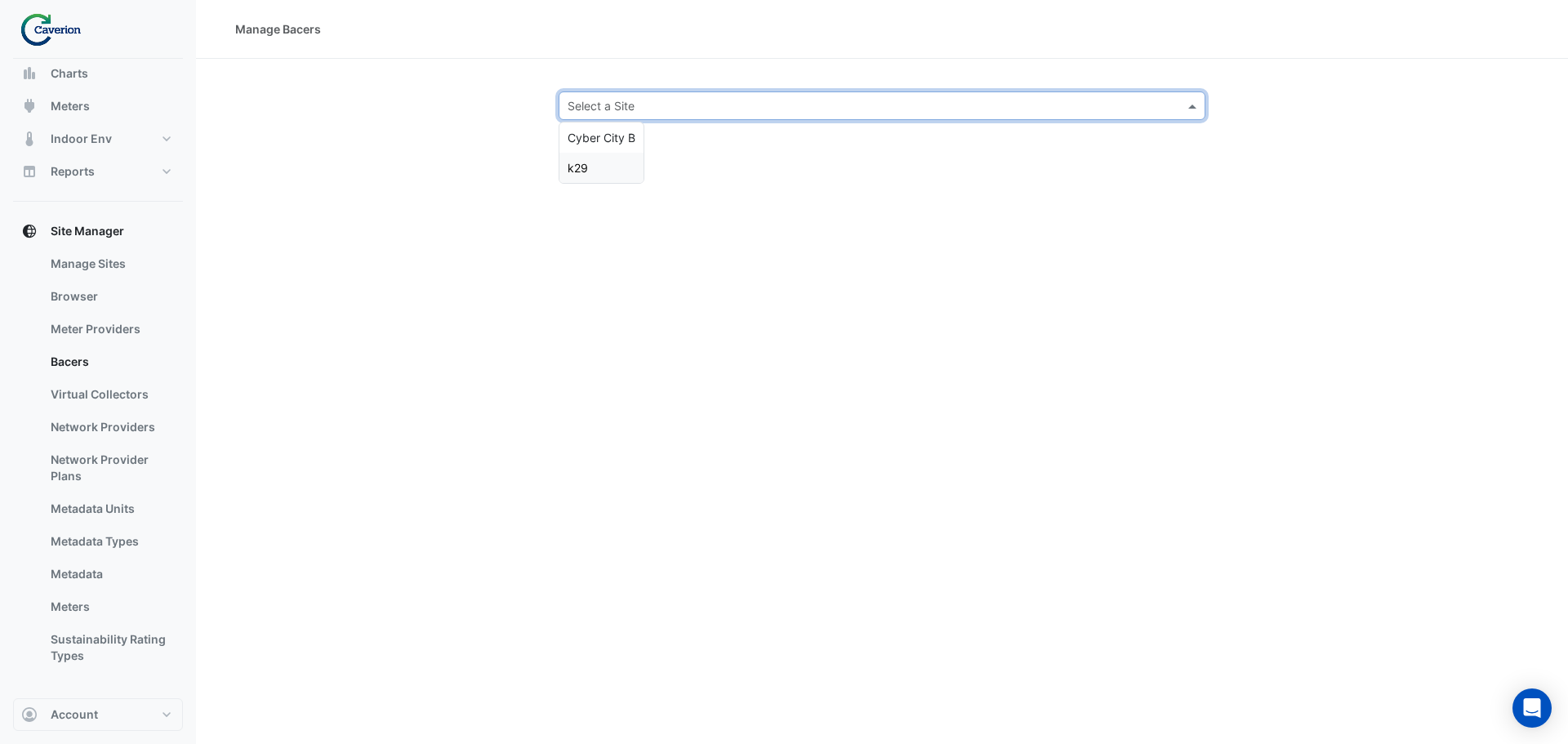 click on "k29" at bounding box center (601, 167) 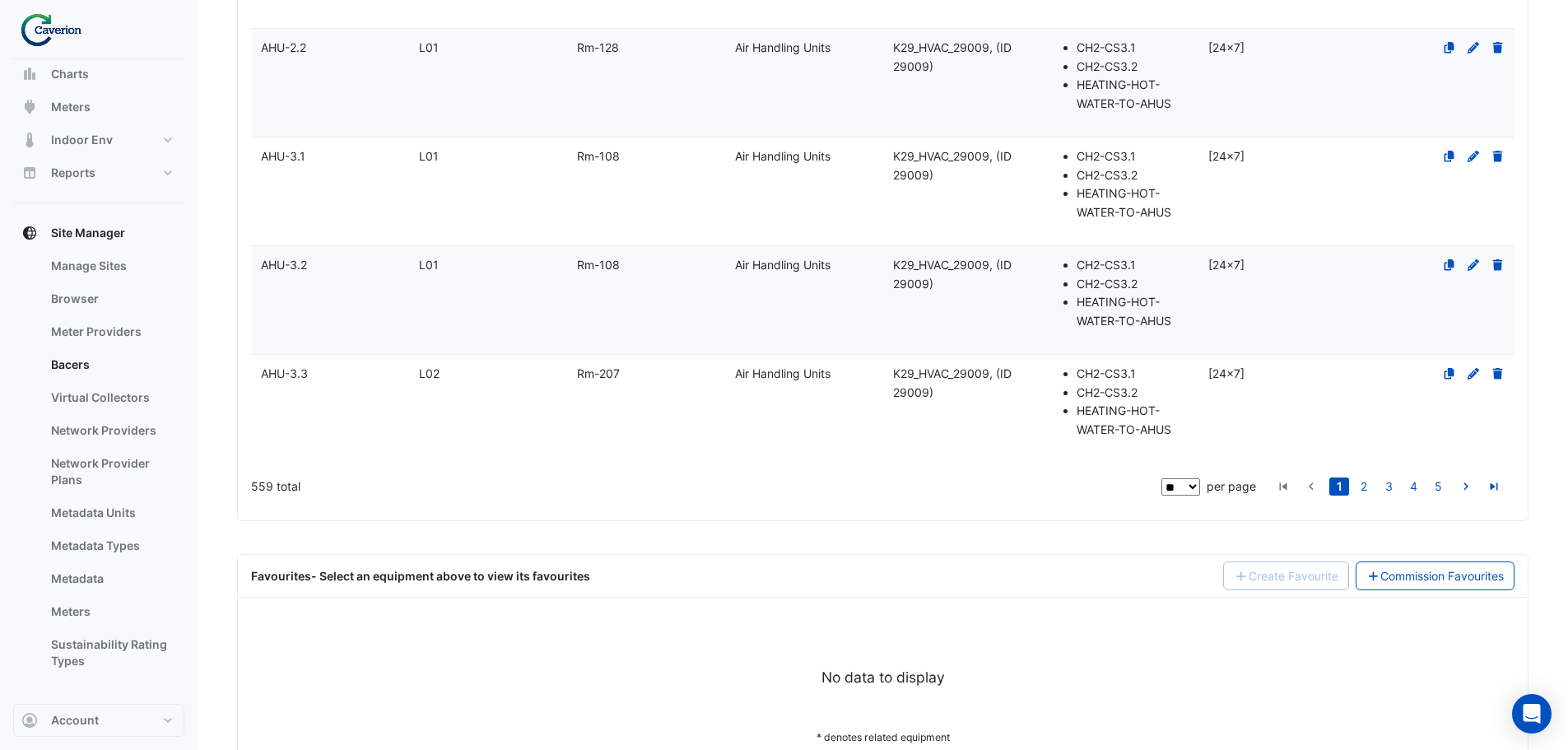 scroll, scrollTop: 1088, scrollLeft: 0, axis: vertical 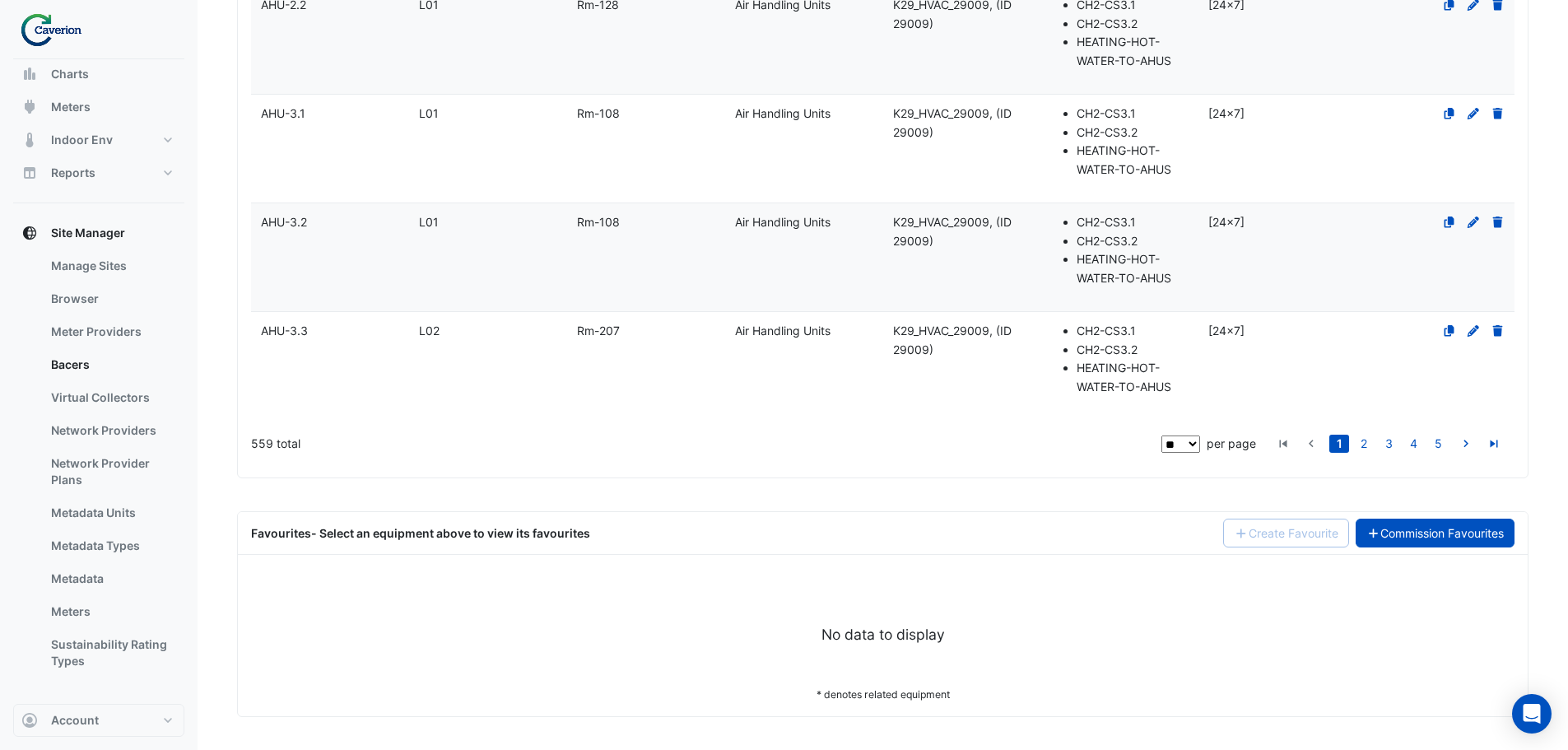 click on "Commission Favourites" 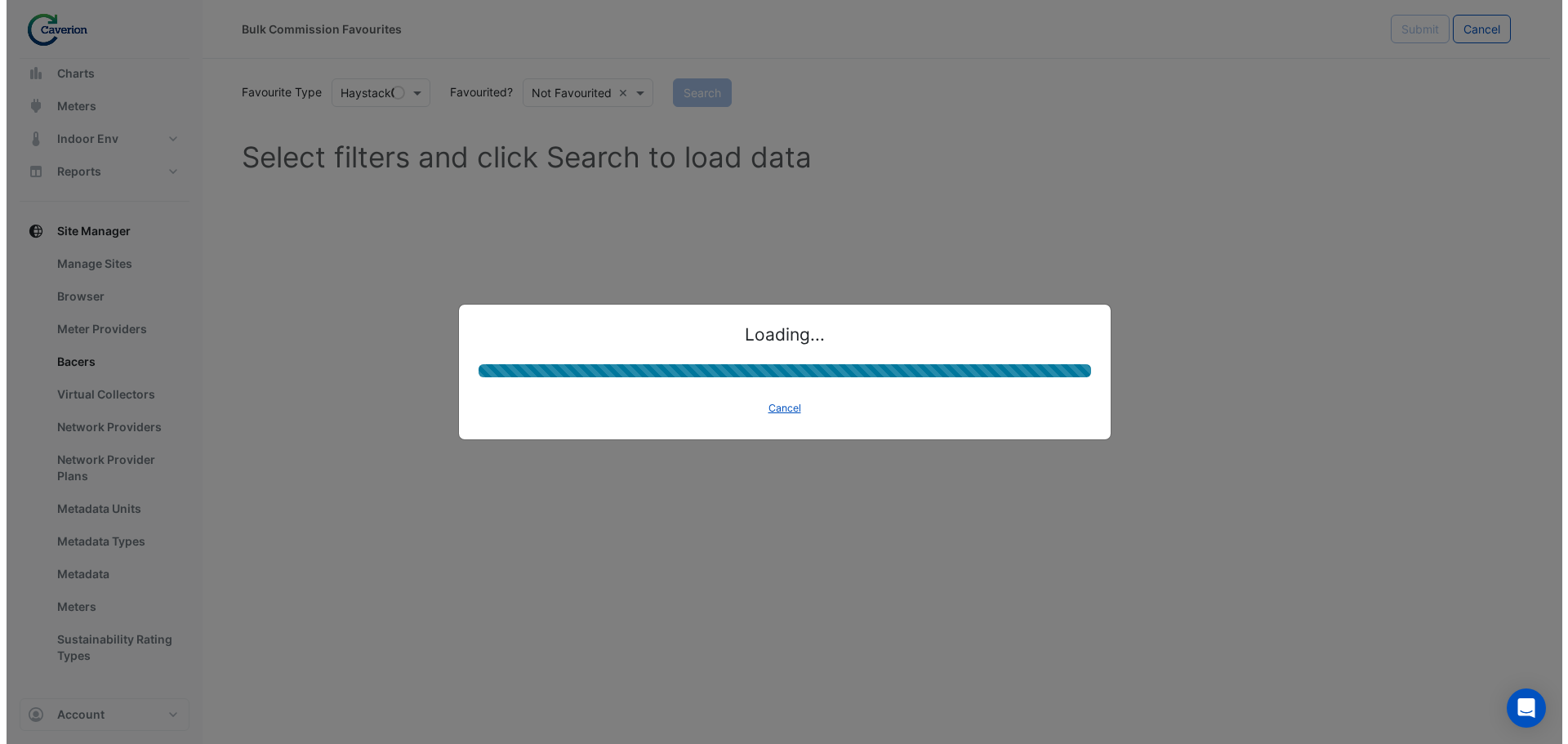scroll, scrollTop: 0, scrollLeft: 0, axis: both 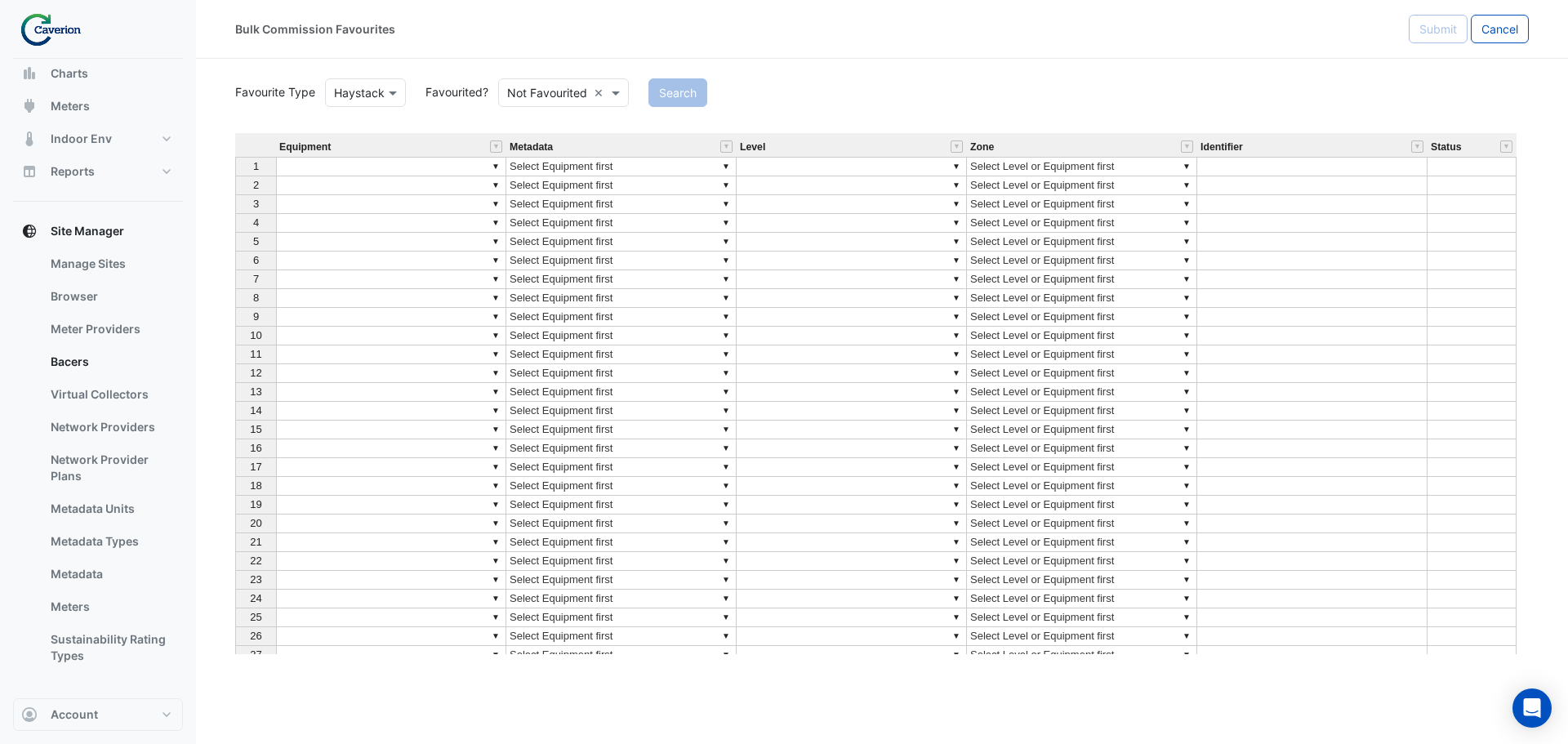 click on "Bulk Commission Favourites
Submit
Cancel
Favourite Type
Favourite Type
Haystack
Favourited?
Either
Not Favourited
×
Search
Equipment Metadata Level Zone Identifier Status 1 ▼ ▼ Select Equipment first ▼ ▼ Select Level or Equipment first 2 ▼ ▼ Select Equipment first ▼ ▼ Select Level or Equipment first 3 ▼ ▼ Select Equipment first ▼ ▼ Select Level or Equipment first 4 ▼ ▼ Select Equipment first ▼ ▼ Select Level or Equipment first 5 ▼ ▼ ▼ ▼ 6 ▼" 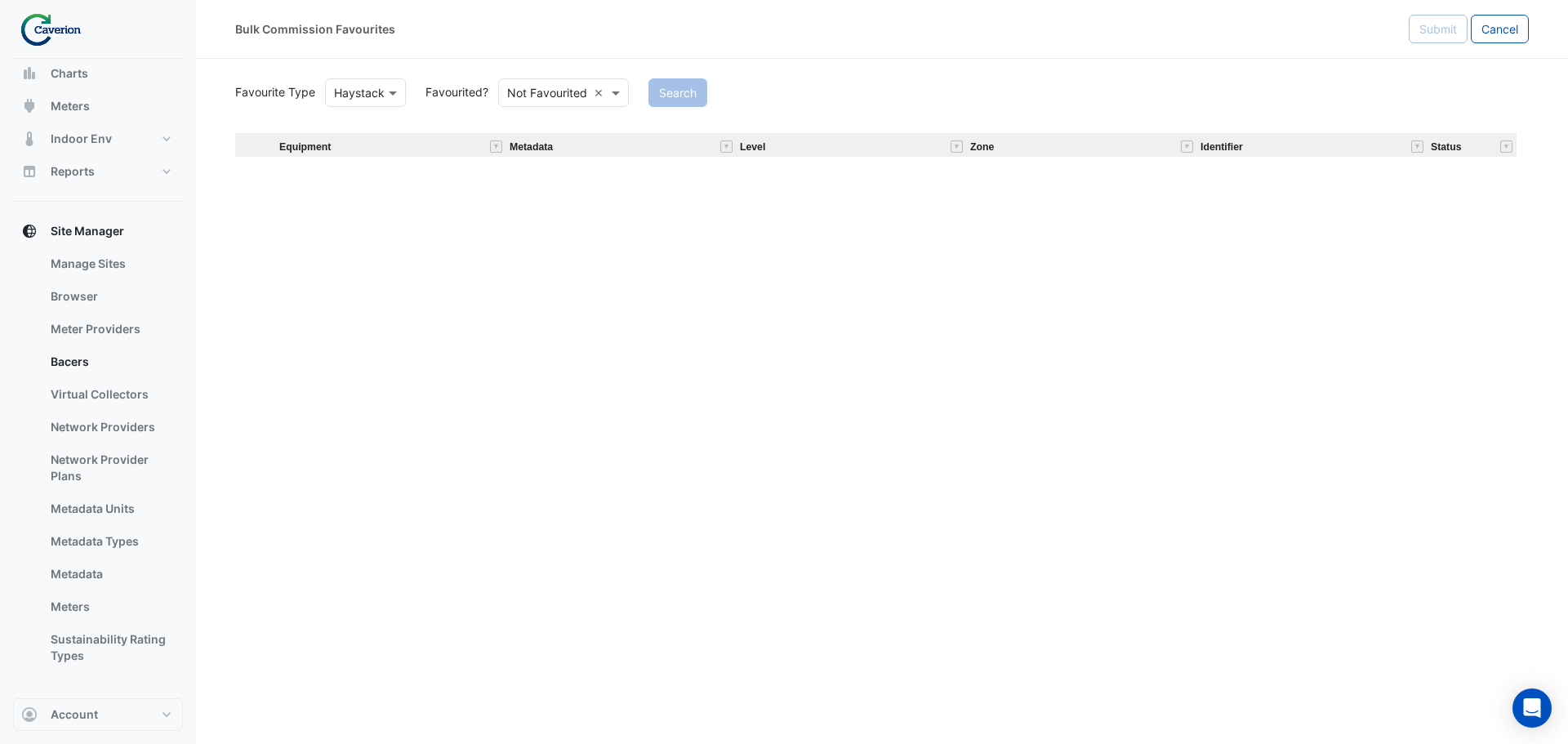scroll, scrollTop: 1382, scrollLeft: 0, axis: vertical 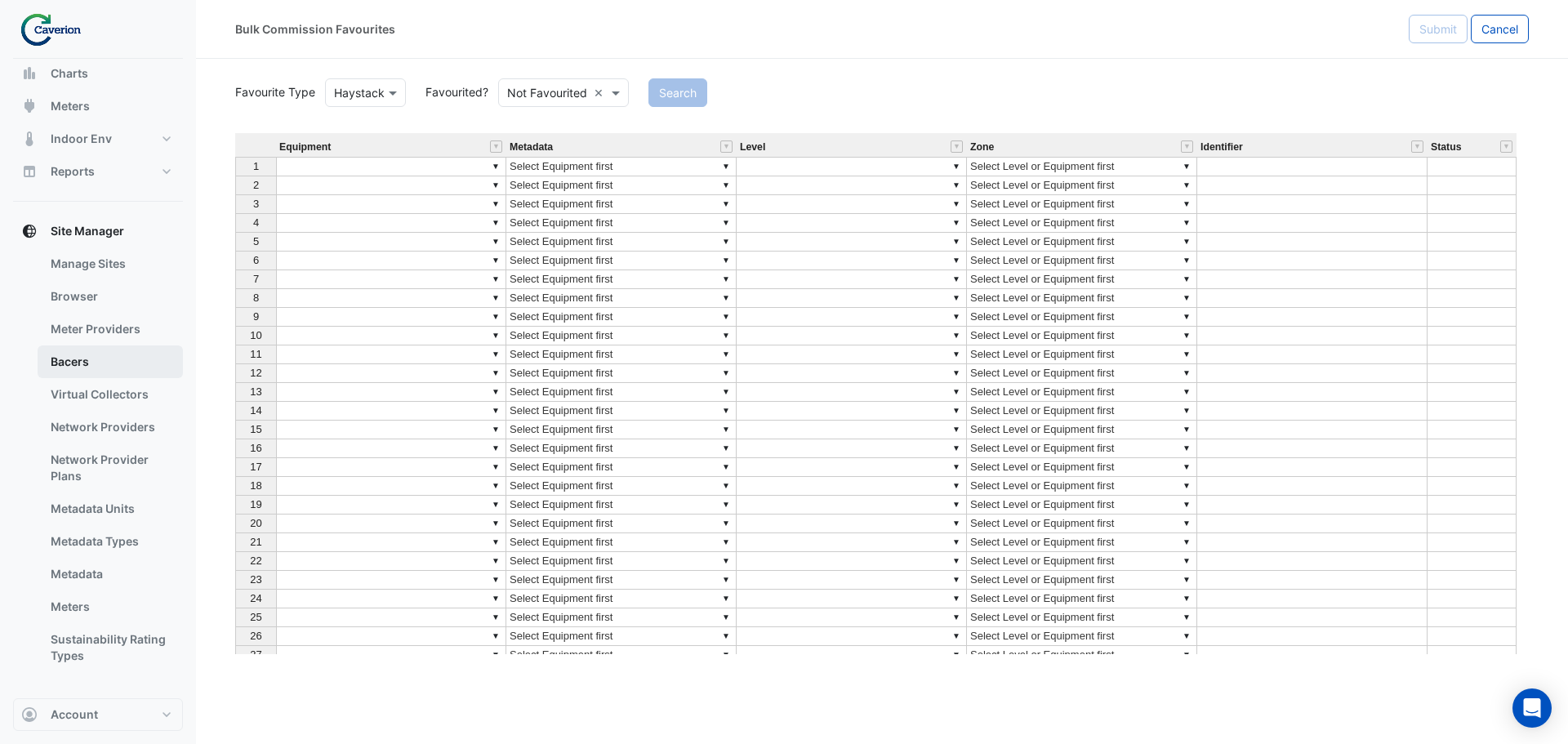 click on "Bacers" at bounding box center [110, 362] 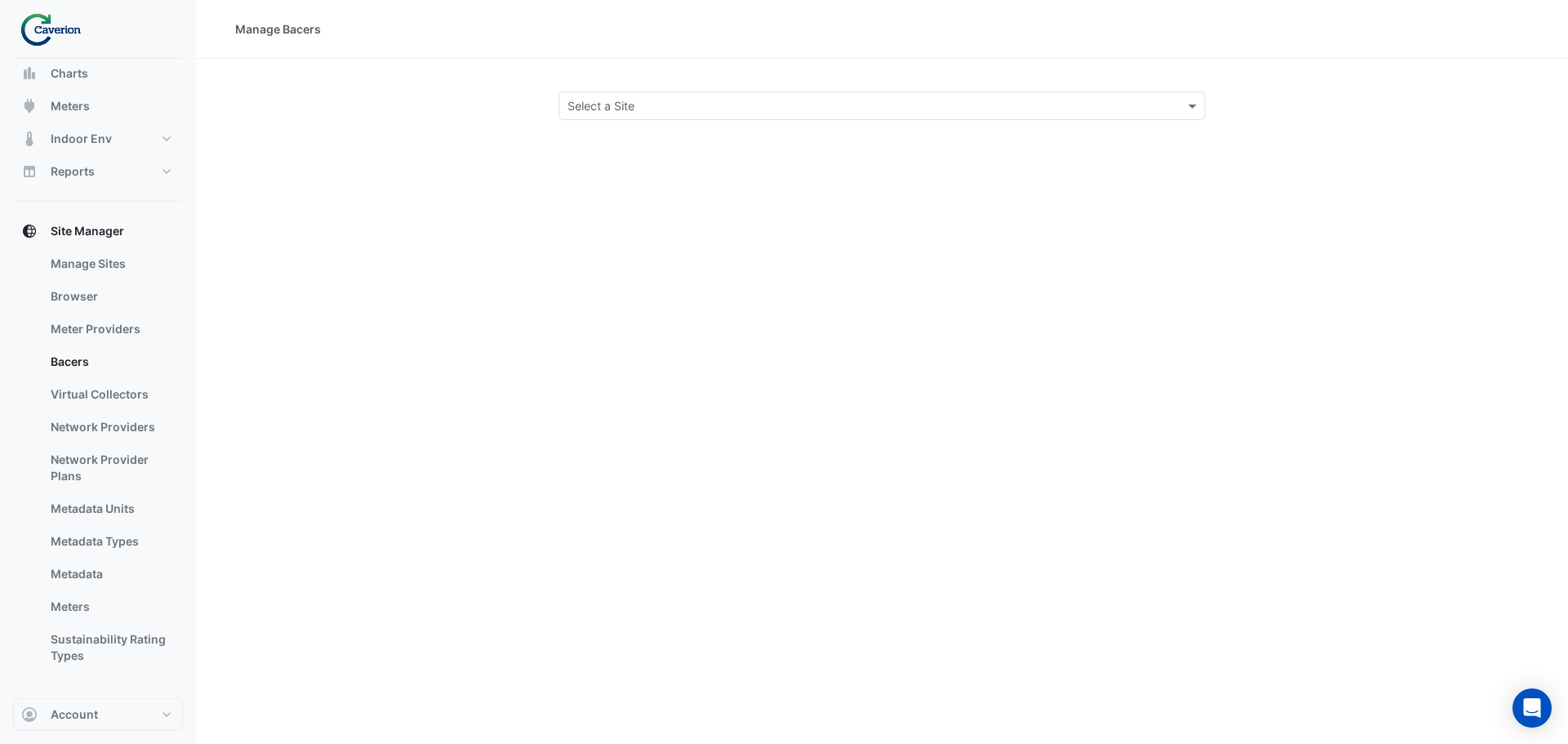 click on "Manage Bacers
Select a Site" 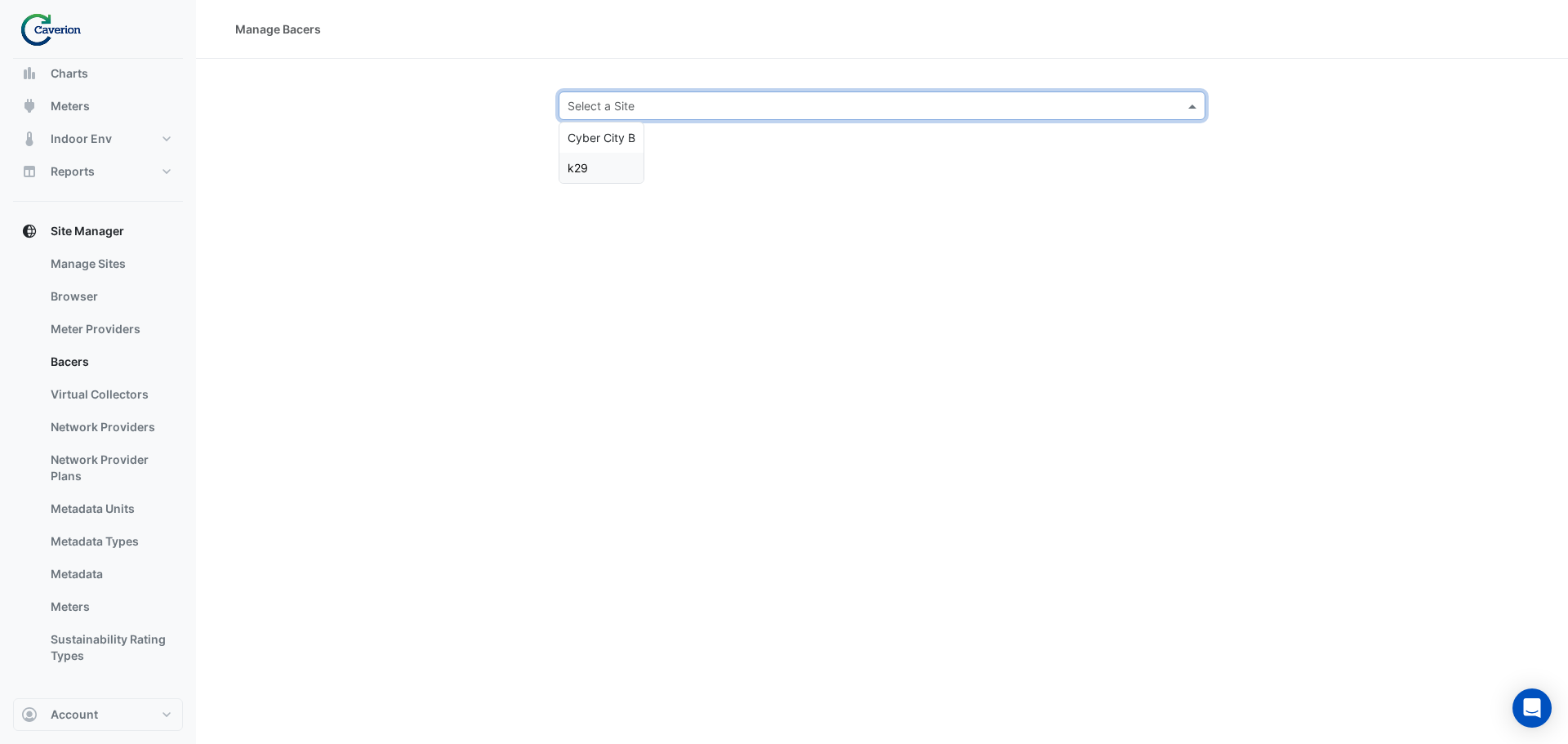 click on "k29" at bounding box center (601, 167) 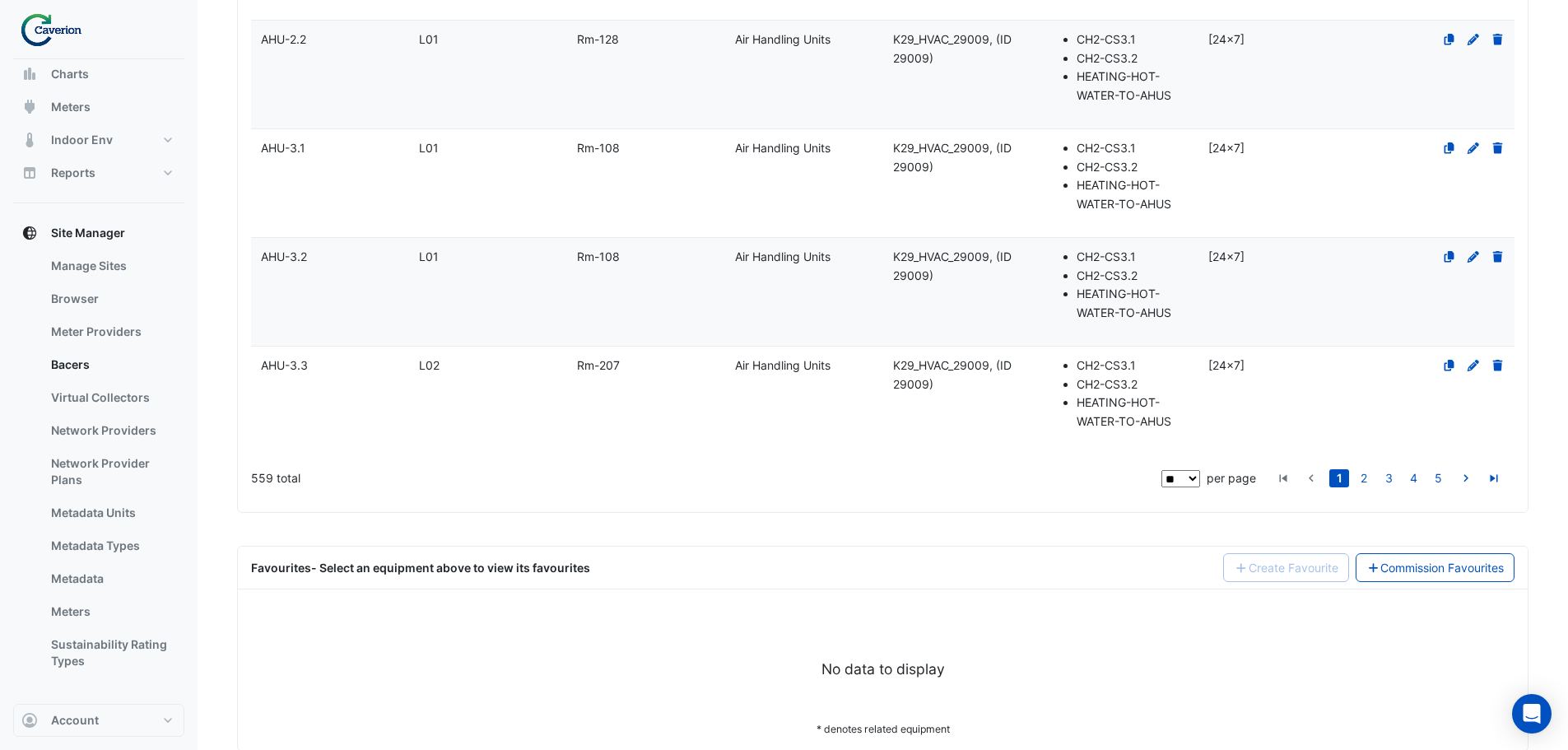 scroll, scrollTop: 1088, scrollLeft: 0, axis: vertical 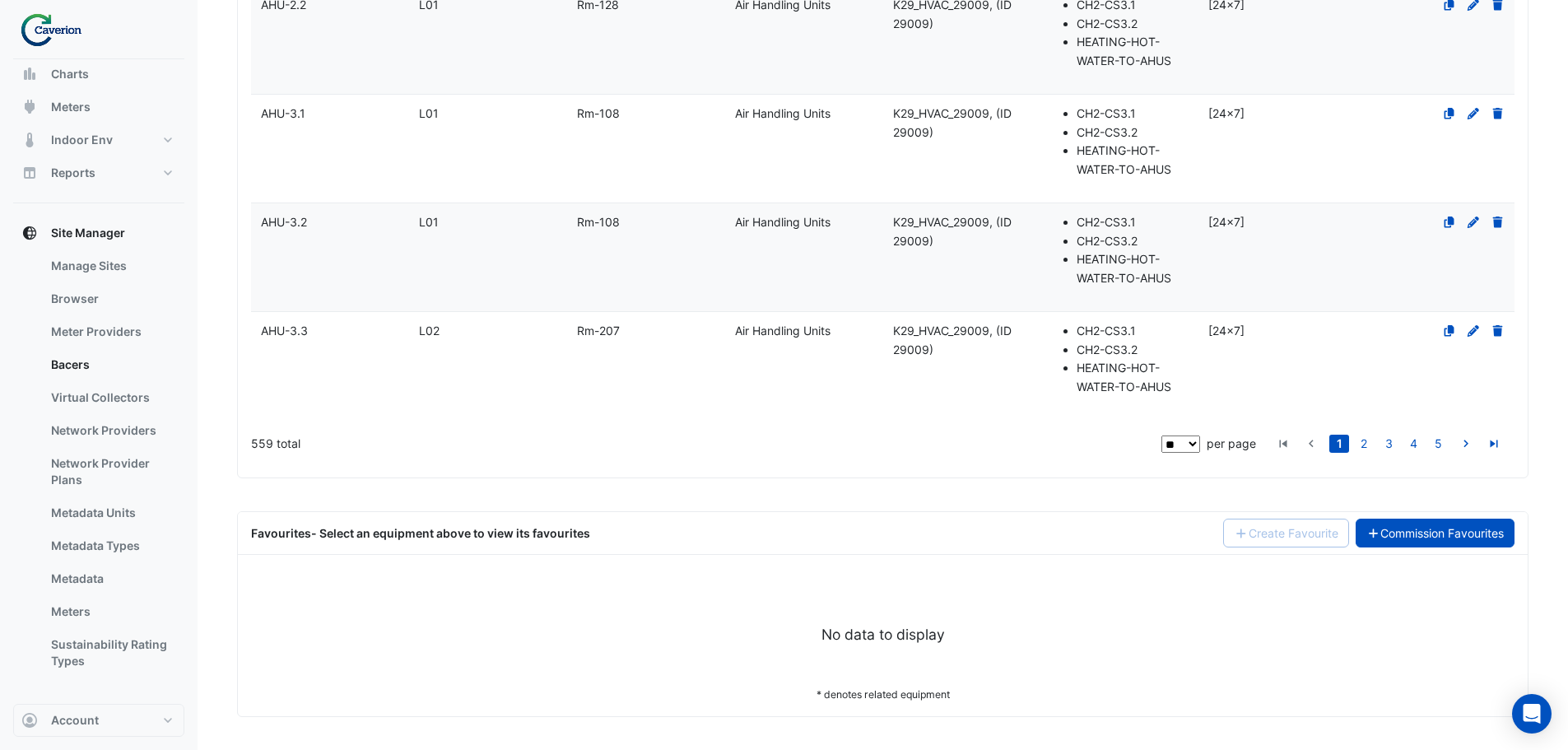 click on "Commission Favourites" 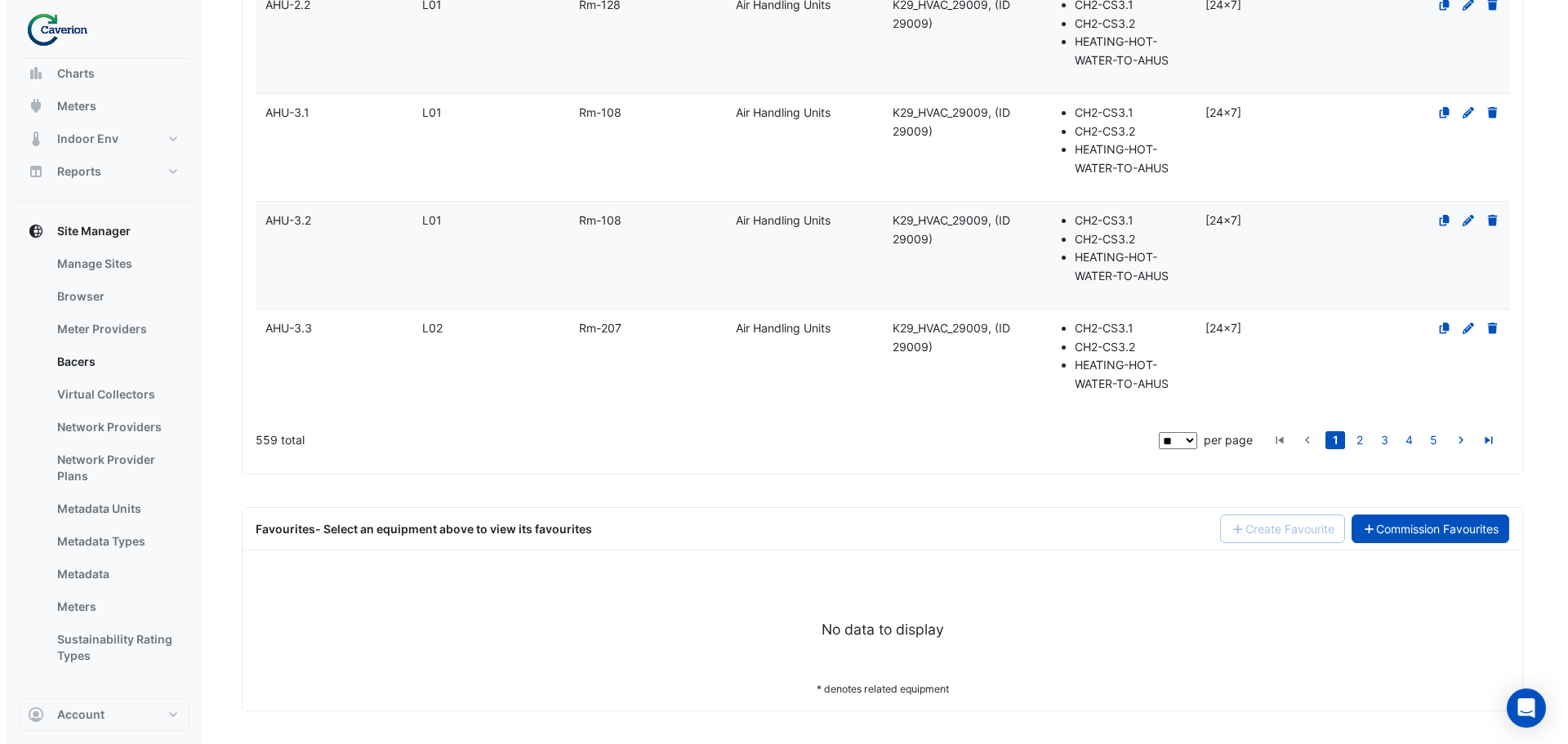 scroll, scrollTop: 0, scrollLeft: 0, axis: both 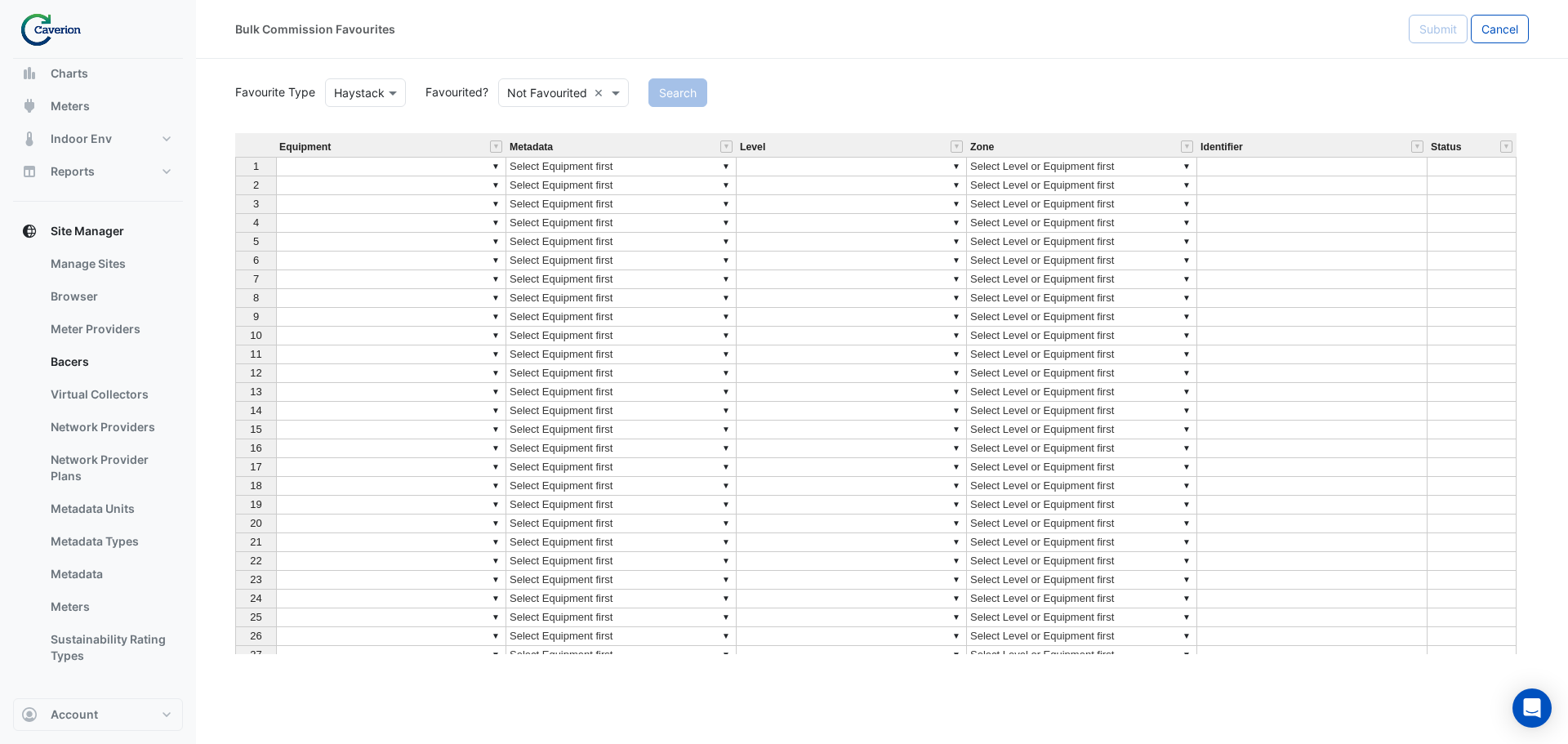 click at bounding box center (547, 93) 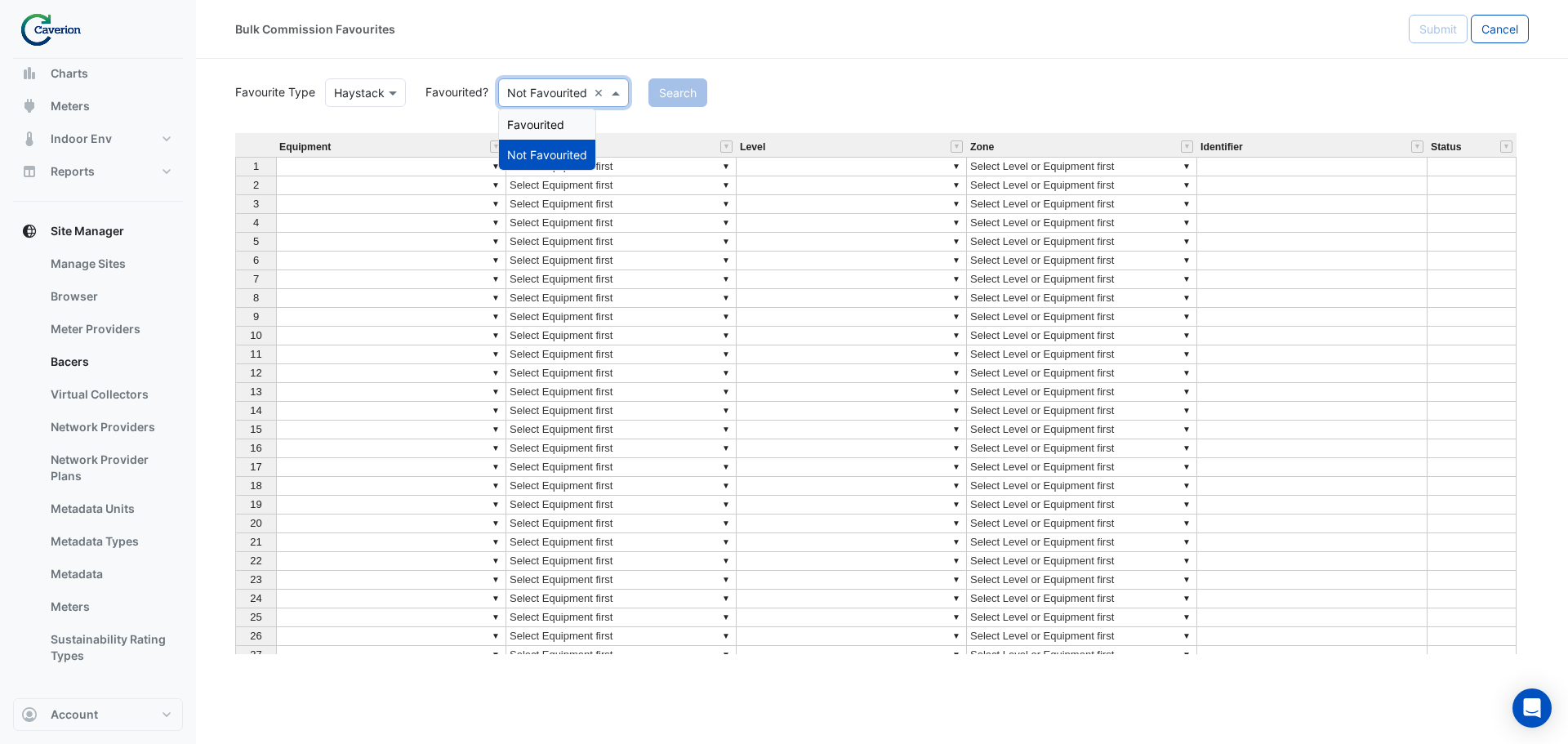 click on "Favourited" at bounding box center [547, 124] 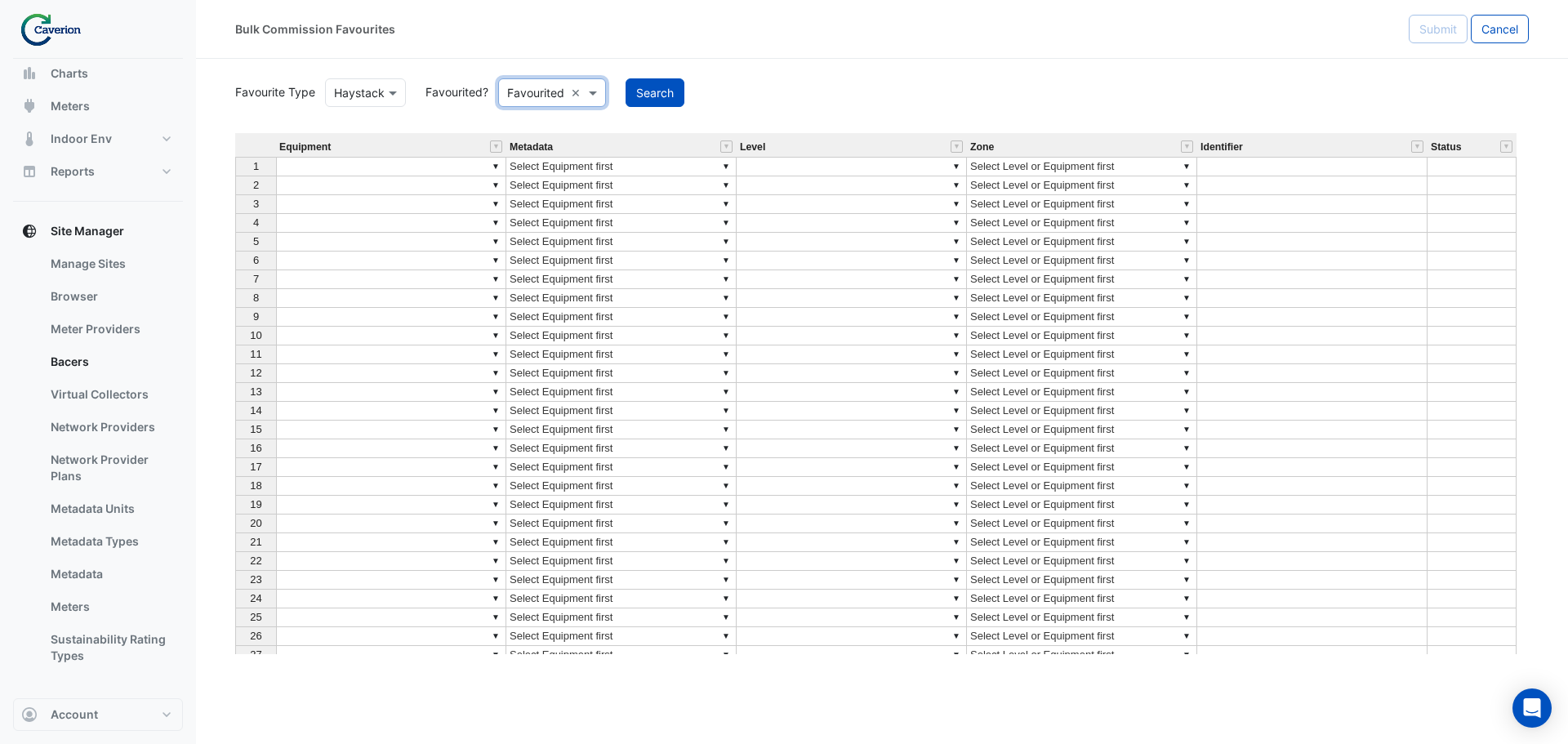 click on "Favourite Type
Favourite Type
Haystack
Favourited?
Either
Favourited
×
Search
Equipment Metadata Level Zone Identifier Status 1 ▼ ▼ Select Equipment first ▼ ▼ Select Level or Equipment first 2 ▼ ▼ Select Equipment first ▼ ▼ Select Level or Equipment first 3 ▼ ▼ Select Equipment first ▼ ▼ Select Level or Equipment first 4 ▼ ▼ Select Equipment first ▼ ▼ Select Level or Equipment first 5 ▼ ▼ Select Equipment first ▼ ▼ Select Level or Equipment first 6 ▼ ▼ Select Equipment first ▼ ▼ Select Level or Equipment first 7 ▼ ▼ Select Equipment first ▼ ▼ Select Level or Equipment first 8 ▼ ▼ Select Equipment first ▼ ▼ 9 ▼ ▼ ▼ ▼ 10 ▼ 11" 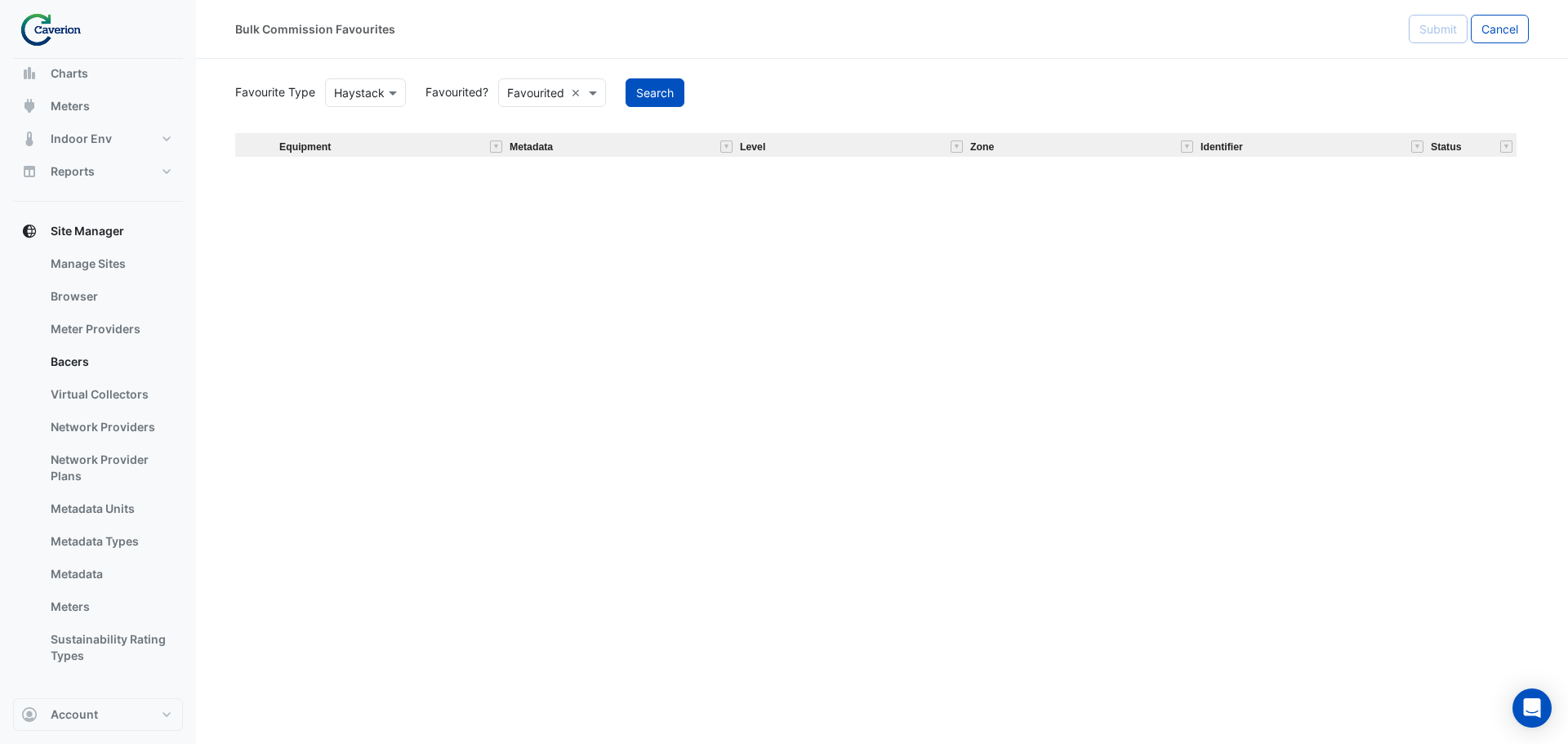 scroll, scrollTop: 1382, scrollLeft: 0, axis: vertical 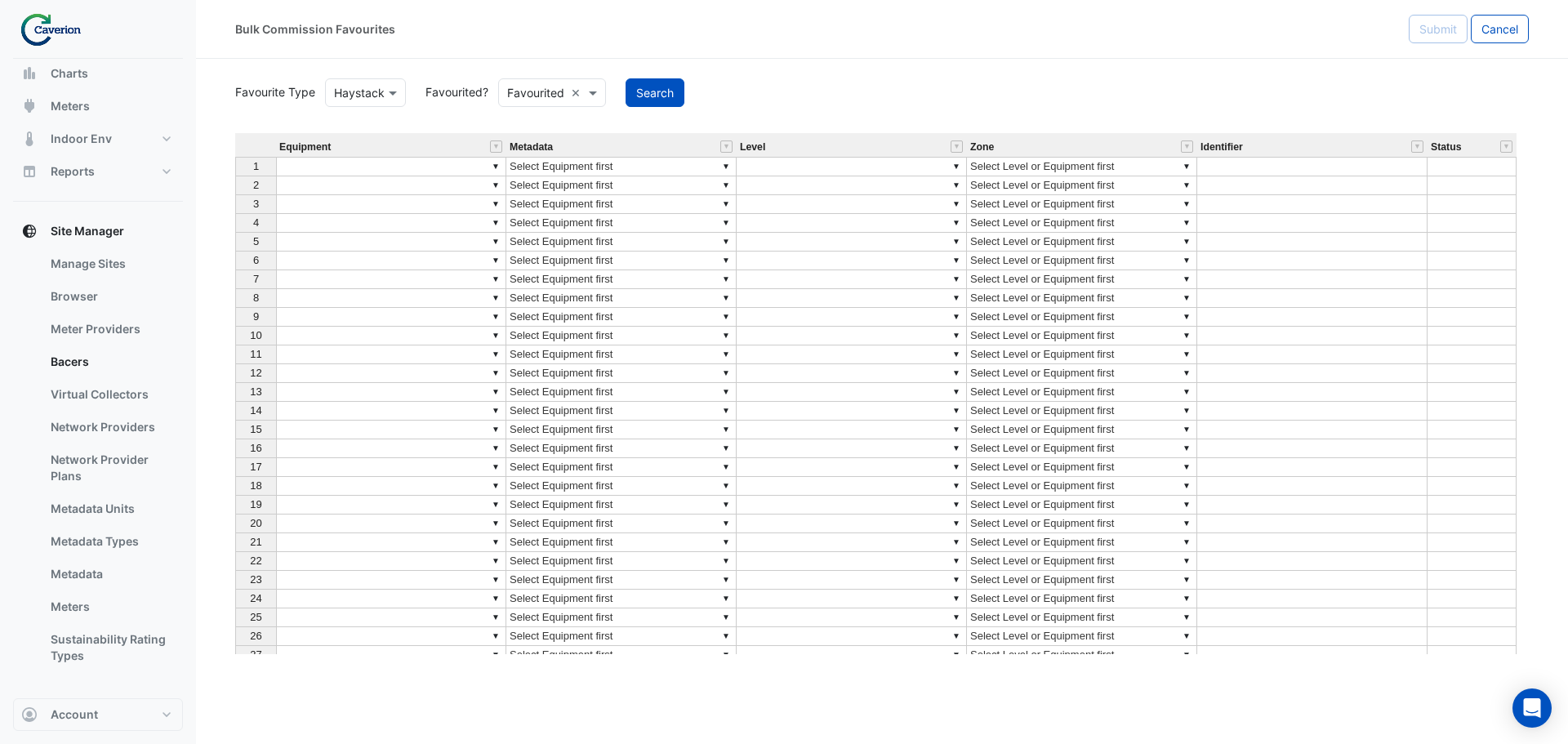 click on "Equipment Metadata Level Zone Identifier Status 1 ▼ ▼ Select Equipment first ▼ ▼ Select Level or Equipment first 2 ▼ ▼ Select Equipment first ▼ ▼ Select Level or Equipment first 3 ▼ ▼ Select Equipment first ▼ ▼ Select Level or Equipment first 4 ▼ ▼ Select Equipment first ▼ ▼ Select Level or Equipment first 5 ▼ ▼ Select Equipment first ▼ ▼ Select Level or Equipment first 6 ▼ ▼ Select Equipment first ▼ ▼ Select Level or Equipment first 7 ▼ ▼ Select Equipment first ▼ ▼ Select Level or Equipment first 8 ▼ ▼ Select Equipment first ▼ ▼ Select Level or Equipment first 9 ▼ ▼ Select Equipment first ▼ ▼ Select Level or Equipment first 10 ▼ ▼ Select Equipment first ▼ ▼ Select Level or Equipment first 11 ▼ ▼ Select Equipment first ▼ ▼ Select Level or Equipment first 12 ▼ ▼ Select Equipment first ▼ ▼ Select Level or Equipment first 13 ▼ ▼ Select Equipment first ▼ ▼ Select Level or Equipment first 14 ▼ ▼ ▼ ▼ 1" at bounding box center [882, 394] 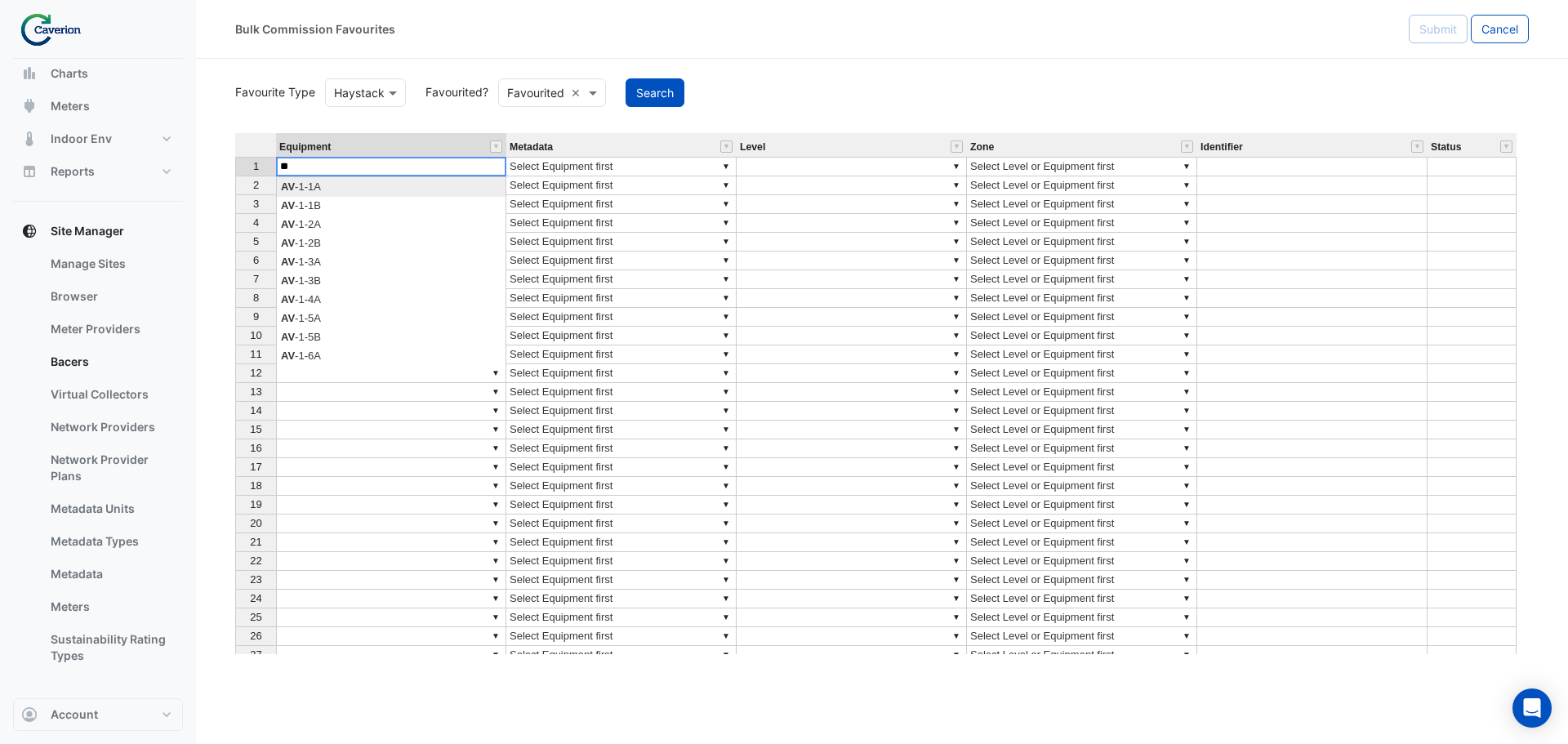 type on "*******" 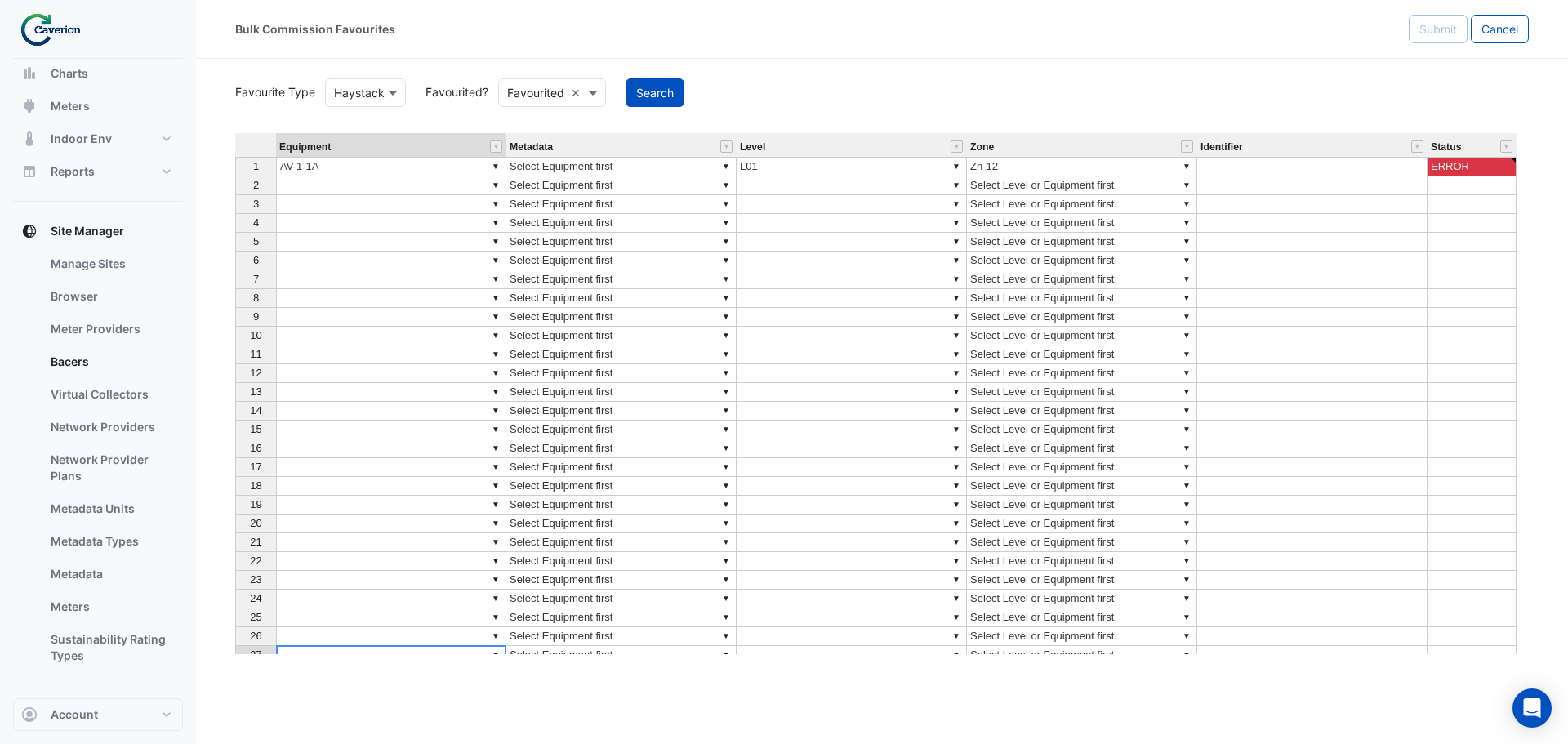 scroll, scrollTop: 11, scrollLeft: 0, axis: vertical 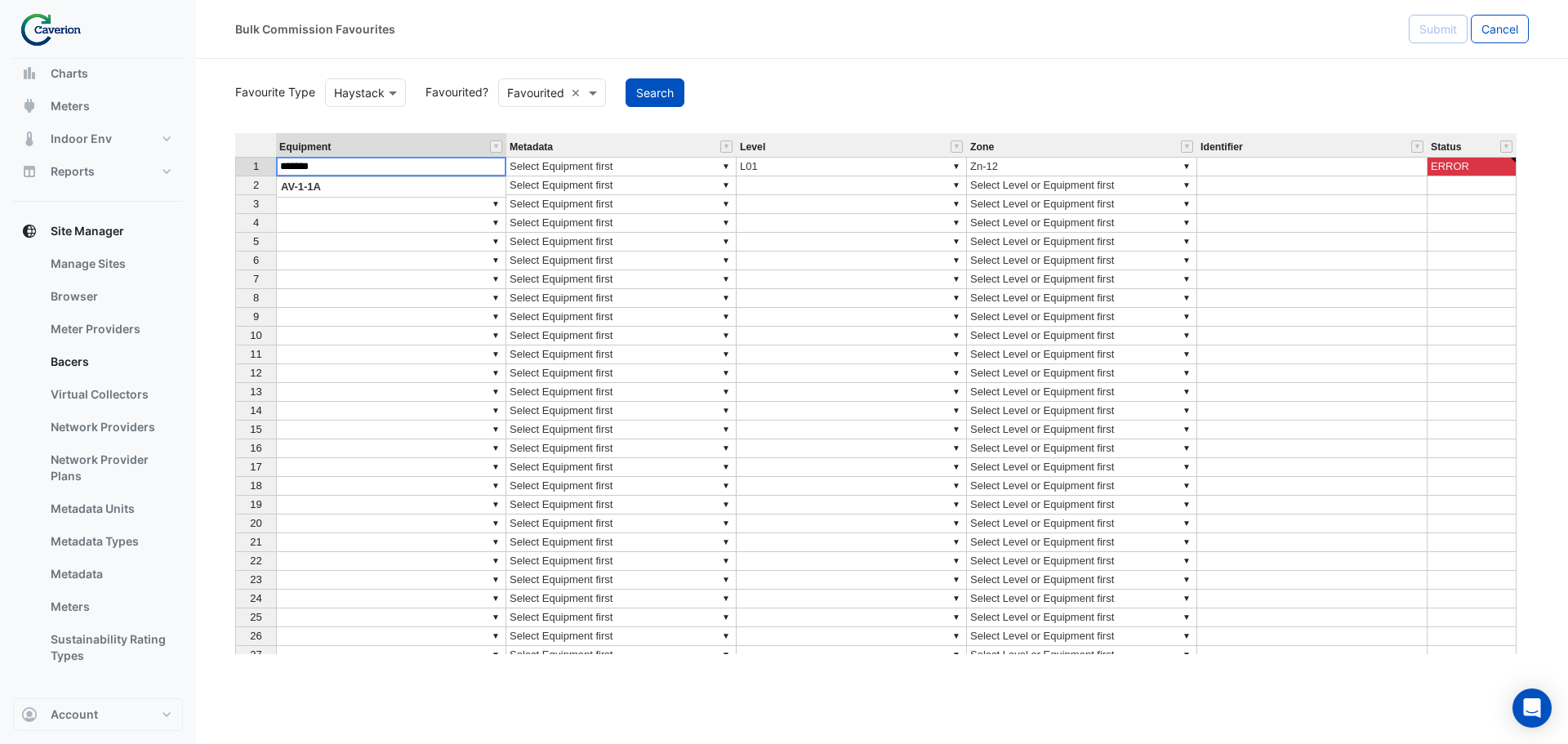 drag, startPoint x: 399, startPoint y: 169, endPoint x: 267, endPoint y: 167, distance: 132.01515 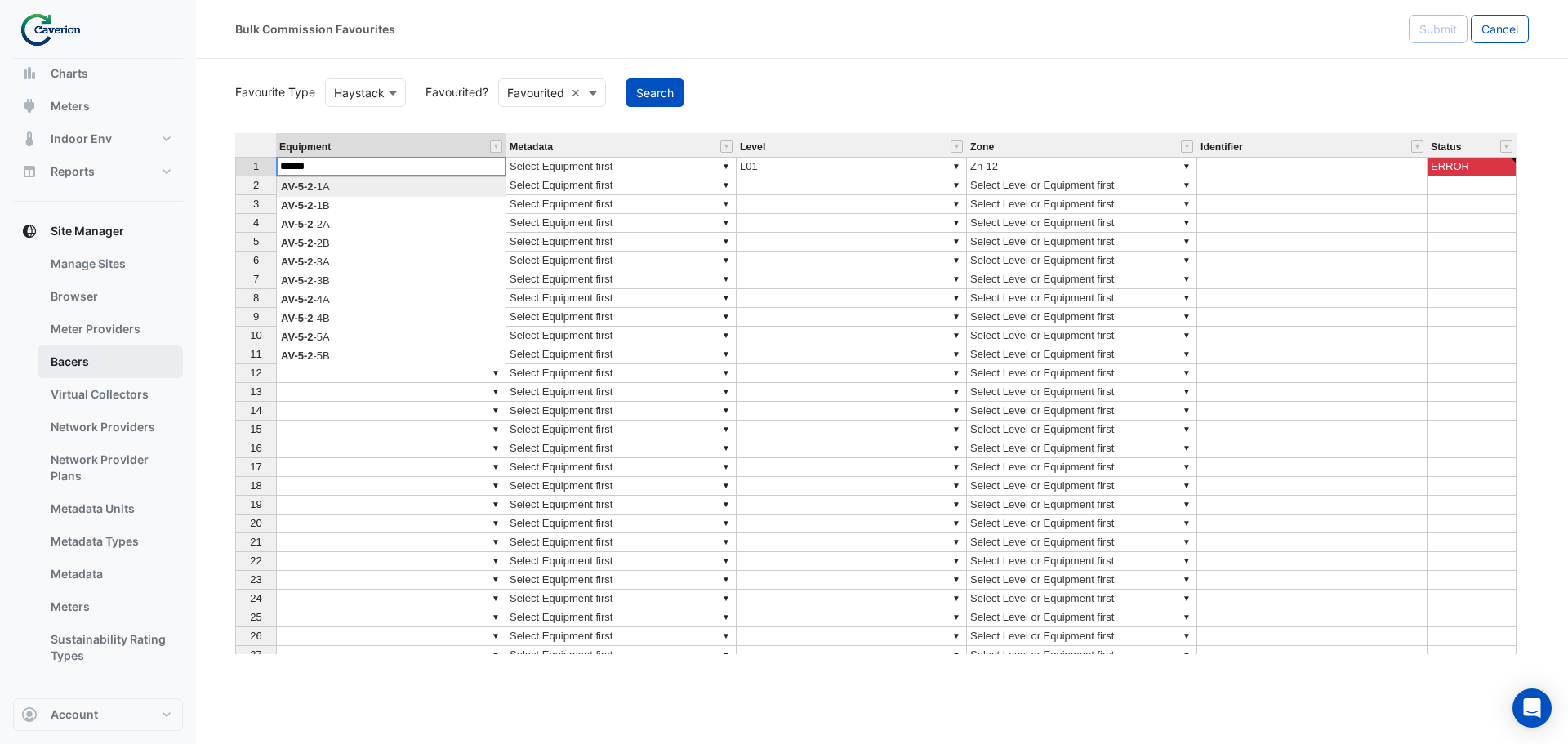 type on "*********" 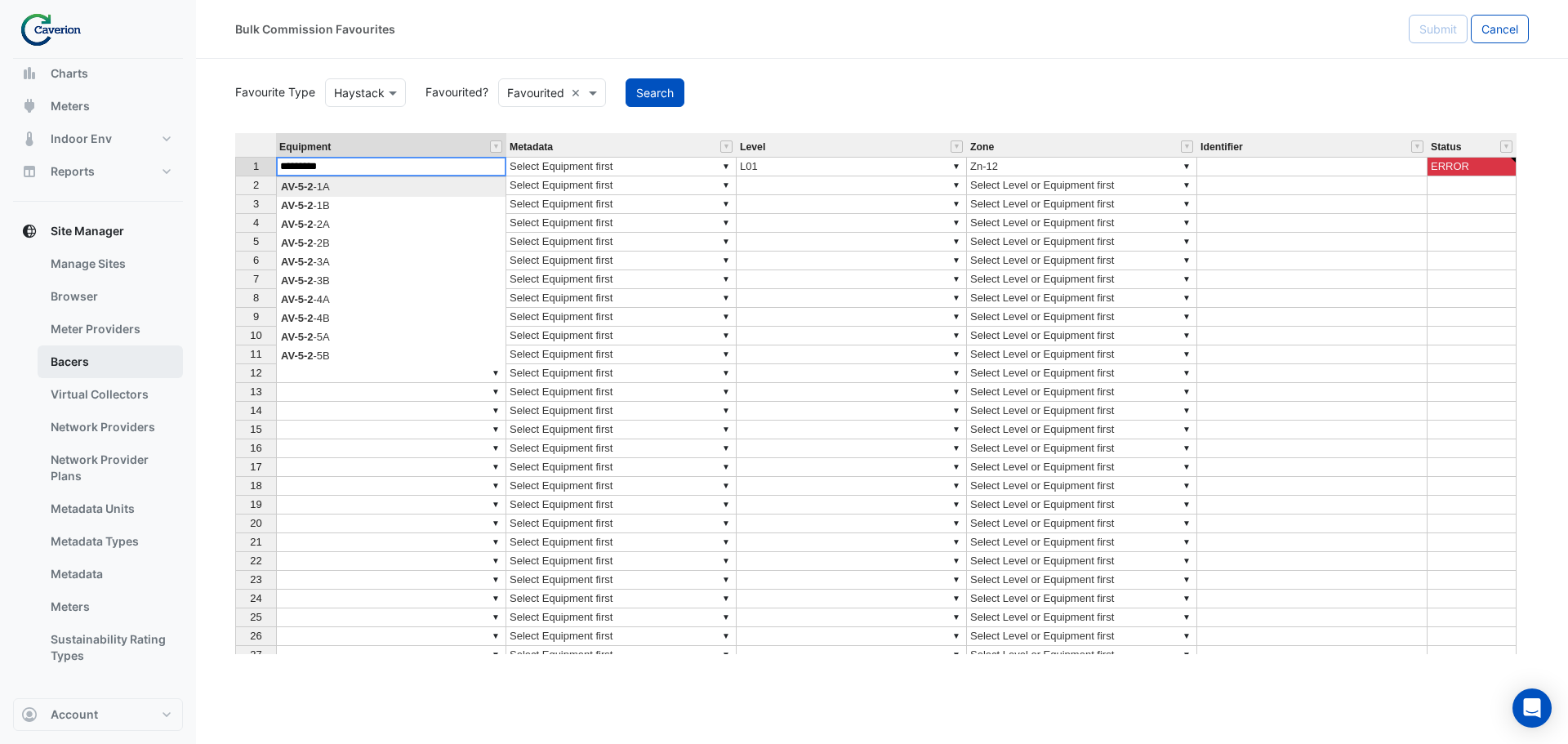 click on "Bacers" at bounding box center [110, 362] 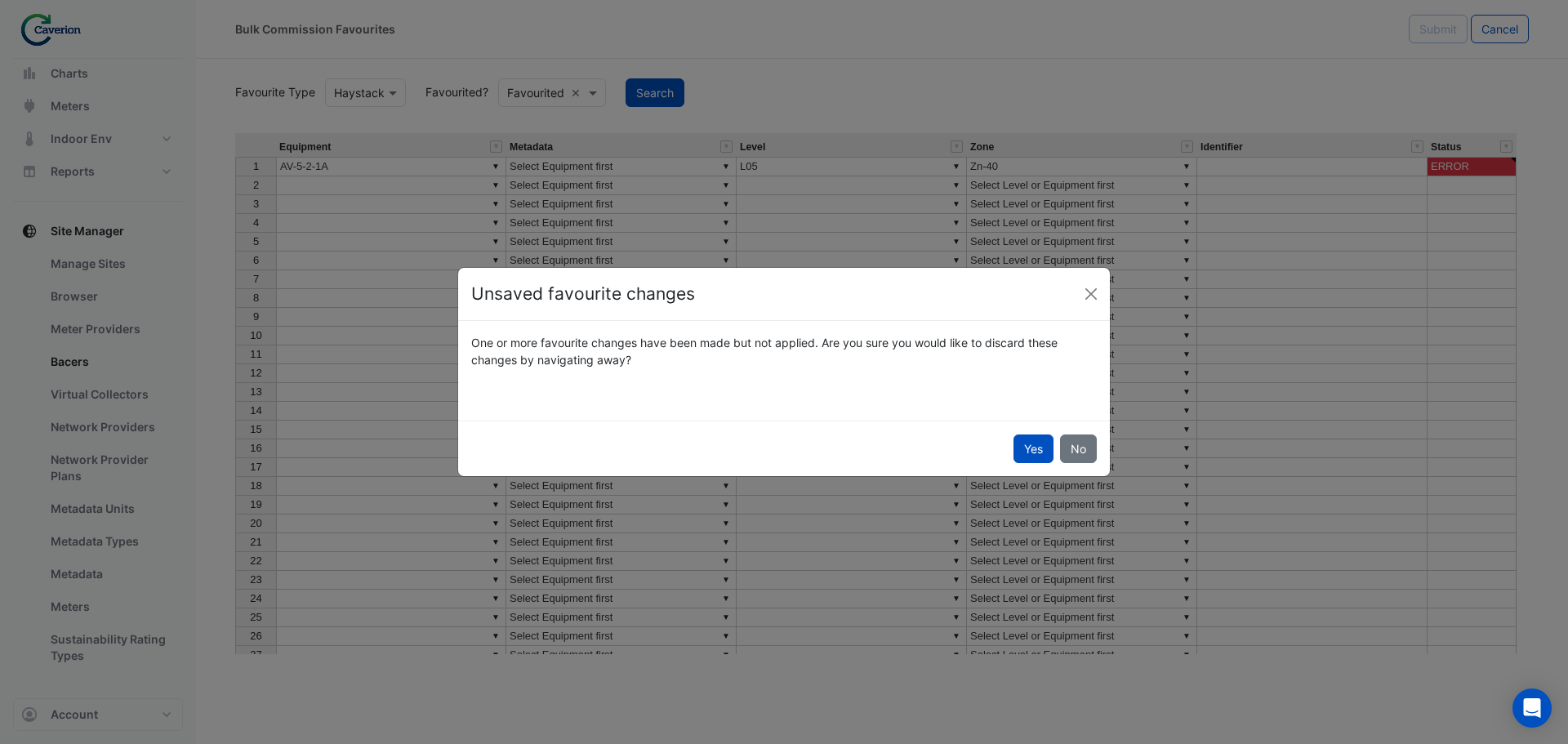 type 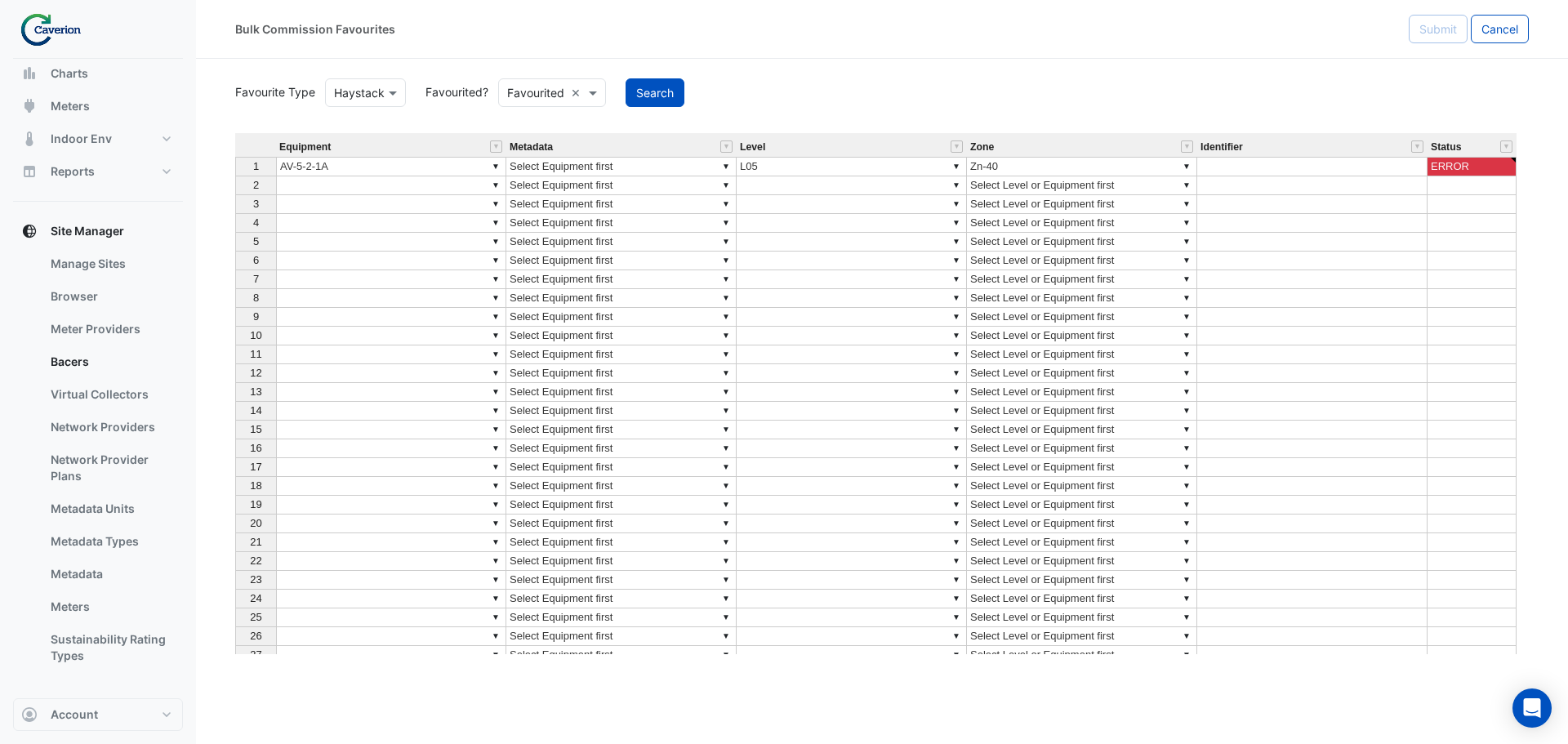 click at bounding box center [56, 29] 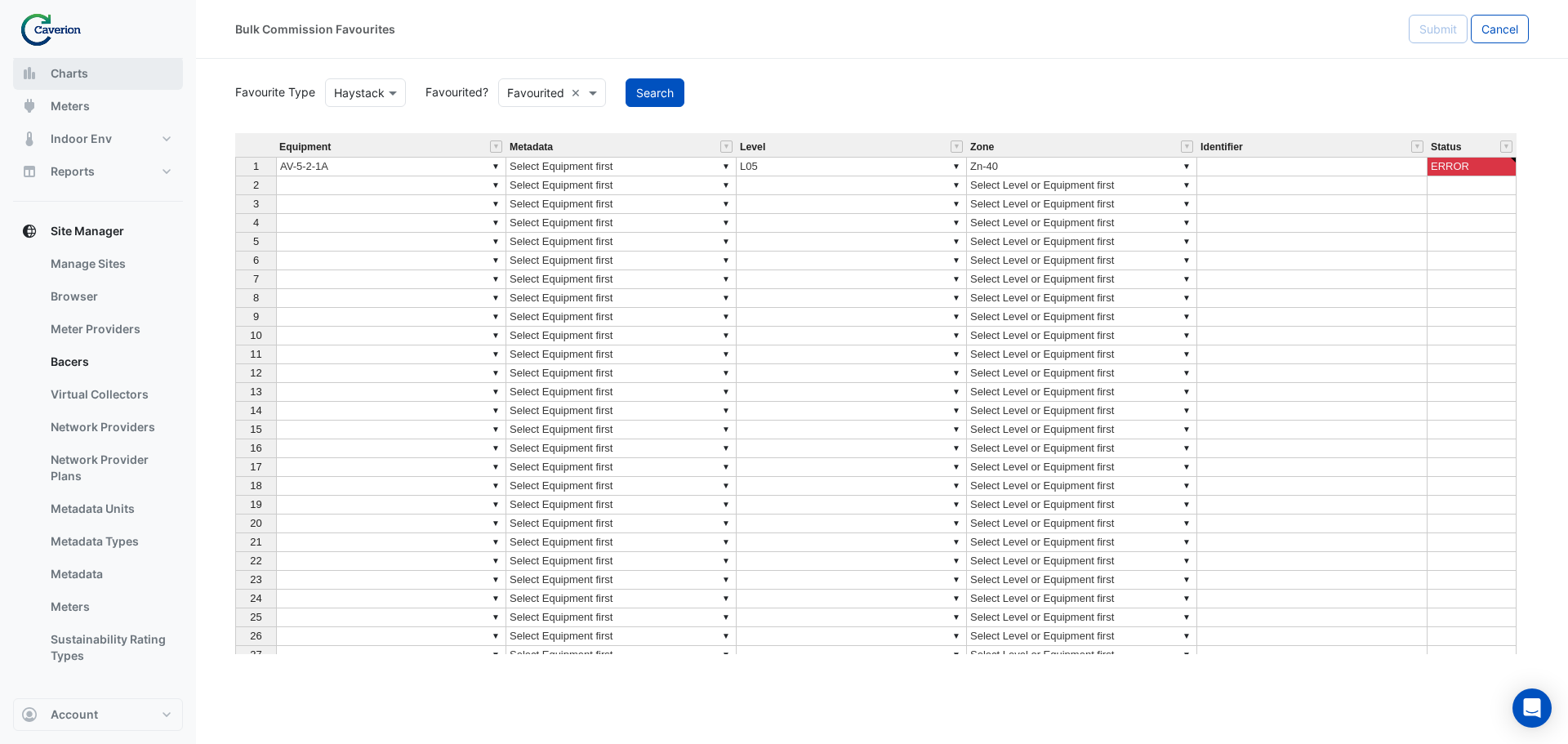 click on "Charts" at bounding box center [69, 74] 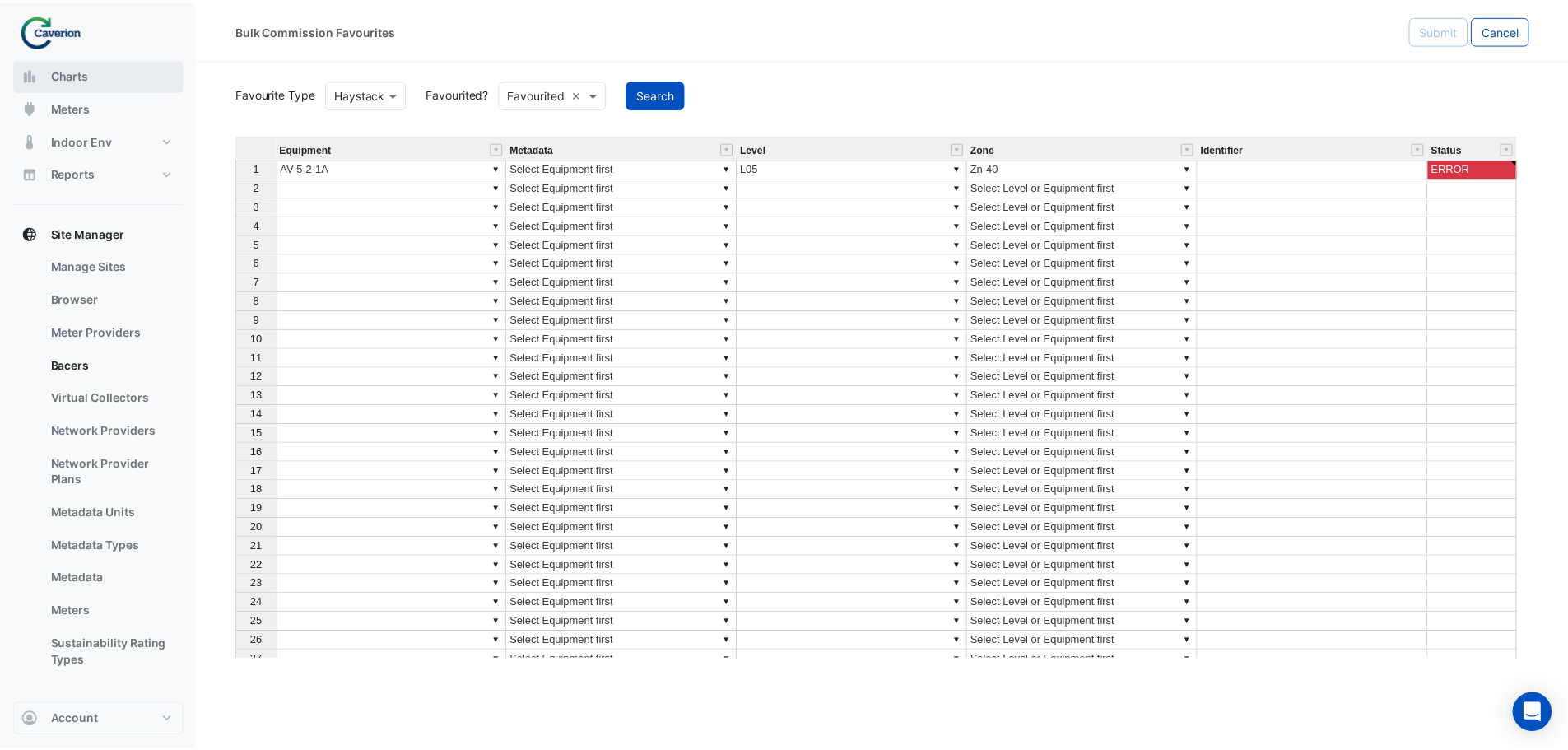 scroll, scrollTop: 0, scrollLeft: 0, axis: both 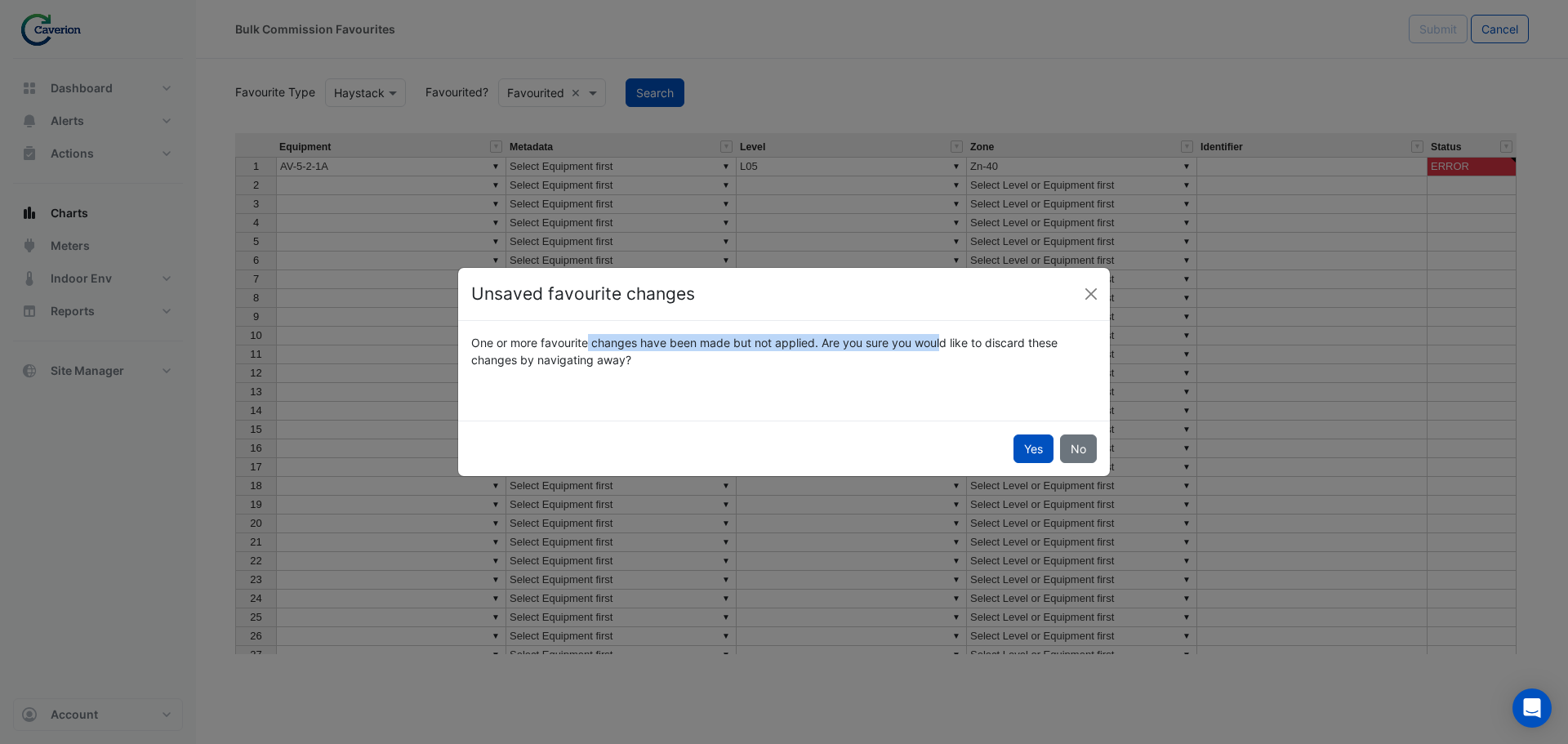 drag, startPoint x: 530, startPoint y: 343, endPoint x: 880, endPoint y: 348, distance: 350.03571 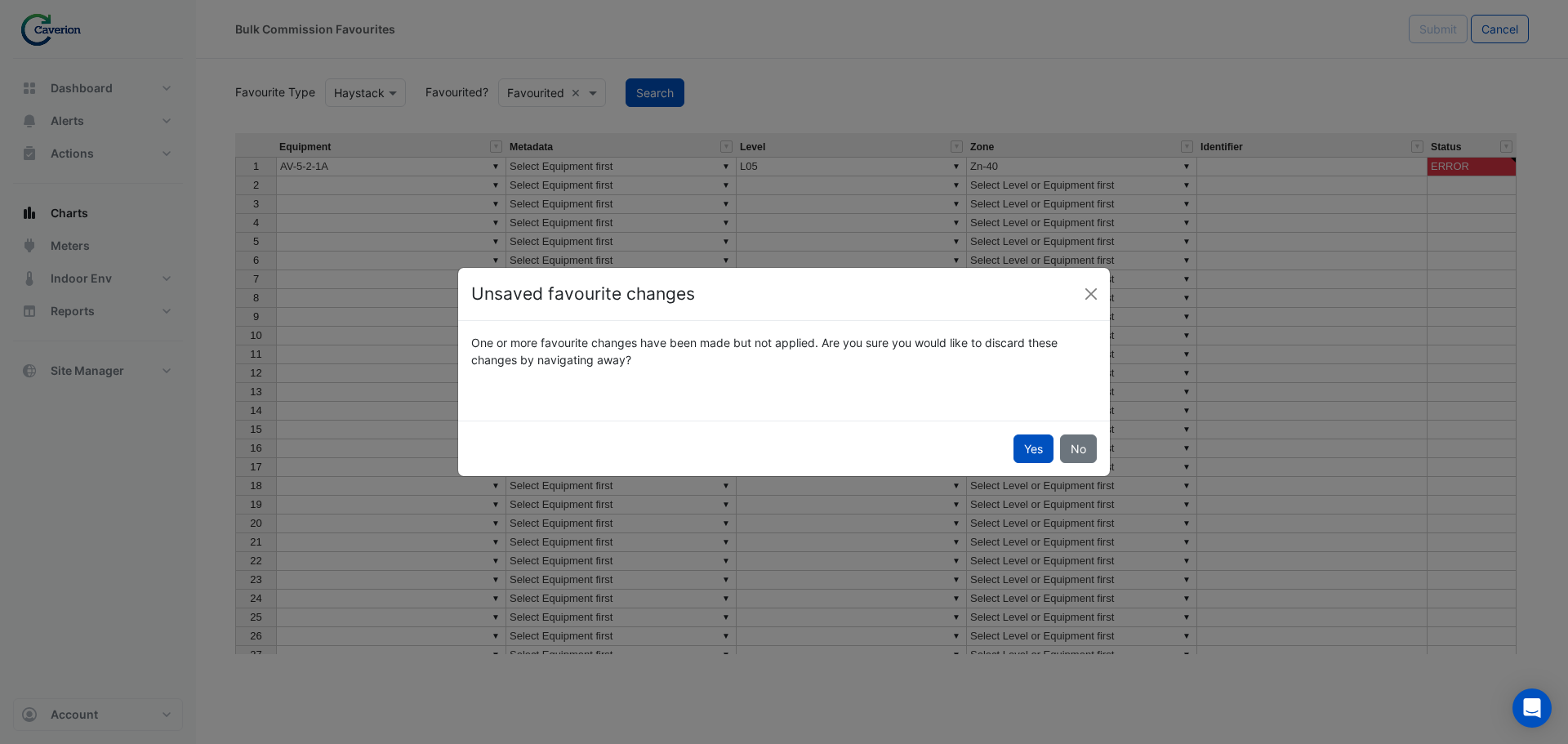 drag, startPoint x: 768, startPoint y: 349, endPoint x: 945, endPoint y: 352, distance: 177.02542 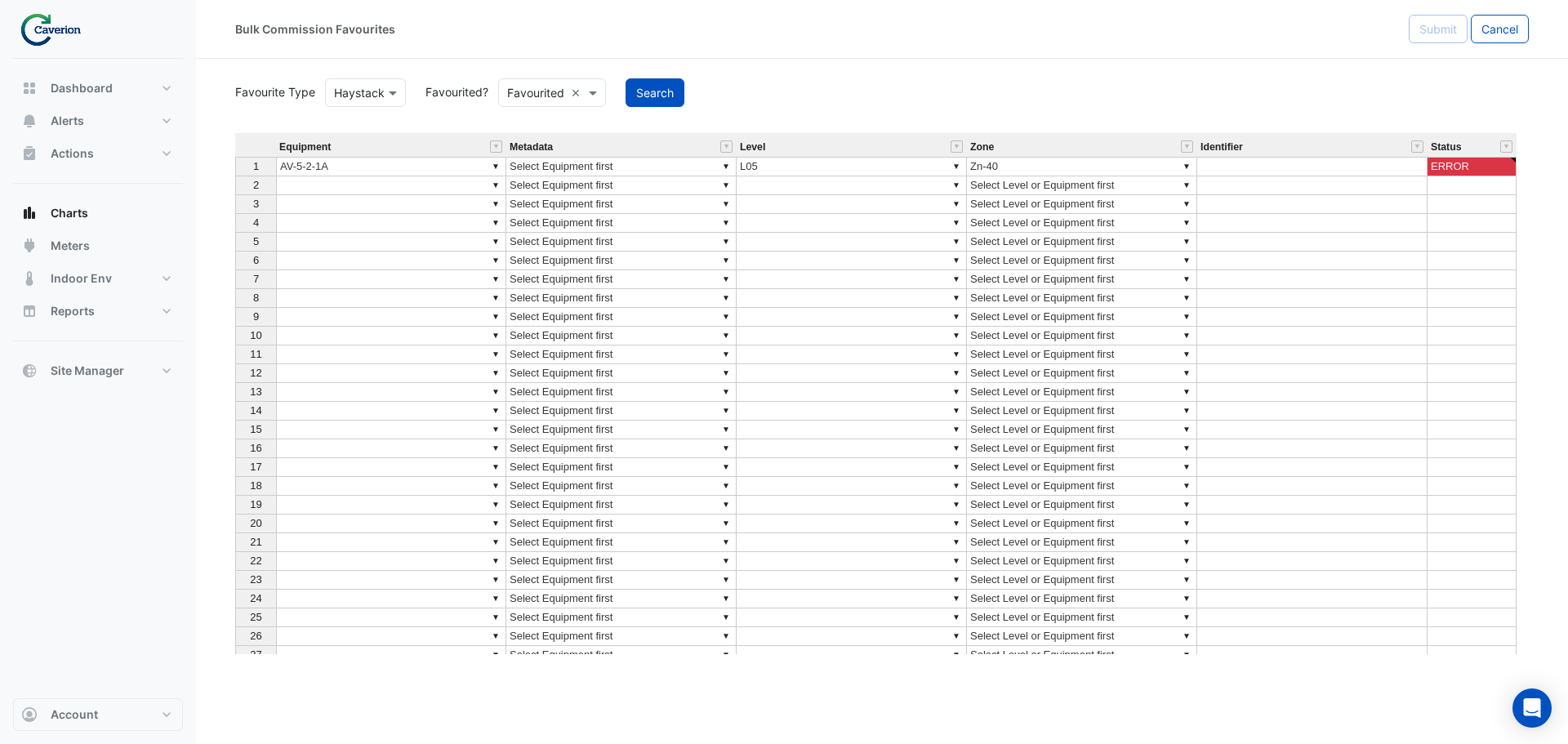 type 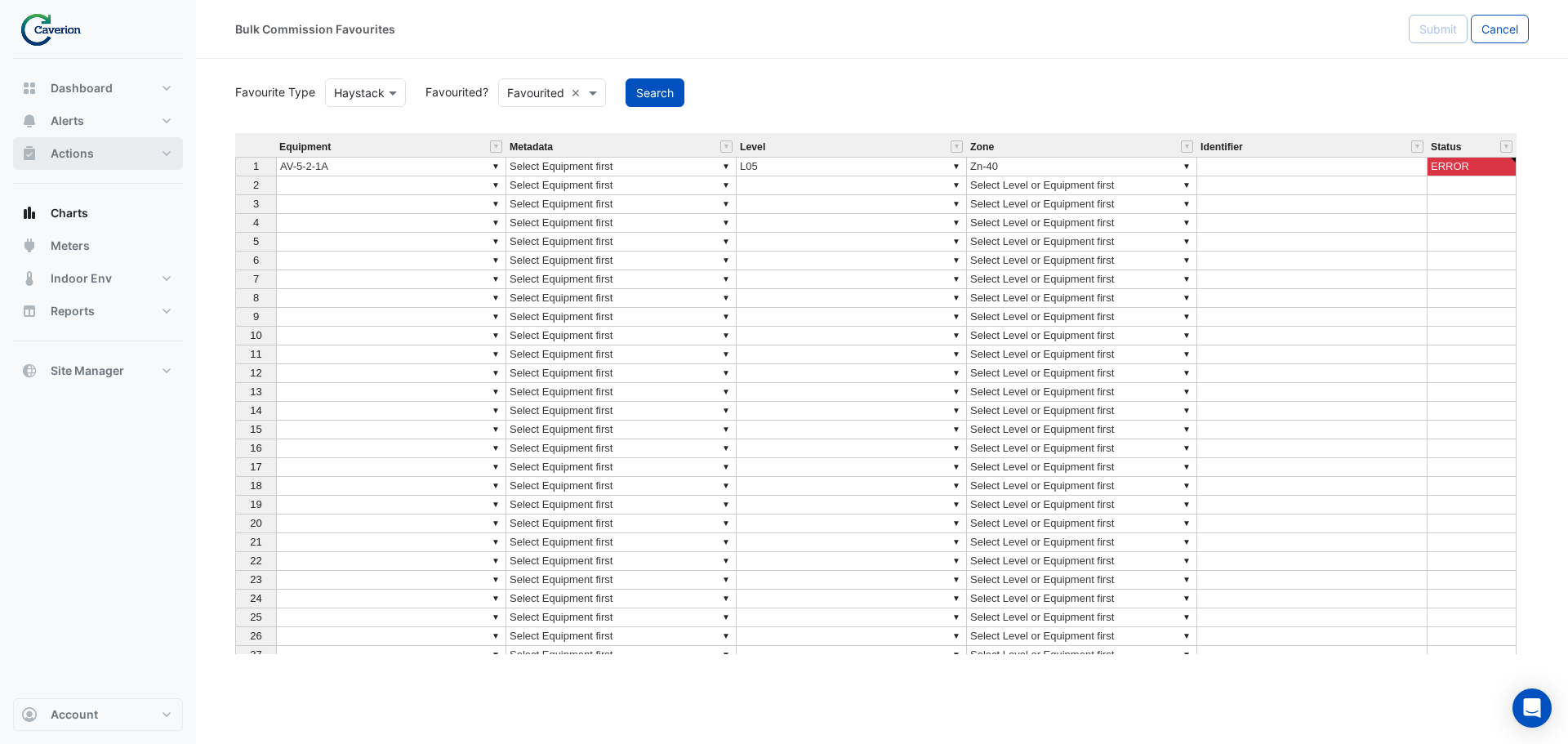 click on "Actions" at bounding box center (72, 154) 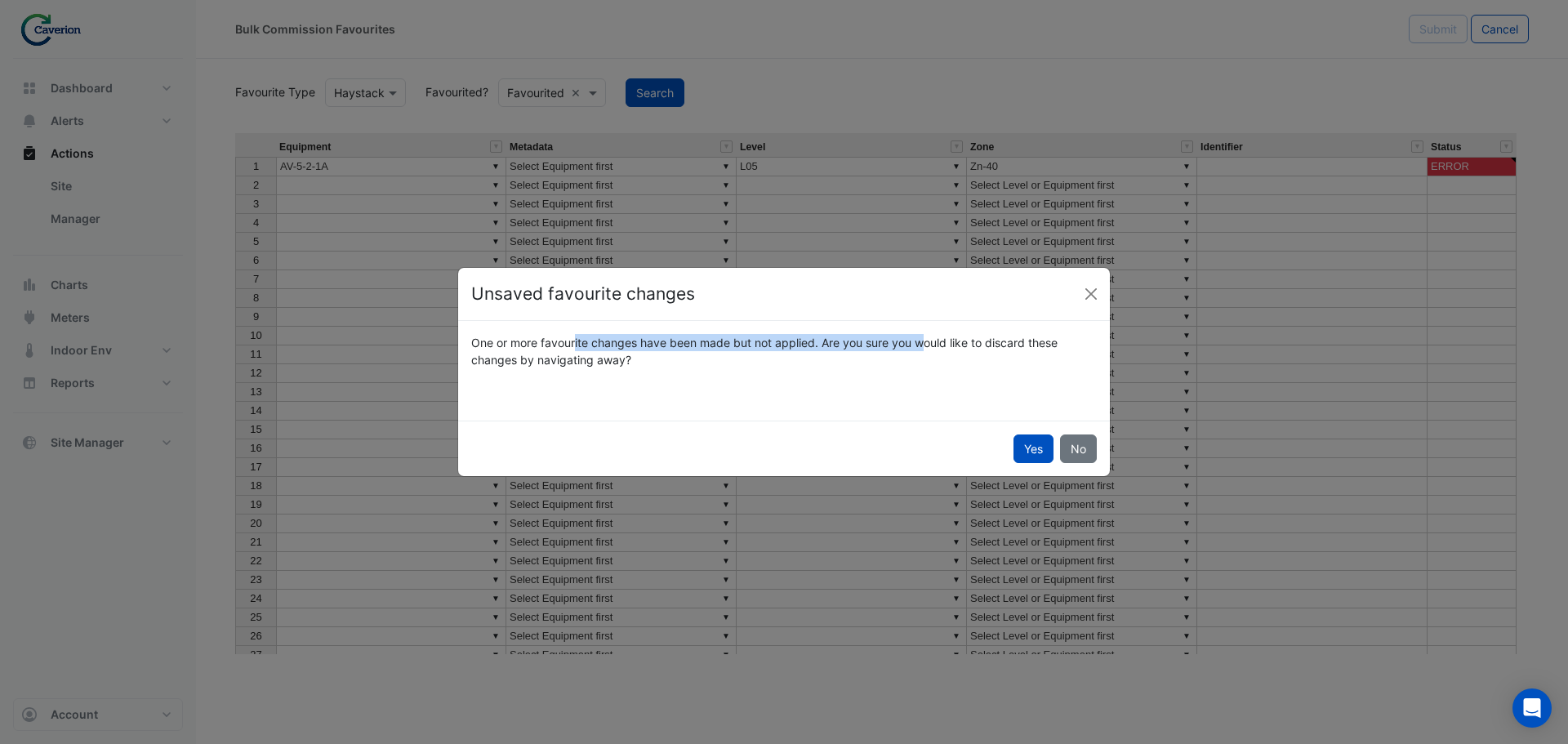 drag, startPoint x: 537, startPoint y: 350, endPoint x: 862, endPoint y: 348, distance: 325.0062 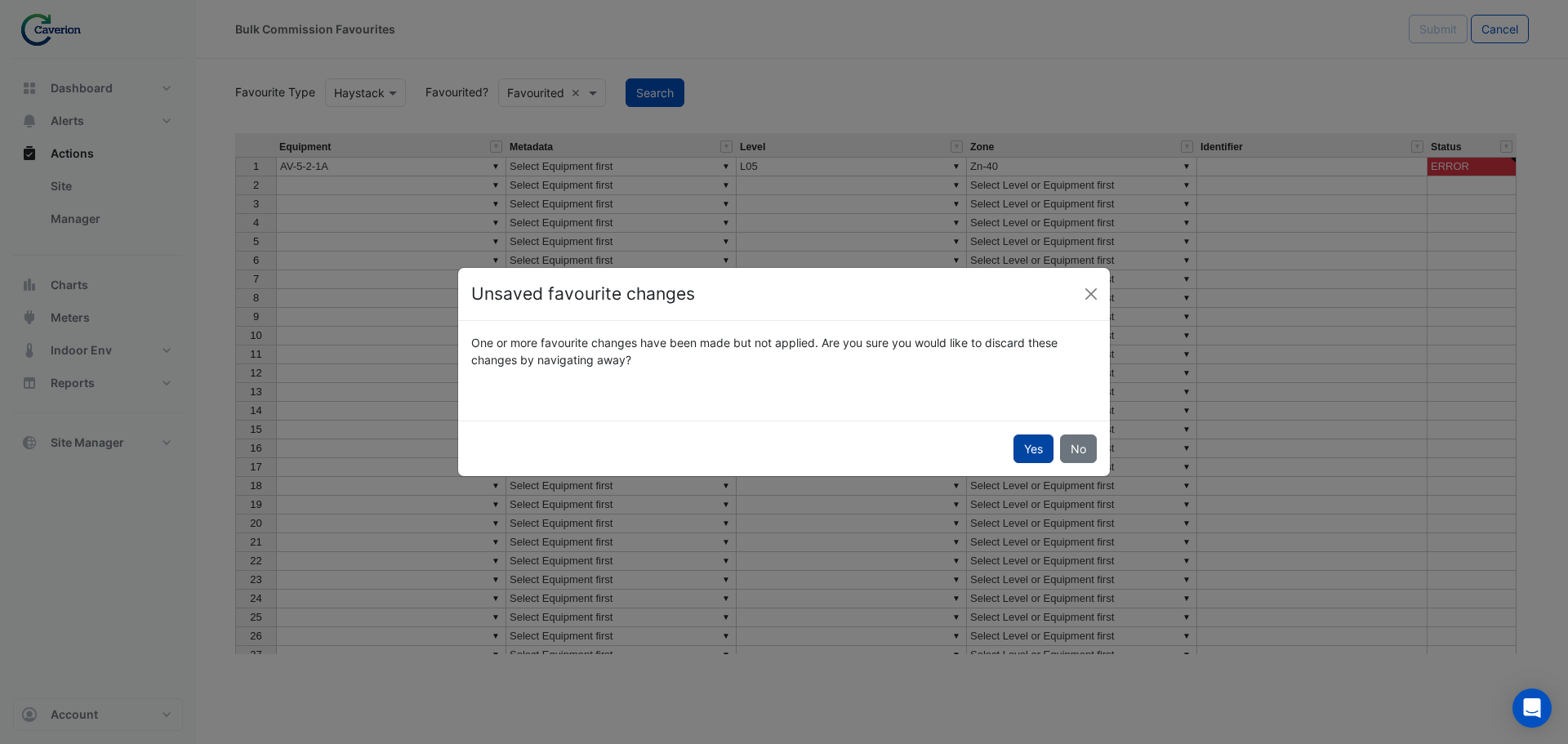 click on "Yes" 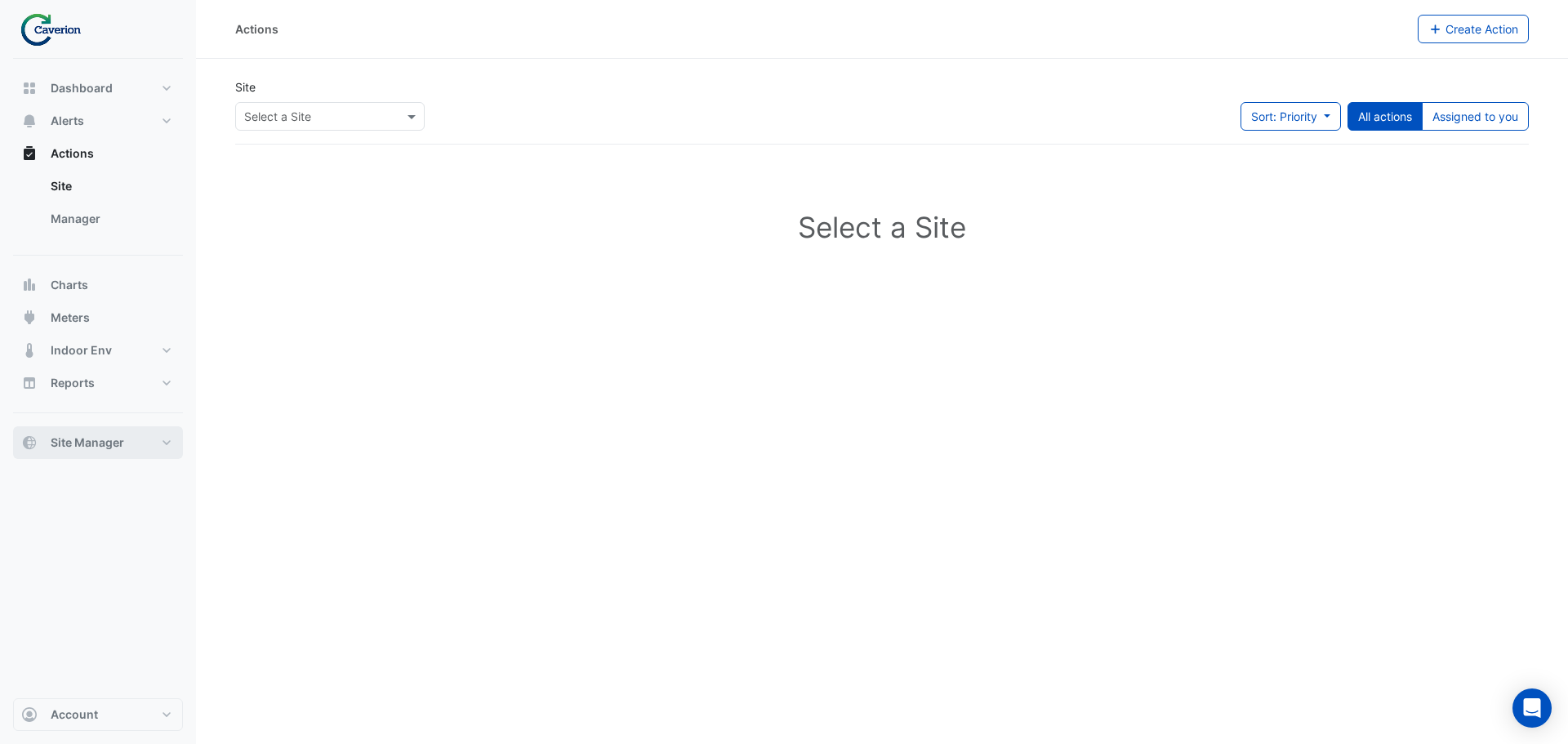 click on "Site Manager" at bounding box center [98, 443] 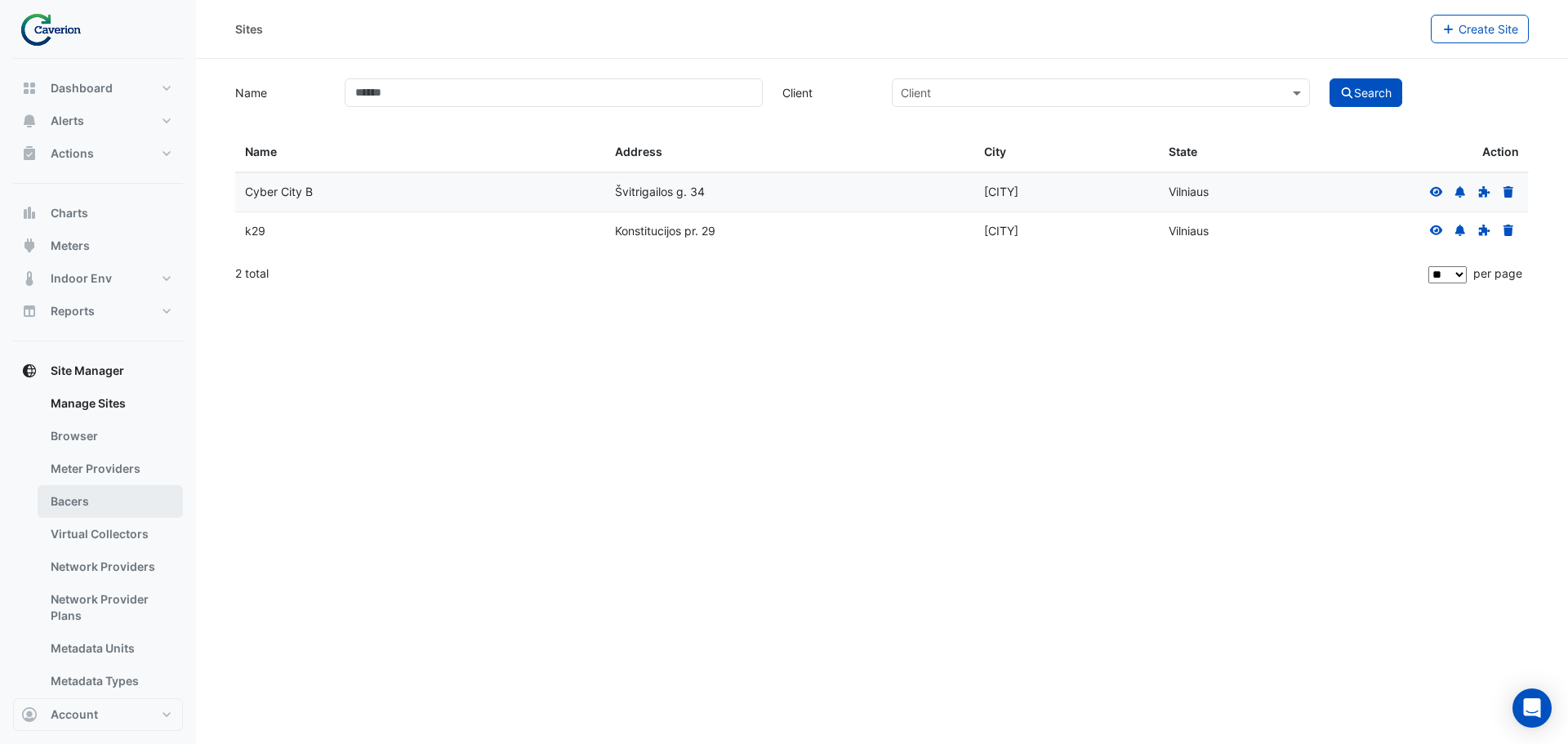 click on "Bacers" at bounding box center (110, 501) 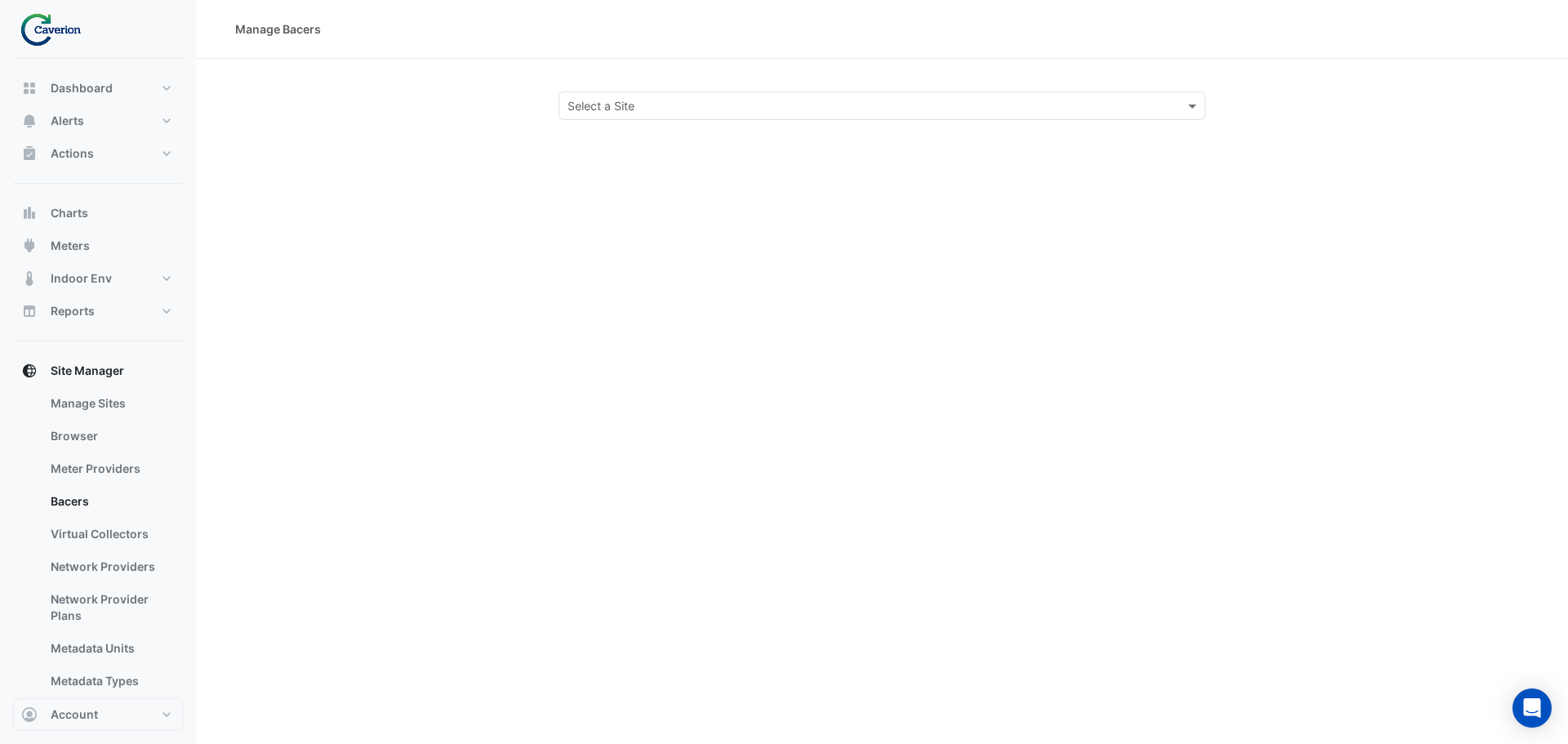 click on "Manage Bacers
Select a Site" 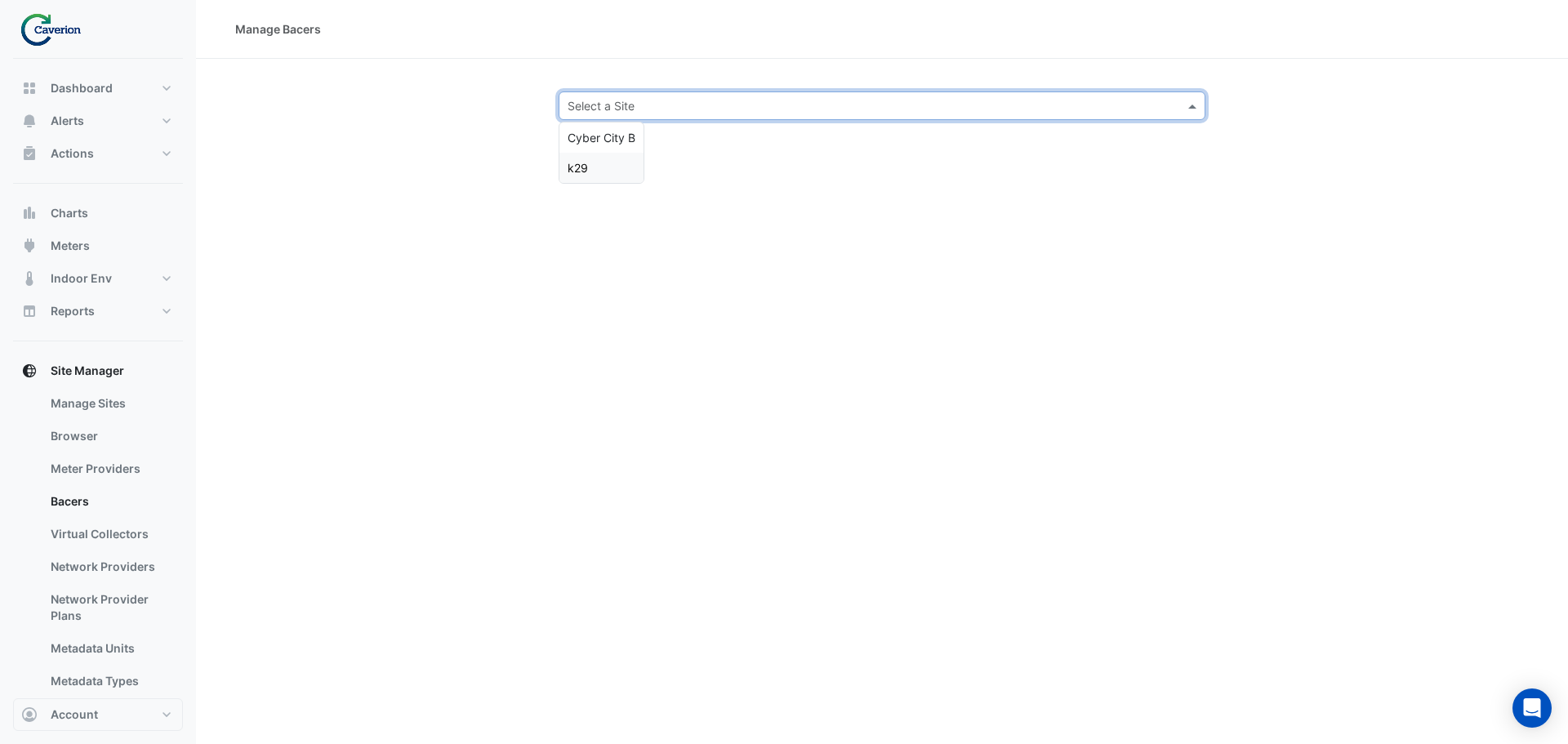 click on "k29" at bounding box center (601, 167) 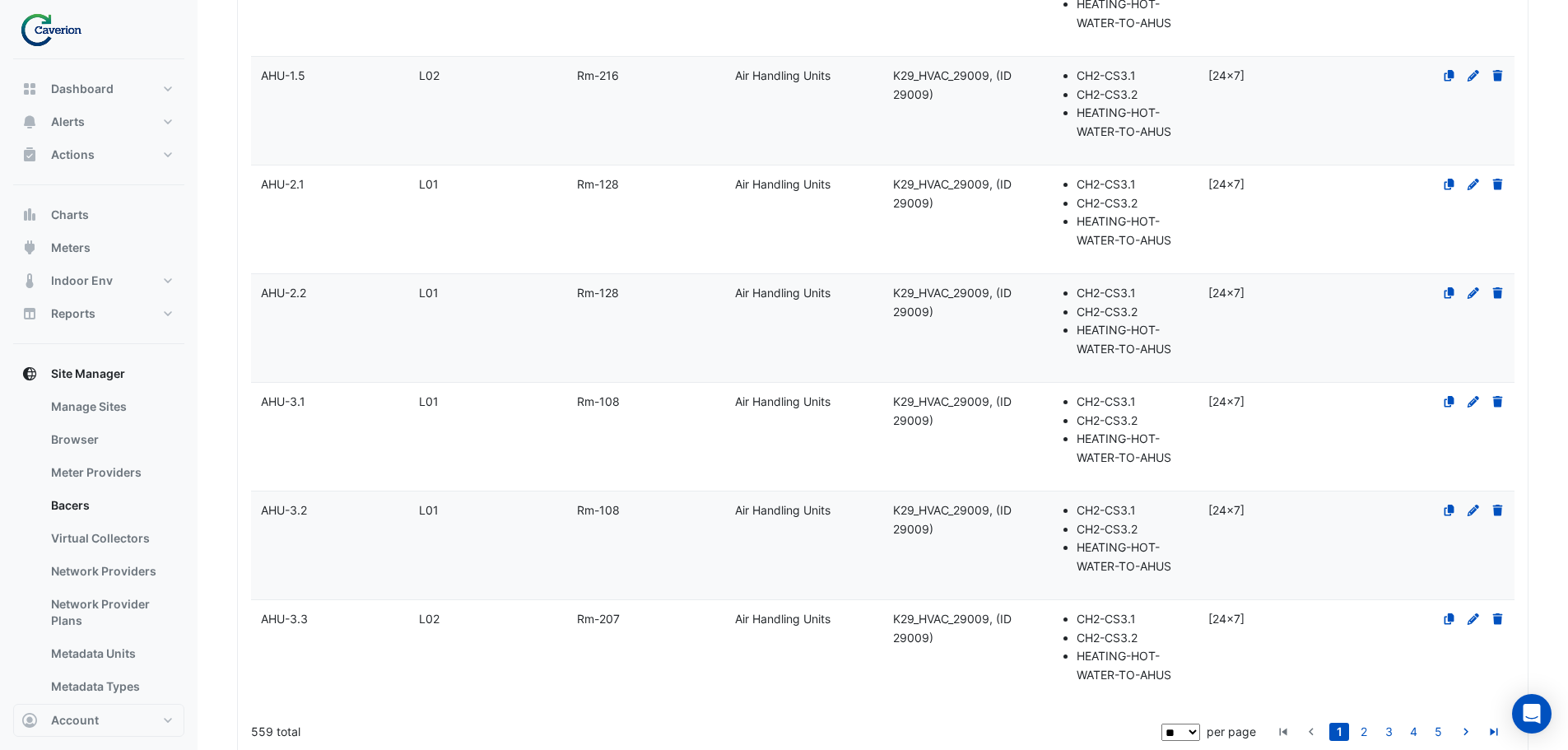 scroll, scrollTop: 1088, scrollLeft: 0, axis: vertical 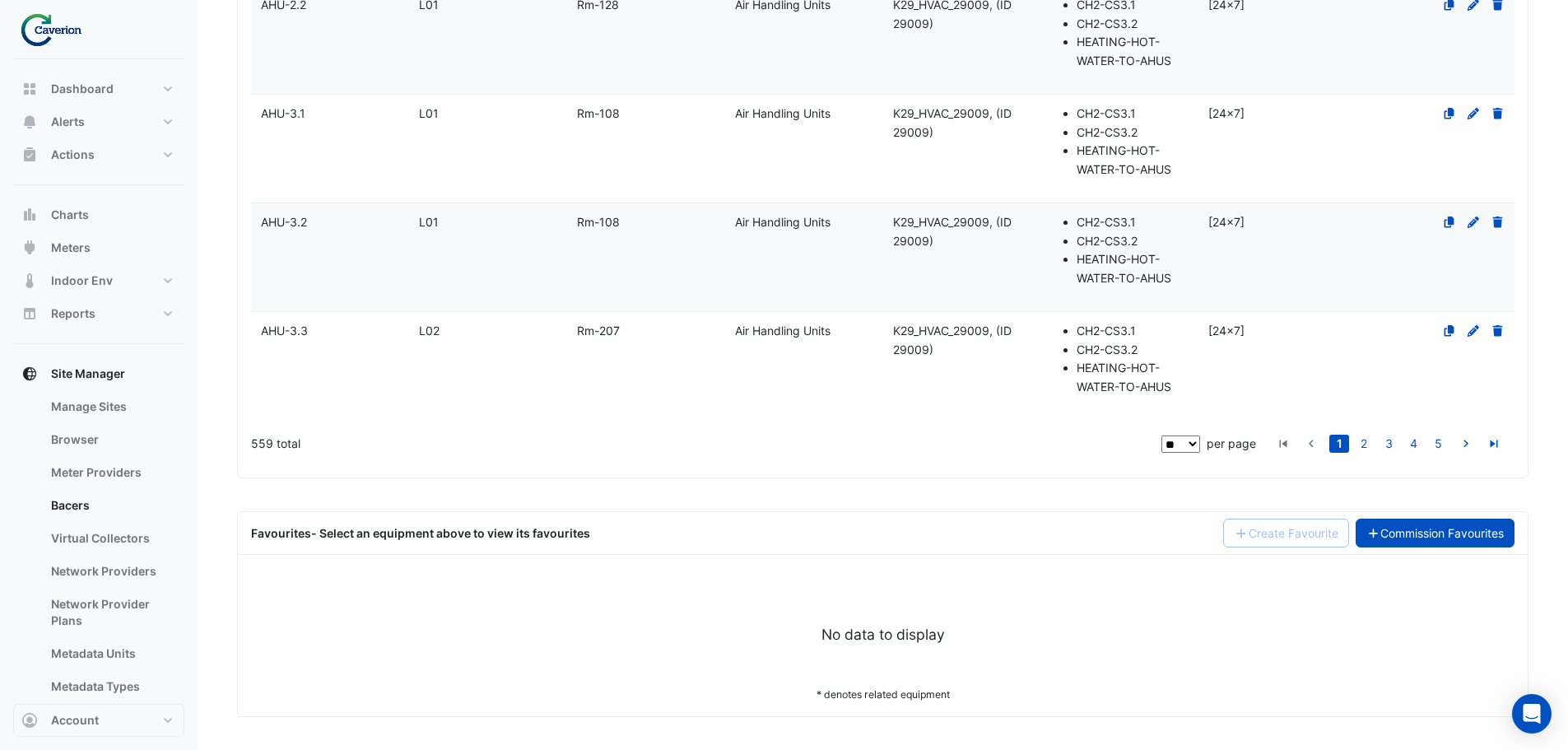 click on "Commission Favourites" 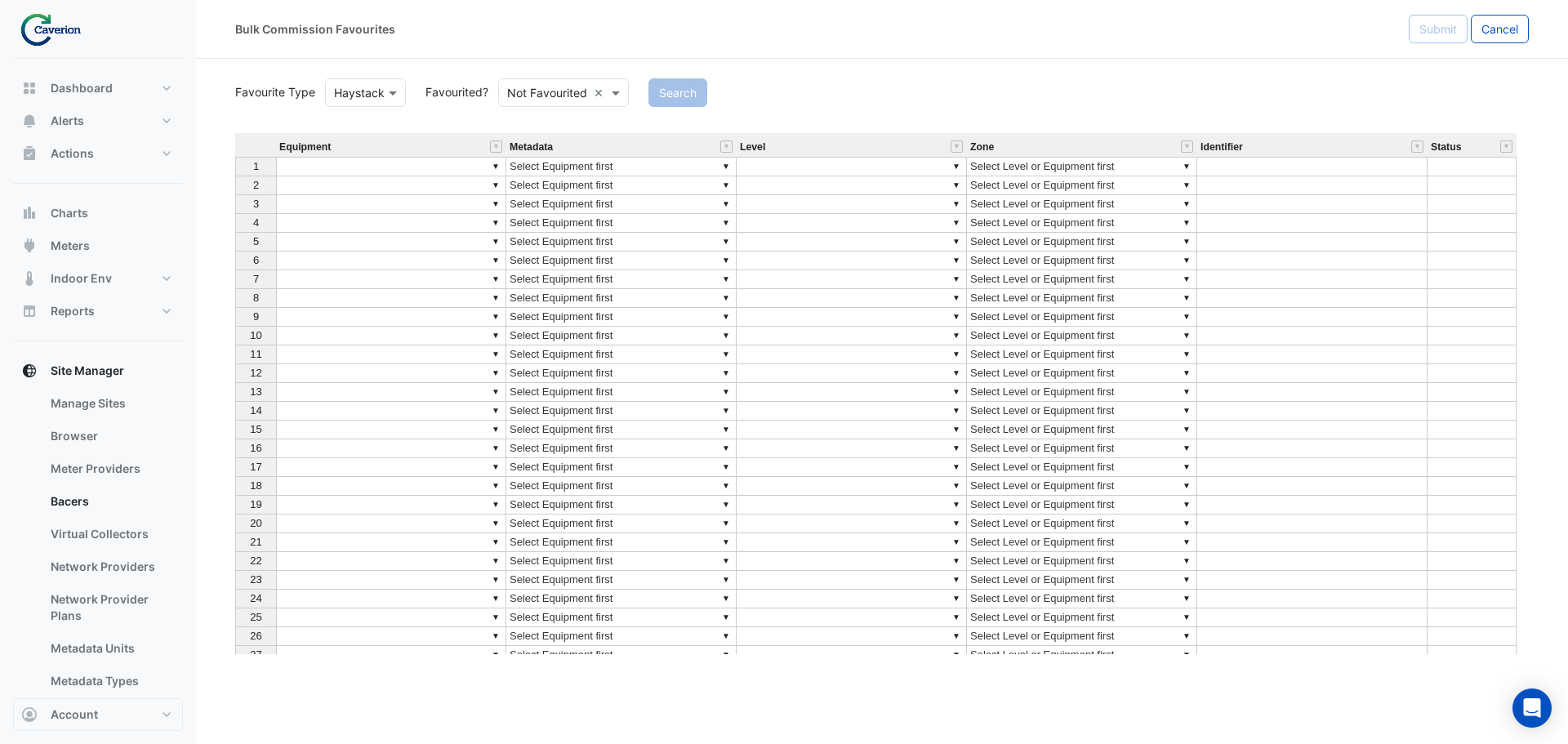click on "Bulk Commission Favourites
Submit
Cancel" 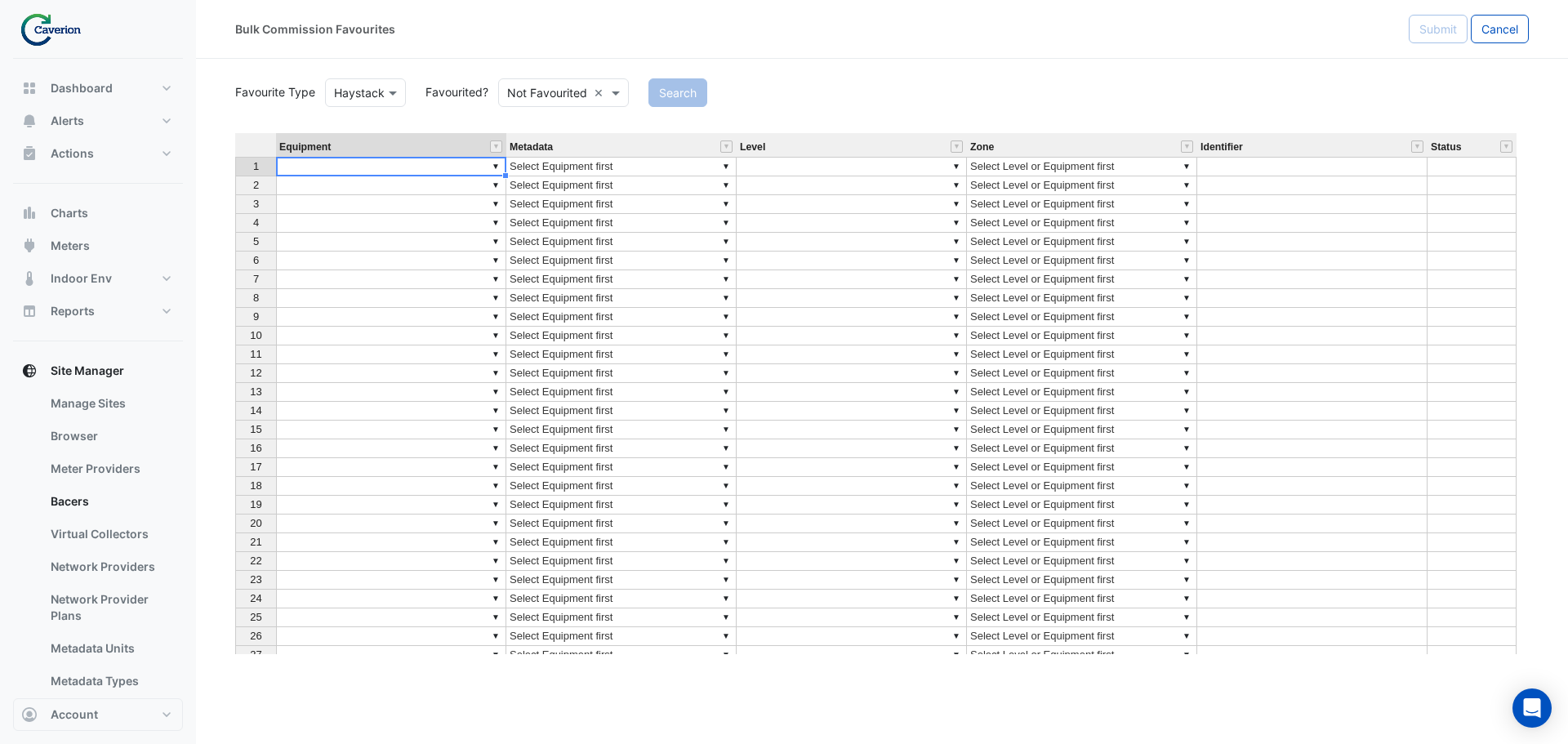 click on "▼" at bounding box center (391, 167) 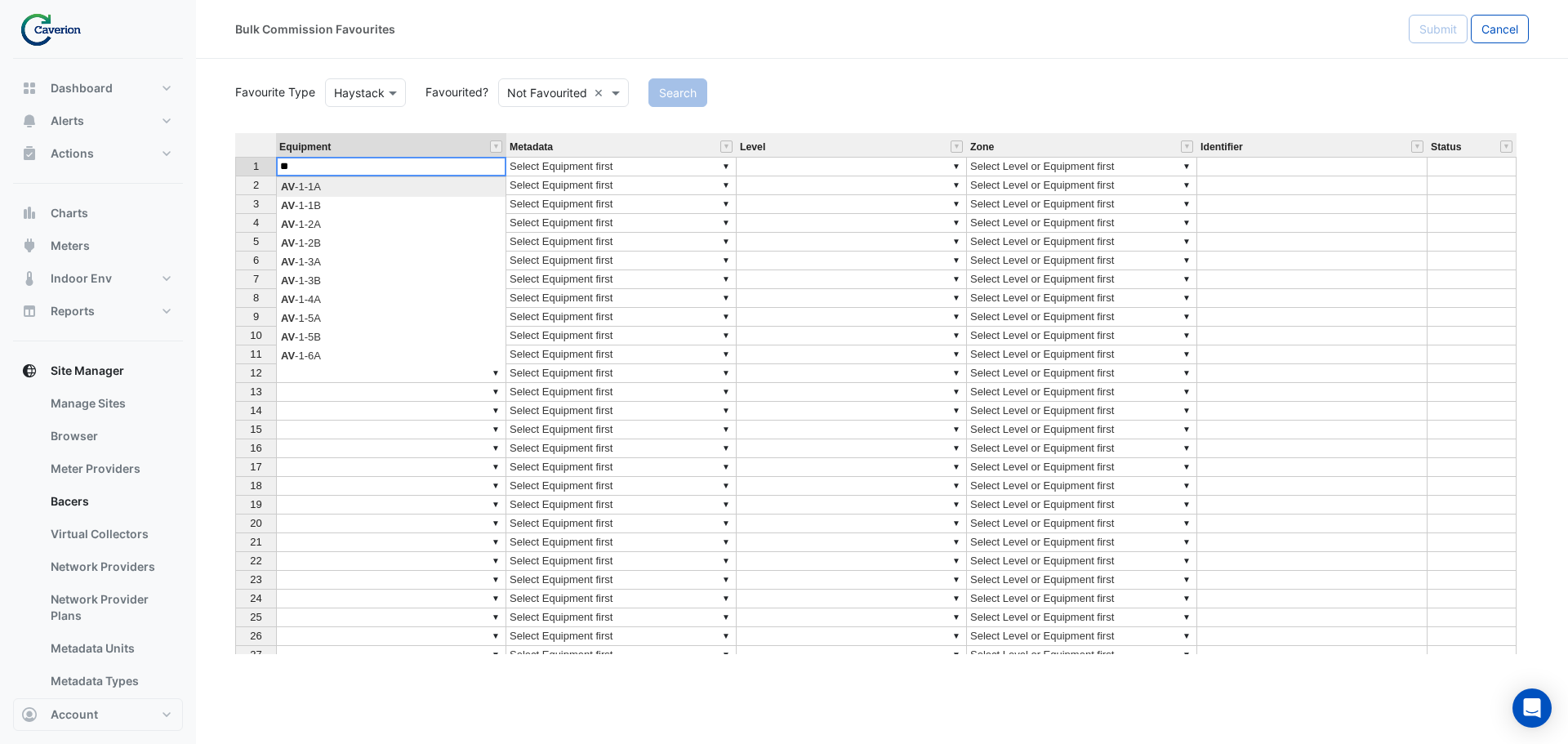 type on "*******" 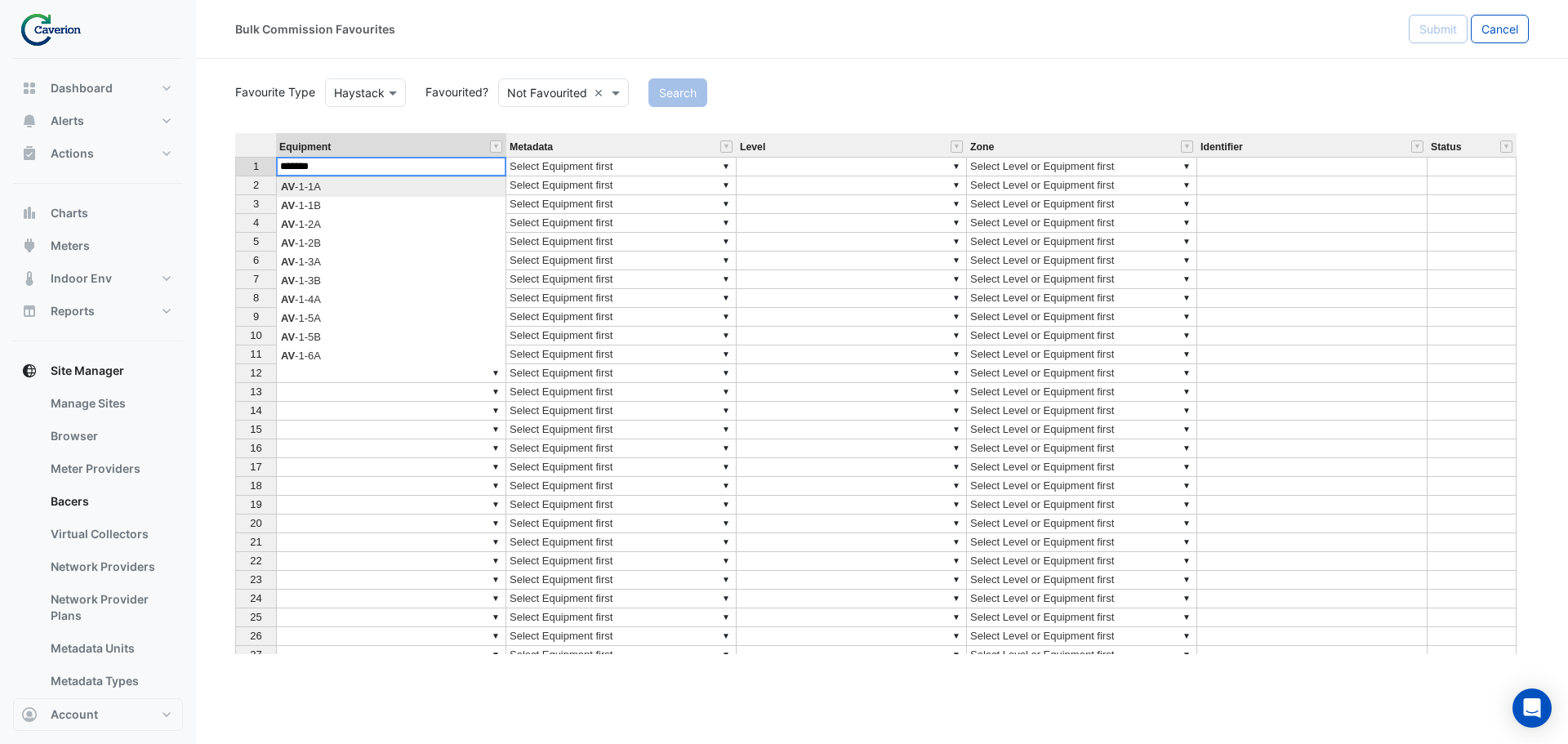click on "Favourite Type
Favourite Type
Haystack
Favourited?
Either
Not Favourited
×
Search
Equipment Metadata Level Zone Identifier Status 1 ▼ ▼ Select Equipment first ▼ ▼ Select Level or Equipment first 2 ▼ ▼ Select Equipment first ▼ ▼ Select Level or Equipment first 3 ▼ ▼ Select Equipment first ▼ ▼ Select Level or Equipment first 4 ▼ ▼ Select Equipment first ▼ ▼ Select Level or Equipment first 5 ▼ ▼ Select Equipment first ▼ ▼ Select Level or Equipment first 6 ▼ ▼ Select Equipment first ▼ ▼ Select Level or Equipment first 7 ▼ ▼ Select Equipment first ▼ ▼ Select Level or Equipment first 8 ▼ ▼ Select Equipment first ▼ ▼ 9 ▼ ▼ ▼ ▼ 10 11" 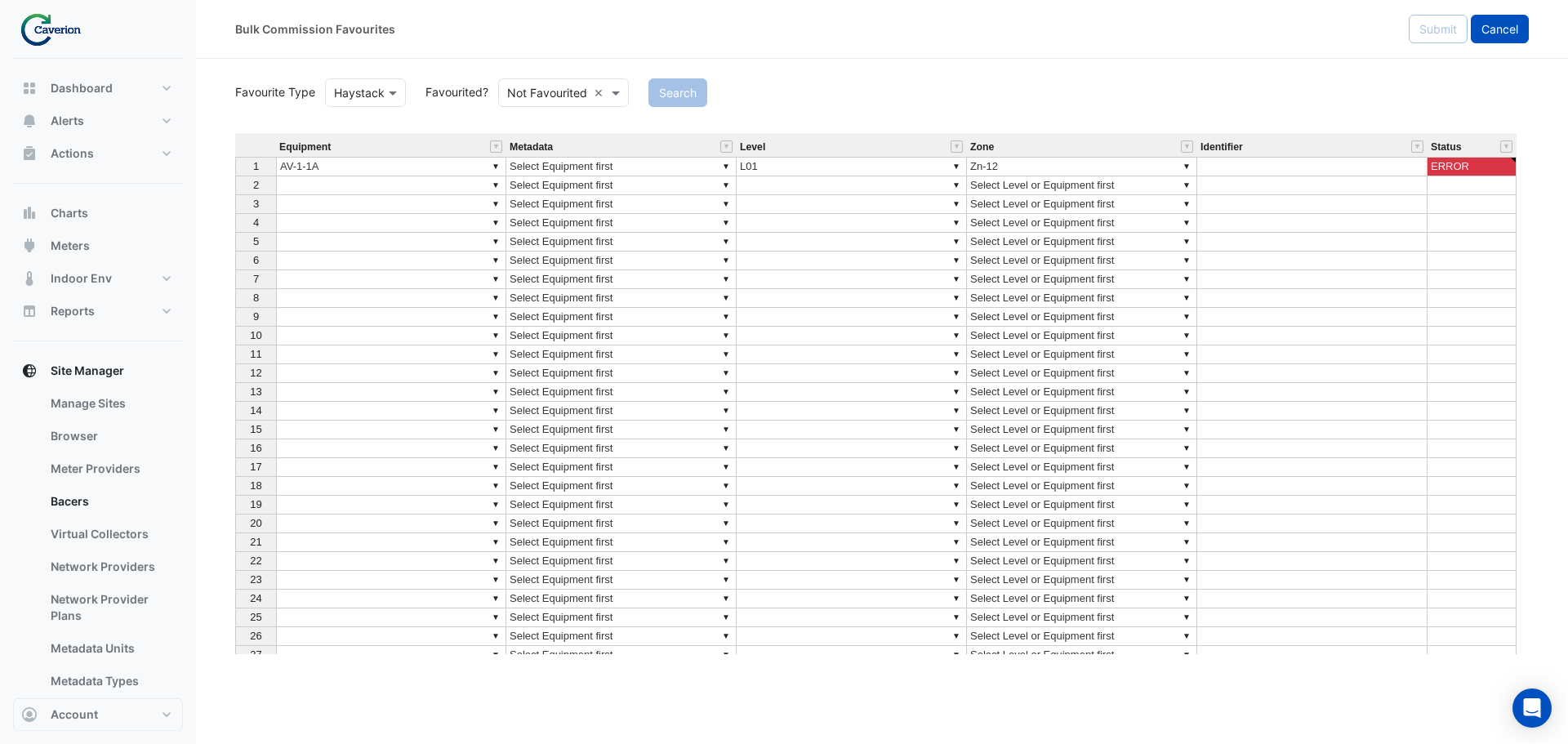 click on "Cancel" 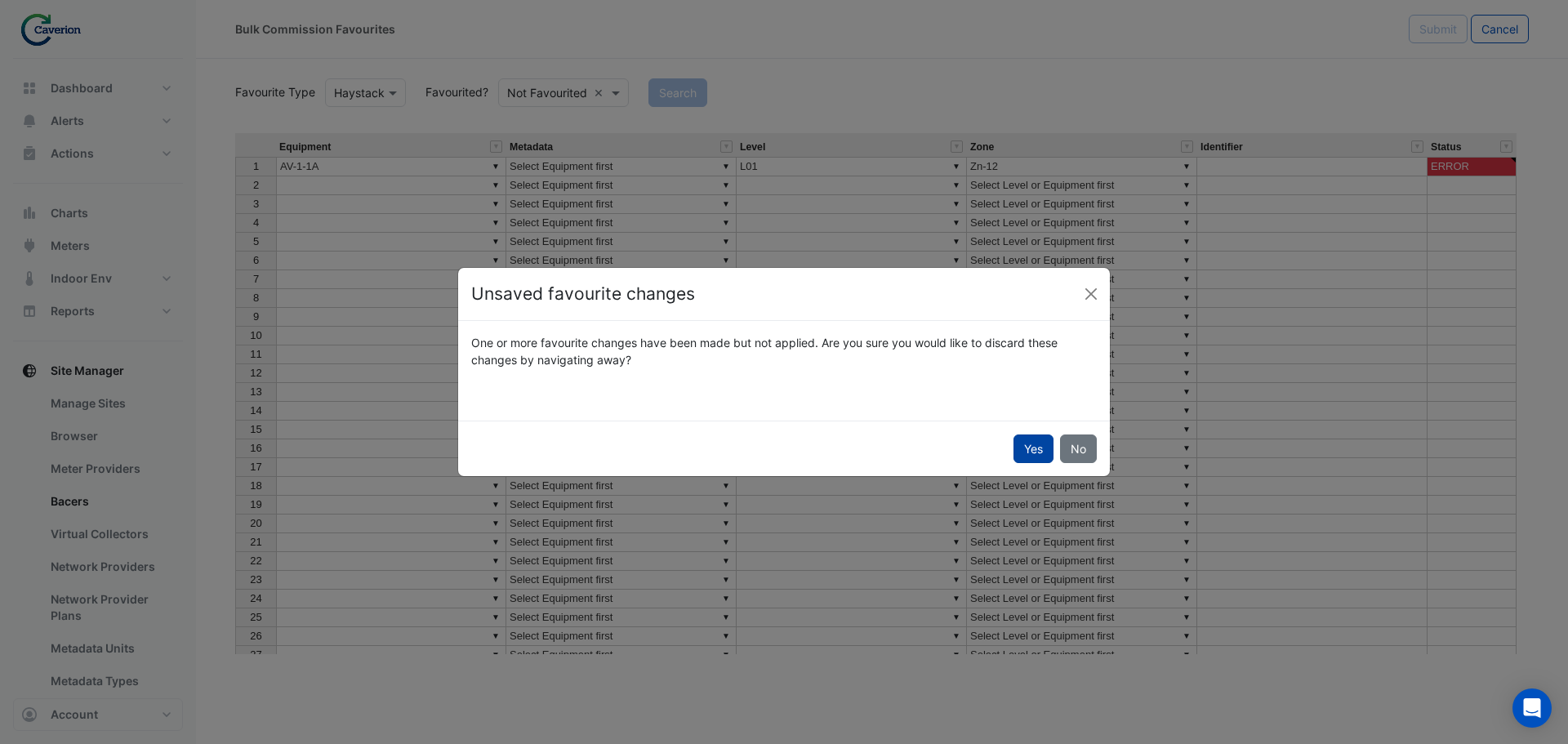 click on "Yes" 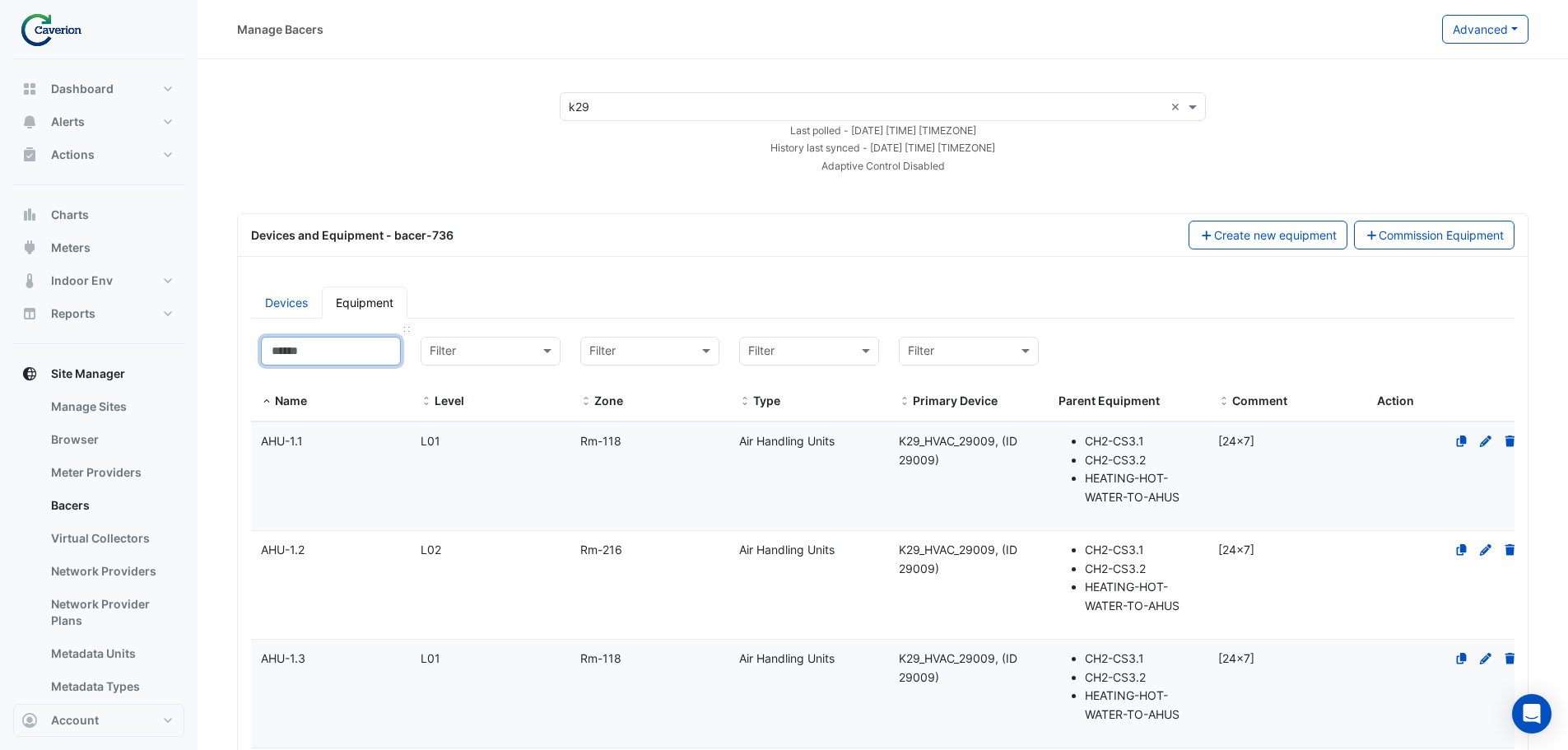 click at bounding box center (331, 351) 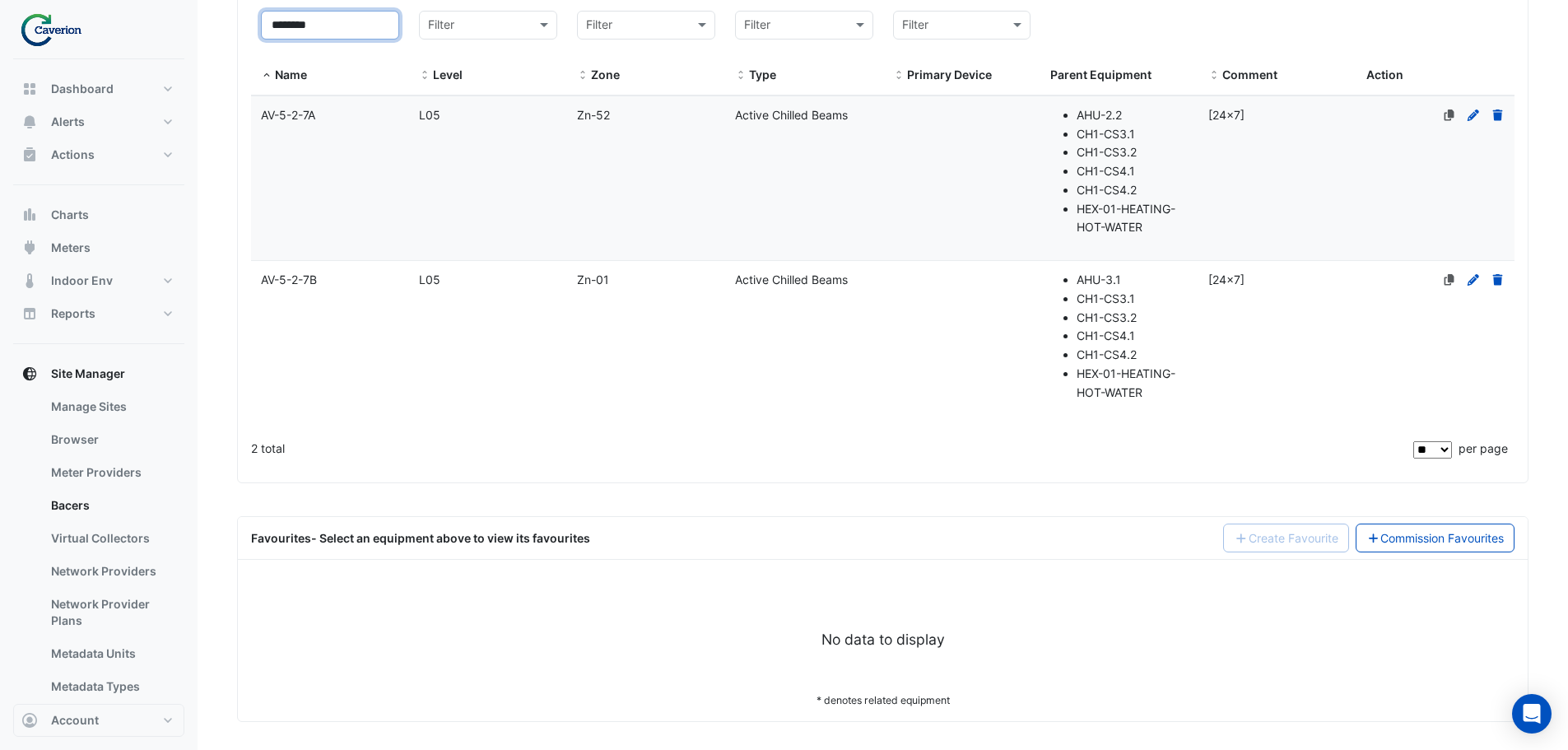 scroll, scrollTop: 331, scrollLeft: 0, axis: vertical 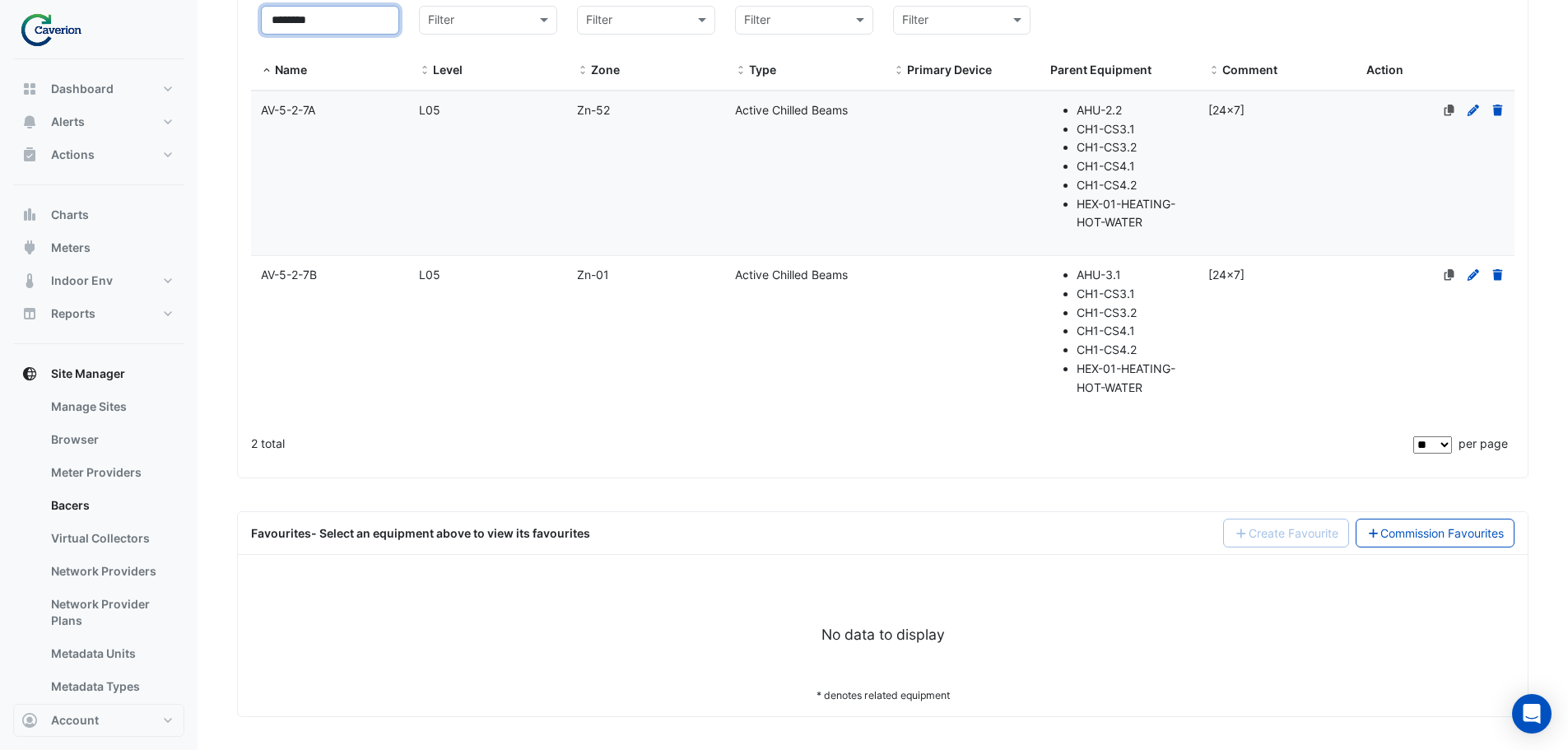 type on "********" 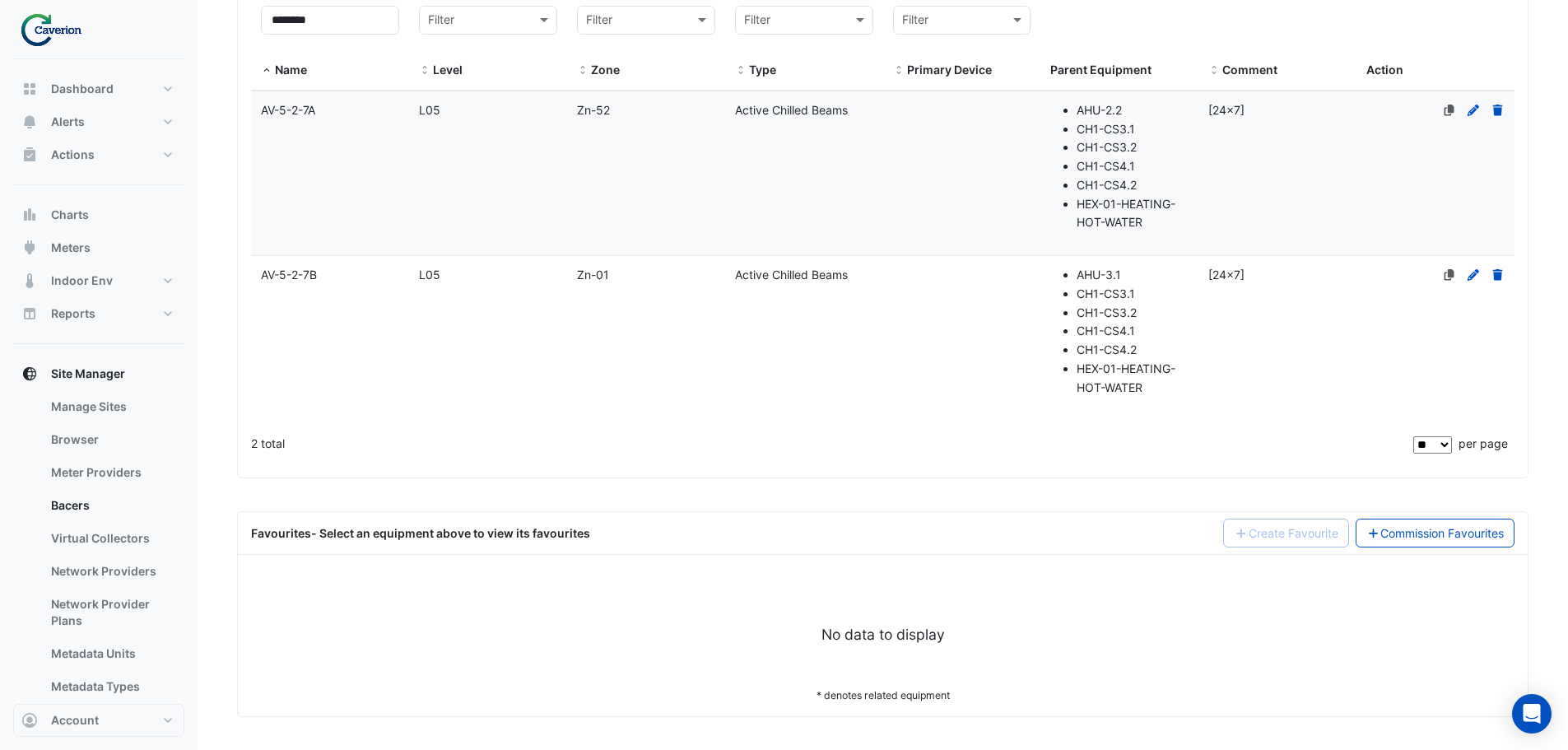 click on "Primary Device" 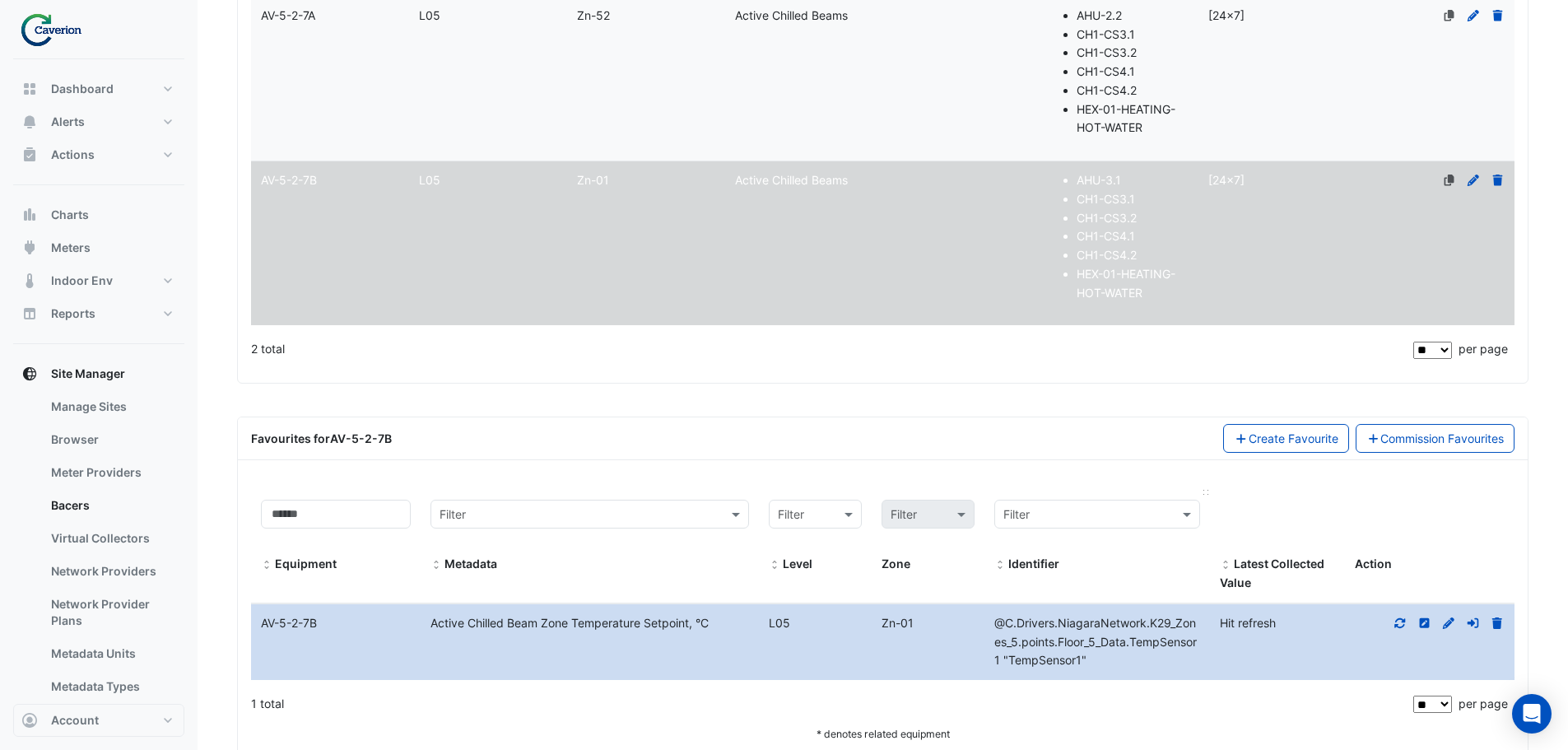 scroll, scrollTop: 465, scrollLeft: 0, axis: vertical 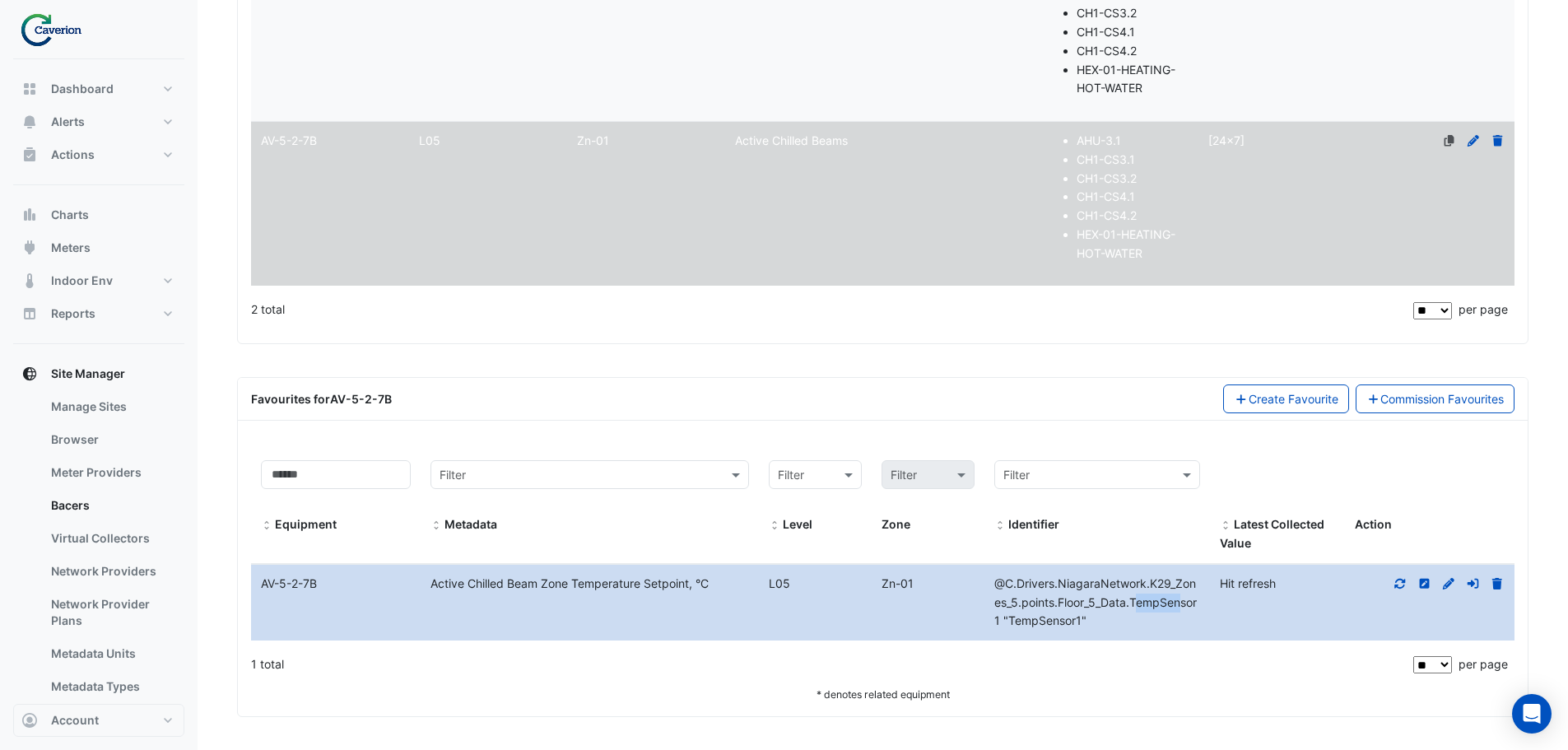 drag, startPoint x: 1140, startPoint y: 603, endPoint x: 1183, endPoint y: 612, distance: 43.93177 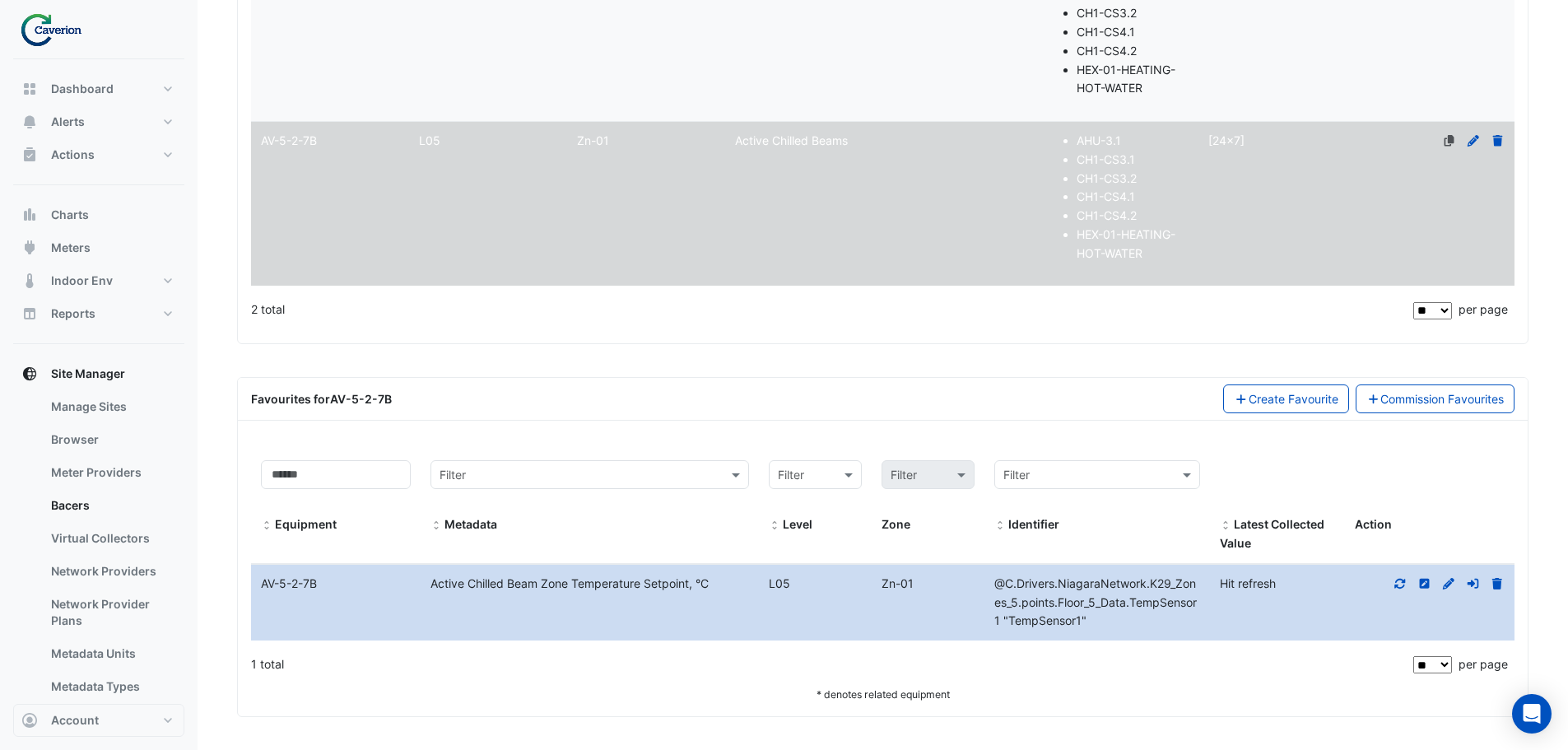 click 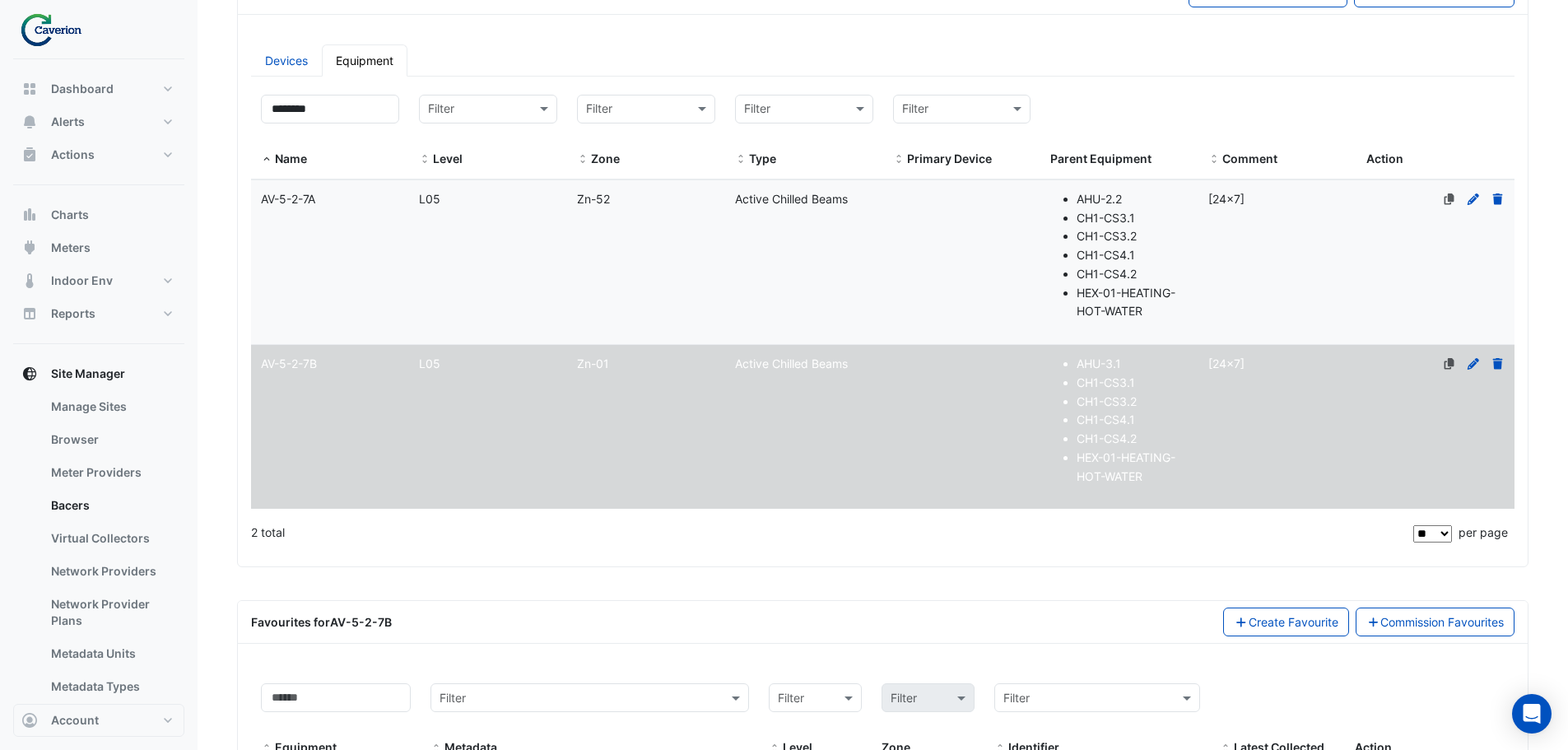 scroll, scrollTop: 218, scrollLeft: 0, axis: vertical 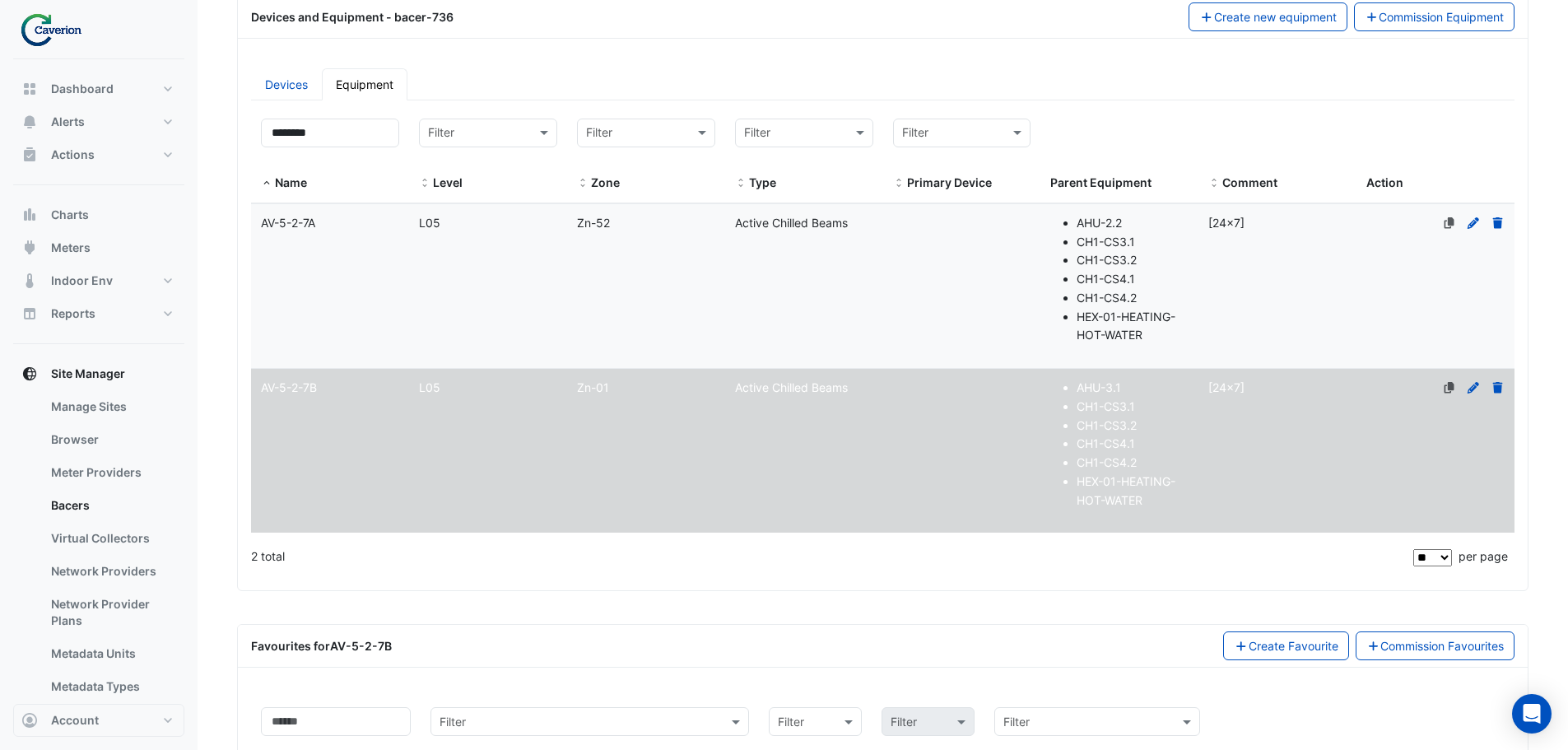 click on "CH1-CS4.2" 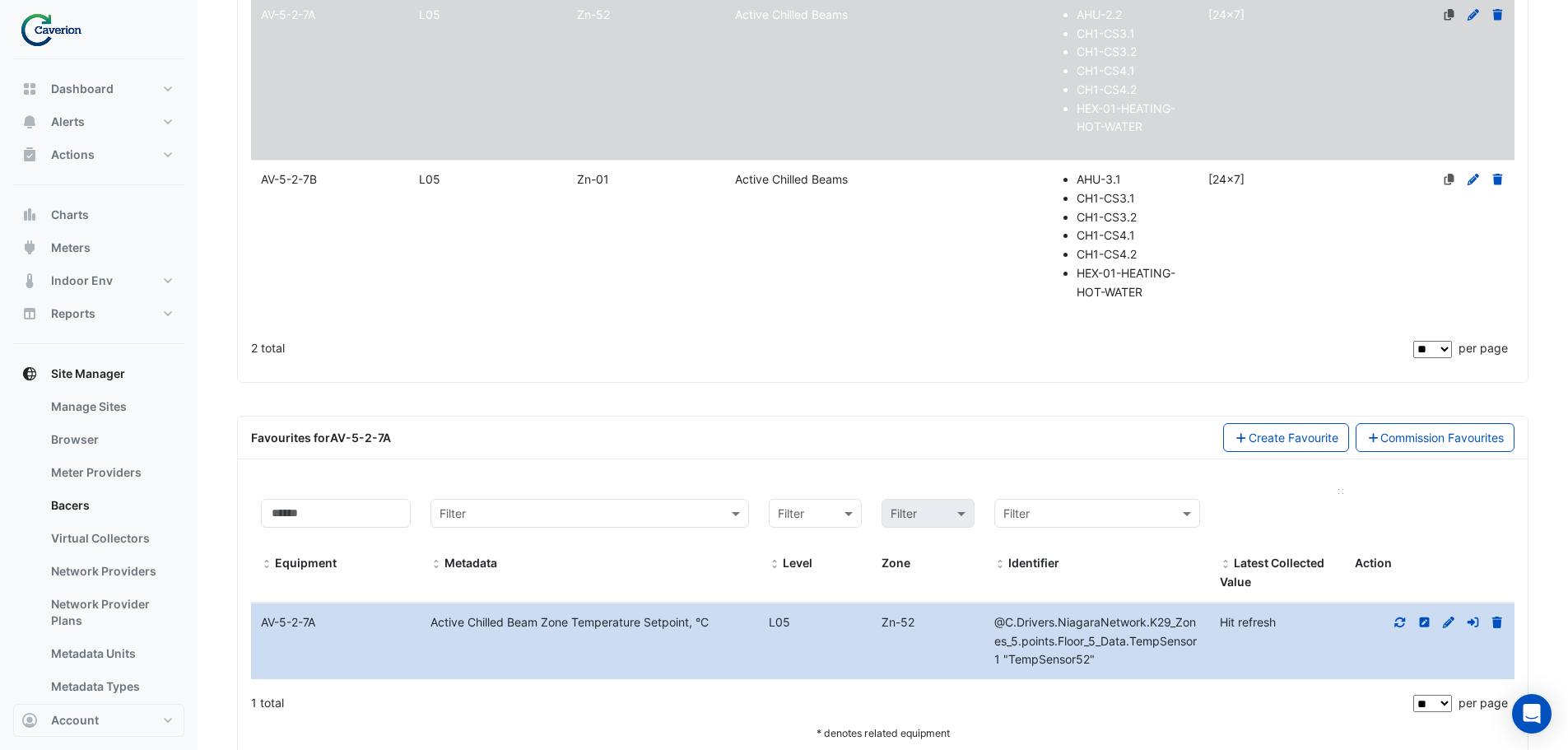 scroll, scrollTop: 465, scrollLeft: 0, axis: vertical 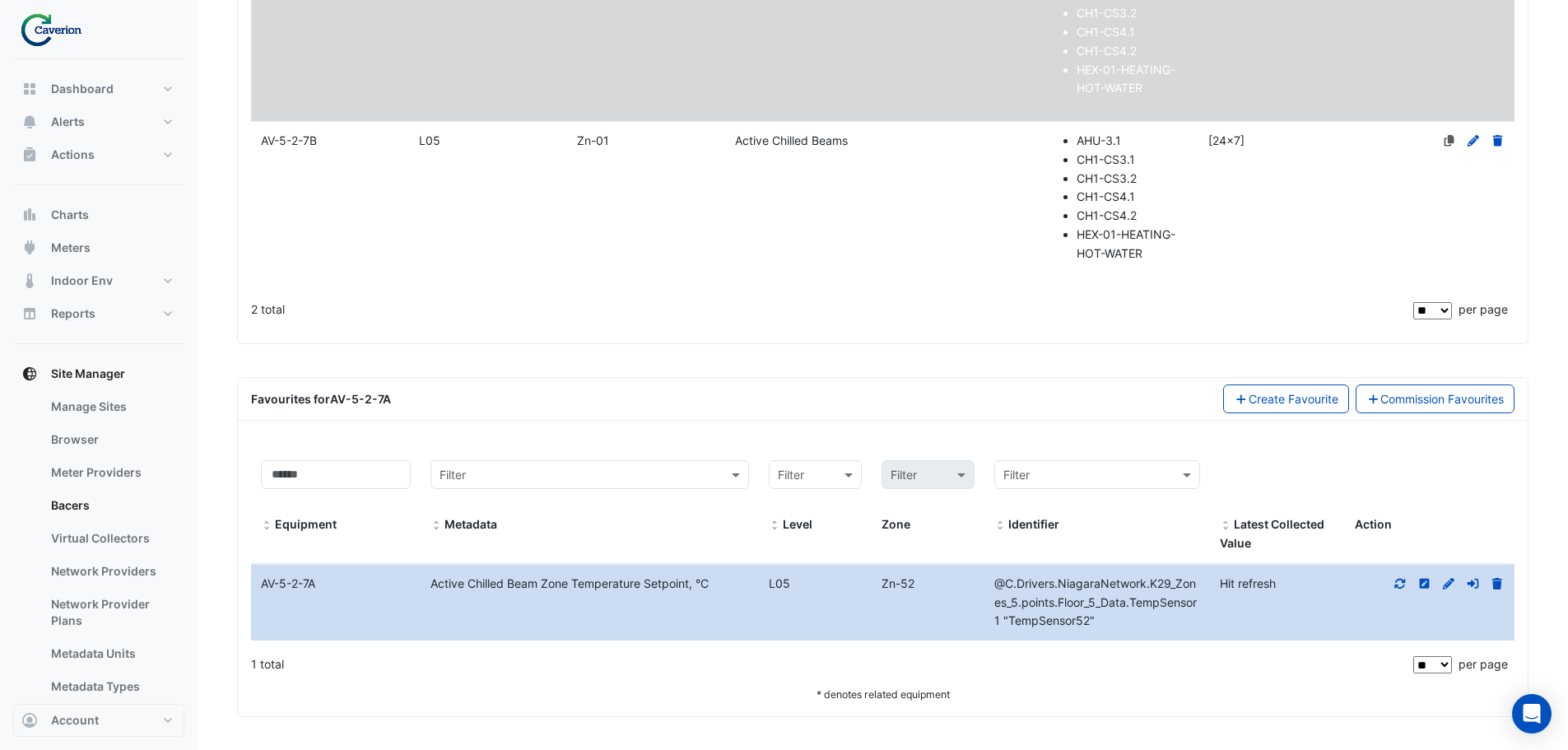 click 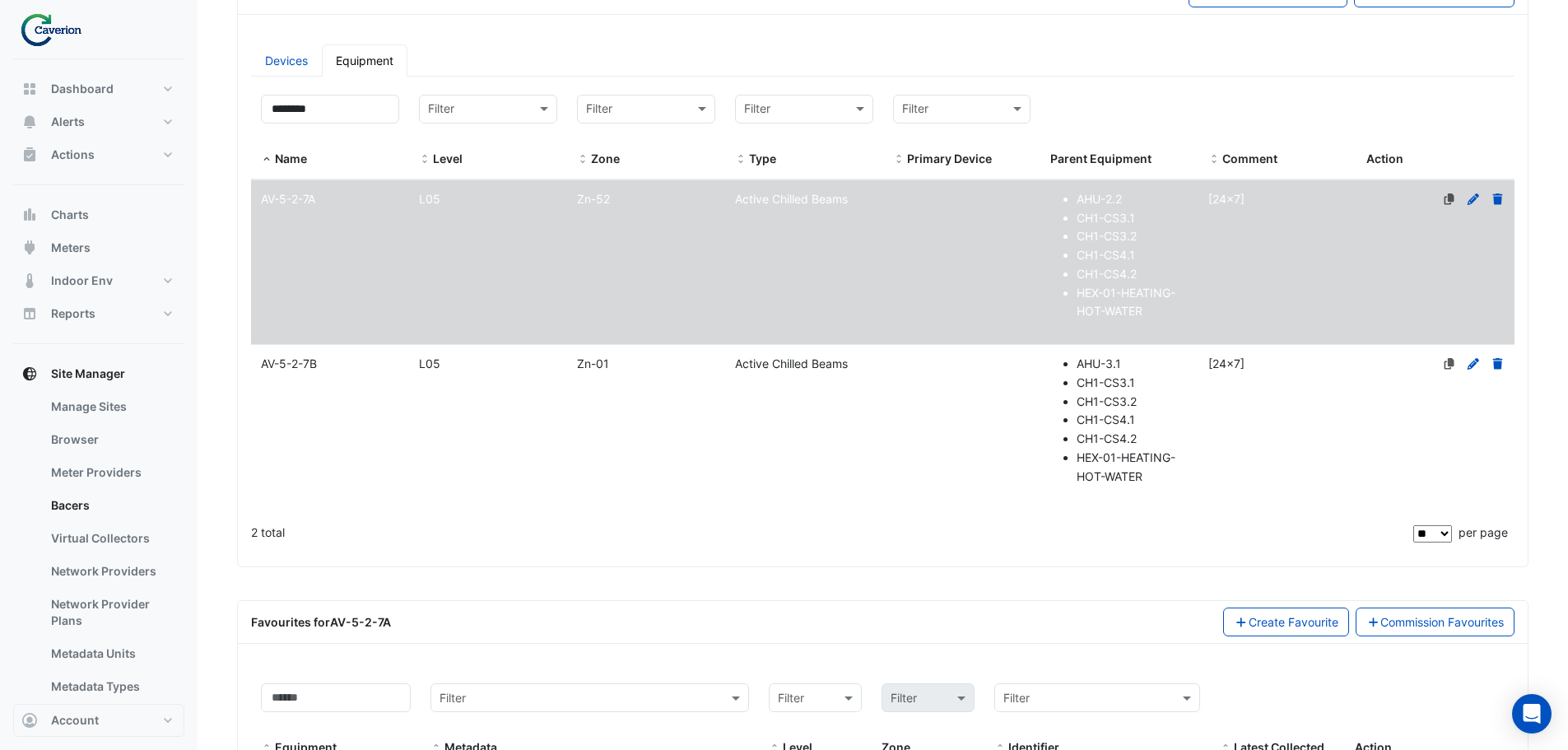 scroll, scrollTop: 218, scrollLeft: 0, axis: vertical 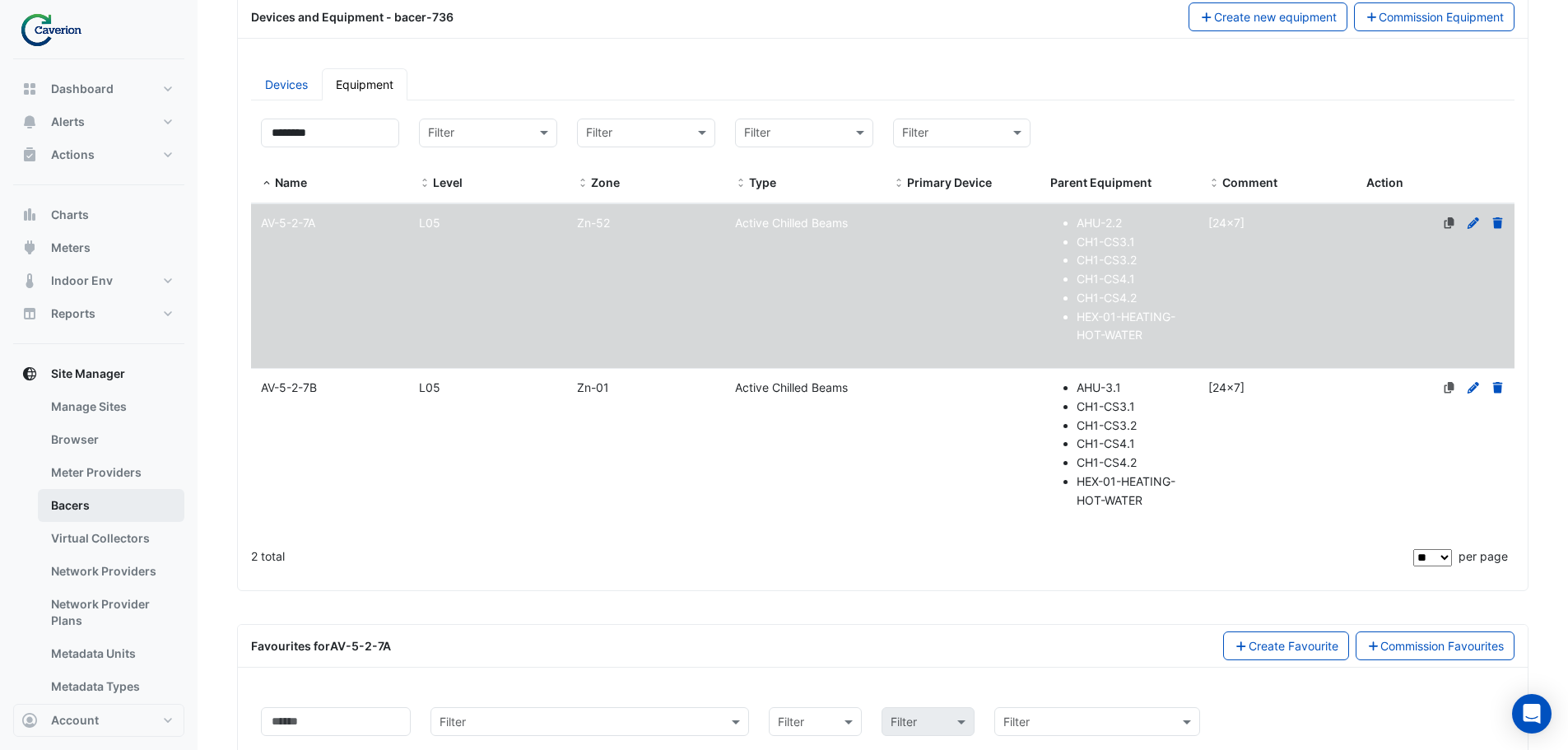 click on "Bacers" at bounding box center [111, 505] 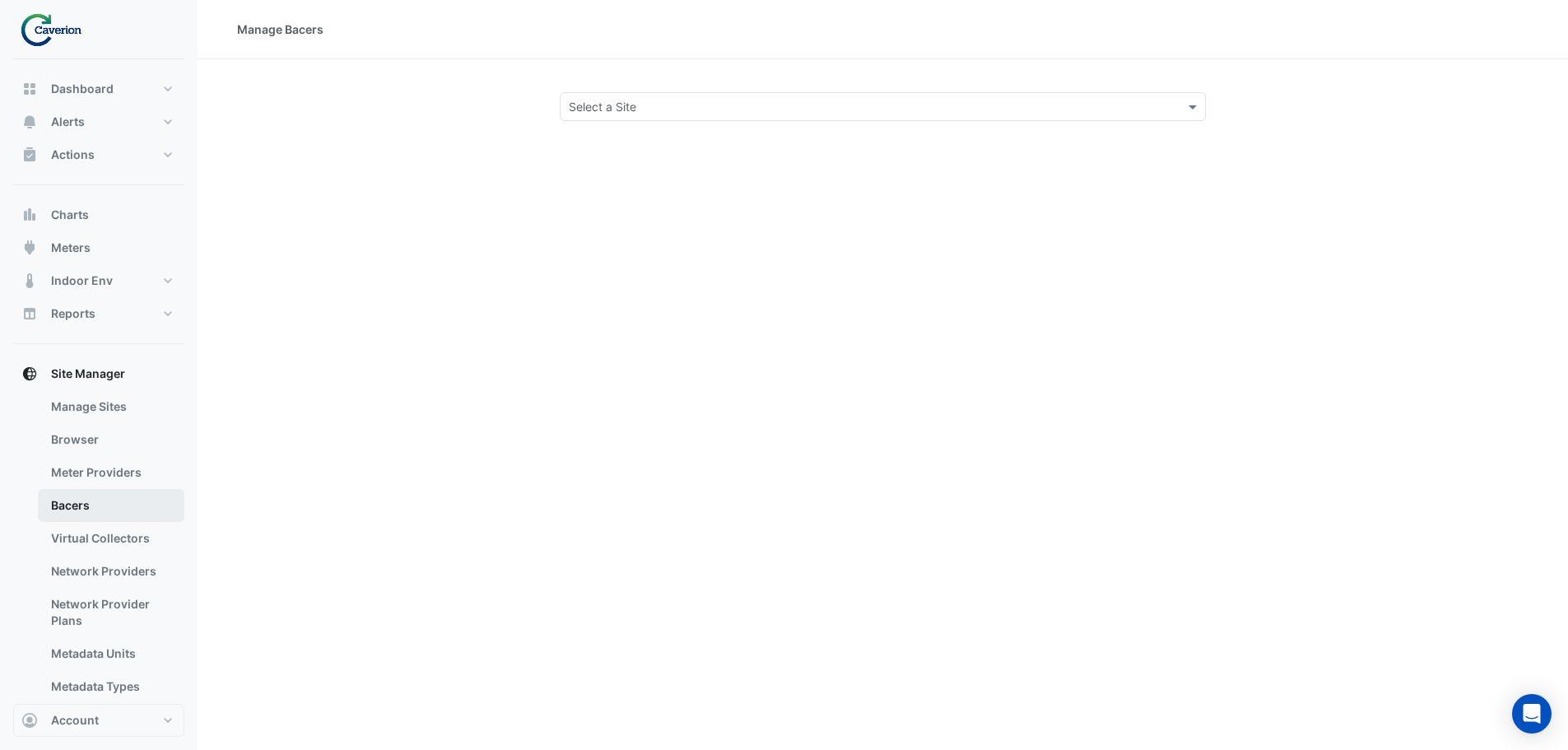 scroll, scrollTop: 0, scrollLeft: 0, axis: both 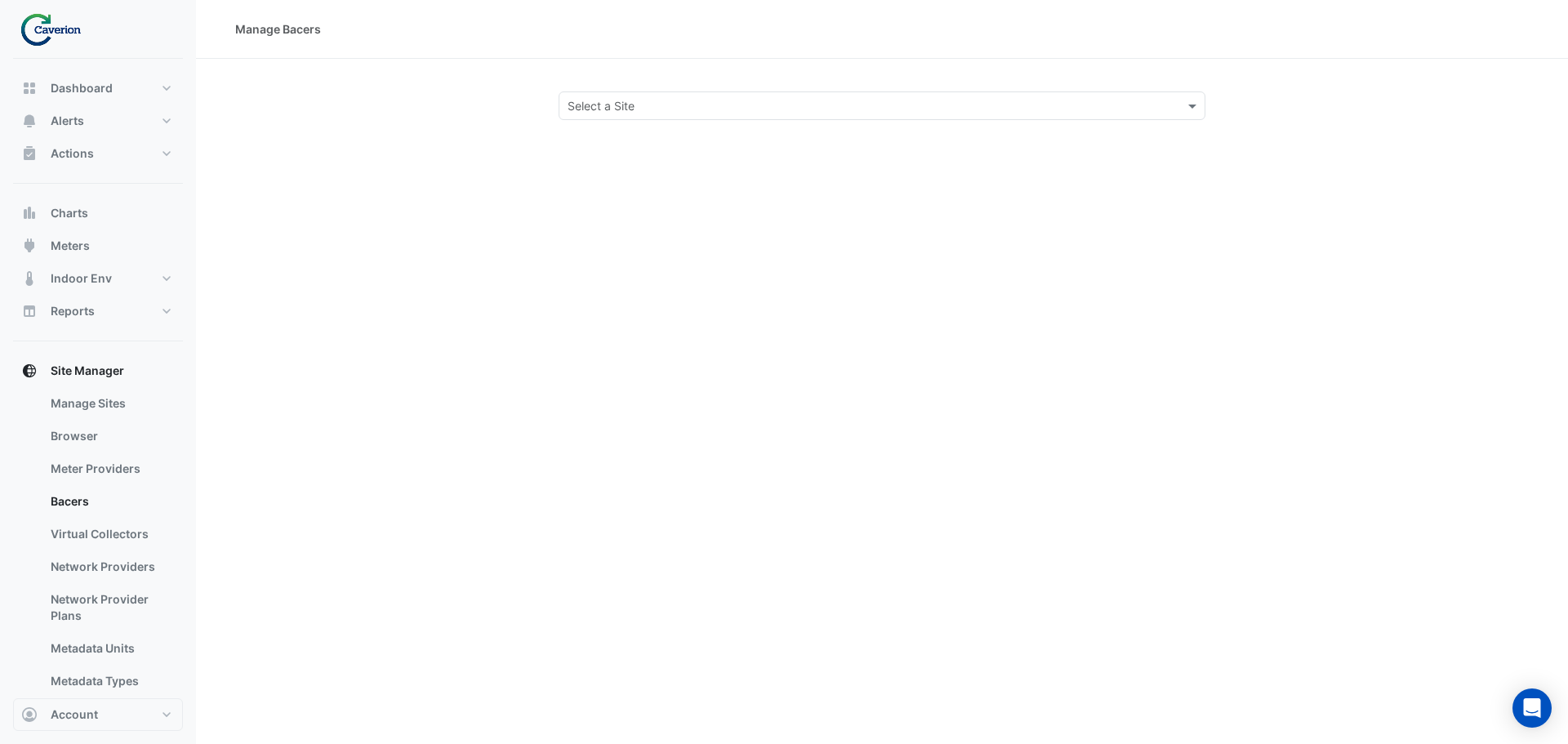 click 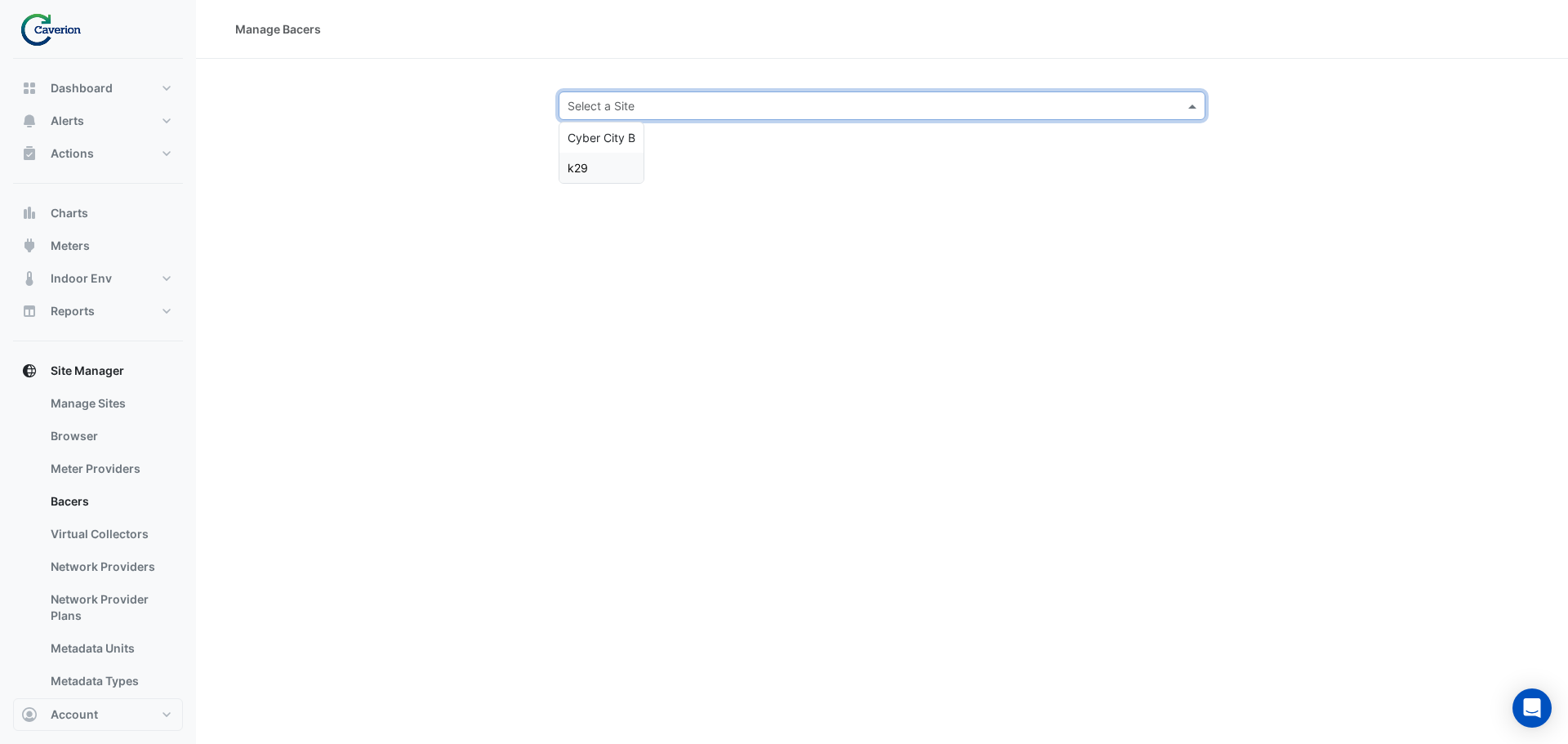 click on "k29" at bounding box center [577, 167] 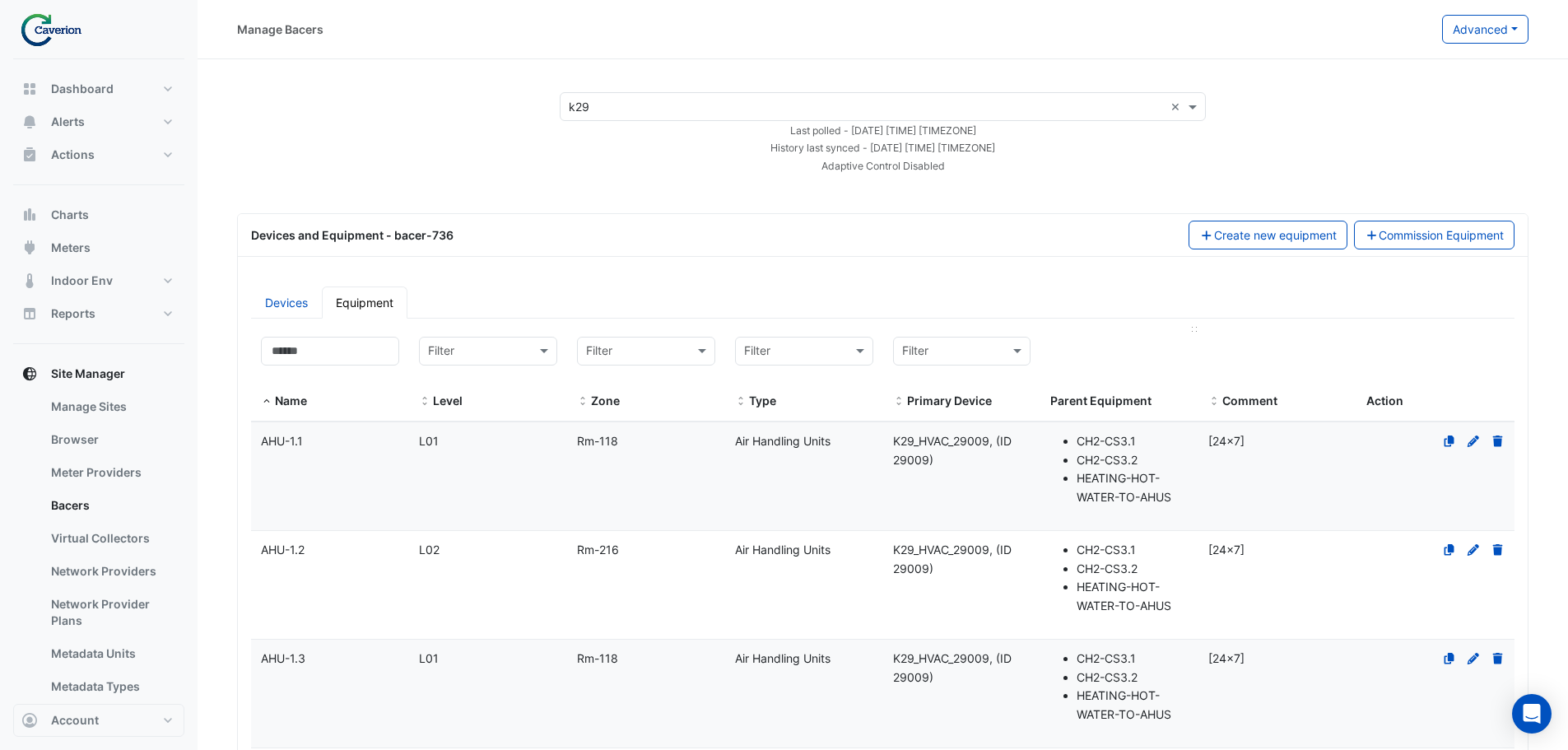 scroll, scrollTop: 1088, scrollLeft: 0, axis: vertical 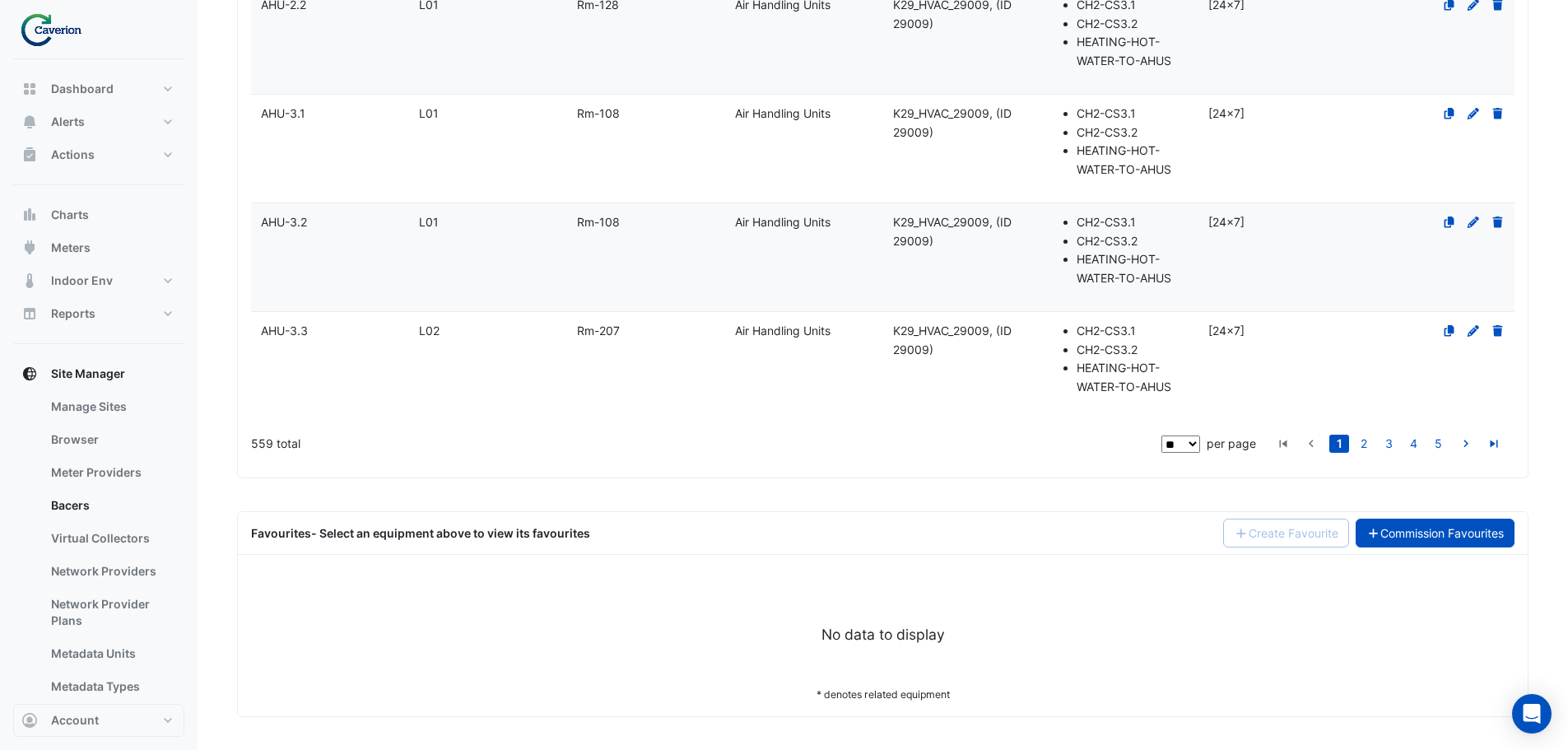 click on "Commission Favourites" 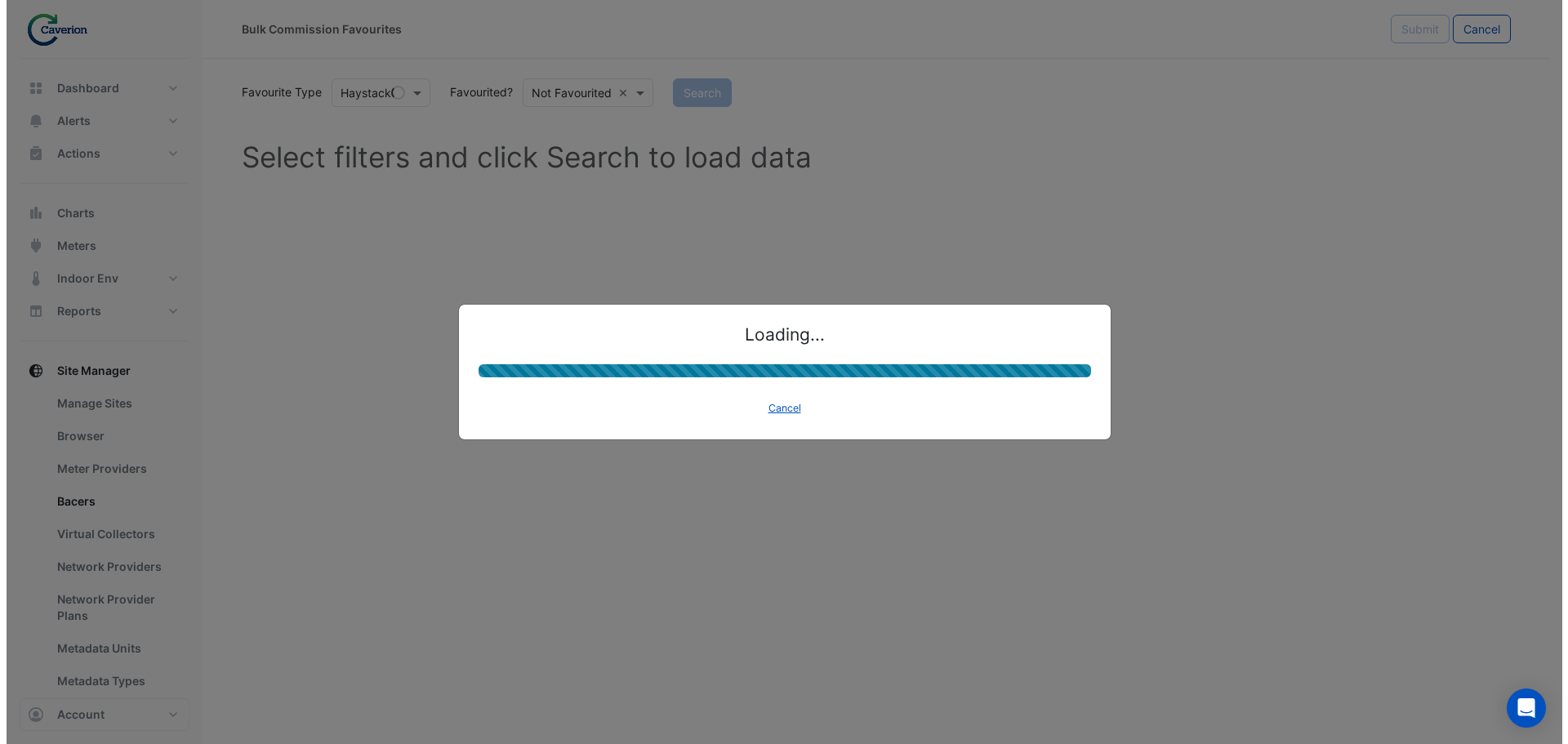 scroll, scrollTop: 0, scrollLeft: 0, axis: both 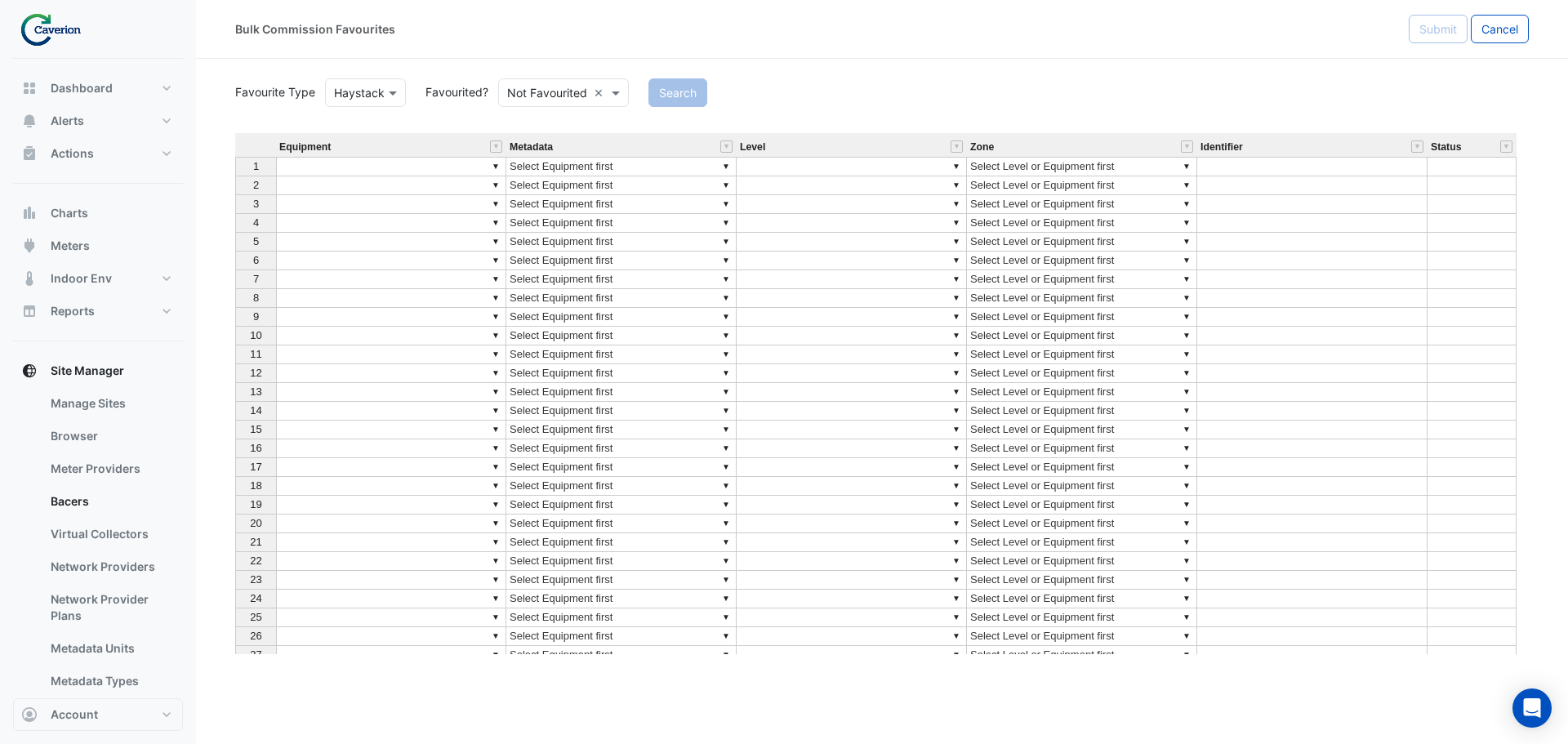 click on "▼" at bounding box center [391, 167] 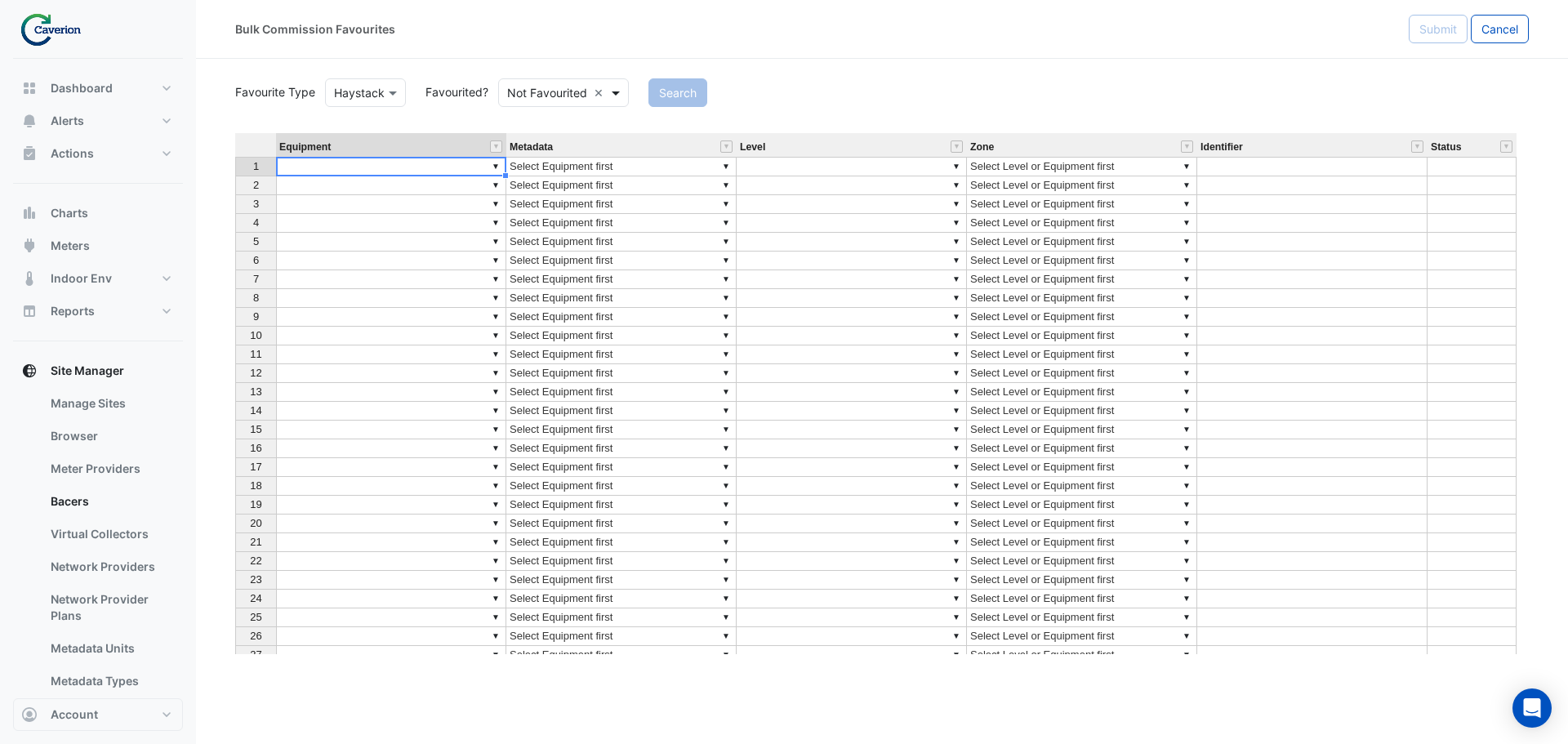 click at bounding box center (617, 92) 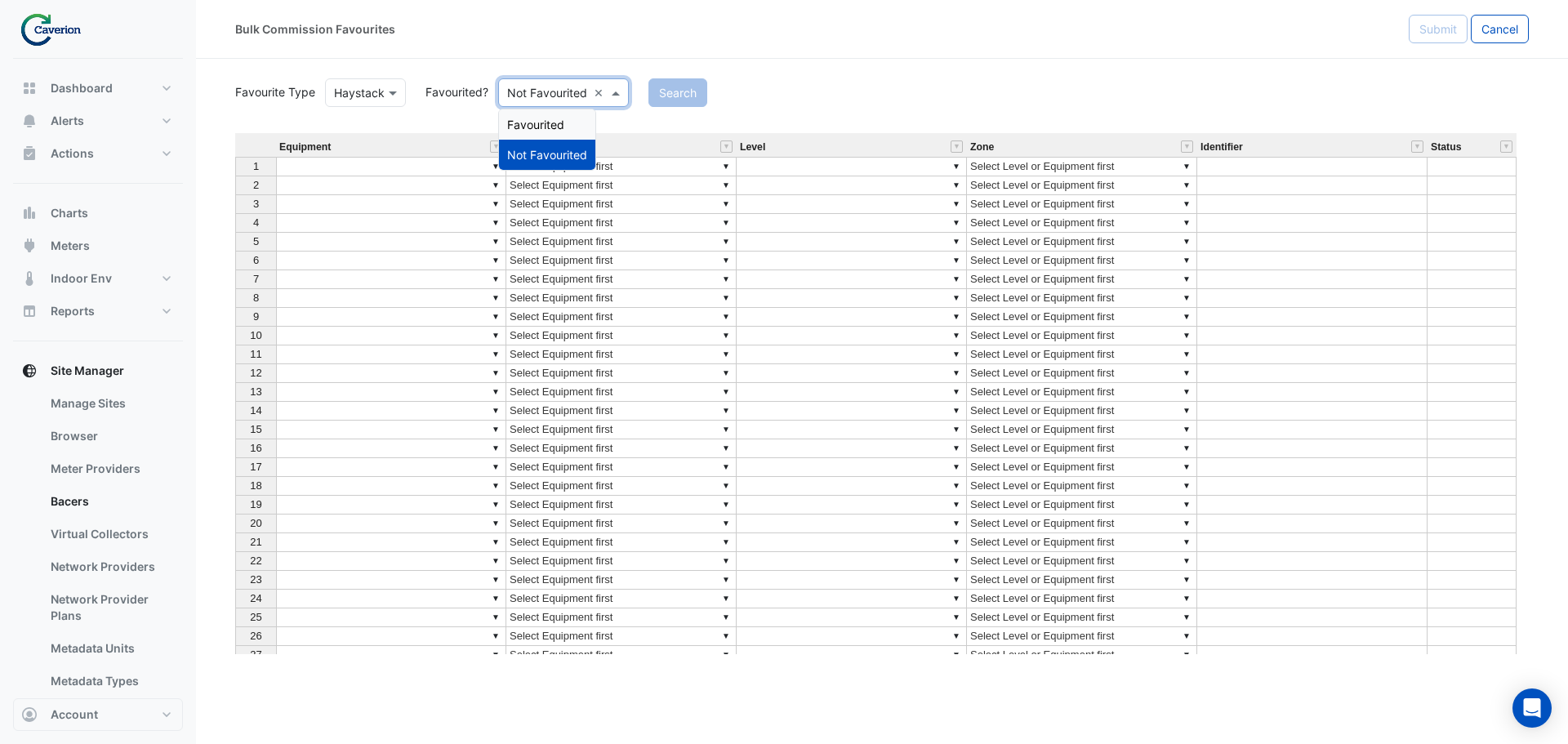 click on "Favourite Type
Favourite Type
Haystack
Favourited?
Either
Not Favourited
×
Favourited
Not Favourited
Search
Equipment Metadata Level Zone Identifier Status 1 ▼ ▼ Select Equipment first ▼ ▼ Select Level or Equipment first 2 ▼ ▼ Select Equipment first ▼ ▼ Select Level or Equipment first 3 ▼ ▼ Select Equipment first ▼ ▼ Select Level or Equipment first 4 ▼ ▼ Select Equipment first ▼ ▼ Select Level or Equipment first 5 ▼ ▼ Select Equipment first ▼ ▼ Select Level or Equipment first 6 ▼ ▼ Select Equipment first ▼ ▼ Select Level or Equipment first 7 ▼ ▼ Select Equipment first ▼ ▼ 8" 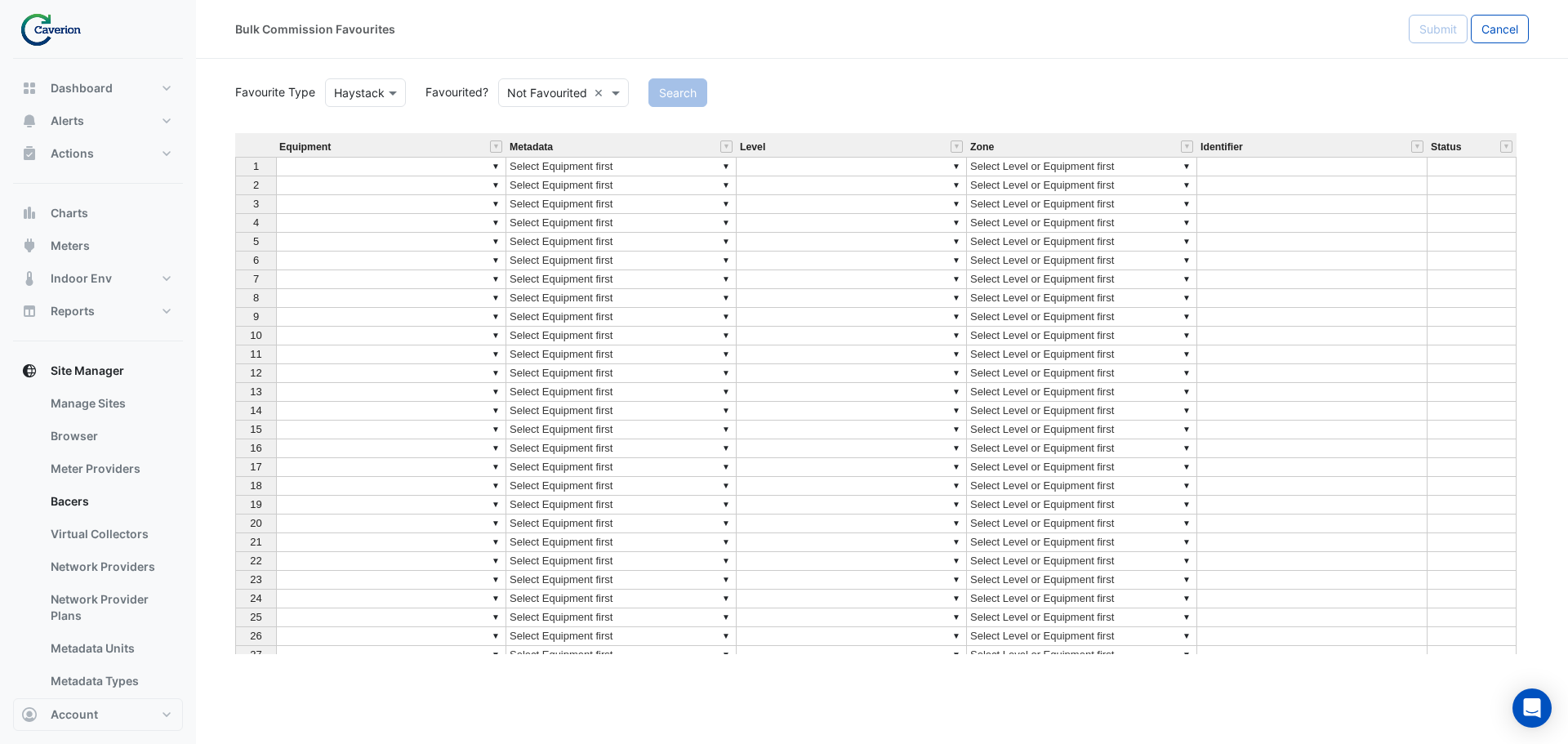 click on "▼" at bounding box center [391, 167] 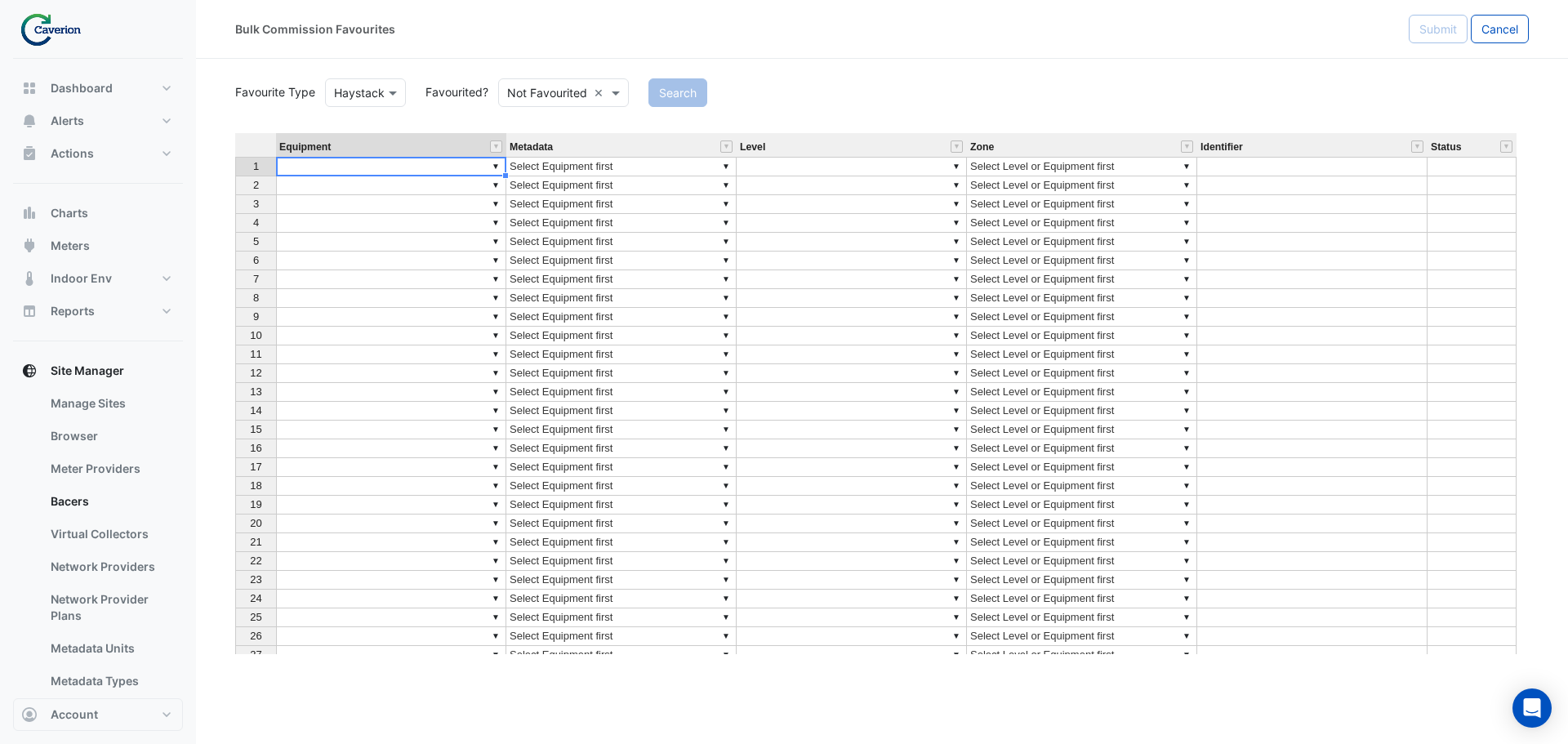 click on "▼" at bounding box center [391, 167] 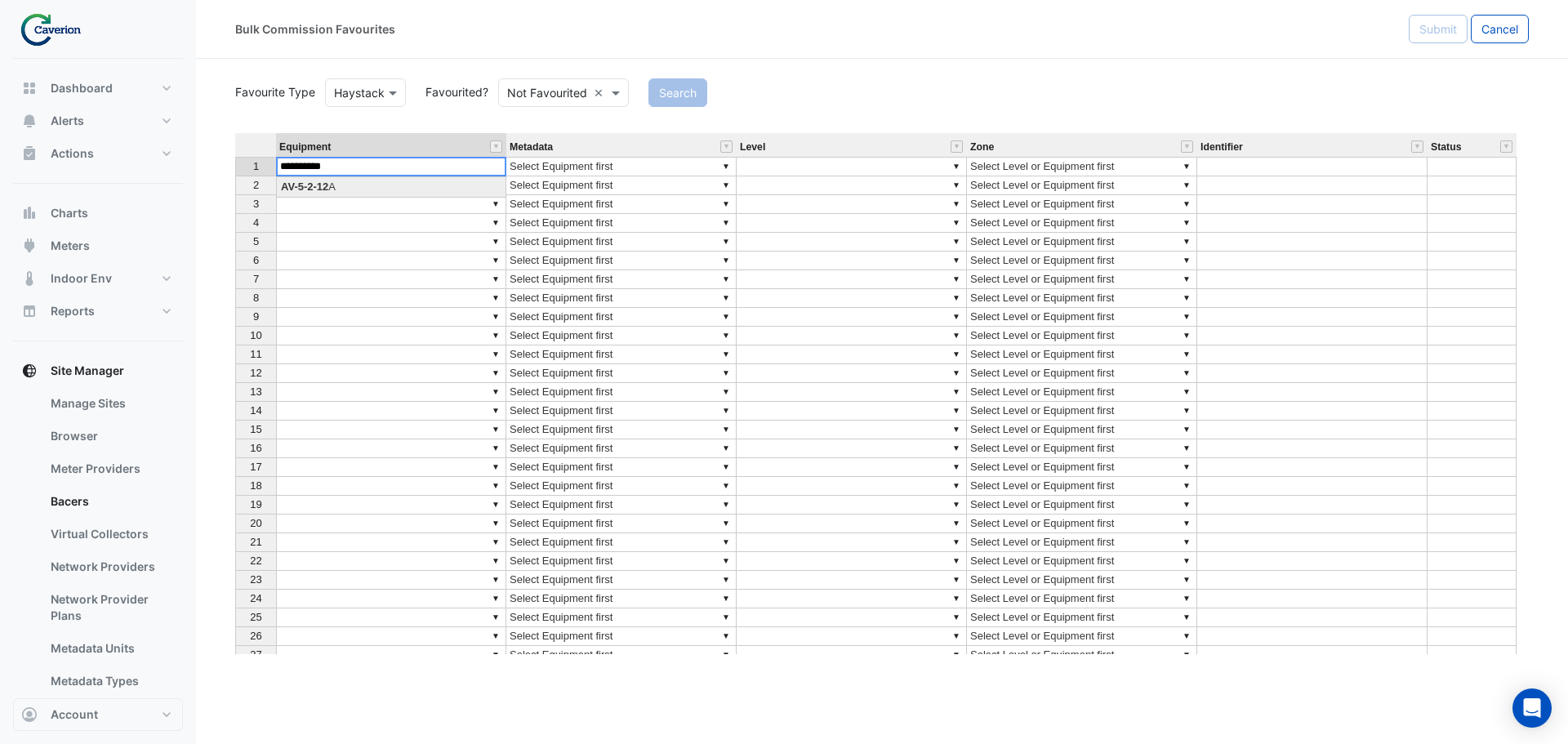 click on "Equipment Metadata Level Zone Identifier Status 1 ▼ ▼ Select Equipment first ▼ ▼ Select Level or Equipment first 2 ▼ ▼ Select Equipment first ▼ ▼ Select Level or Equipment first 3 ▼ ▼ Select Equipment first ▼ ▼ Select Level or Equipment first 4 ▼ ▼ Select Equipment first ▼ ▼ Select Level or Equipment first 5 ▼ ▼ Select Equipment first ▼ ▼ Select Level or Equipment first 6 ▼ ▼ Select Equipment first ▼ ▼ Select Level or Equipment first 7 ▼ ▼ Select Equipment first ▼ ▼ Select Level or Equipment first 8 ▼ ▼ Select Equipment first ▼ ▼ Select Level or Equipment first 9 ▼ ▼ Select Equipment first ▼ ▼ Select Level or Equipment first 10 ▼ ▼ Select Equipment first ▼ ▼ Select Level or Equipment first 11 ▼ ▼ Select Equipment first ▼ ▼ Select Level or Equipment first 12 ▼ ▼ Select Equipment first ▼ ▼ Select Level or Equipment first 13 ▼ ▼ Select Equipment first ▼ ▼ Select Level or Equipment first 14 ▼ ▼ ▼ ▼ 1" at bounding box center [882, 394] 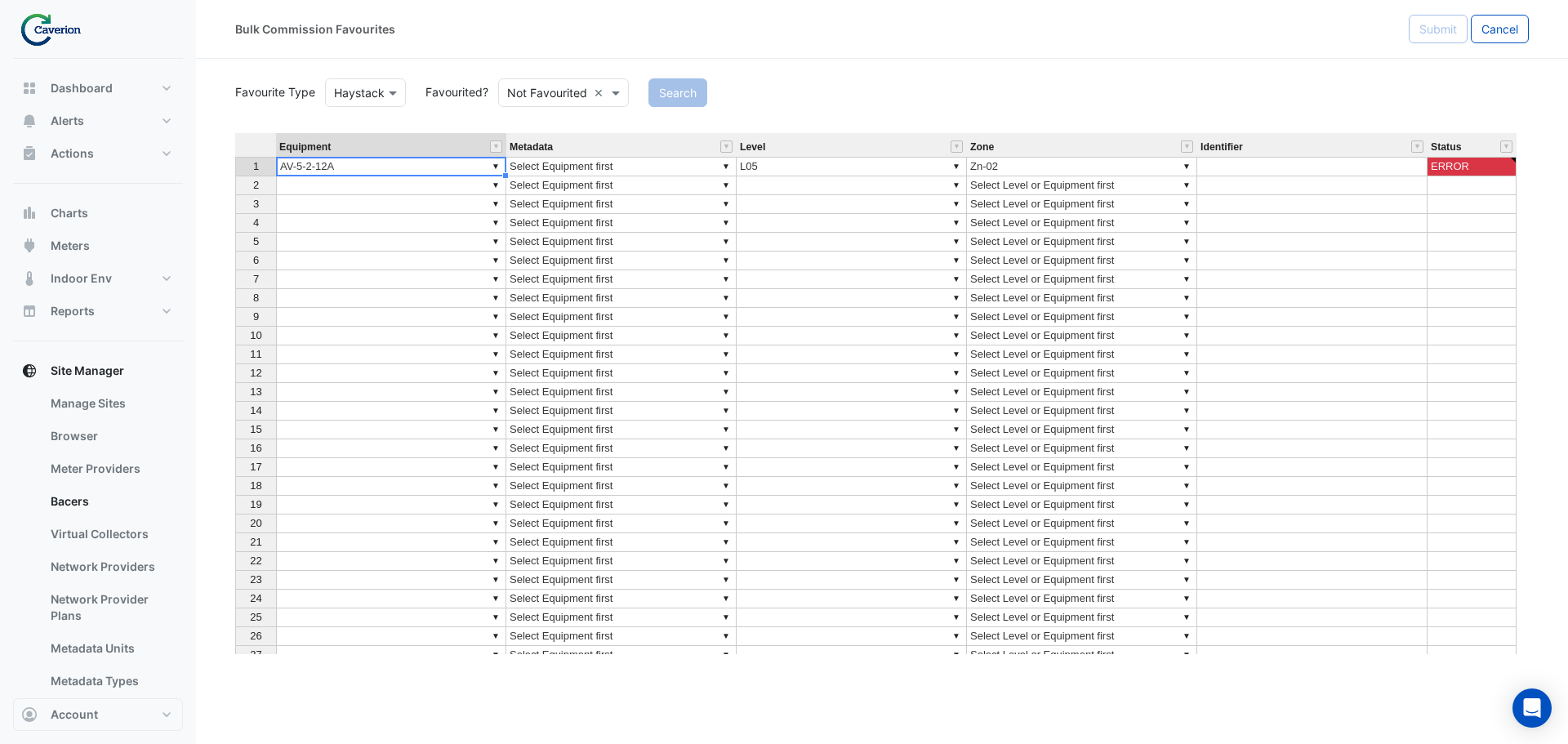 click on "Equipment Metadata Level Zone Identifier Status 1 ▼ AV-5-2-12A ▼ Select Equipment first ▼ L05 ▼ Zn-02 ERROR 2 ▼ ▼ Select Equipment first ▼ ▼ Select Level or Equipment first 3 ▼ ▼ Select Equipment first ▼ ▼ Select Level or Equipment first 4 ▼ ▼ Select Equipment first ▼ ▼ Select Level or Equipment first 5 ▼ ▼ Select Equipment first ▼ ▼ Select Level or Equipment first 6 ▼ ▼ Select Equipment first ▼ ▼ Select Level or Equipment first 7 ▼ ▼ Select Equipment first ▼ ▼ Select Level or Equipment first 8 ▼ ▼ Select Equipment first ▼ ▼ Select Level or Equipment first 9 ▼ ▼ Select Equipment first ▼ ▼ Select Level or Equipment first 10 ▼ ▼ Select Equipment first ▼ ▼ Select Level or Equipment first 11 ▼ ▼ Select Equipment first ▼ ▼ Select Level or Equipment first 12 ▼ ▼ Select Equipment first ▼ ▼ Select Level or Equipment first 13 ▼ ▼ Select Equipment first ▼ ▼ Select Level or Equipment first 14 ▼ ▼ ▼ ▼ 15 ▼" at bounding box center [882, 394] 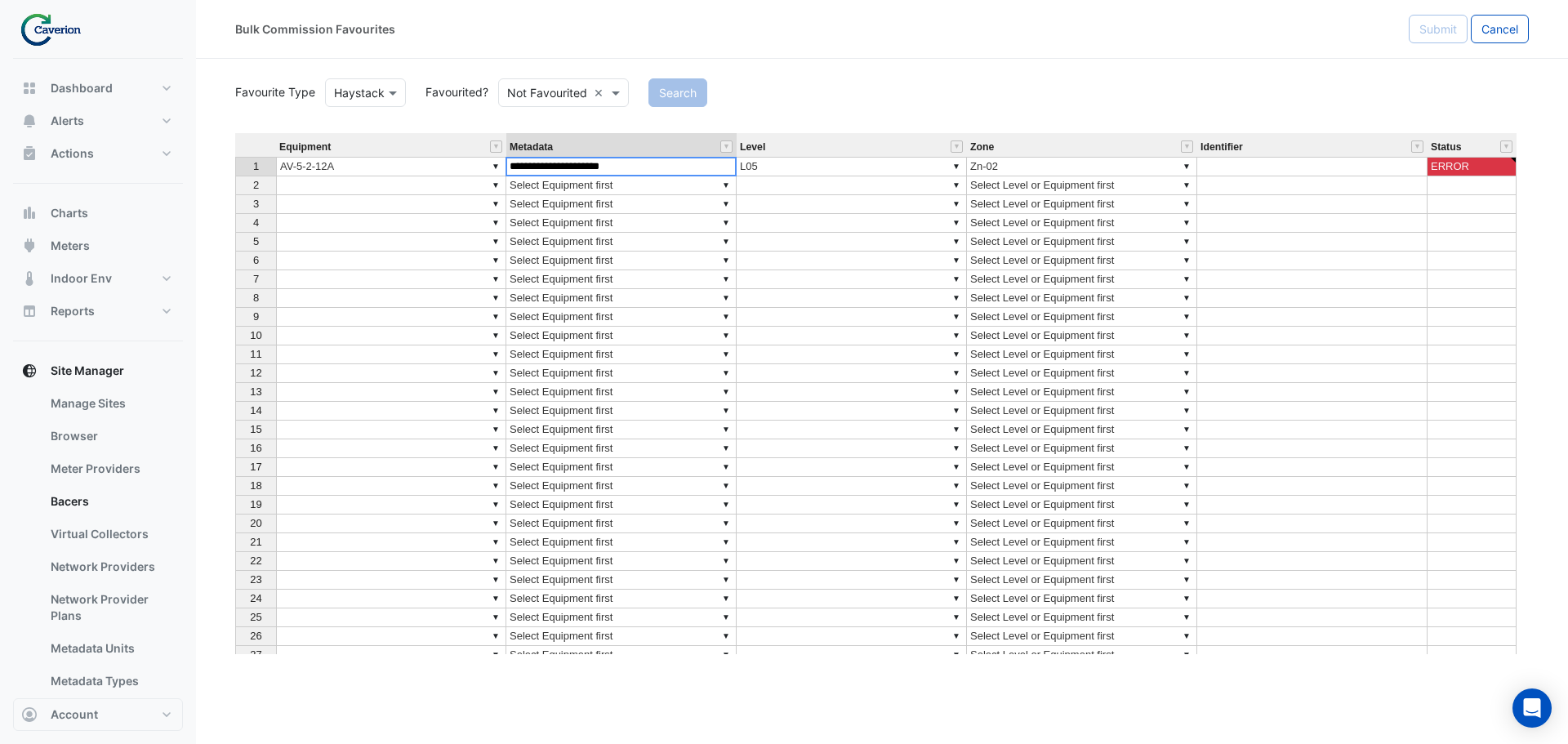 click on "Search" 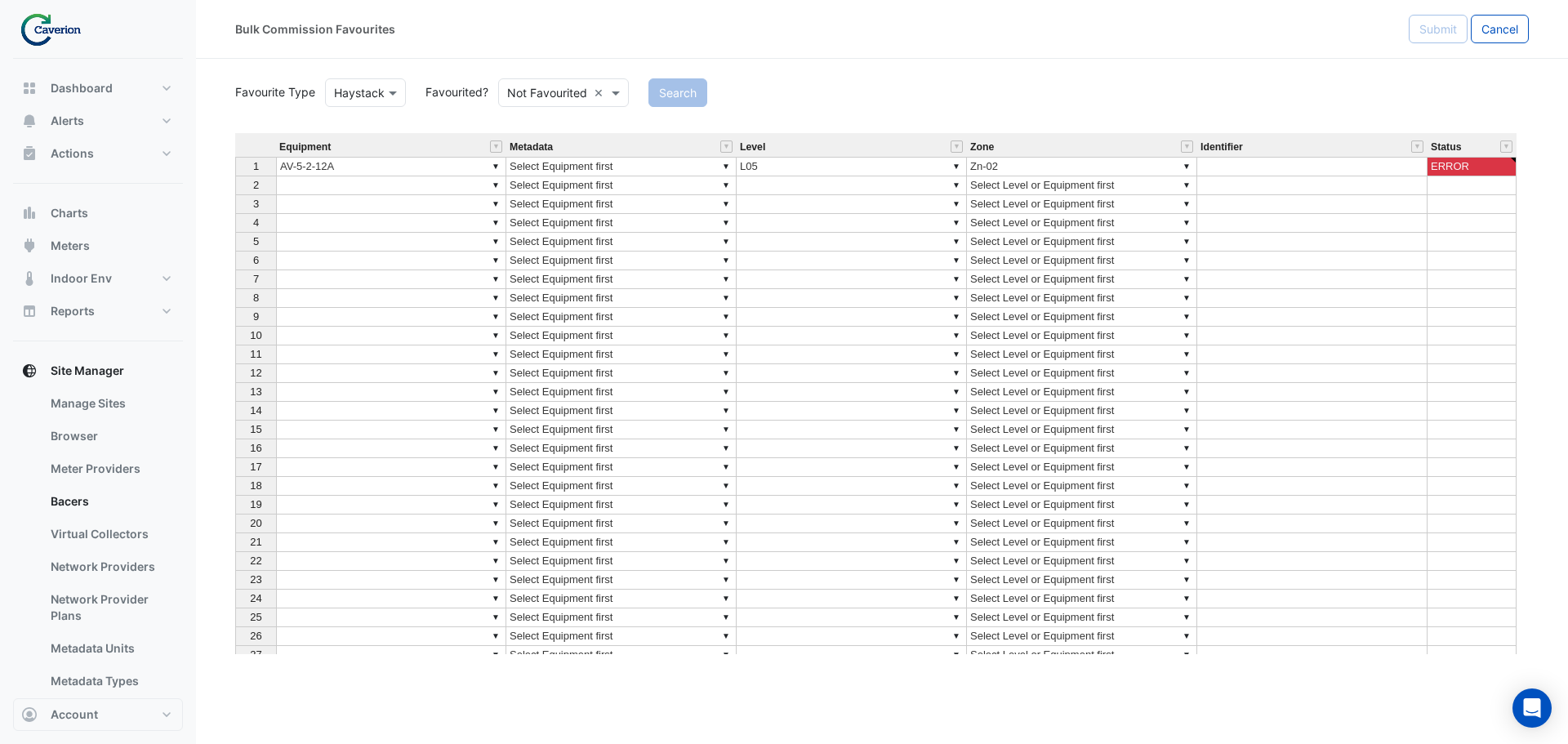click on "▼" at bounding box center (391, 185) 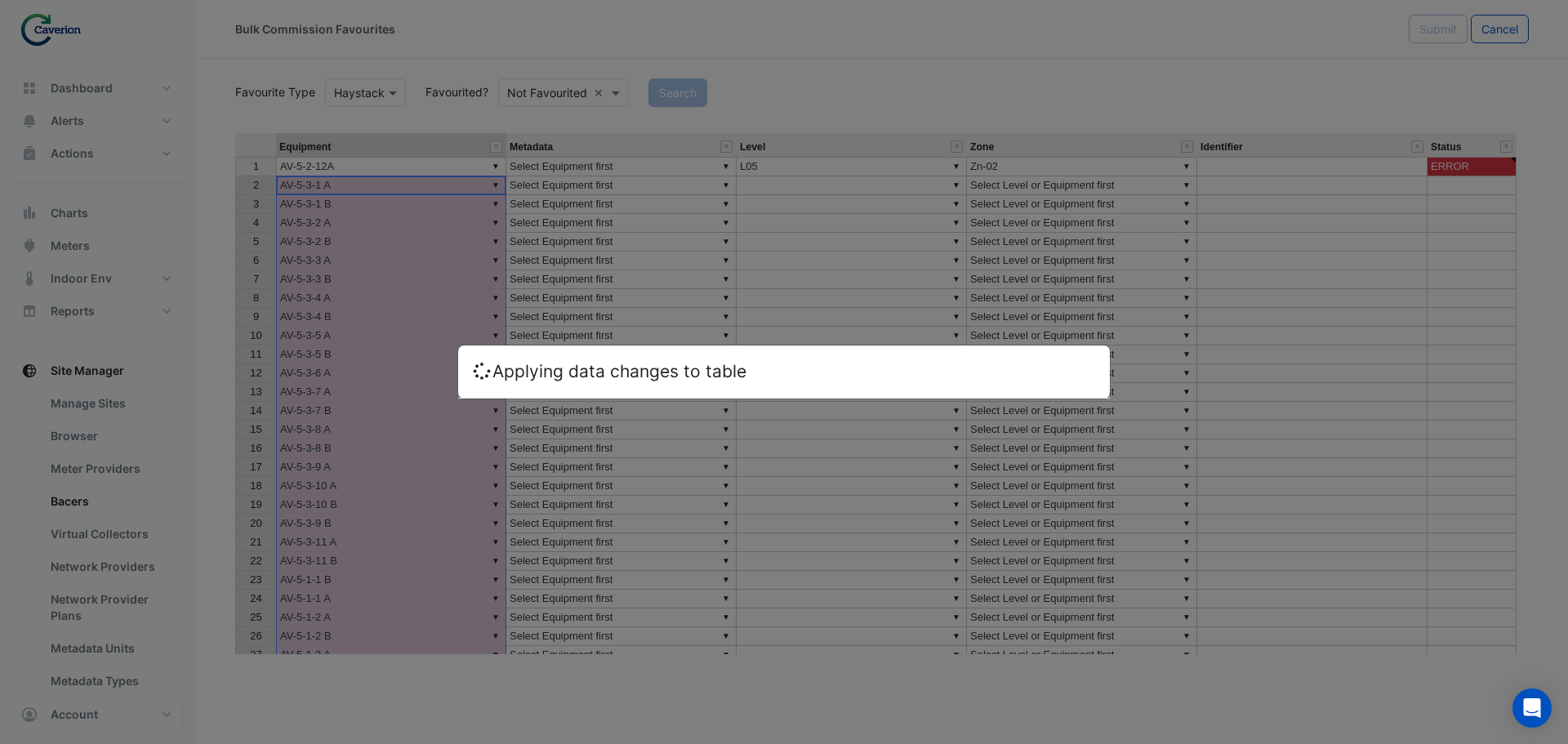 type on "**********" 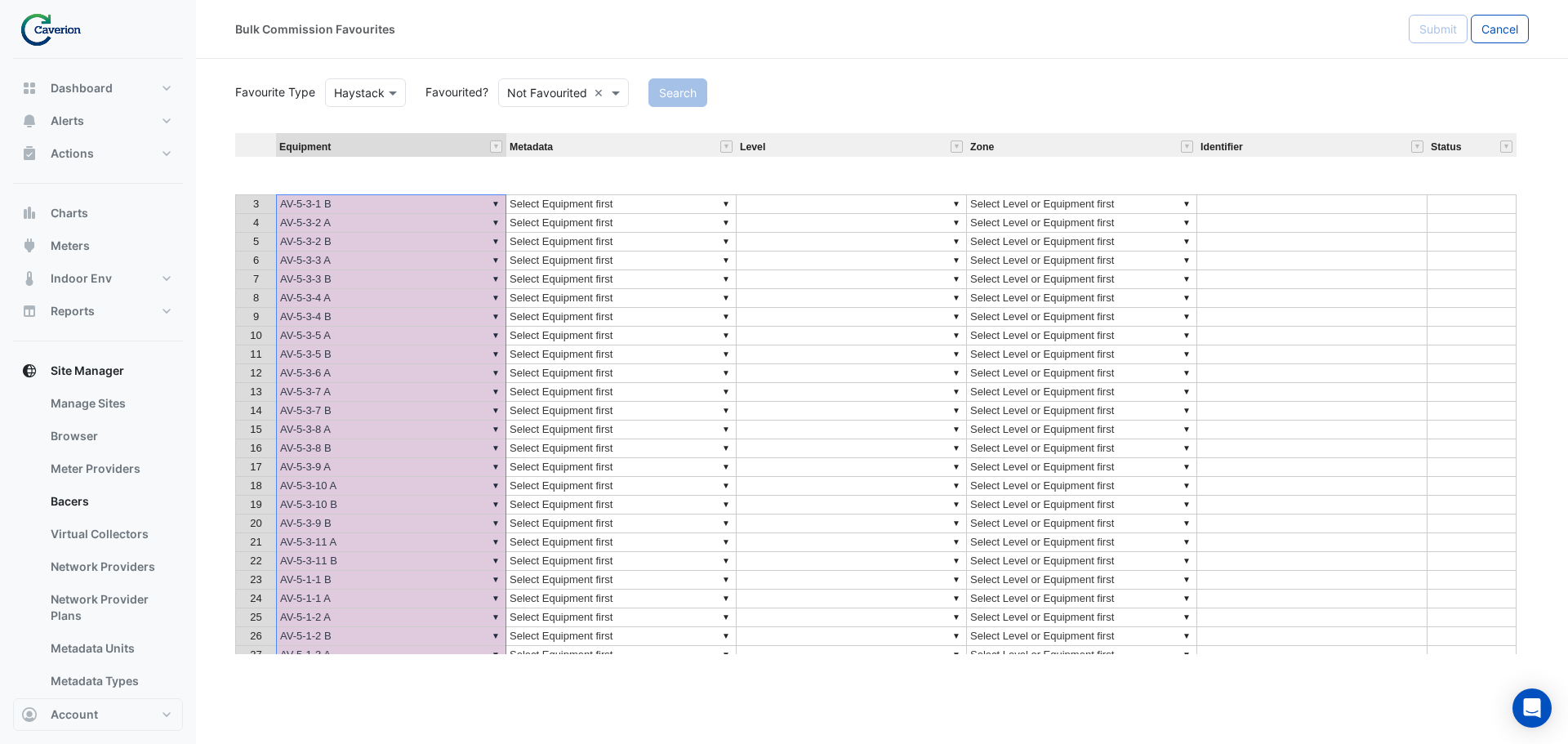 scroll, scrollTop: 968, scrollLeft: 0, axis: vertical 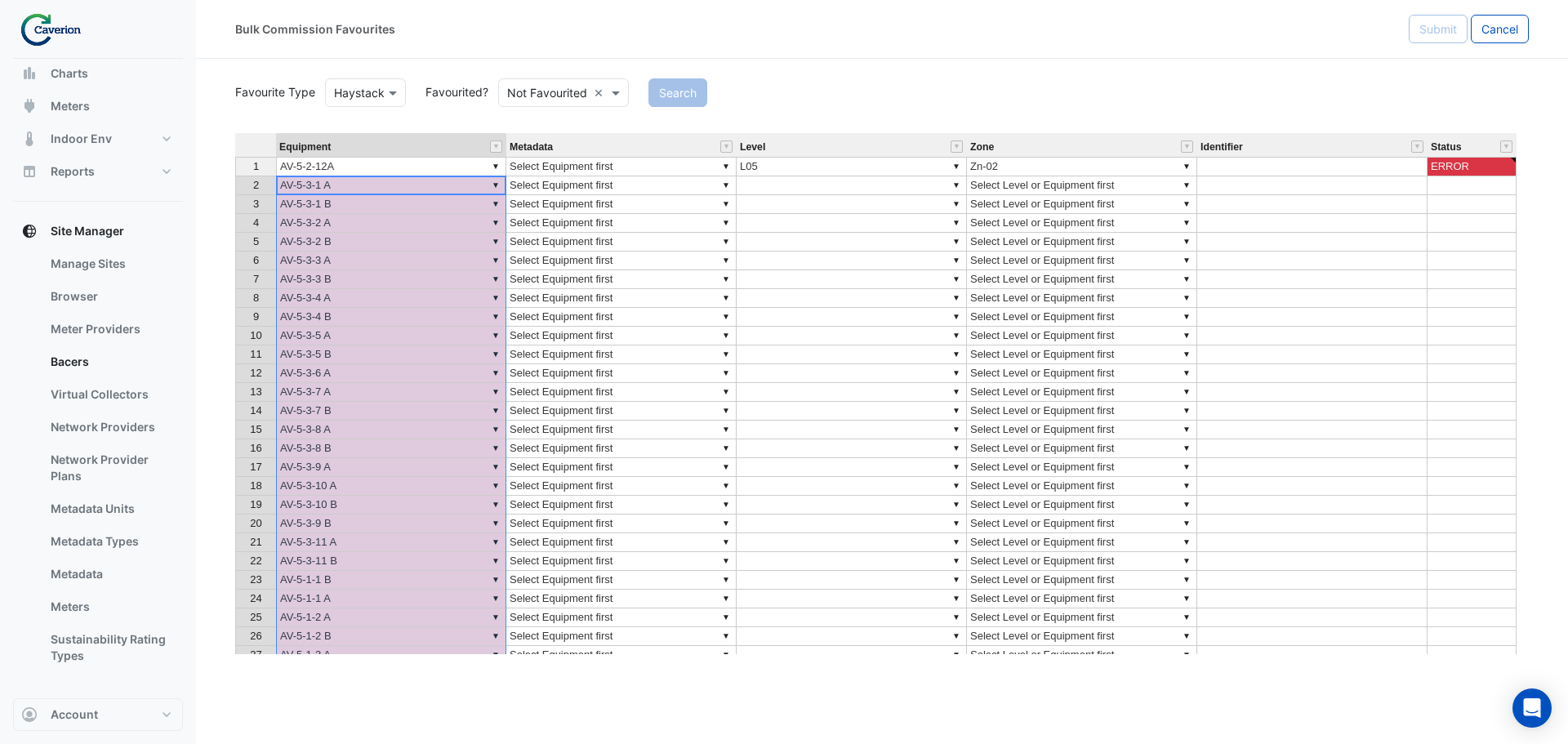 click on "▼ AV-5-3-1 A" at bounding box center [391, 185] 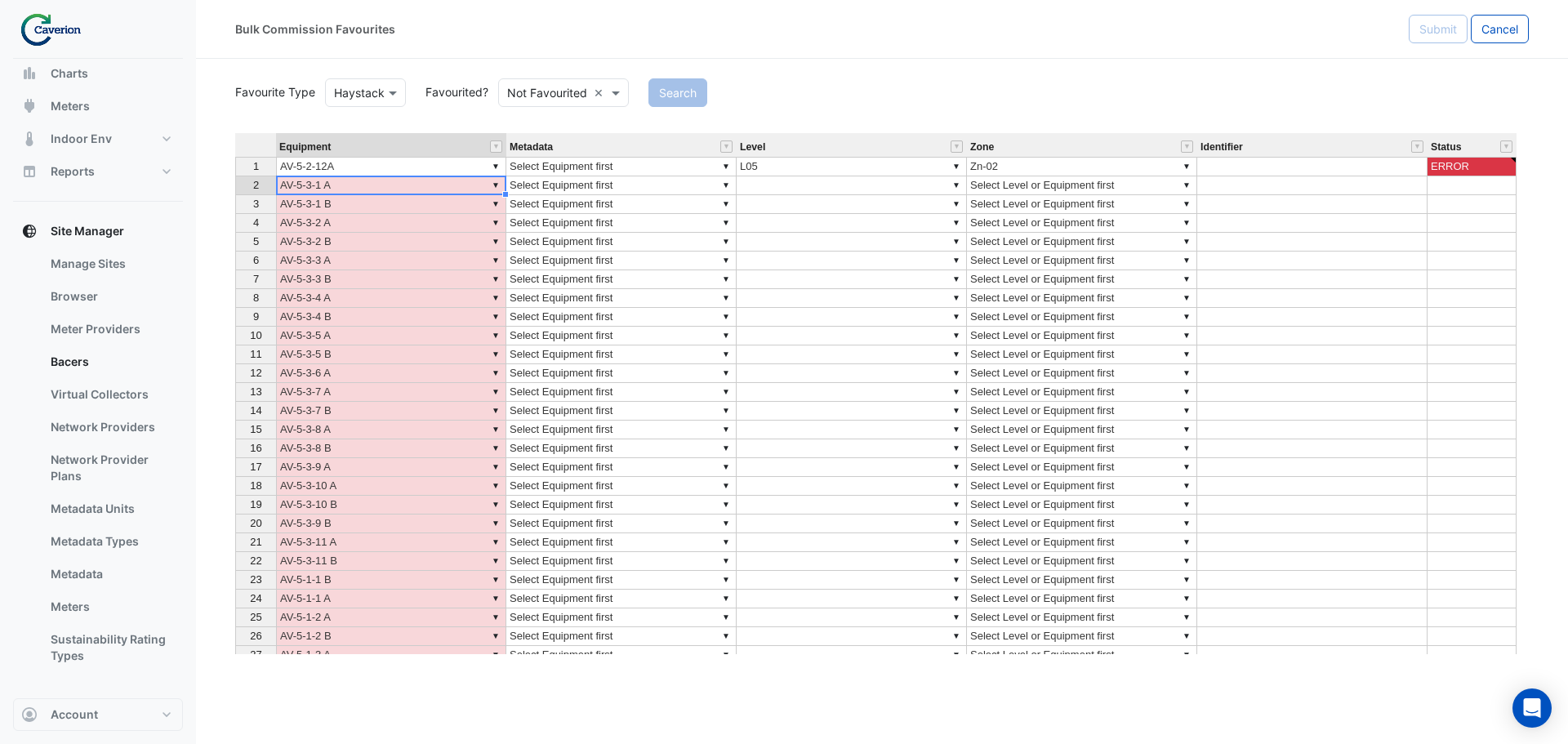 click on "▼ AV-5-3-1 A" at bounding box center [391, 185] 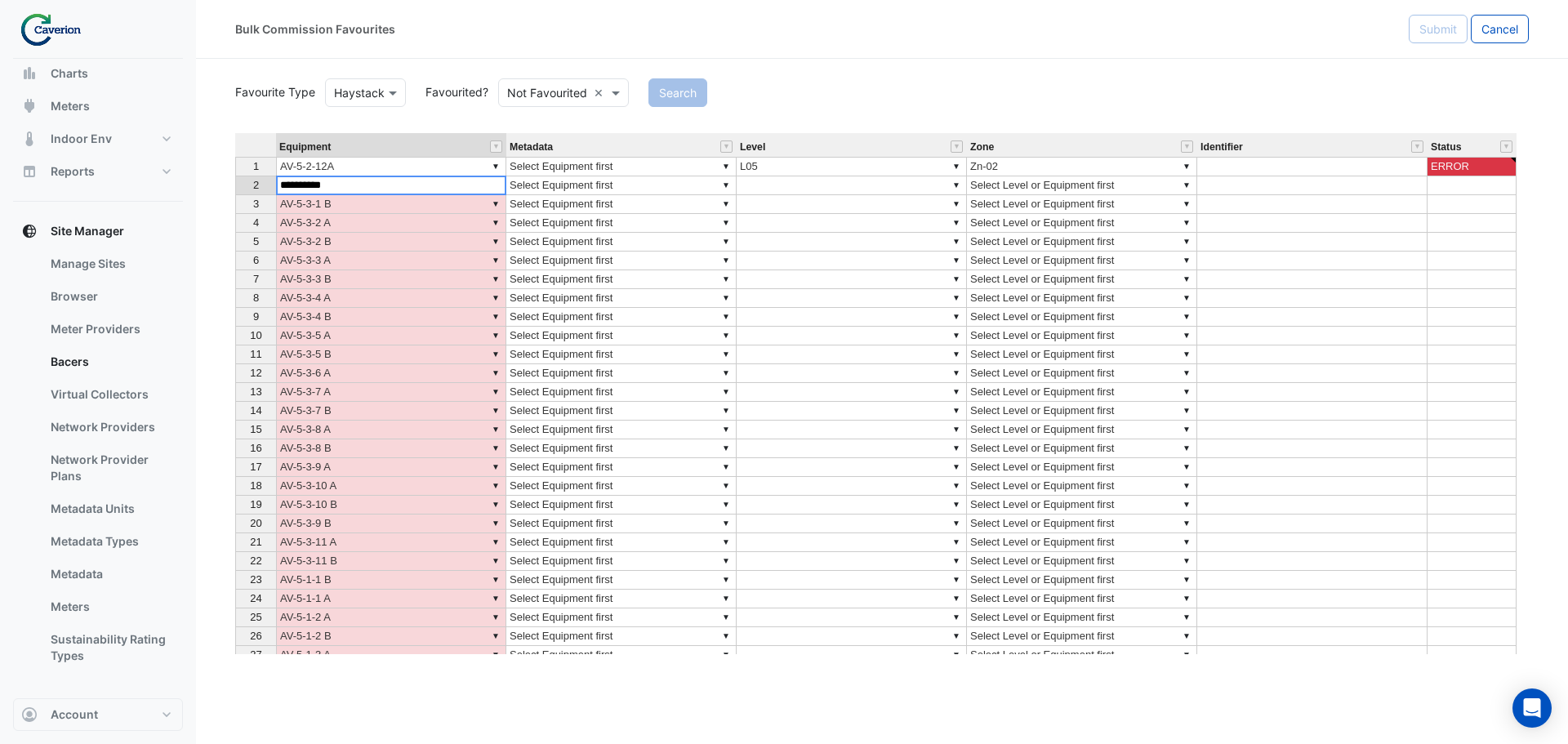 click on "**********" at bounding box center [391, 185] 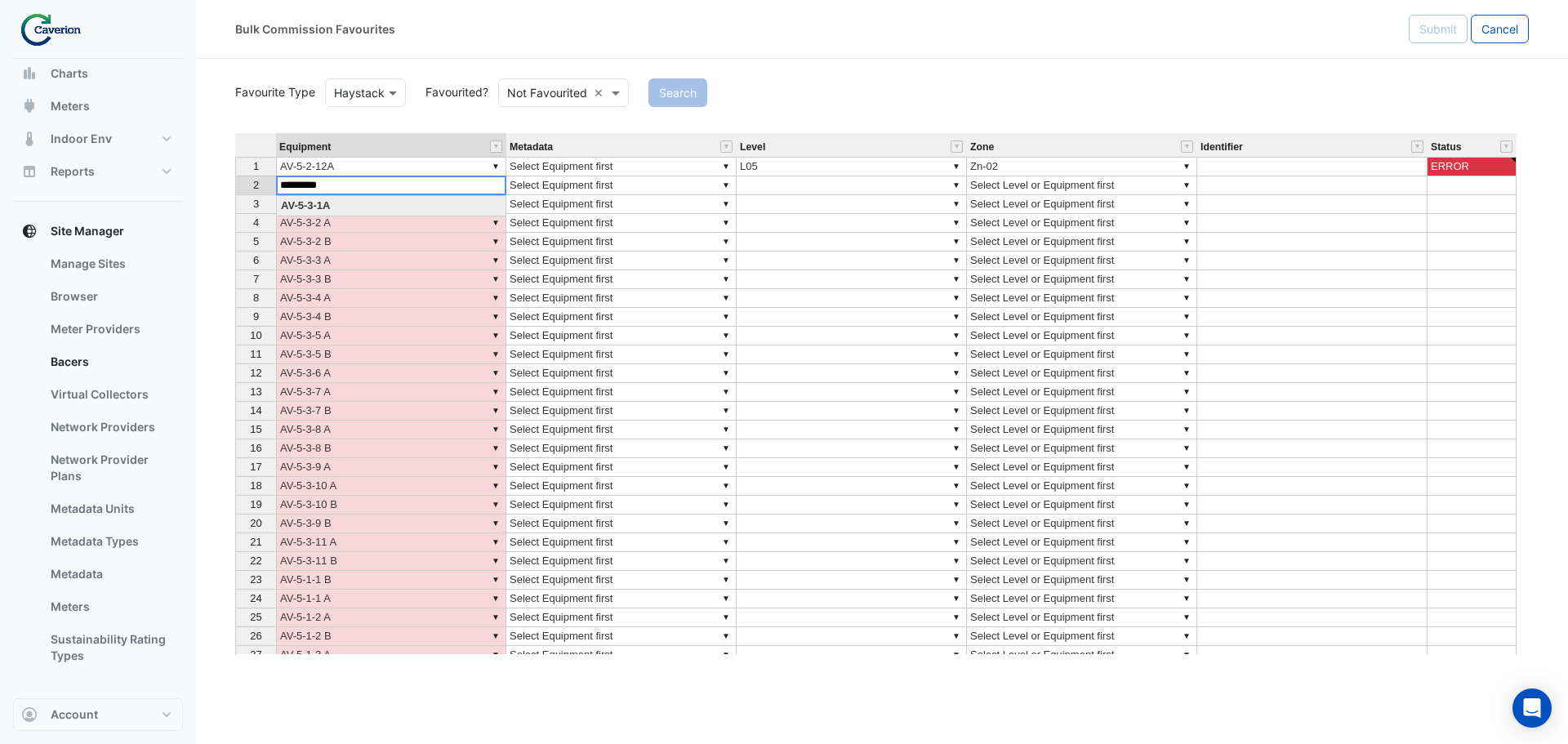 click on "Equipment Metadata Level Zone Identifier Status 1 ▼ AV-5-2-12A ▼ Select Equipment first ▼ L05 ▼ Zn-02 ERROR 2 ▼ AV-5-3-1 A ▼ Select Equipment first ▼ ▼ Select Level or Equipment first 3 ▼ AV-5-3-1 B ▼ Select Equipment first ▼ ▼ Select Level or Equipment first 4 ▼ AV-5-3-2 A ▼ Select Equipment first ▼ ▼ Select Level or Equipment first 5 ▼ AV-5-3-2 B ▼ Select Equipment first ▼ ▼ Select Level or Equipment first 6 ▼ AV-5-3-3 A ▼ Select Equipment first ▼ ▼ Select Level or Equipment first 7 ▼ AV-5-3-3 B ▼ Select Equipment first ▼ ▼ Select Level or Equipment first 8 ▼ AV-5-3-4 A ▼ Select Equipment first ▼ ▼ Select Level or Equipment first 9 ▼ AV-5-3-4 B ▼ Select Equipment first ▼ ▼ Select Level or Equipment first 10 ▼ AV-5-3-5 A ▼ Select Equipment first ▼ ▼ Select Level or Equipment first 11 ▼ AV-5-3-5 B ▼ Select Equipment first ▼ ▼ Select Level or Equipment first 12 ▼ AV-5-3-6 A ▼ Select Equipment first ▼ ▼ 13 ▼ ▼" at bounding box center (882, 394) 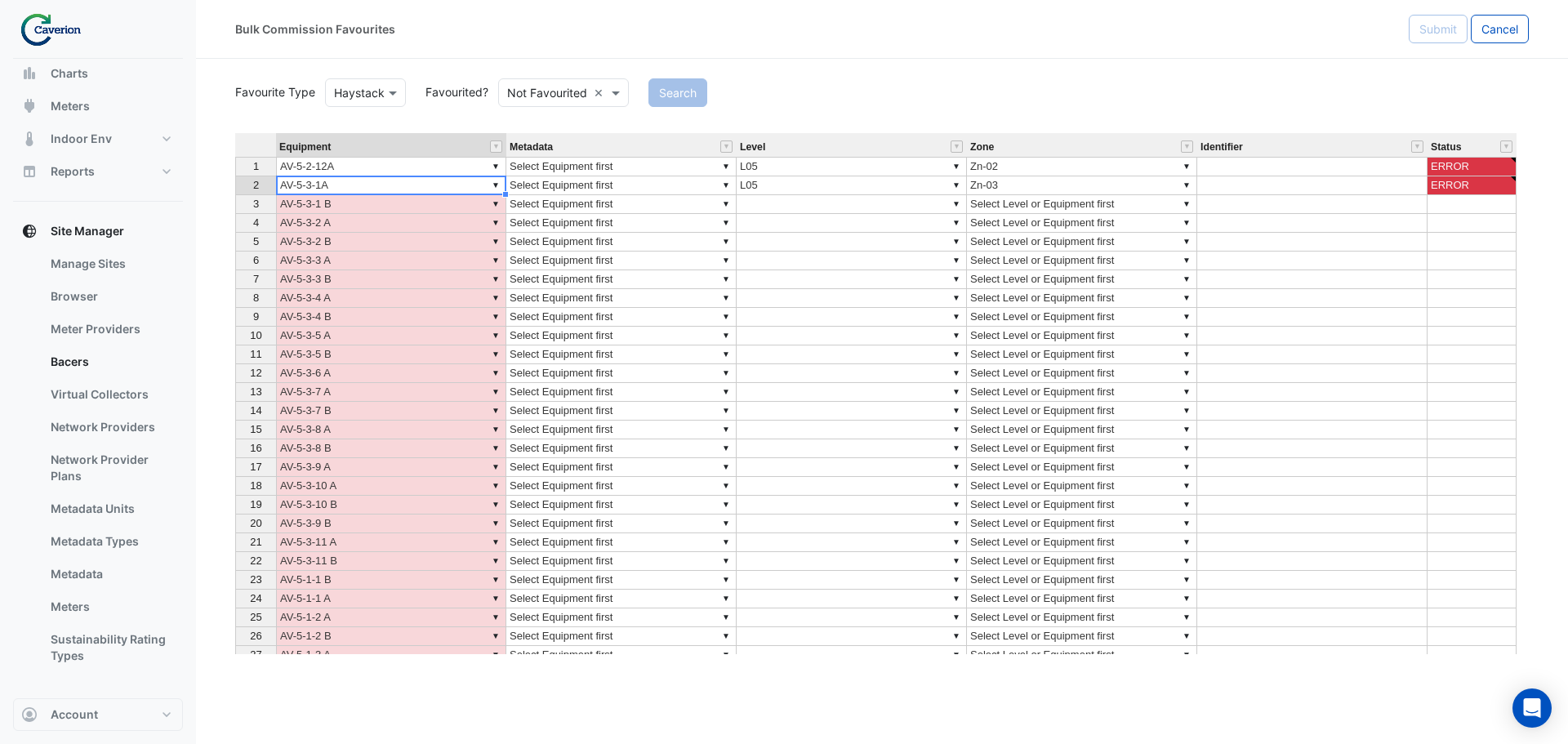 click on "Equipment Metadata Level Zone Identifier Status 1 ▼ AV-5-2-12A ▼ Select Equipment first ▼ L05 ▼ Zn-02 ERROR 2 ▼ AV-5-3-1A ▼ Select Equipment first ▼ L05 ▼ Zn-03 ERROR 3 ▼ AV-5-3-1 B ▼ Select Equipment first ▼ ▼ Select Level or Equipment first 4 ▼ AV-5-3-2 A ▼ Select Equipment first ▼ ▼ Select Level or Equipment first 5 ▼ AV-5-3-2 B ▼ Select Equipment first ▼ ▼ Select Level or Equipment first 6 ▼ AV-5-3-3 A ▼ Select Equipment first ▼ ▼ Select Level or Equipment first 7 ▼ AV-5-3-3 B ▼ Select Equipment first ▼ ▼ Select Level or Equipment first 8 ▼ AV-5-3-4 A ▼ Select Equipment first ▼ ▼ Select Level or Equipment first 9 ▼ AV-5-3-4 B ▼ Select Equipment first ▼ ▼ Select Level or Equipment first 10 ▼ AV-5-3-5 A ▼ Select Equipment first ▼ ▼ Select Level or Equipment first 11 ▼ AV-5-3-5 B ▼ Select Equipment first ▼ ▼ Select Level or Equipment first 12 ▼ AV-5-3-6 A ▼ Select Equipment first ▼ ▼ 13 ▼ AV-5-3-7 A ▼ ▼ 1" at bounding box center [882, 394] 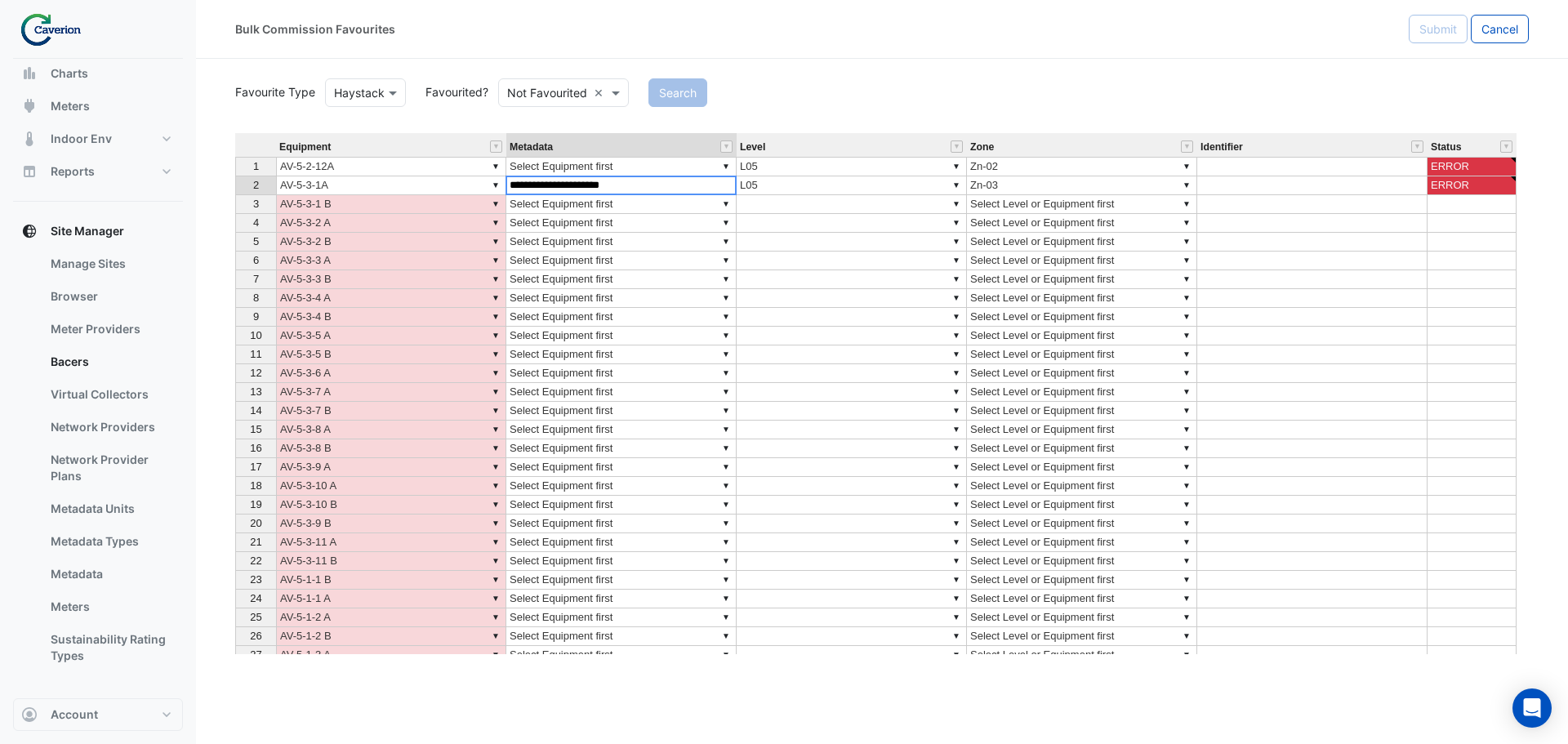 drag, startPoint x: 608, startPoint y: 186, endPoint x: 629, endPoint y: 190, distance: 21.377558 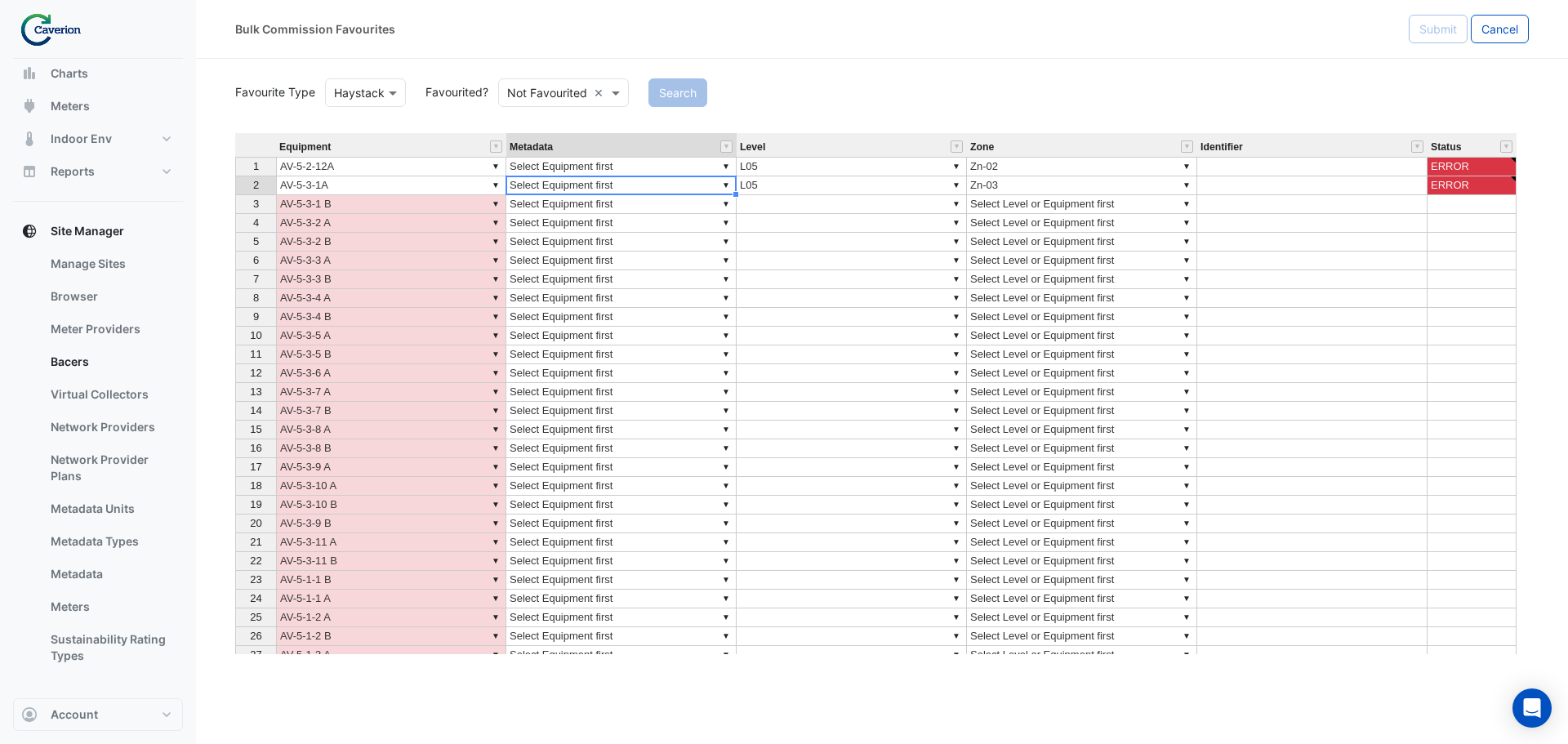 type on "**********" 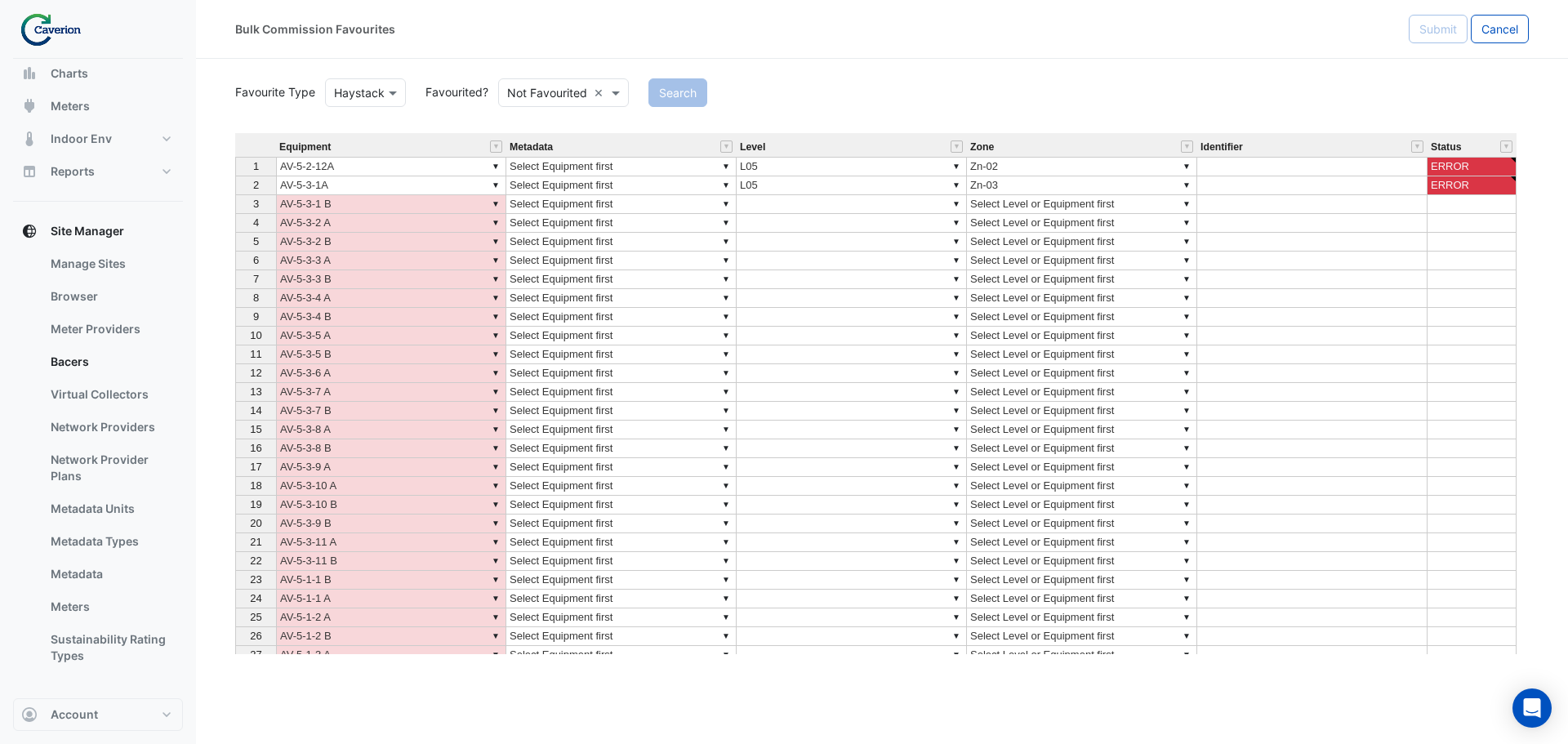 click on "Search" 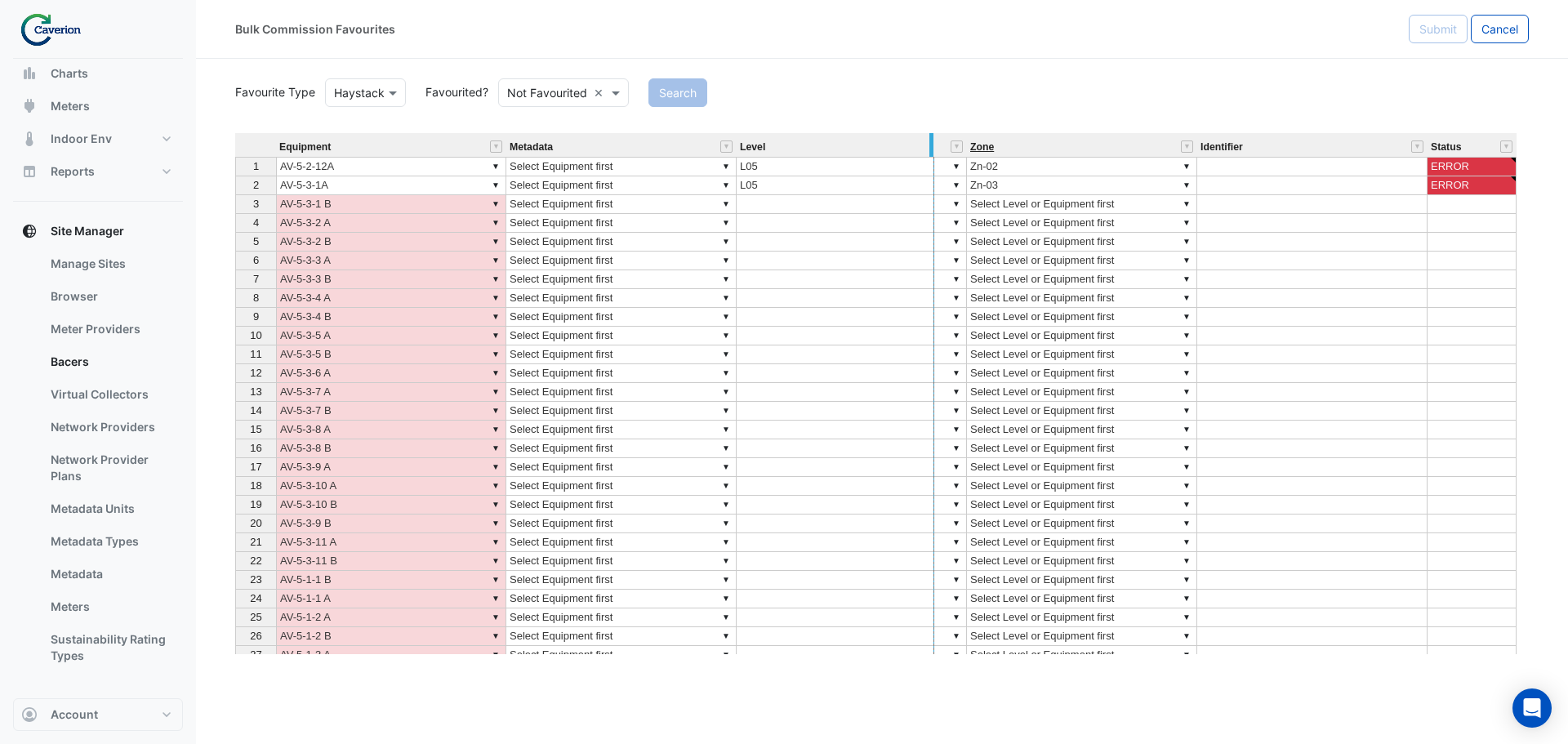 drag, startPoint x: 733, startPoint y: 149, endPoint x: 989, endPoint y: 144, distance: 256.0488 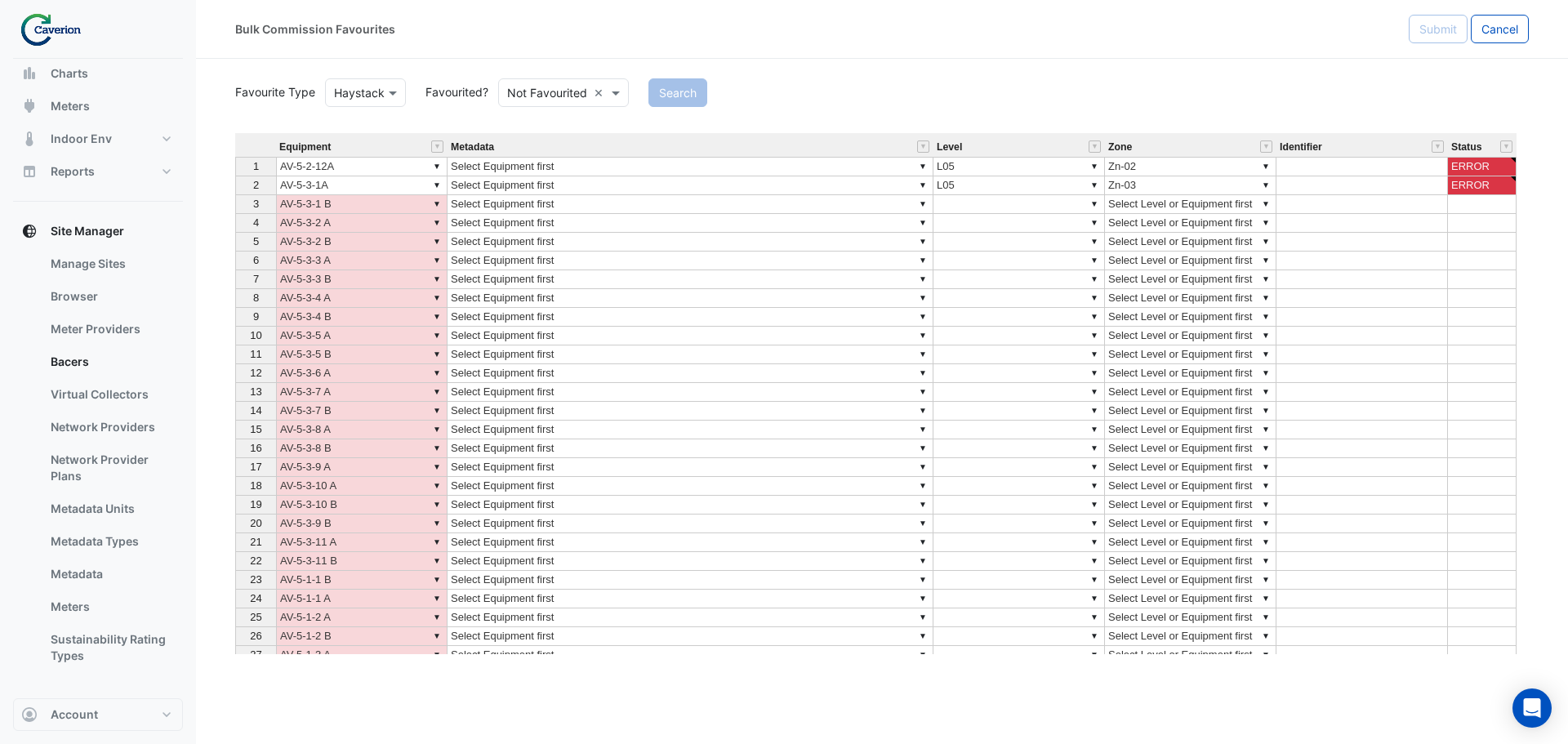 click on "▼ Select Equipment first" at bounding box center (690, 185) 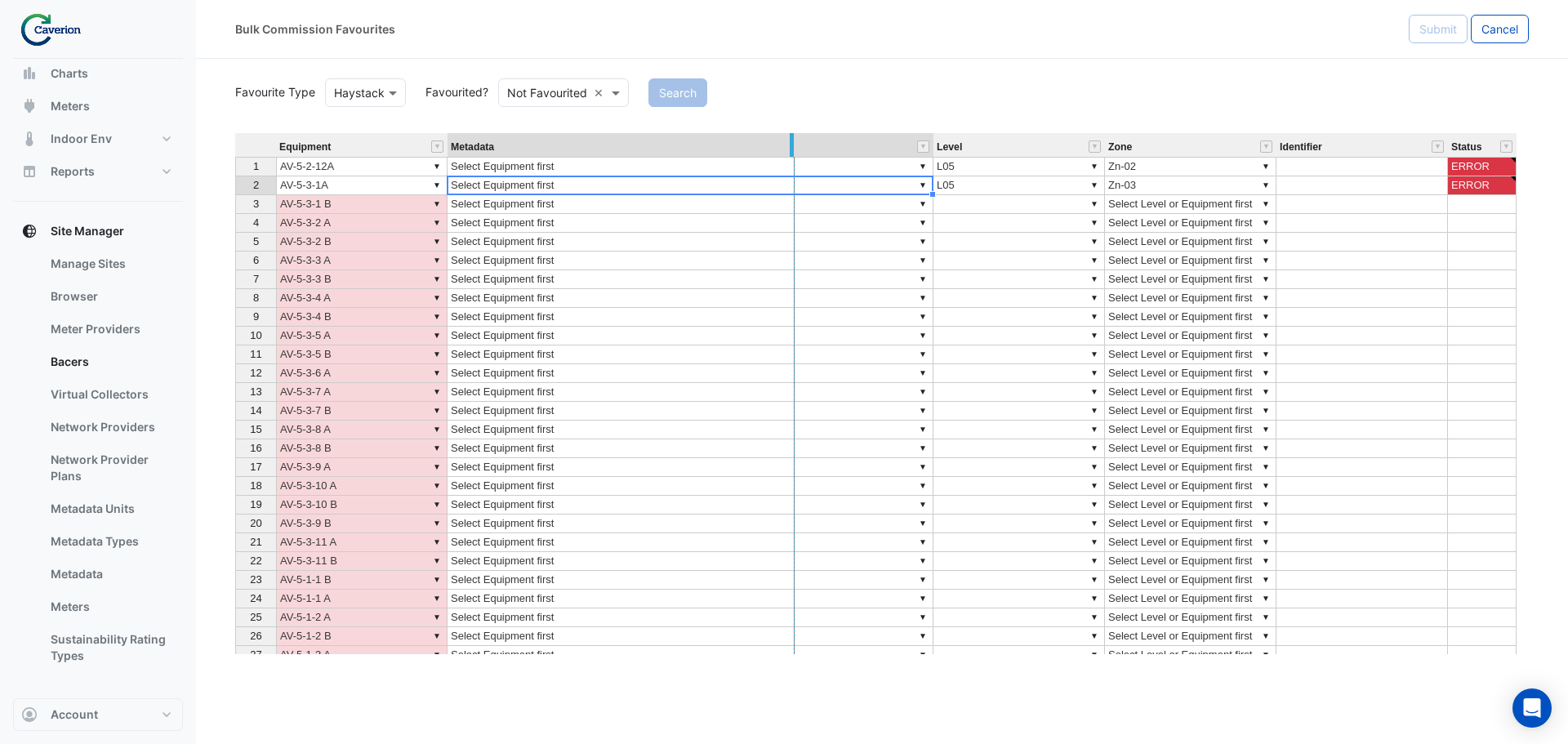 drag, startPoint x: 931, startPoint y: 145, endPoint x: 780, endPoint y: 144, distance: 151.0033 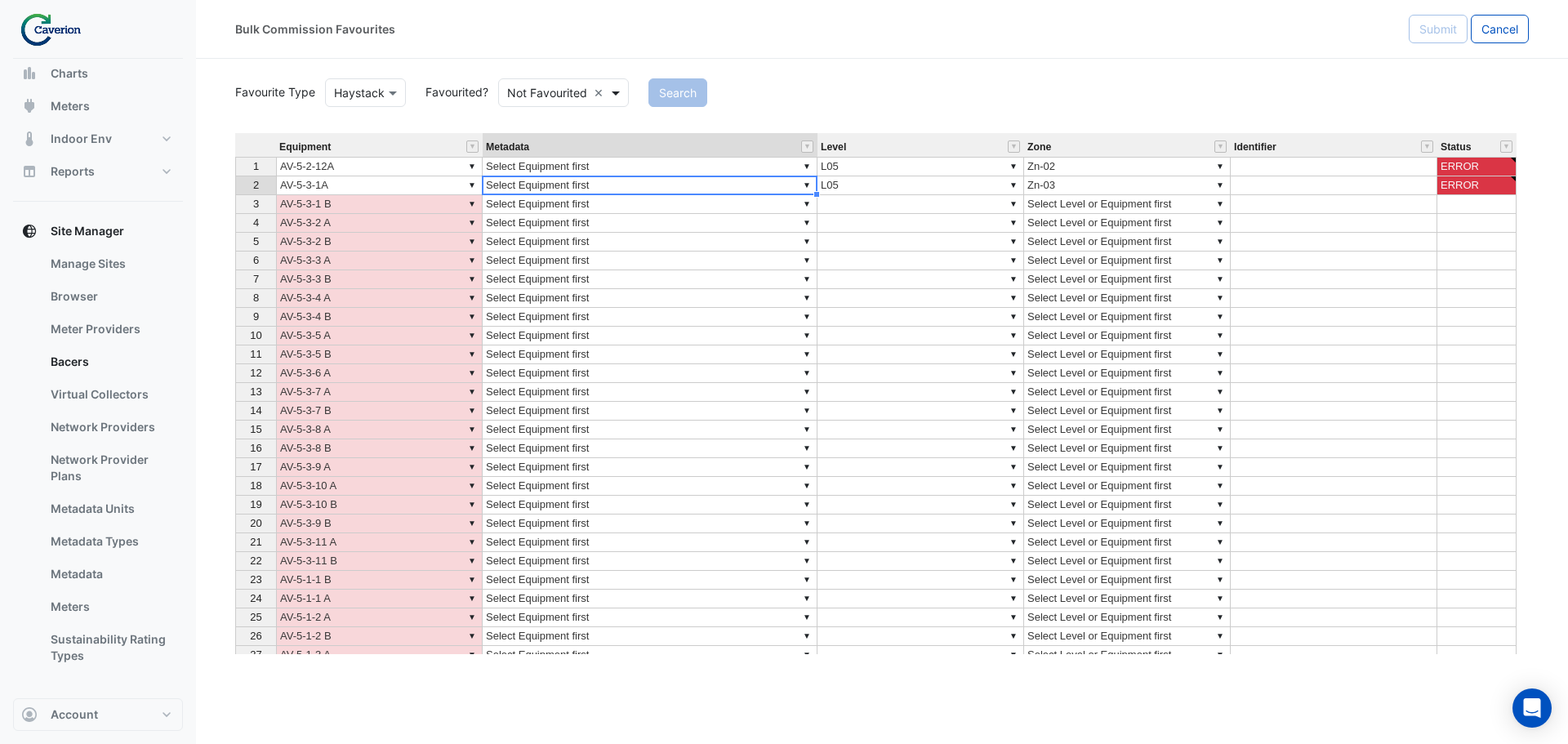 click at bounding box center [617, 92] 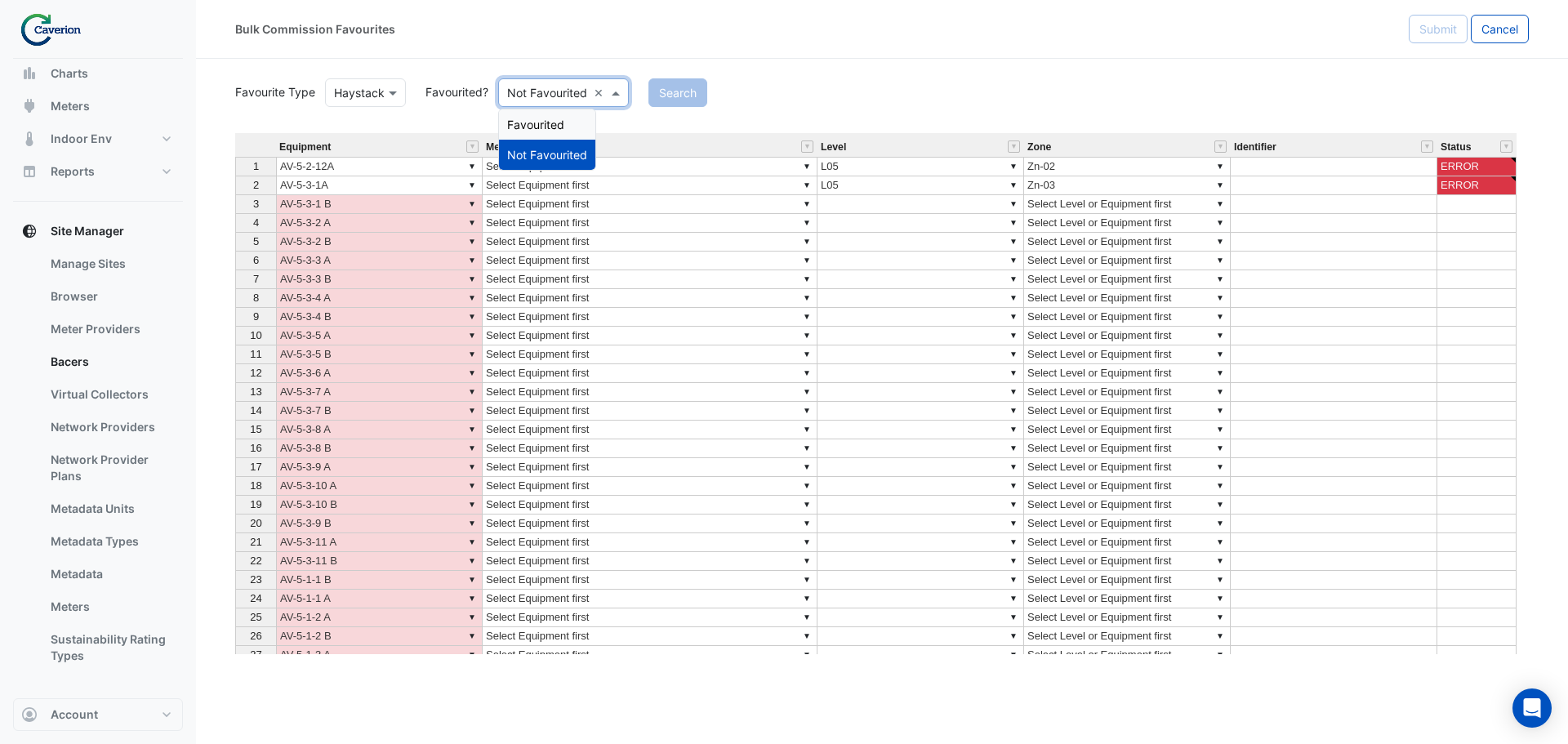 click on "Favourited" at bounding box center (547, 124) 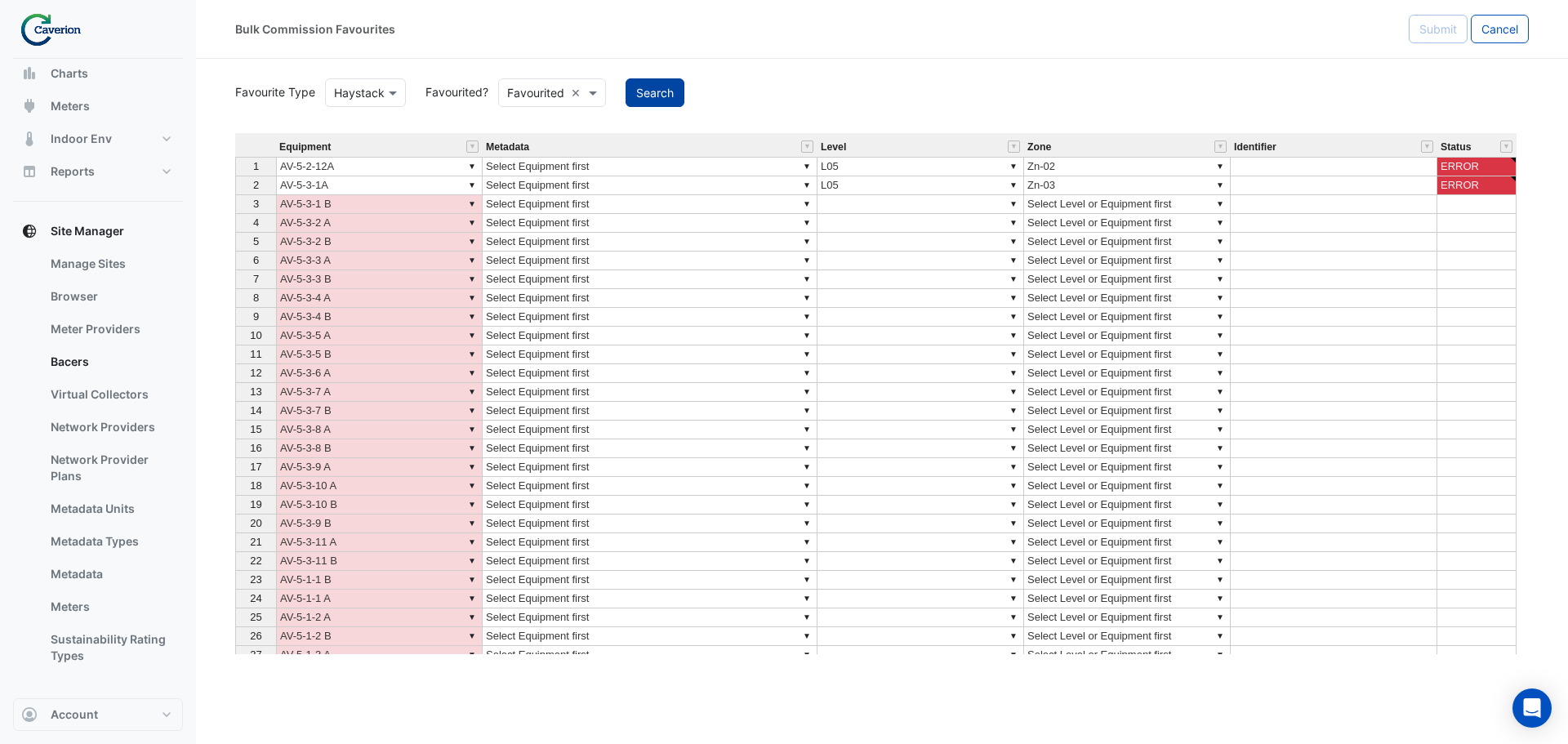 click on "Search" 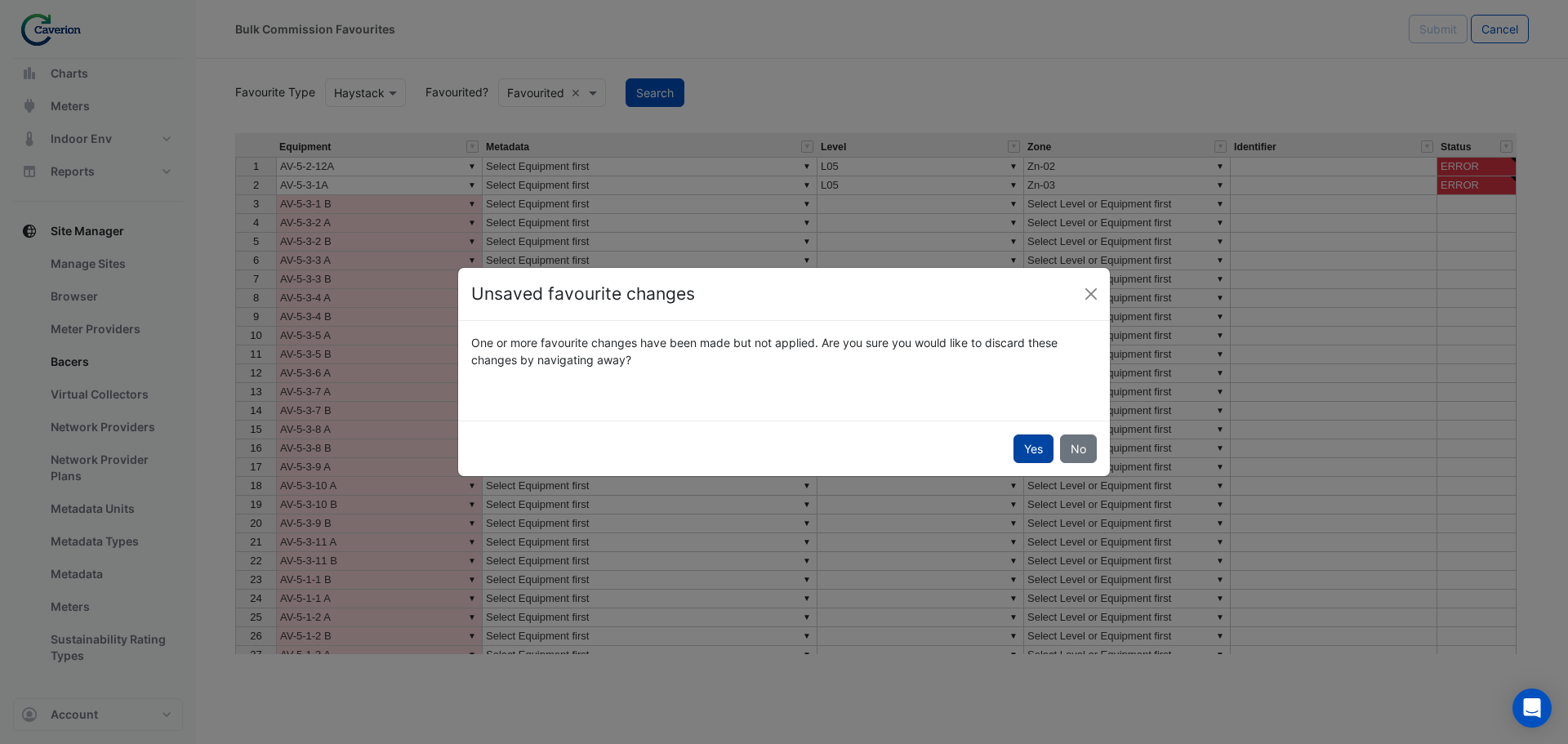 click on "Yes" 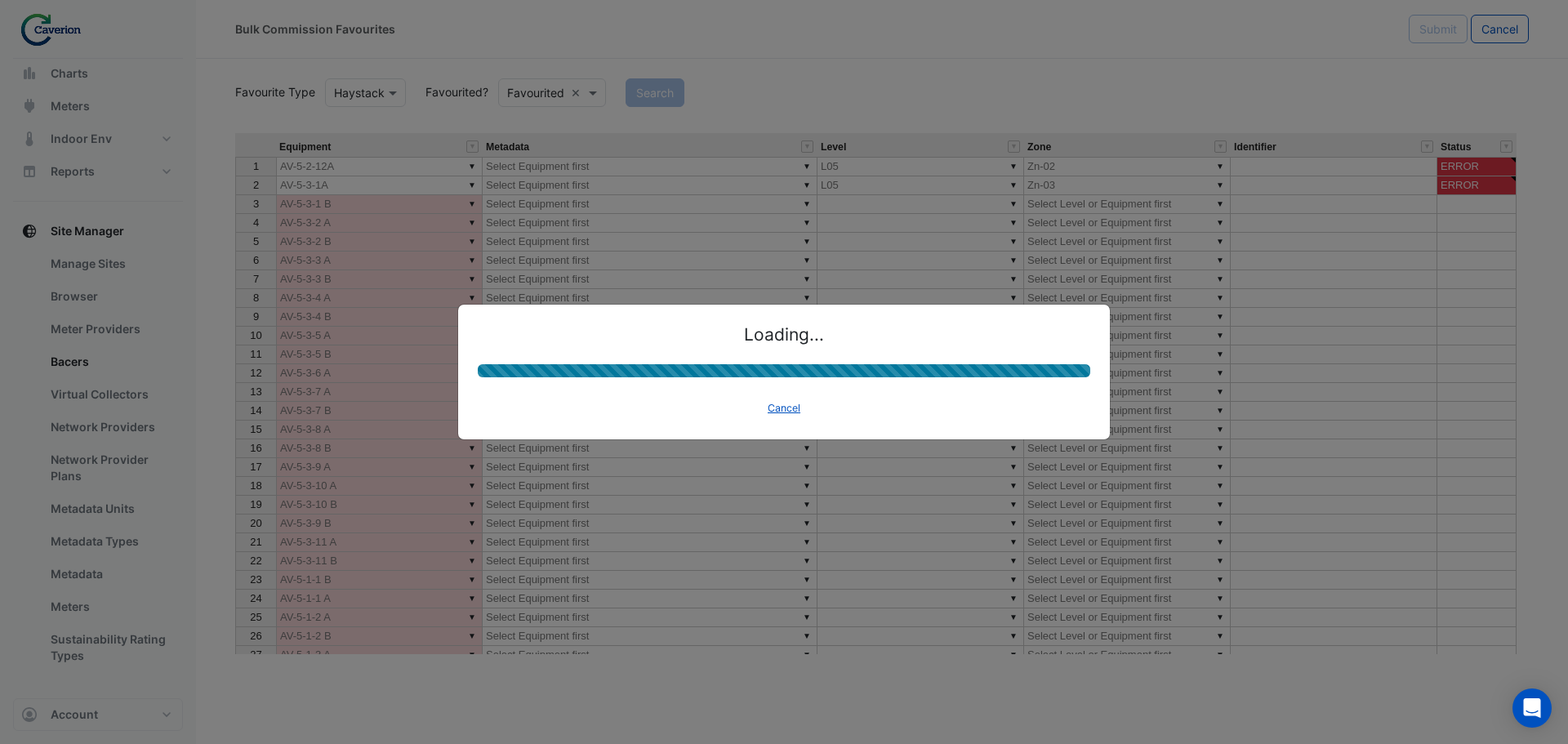 type on "**********" 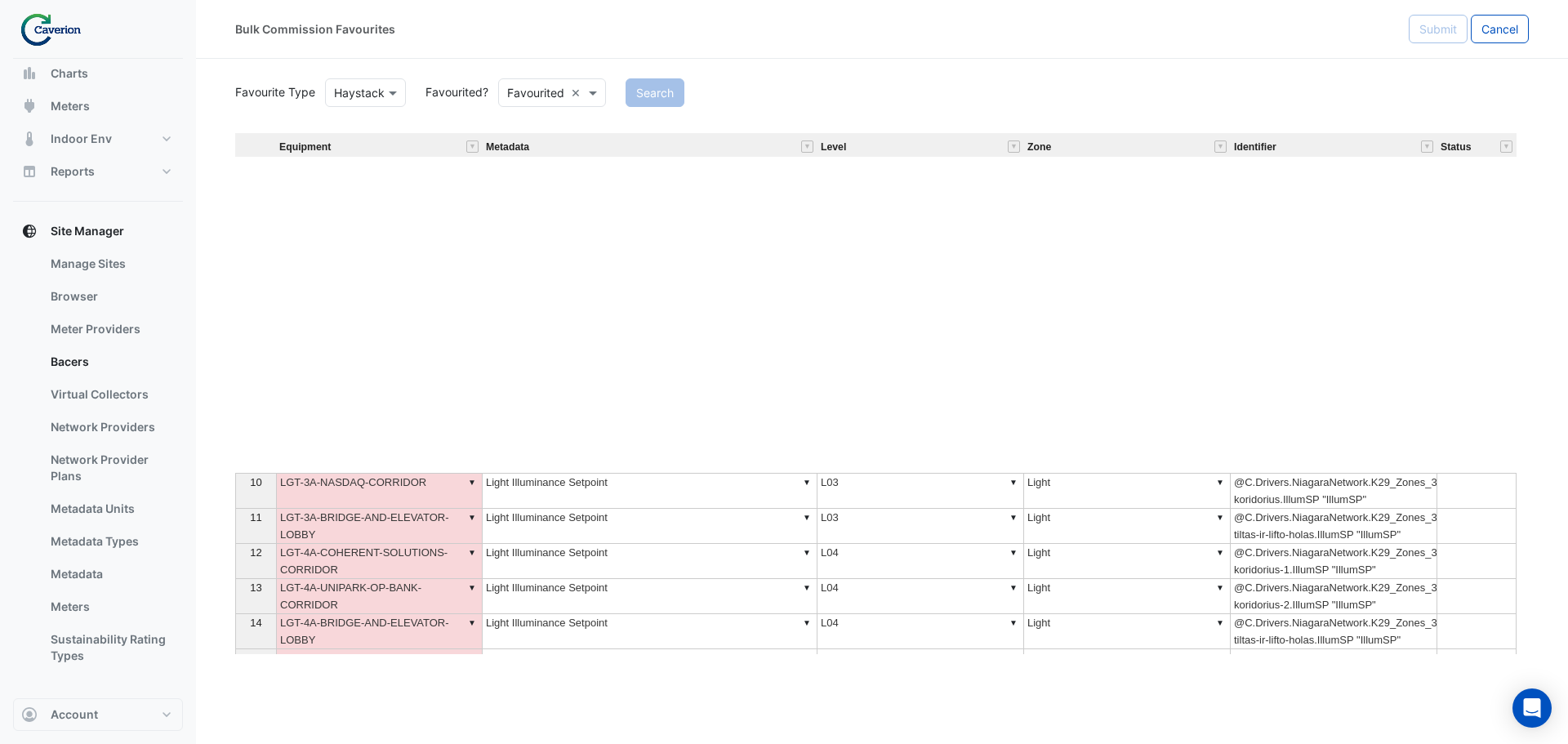 scroll, scrollTop: 808, scrollLeft: 0, axis: vertical 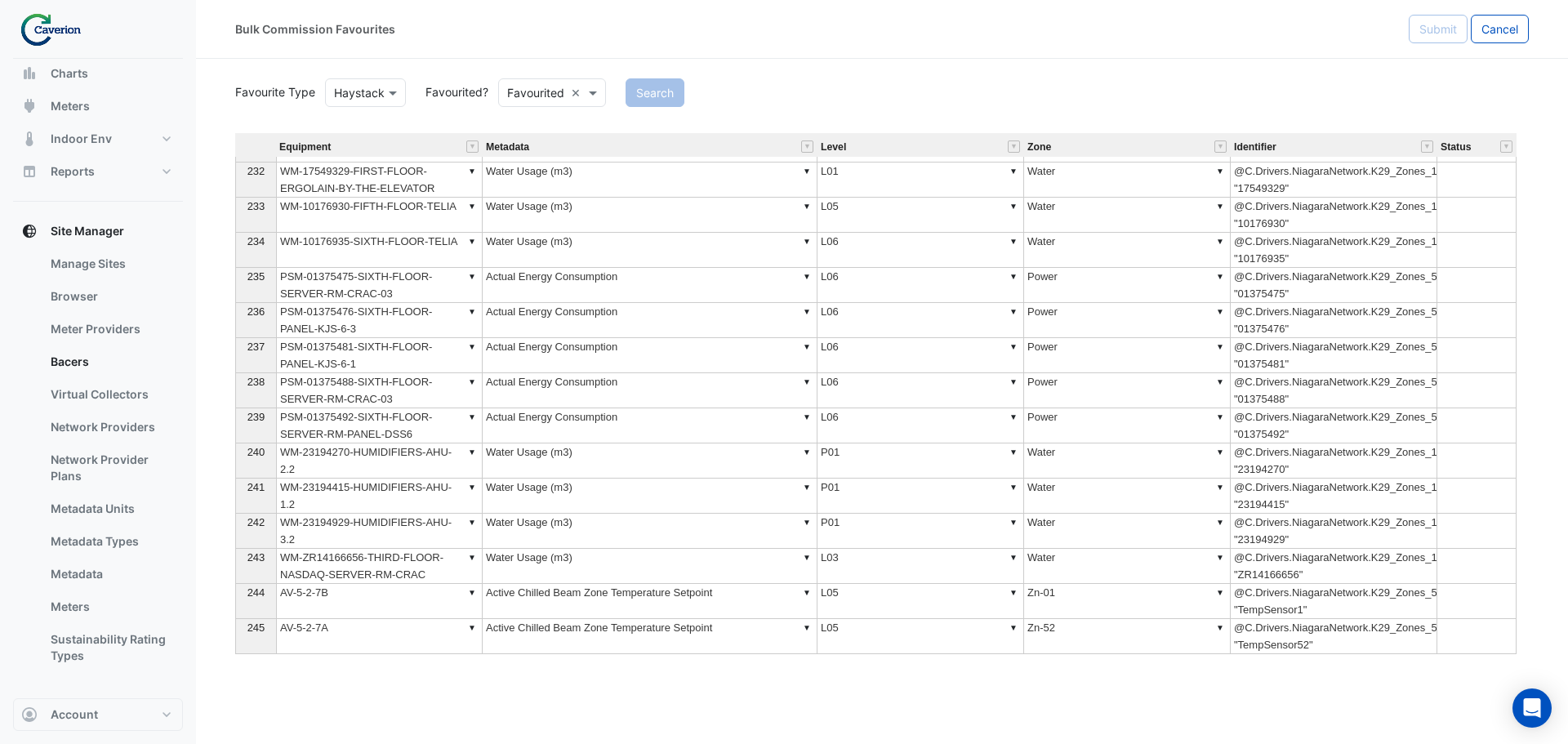 click on "▼ Active Chilled Beam Zone Temperature Setpoint" at bounding box center (650, 601) 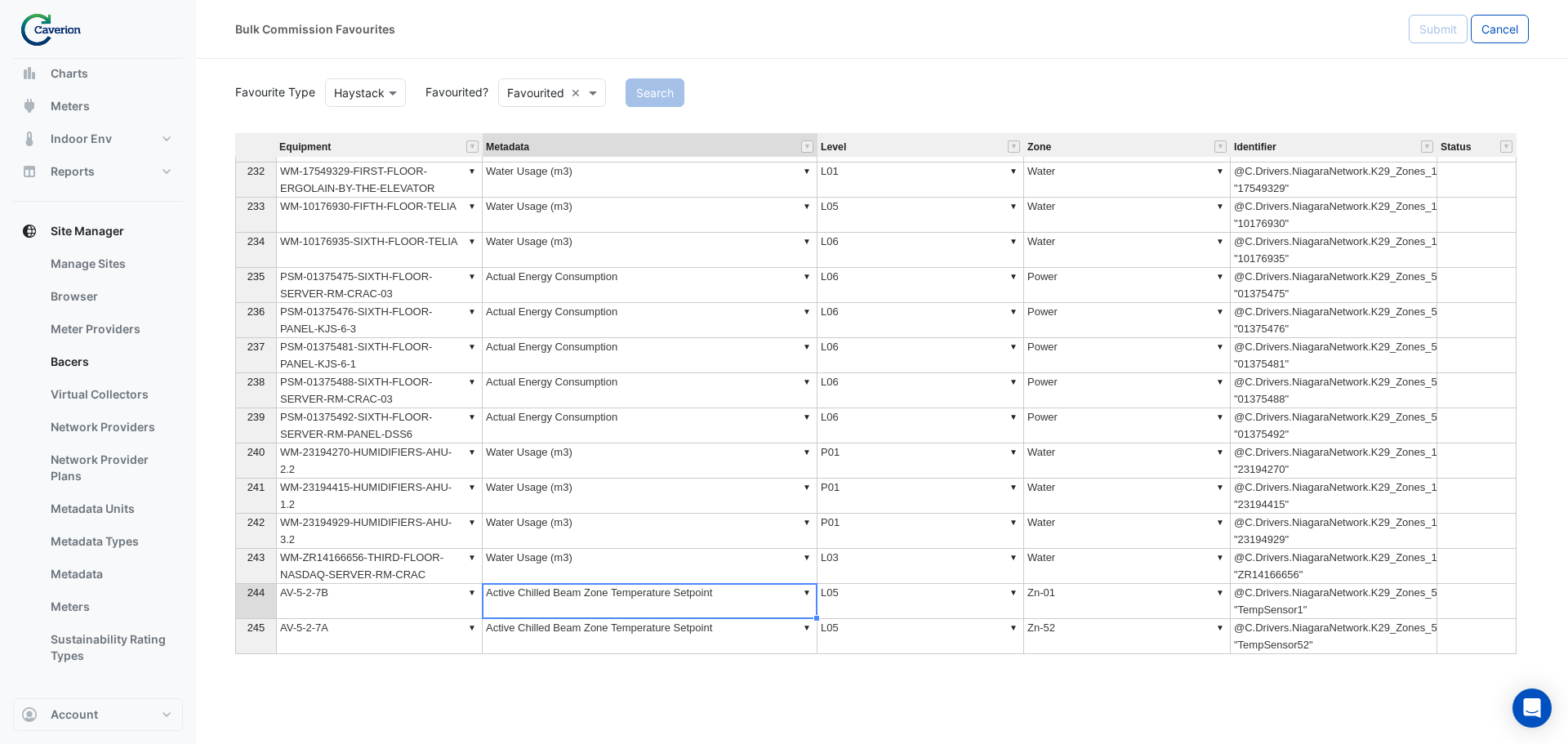 click on "Equipment Metadata Level Zone Identifier Status 210 ▼ WM-10176941-SECOND-FLOOR-NASDAQ ▼ Water Usage (m3) ▼ L02 ▼ Water @C.Drivers.NiagaraNetwork.K29_Zones_1.points.W_Meters.~310176941 "10176941" 211 ▼ WM-10176967-FIRST-FLOOR-KNAUF ▼ Water Usage (m3) ▼ L01 ▼ Water @C.Drivers.NiagaraNetwork.K29_Zones_1.points.W_Meters.~310176967 "10176967" 212 ▼ WM-10176968-SECOND-FLOOR-NASDAQ ▼ Water Usage (m3) ▼ L02 ▼ Water @C.Drivers.NiagaraNetwork.K29_Zones_1.points.W_Meters.~310176968 "10176968" 213 ▼ WM-10177069-FOURTH-FLOOR-SEESAM ▼ Water Usage (m3) ▼ L04 ▼ Water @C.Drivers.NiagaraNetwork.K29_Zones_1.points.W_Meters.~310177069 "10177069" 214 ▼ WM-10177100-FOURTH-FLOOR-OP-BANK ▼ Water Usage (m3) ▼ L04 ▼ Water @C.Drivers.NiagaraNetwork.K29_Zones_1.points.W_Meters.~310177100 "10177100" 215 ▼ WM-12178389-FIRST-FLOOR-RESTAURANT ▼ Water Usage (m3) ▼ L01 ▼ Water @C.Drivers.NiagaraNetwork.K29_Zones_1.points.W_Meters.~312178389 "12178389" 216 ▼ WM-13203388-FIFTH-FLOOR-TELIA ▼" at bounding box center (882, 394) 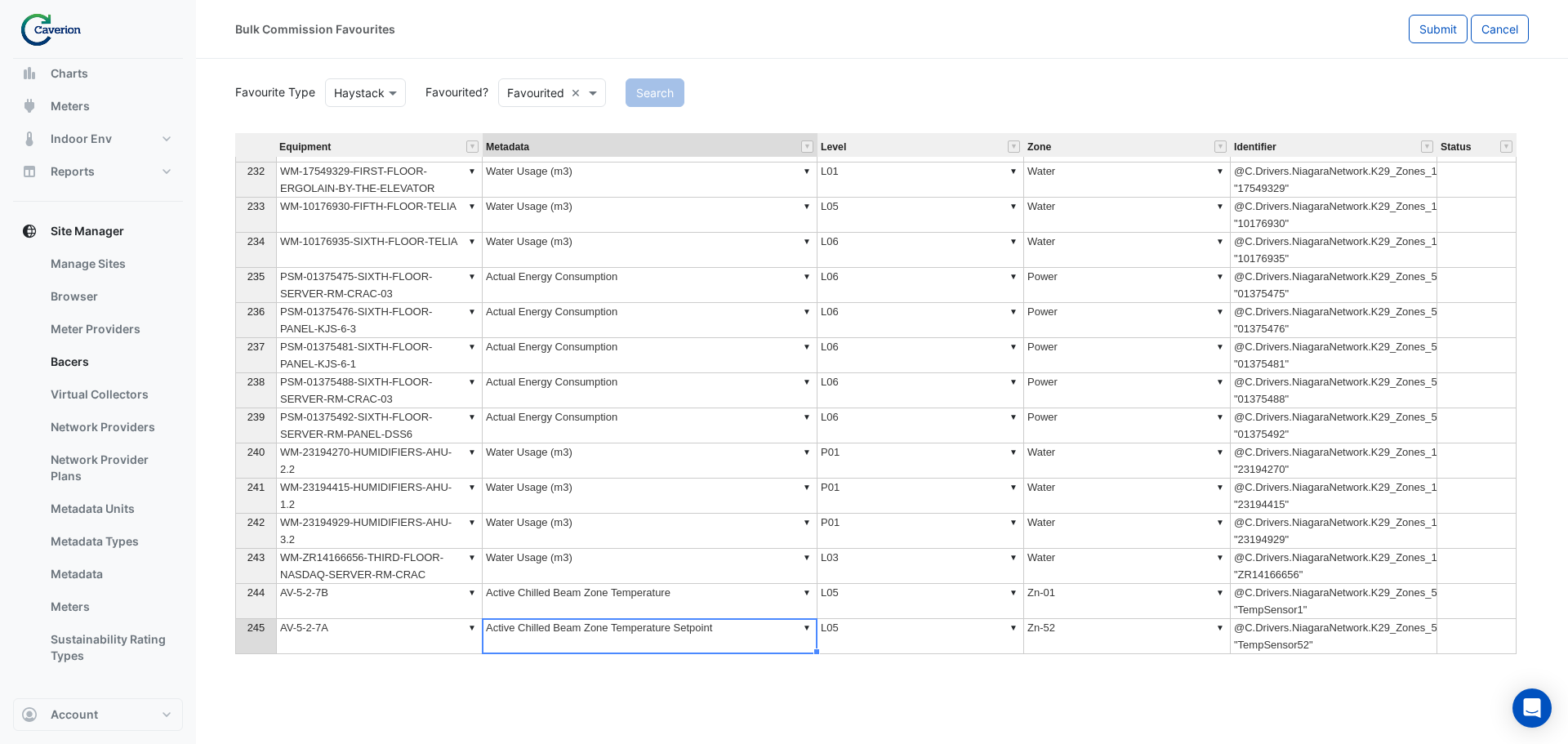 click on "Equipment Metadata Level Zone Identifier Status 219 ▼ WM-13204382-SECOND-FLOOR-NASDAQ ▼ Water Usage (m3) ▼ L02 ▼ Water @C.Drivers.NiagaraNetwork.K29_Zones_1.points.W_Meters.~313204382 "13204382" 220 ▼ WM-13204611-SEVENTH-FLOOR-KPMG ▼ Water Usage (m3) ▼ L07 ▼ Water @C.Drivers.NiagaraNetwork.K29_Zones_1.points.W_Meters.~313204611 "13204611" 221 ▼ WM-13204752-FIRST-FLOOR-TOILETS ▼ Water Usage (m3) ▼ L01 ▼ Water @C.Drivers.NiagaraNetwork.K29_Zones_1.points.W_Meters.~313204752 "13204752" 222 ▼ WM-14005383-FIRST-FLOOR-ERGOLAIN ▼ Water Usage (m3) ▼ L01 ▼ Water @C.Drivers.NiagaraNetwork.K29_Zones_1.points.W_Meters.~314005383 "14005383" 223 ▼ WM-14271072-EIGHTH-FLOOR-GENIUS-SPORTS-LT ▼ Water Usage (m3) ▼ L08 ▼ Water @C.Drivers.NiagaraNetwork.K29_Zones_1.points.W_Meters.~314271072 "14271072" 224 ▼ WM-15030877-SEVENTH-FLOOR-KPMG ▼ Water Usage (m3) ▼ L07 ▼ Water @C.Drivers.NiagaraNetwork.K29_Zones_1.points.W_Meters.~315030877 "15030877" 225 ▼ ▼ Water Usage (m3) ▼" at bounding box center (882, 394) 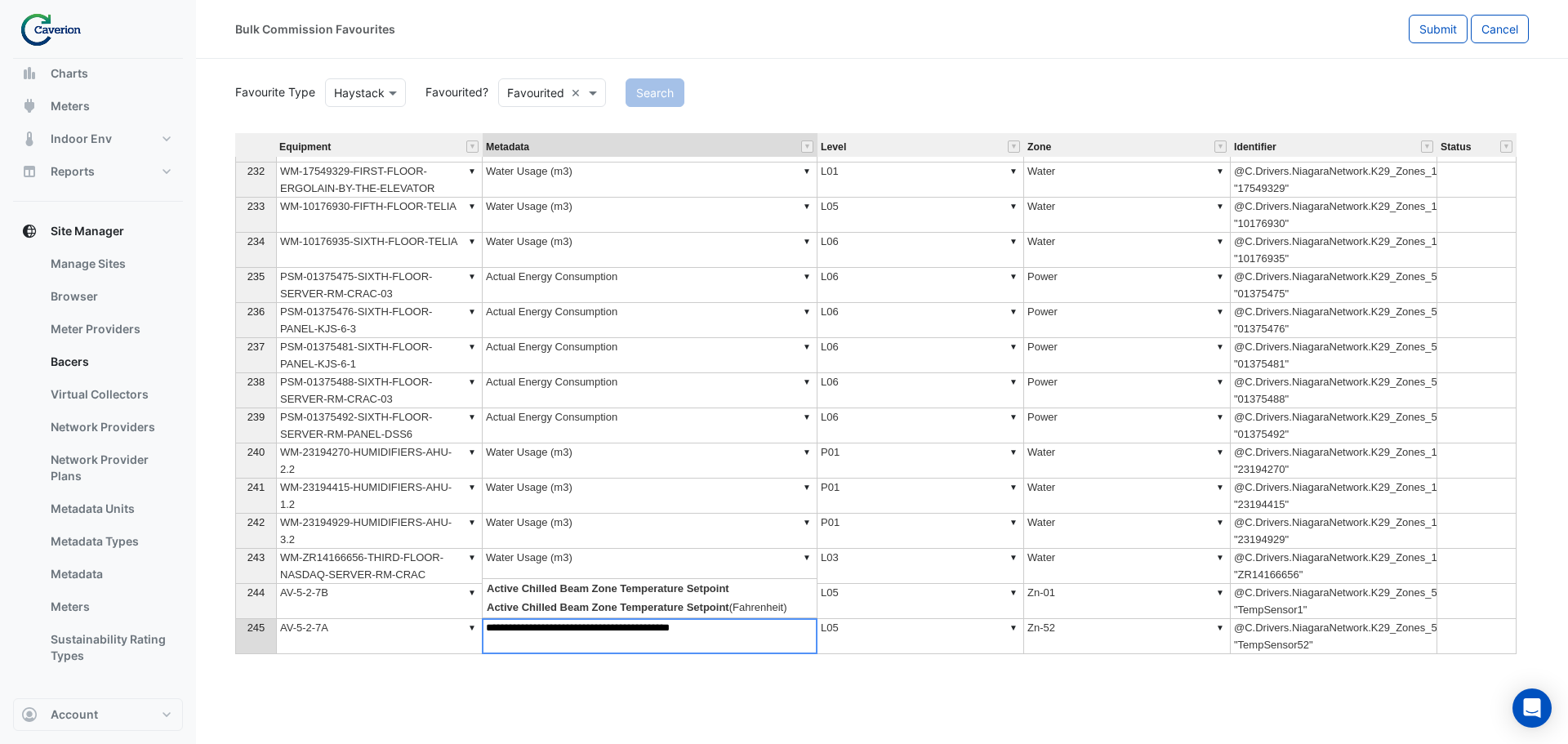 drag, startPoint x: 746, startPoint y: 637, endPoint x: 675, endPoint y: 634, distance: 71.06335 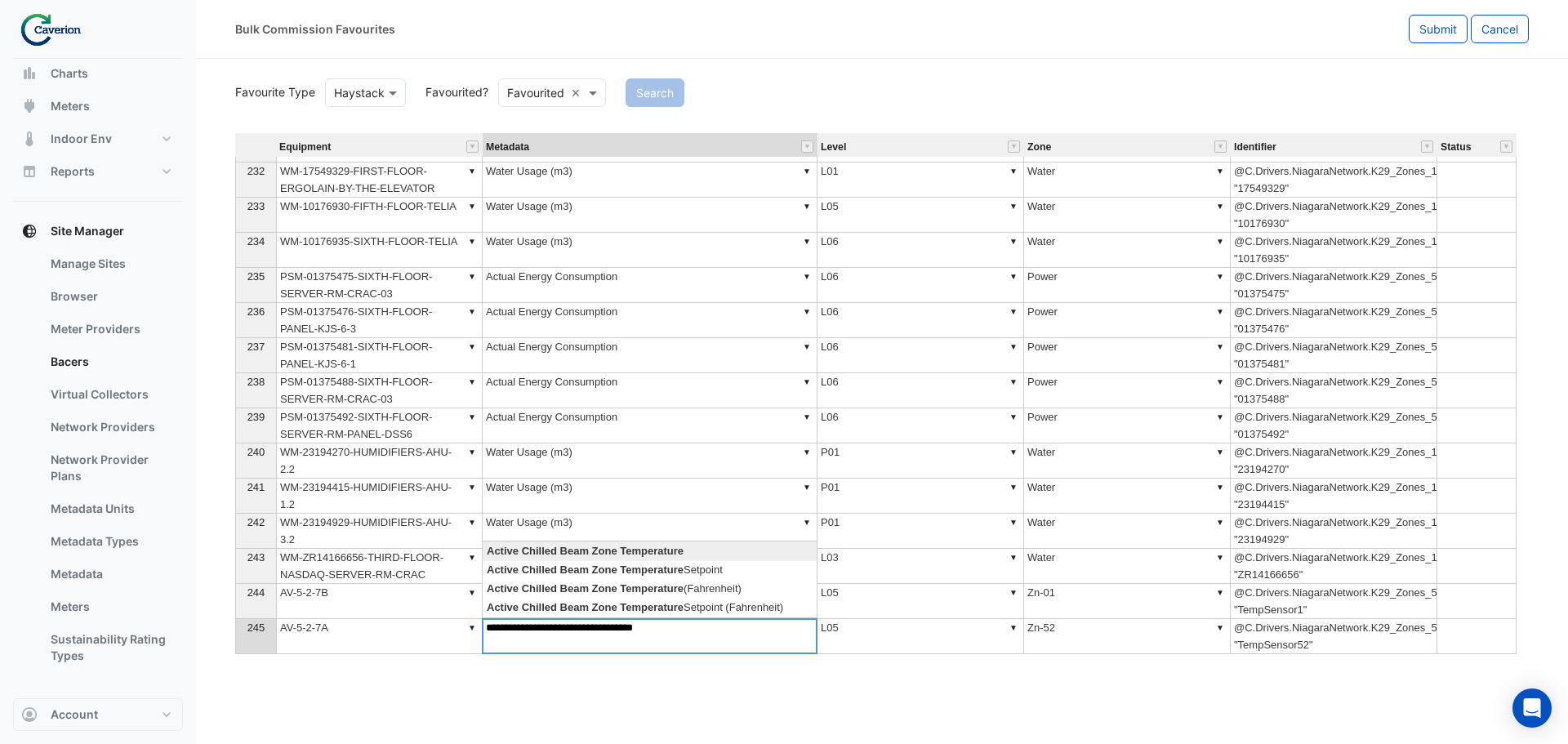 click on "Equipment Metadata Level Zone Identifier Status 219 ▼ WM-13204382-SECOND-FLOOR-NASDAQ ▼ Water Usage (m3) ▼ L02 ▼ Water @C.Drivers.NiagaraNetwork.K29_Zones_1.points.W_Meters.~313204382 "13204382" 220 ▼ WM-13204611-SEVENTH-FLOOR-KPMG ▼ Water Usage (m3) ▼ L07 ▼ Water @C.Drivers.NiagaraNetwork.K29_Zones_1.points.W_Meters.~313204611 "13204611" 221 ▼ WM-13204752-FIRST-FLOOR-TOILETS ▼ Water Usage (m3) ▼ L01 ▼ Water @C.Drivers.NiagaraNetwork.K29_Zones_1.points.W_Meters.~313204752 "13204752" 222 ▼ WM-14005383-FIRST-FLOOR-ERGOLAIN ▼ Water Usage (m3) ▼ L01 ▼ Water @C.Drivers.NiagaraNetwork.K29_Zones_1.points.W_Meters.~314005383 "14005383" 223 ▼ WM-14271072-EIGHTH-FLOOR-GENIUS-SPORTS-LT ▼ Water Usage (m3) ▼ L08 ▼ Water @C.Drivers.NiagaraNetwork.K29_Zones_1.points.W_Meters.~314271072 "14271072" 224 ▼ WM-15030877-SEVENTH-FLOOR-KPMG ▼ Water Usage (m3) ▼ L07 ▼ Water @C.Drivers.NiagaraNetwork.K29_Zones_1.points.W_Meters.~315030877 "15030877" 225 ▼ ▼ Water Usage (m3) ▼" at bounding box center [882, 394] 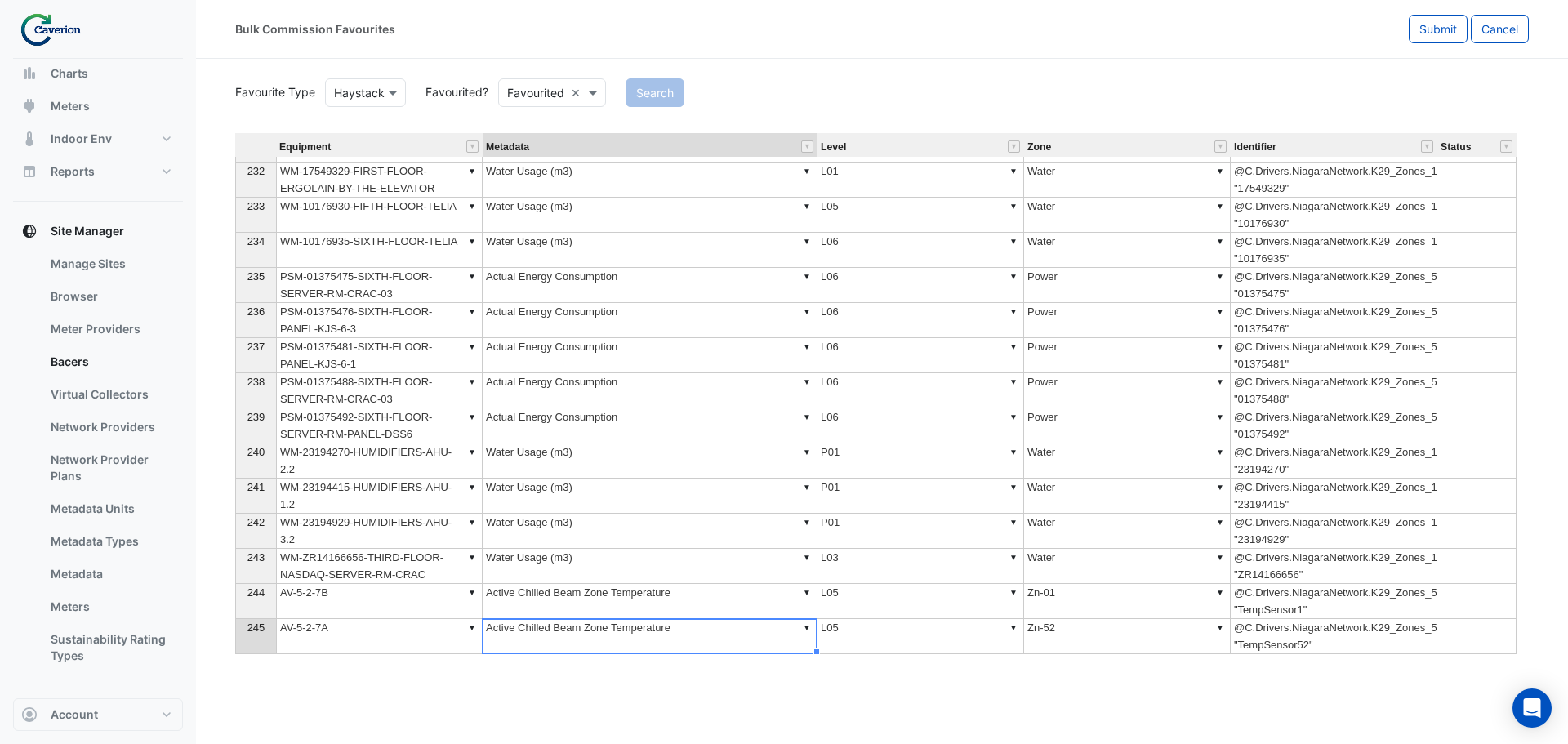 type on "**********" 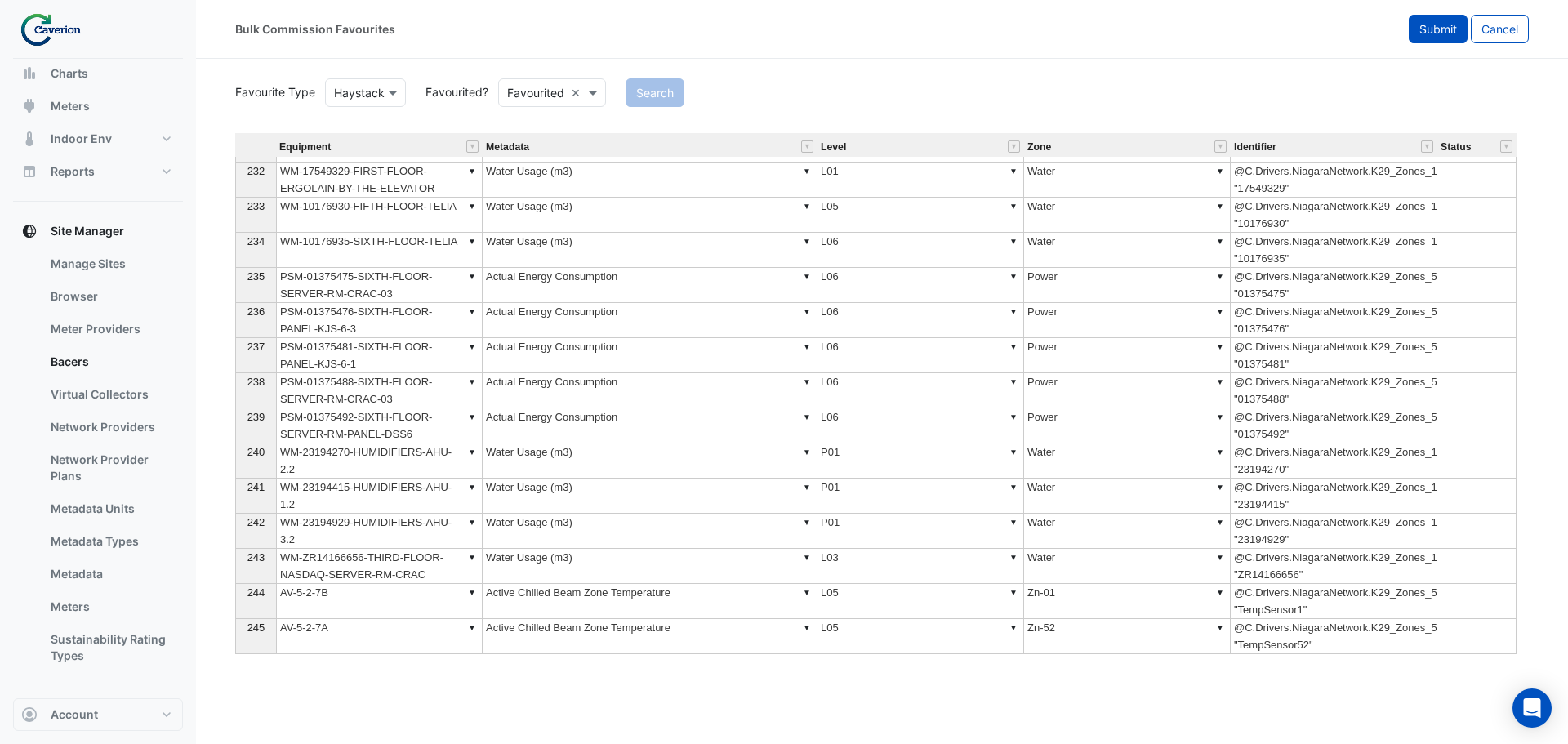 click on "Submit" 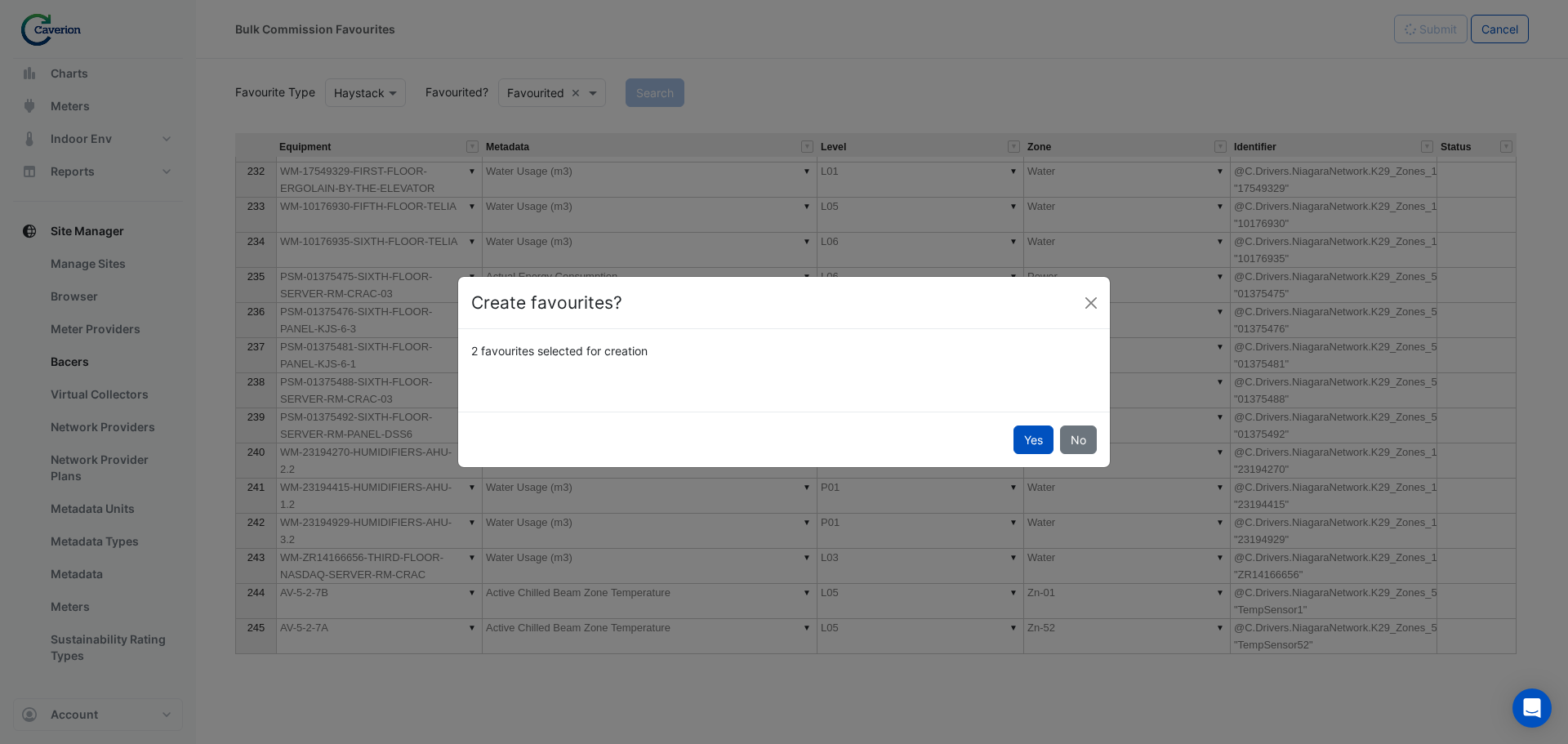 drag, startPoint x: 475, startPoint y: 353, endPoint x: 642, endPoint y: 352, distance: 167.00299 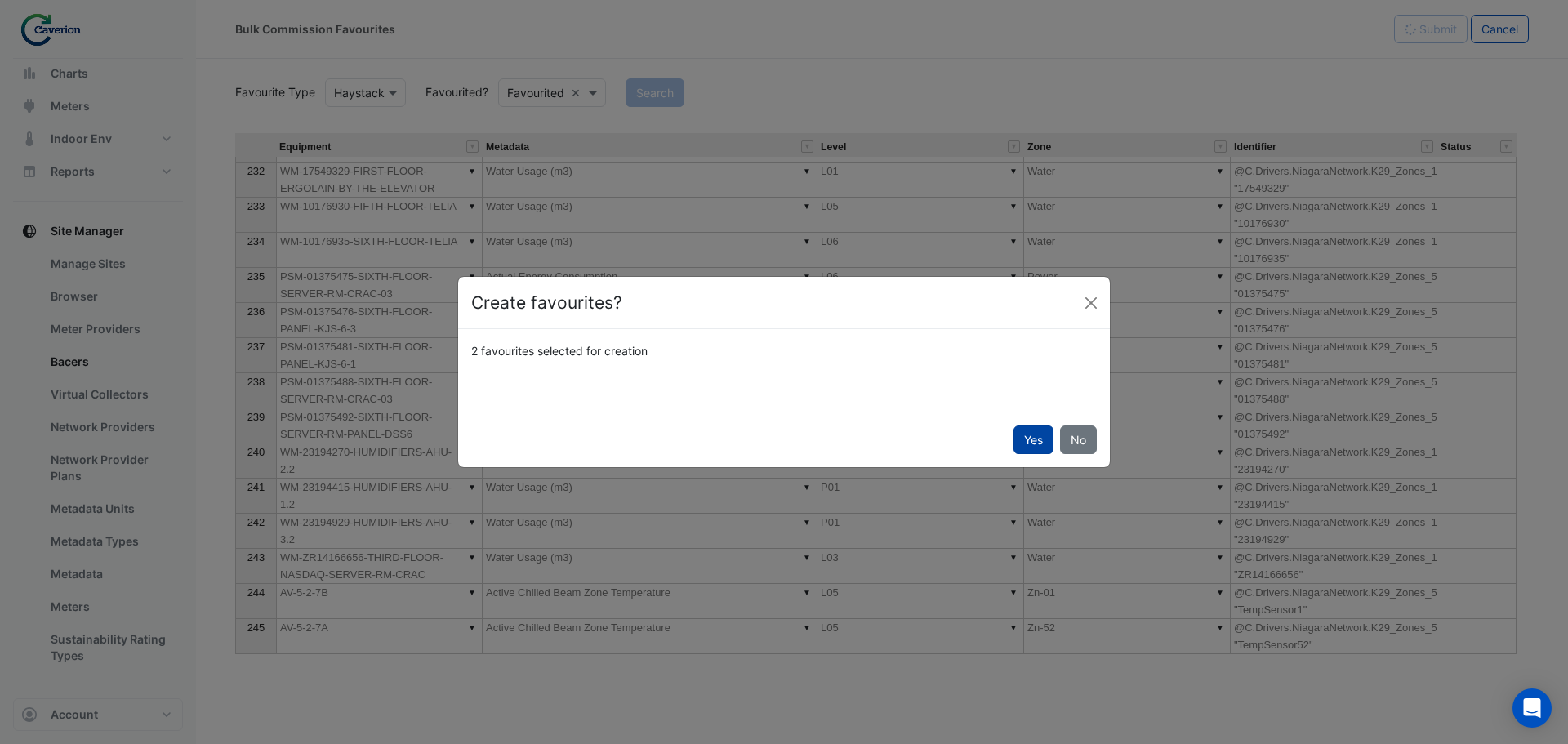 click on "Yes" 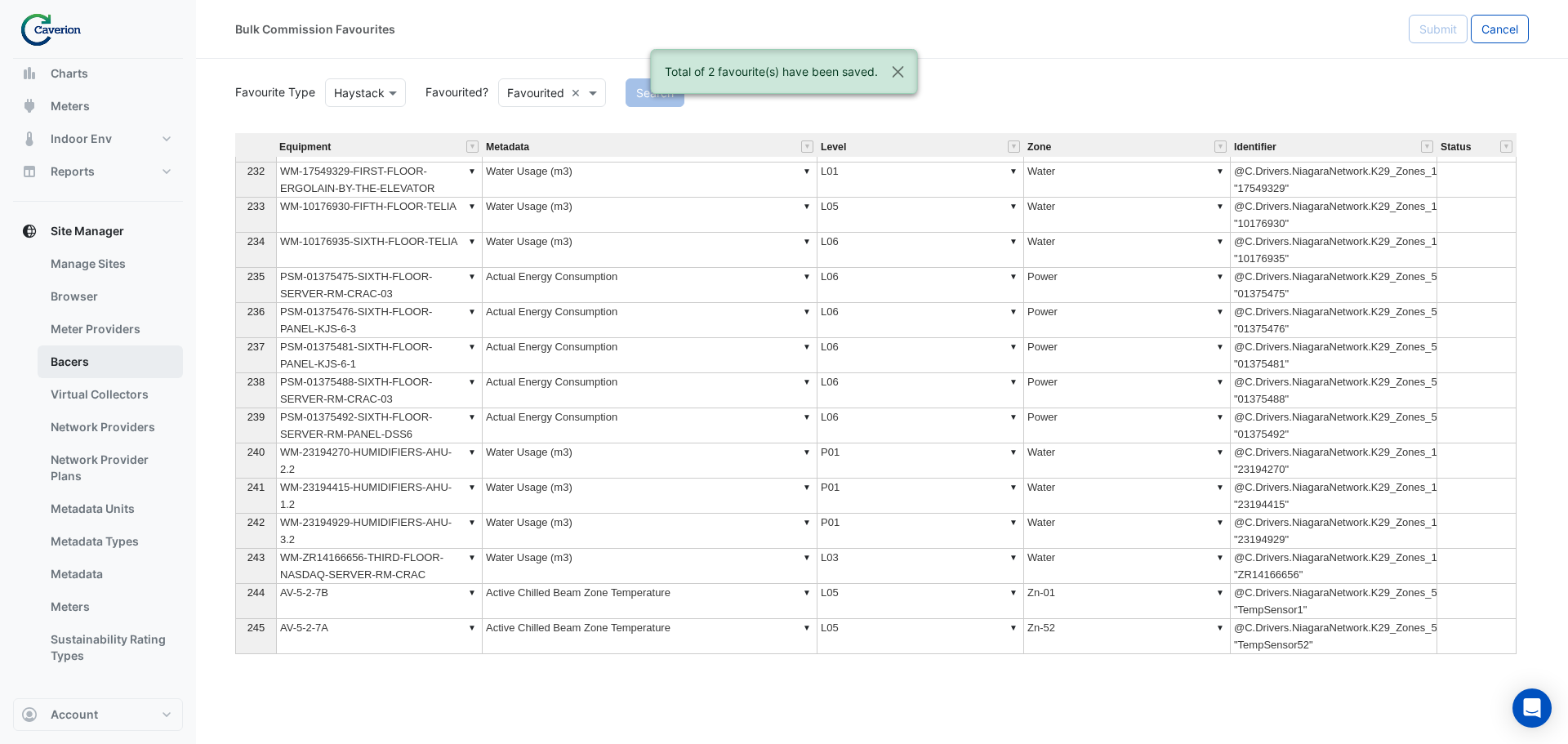 click on "Bacers" at bounding box center (110, 362) 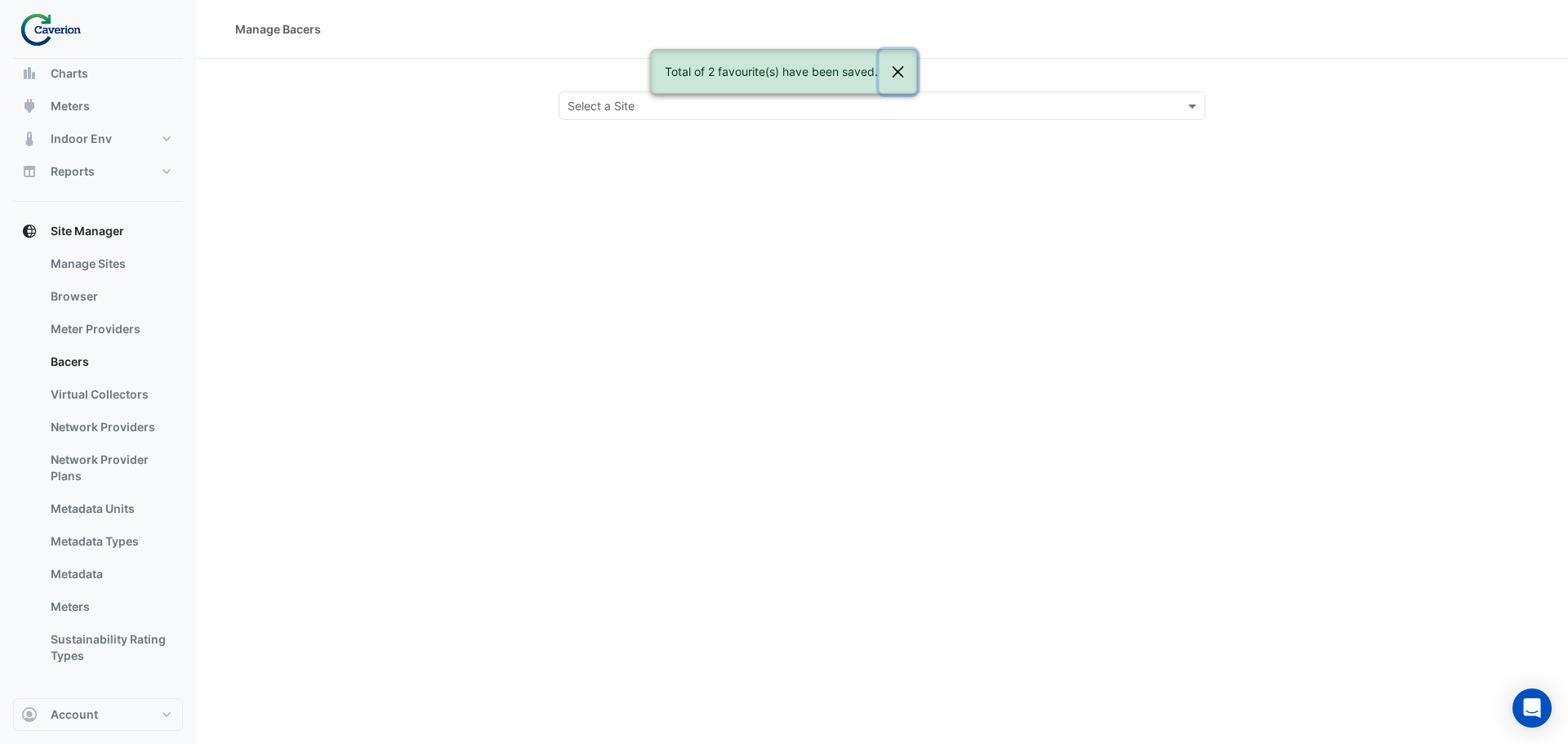 click 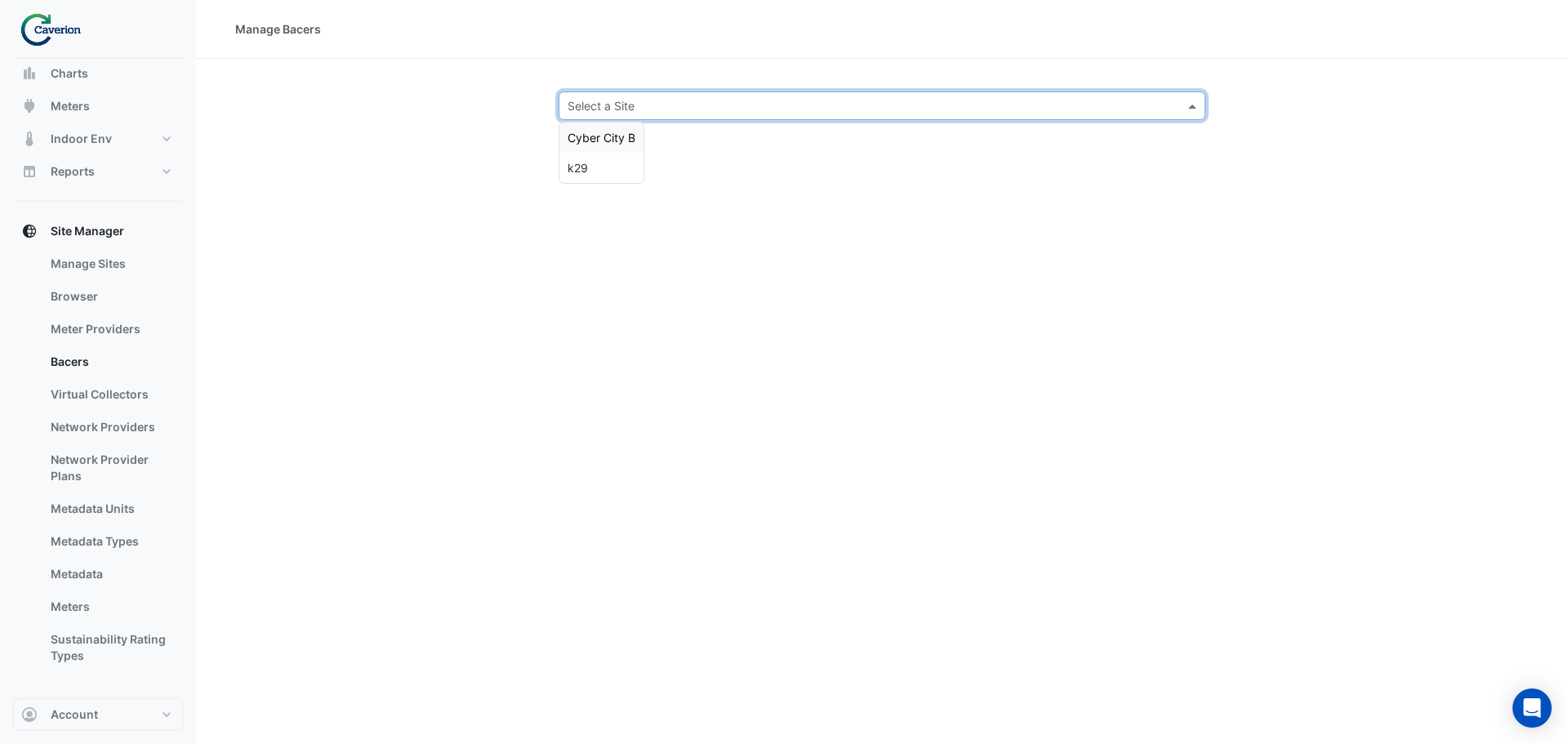 click 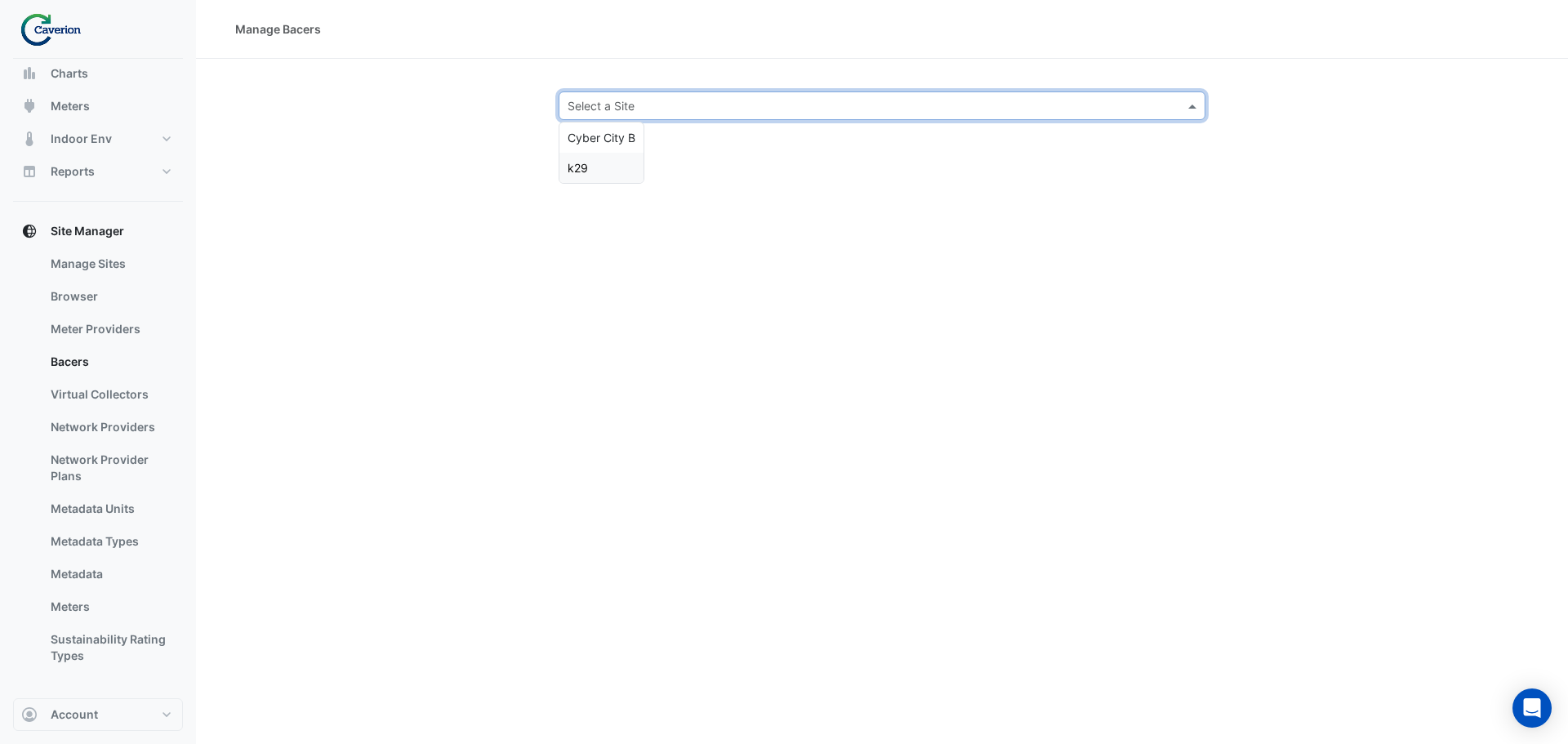 click on "k29" at bounding box center [601, 167] 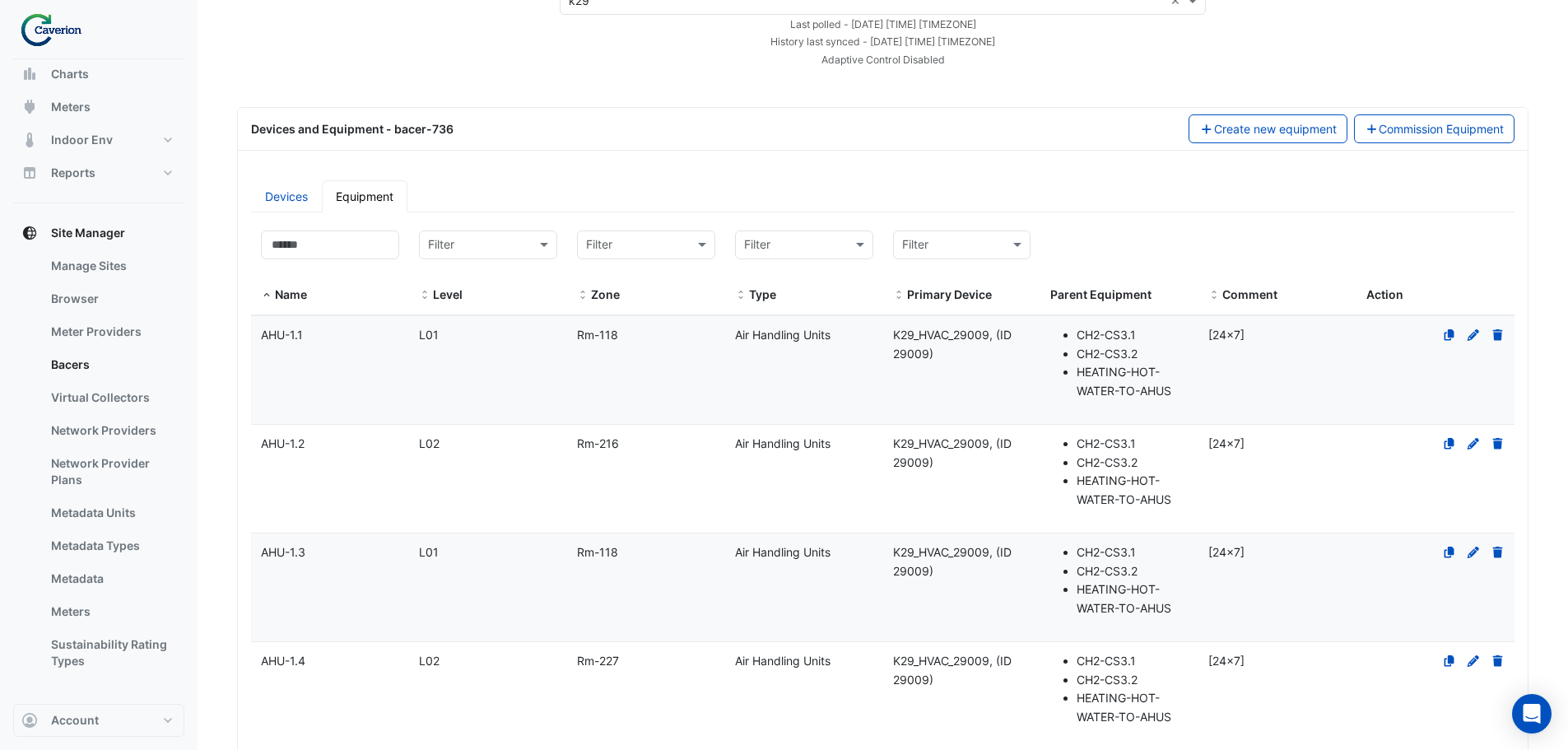 scroll, scrollTop: 0, scrollLeft: 0, axis: both 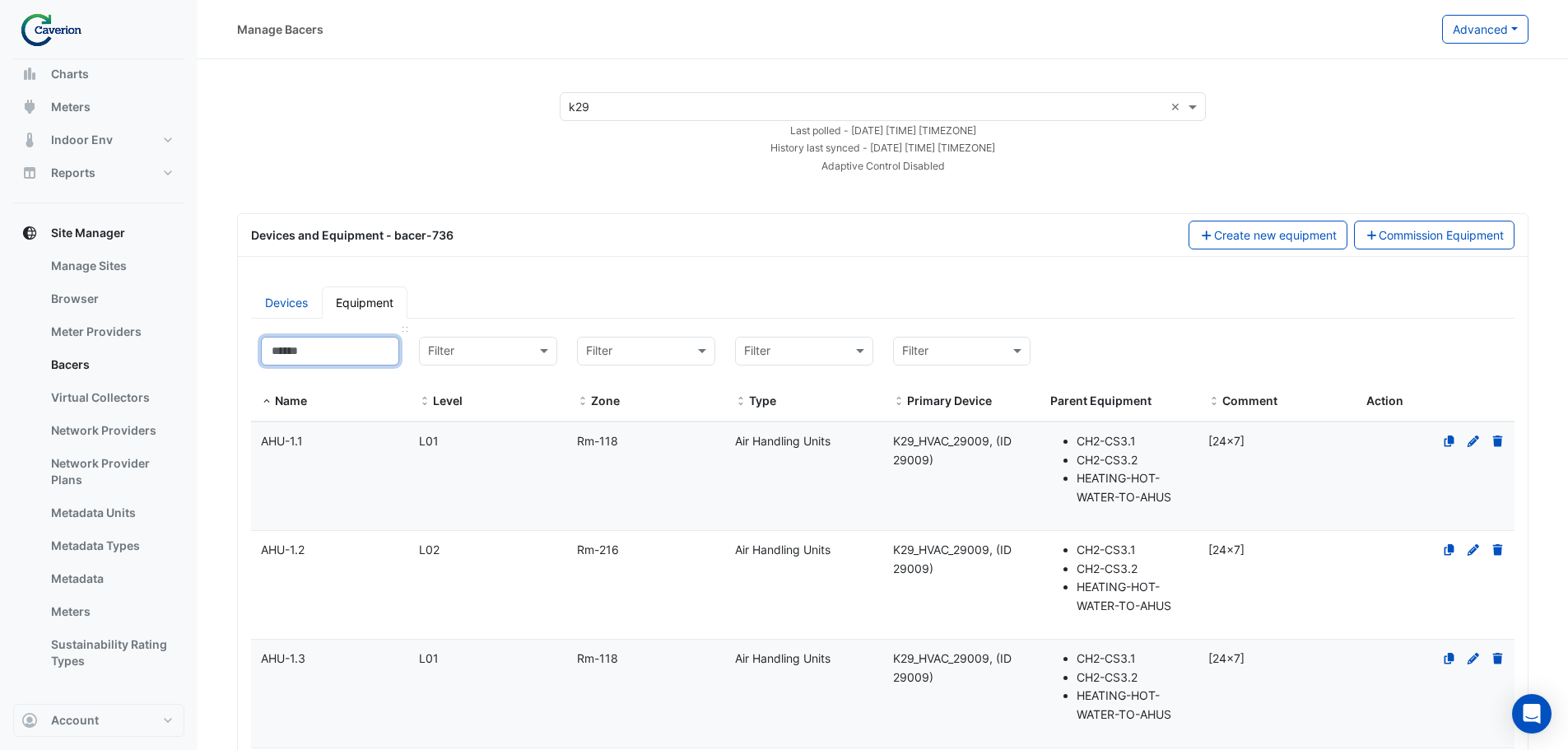 click at bounding box center (330, 351) 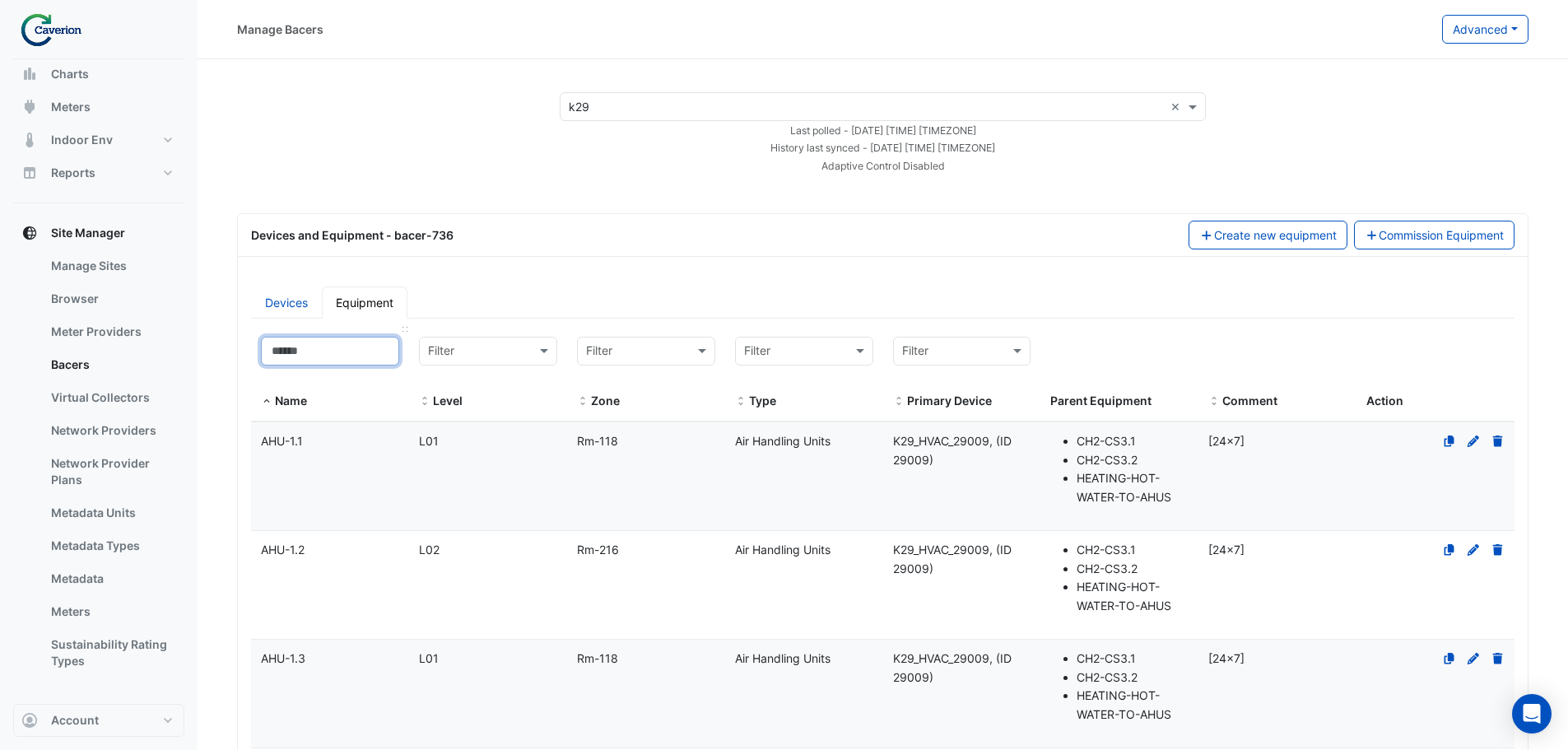 click at bounding box center (330, 351) 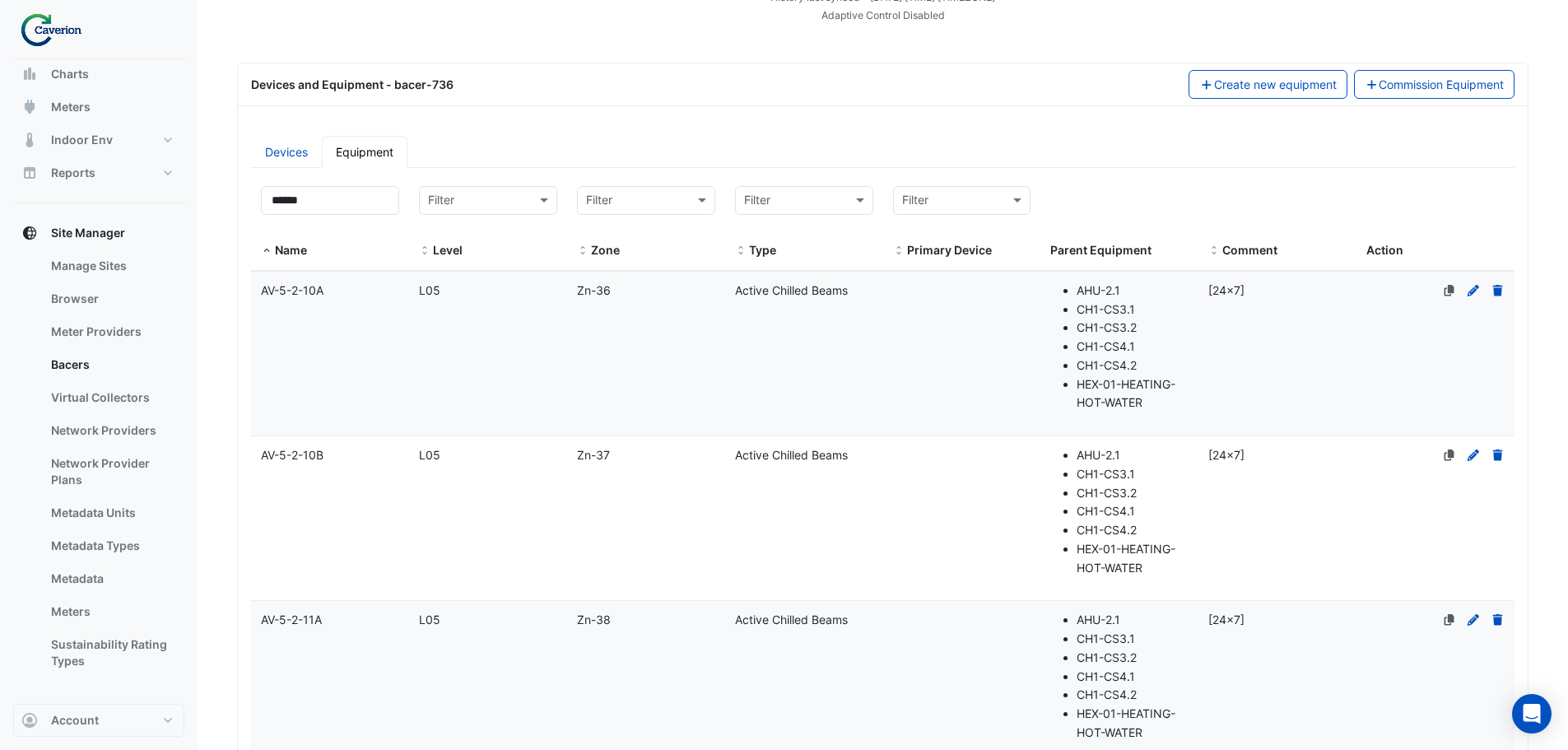 scroll, scrollTop: 0, scrollLeft: 0, axis: both 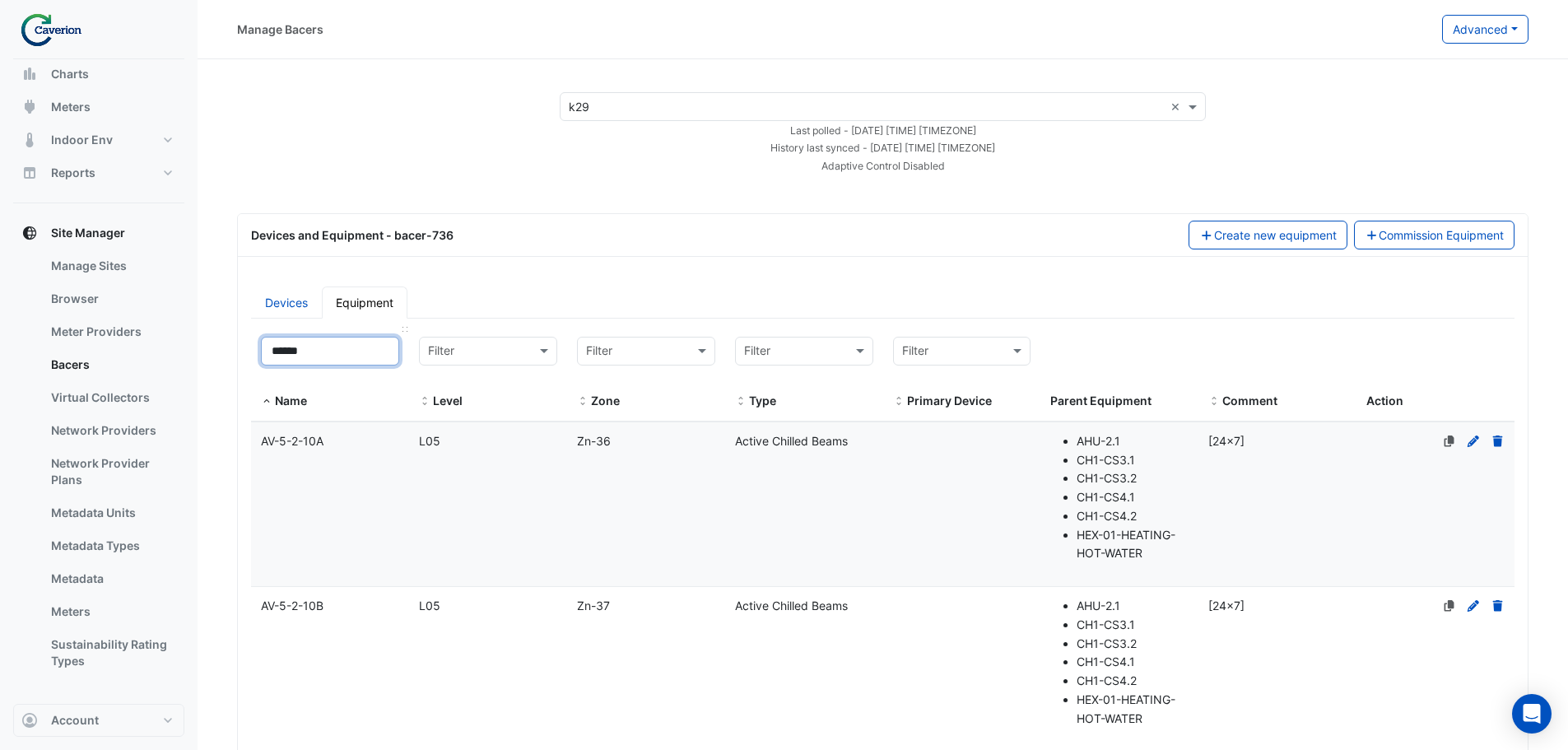 click on "******" at bounding box center [330, 351] 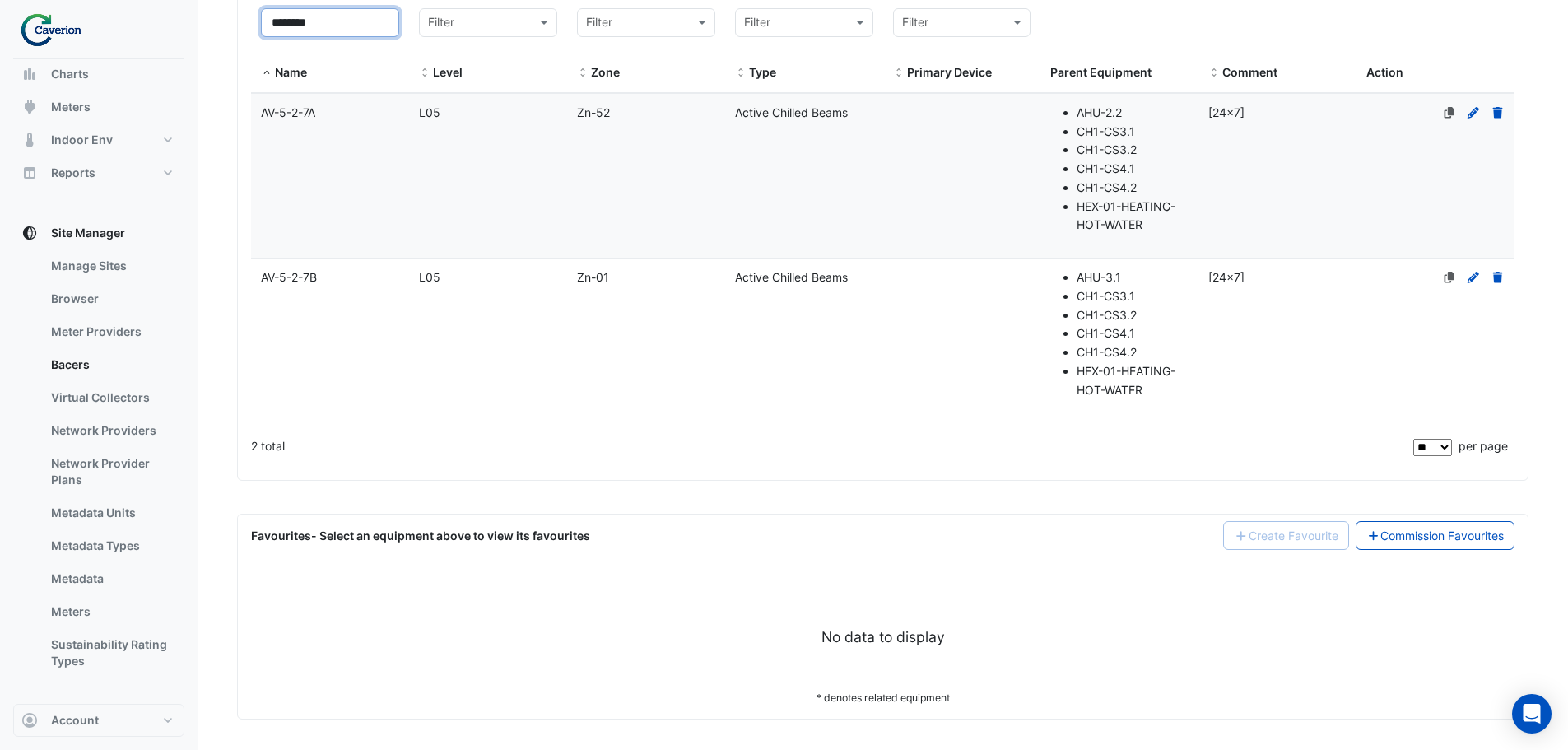 scroll, scrollTop: 331, scrollLeft: 0, axis: vertical 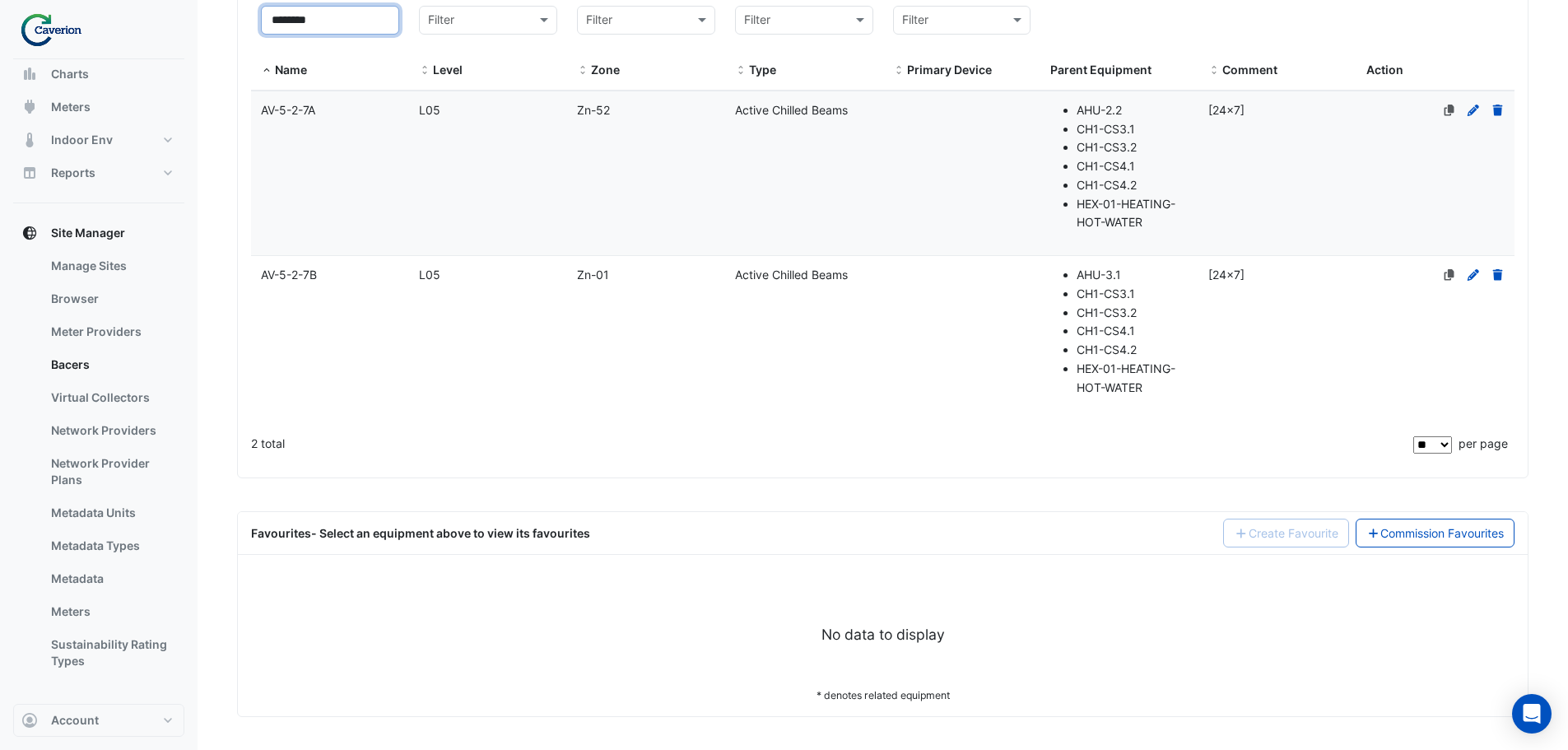 type on "********" 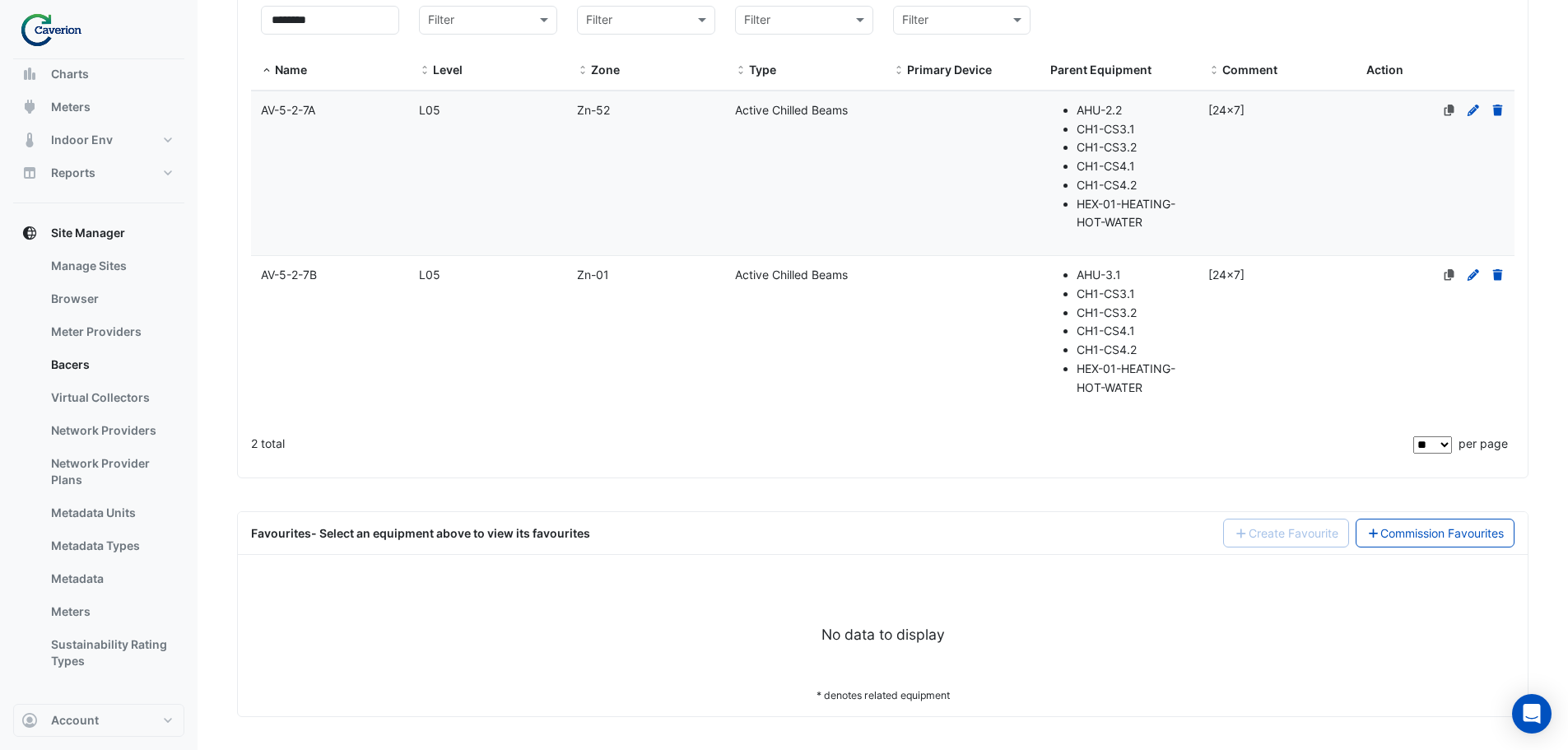 click on "Level
L05" 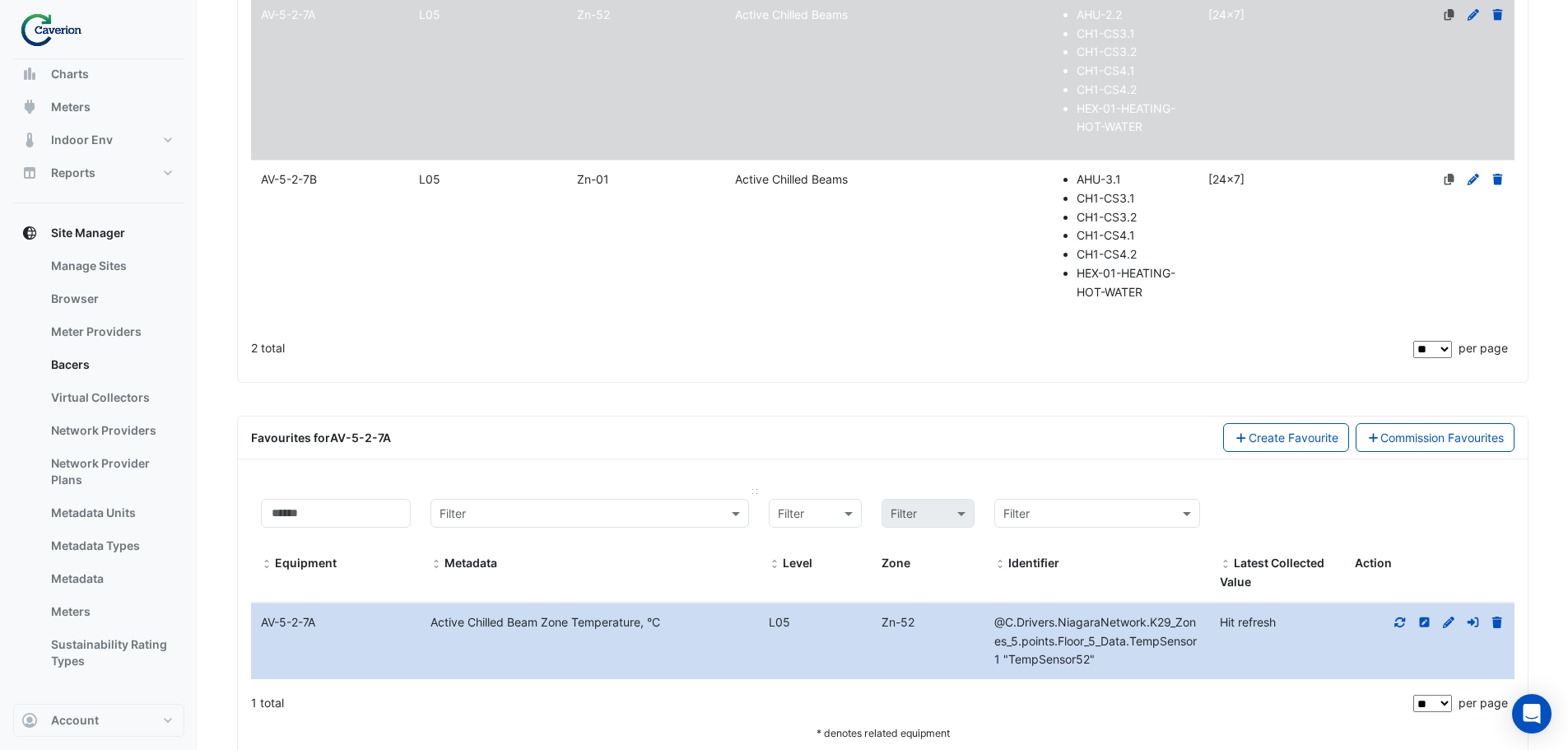scroll, scrollTop: 465, scrollLeft: 0, axis: vertical 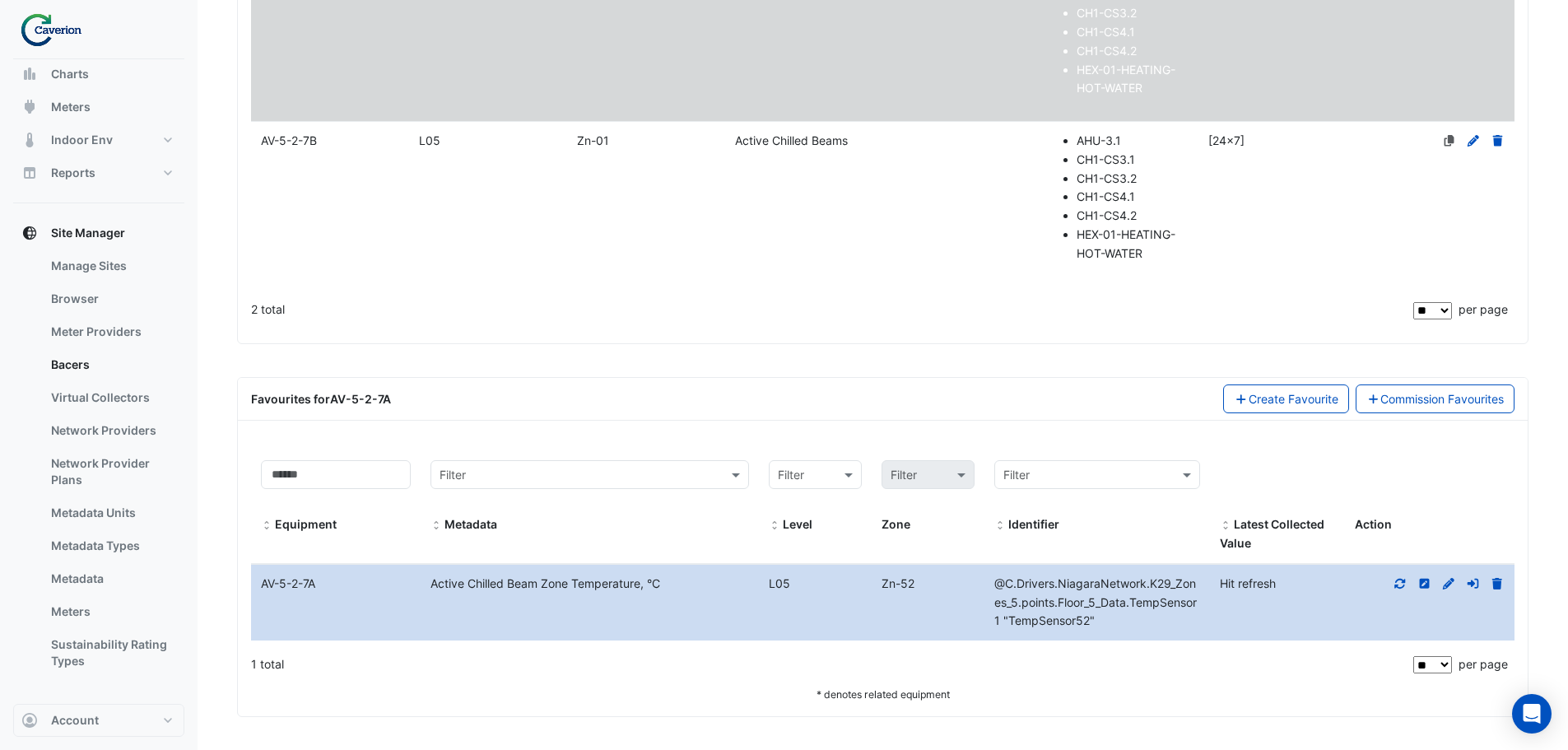 click 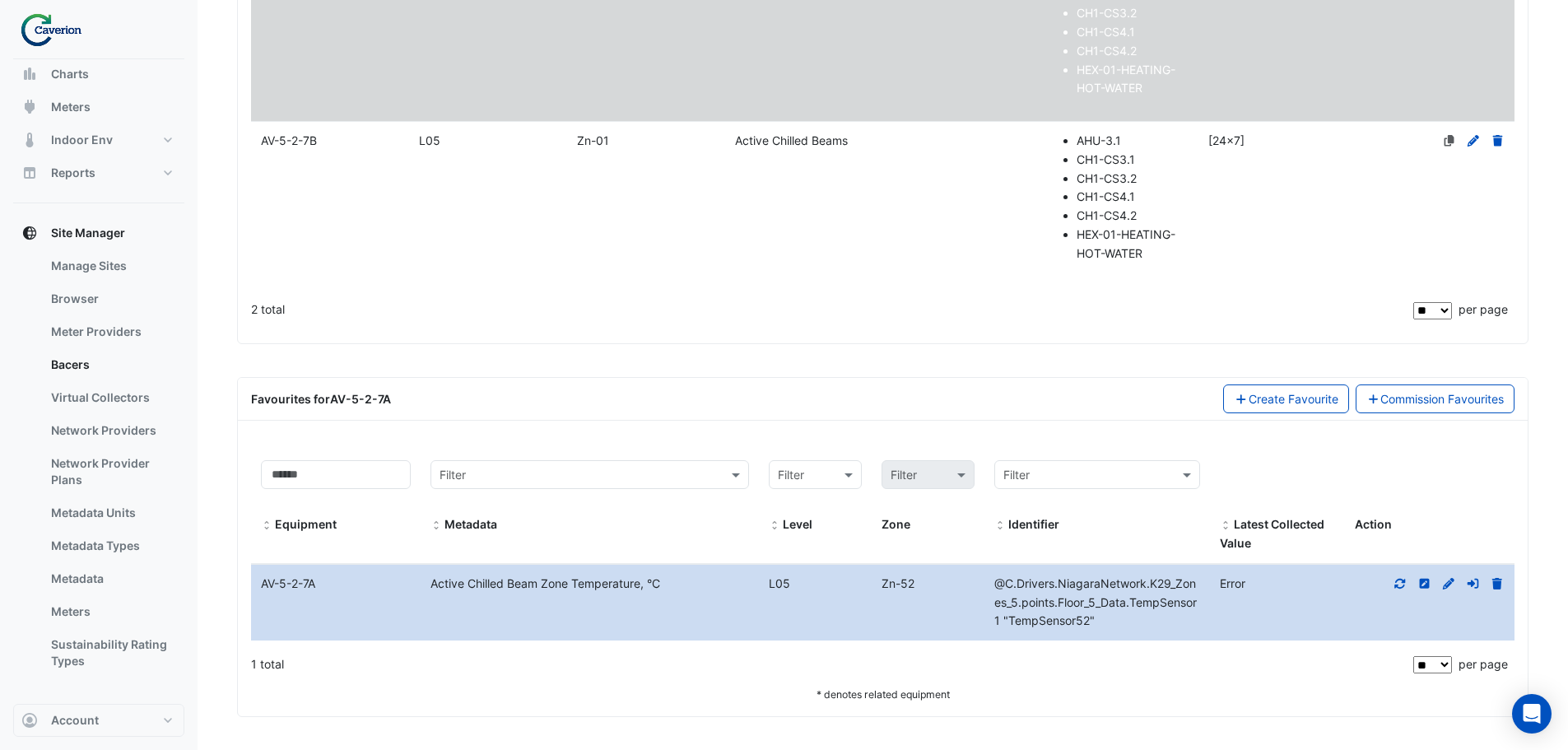 click 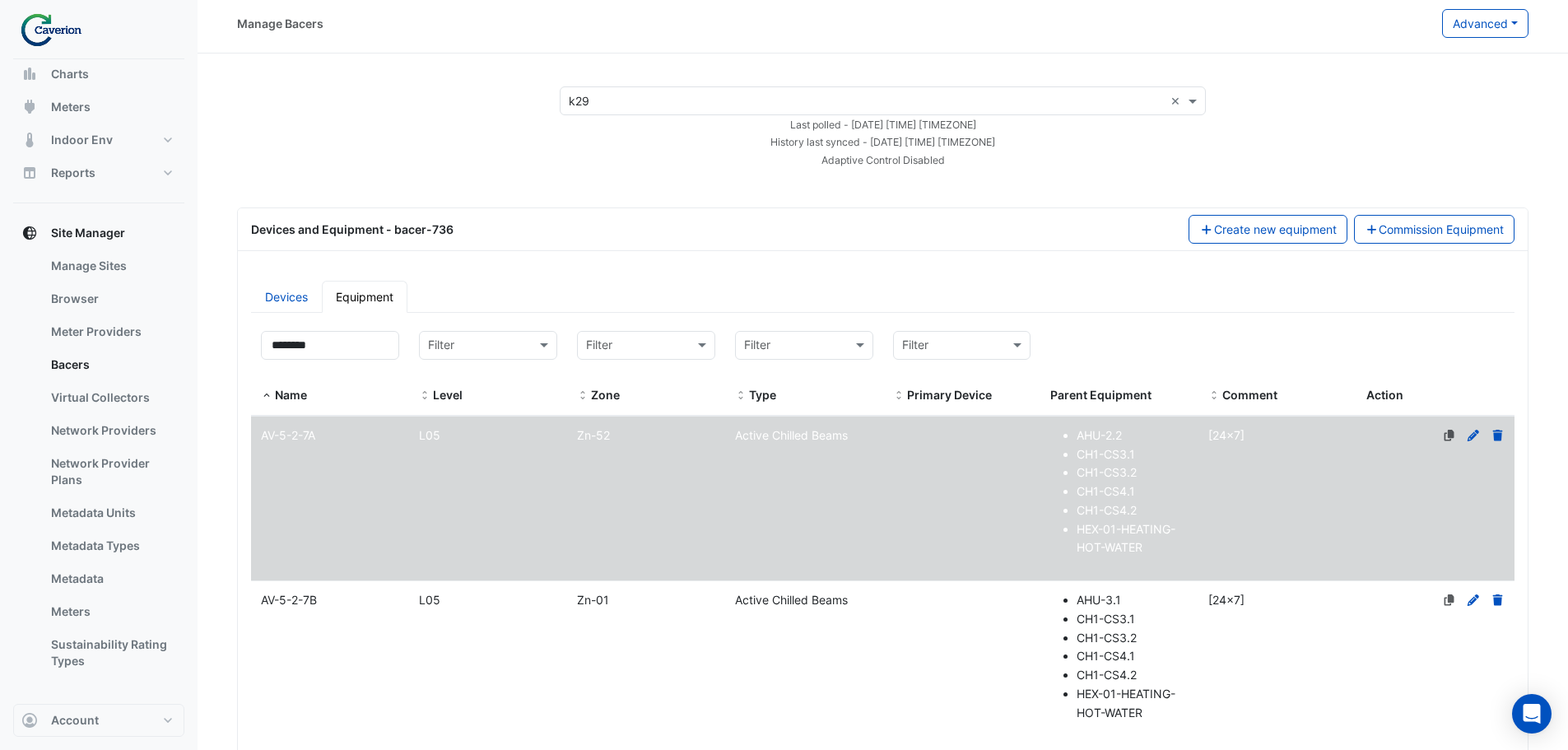 scroll, scrollTop: 465, scrollLeft: 0, axis: vertical 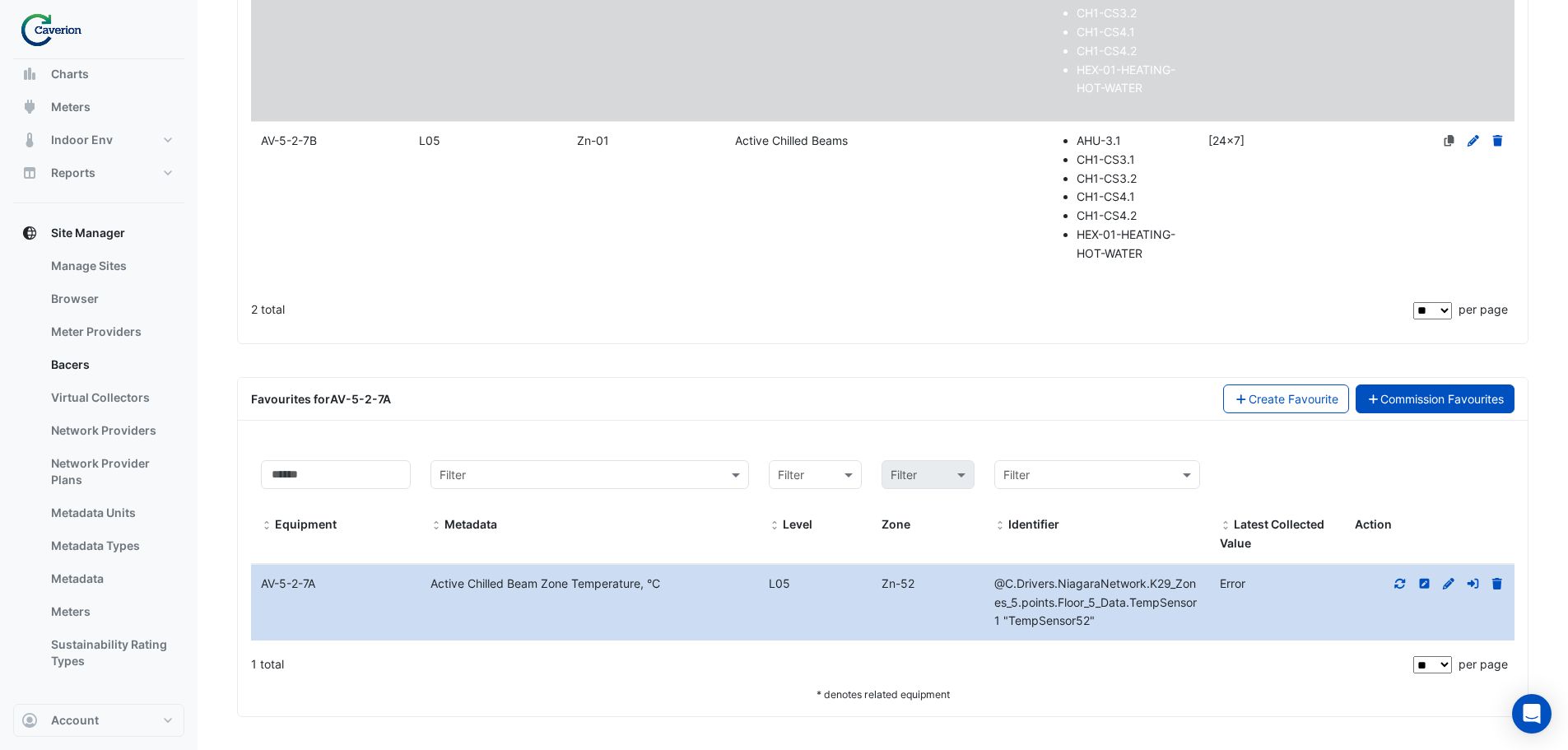 click on "Commission Favourites" 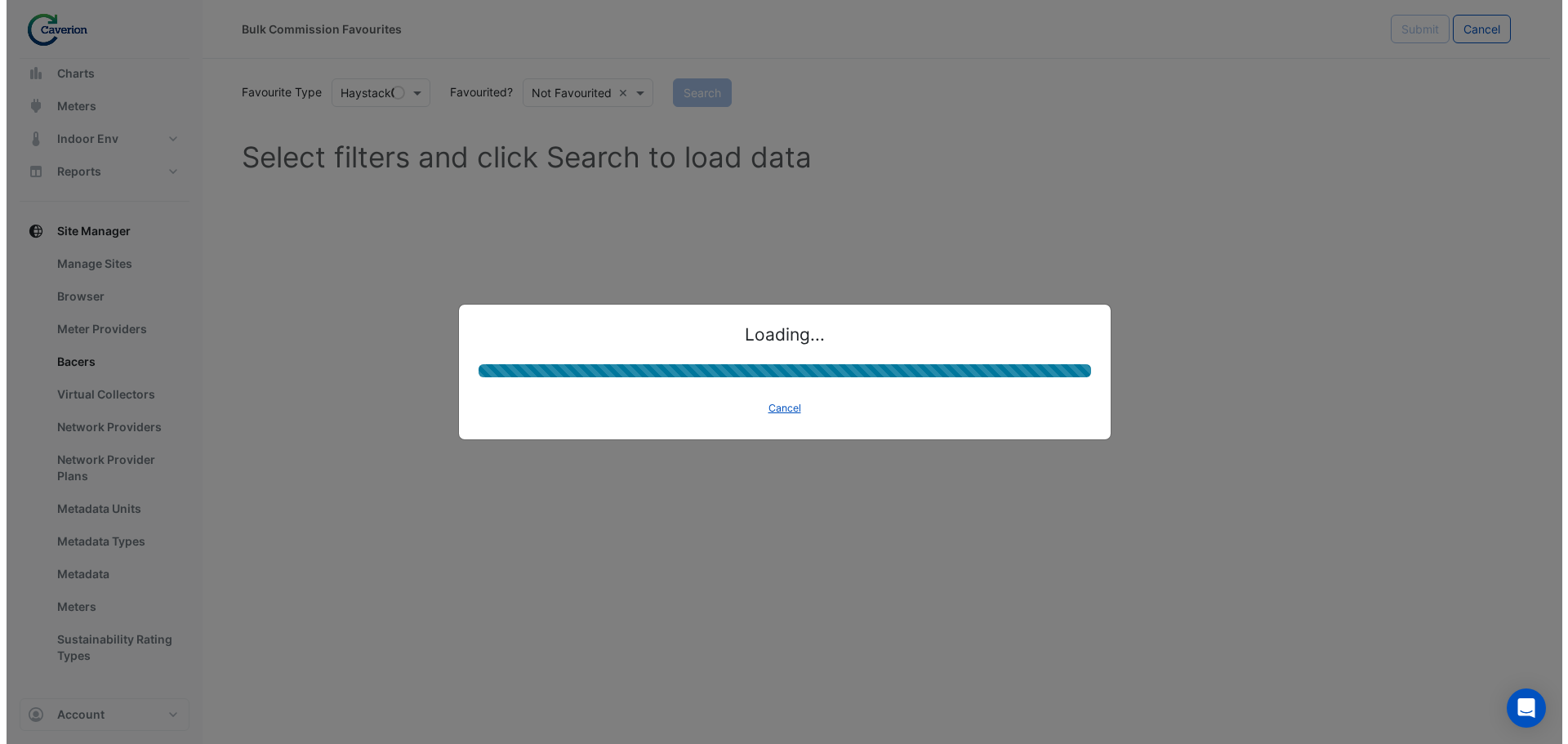 scroll, scrollTop: 0, scrollLeft: 0, axis: both 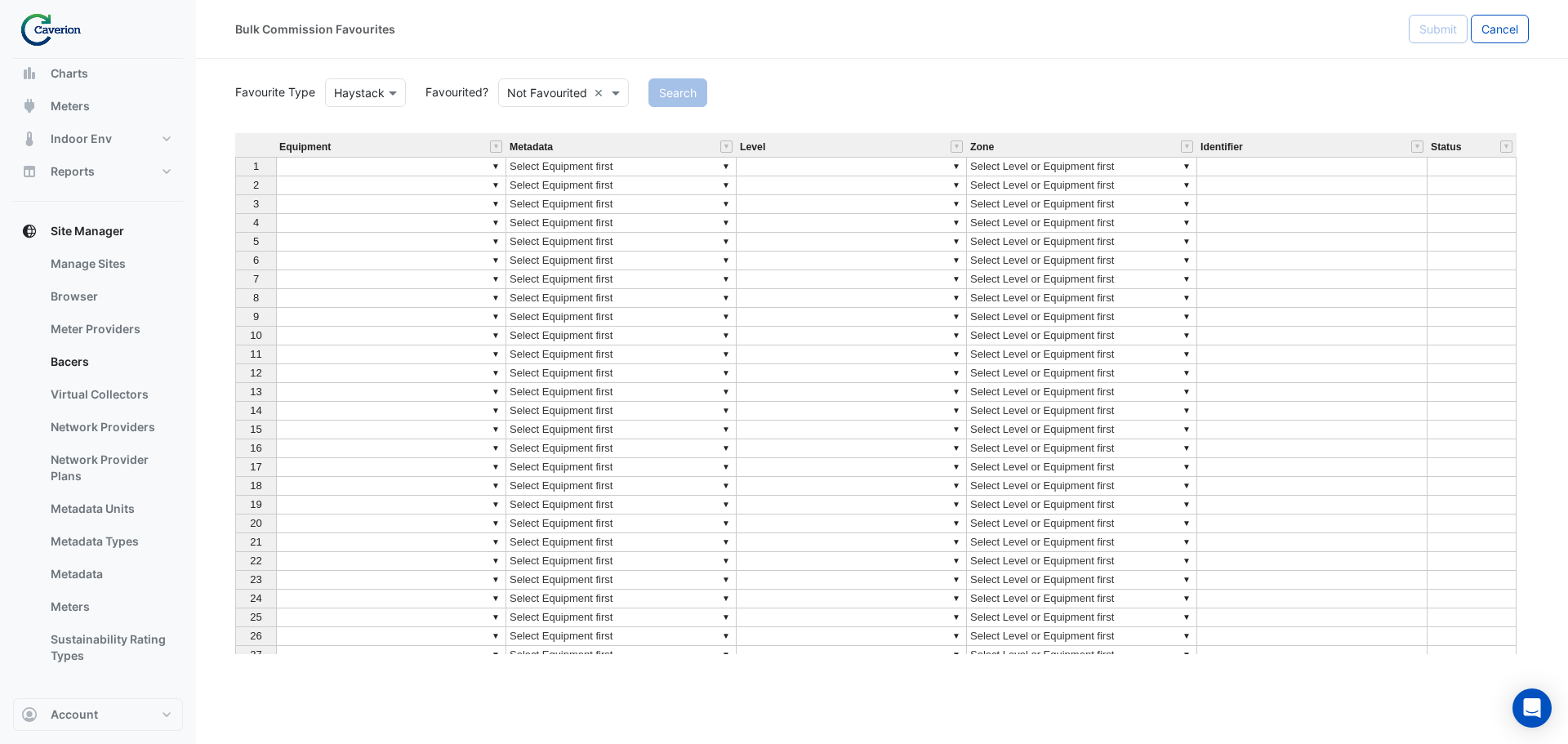 click on "▼ Select Equipment first" at bounding box center [621, 167] 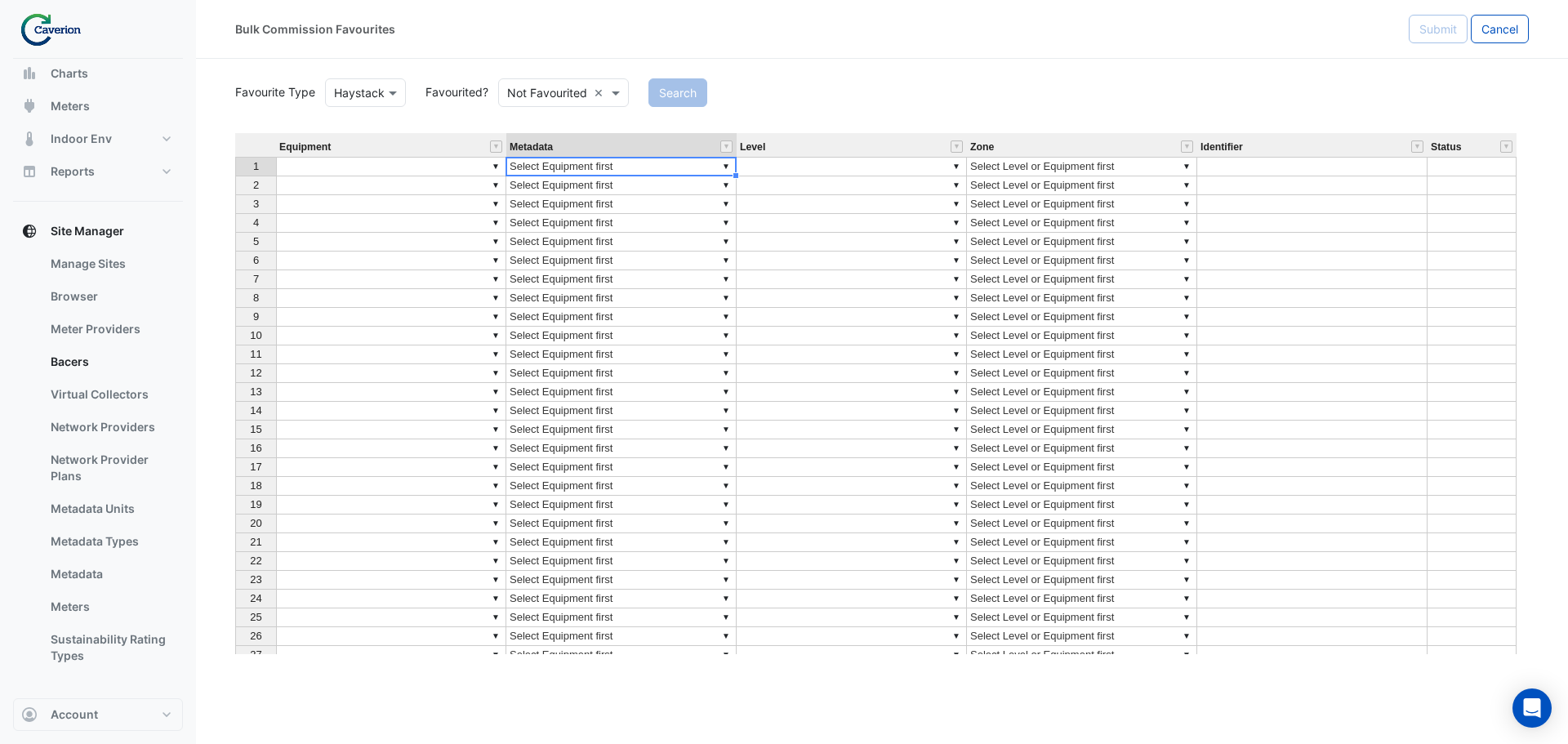 click on "▼" at bounding box center (391, 167) 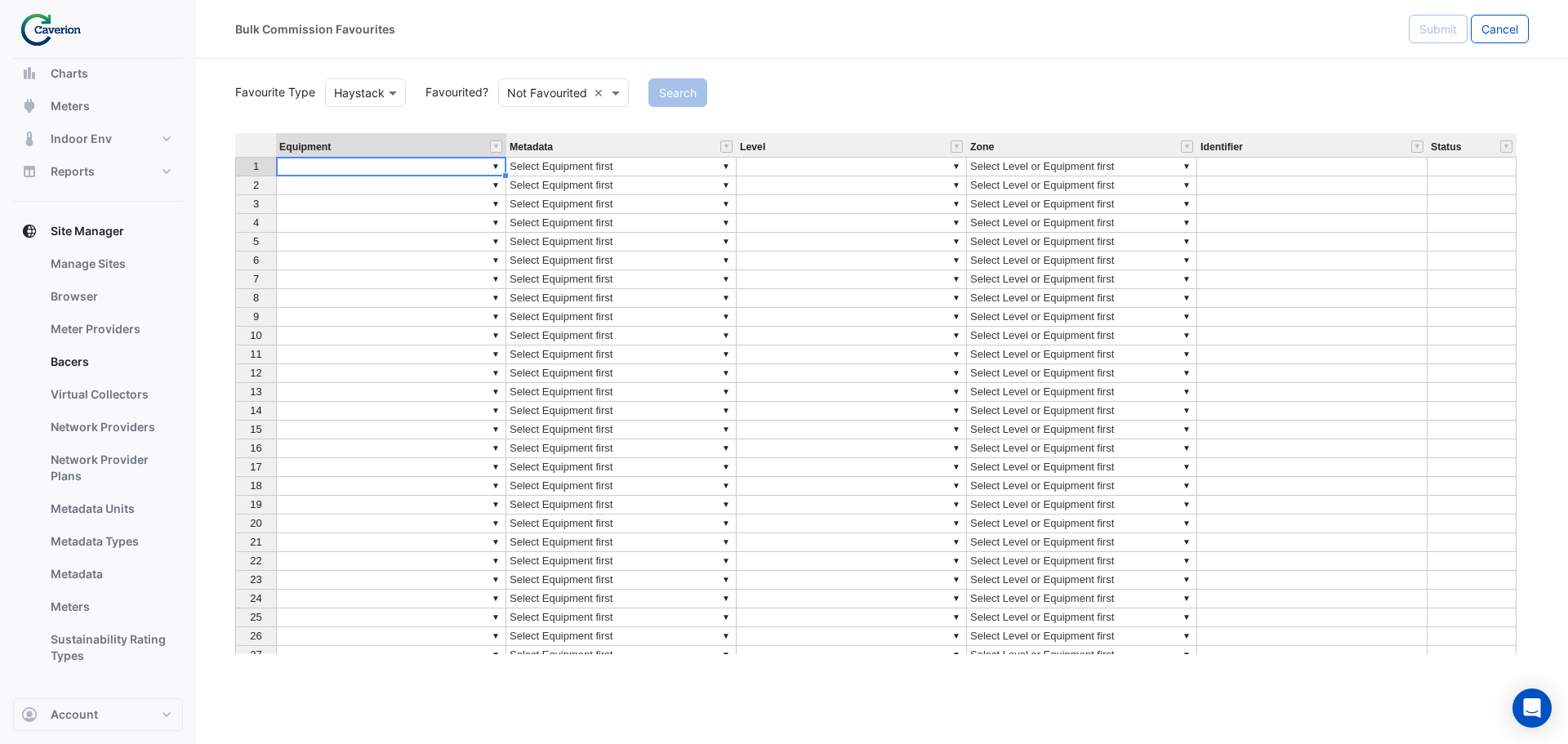 click on "▼" at bounding box center (391, 167) 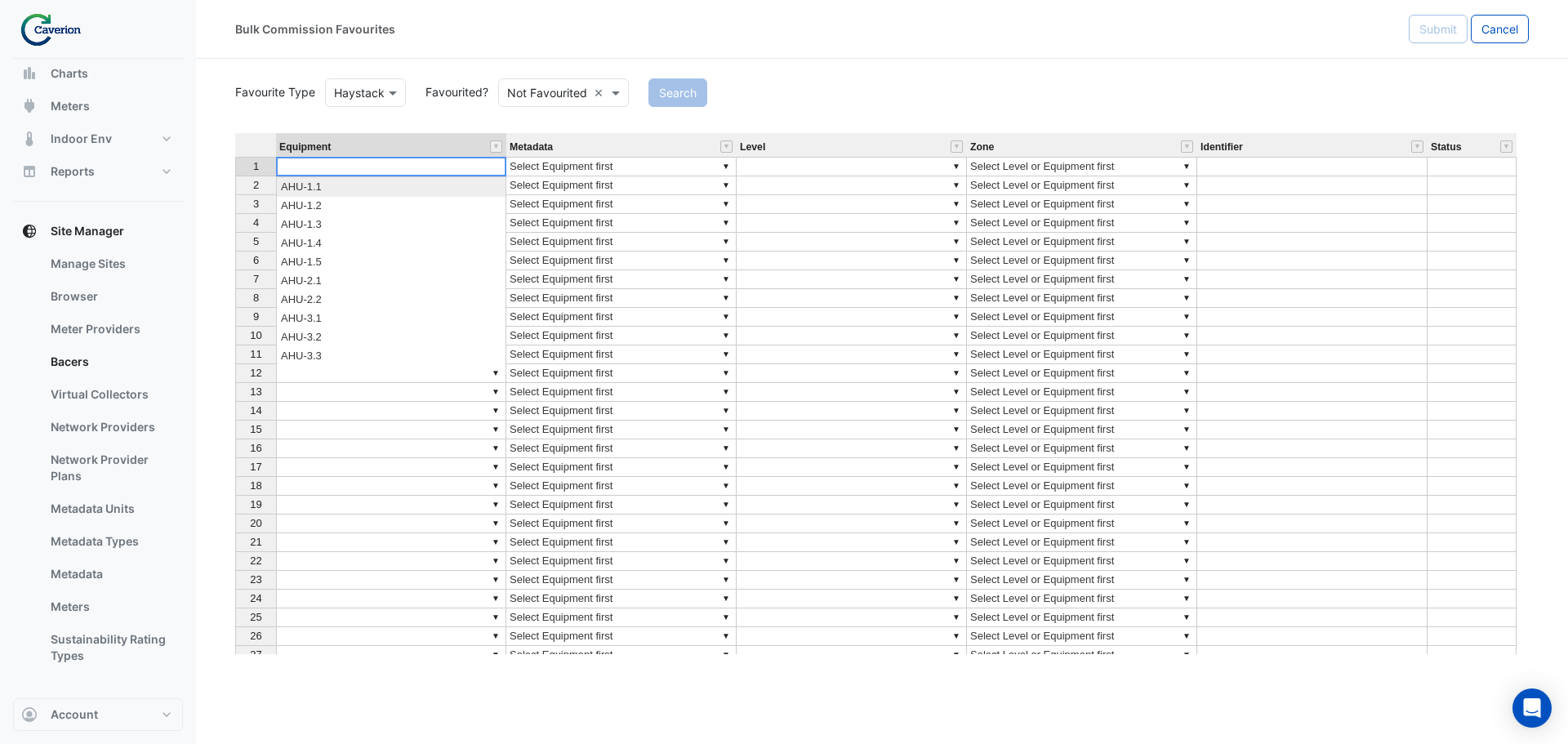 paste on "**********" 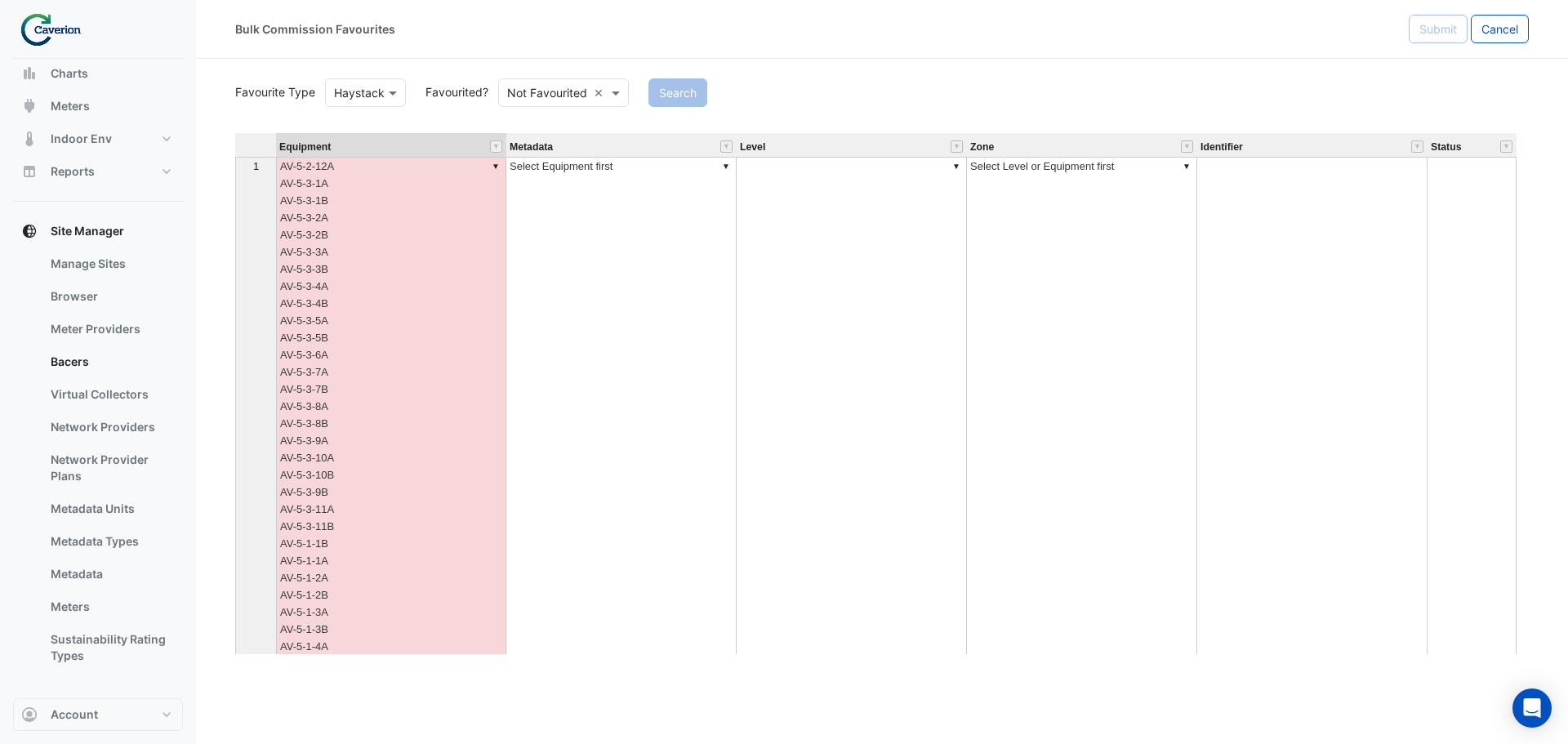 scroll, scrollTop: 0, scrollLeft: 0, axis: both 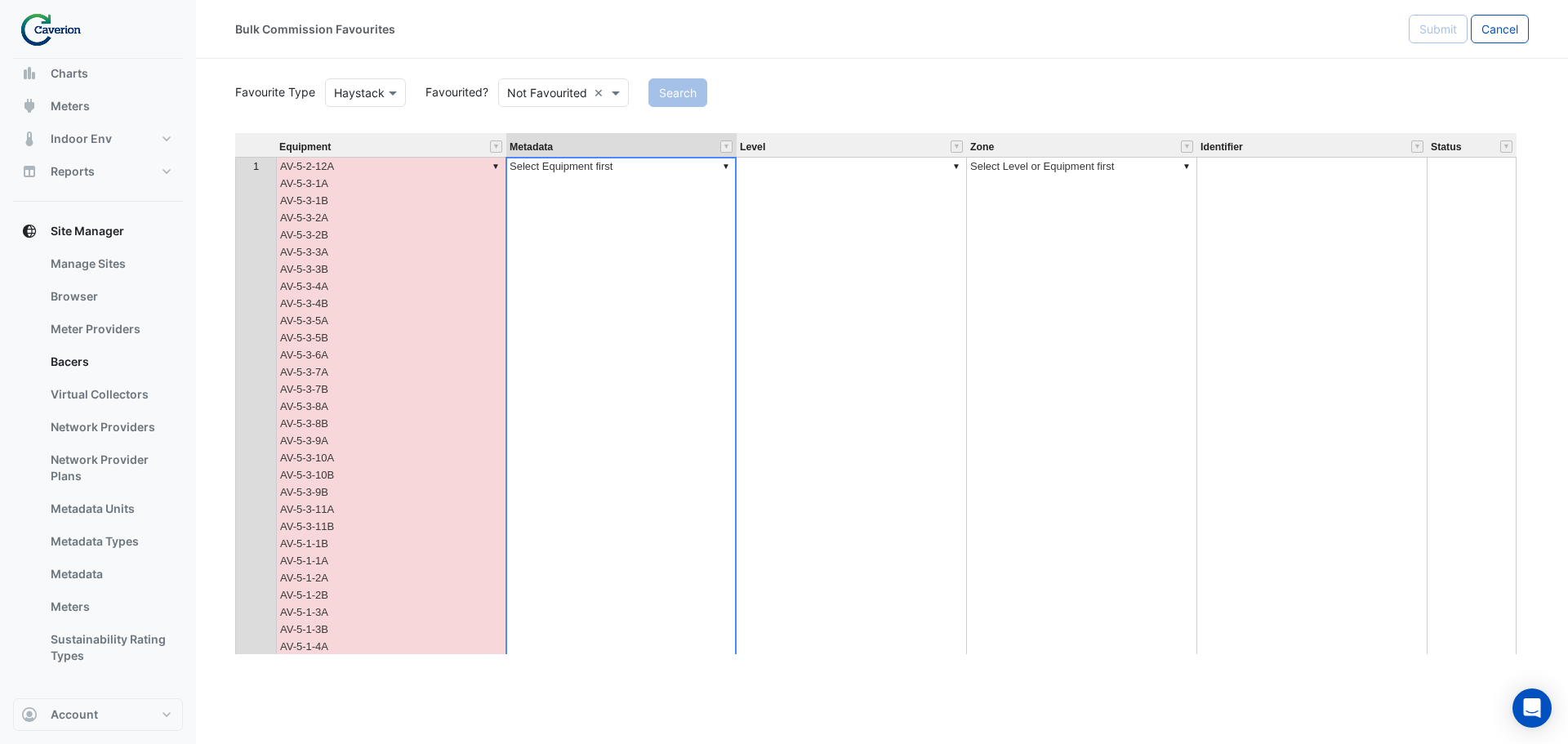 click on "▼ Select Equipment first" at bounding box center (621, 586) 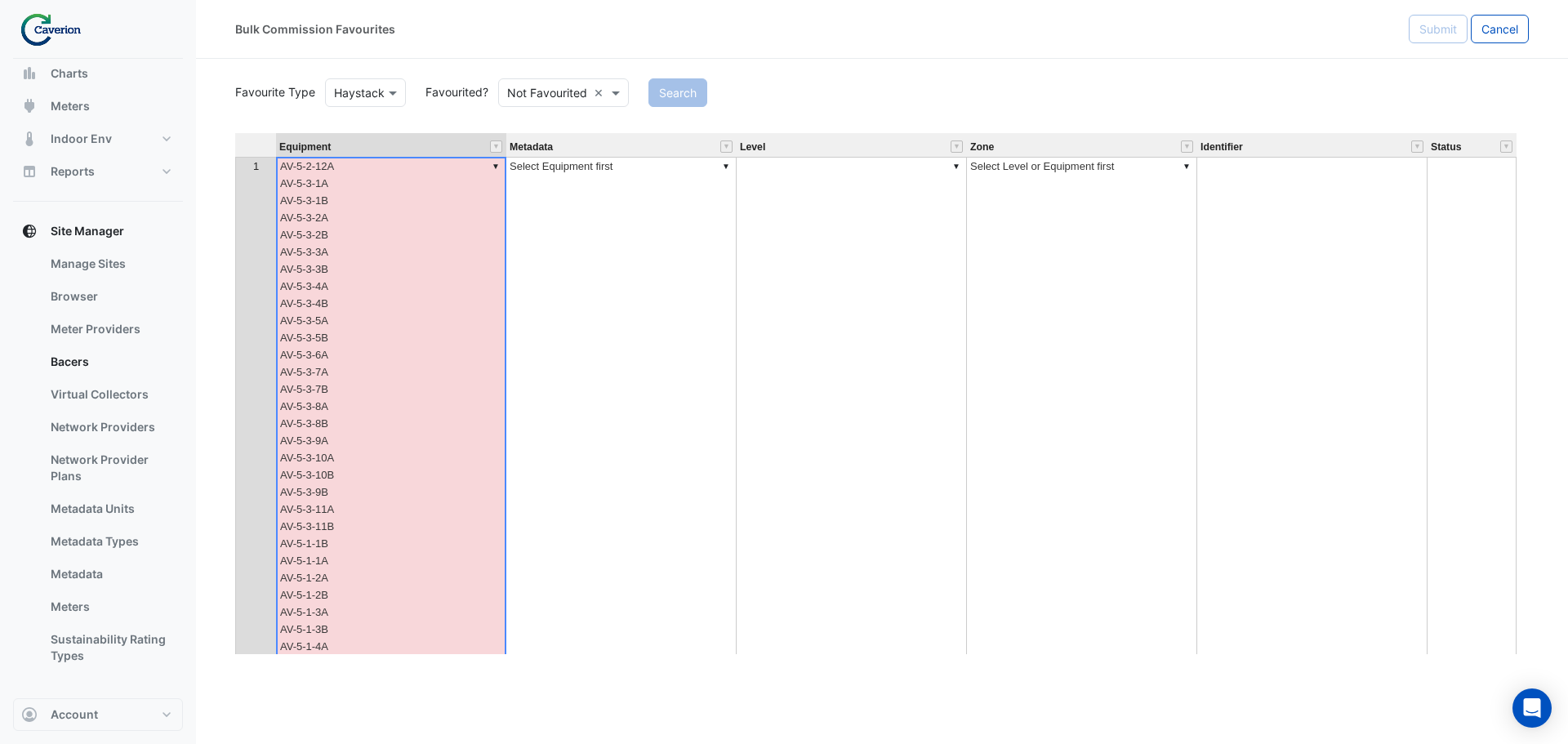 click on "▼ AV-5-2-12A
AV-5-3-1A
AV-5-3-1B
AV-5-3-2A
AV-5-3-2B
AV-5-3-3A
AV-5-3-3B
AV-5-3-4A
AV-5-3-4B
AV-5-3-5A
AV-5-3-5B
AV-5-3-6A
AV-5-3-7A
AV-5-3-7B
AV-5-3-8A
AV-5-3-8B
AV-5-3-9A
AV-5-3-10A
AV-5-3-10B
AV-5-3-9B
AV-5-3-11A
AV-5-3-11B
AV-5-1-1B
AV-5-1-1A
AV-5-1-2A
AV-5-1-2B
AV-5-1-3A
AV-5-1-3B
AV-5-1-4A
AV-5-1-5A
AV-5-1-4B
AV-5-2-9B
AV-5-2-8A
AV-5-2-9A
AV-5-2-10A
AV-5-2-10B
AV-5-2-11A
AV-5-2-11B
AV-5-2-1A
AV-5-2-1B
AV-5-2-2A
AV-5-2-3B
AV-5-2-2B
AV-5-2-3A
AV-5-2-4A
AV-5-2-4B
AV-5-2-5A
AV-5-2-5B
AV-5-2-6A
AV-5-2-6B" at bounding box center [391, 586] 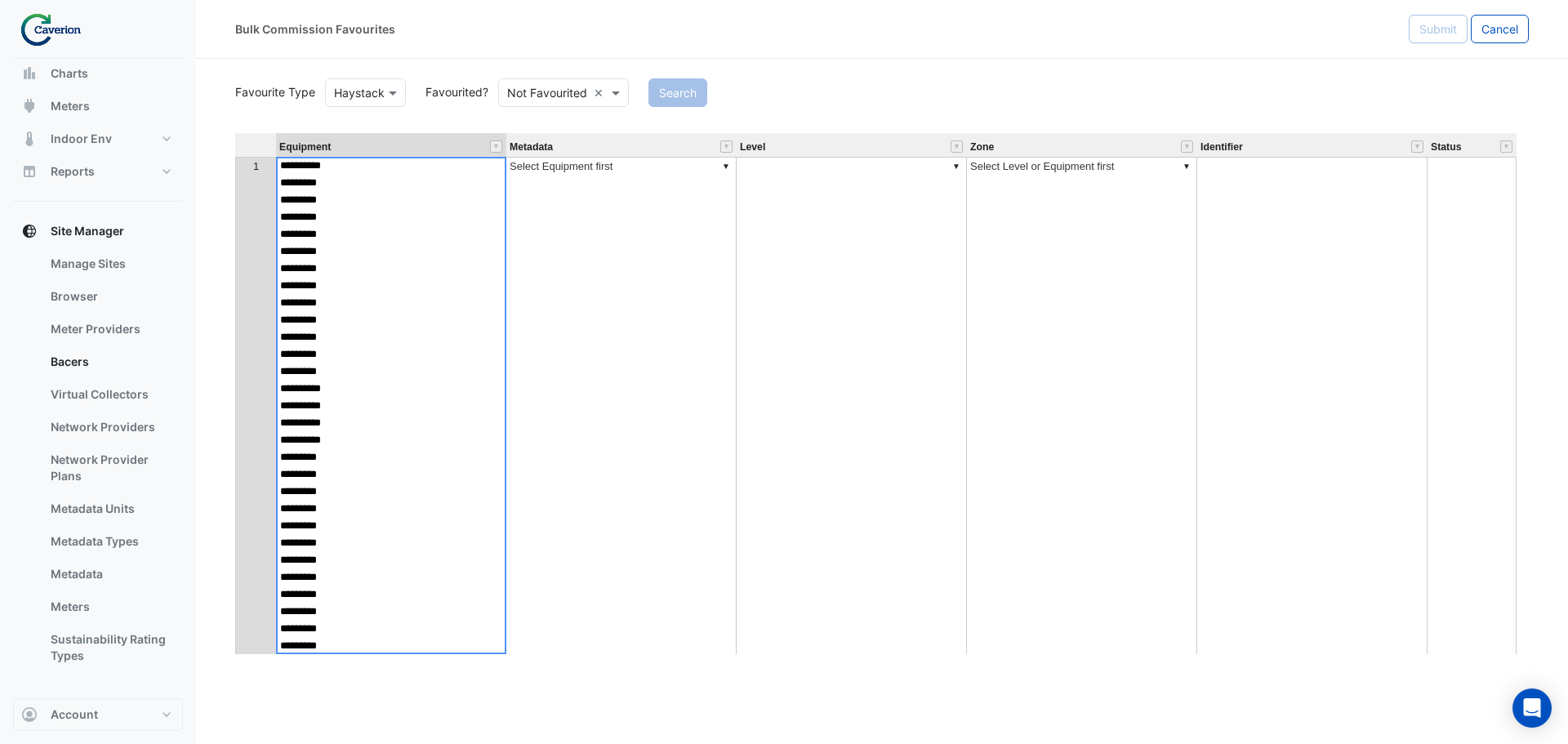 type on "**********" 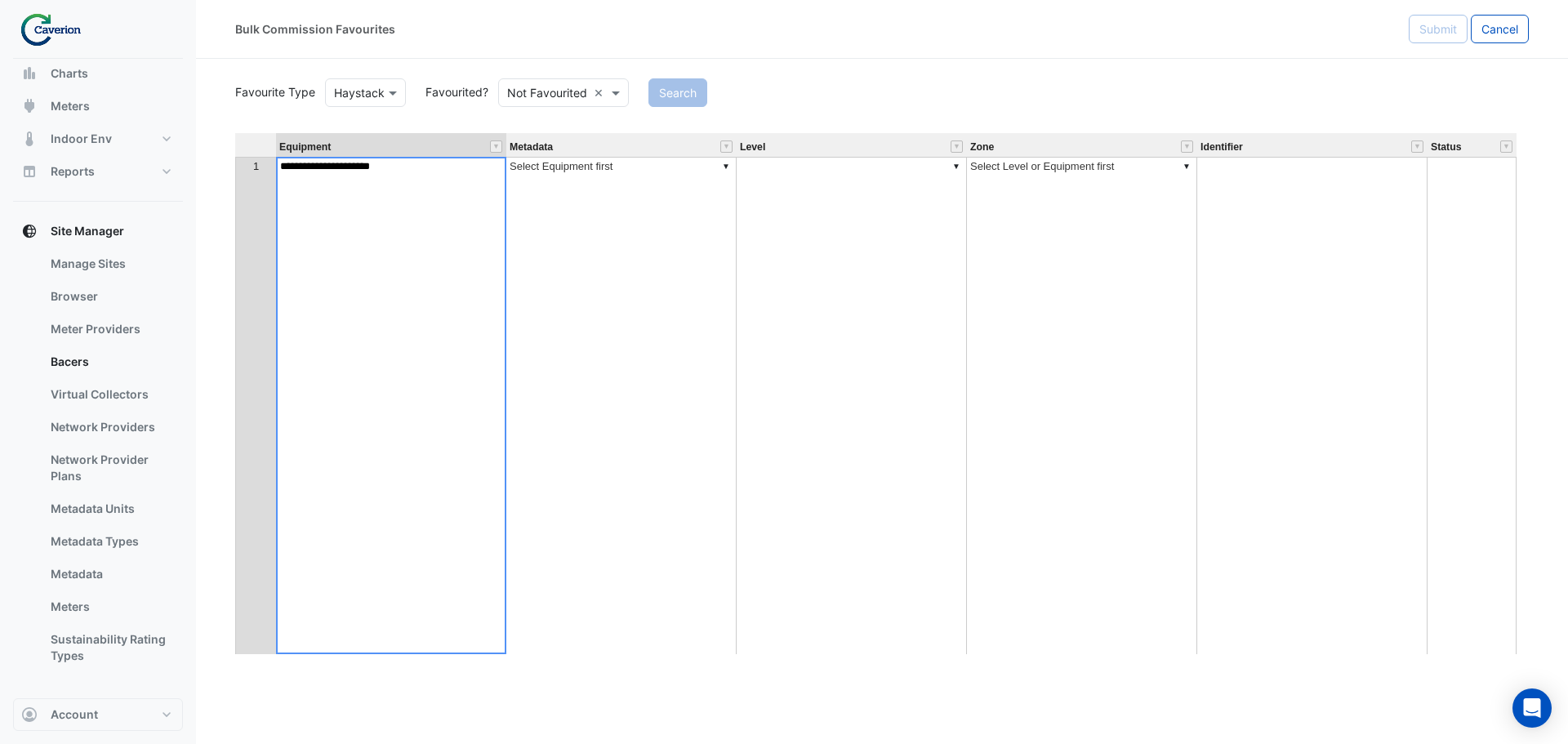 click on "▼ Select Equipment first" at bounding box center [621, 586] 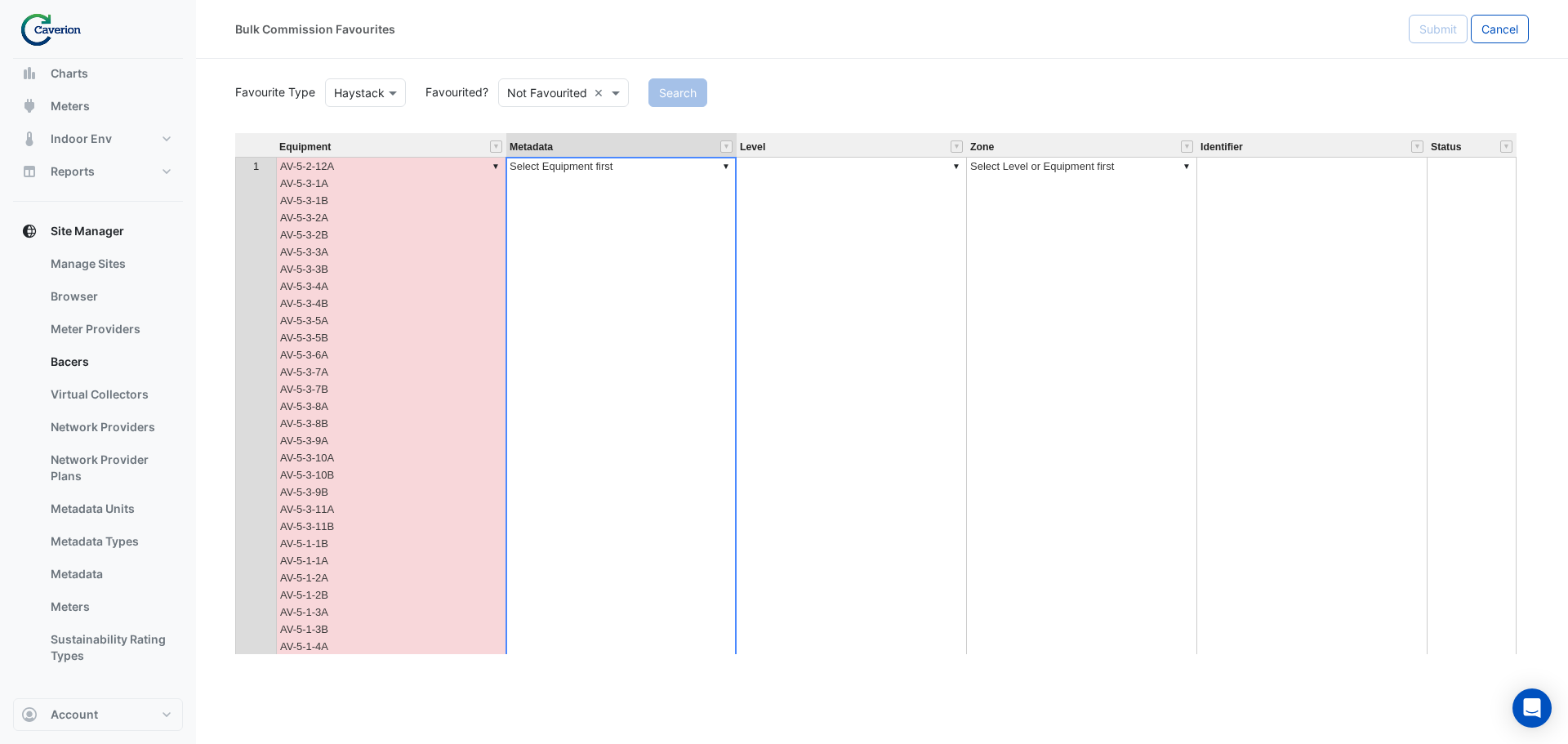 click on "▼ Select Equipment first" at bounding box center [621, 586] 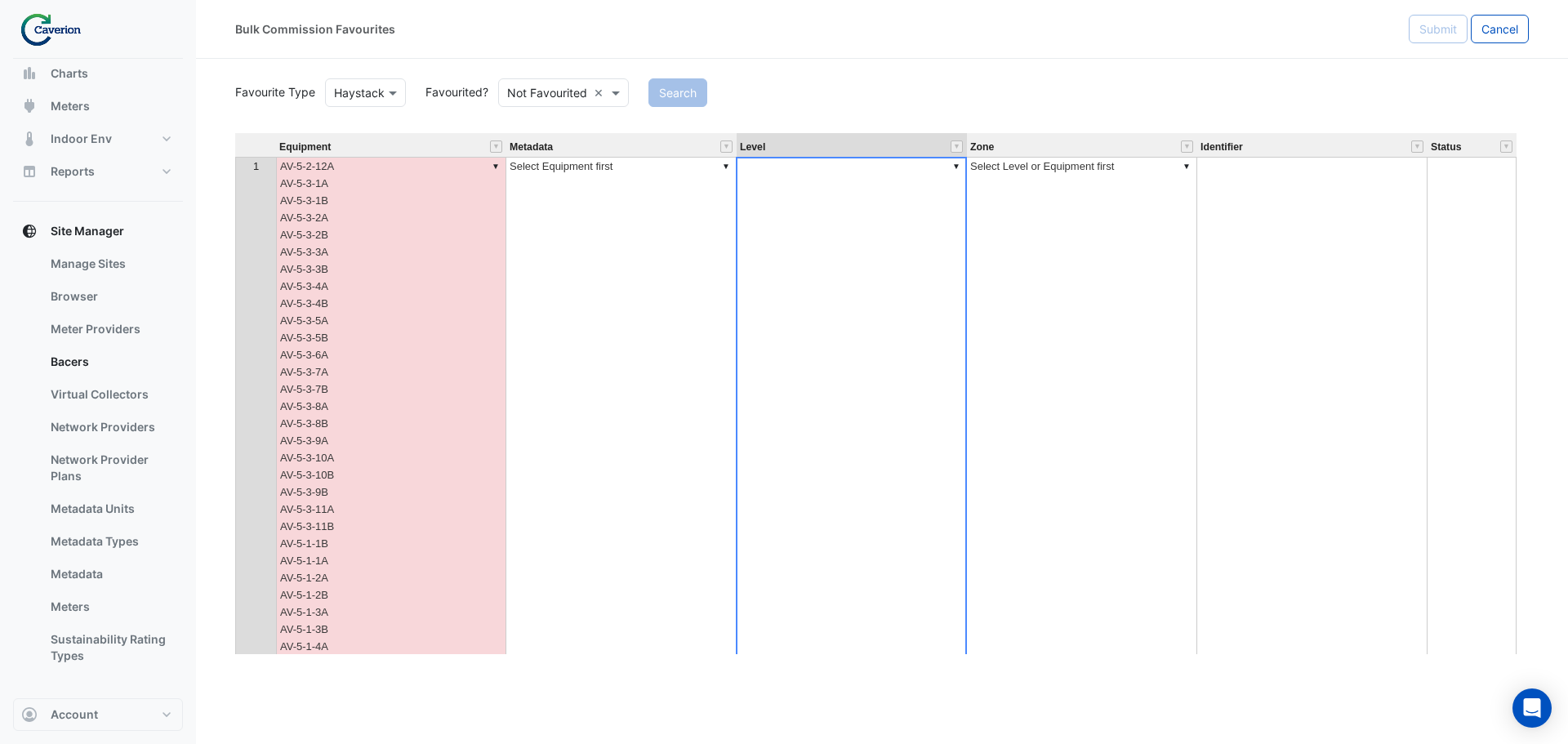 click on "▼" at bounding box center (852, 586) 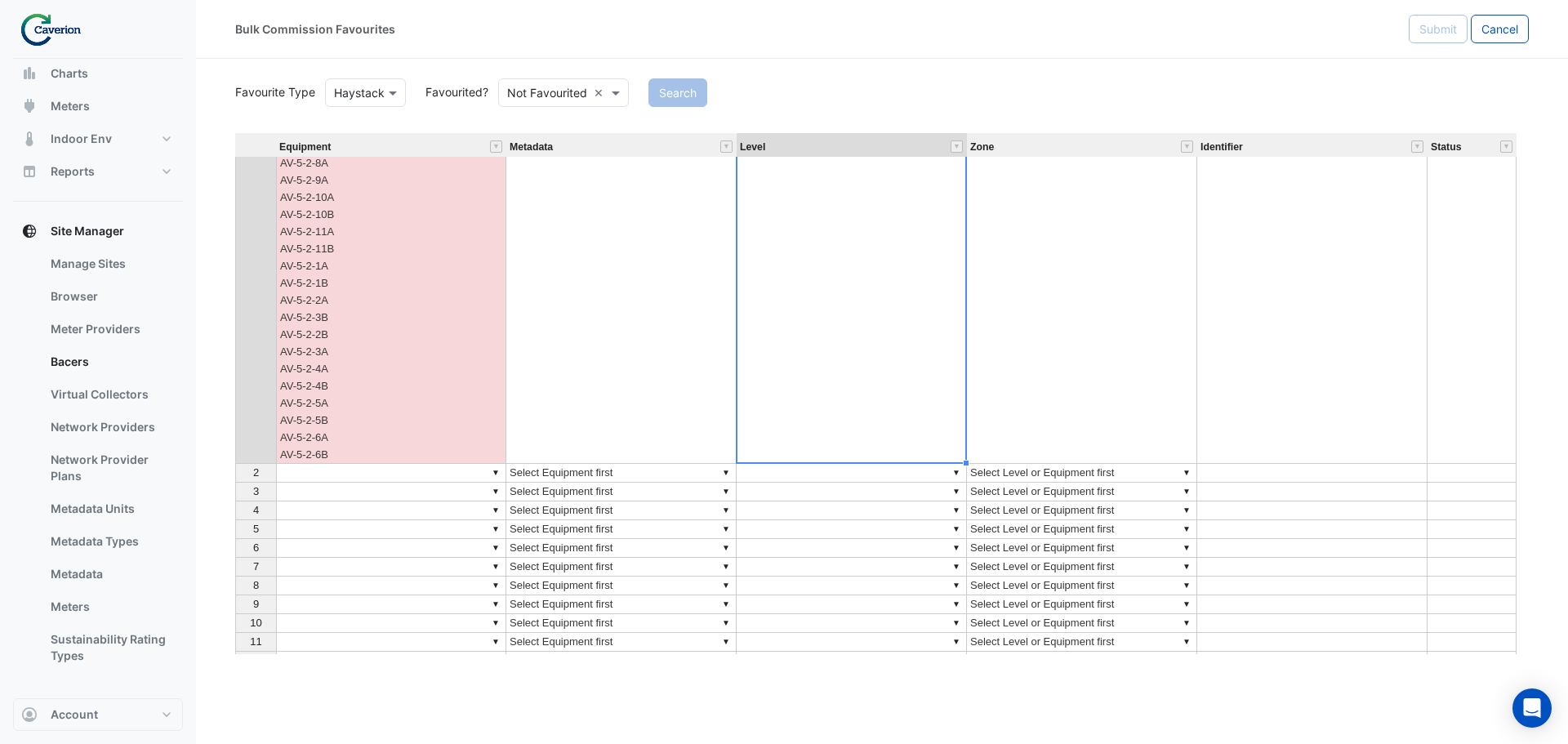 scroll, scrollTop: 735, scrollLeft: 0, axis: vertical 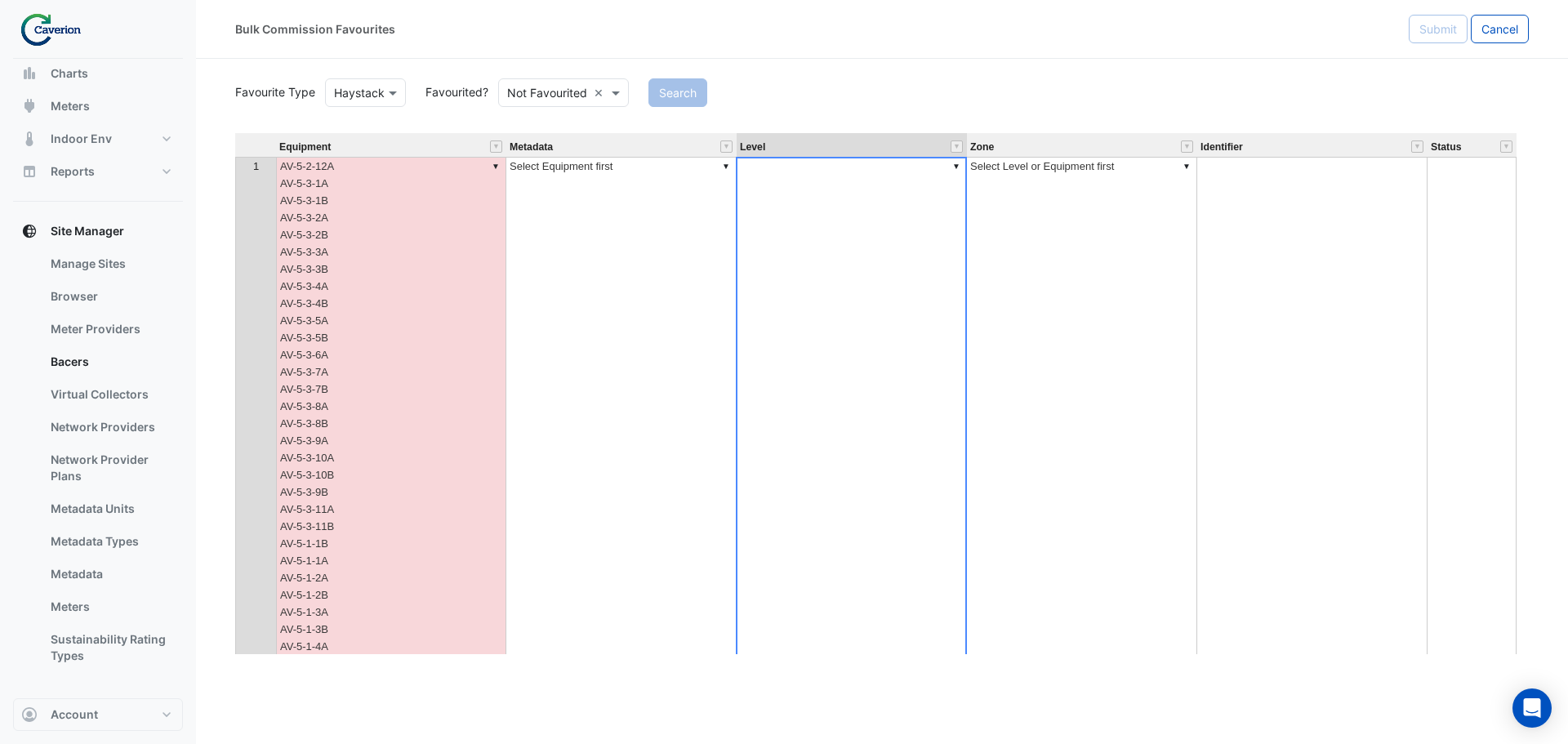 click on "▼ AV-5-2-12A
AV-5-3-1A
AV-5-3-1B
AV-5-3-2A
AV-5-3-2B
AV-5-3-3A
AV-5-3-3B
AV-5-3-4A
AV-5-3-4B
AV-5-3-5A
AV-5-3-5B
AV-5-3-6A
AV-5-3-7A
AV-5-3-7B
AV-5-3-8A
AV-5-3-8B
AV-5-3-9A
AV-5-3-10A
AV-5-3-10B
AV-5-3-9B
AV-5-3-11A
AV-5-3-11B
AV-5-1-1B
AV-5-1-1A
AV-5-1-2A
AV-5-1-2B
AV-5-1-3A
AV-5-1-3B
AV-5-1-4A
AV-5-1-5A
AV-5-1-4B
AV-5-2-9B
AV-5-2-8A
AV-5-2-9A
AV-5-2-10A
AV-5-2-10B
AV-5-2-11A
AV-5-2-11B
AV-5-2-1A
AV-5-2-1B
AV-5-2-2A
AV-5-2-3B
AV-5-2-2B
AV-5-2-3A
AV-5-2-4A
AV-5-2-4B
AV-5-2-5A
AV-5-2-5B
AV-5-2-6A
AV-5-2-6B" at bounding box center (391, 586) 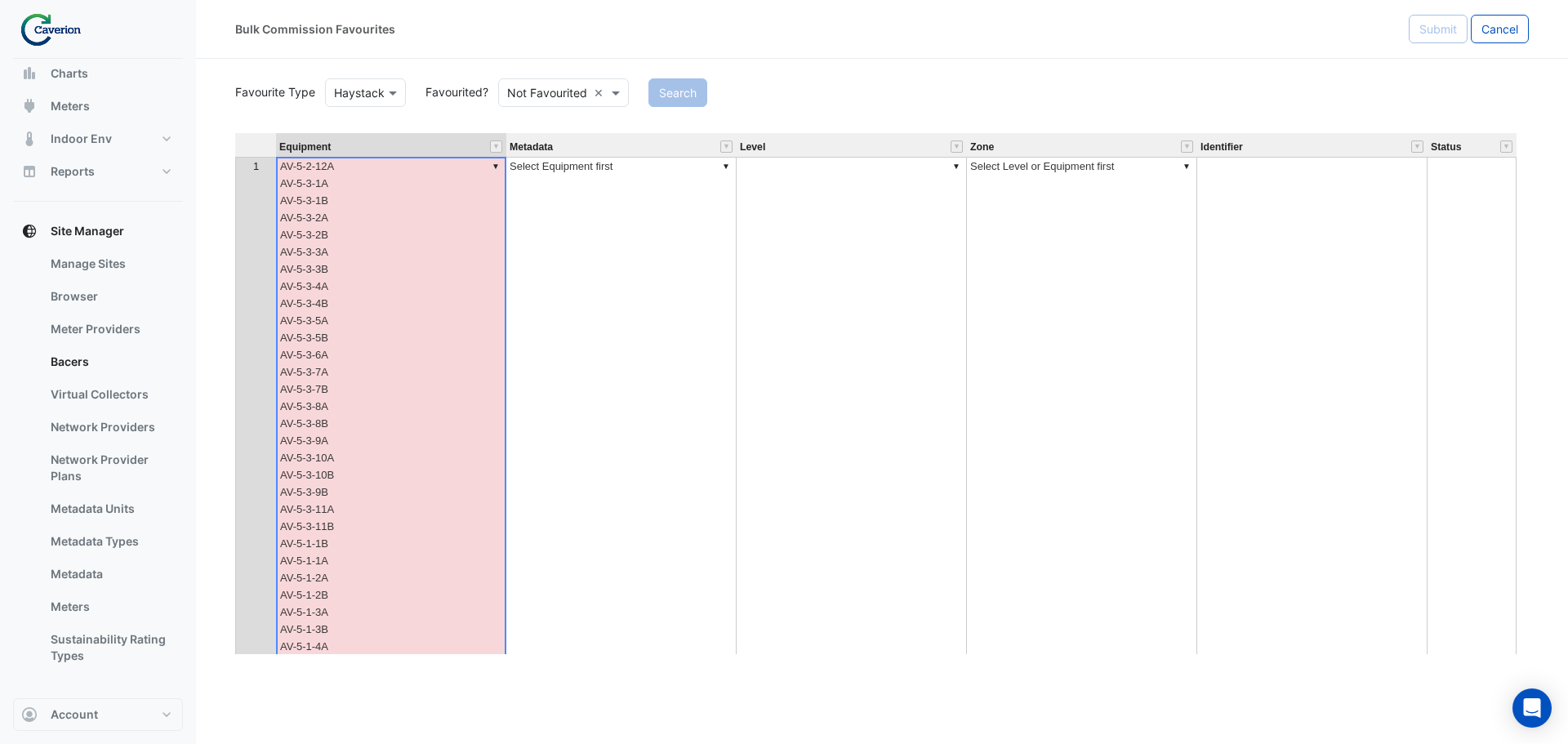 click on "▼ Select Equipment first" at bounding box center (621, 586) 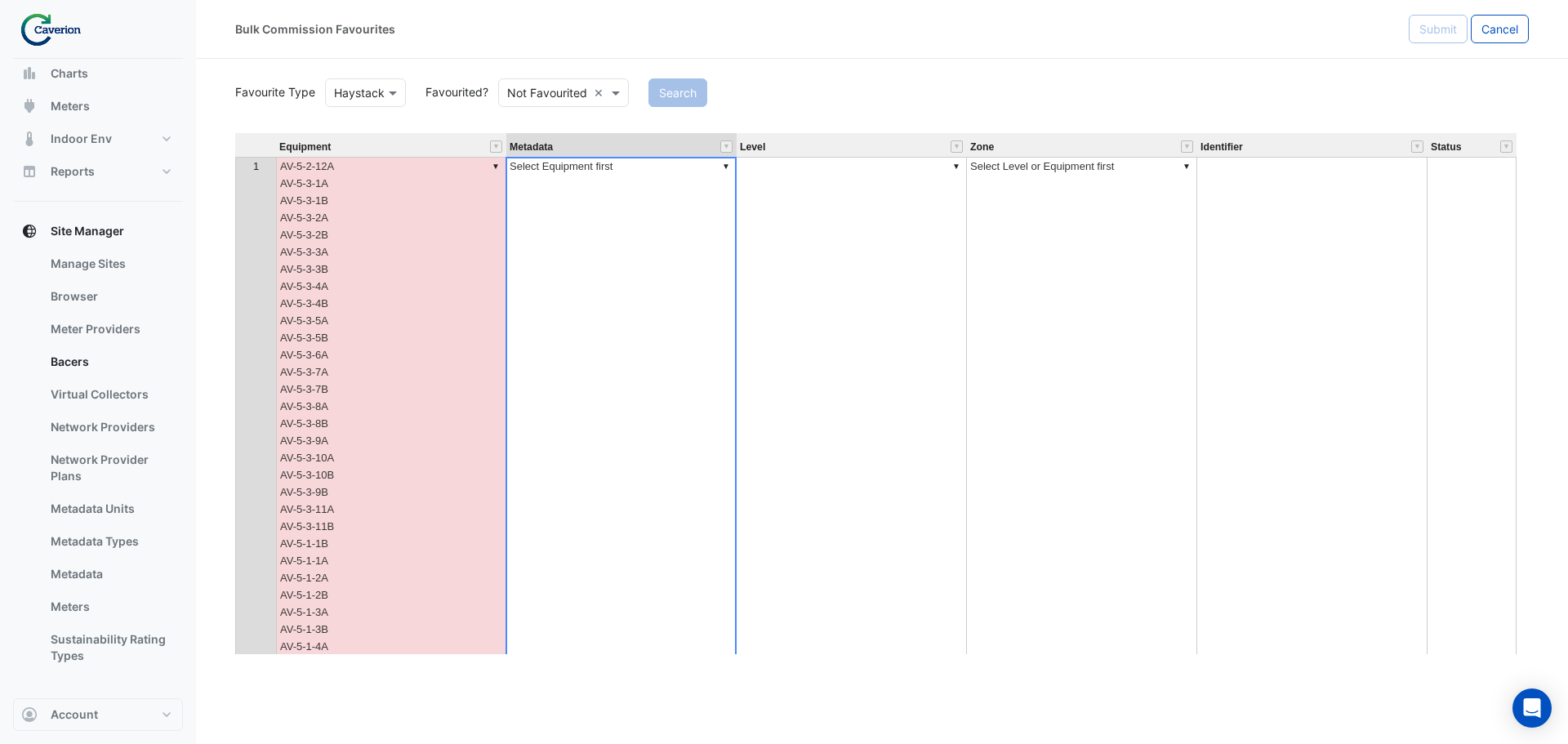scroll, scrollTop: 488, scrollLeft: 0, axis: vertical 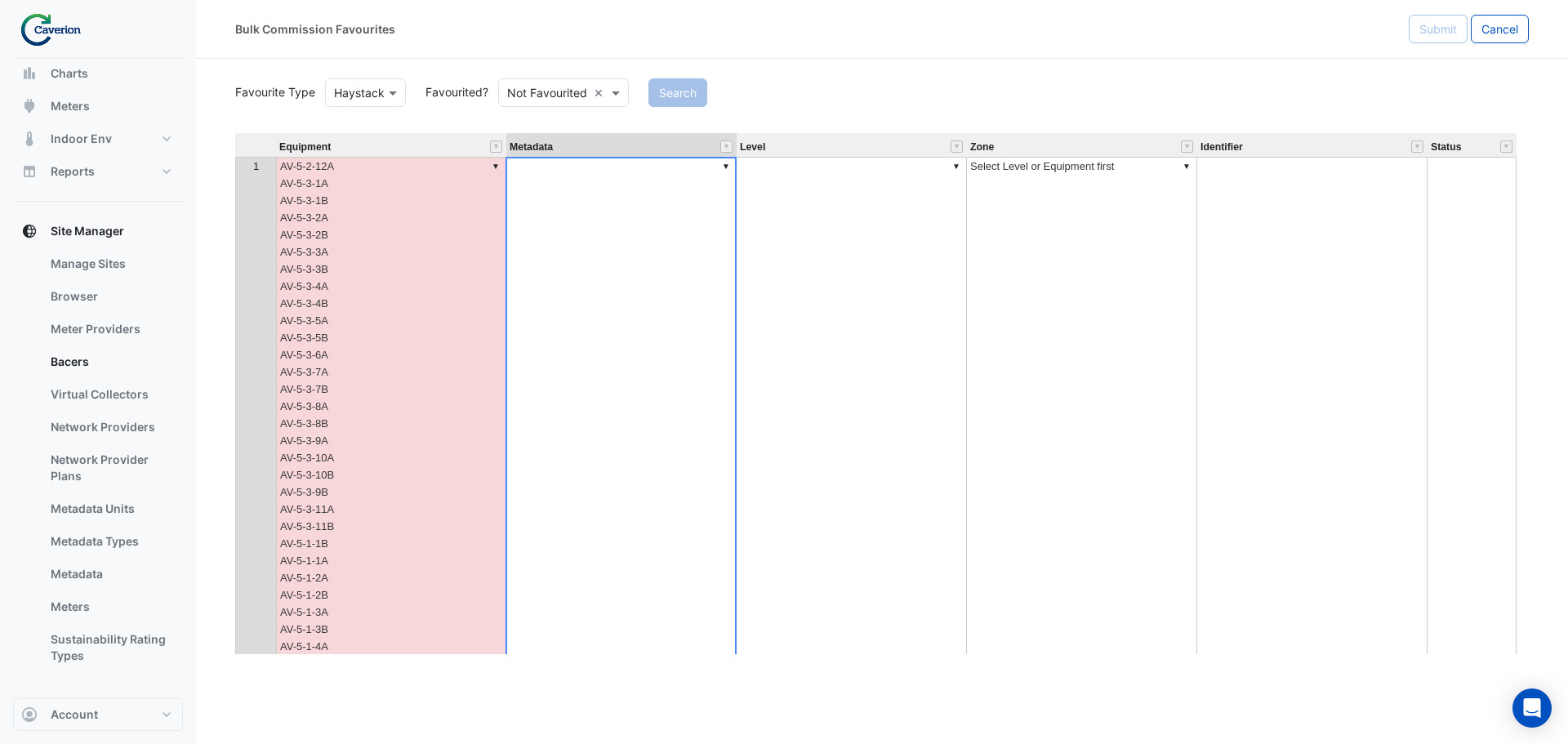 click on "▼" at bounding box center (621, 586) 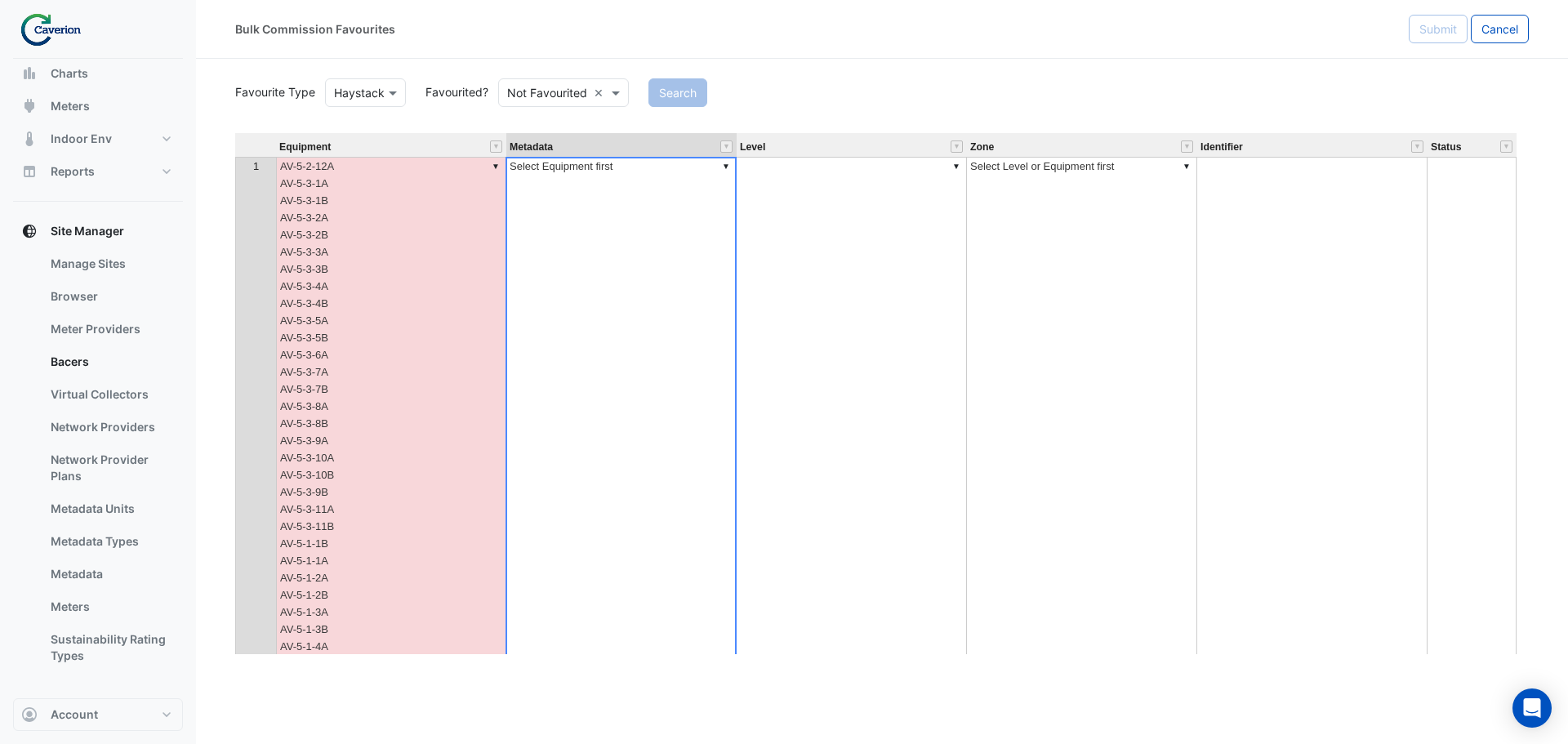 click on "▼ Select Equipment first" at bounding box center [621, 586] 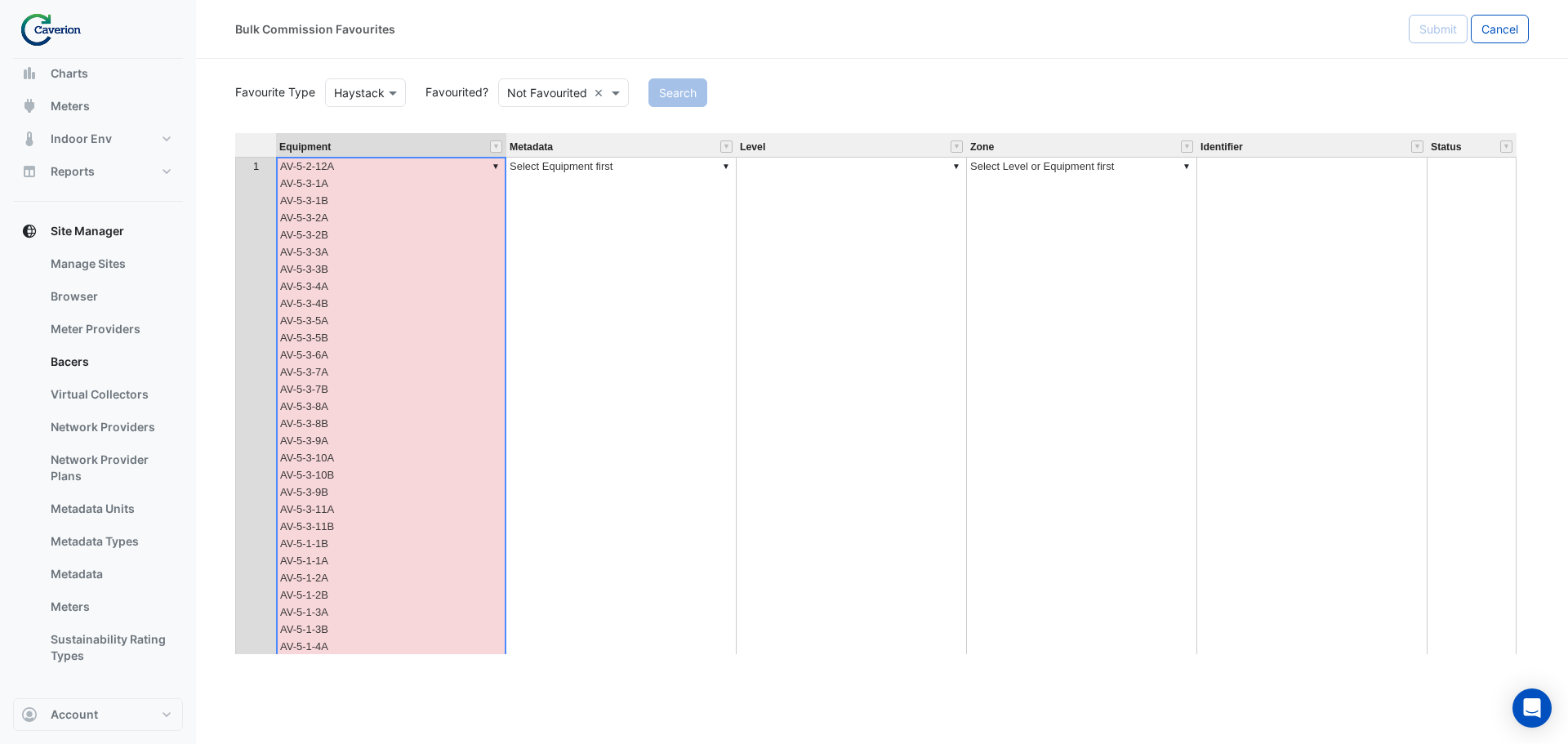 click on "▼ AV-5-2-12A
AV-5-3-1A
AV-5-3-1B
AV-5-3-2A
AV-5-3-2B
AV-5-3-3A
AV-5-3-3B
AV-5-3-4A
AV-5-3-4B
AV-5-3-5A
AV-5-3-5B
AV-5-3-6A
AV-5-3-7A
AV-5-3-7B
AV-5-3-8A
AV-5-3-8B
AV-5-3-9A
AV-5-3-10A
AV-5-3-10B
AV-5-3-9B
AV-5-3-11A
AV-5-3-11B
AV-5-1-1B
AV-5-1-1A
AV-5-1-2A
AV-5-1-2B
AV-5-1-3A
AV-5-1-3B
AV-5-1-4A
AV-5-1-5A
AV-5-1-4B
AV-5-2-9B
AV-5-2-8A
AV-5-2-9A
AV-5-2-10A
AV-5-2-10B
AV-5-2-11A
AV-5-2-11B
AV-5-2-1A
AV-5-2-1B
AV-5-2-2A
AV-5-2-3B
AV-5-2-2B
AV-5-2-3A
AV-5-2-4A
AV-5-2-4B
AV-5-2-5A
AV-5-2-5B
AV-5-2-6A
AV-5-2-6B" at bounding box center (391, 586) 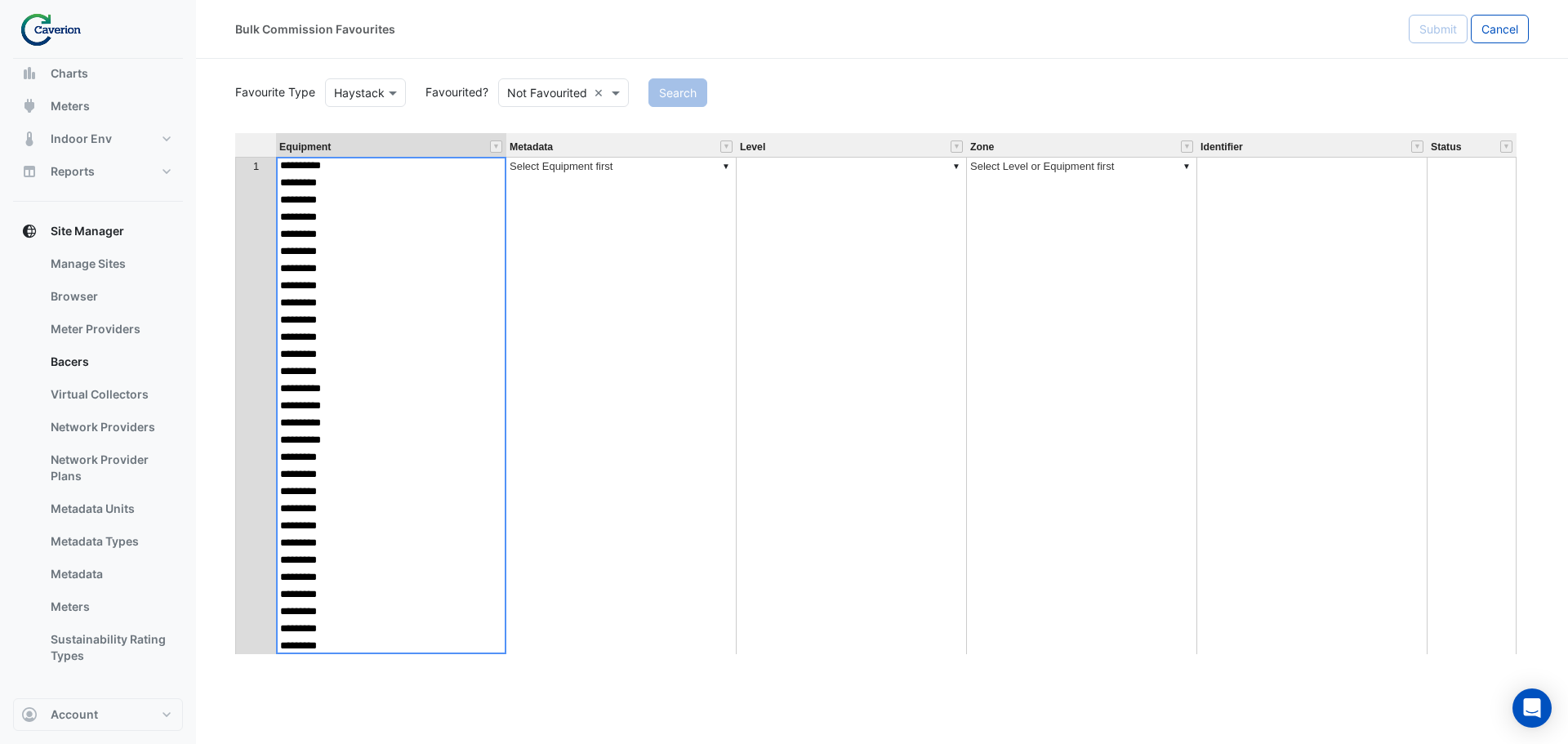 click on "**********" at bounding box center (391, 405) 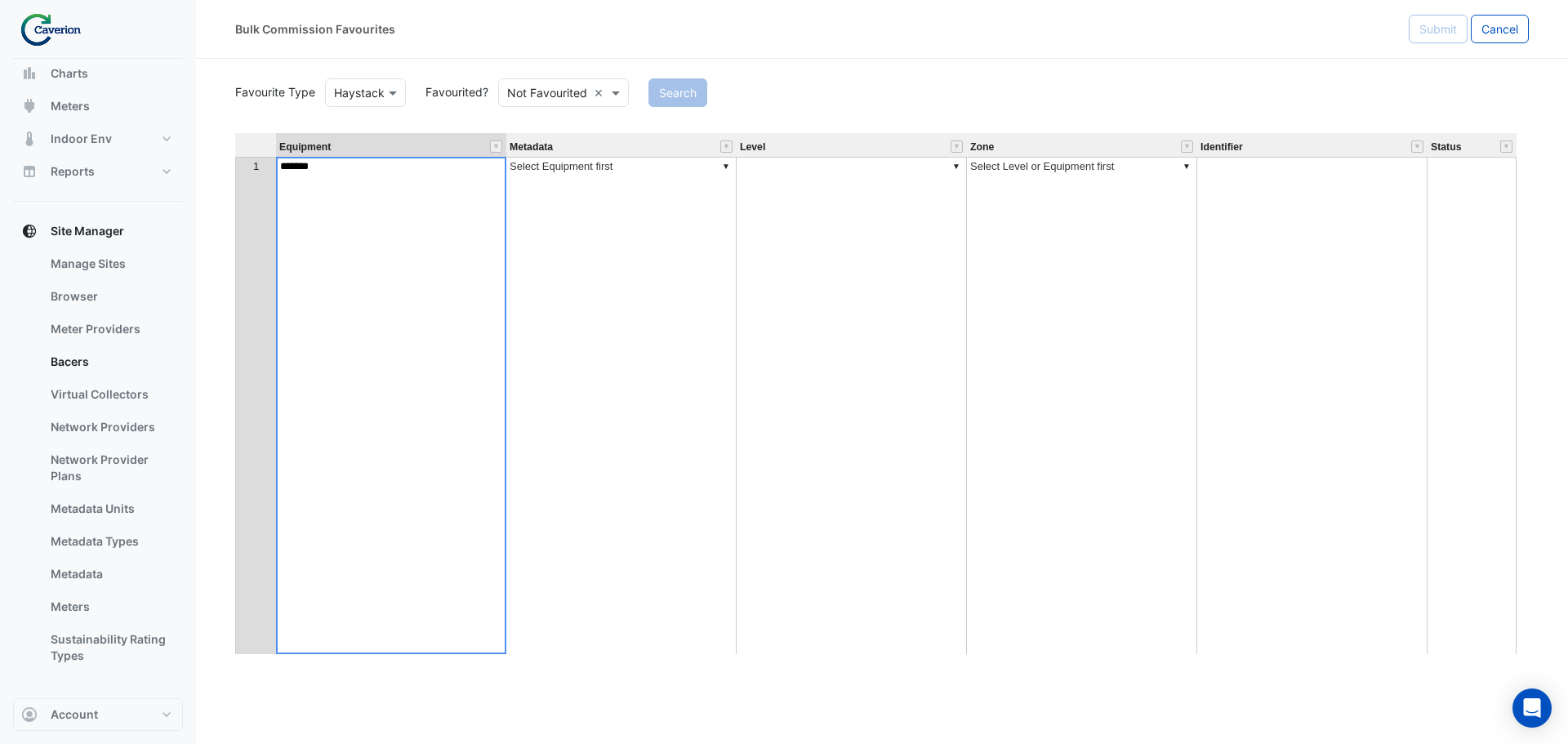 click on "1 ▼ AV-5-2-12A
AV-5-3-1A
AV-5-3-1B
AV-5-3-2A
AV-5-3-2B
AV-5-3-3A
AV-5-3-3B
AV-5-3-4A
AV-5-3-4B
AV-5-3-5A
AV-5-3-5B
AV-5-3-6A
AV-5-3-7A
AV-5-3-7B
AV-5-3-8A
AV-5-3-8B
AV-5-3-9A
AV-5-3-10A
AV-5-3-10B
AV-5-3-9B
AV-5-3-11A
AV-5-3-11B
AV-5-1-1B
AV-5-1-1A
AV-5-1-2A
AV-5-1-2B
AV-5-1-3A
AV-5-1-3B
AV-5-1-4A
AV-5-1-5A
AV-5-1-4B
AV-5-2-9B
AV-5-2-8A
AV-5-2-9A
AV-5-2-10A
AV-5-2-10B
AV-5-2-11A
AV-5-2-11B
AV-5-2-1A
AV-5-2-1B
AV-5-2-2A
AV-5-2-3B
AV-5-2-2B
AV-5-2-3A
AV-5-2-4A
AV-5-2-4B
AV-5-2-5A
AV-5-2-5B
AV-5-2-6A
AV-5-2-6B ▼ Select Equipment first ▼ ▼ Select Level or Equipment first 2 ▼ ▼ Select Equipment first ▼ ▼ Select Level or Equipment first" at bounding box center [875, 595] 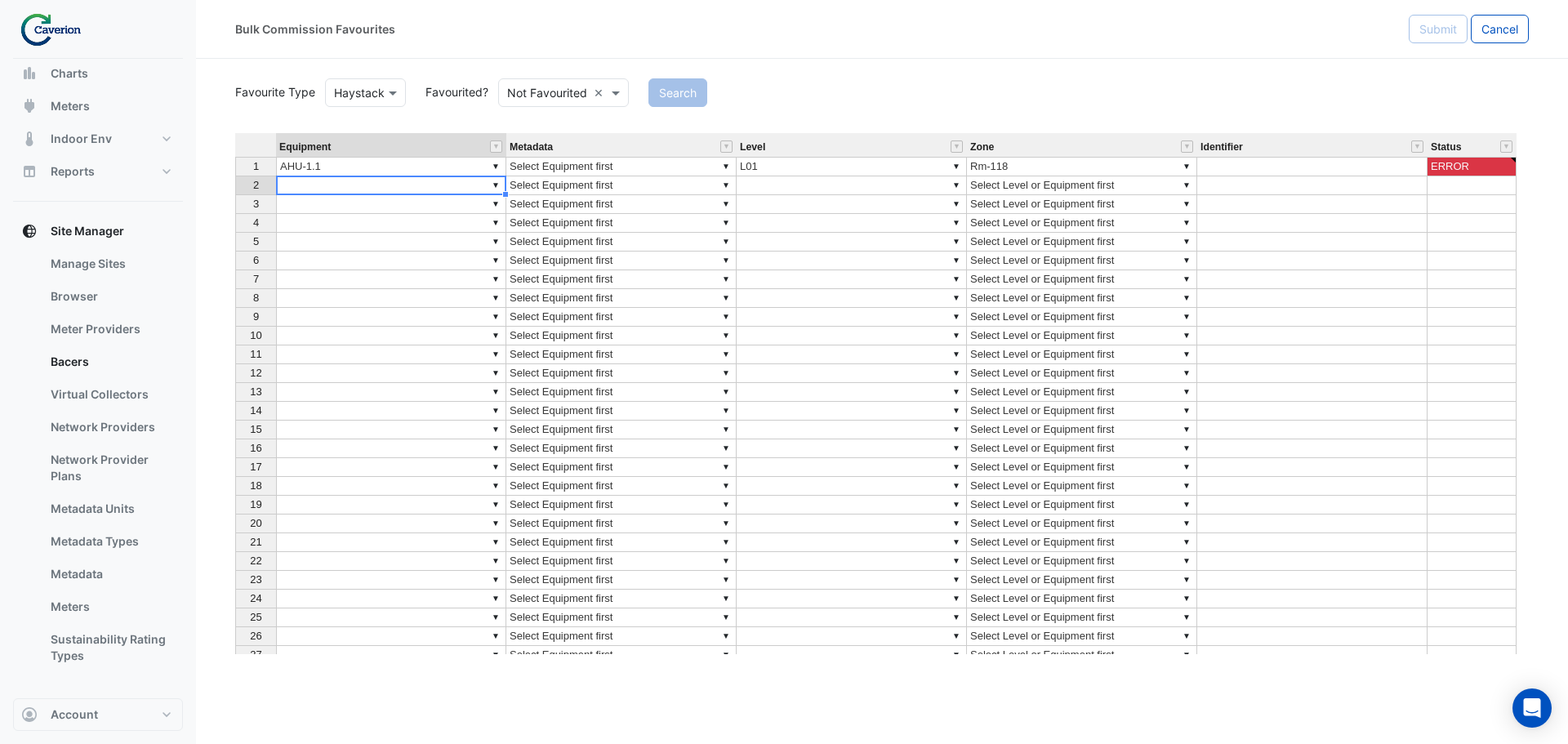 click on "▼" at bounding box center [391, 185] 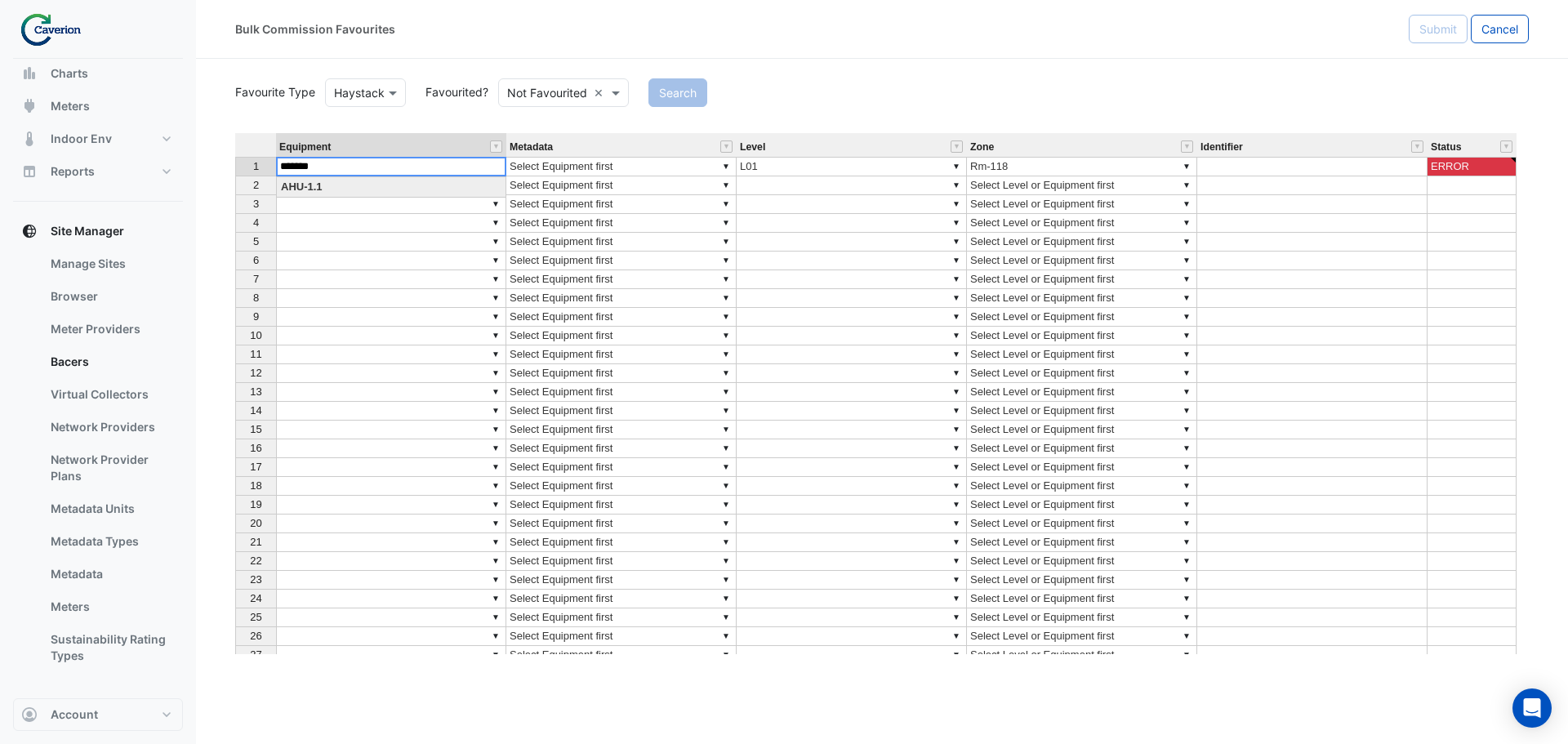 click on "▼" at bounding box center [391, 223] 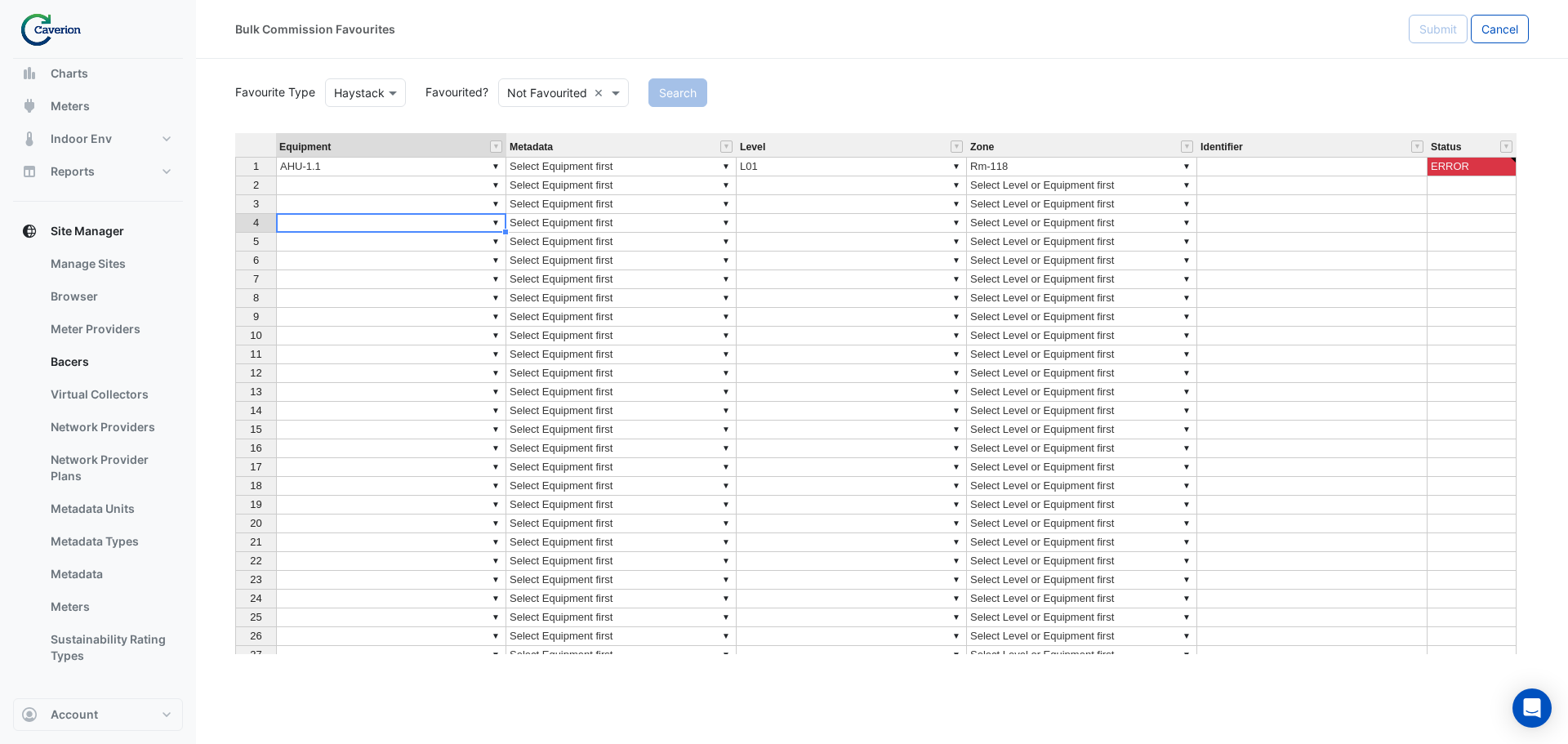 click on "▼ AHU-[NUMBER].[NUMBER]" at bounding box center [391, 167] 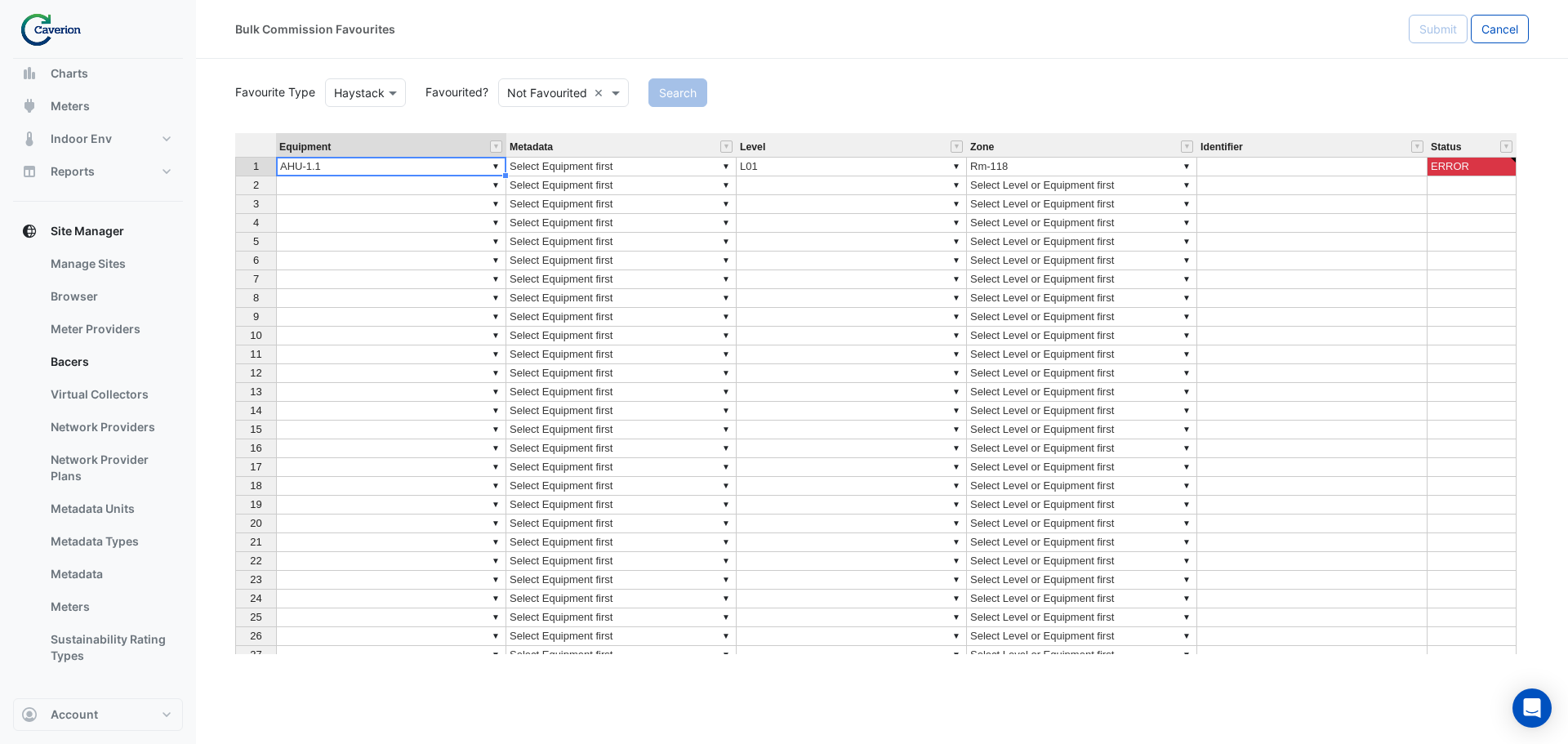 type 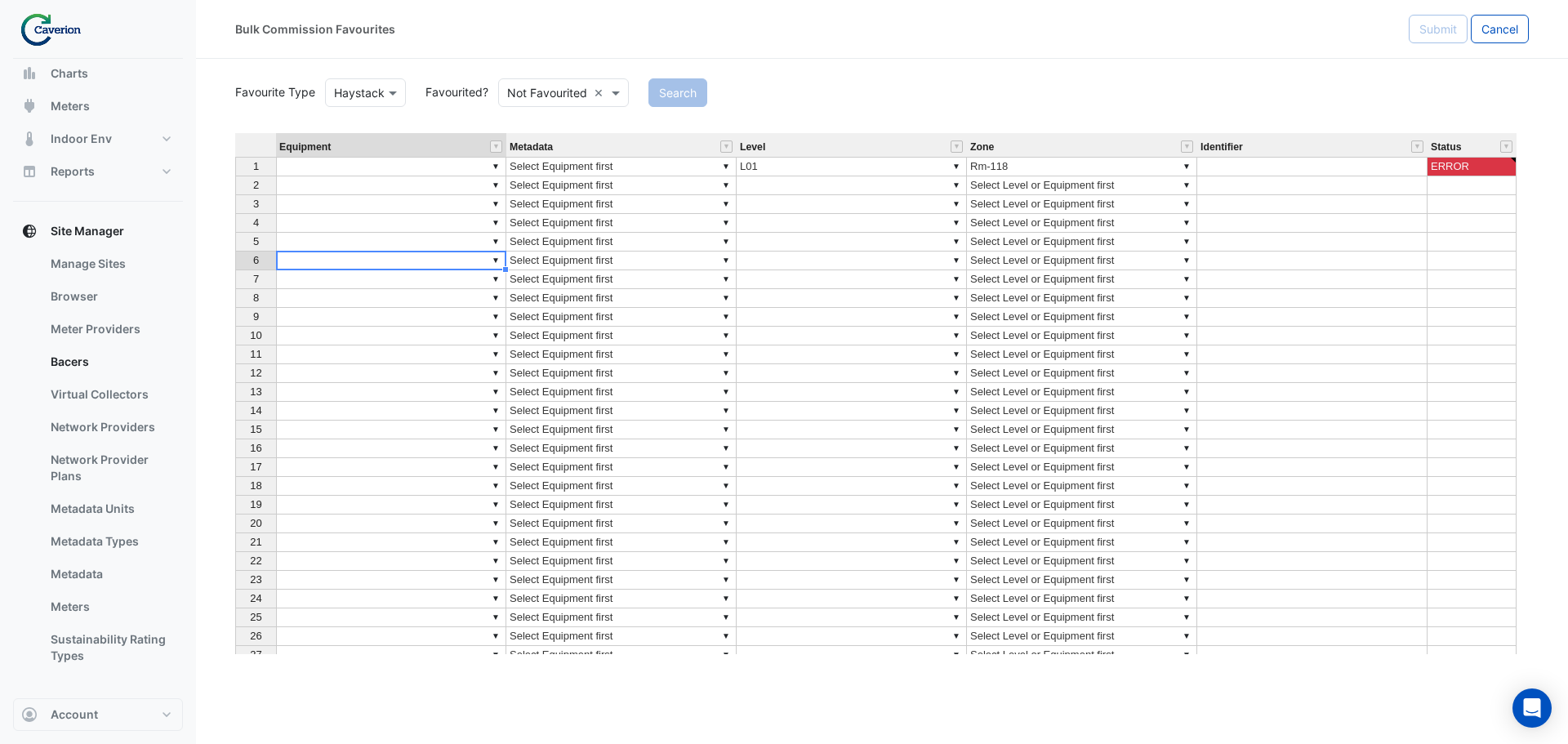 click on "▼" at bounding box center [391, 261] 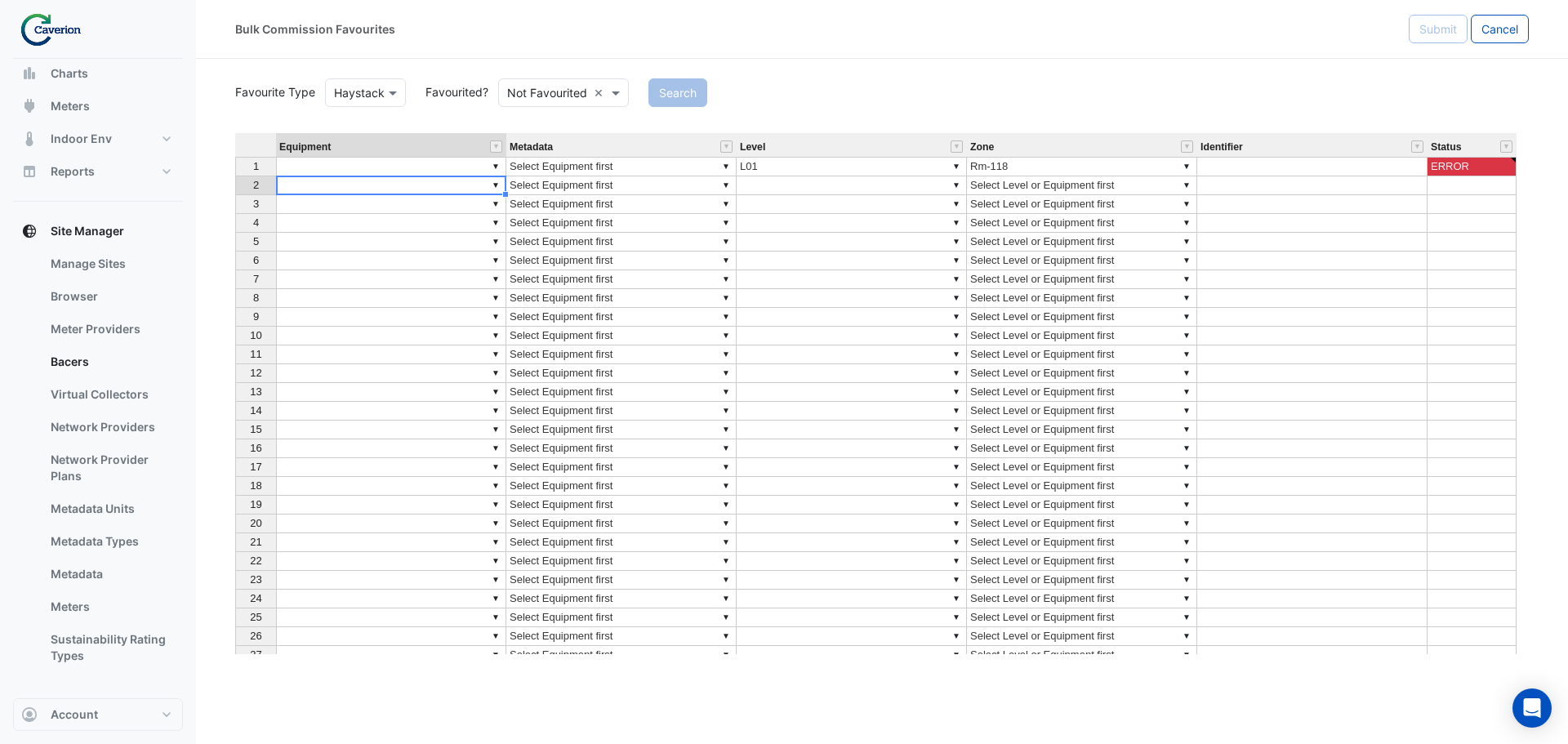 click on "▼" at bounding box center [391, 185] 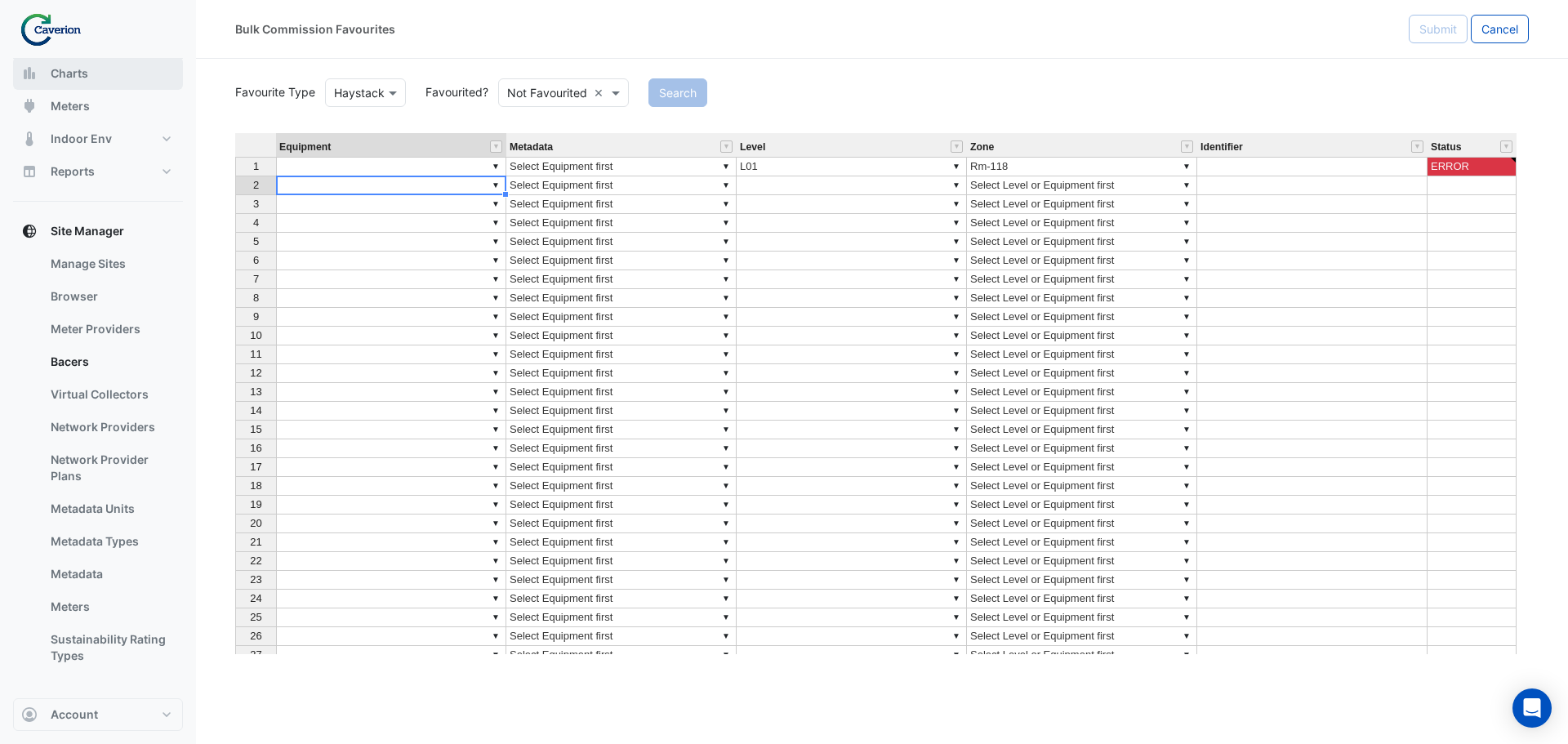 click on "Charts" at bounding box center [98, 74] 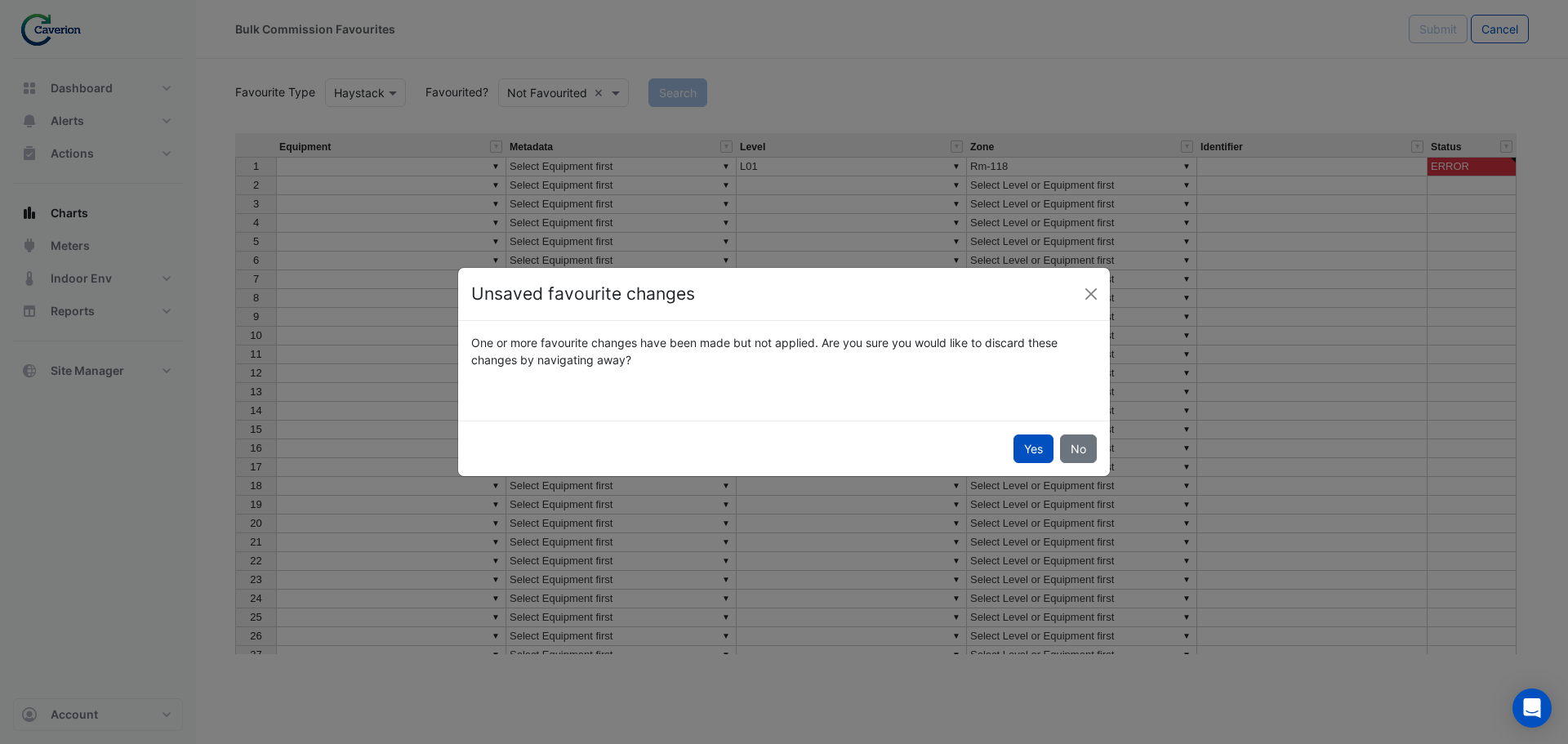 drag, startPoint x: 540, startPoint y: 330, endPoint x: 1030, endPoint y: 355, distance: 490.6373 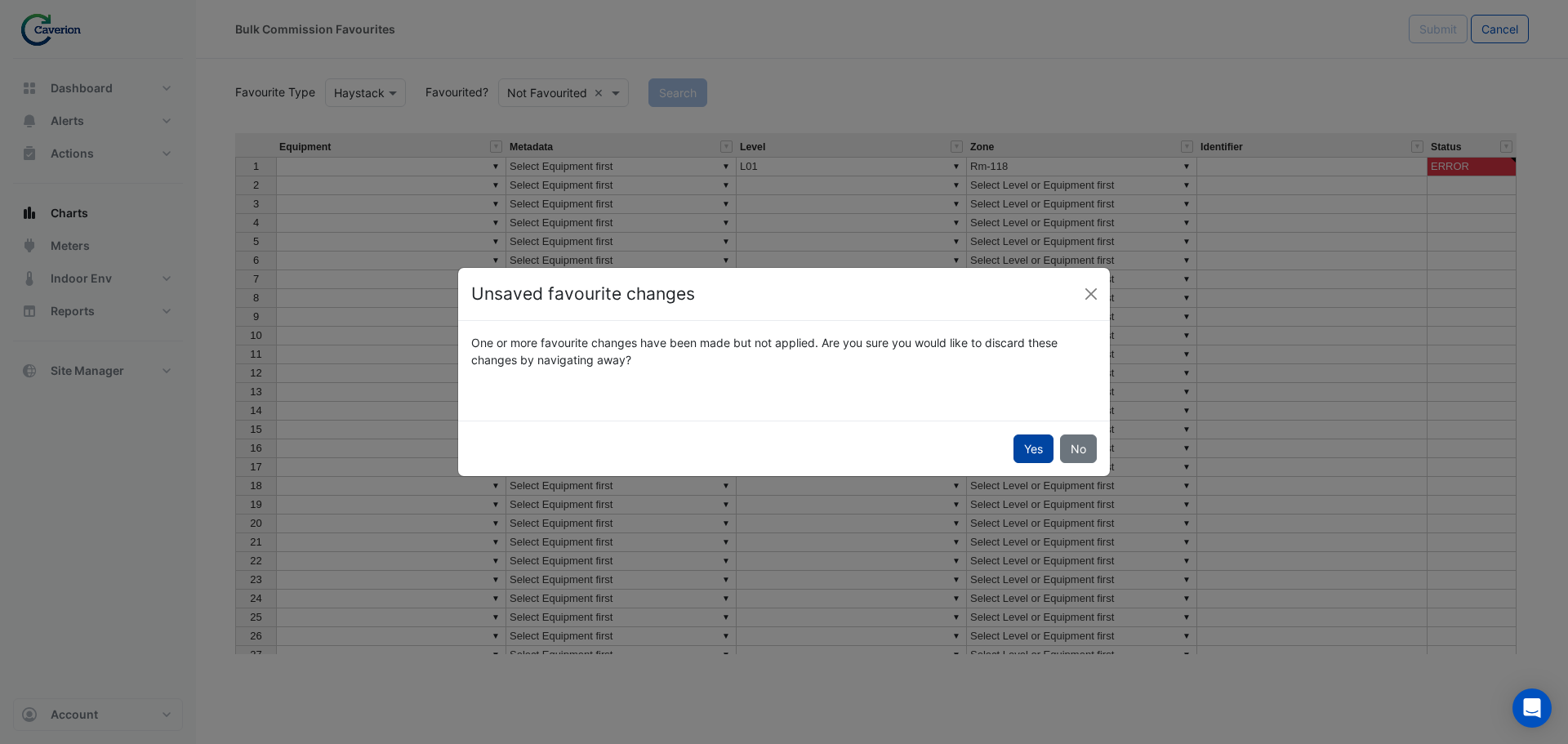 click on "Yes" 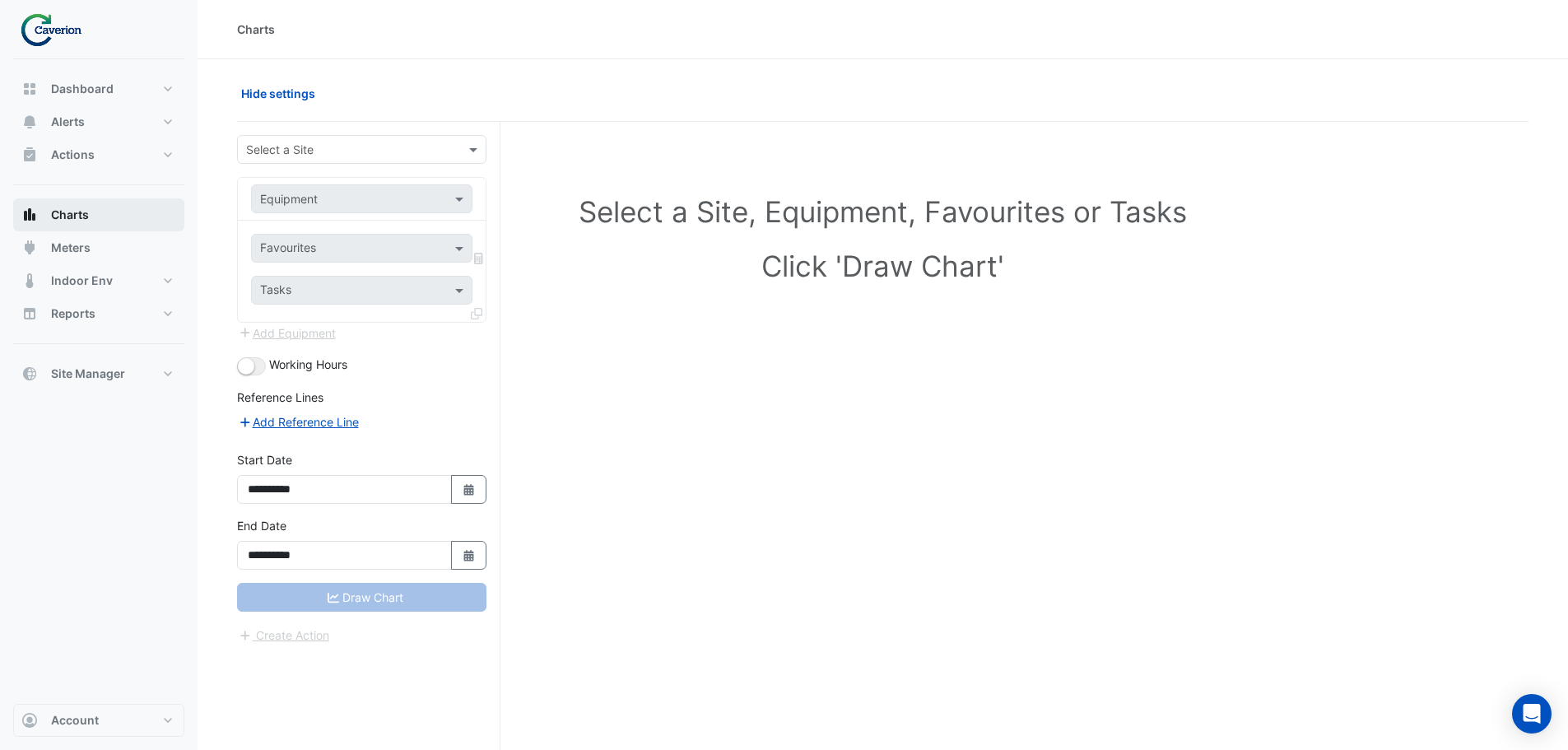 click on "Charts" at bounding box center [70, 215] 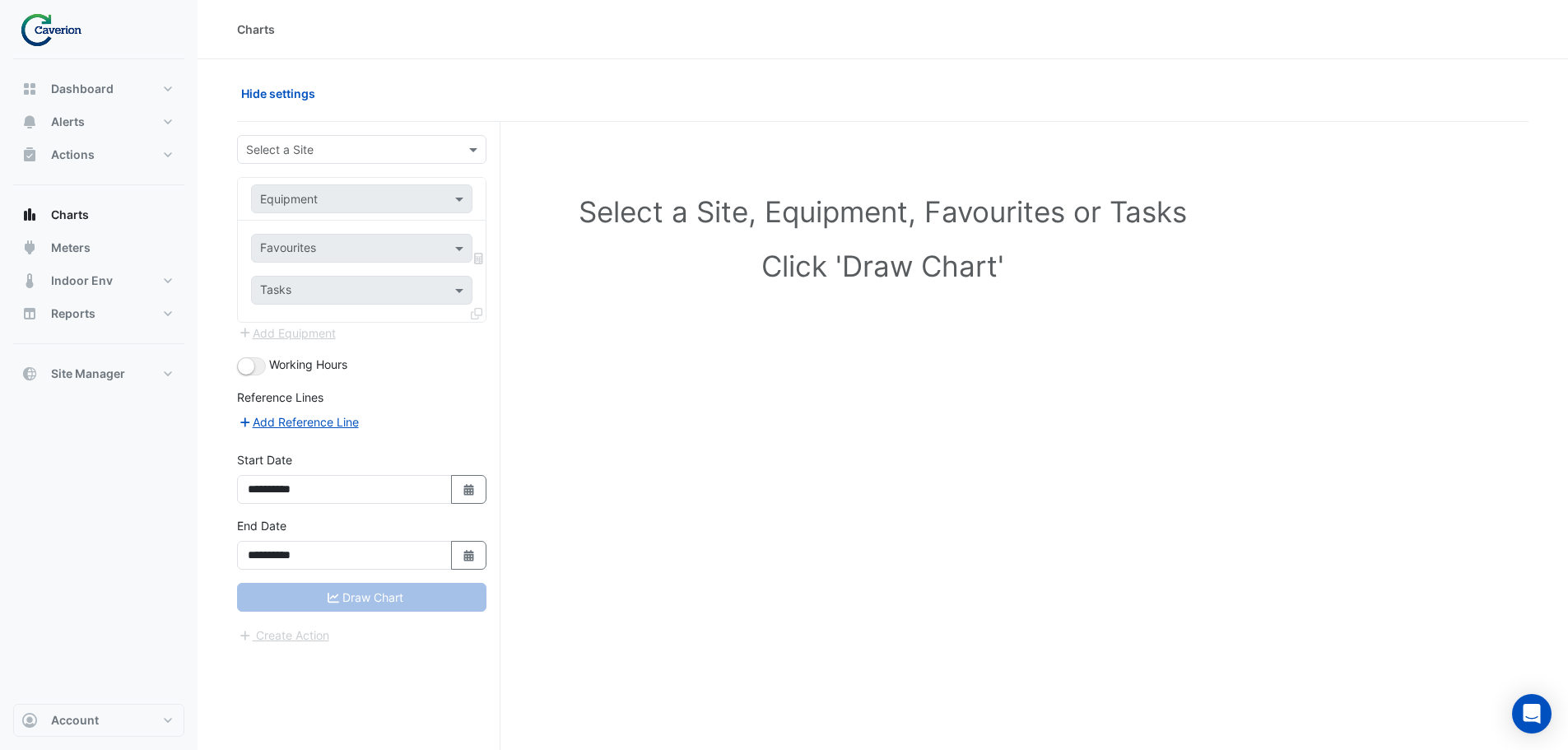 click on "Dashboard
Portfolio
Ratings
Performance
Alerts
Site
Rules
Templates
Actions
Site
Manager" at bounding box center [99, 231] 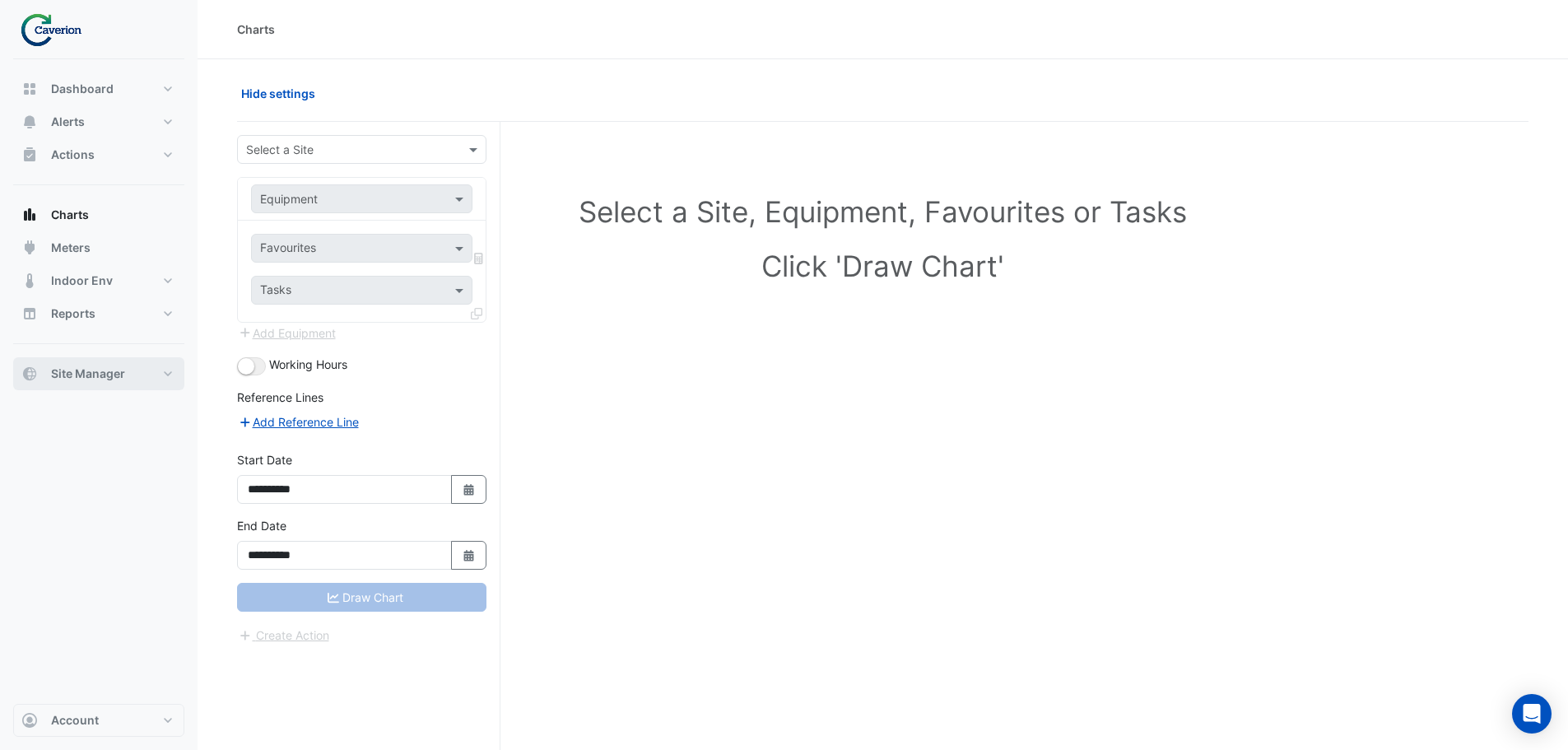 click on "Site Manager" at bounding box center [88, 374] 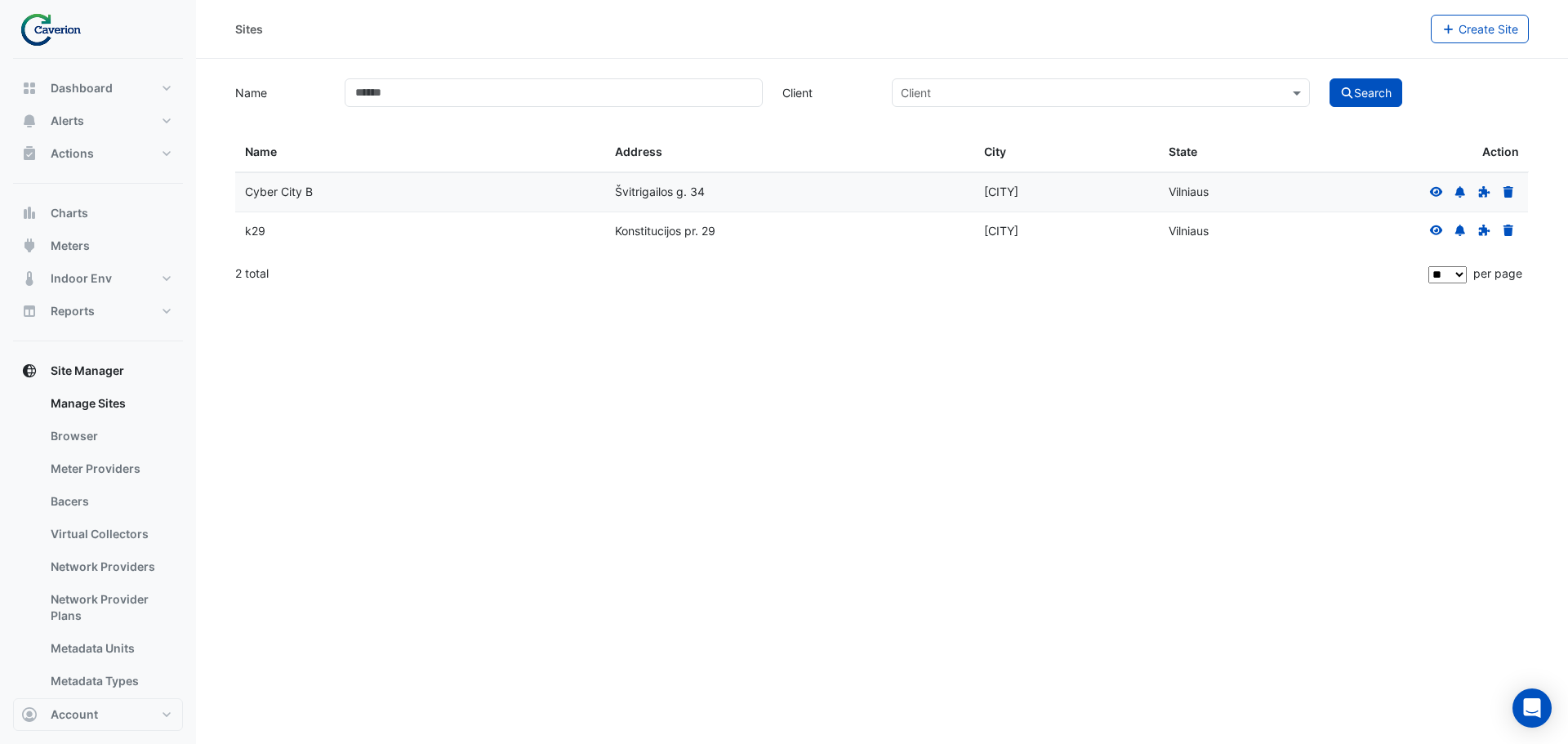 click on "k29" 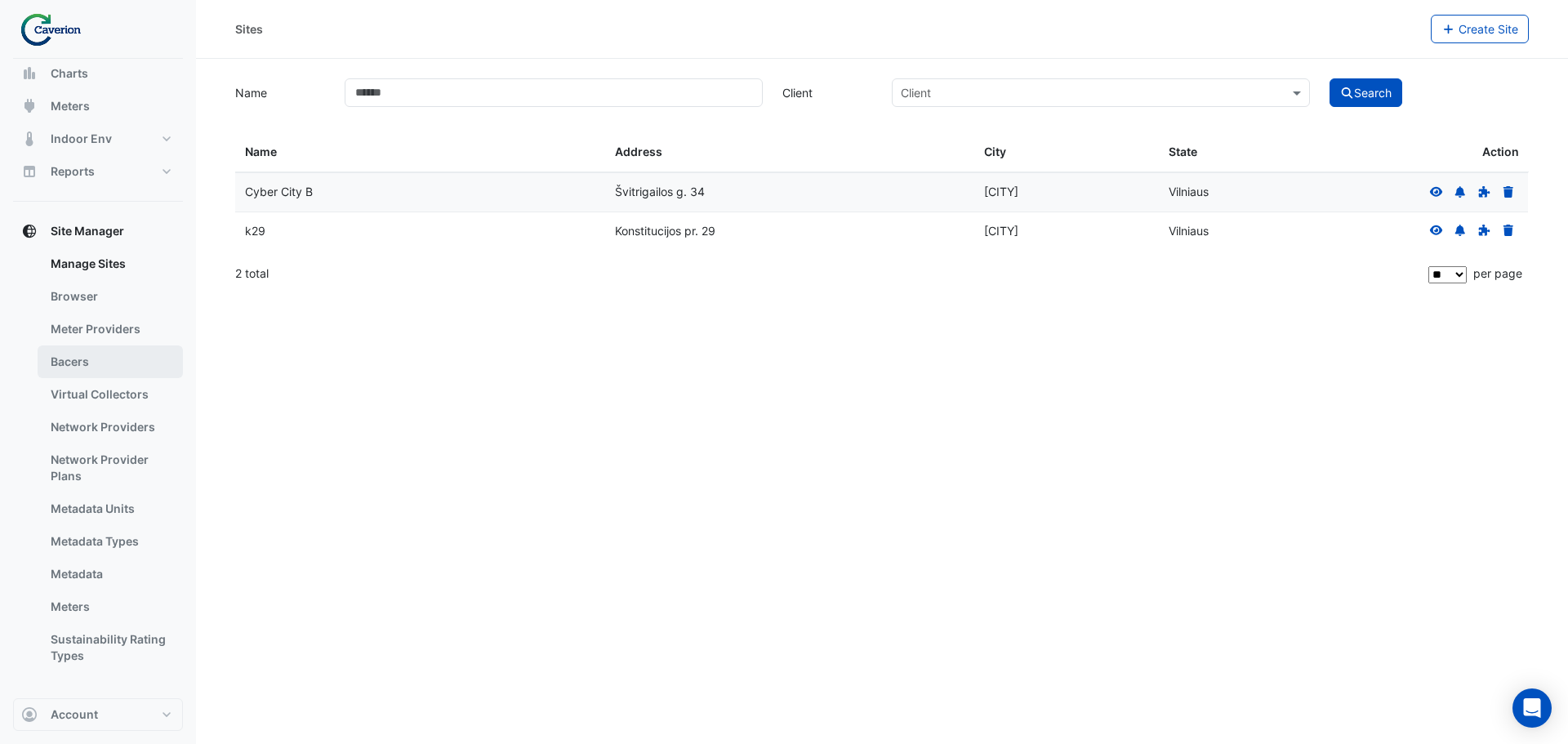 click on "Bacers" at bounding box center [110, 362] 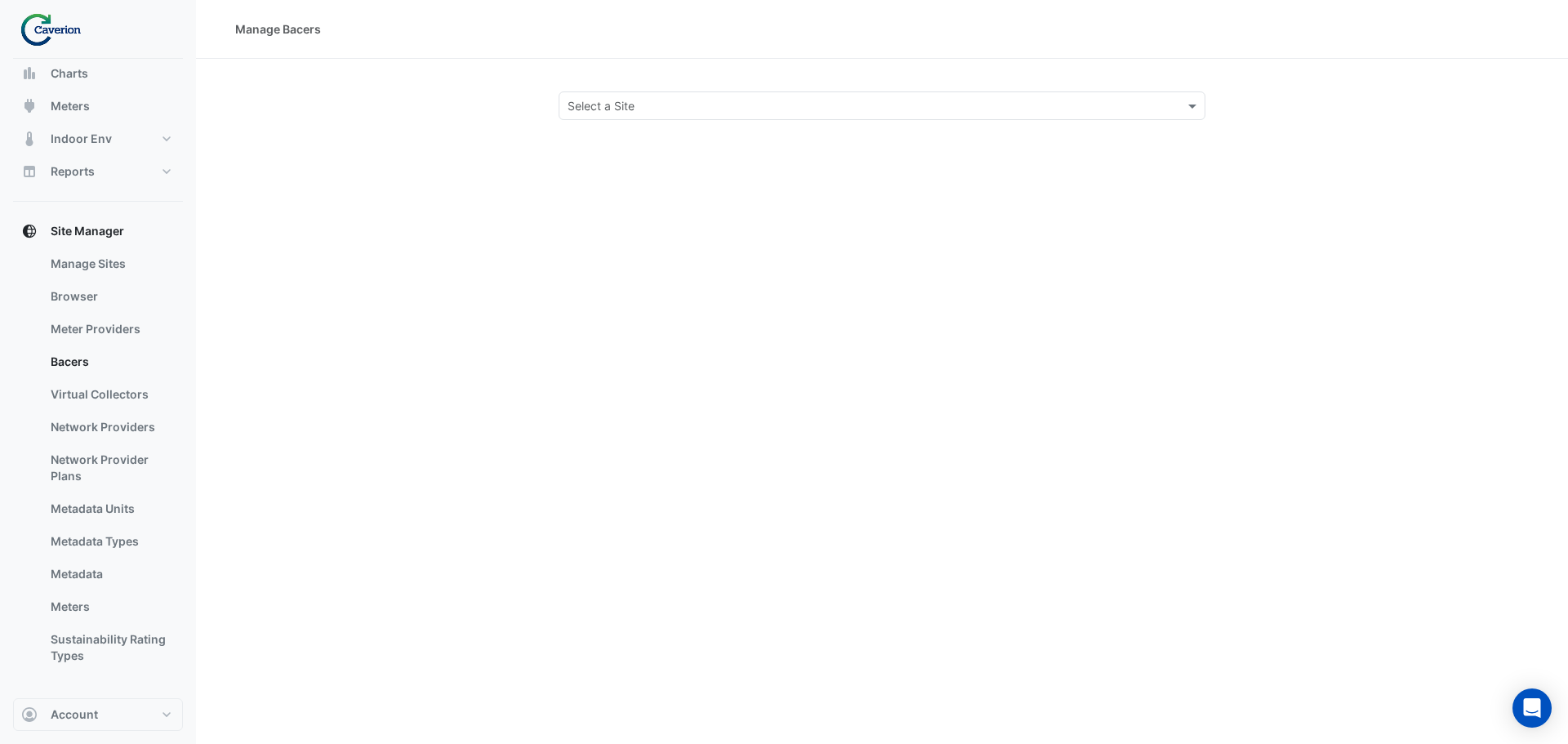 click on "Manage Bacers
Select a Site" 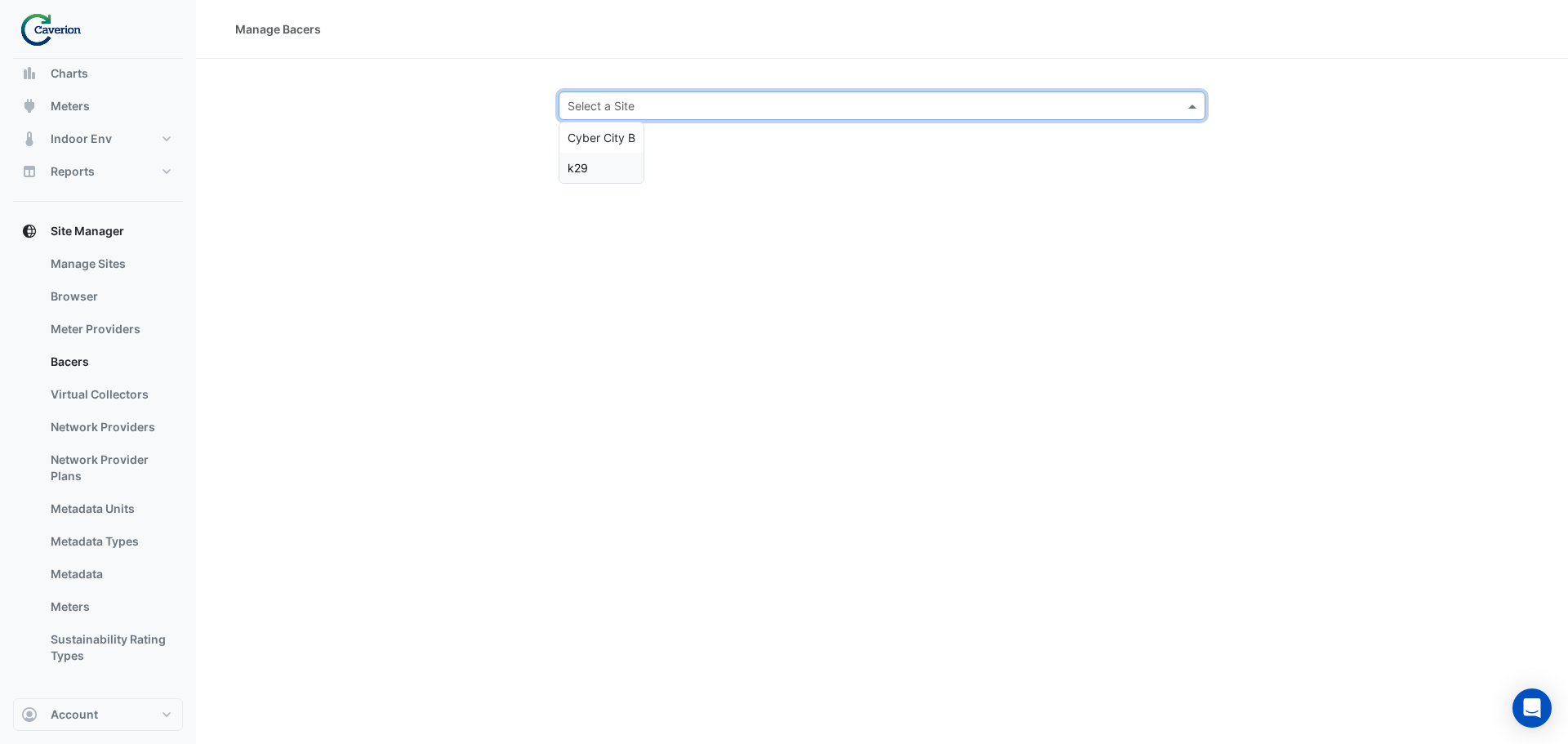 click on "k29" at bounding box center [601, 167] 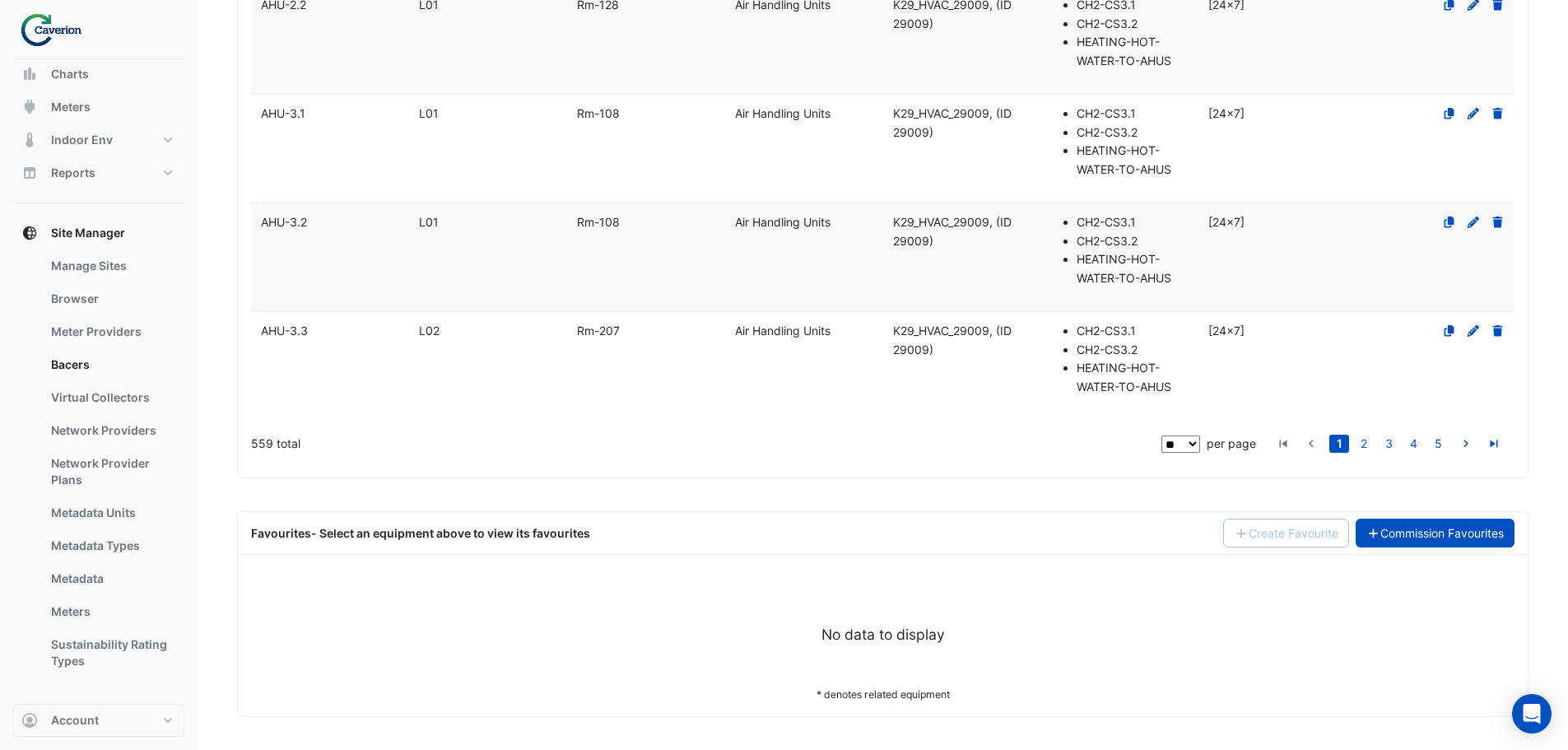 click on "Commission Favourites" 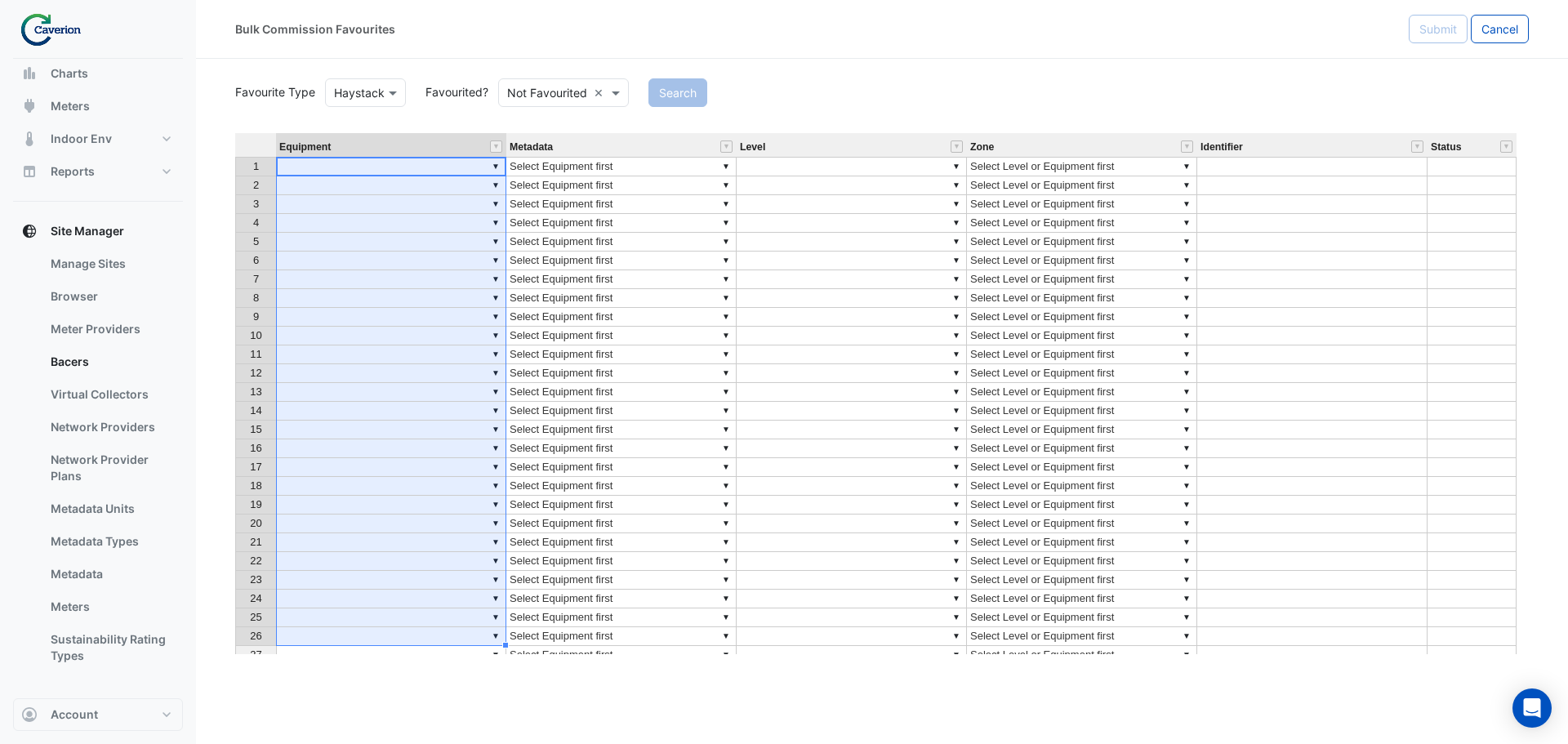 scroll, scrollTop: 49, scrollLeft: 0, axis: vertical 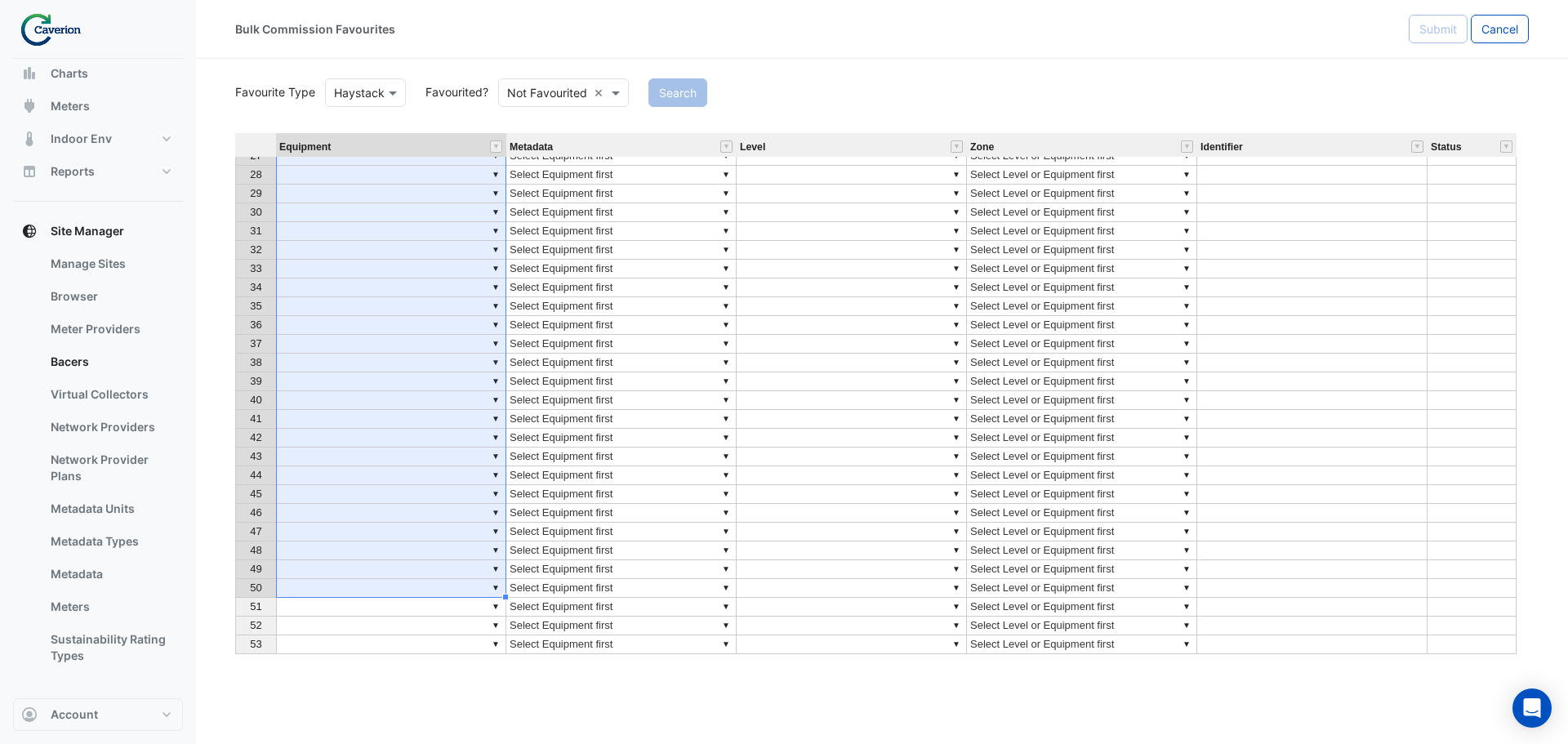 drag, startPoint x: 368, startPoint y: 168, endPoint x: 327, endPoint y: 581, distance: 415.03012 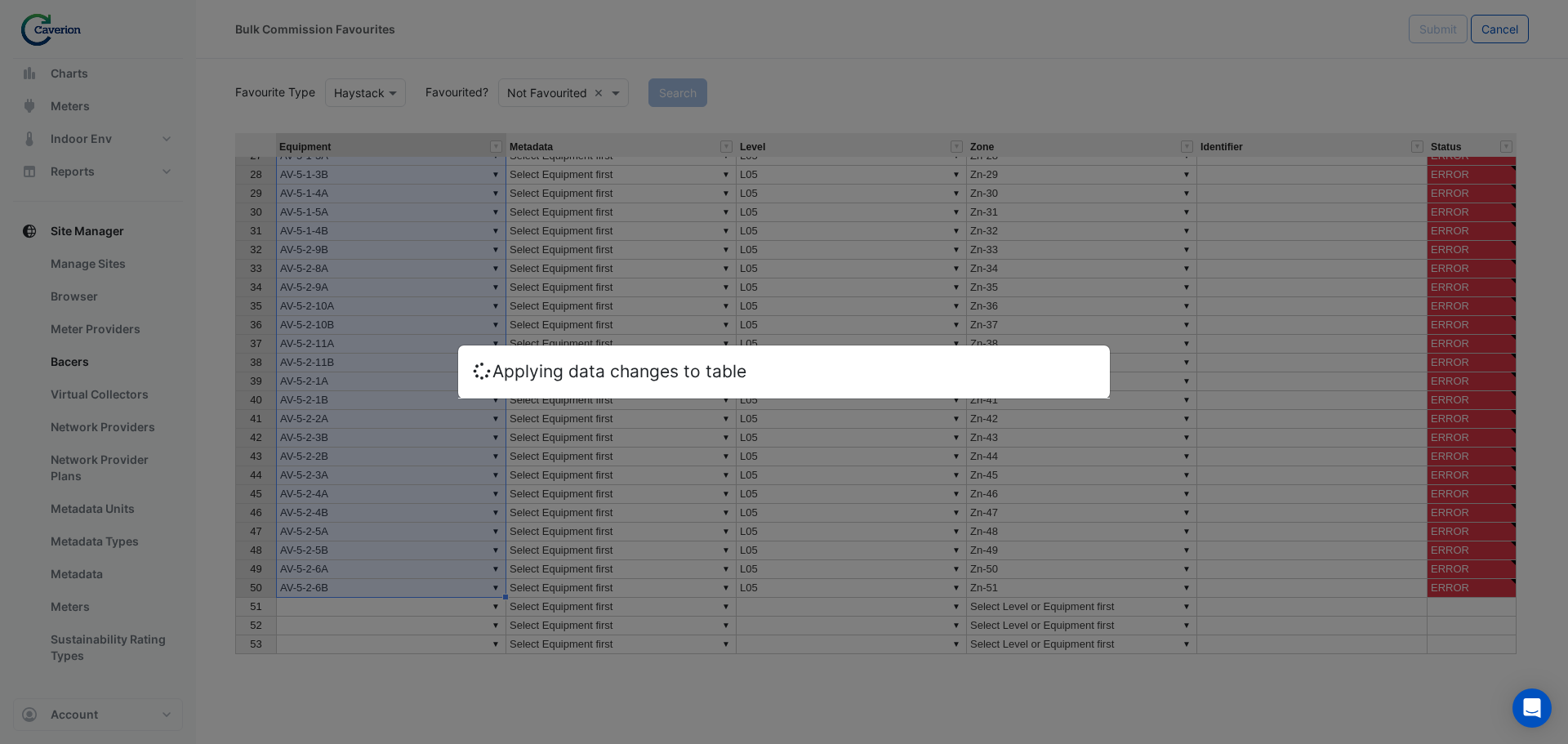 type on "**********" 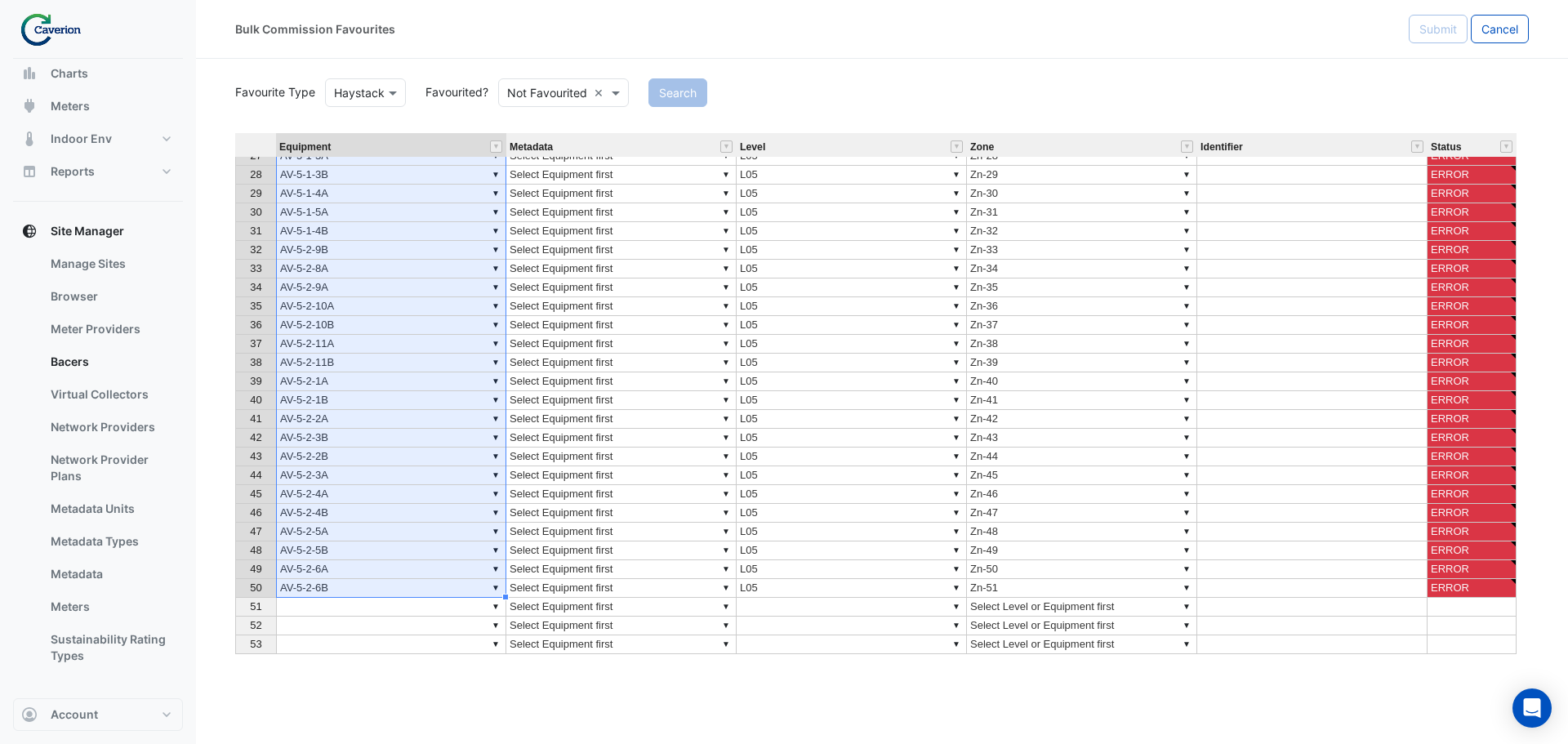 type 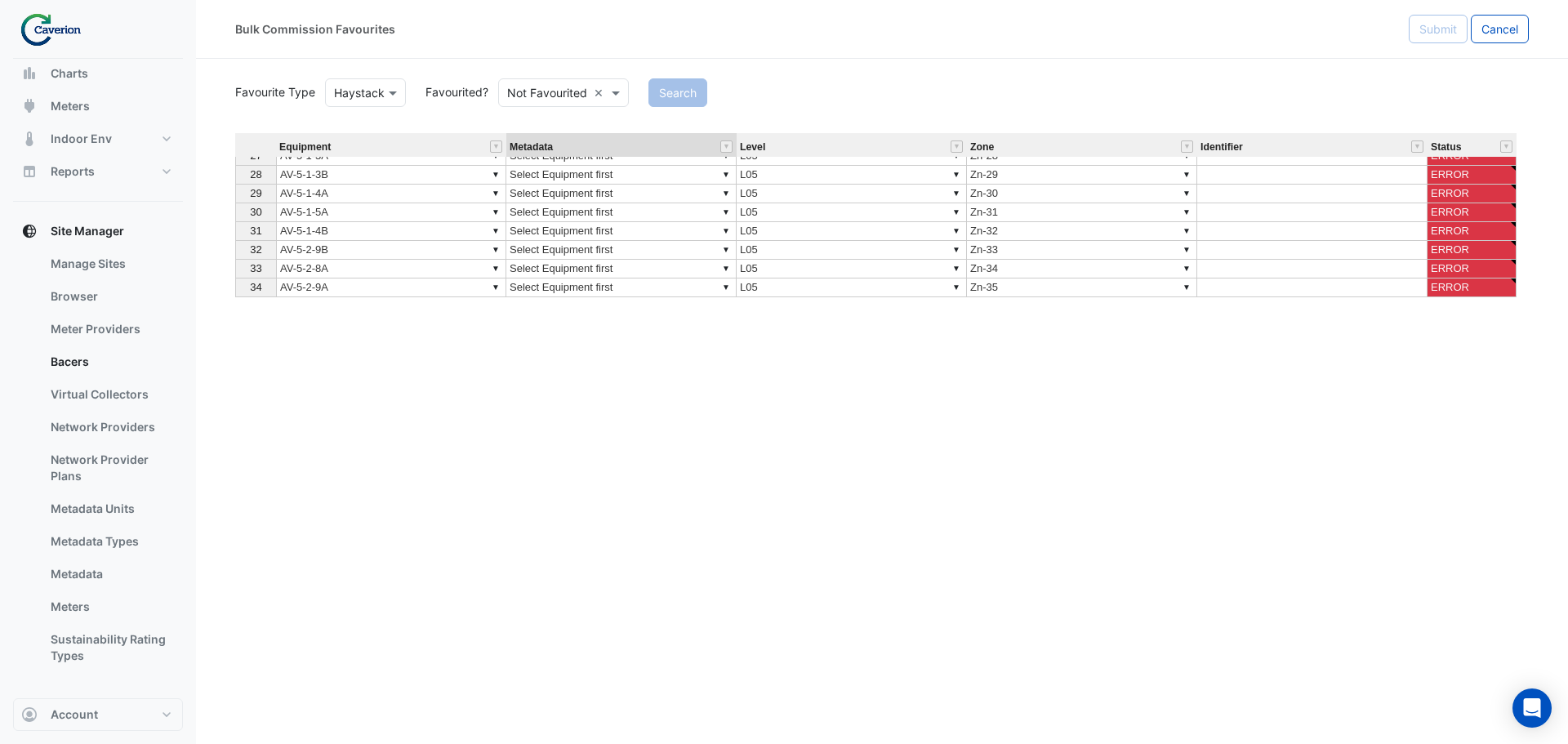 scroll, scrollTop: 0, scrollLeft: 0, axis: both 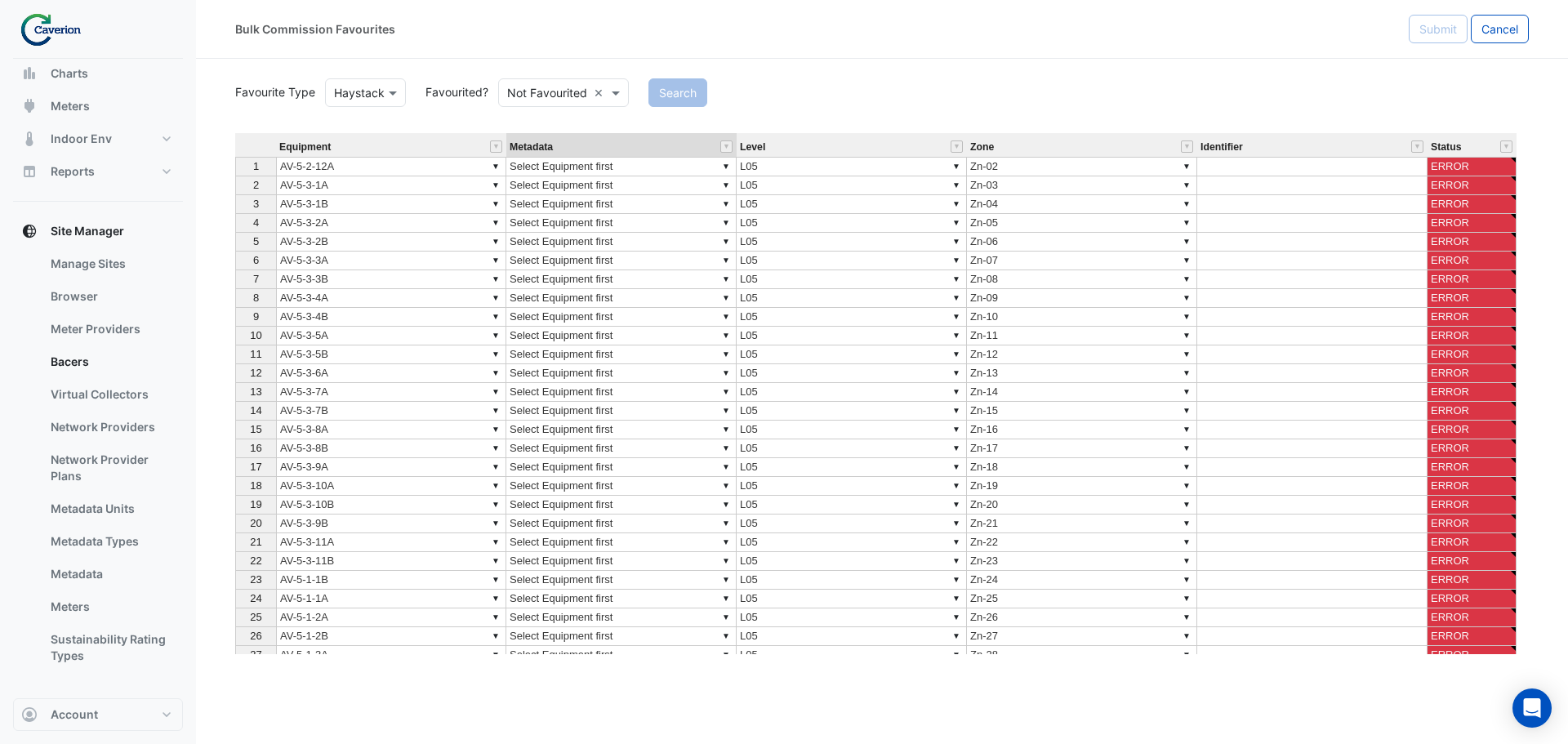 click on "▼ Select Equipment first" at bounding box center (621, 167) 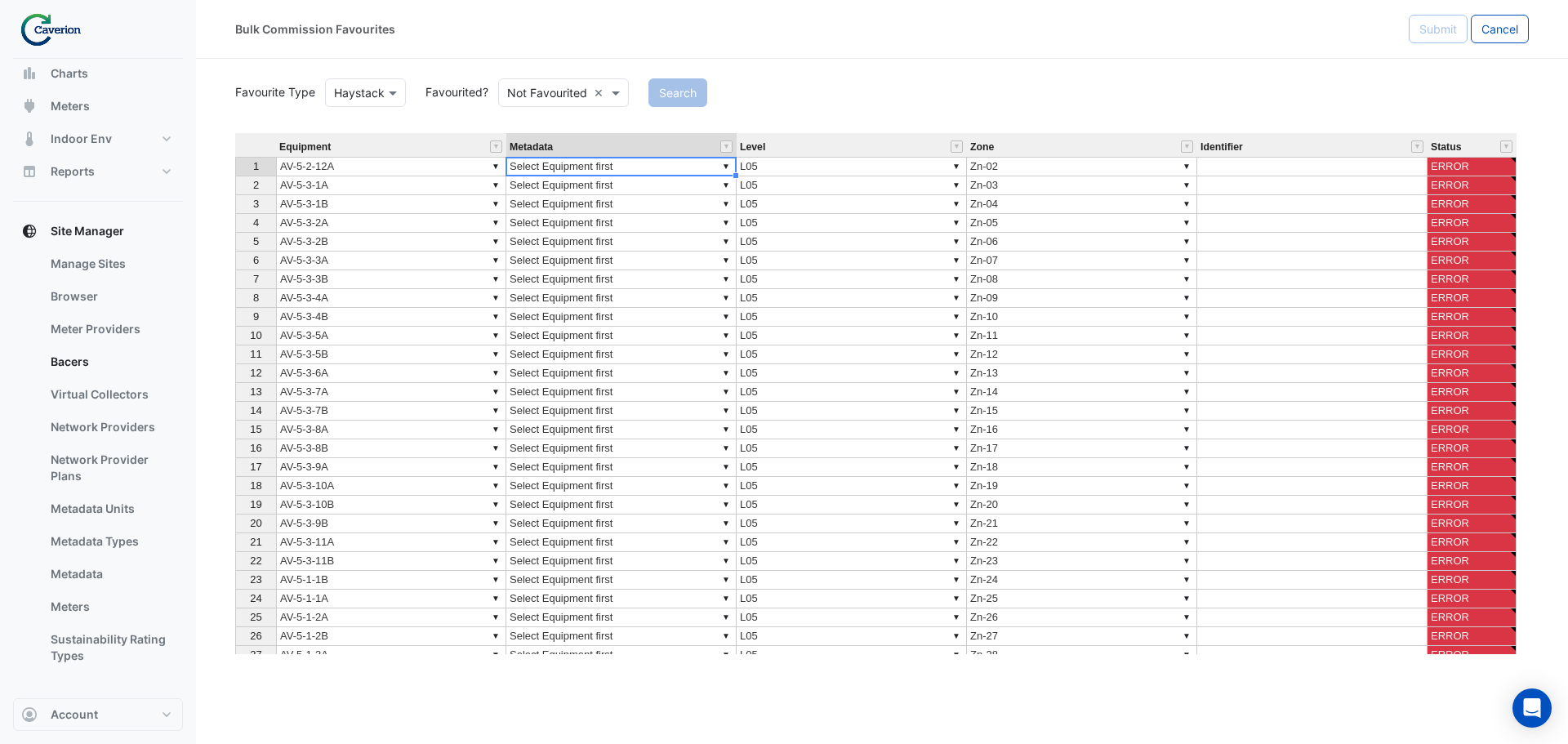 type on "**********" 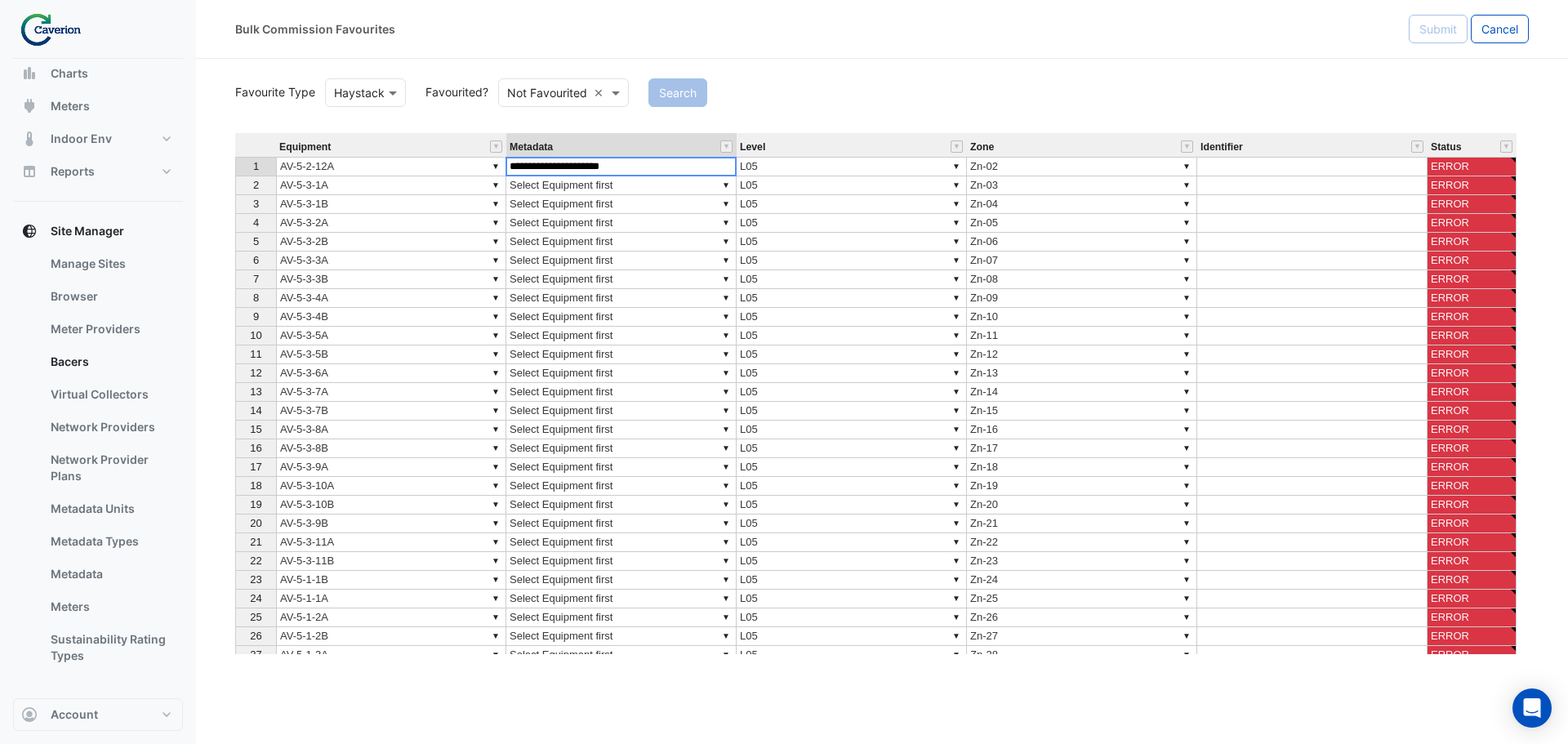 drag, startPoint x: 649, startPoint y: 164, endPoint x: 415, endPoint y: 155, distance: 234.17301 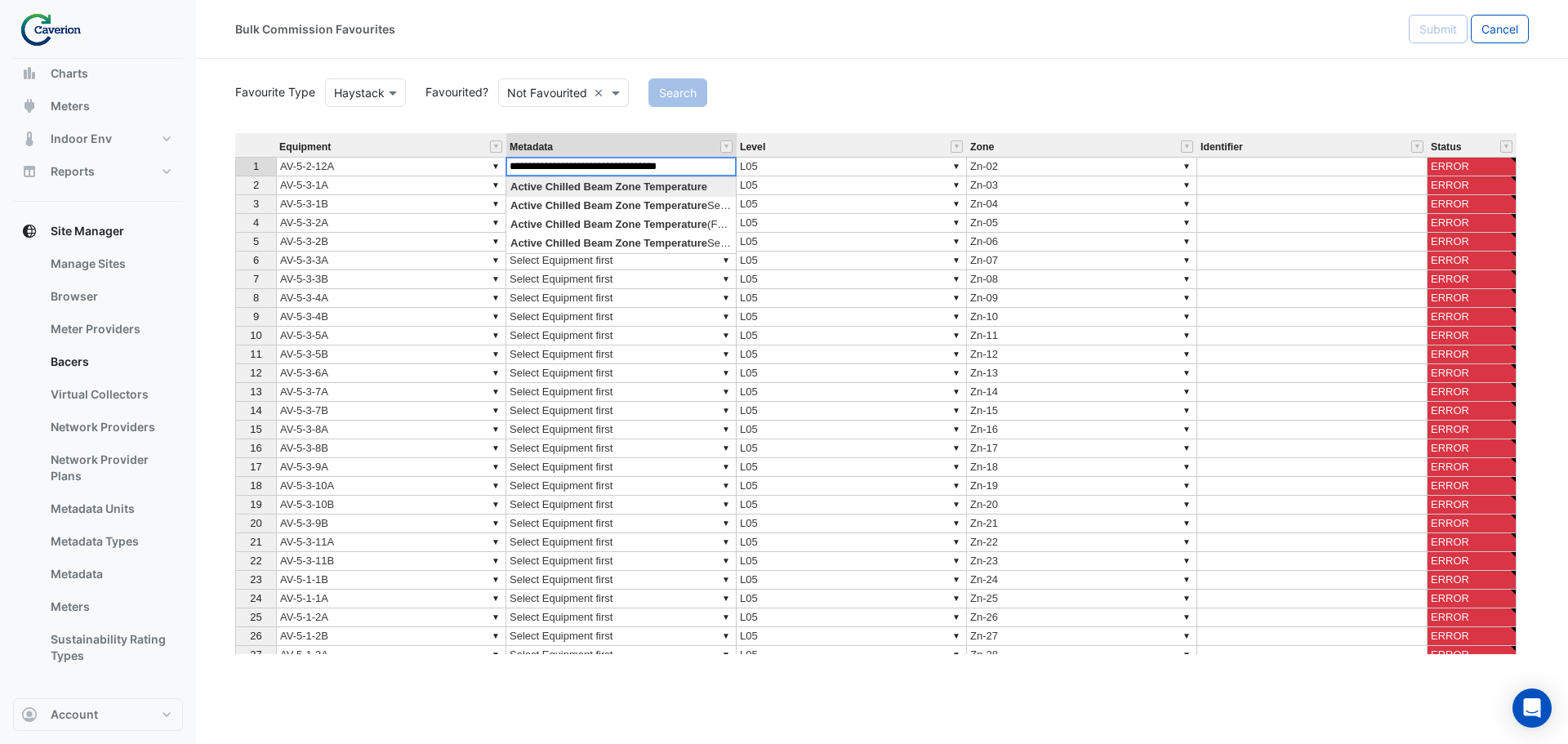 type on "**********" 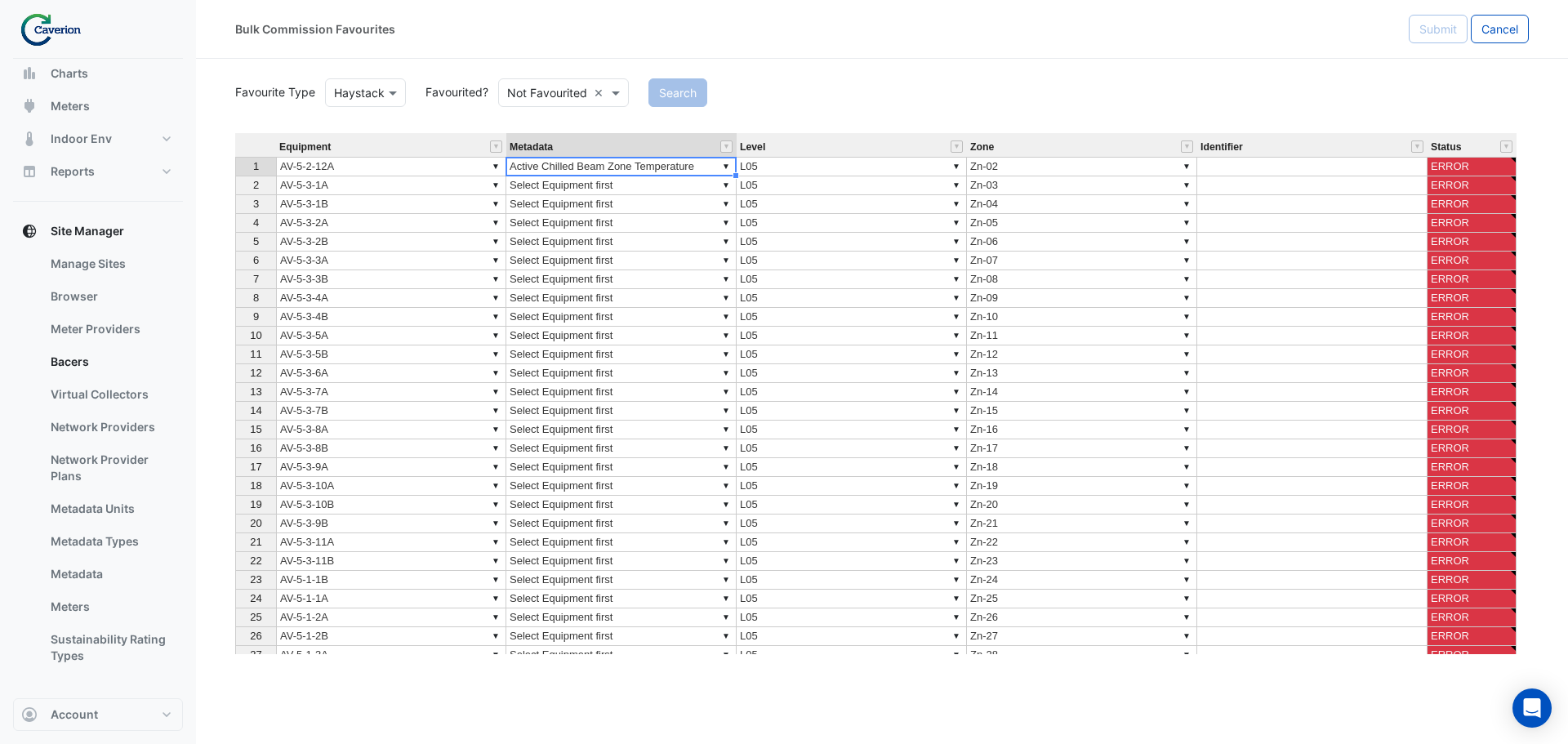 click on "▼ Active Chilled Beam Zone Temperature" at bounding box center (621, 167) 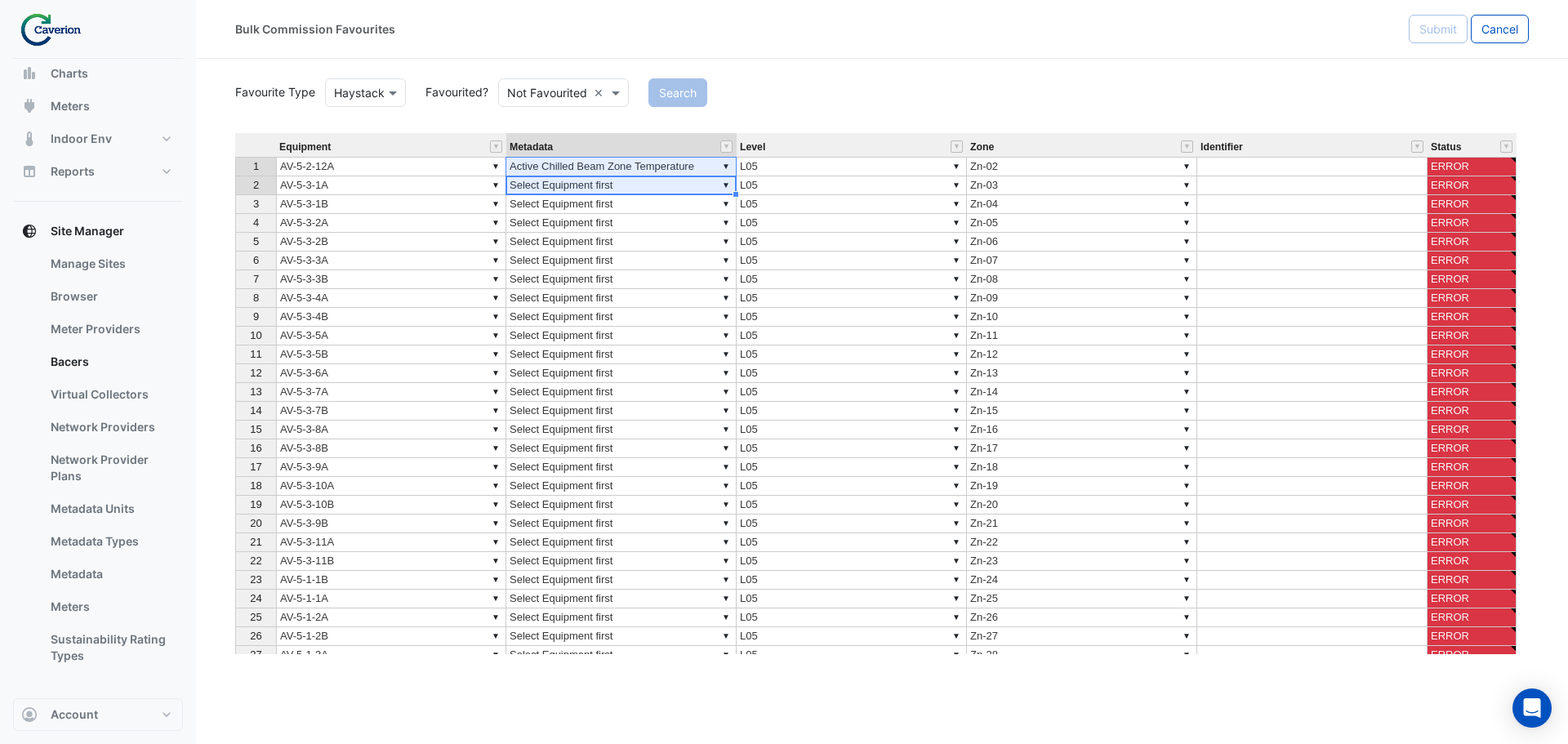 type on "**********" 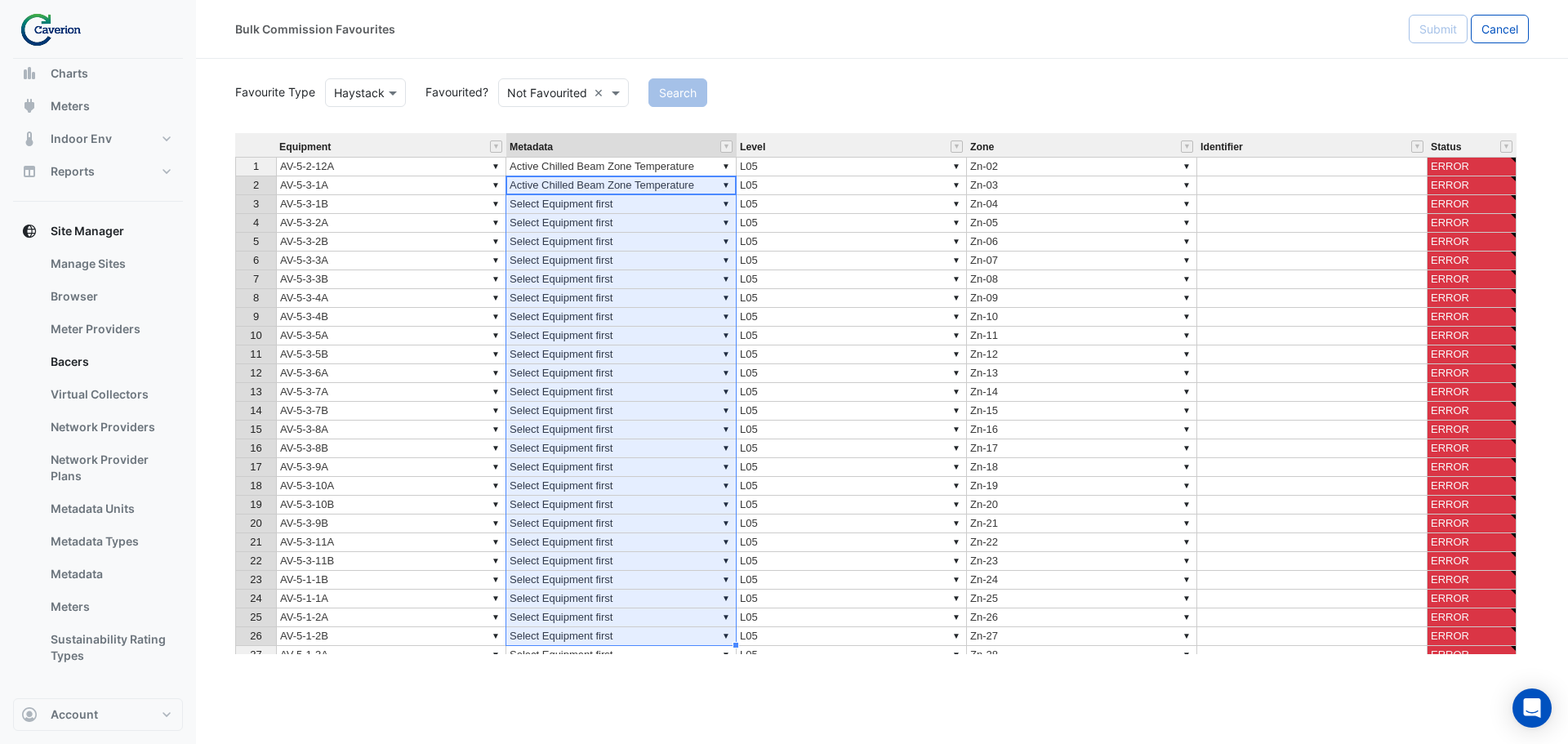 scroll, scrollTop: 98, scrollLeft: 0, axis: vertical 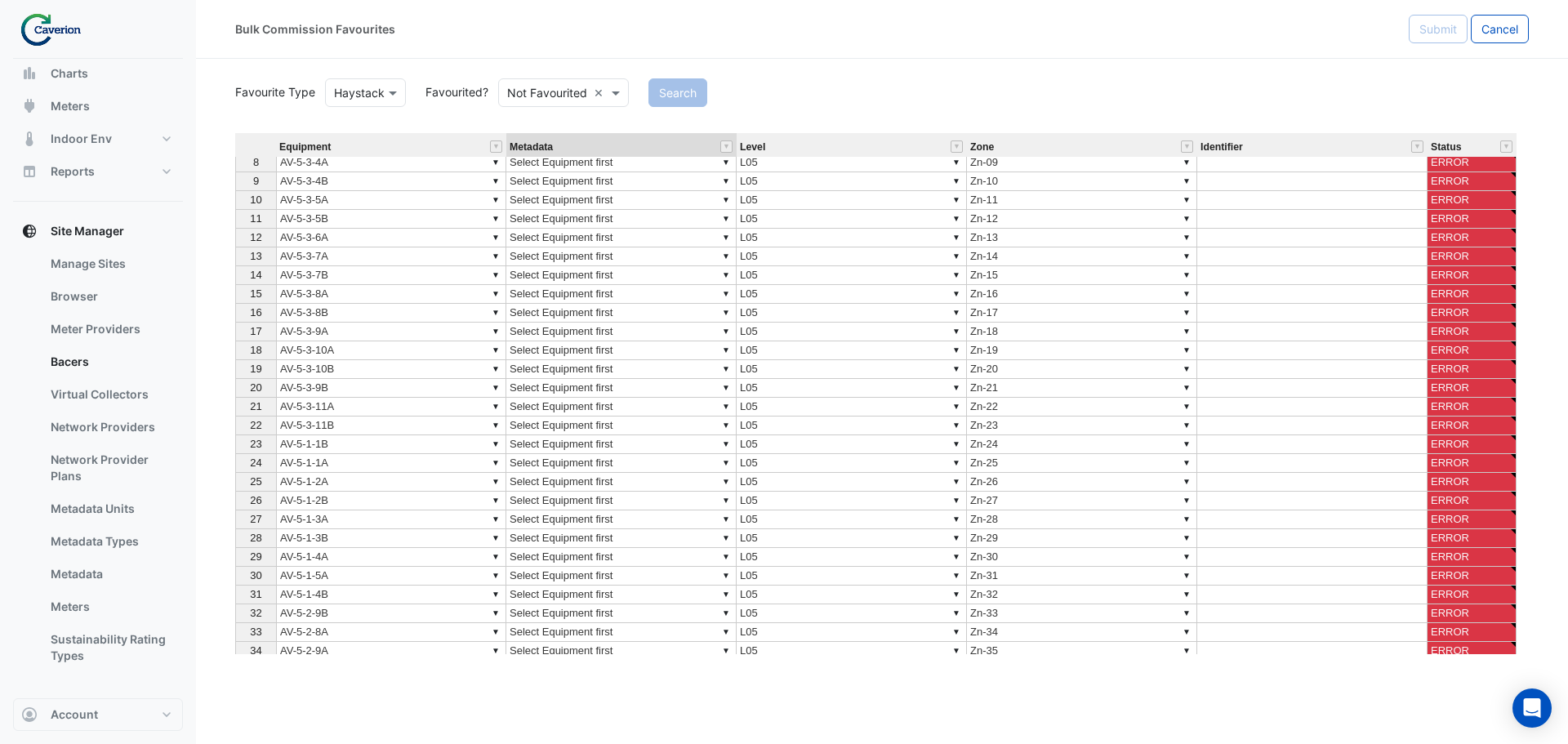 drag, startPoint x: 632, startPoint y: 185, endPoint x: 555, endPoint y: 48, distance: 157.15597 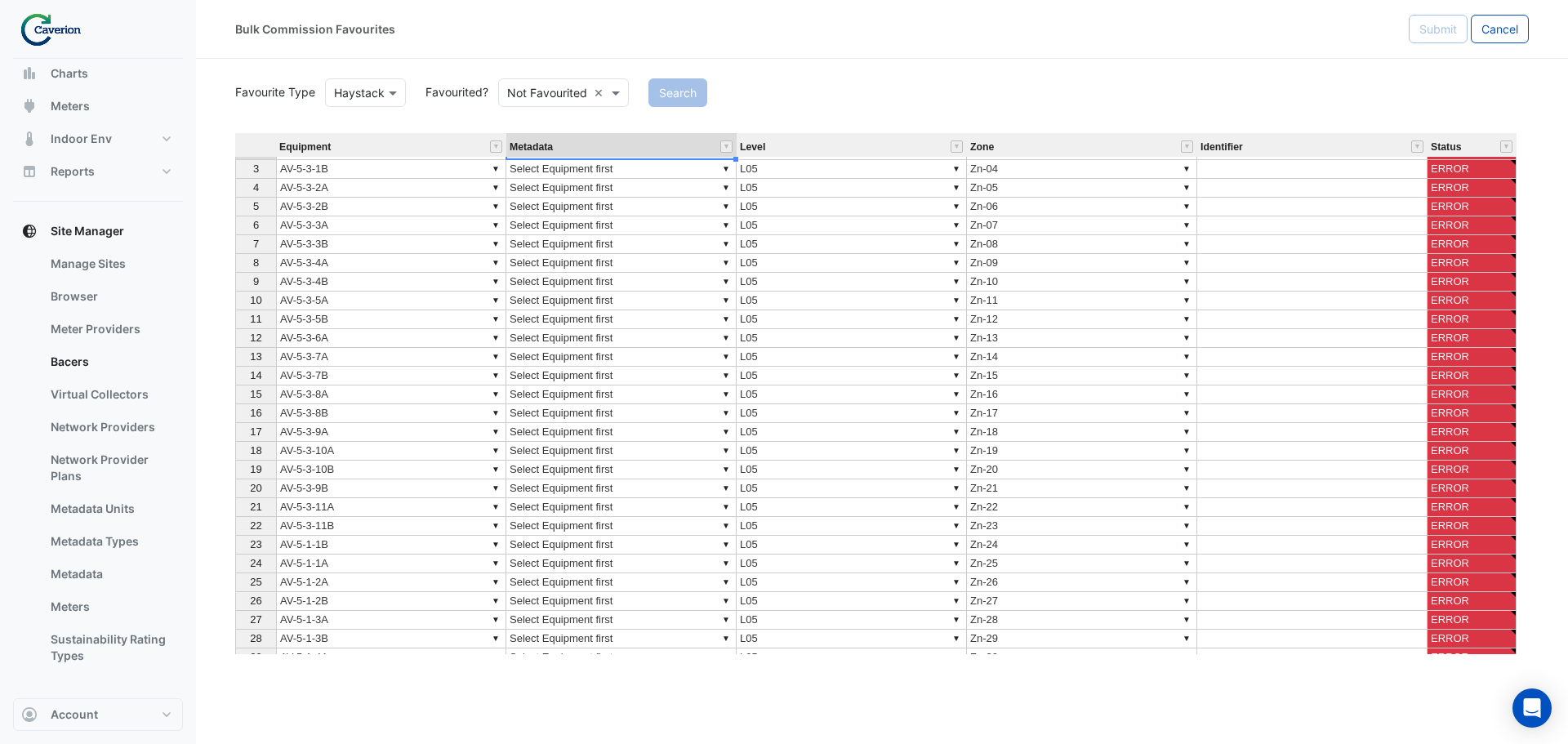 scroll, scrollTop: 0, scrollLeft: 0, axis: both 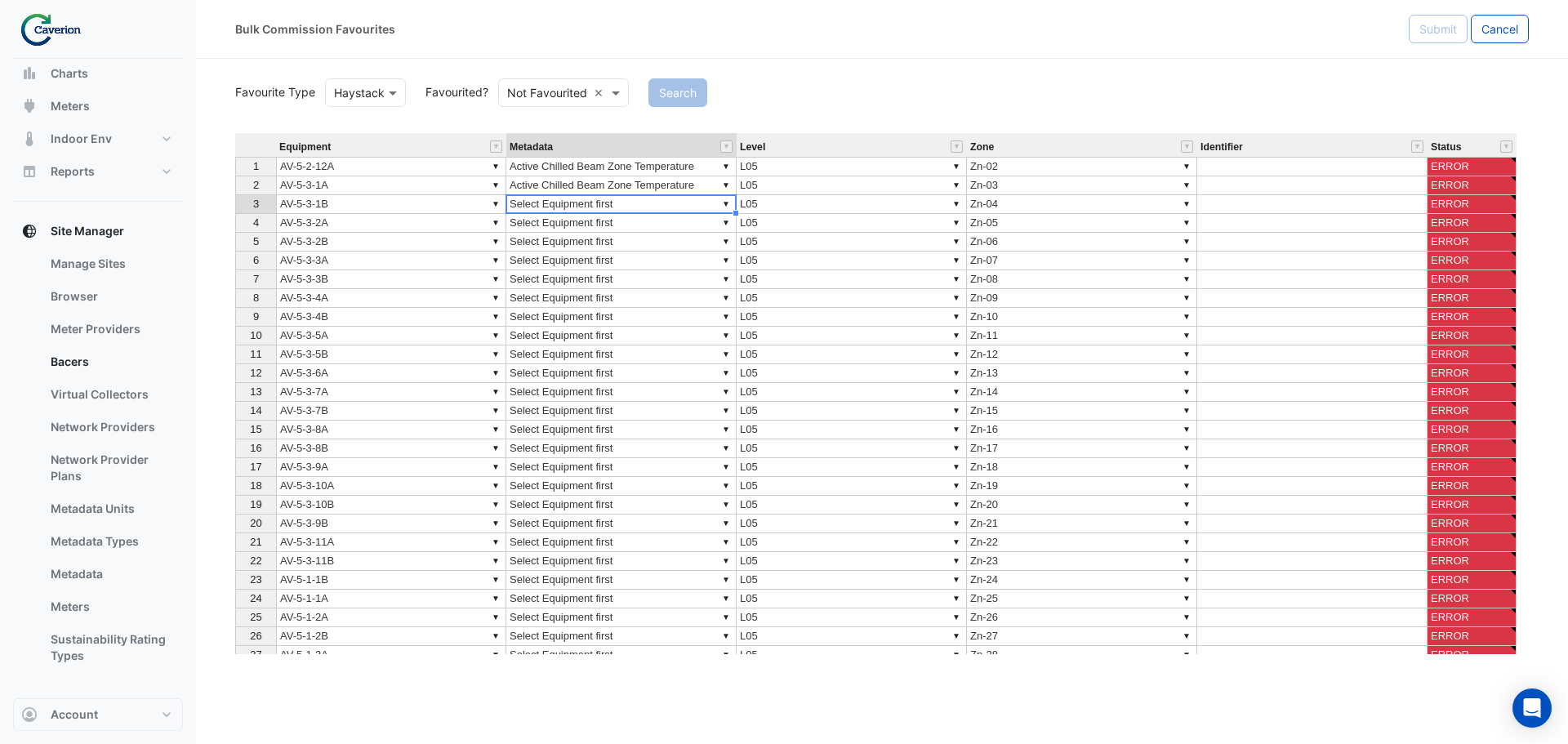 click on "▼ Select Equipment first" at bounding box center (621, 204) 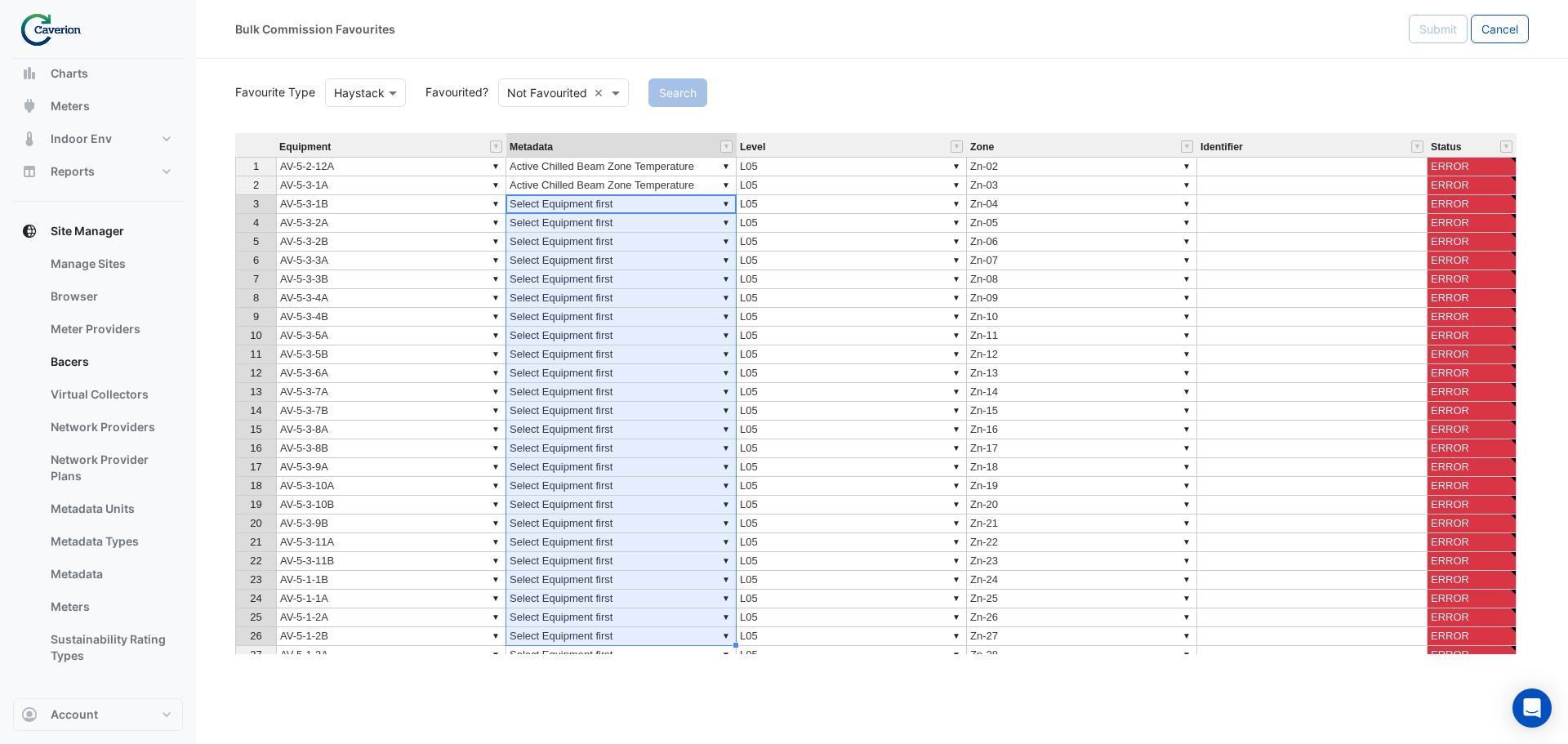scroll, scrollTop: 98, scrollLeft: 0, axis: vertical 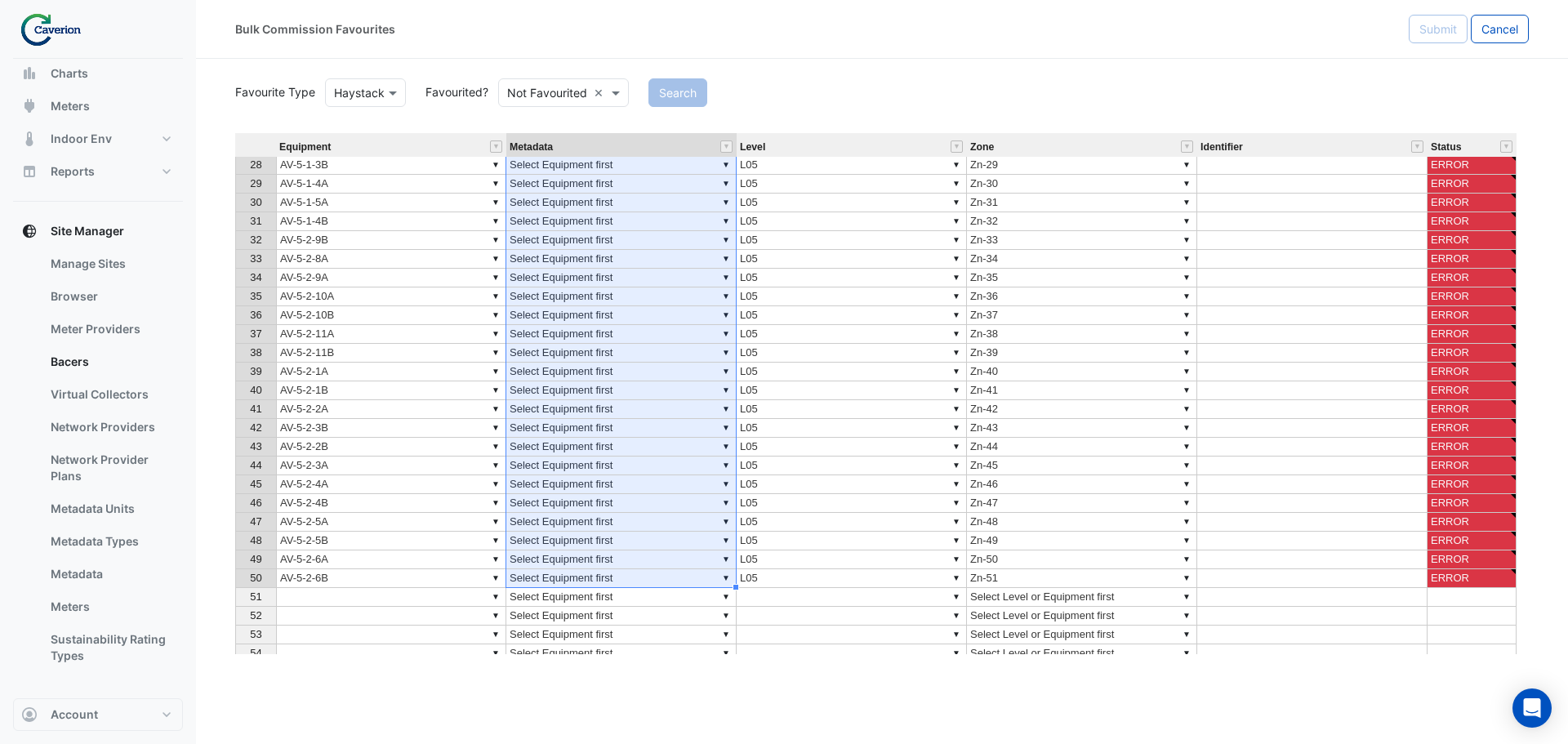 drag, startPoint x: 596, startPoint y: 203, endPoint x: 597, endPoint y: 577, distance: 374.0013 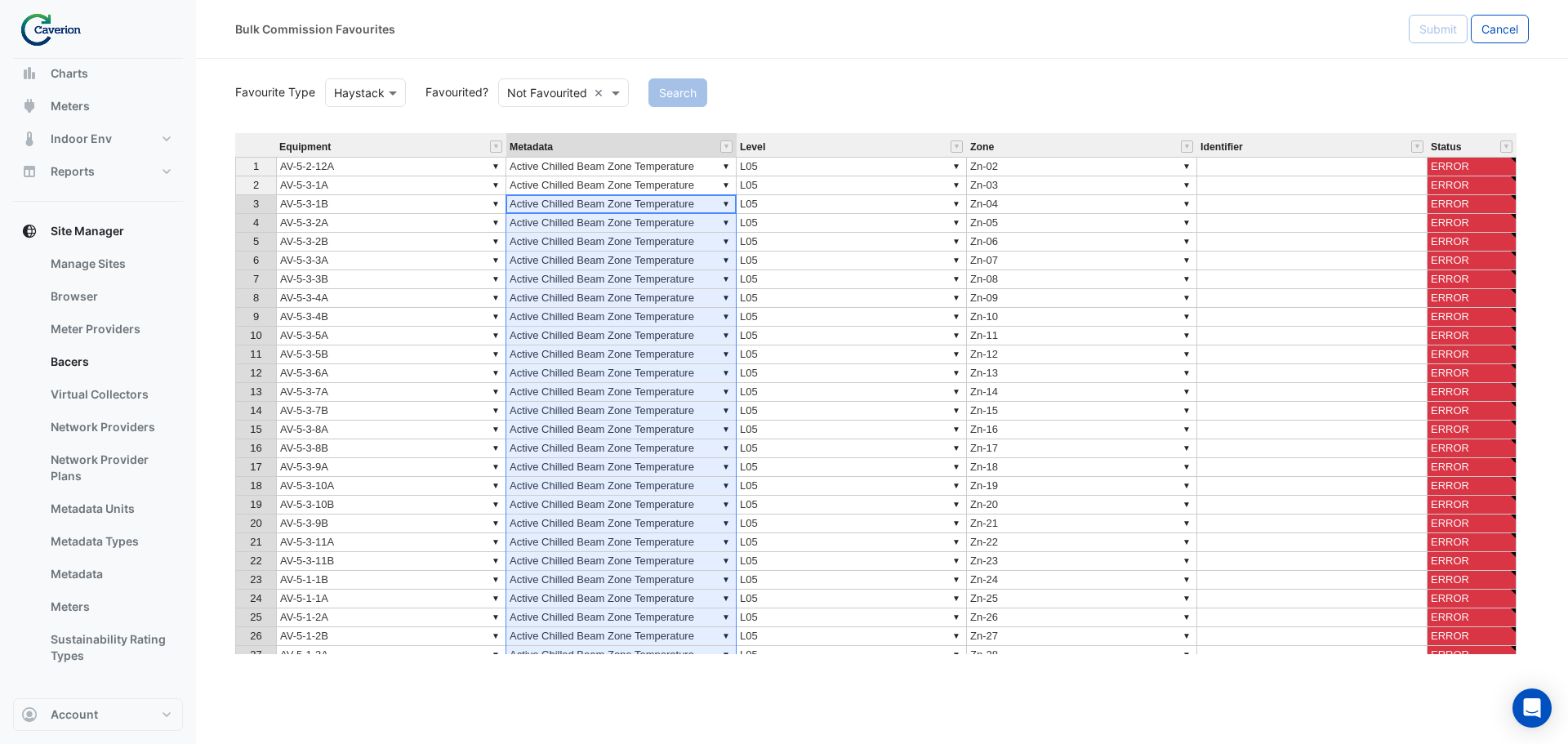 type 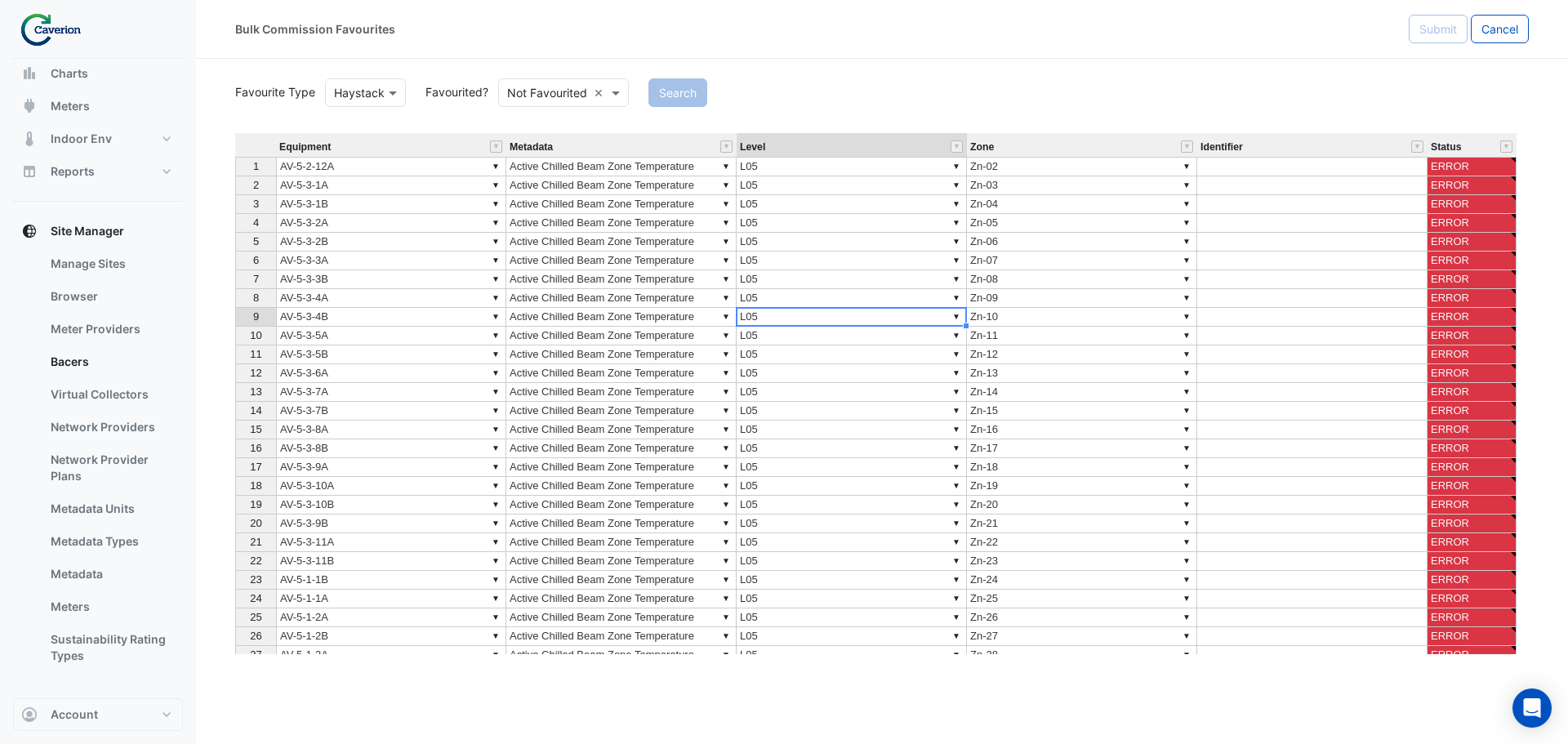 click on "▼ L05" at bounding box center [852, 317] 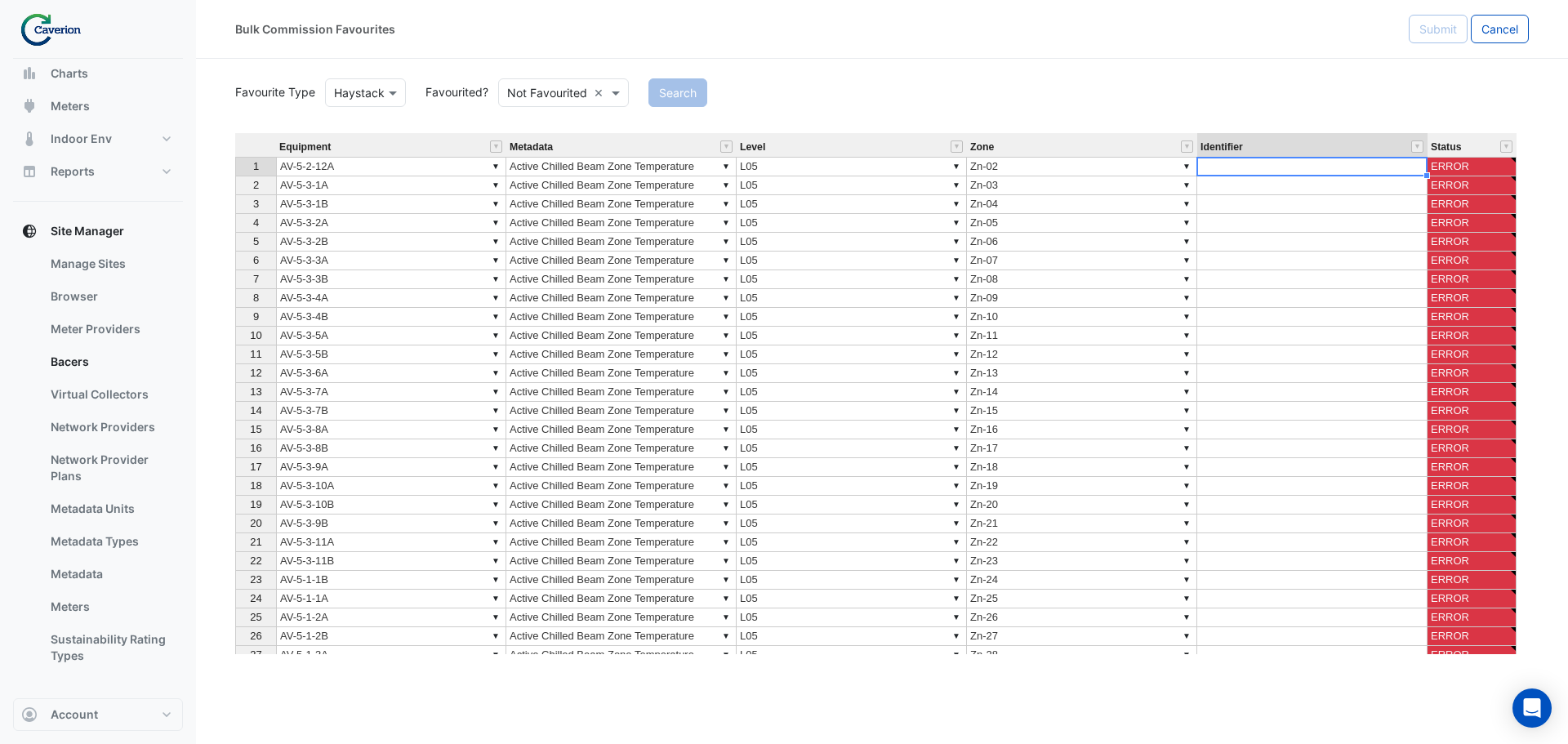 click at bounding box center (1312, 279) 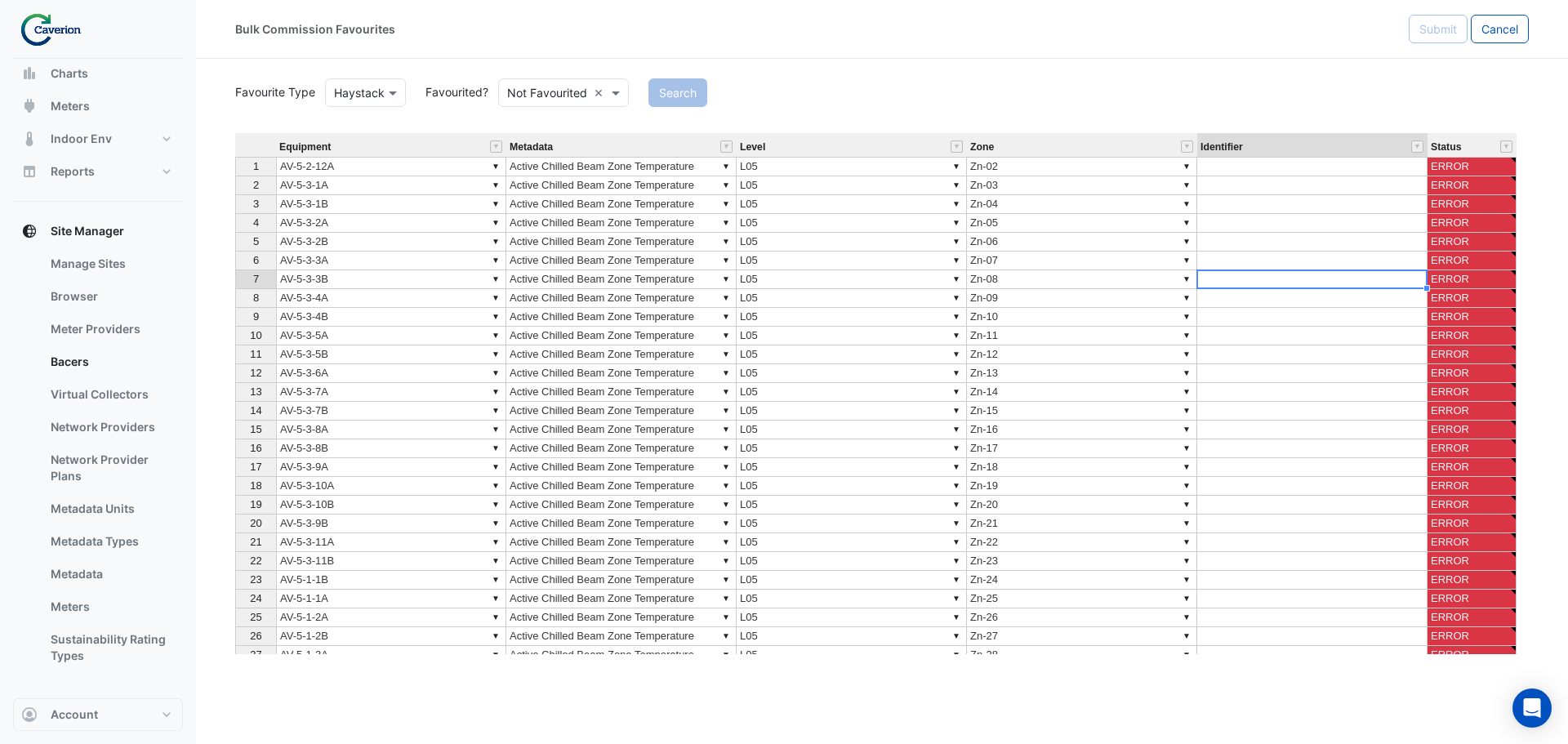click on "▼ Active Chilled Beam Zone Temperature" at bounding box center [621, 204] 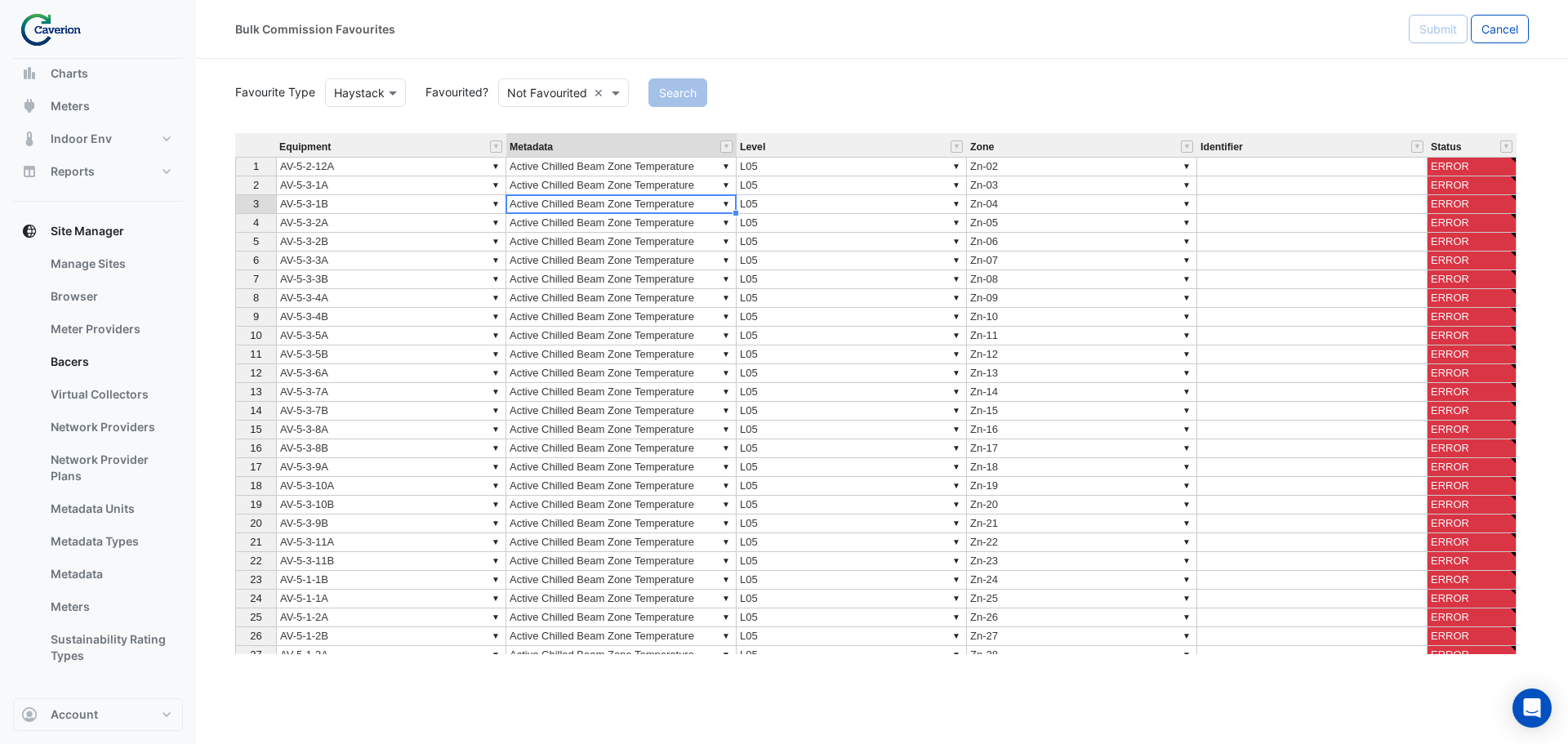 click on "Equipment Metadata Level Zone Identifier Status 1 ▼ AV-5-2-12A ▼ Active Chilled Beam Zone Temperature ▼ L05 ▼ Zn-02 ERROR 2 ▼ AV-5-3-1A ▼ Active Chilled Beam Zone Temperature ▼ L05 ▼ Zn-03 ERROR 3 ▼ AV-5-3-1B ▼ Active Chilled Beam Zone Temperature ▼ L05 ▼ Zn-04 ERROR 4 ▼ AV-5-3-2A ▼ Active Chilled Beam Zone Temperature ▼ L05 ▼ Zn-05 ERROR 5 ▼ AV-5-3-2B ▼ Active Chilled Beam Zone Temperature ▼ L05 ▼ Zn-06 ERROR 6 ▼ AV-5-3-3A ▼ Active Chilled Beam Zone Temperature ▼ L05 ▼ Zn-07 ERROR 7 ▼ AV-5-3-3B ▼ Active Chilled Beam Zone Temperature ▼ L05 ▼ Zn-08 ERROR 8 ▼ AV-5-3-4A ▼ Active Chilled Beam Zone Temperature ▼ L05 ▼ Zn-09 ERROR 9 ▼ AV-5-3-4B ▼ Active Chilled Beam Zone Temperature ▼ L05 ▼ Zn-10 ERROR 10 ▼ AV-5-3-5A ▼ Active Chilled Beam Zone Temperature ▼ L05 ▼ Zn-11 ERROR 11 ▼ AV-5-3-5B ▼ Active Chilled Beam Zone Temperature ▼ L05 ▼ Zn-12 ERROR 12 ▼ AV-5-3-6A ▼ Active Chilled Beam Zone Temperature ▼ L05 ▼ Zn-13 13" at bounding box center [235, 446] 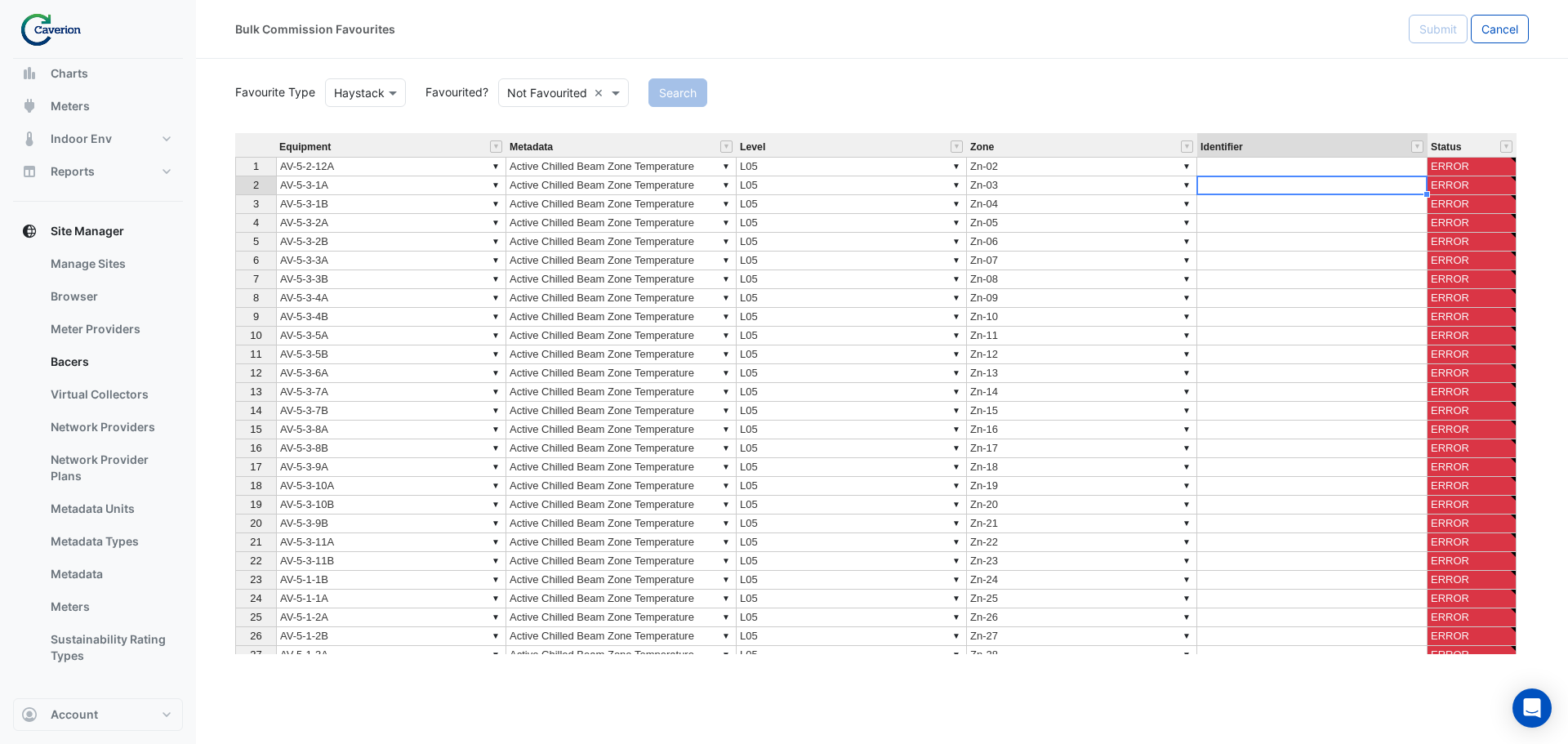 click at bounding box center (1312, 167) 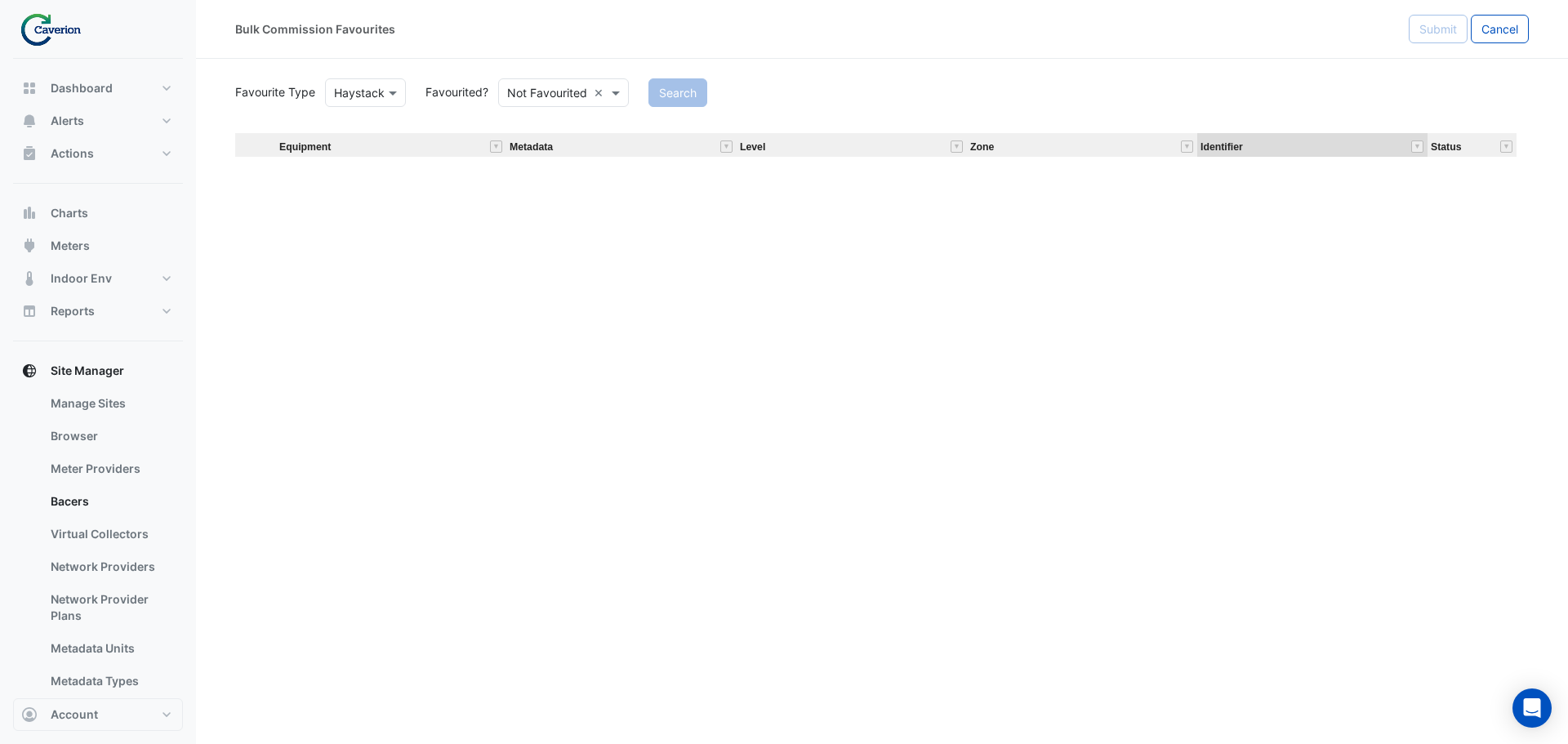 scroll, scrollTop: 0, scrollLeft: 0, axis: both 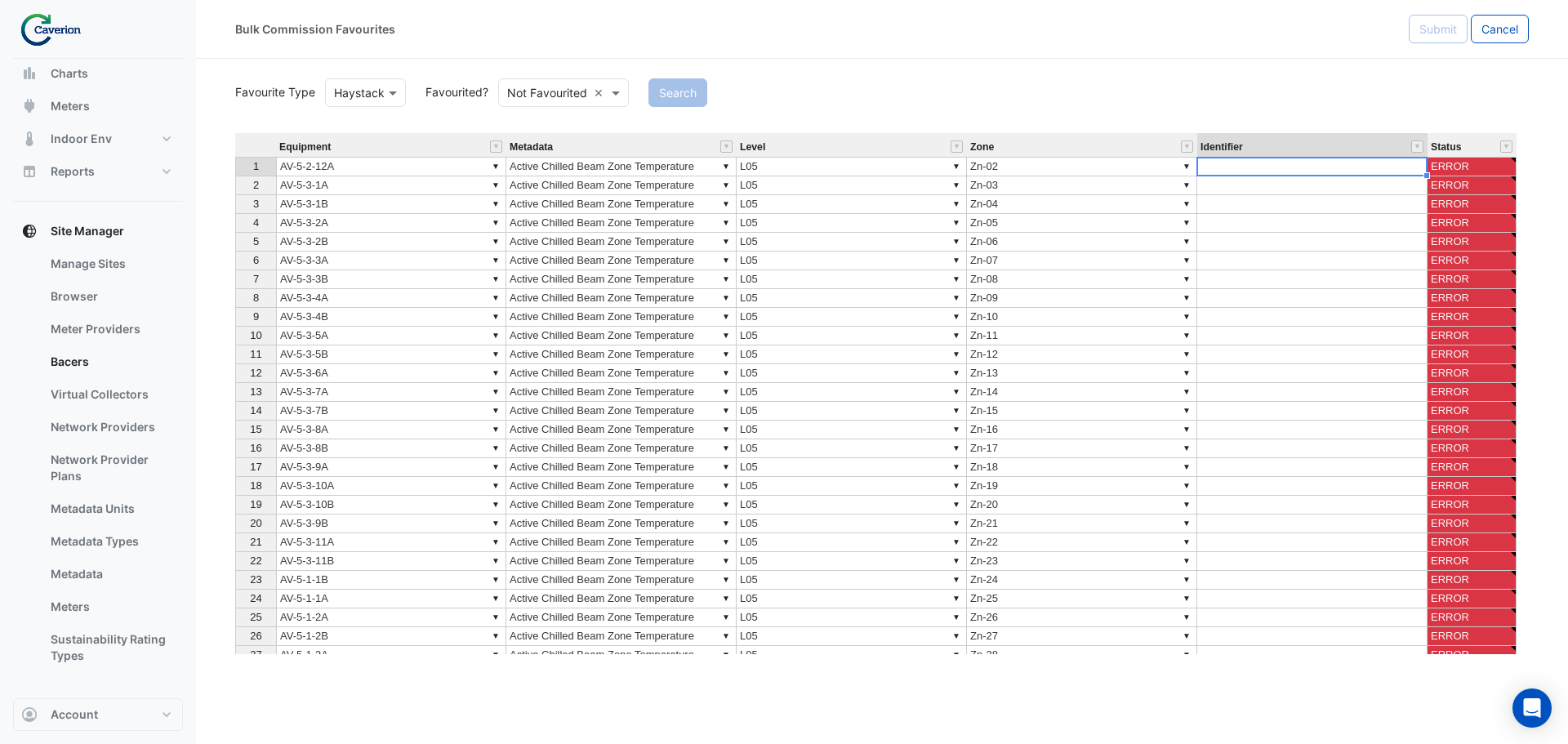 click at bounding box center (1312, 167) 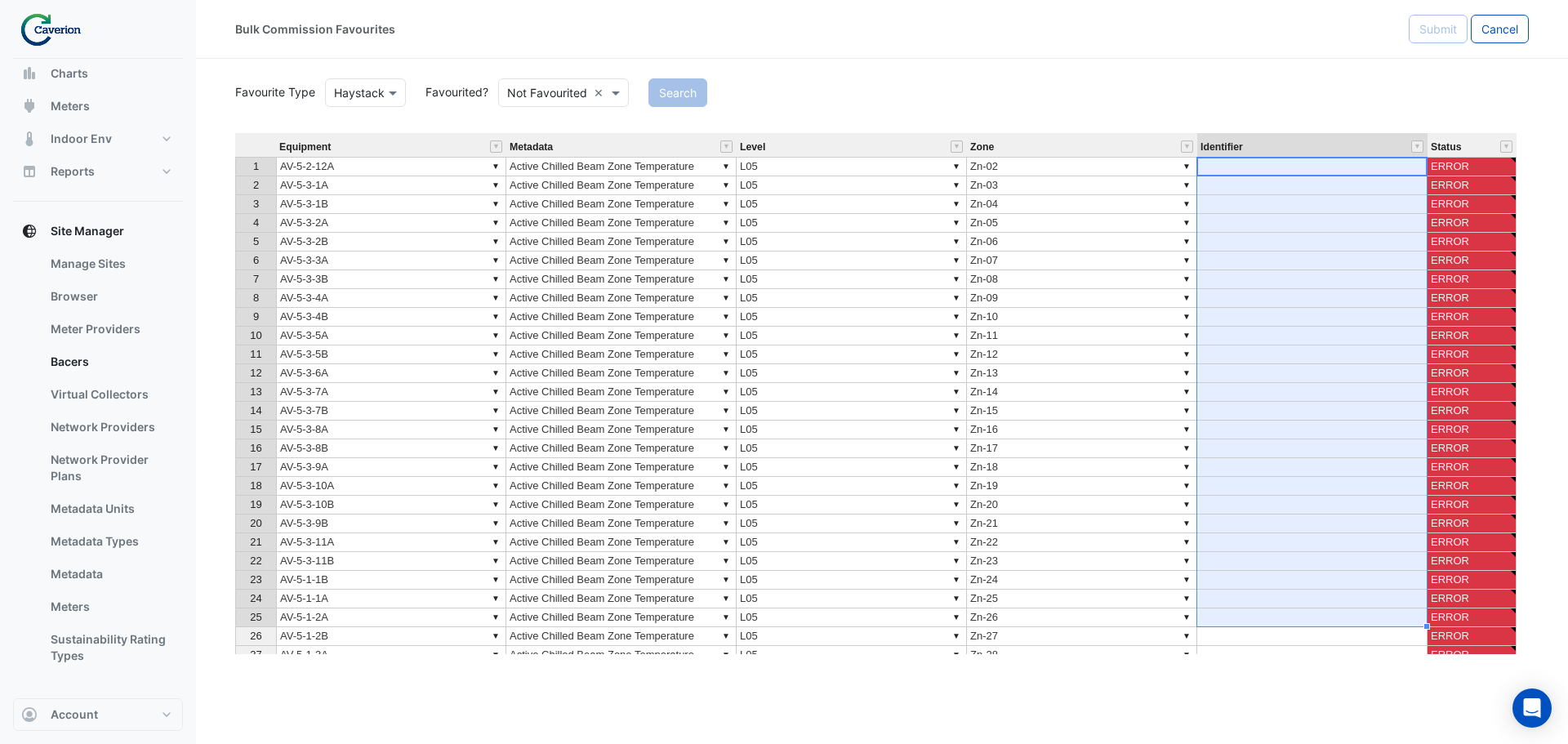 scroll, scrollTop: 95, scrollLeft: 0, axis: vertical 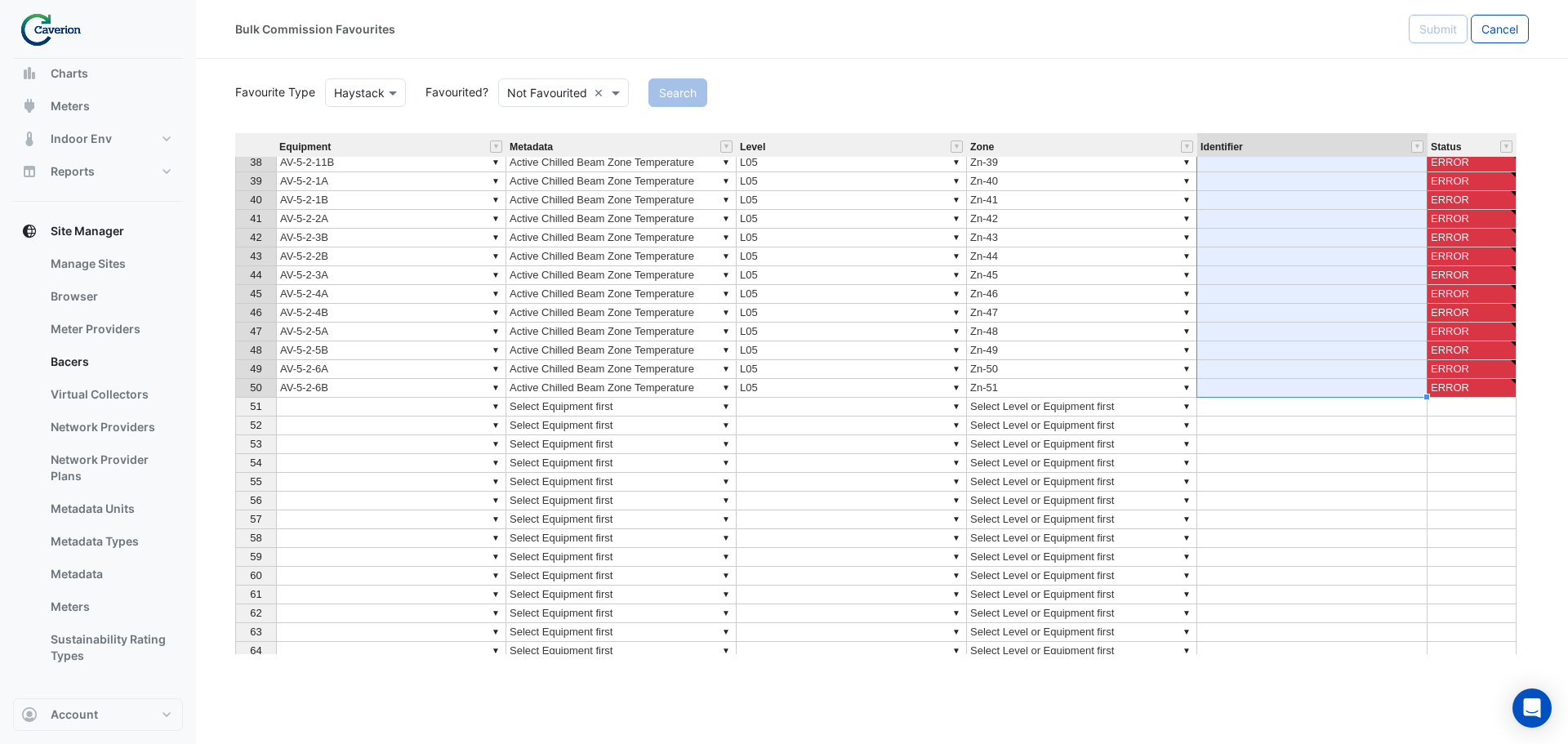 drag, startPoint x: 1237, startPoint y: 163, endPoint x: 1245, endPoint y: 392, distance: 229.1397 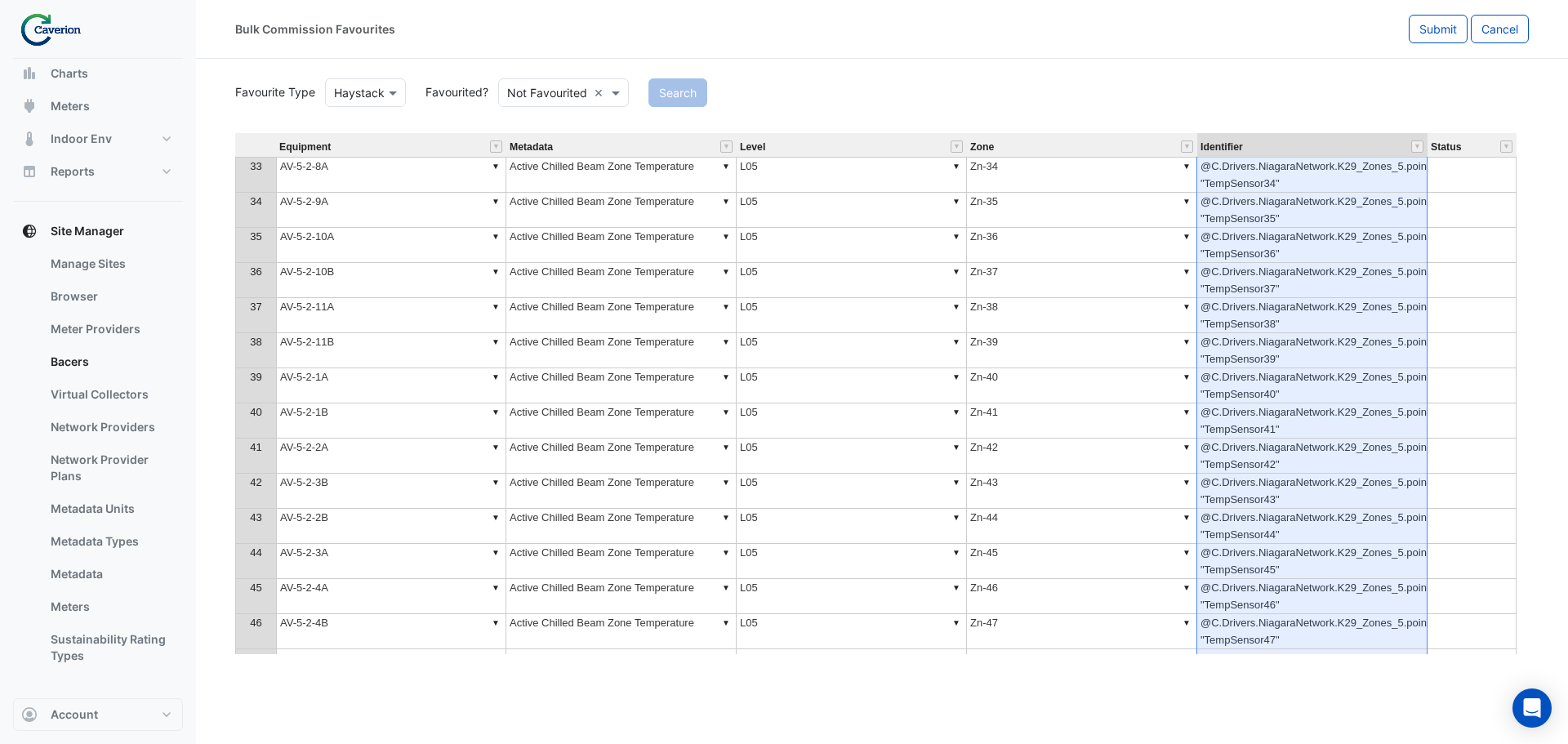 click at bounding box center (1472, 350) 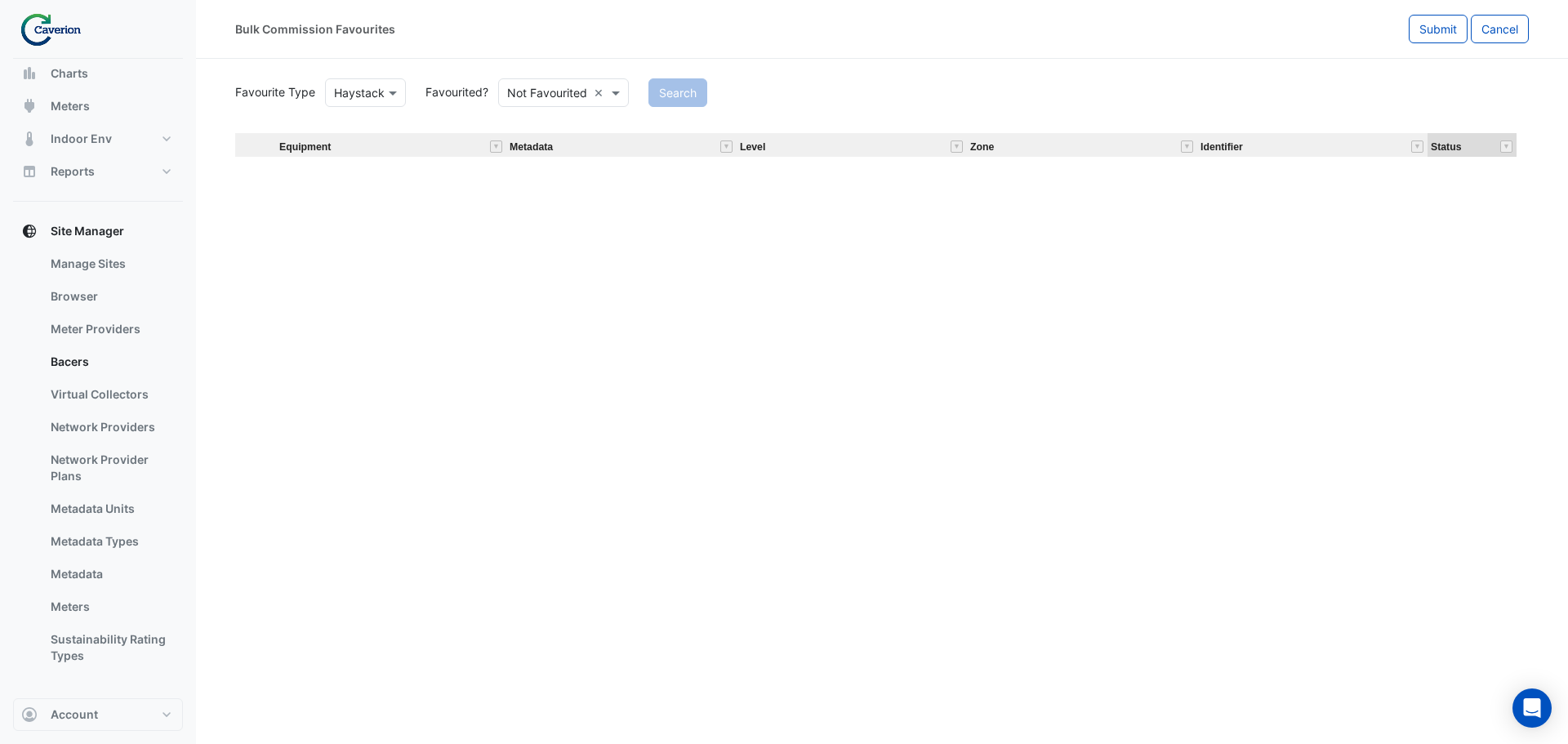 scroll, scrollTop: 0, scrollLeft: 0, axis: both 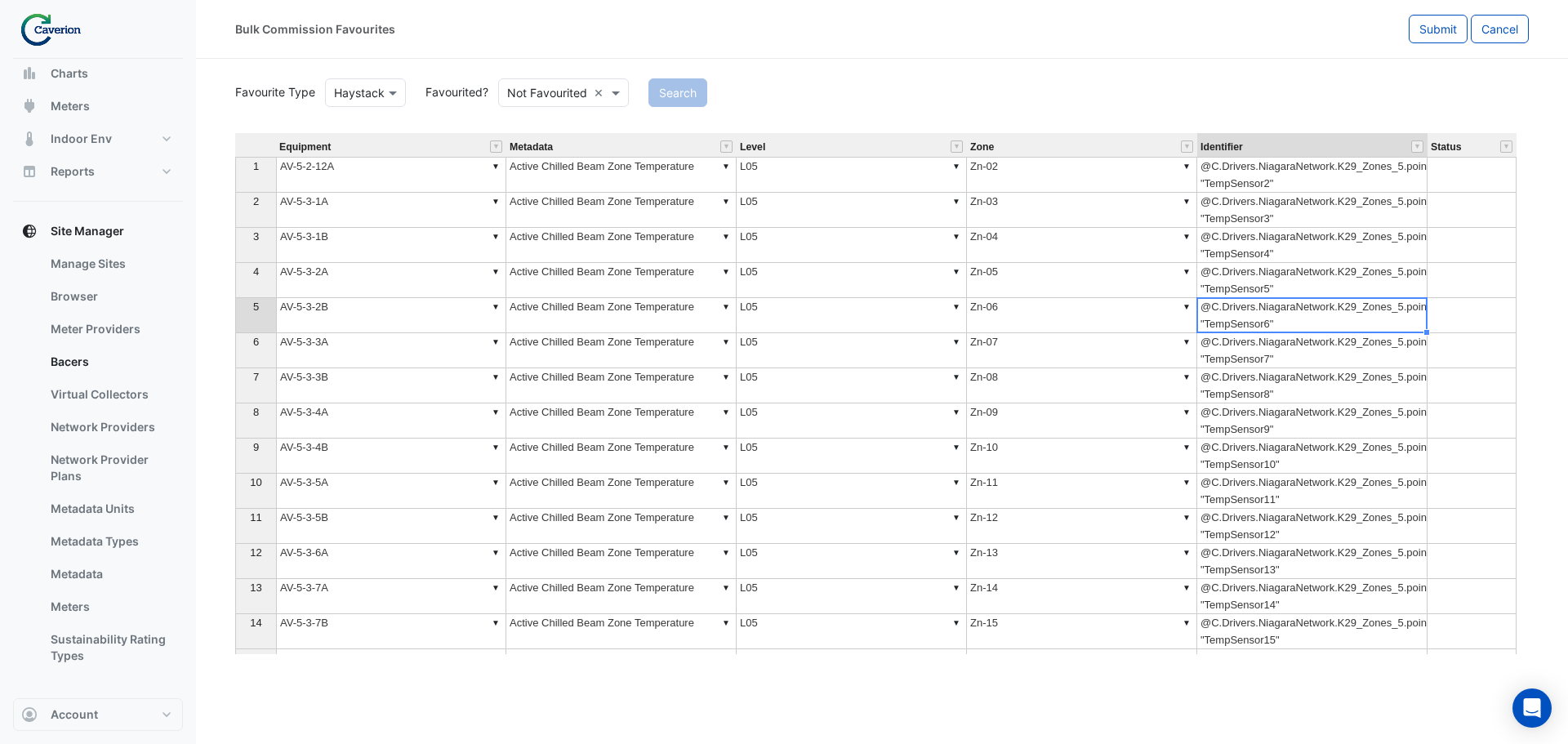 click on "@C.Drivers.NiagaraNetwork.K29_Zones_5.points.Floor_5_Data.TempSensor6 "TempSensor6"" at bounding box center [1312, 315] 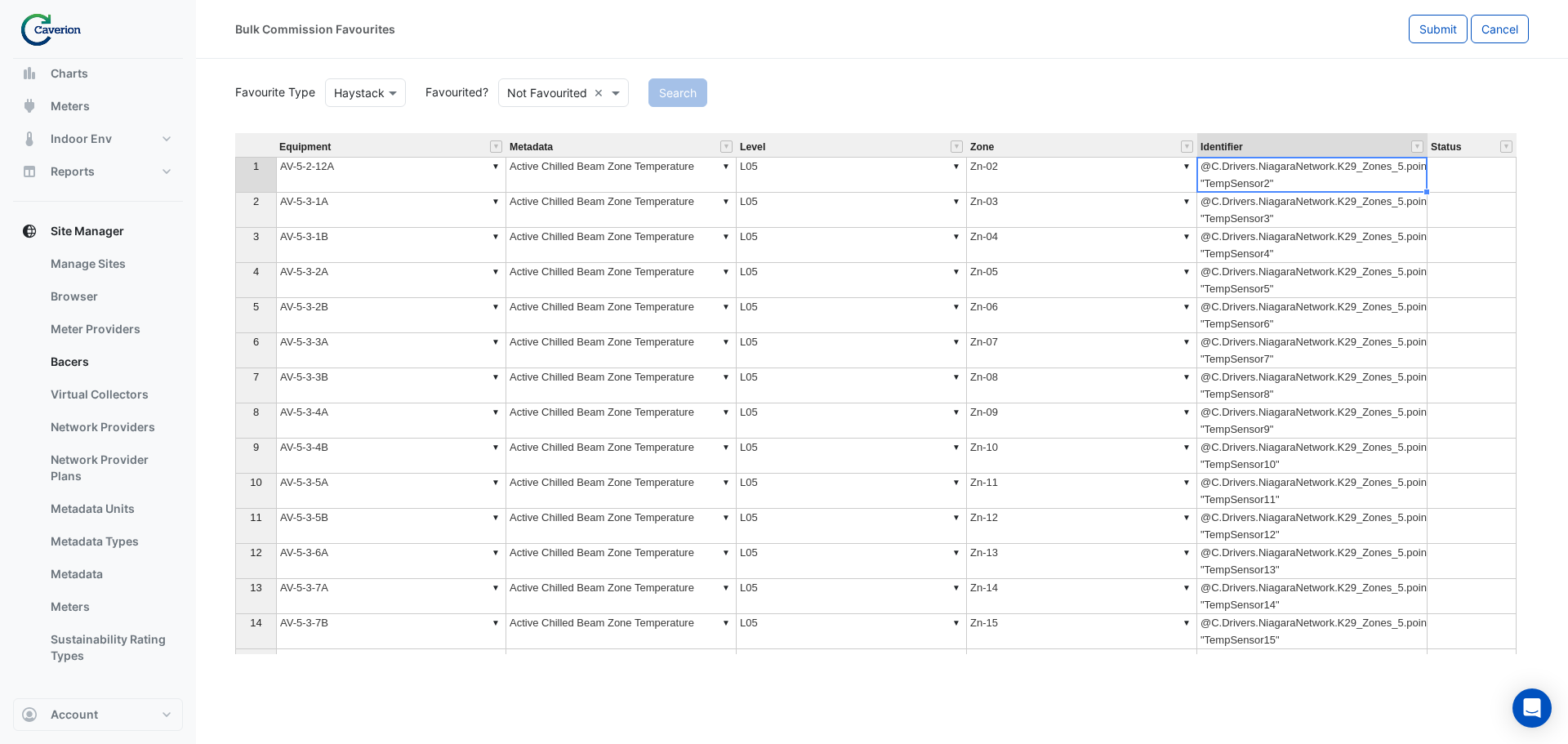 click on "@C.Drivers.NiagaraNetwork.K29_Zones_5.points.Floor_5_Data.TempSensor2 "TempSensor2"" at bounding box center [1312, 175] 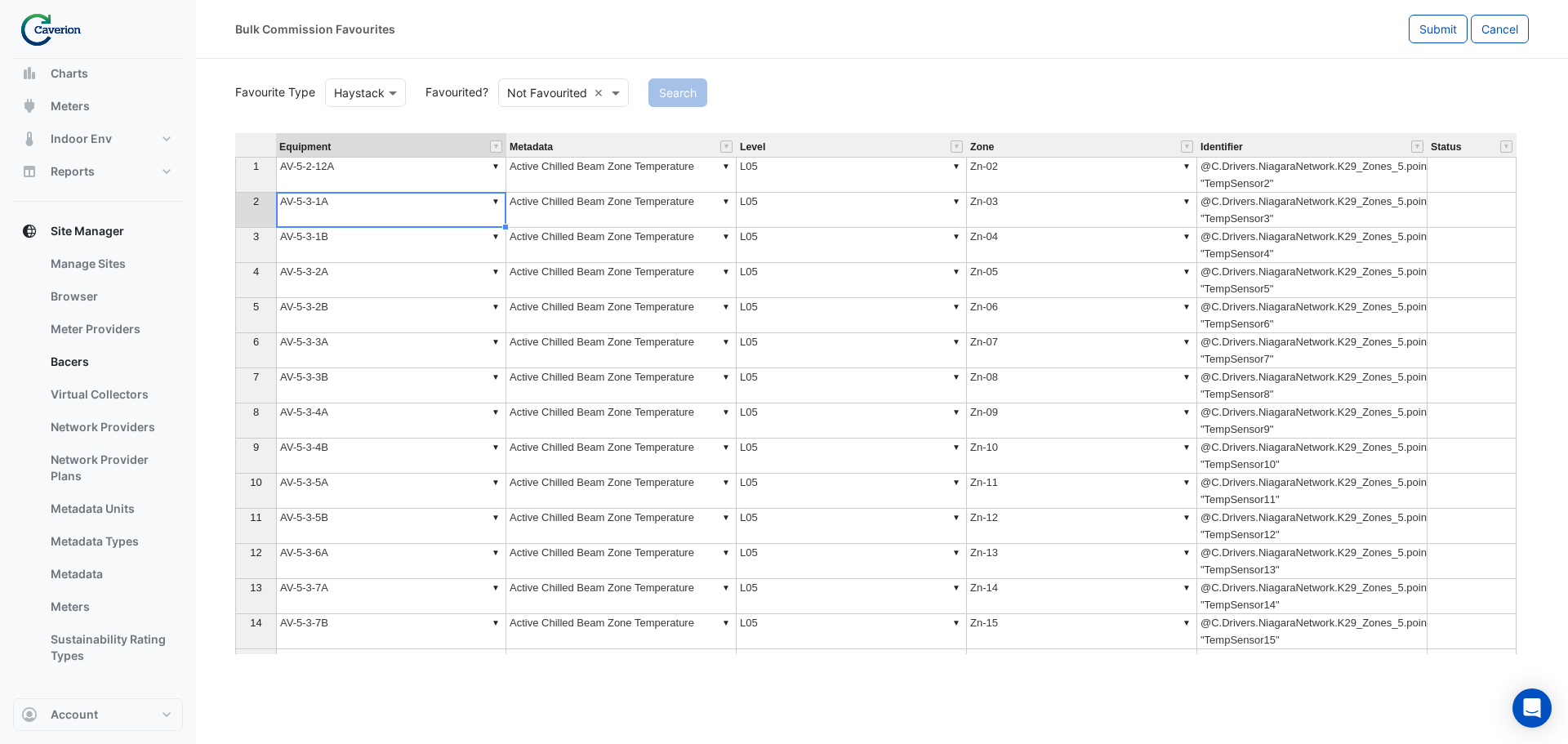 click on "@C.Drivers.NiagaraNetwork.K29_Zones_5.points.Floor_5_Data.TempSensor3 "TempSensor3"" at bounding box center (1312, 210) 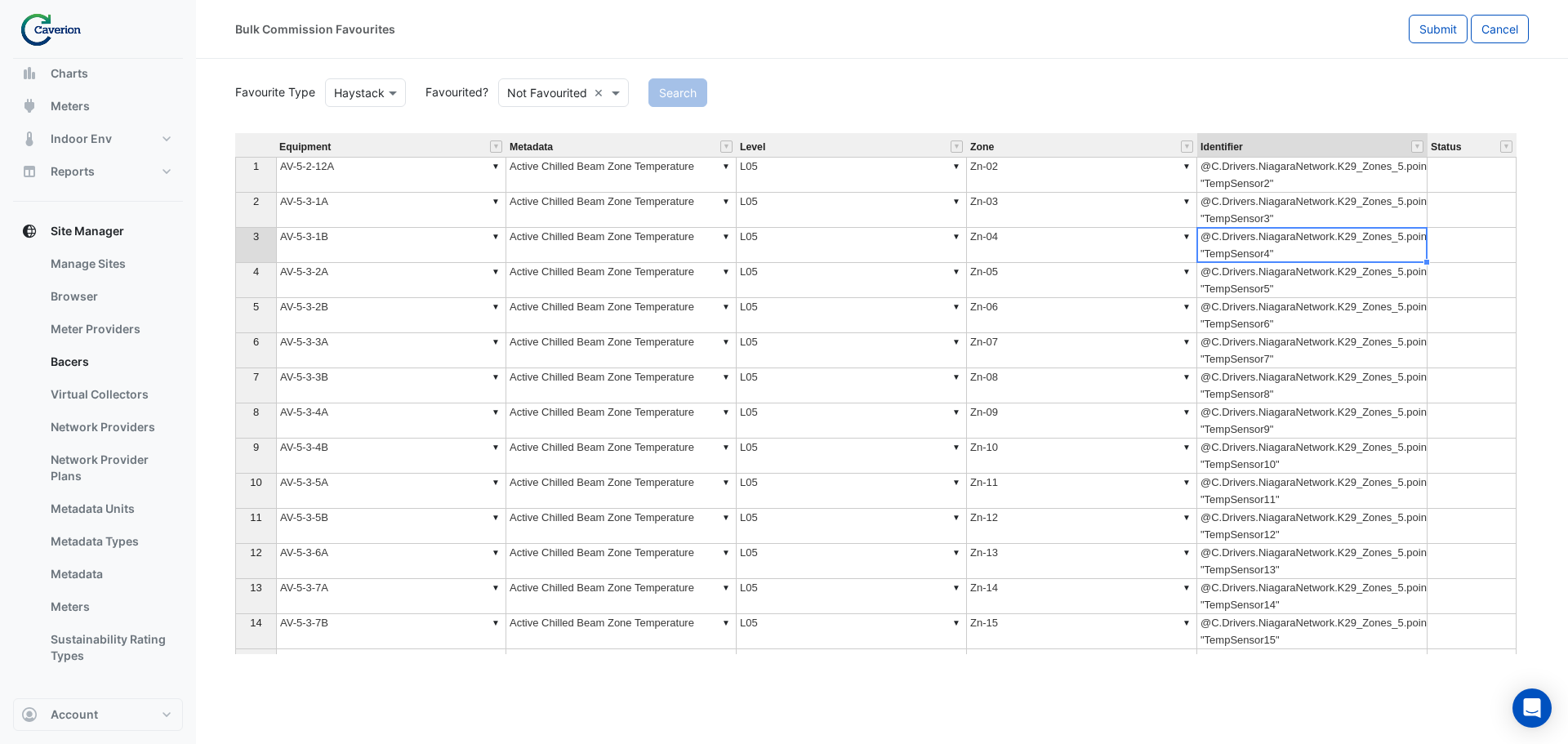 click on "@C.Drivers.NiagaraNetwork.K29_Zones_5.points.Floor_5_Data.TempSensor4 "TempSensor4"" at bounding box center (1312, 245) 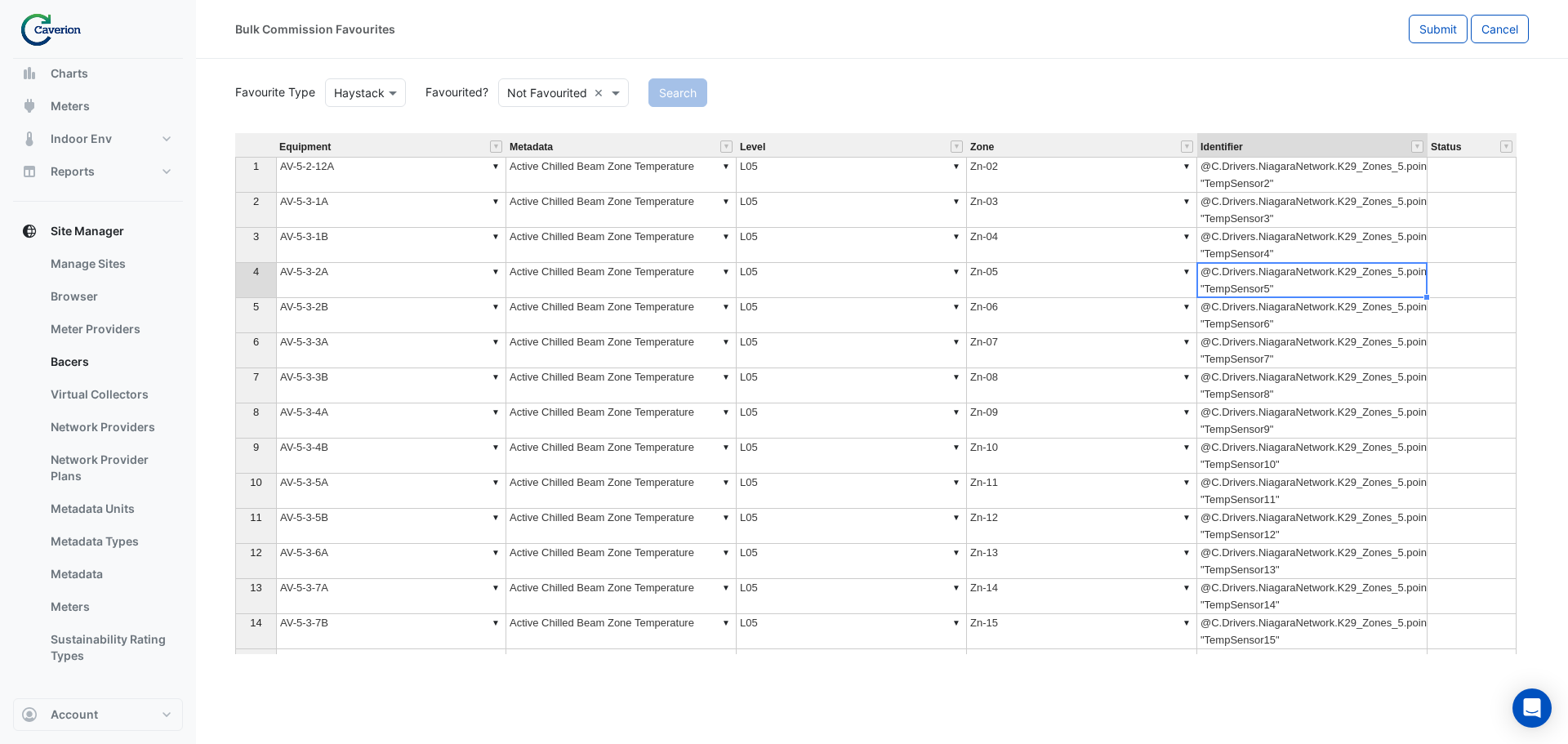 click on "Bulk Commission Favourites
Submit
Cancel" 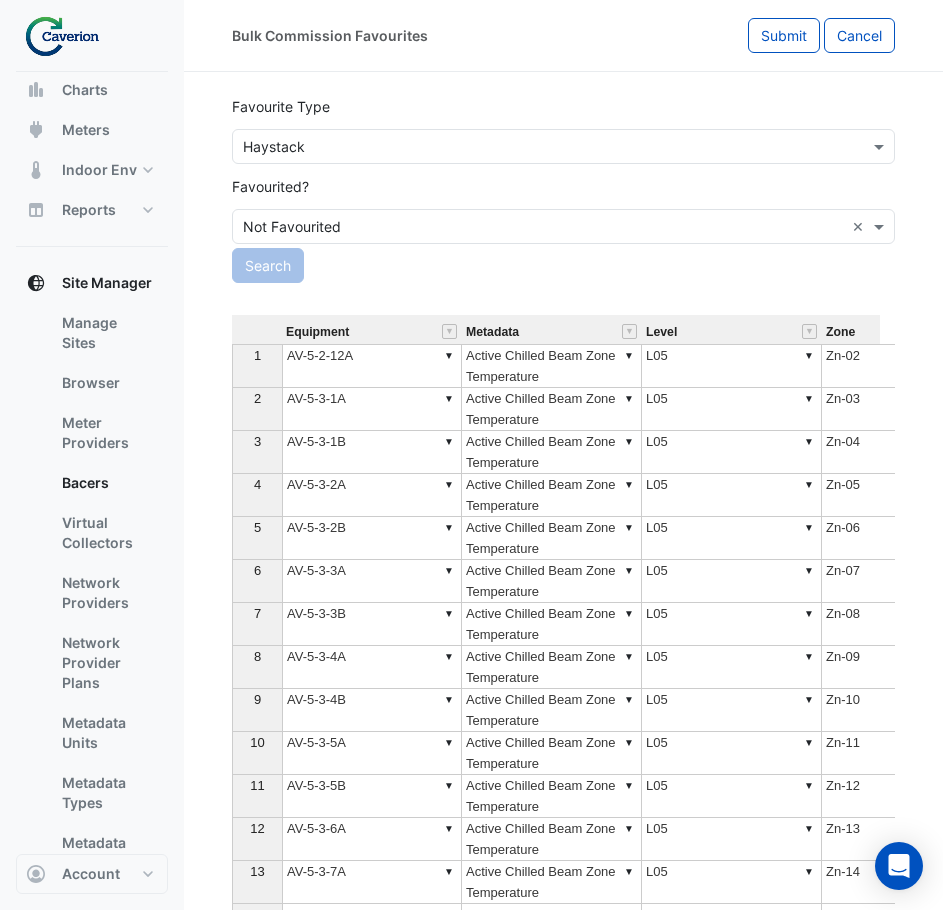 scroll, scrollTop: 308, scrollLeft: 0, axis: vertical 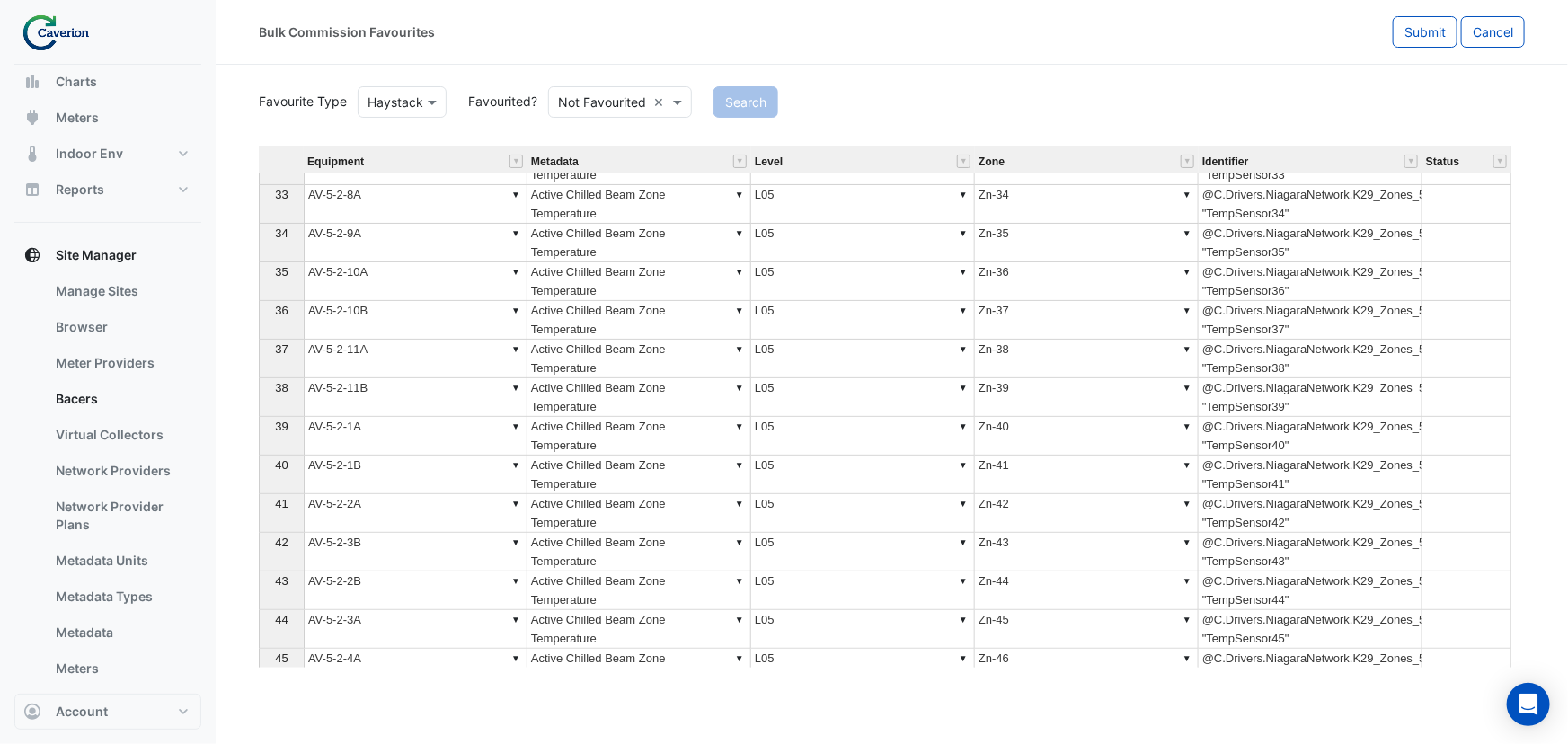 click on "Search" 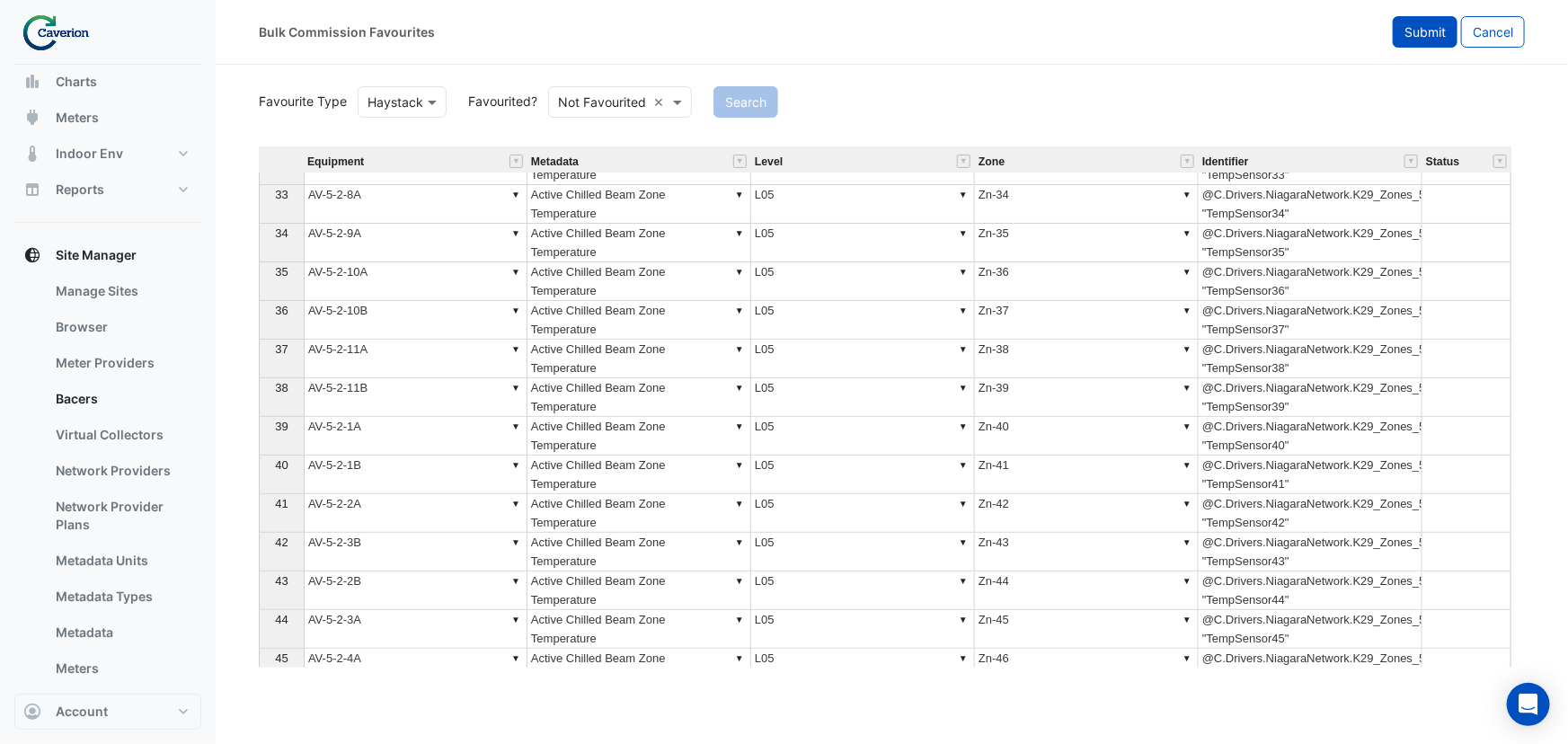 click on "Submit" 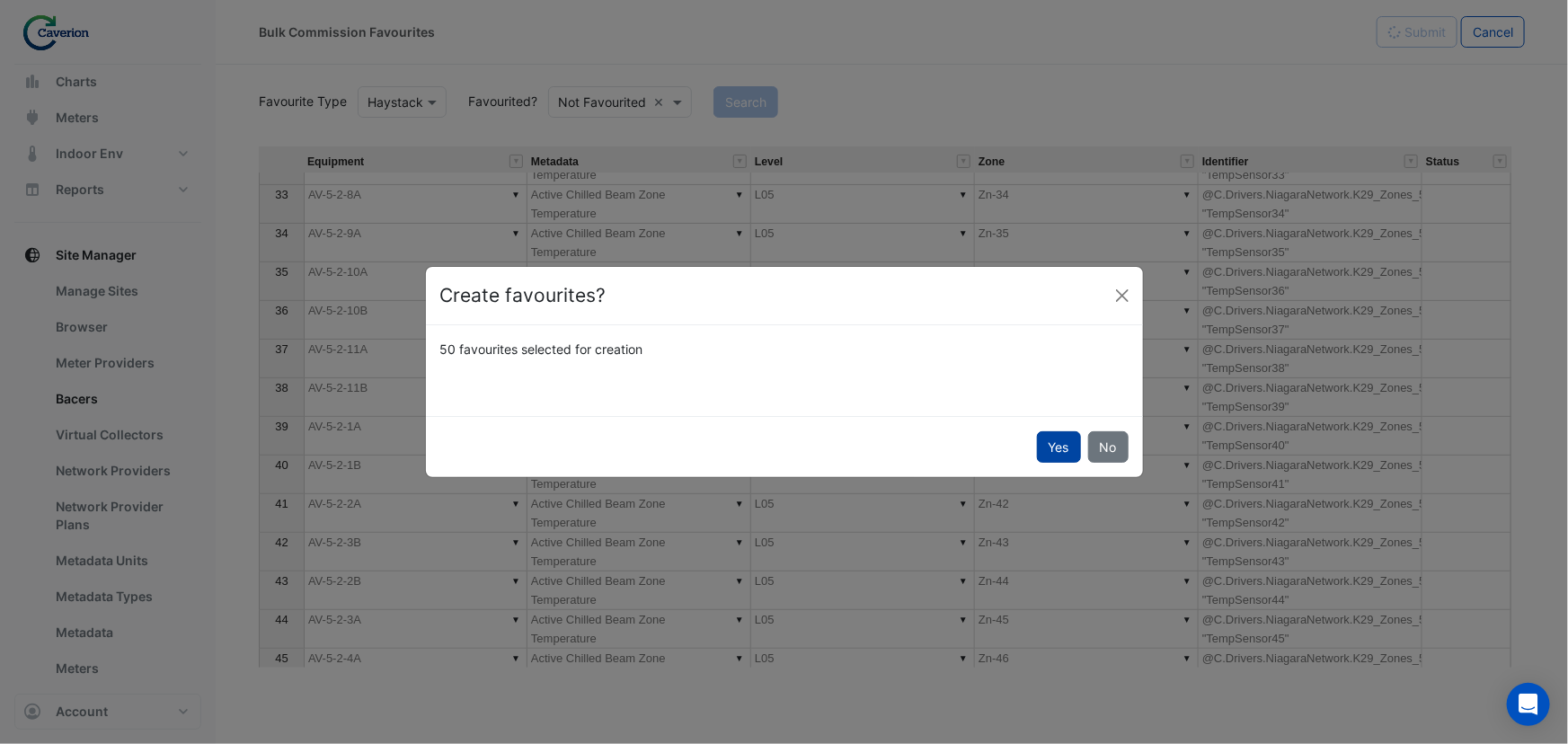 click on "Yes" 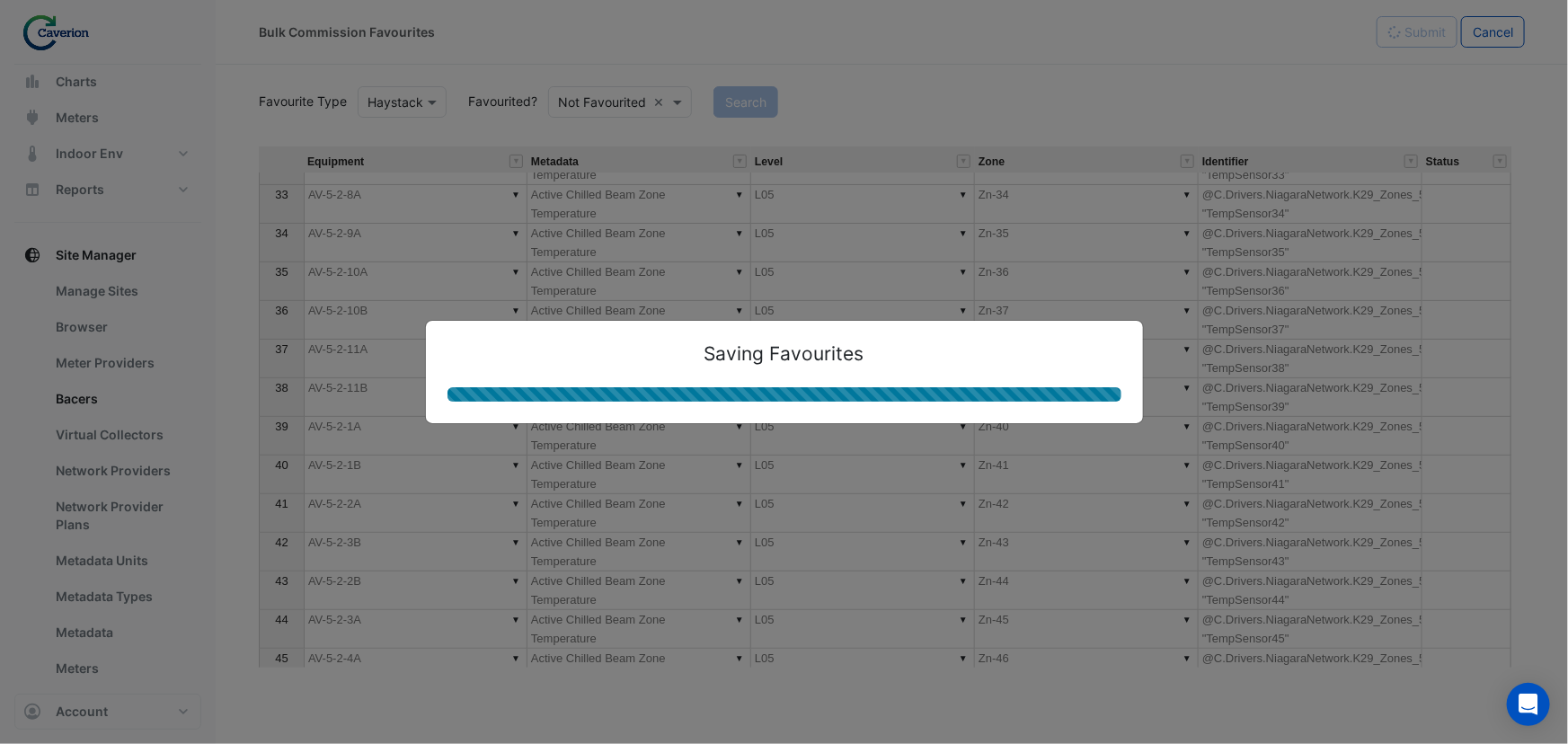type on "**********" 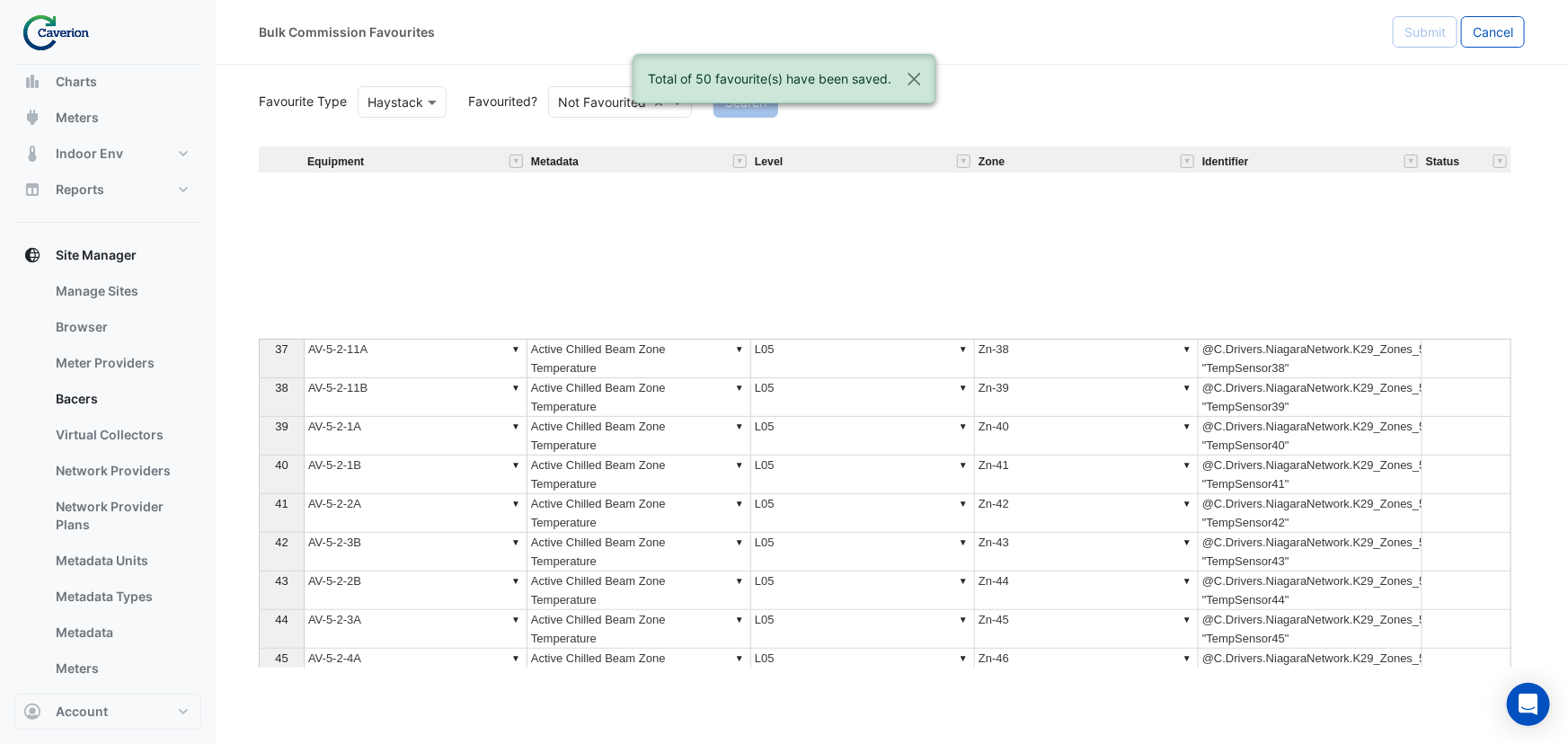 scroll, scrollTop: 1715, scrollLeft: 0, axis: vertical 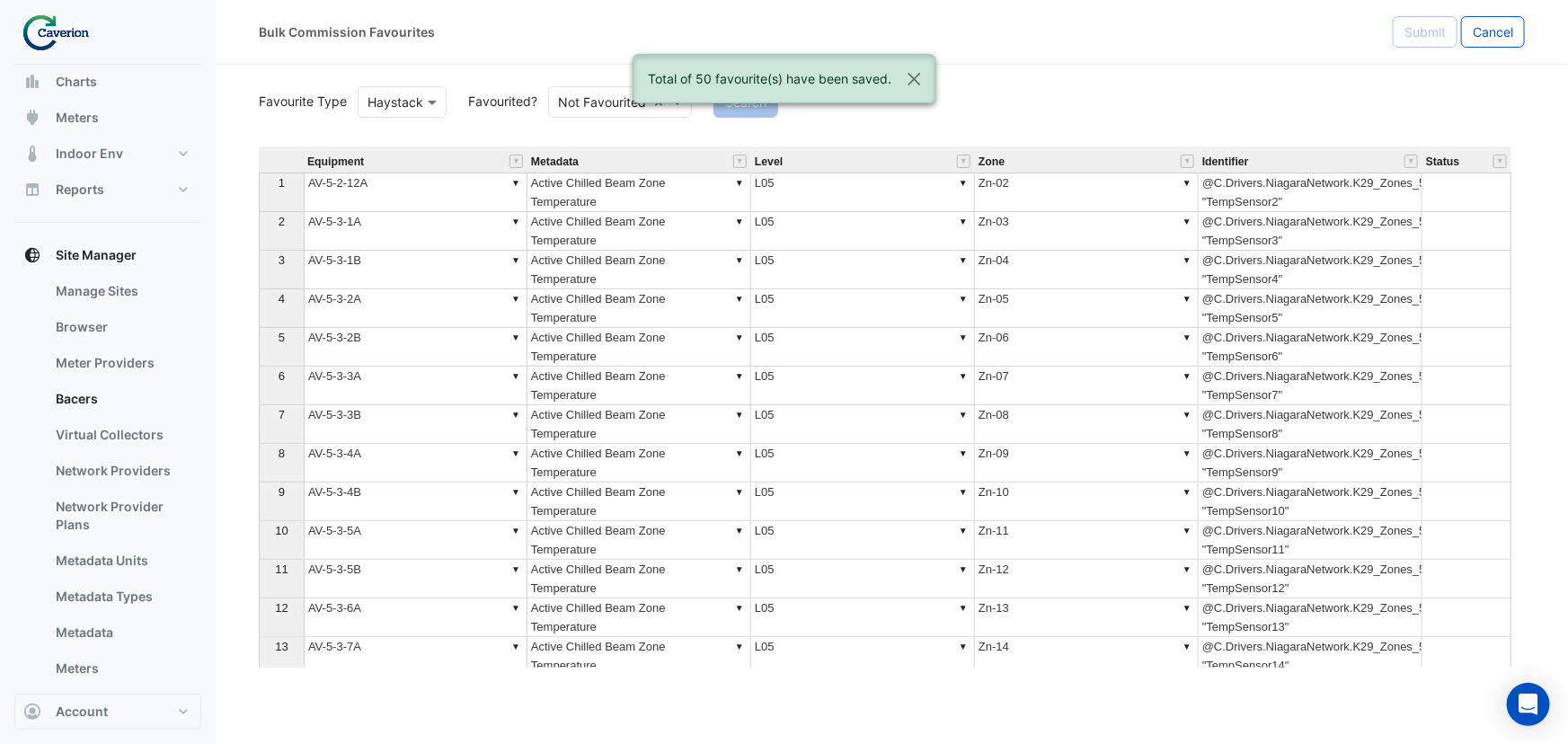 click on "Search" 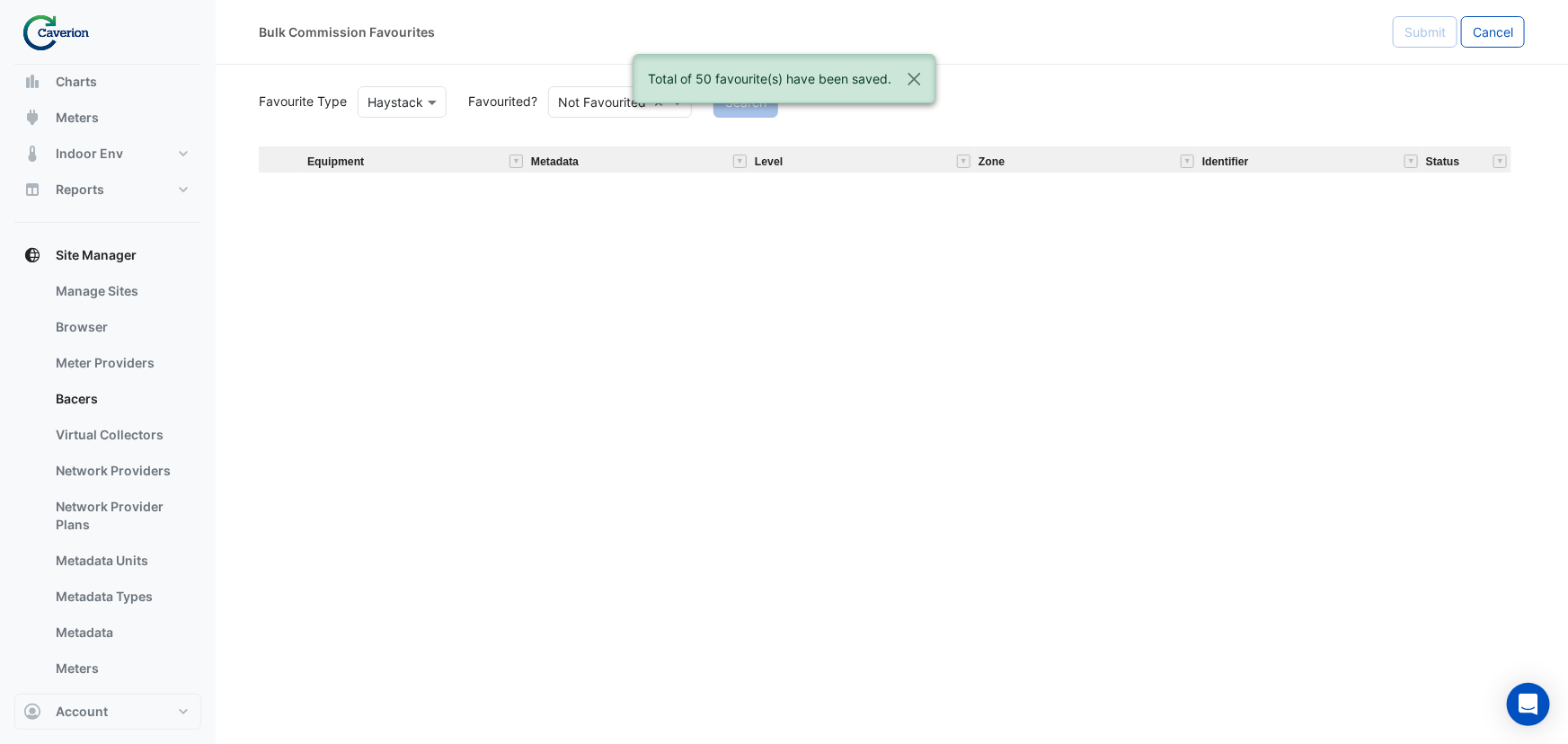 scroll, scrollTop: 1960, scrollLeft: 0, axis: vertical 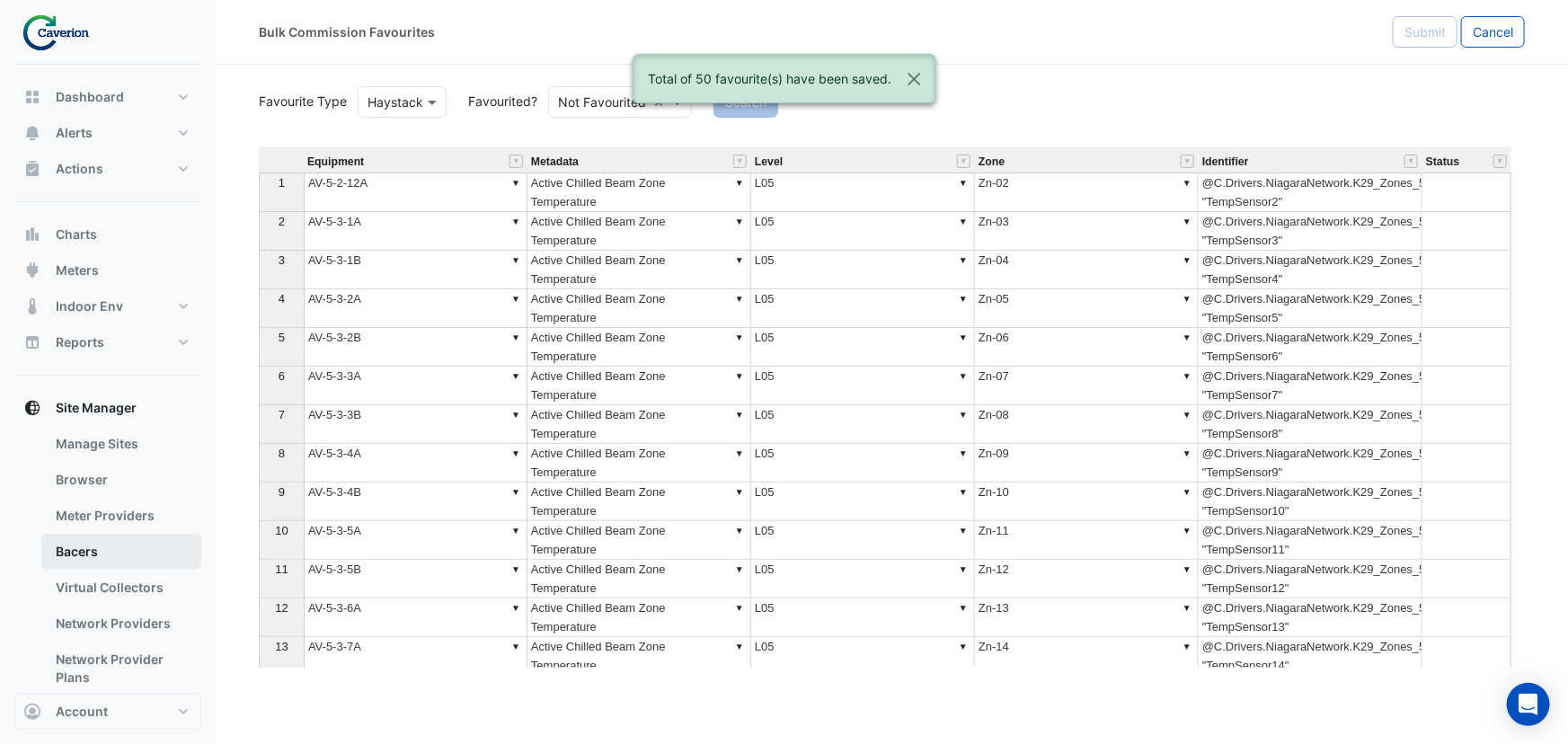 click on "Bacers" at bounding box center [121, 552] 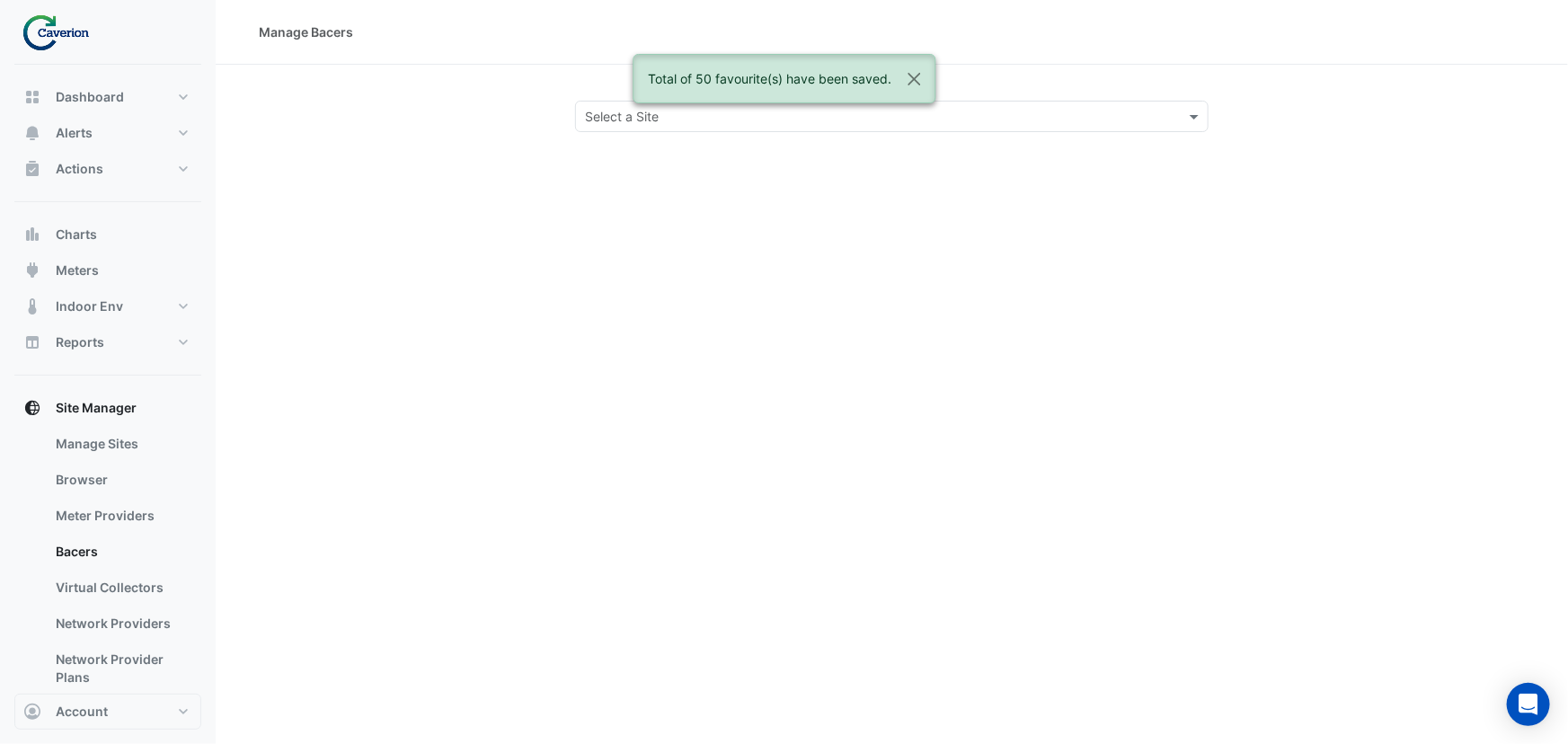 click on "Select a Site" 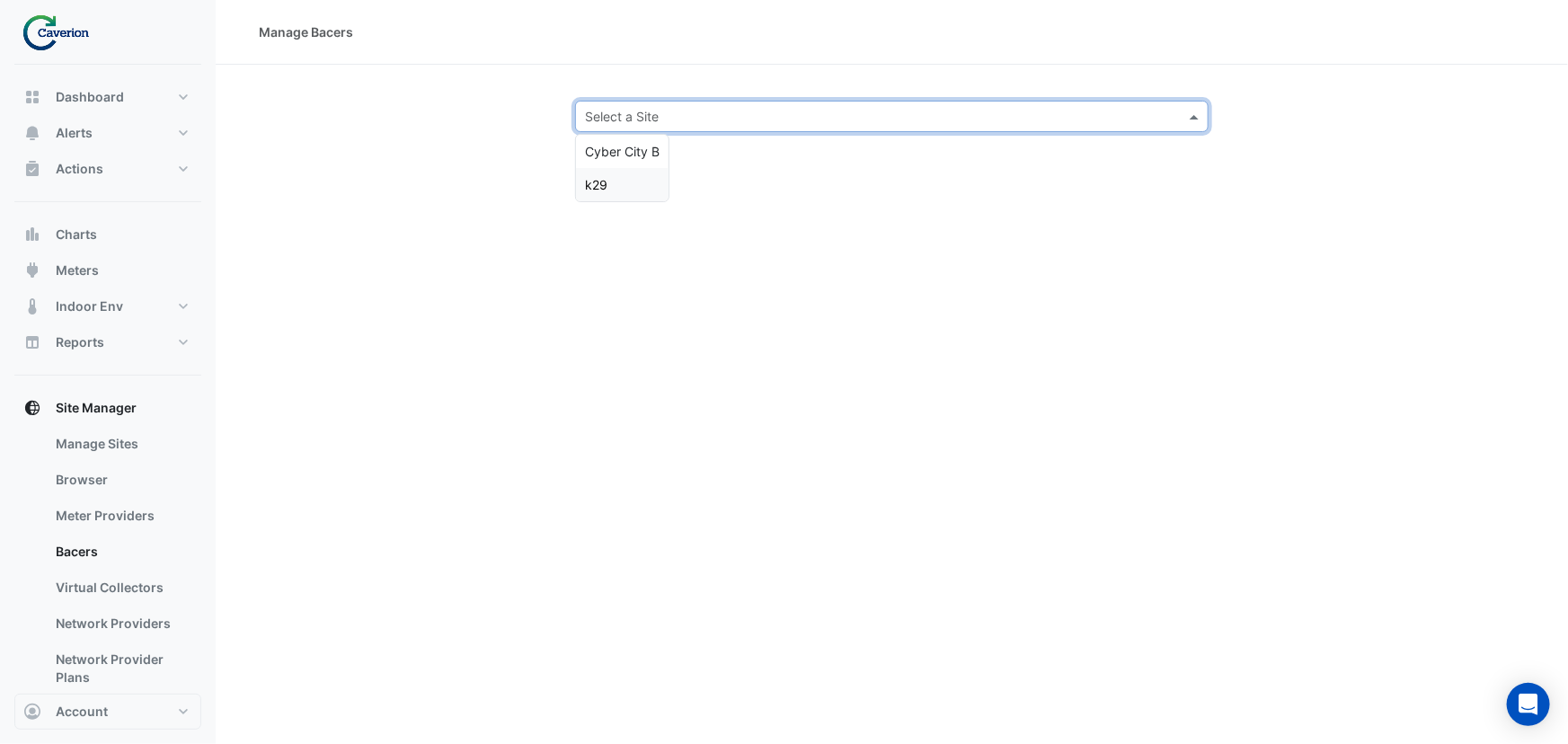 click on "k29" at bounding box center [622, 184] 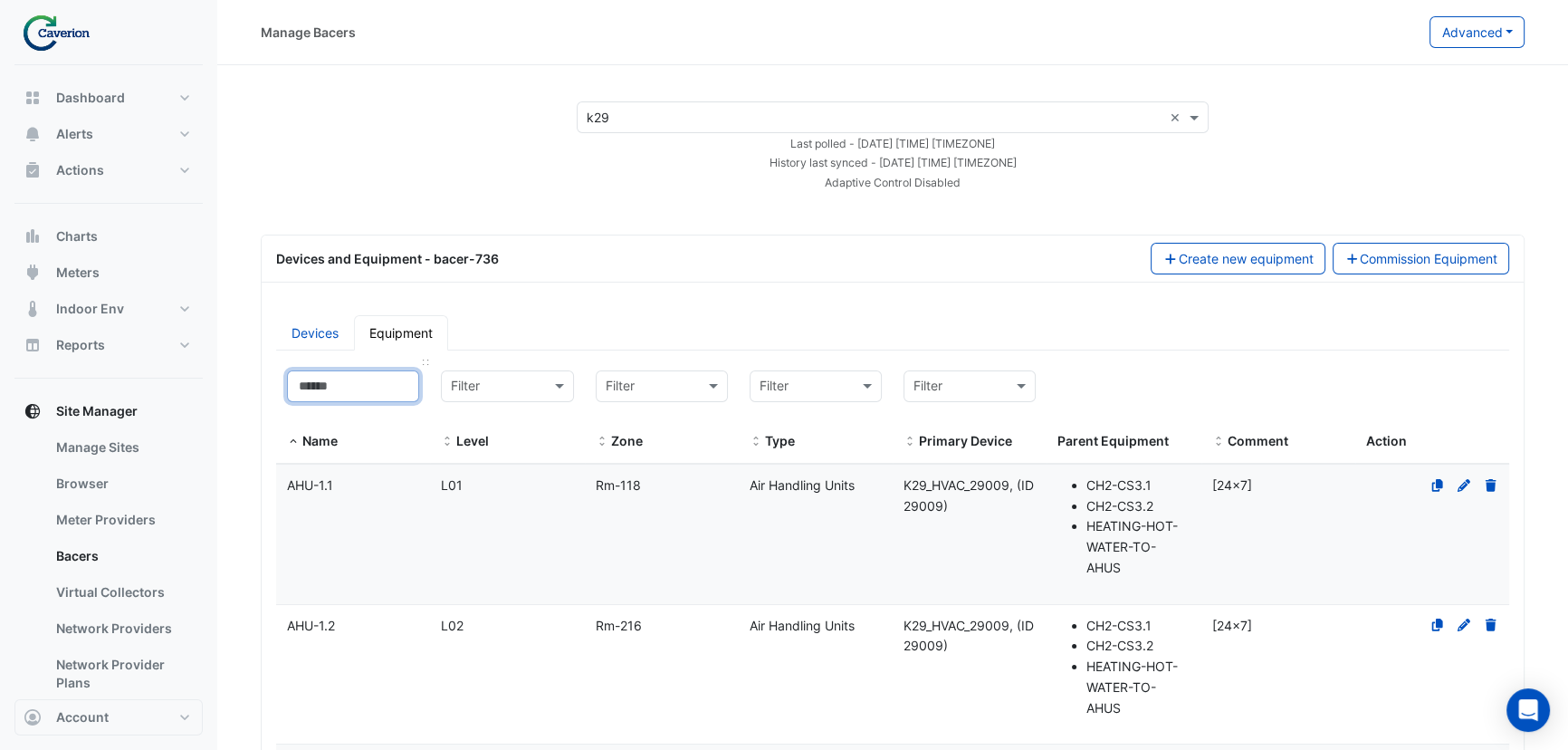 click at bounding box center (353, 386) 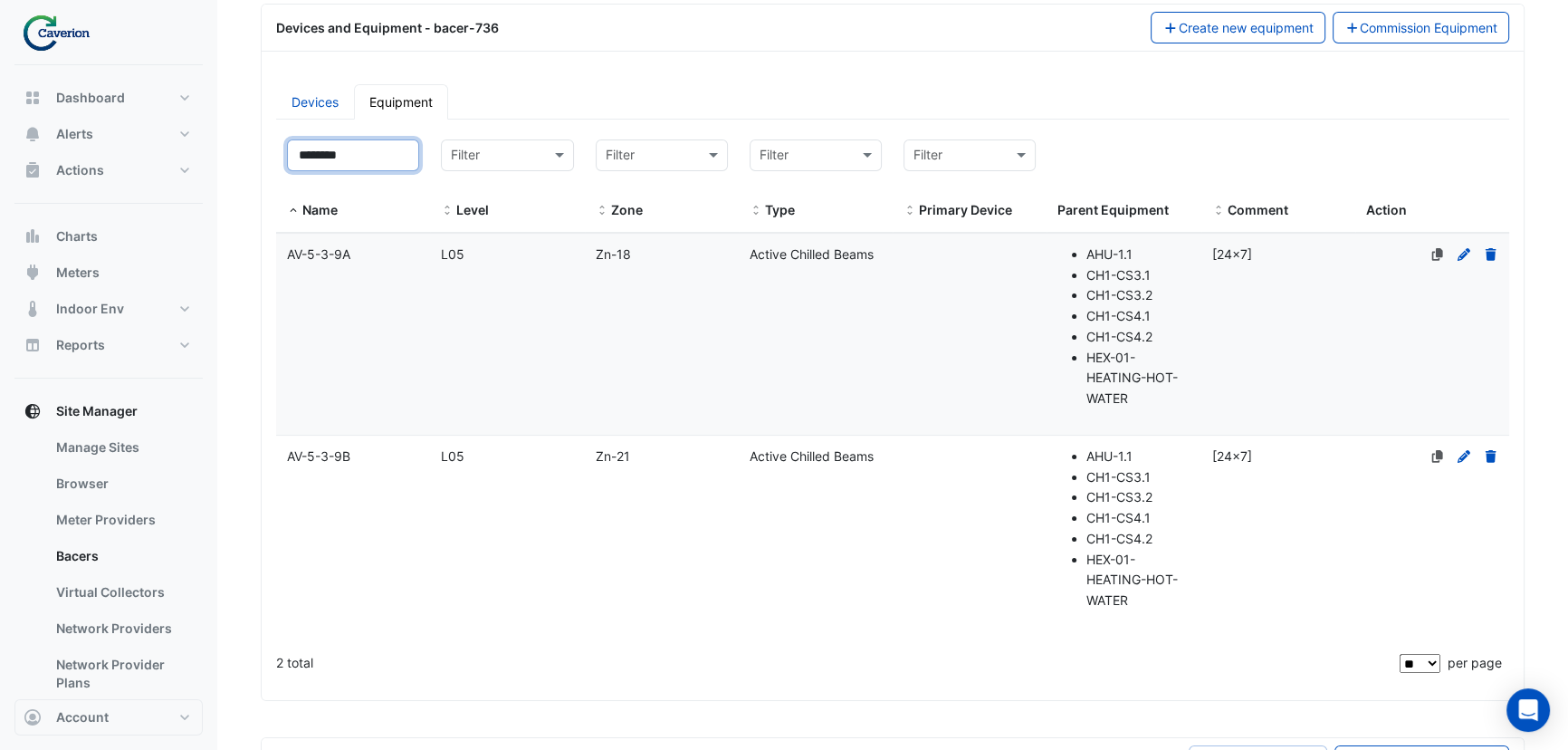 type on "********" 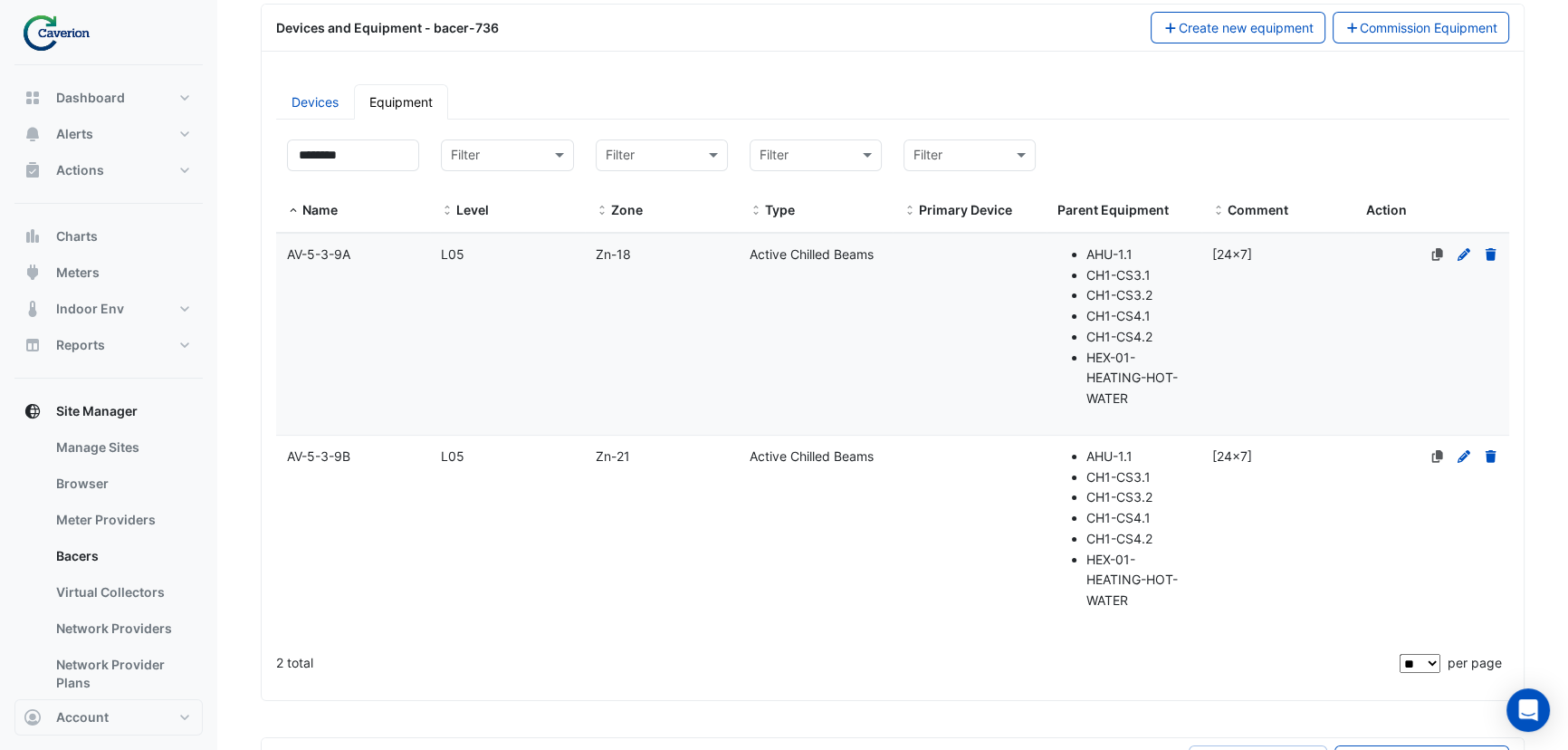 click on "Primary Device" 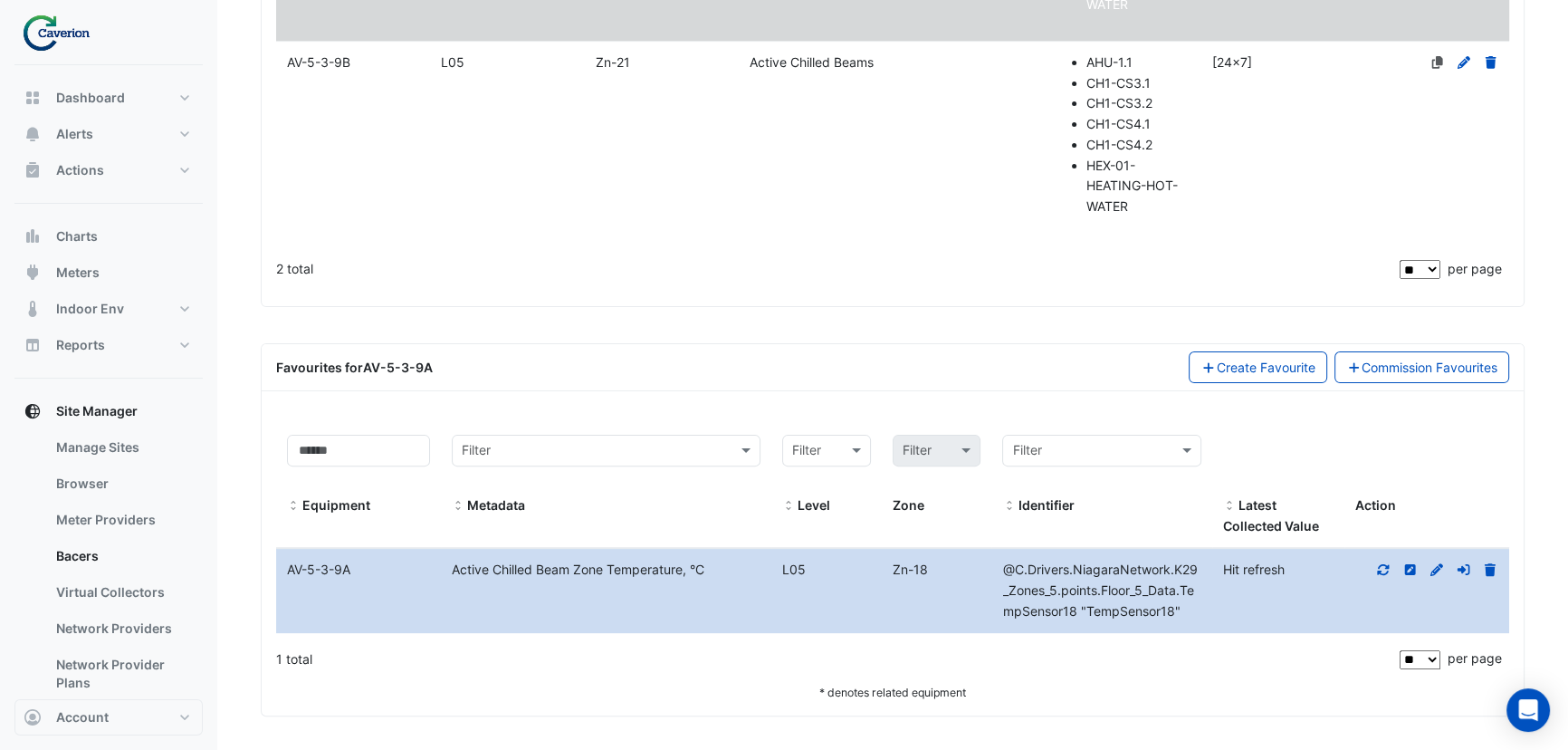 click 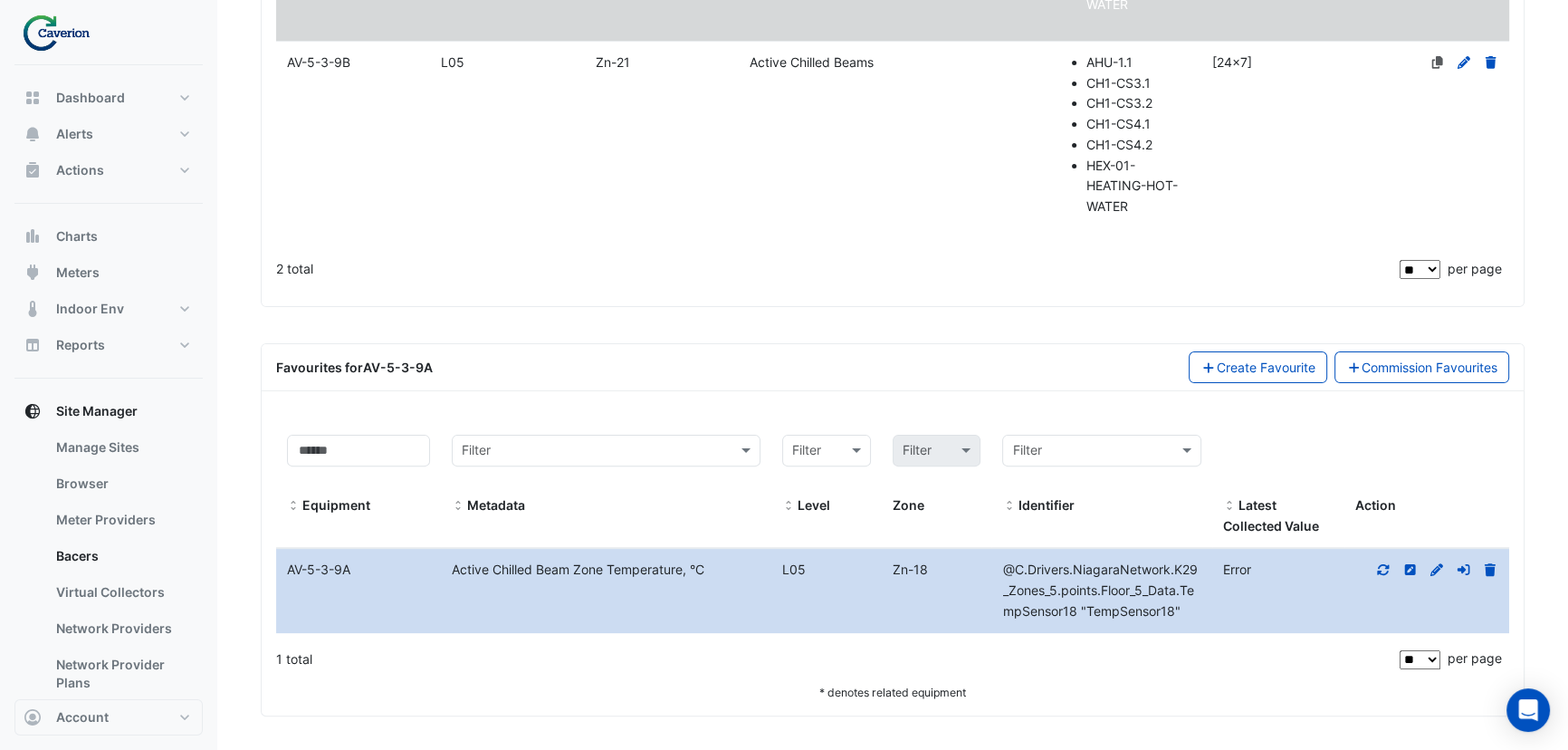 click 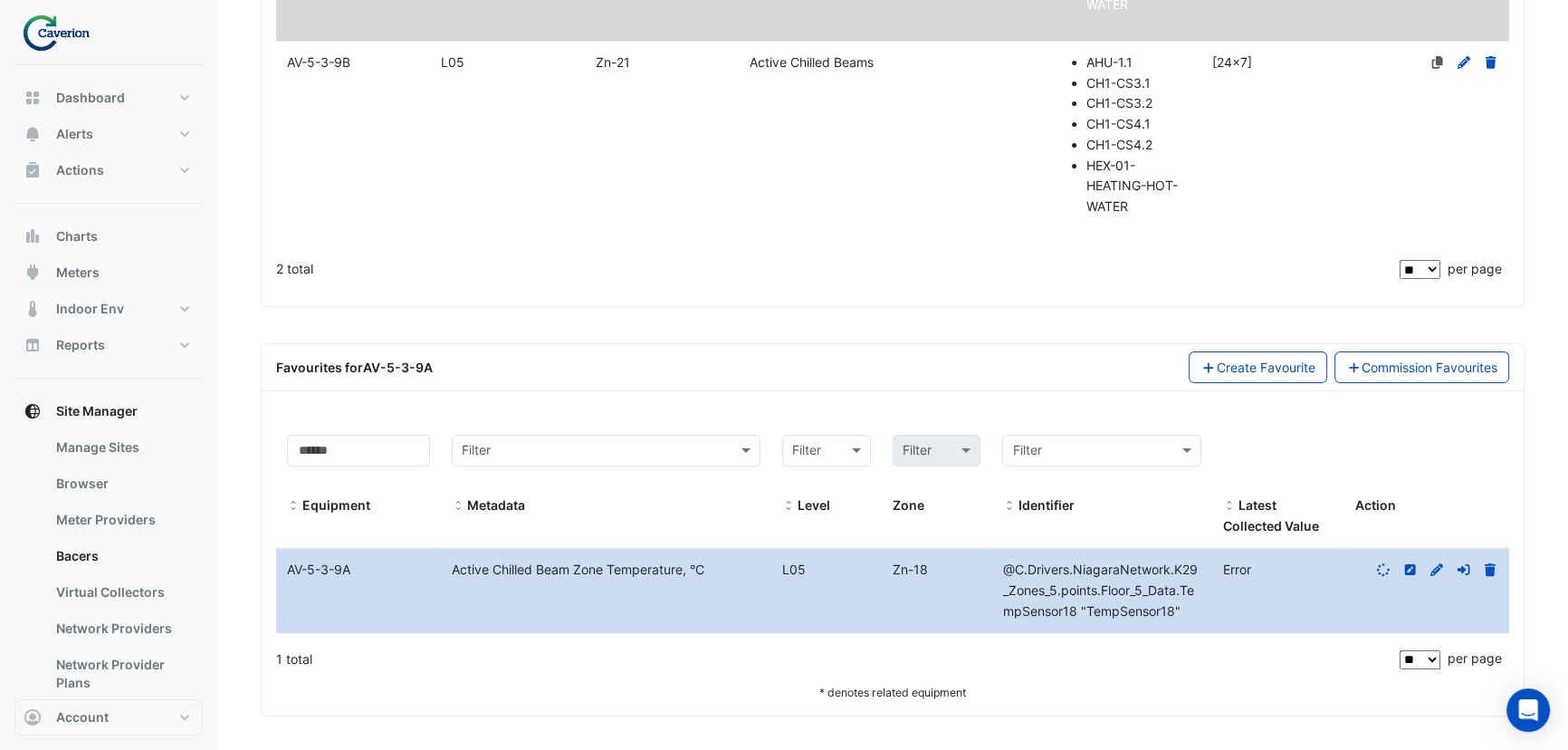scroll, scrollTop: 0, scrollLeft: 0, axis: both 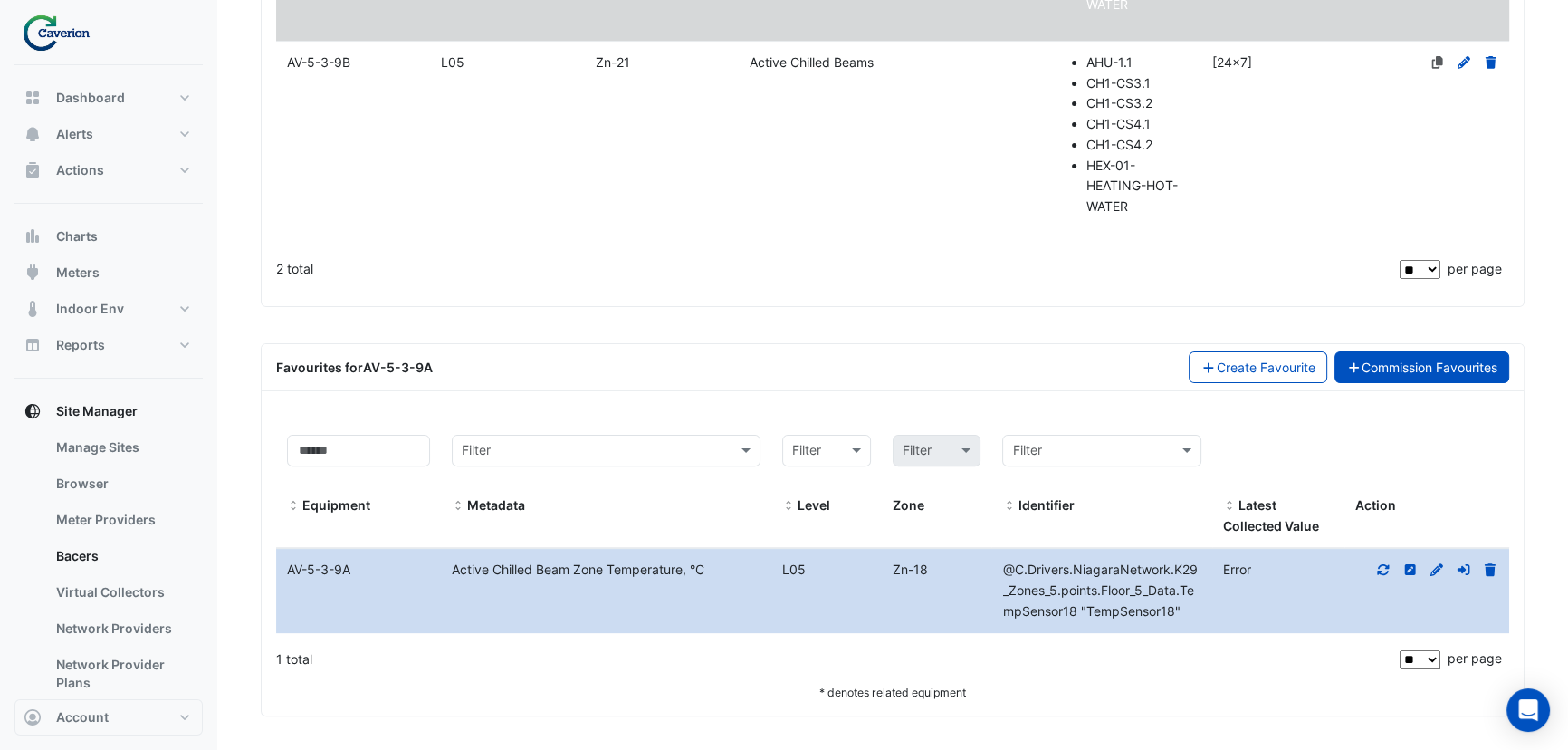 click on "Commission Favourites" 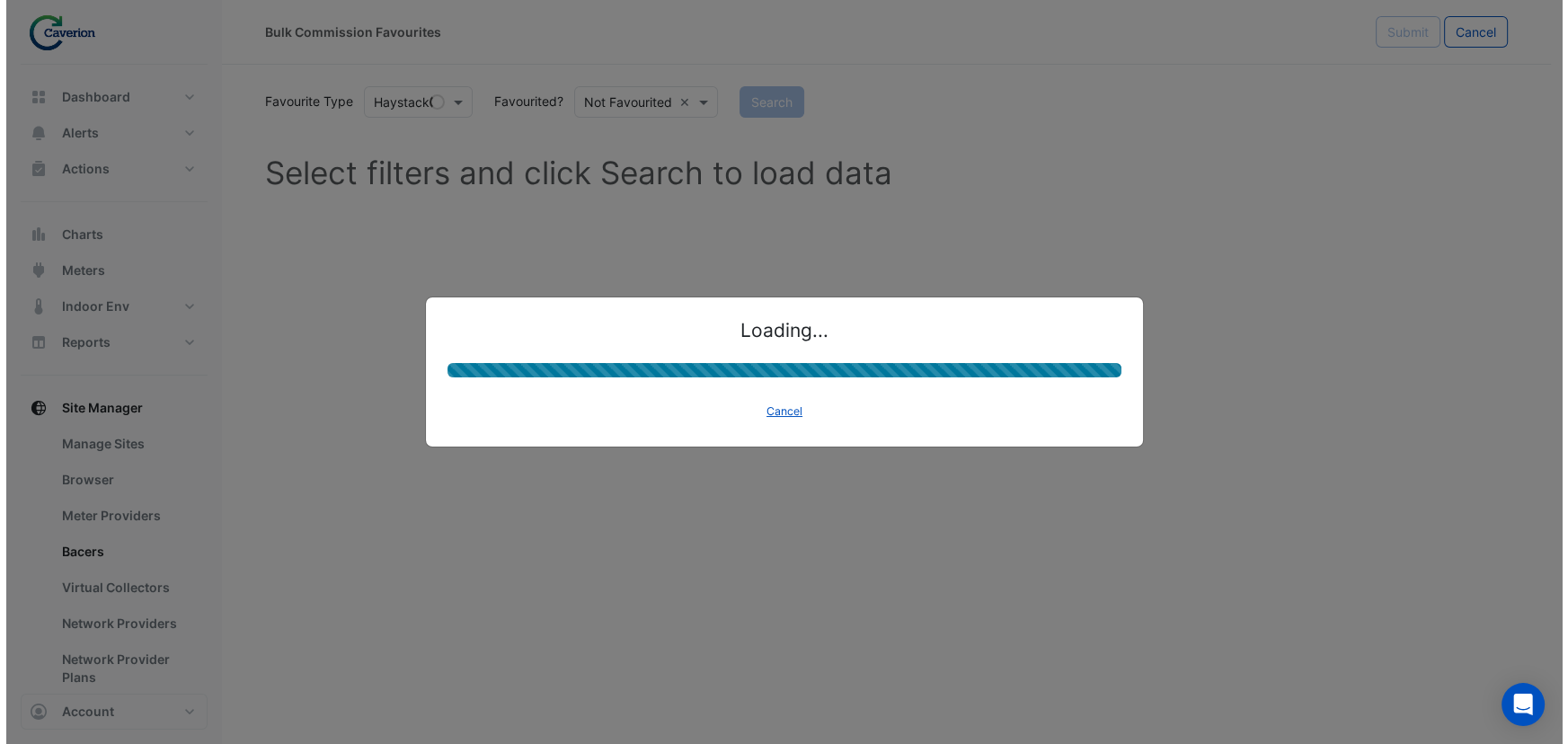 scroll, scrollTop: 0, scrollLeft: 0, axis: both 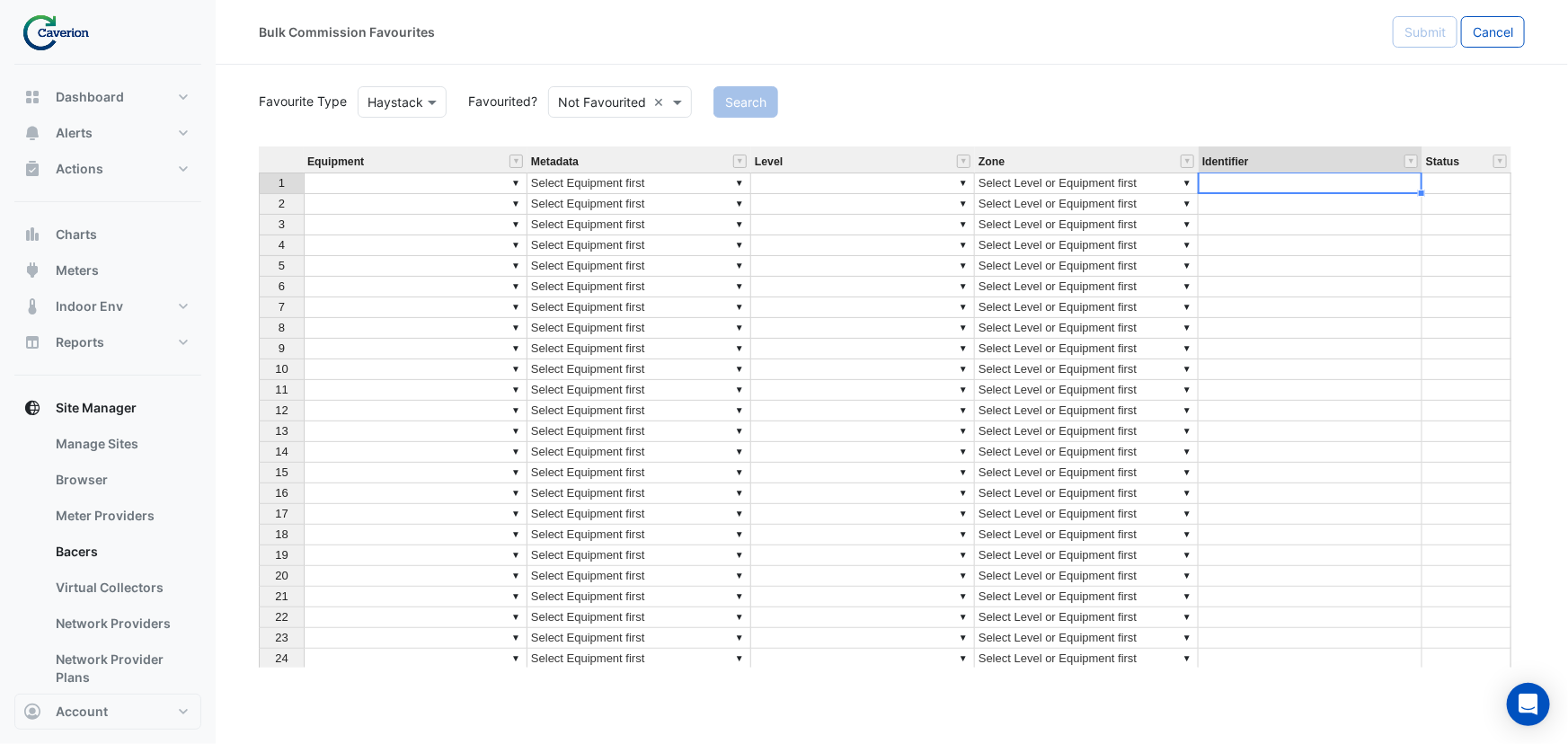 click at bounding box center [1310, 183] 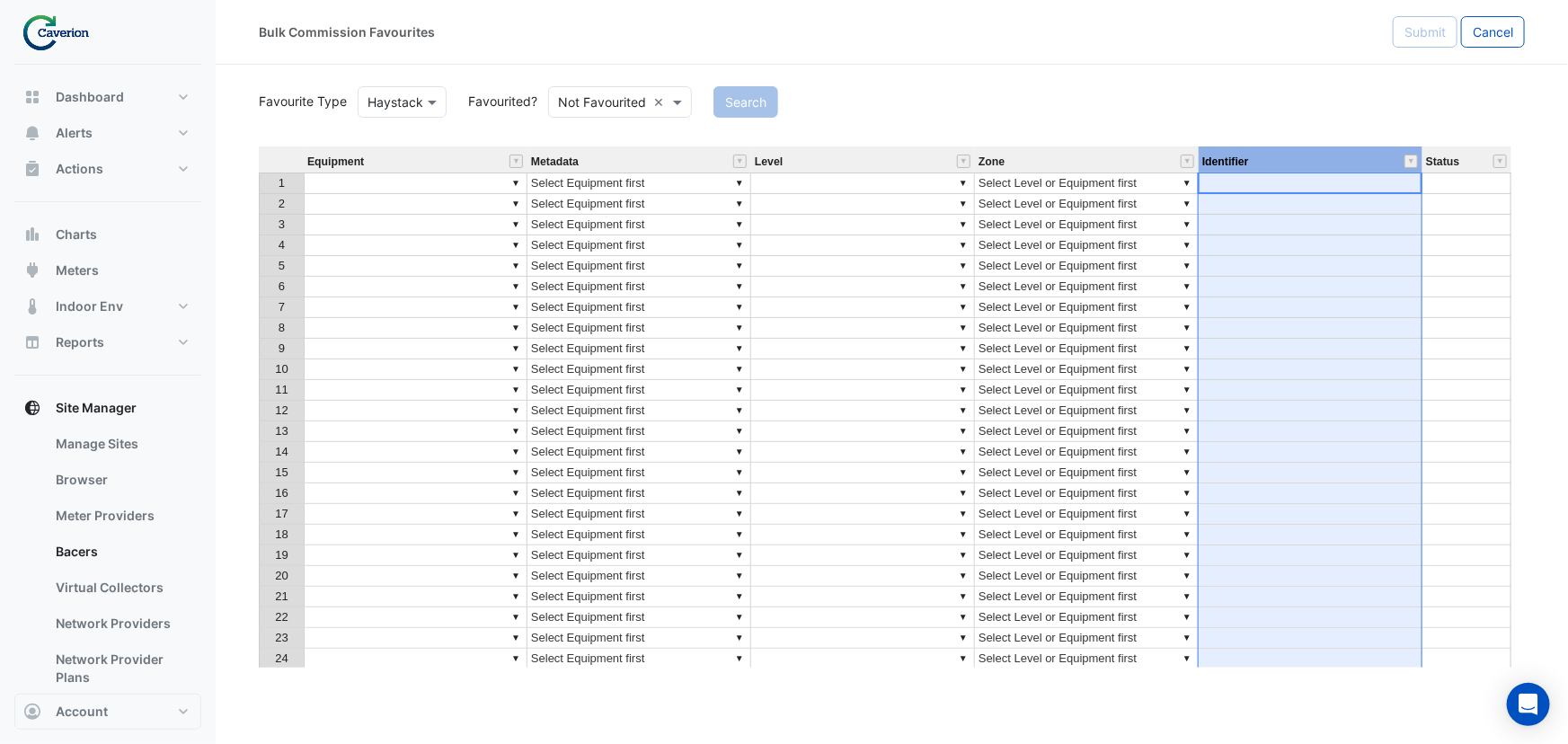 click on "Identifier" at bounding box center [1310, 161] 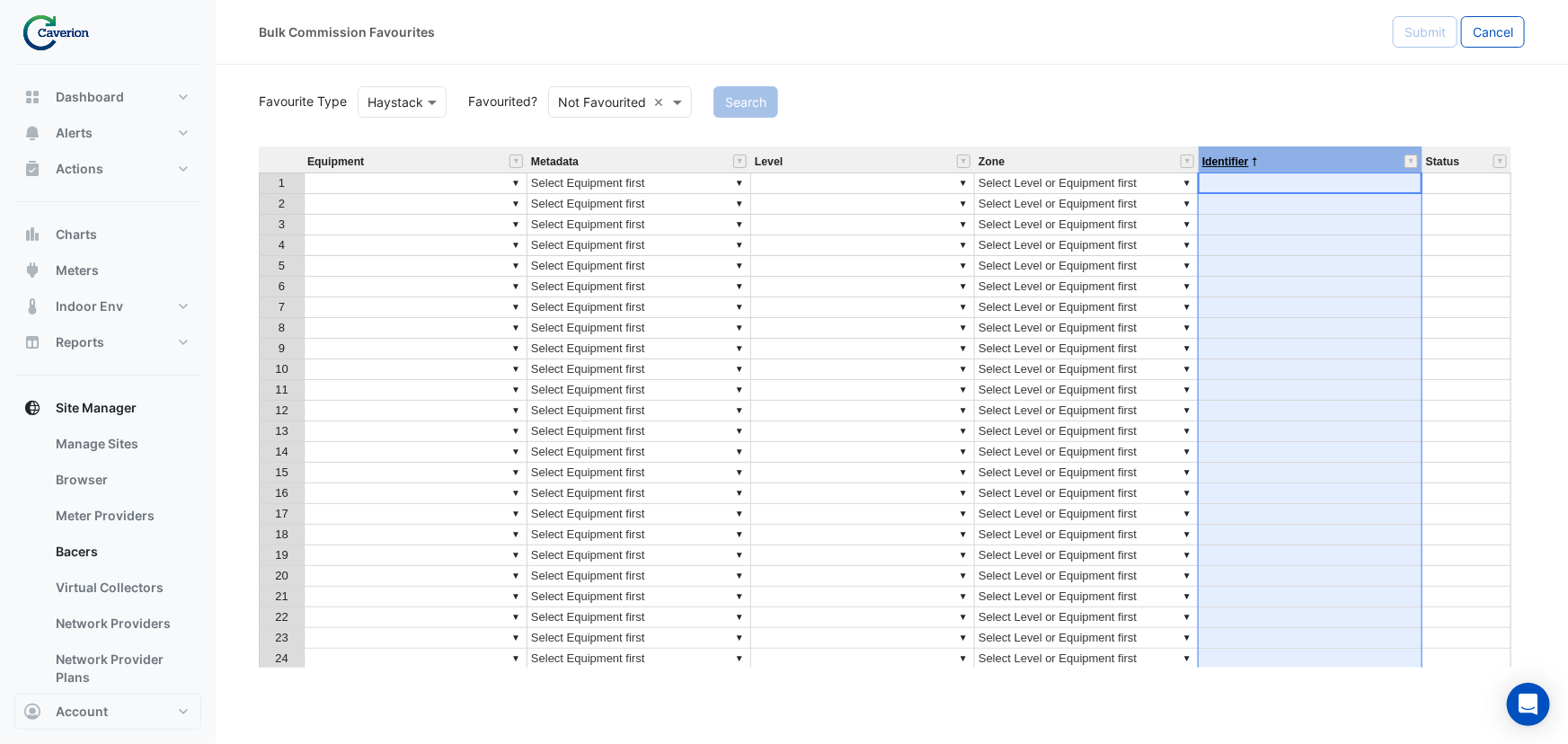 drag, startPoint x: 1250, startPoint y: 163, endPoint x: 1209, endPoint y: 166, distance: 41.10961 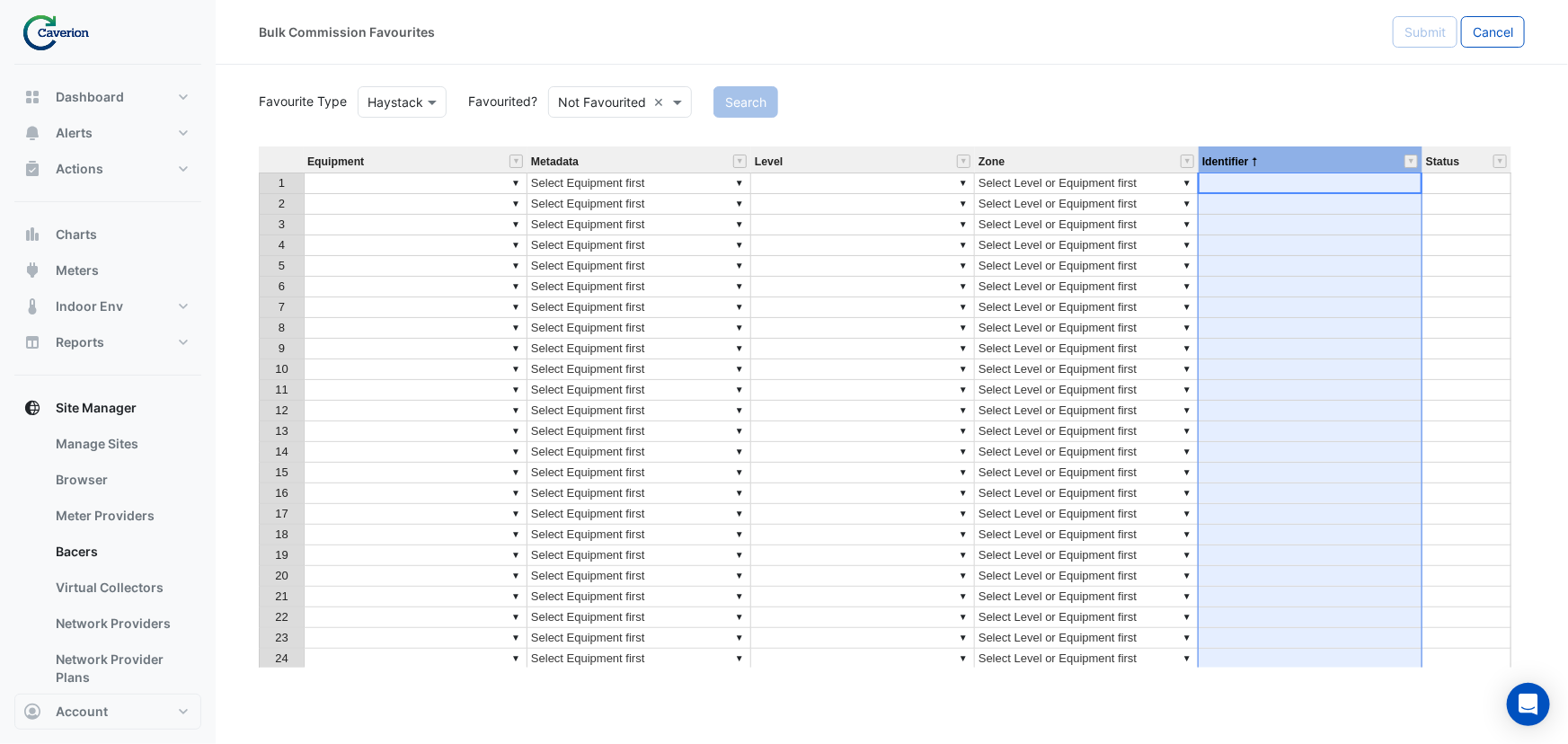 click on "▼" at bounding box center [415, 183] 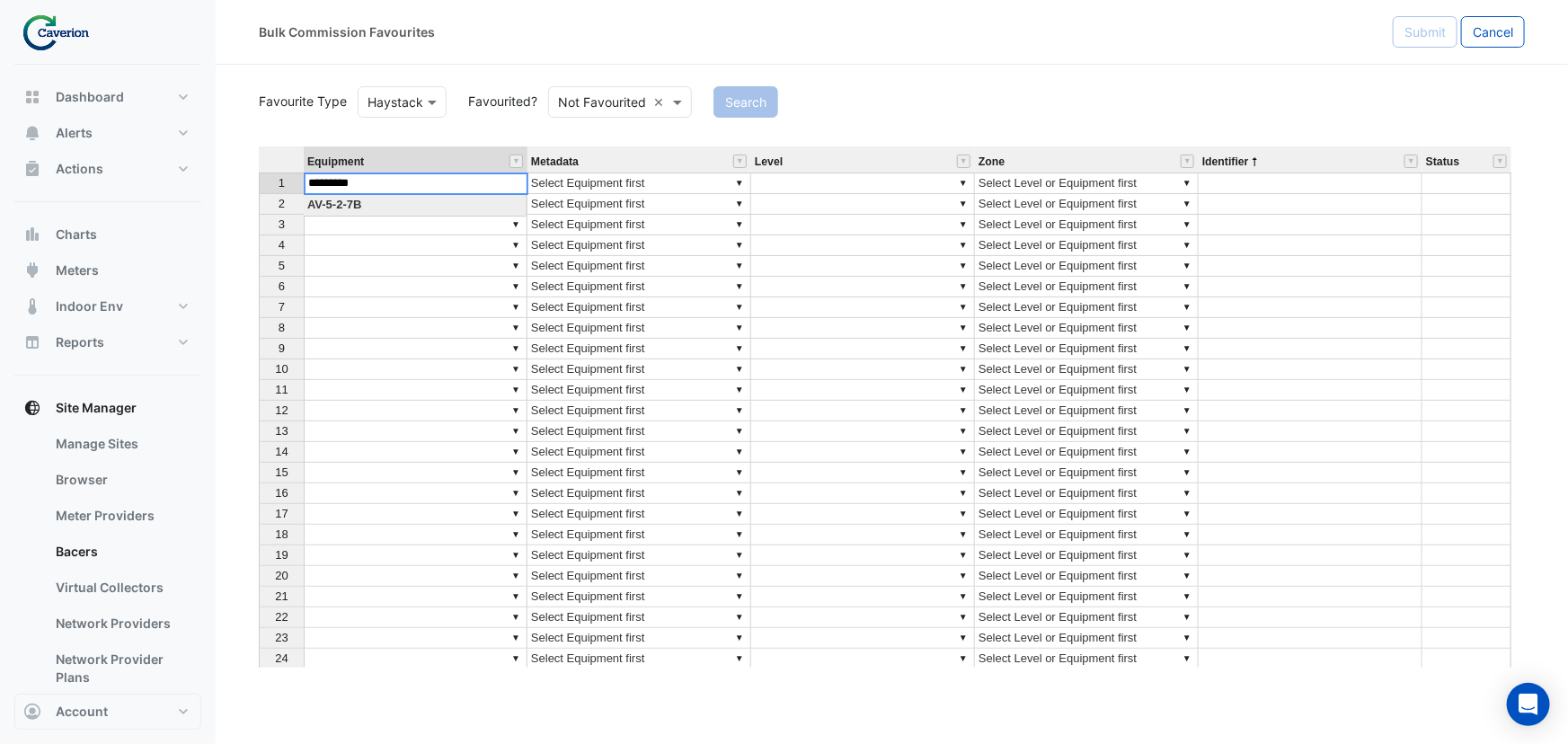 scroll, scrollTop: 0, scrollLeft: 13, axis: horizontal 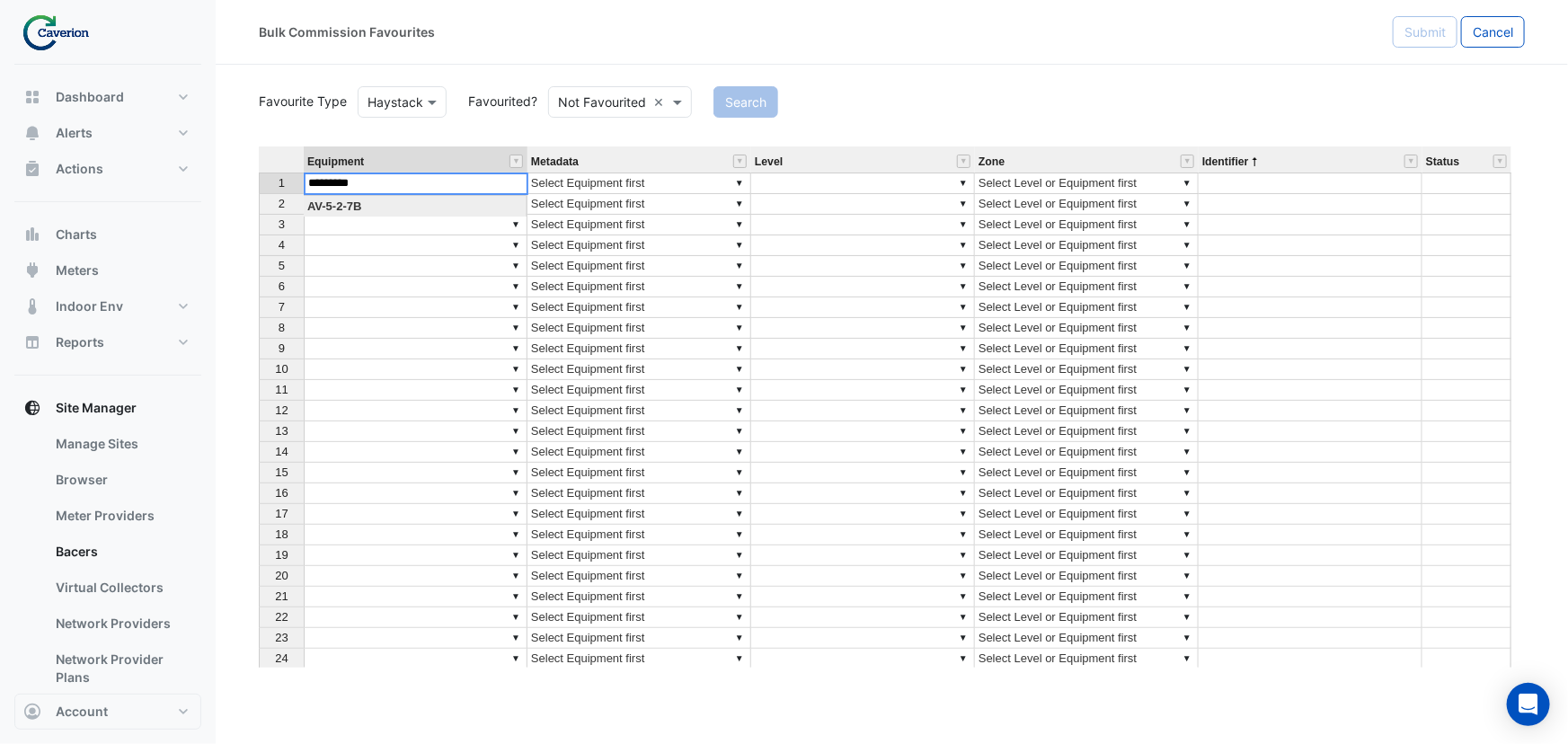 click on "AV-5-2-7B" at bounding box center [414, 207] 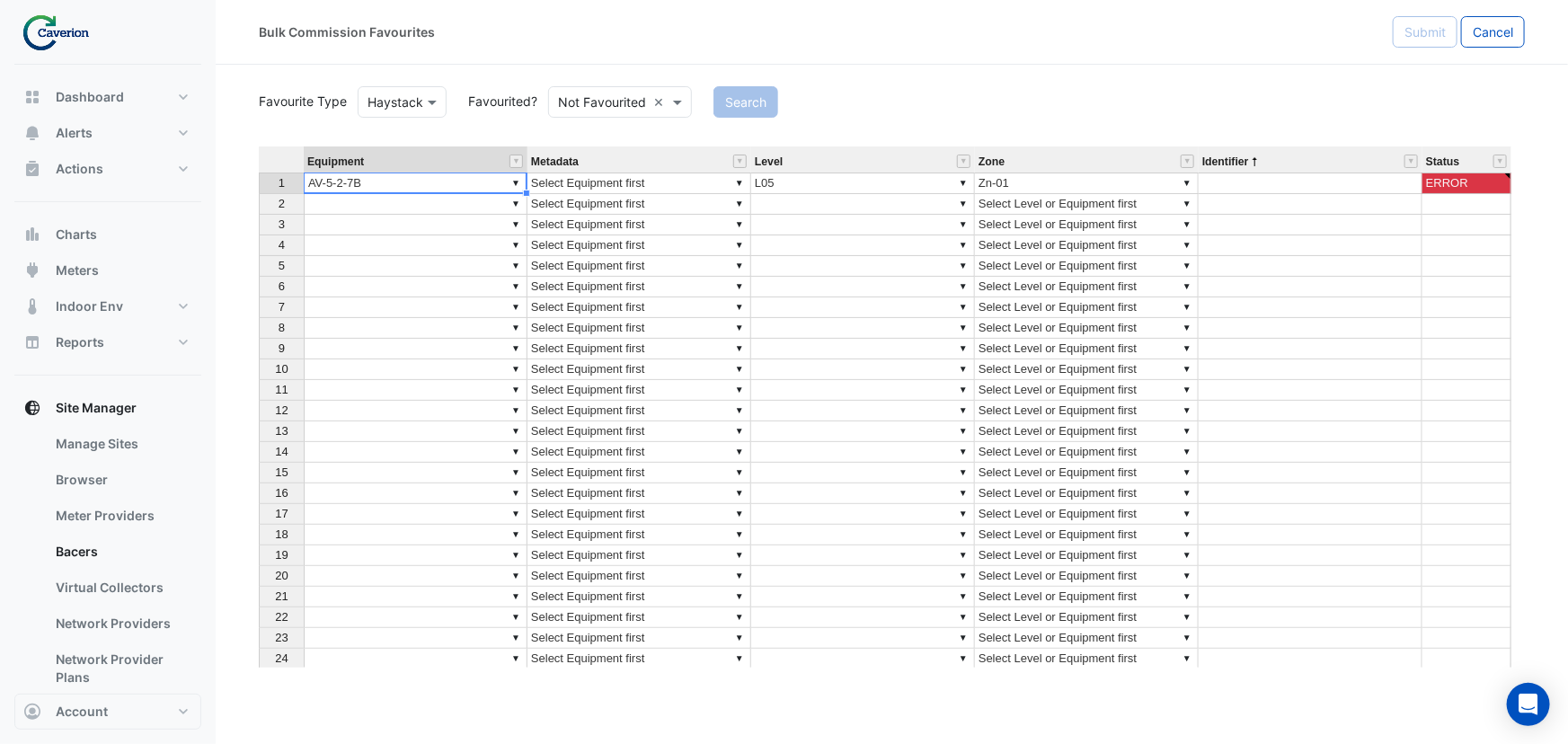 click on "Equipment Metadata Level Zone Identifier Status 1 ▼ AV-5-2-7B ▼ Select Equipment first ▼ L05 ▼ Zn-01 ERROR 2 ▼ ▼ Select Equipment first ▼ ▼ Select Level or Equipment first 3 ▼ ▼ Select Equipment first ▼ ▼ Select Level or Equipment first 4 ▼ ▼ Select Equipment first ▼ ▼ Select Level or Equipment first 5 ▼ ▼ Select Equipment first ▼ ▼ Select Level or Equipment first 6 ▼ ▼ Select Equipment first ▼ ▼ Select Level or Equipment first 7 ▼ ▼ Select Equipment first ▼ ▼ Select Level or Equipment first 8 ▼ ▼ Select Equipment first ▼ ▼ Select Level or Equipment first 9 ▼ ▼ Select Equipment first ▼ ▼ Select Level or Equipment first 10 ▼ ▼ Select Equipment first ▼ ▼ Select Level or Equipment first 11 ▼ ▼ Select Equipment first ▼ ▼ Select Level or Equipment first 12 ▼ ▼ Select Equipment first ▼ ▼ Select Level or Equipment first 13 ▼ ▼ Select Equipment first ▼ ▼ Select Level or Equipment first 14 ▼ ▼ ▼ ▼ 15 ▼" at bounding box center [891, 407] 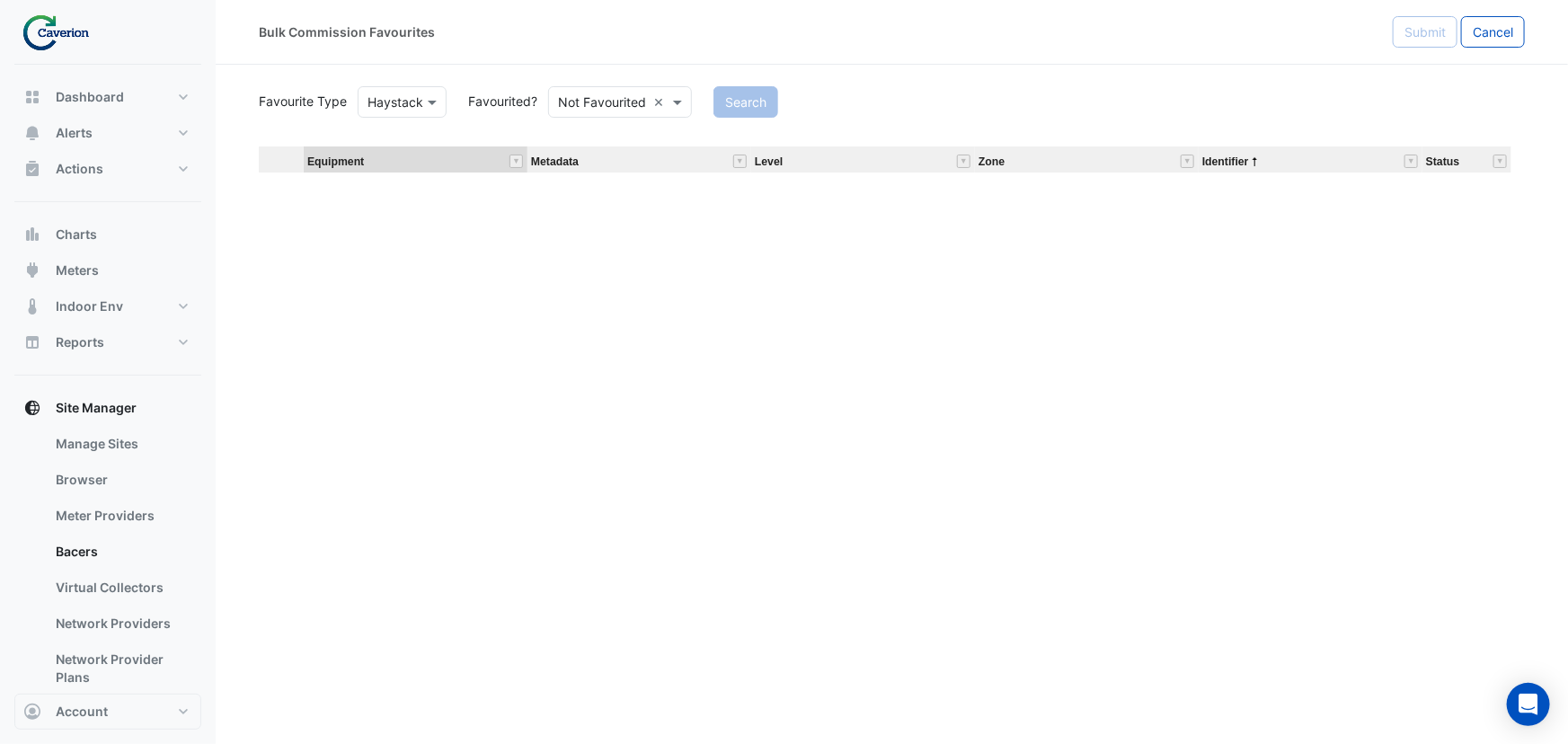 scroll, scrollTop: 1572, scrollLeft: 0, axis: vertical 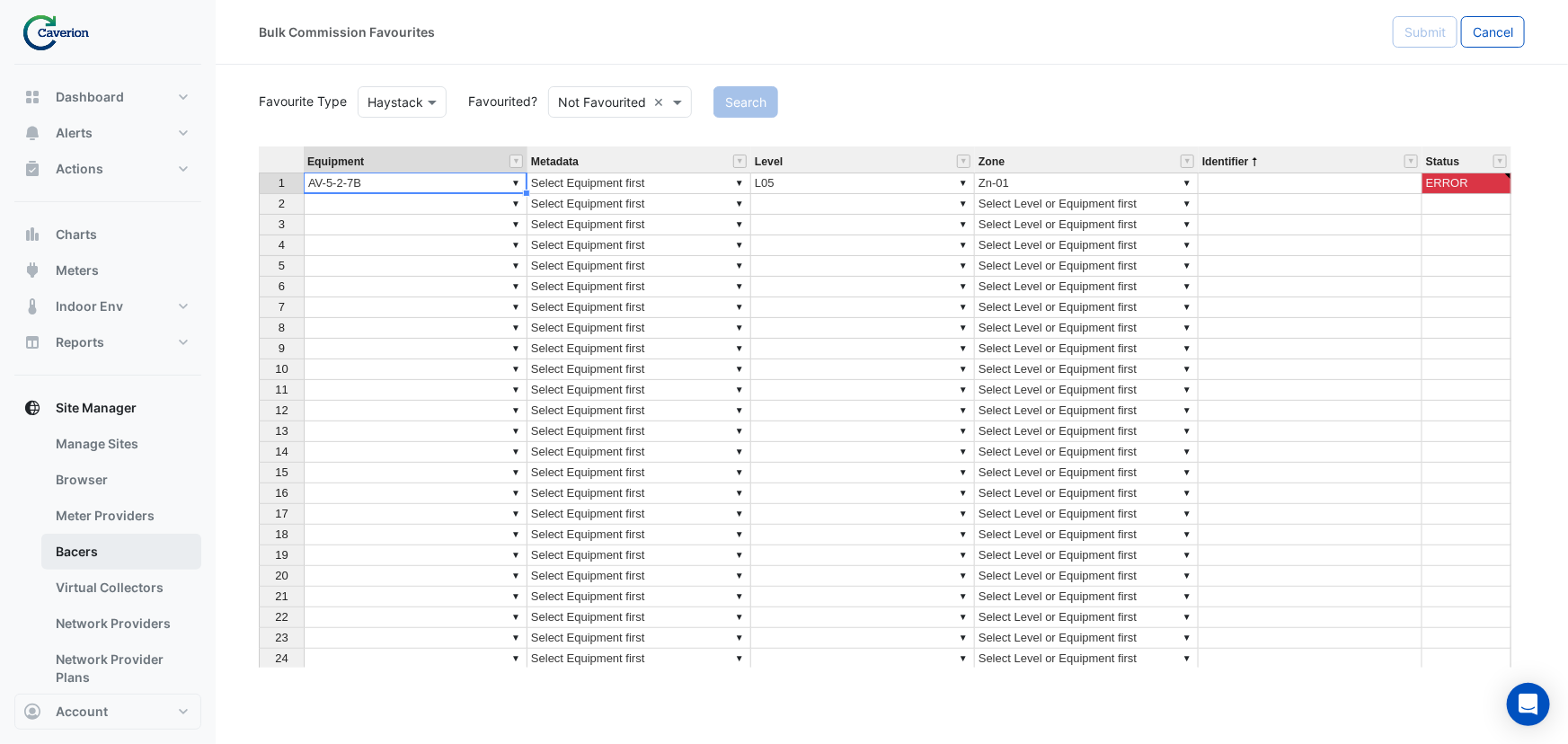 type on "*********" 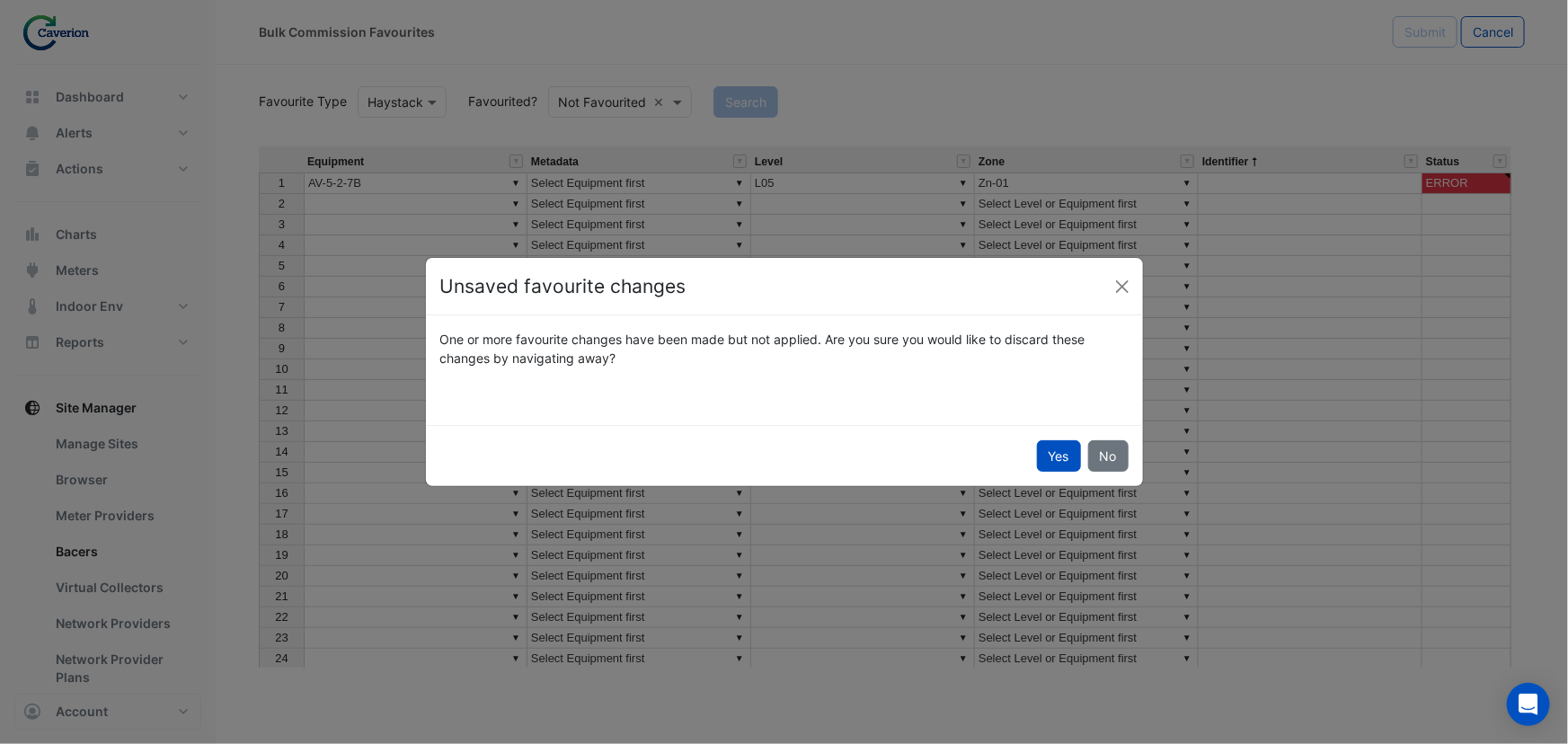 type 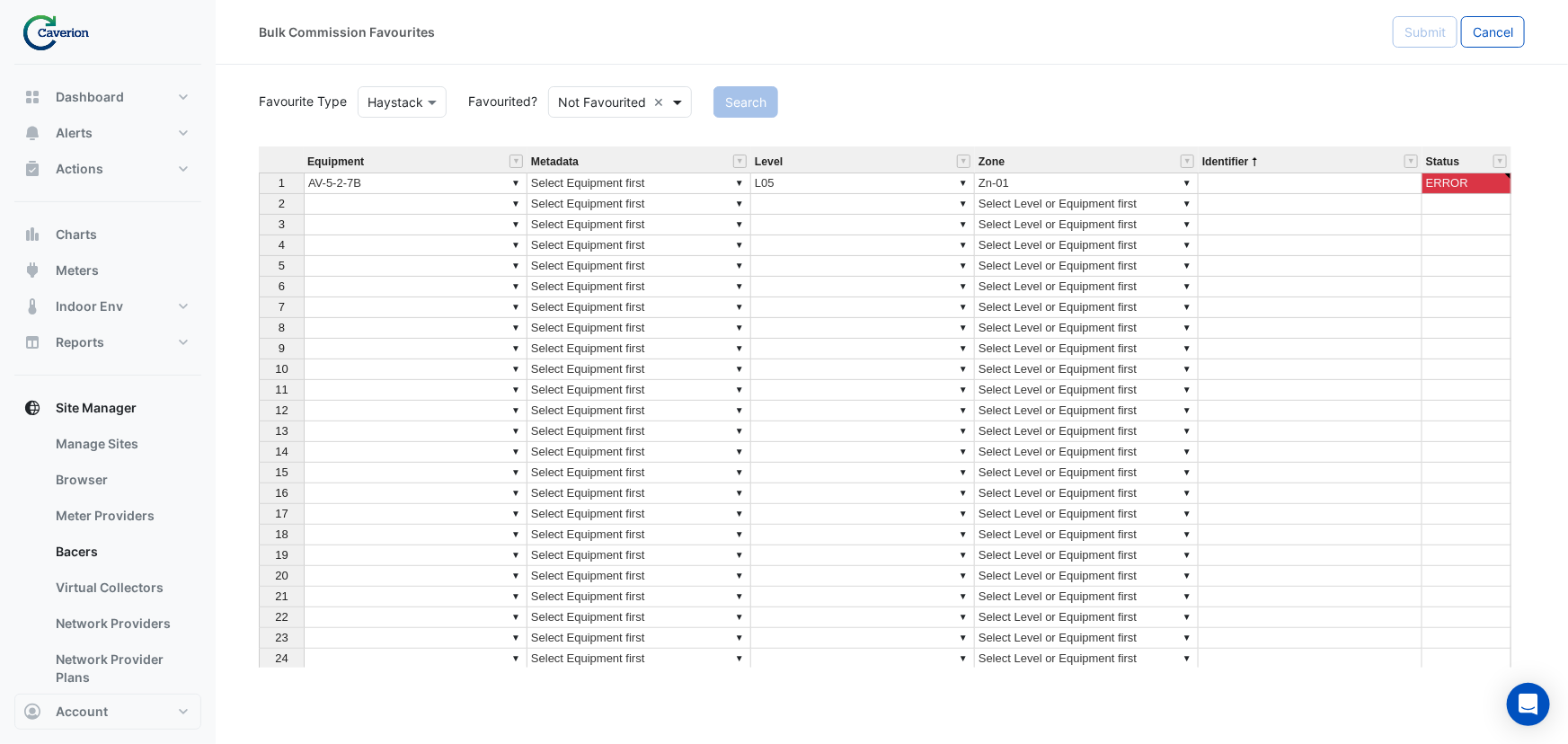 click at bounding box center (679, 102) 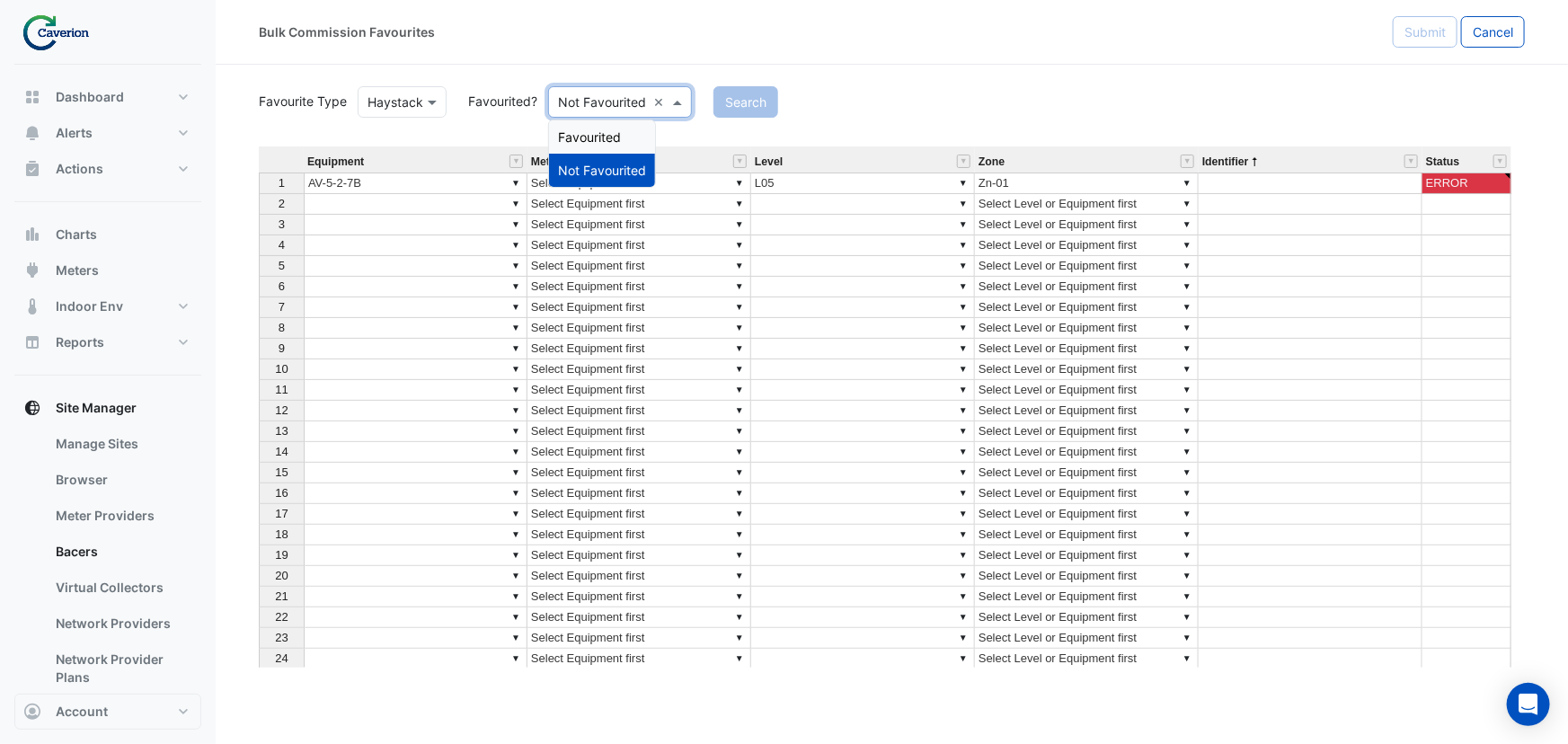 click on "Favourited" at bounding box center (602, 137) 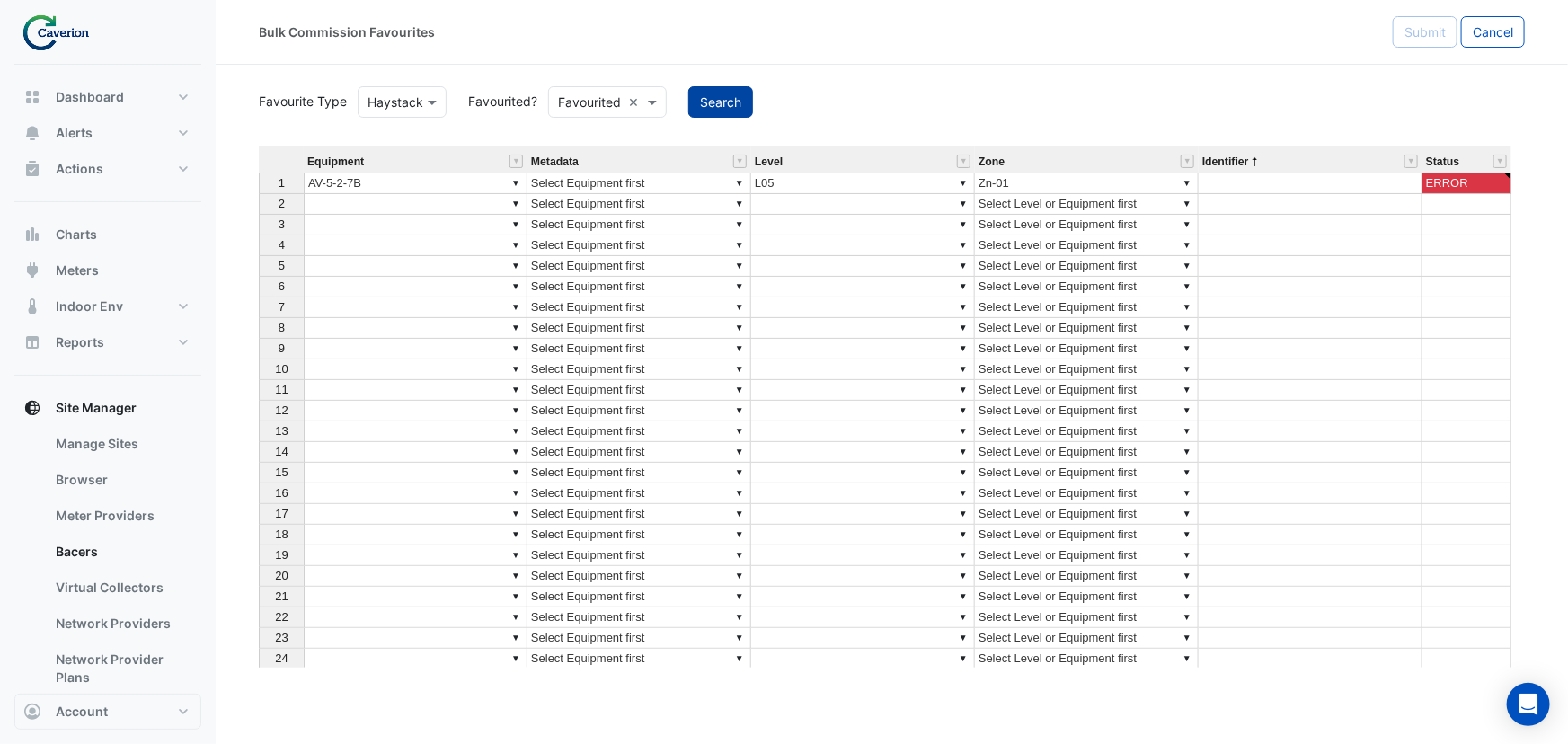 click on "Search" 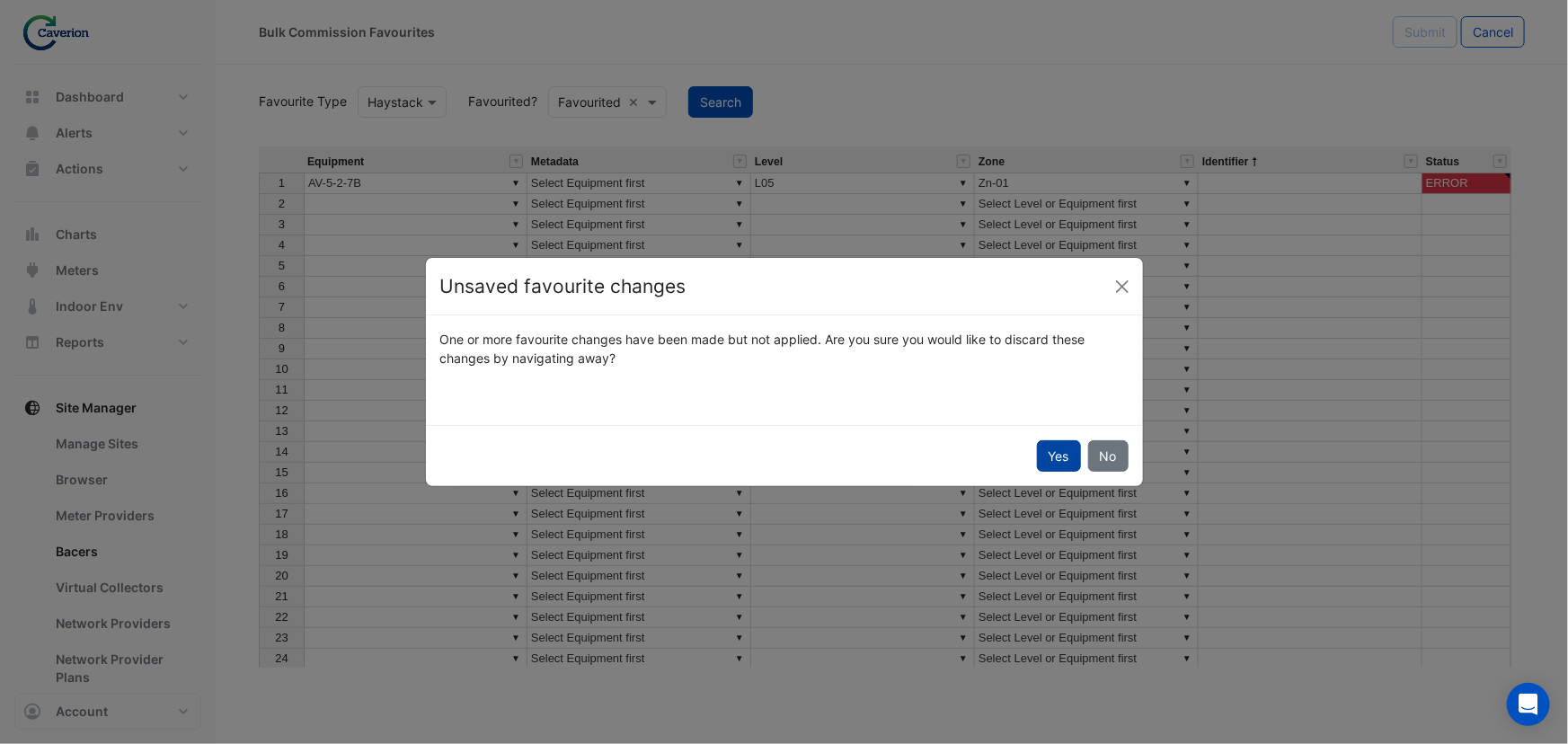 click on "Yes" 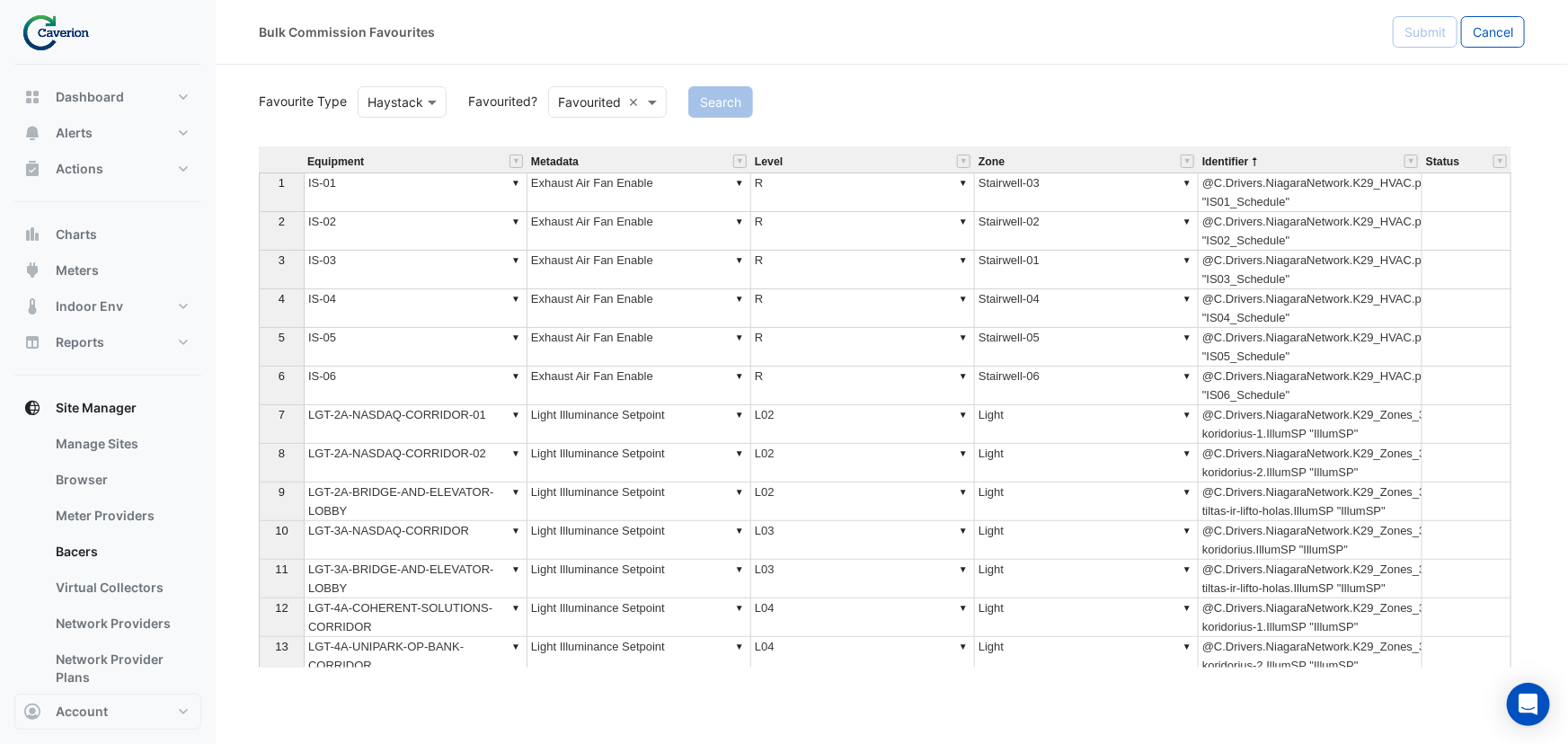 scroll, scrollTop: 1715, scrollLeft: 0, axis: vertical 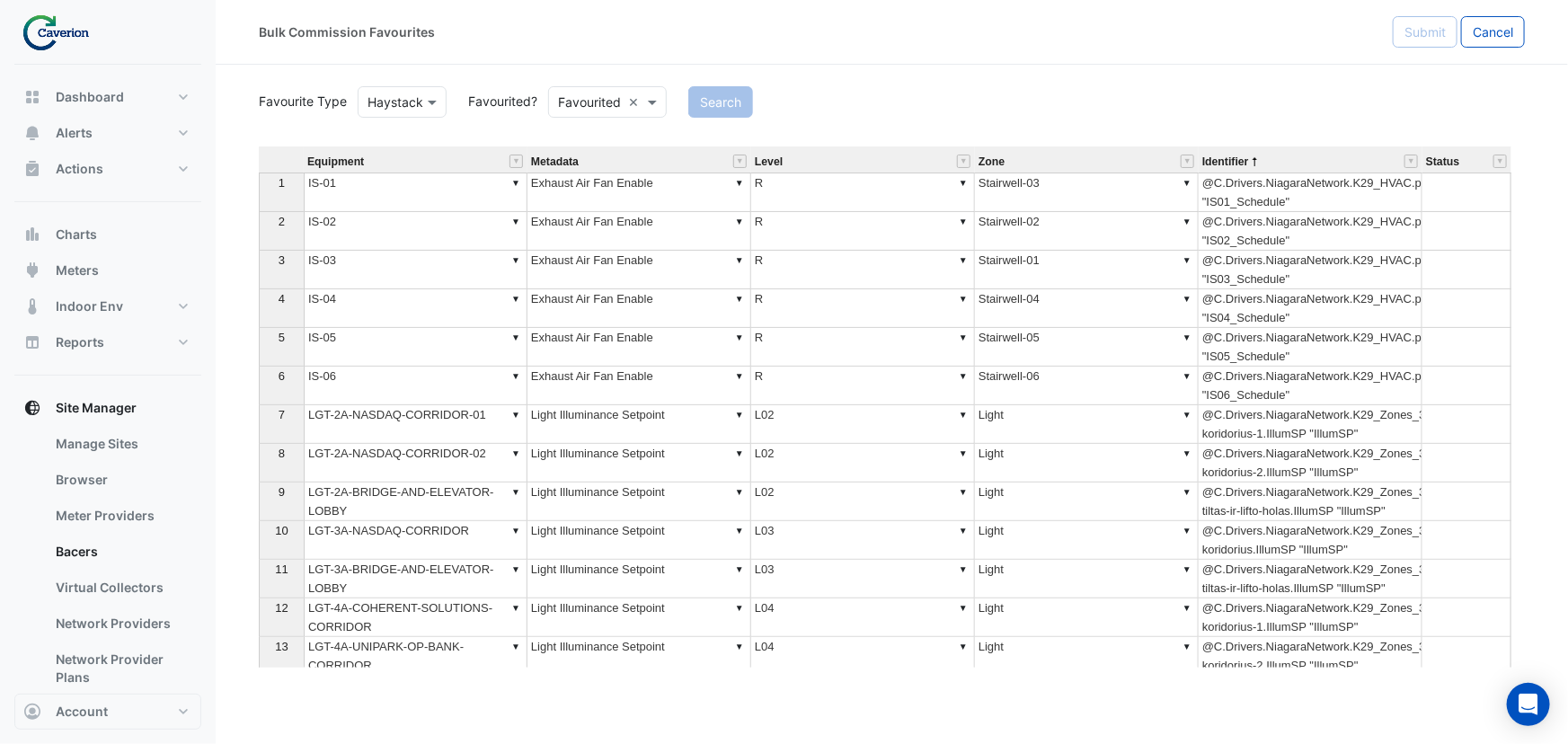 click on "▼ IS-01" at bounding box center [415, 192] 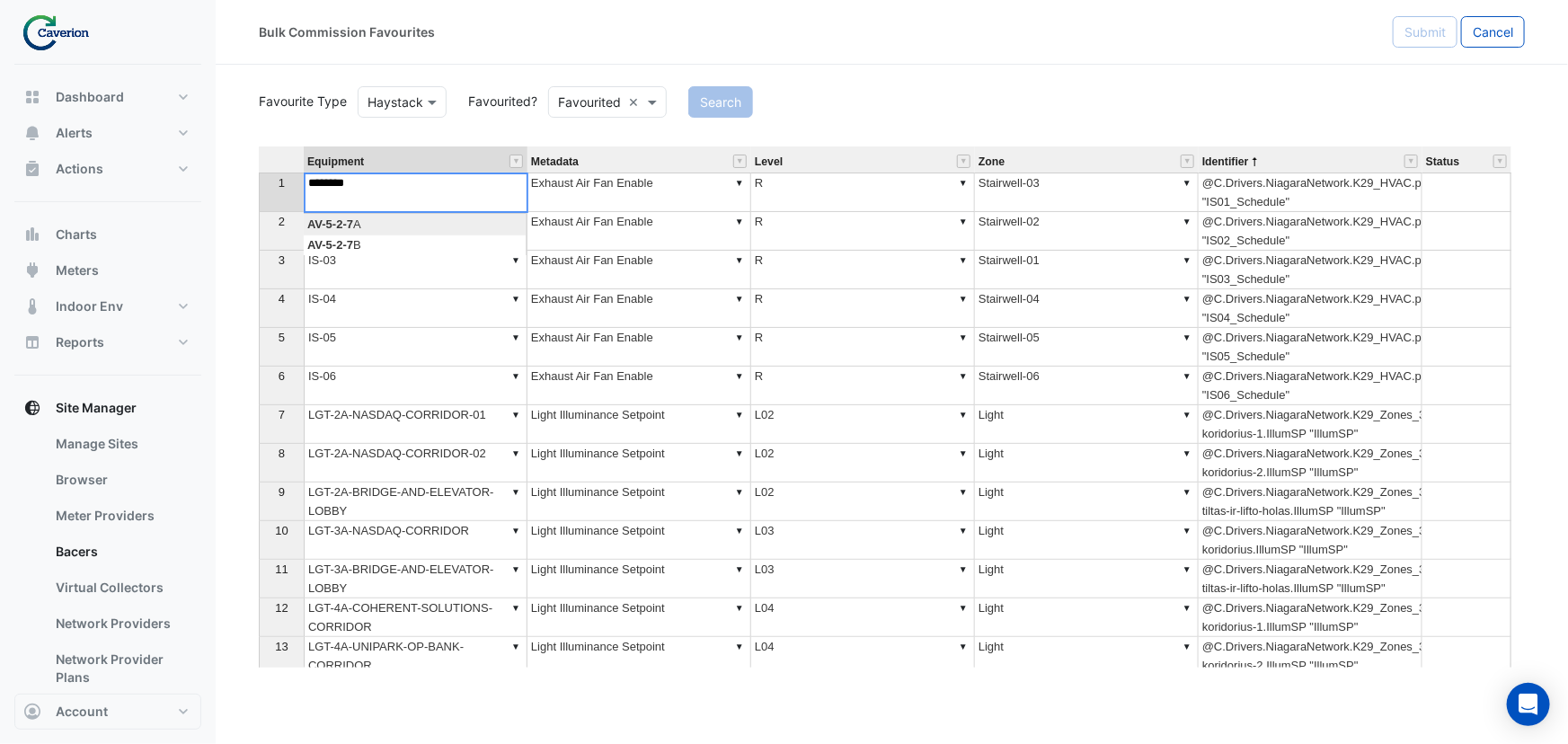 scroll, scrollTop: 13, scrollLeft: 13, axis: both 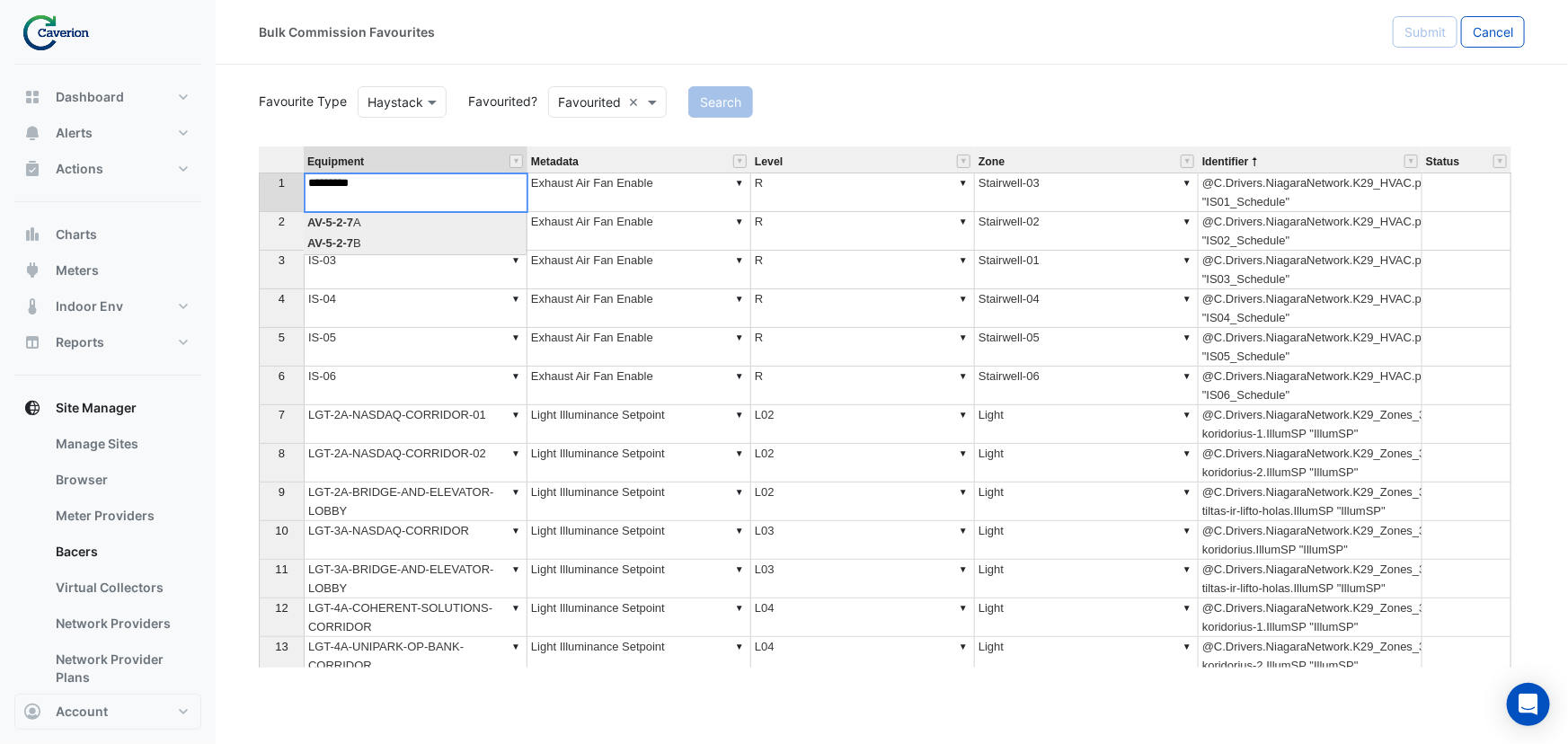 click on "Equipment Metadata Level Zone Identifier Status 1 ▼ IS-01 ▼ Exhaust Air Fan Enable ▼ R ▼ Stairwell-03 @C.Drivers.NiagaraNetwork.K29_HVAC.points.Schedules.IS01_Schedule "IS01_Schedule" 2 ▼ IS-02 ▼ Exhaust Air Fan Enable ▼ R ▼ Stairwell-02 @C.Drivers.NiagaraNetwork.K29_HVAC.points.Schedules.IS02_Schedule "IS02_Schedule" 3 ▼ IS-03 ▼ Exhaust Air Fan Enable ▼ R ▼ Stairwell-01 @C.Drivers.NiagaraNetwork.K29_HVAC.points.Schedules.IS03_Schedule "IS03_Schedule" 4 ▼ IS-04 ▼ Exhaust Air Fan Enable ▼ R ▼ Stairwell-04 @C.Drivers.NiagaraNetwork.K29_HVAC.points.Schedules.IS04_Schedule "IS04_Schedule" 5 ▼ IS-05 ▼ Exhaust Air Fan Enable ▼ R ▼ Stairwell-05 @C.Drivers.NiagaraNetwork.K29_HVAC.points.Schedules.IS05_Schedule "IS05_Schedule" 6 ▼ IS-06 ▼ Exhaust Air Fan Enable ▼ R ▼ Stairwell-06 @C.Drivers.NiagaraNetwork.K29_HVAC.points.Schedules.IS06_Schedule "IS06_Schedule" 7 ▼ LGT-2A-NASDAQ-CORRIDOR-01 ▼ Light Illuminance Setpoint ▼ L02 ▼ Light 8 ▼ ▼ ▼ L02 ▼ Light" at bounding box center [891, 407] 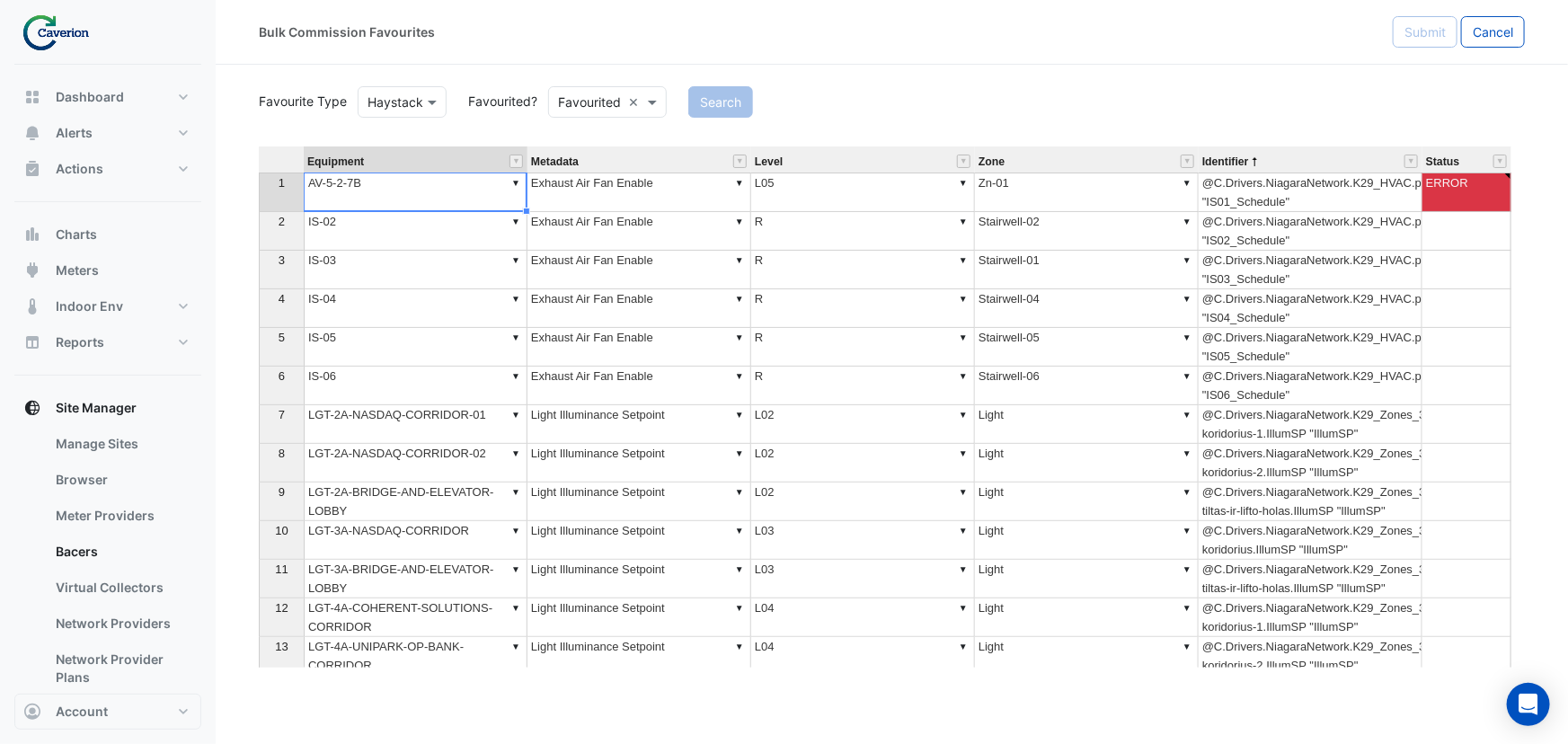 type on "*********" 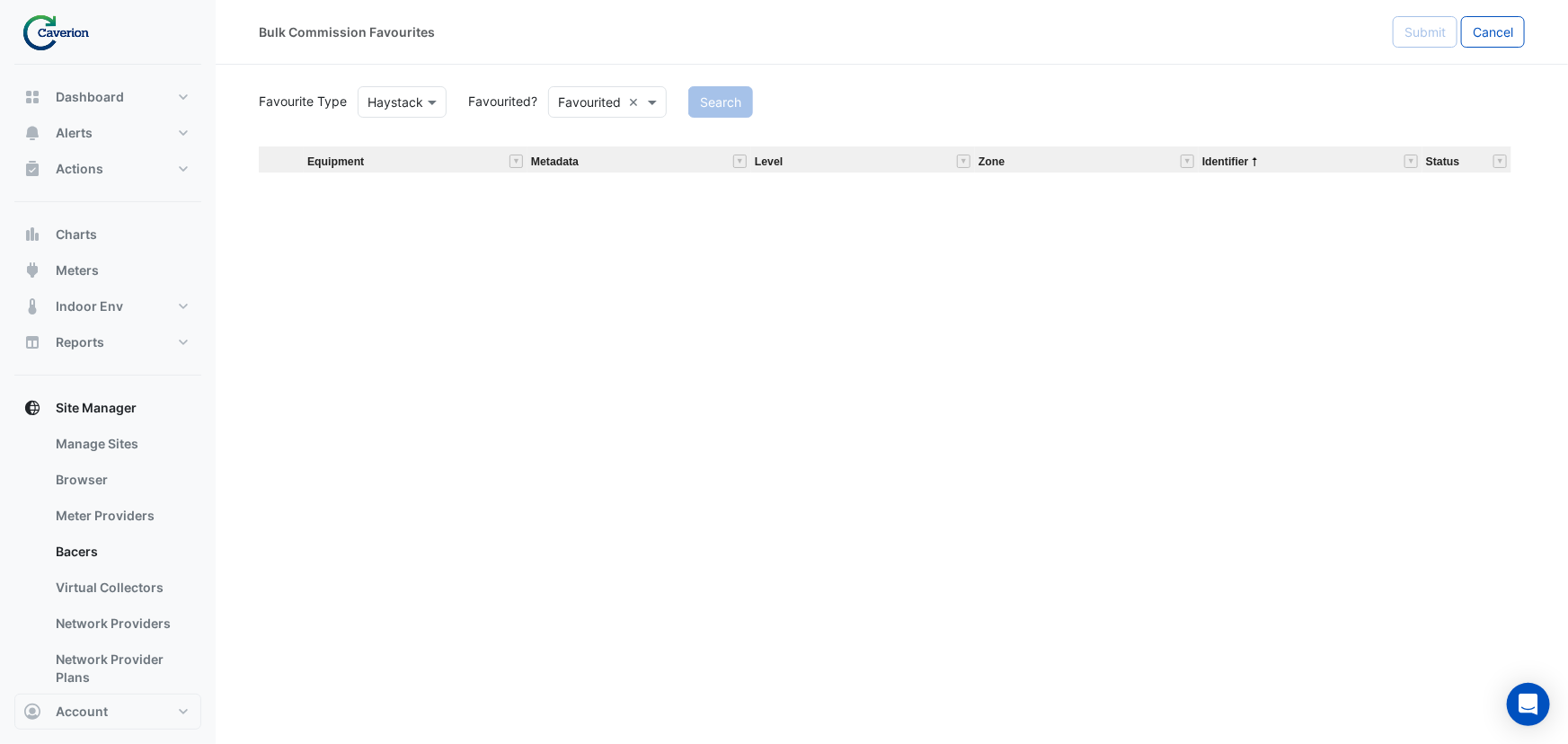 scroll, scrollTop: 2696, scrollLeft: 0, axis: vertical 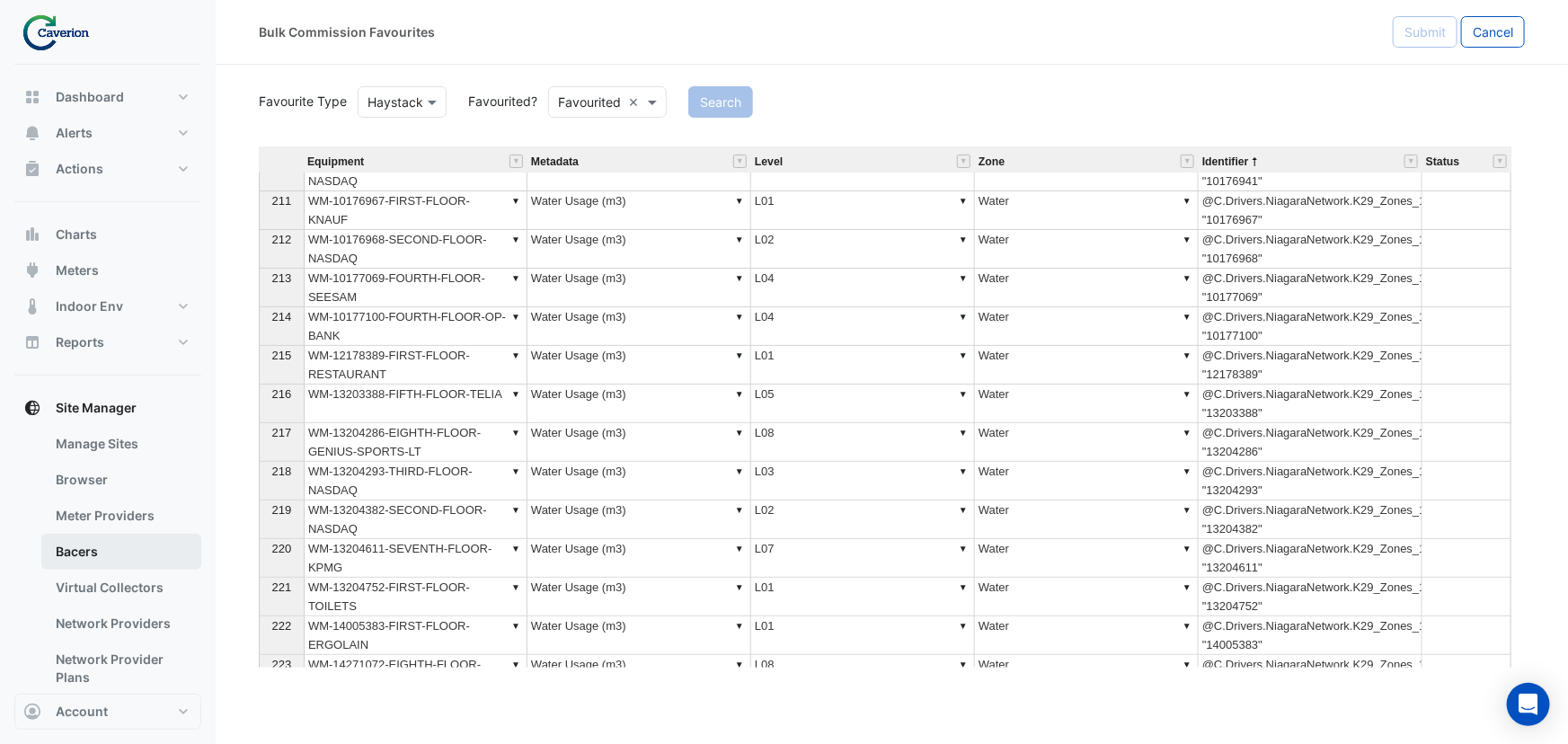 click on "Bacers" at bounding box center (121, 552) 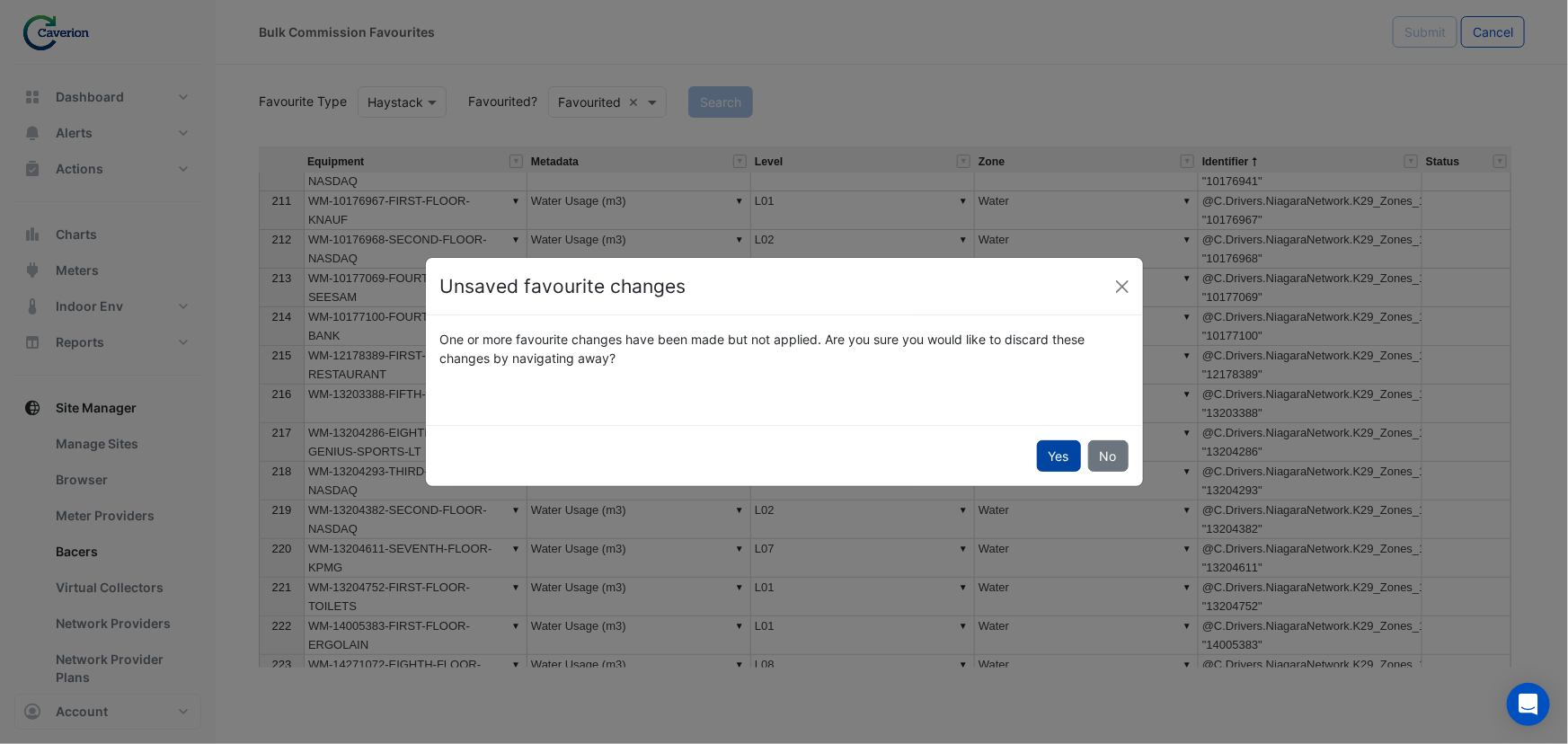 click on "Yes" 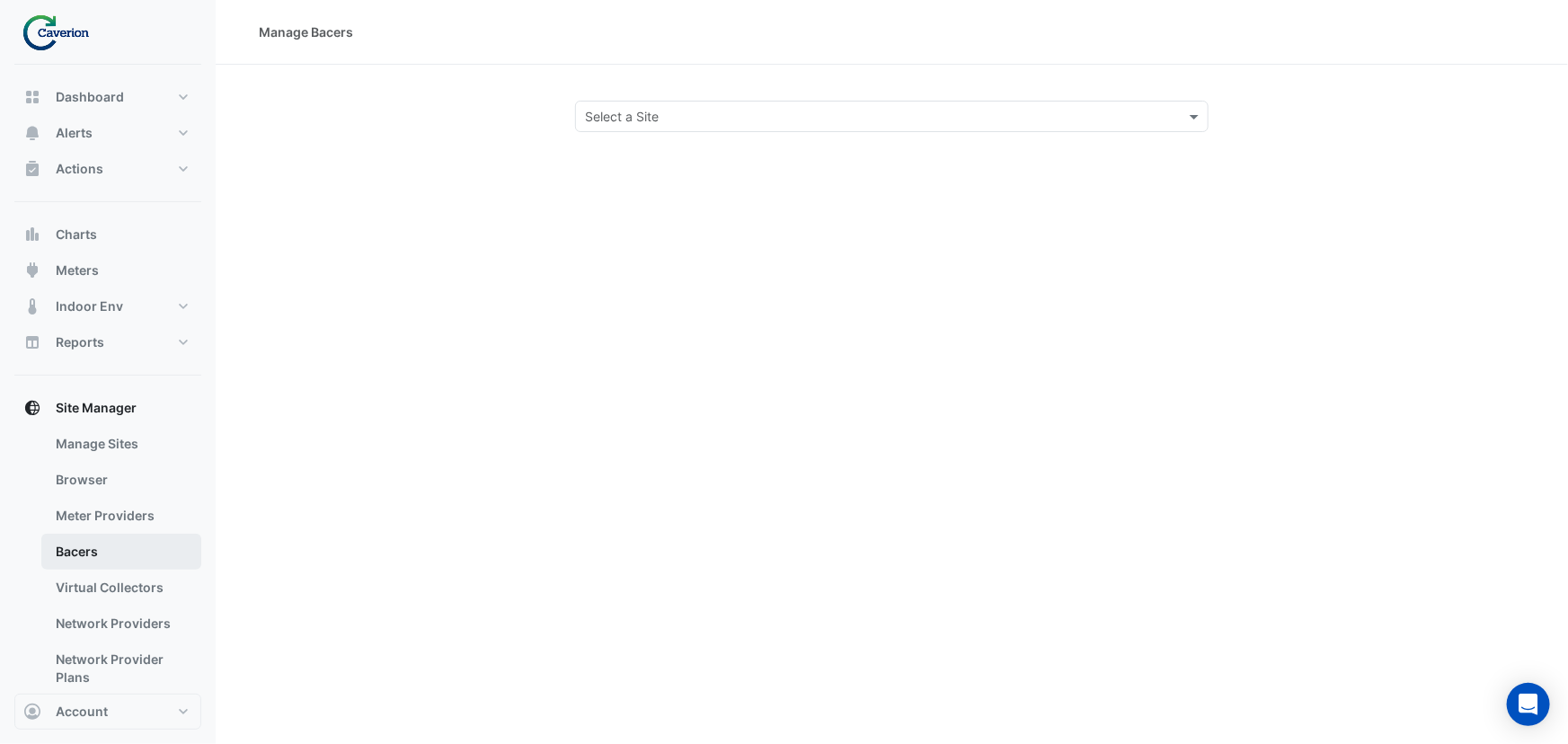 click on "Bacers" at bounding box center [121, 552] 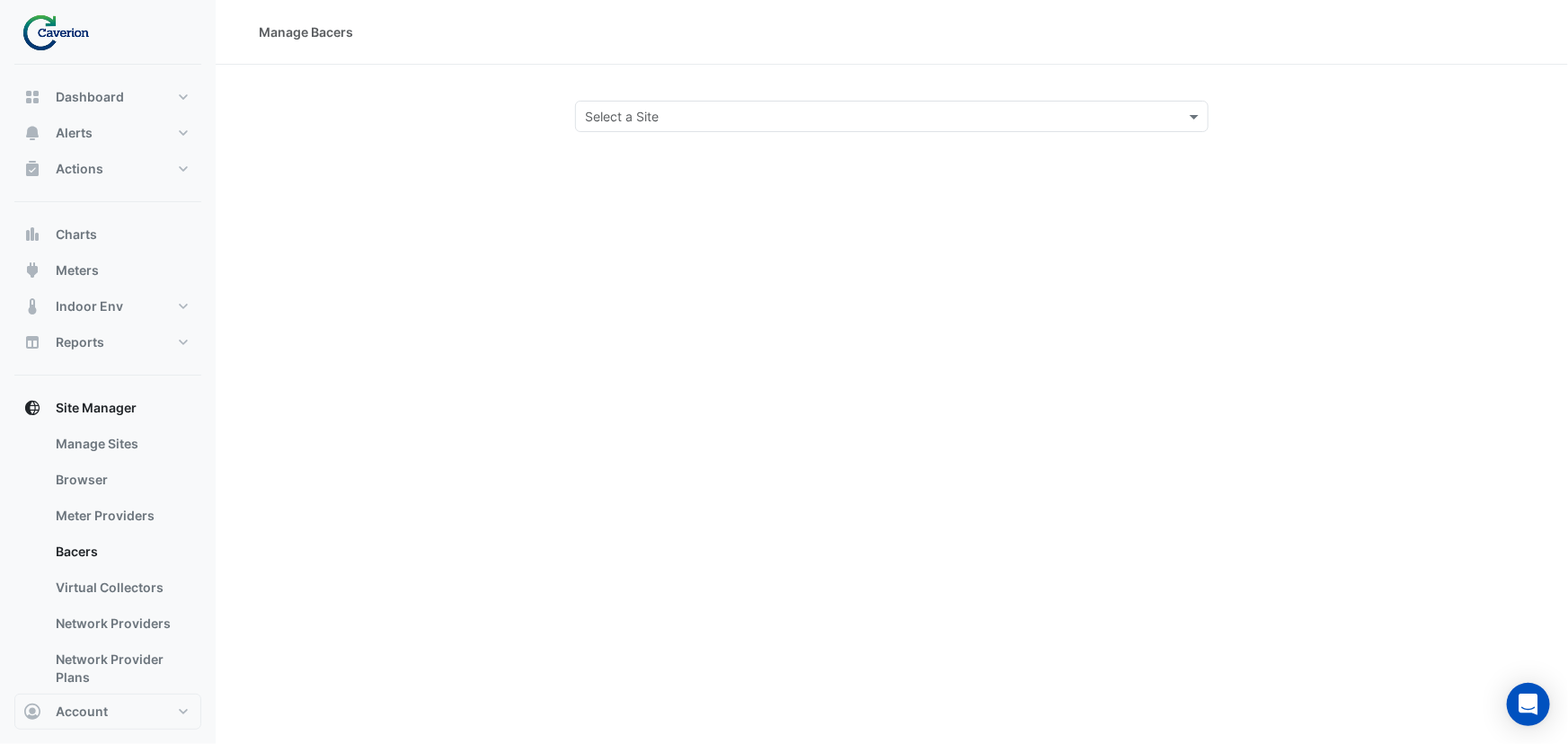click 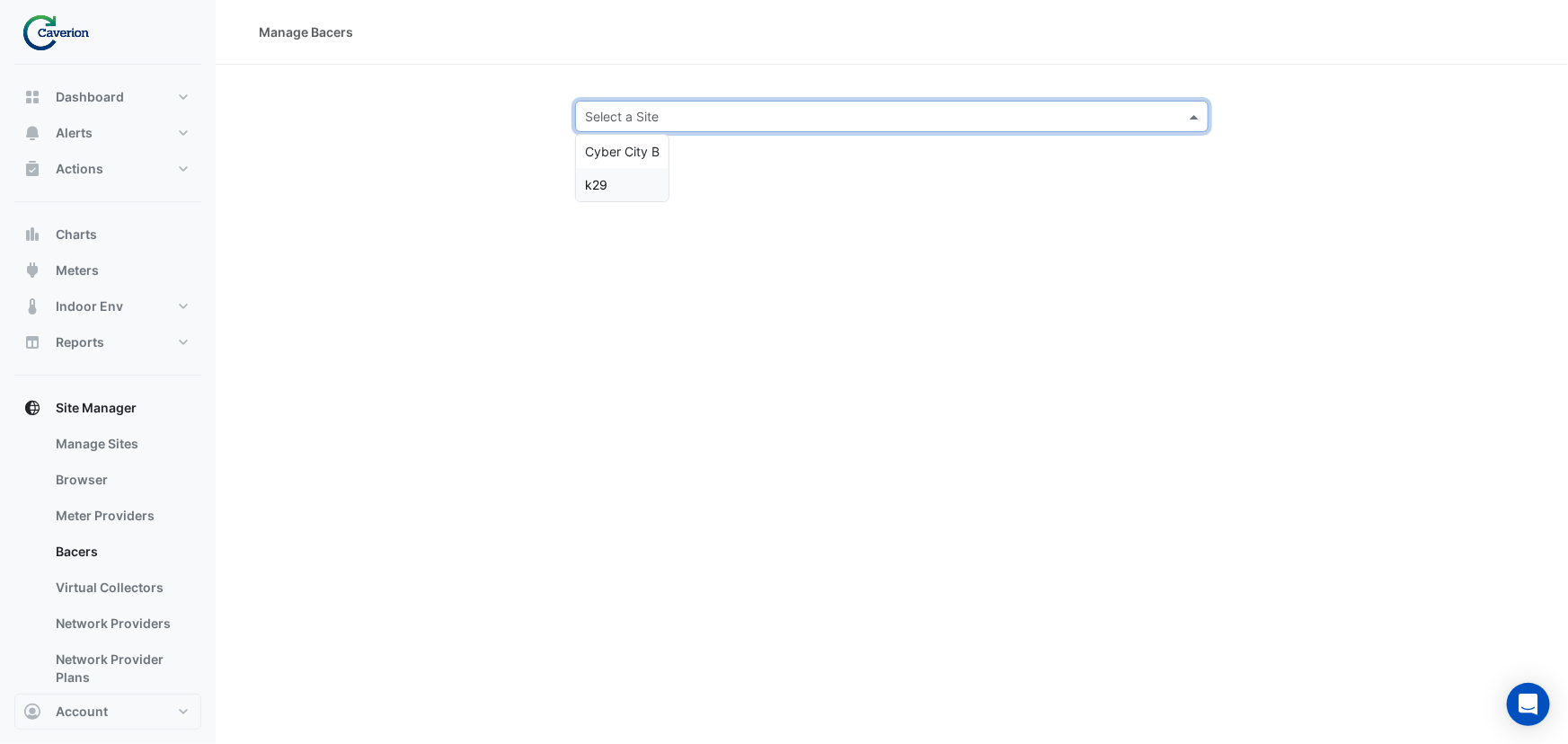 click on "k29" at bounding box center (622, 184) 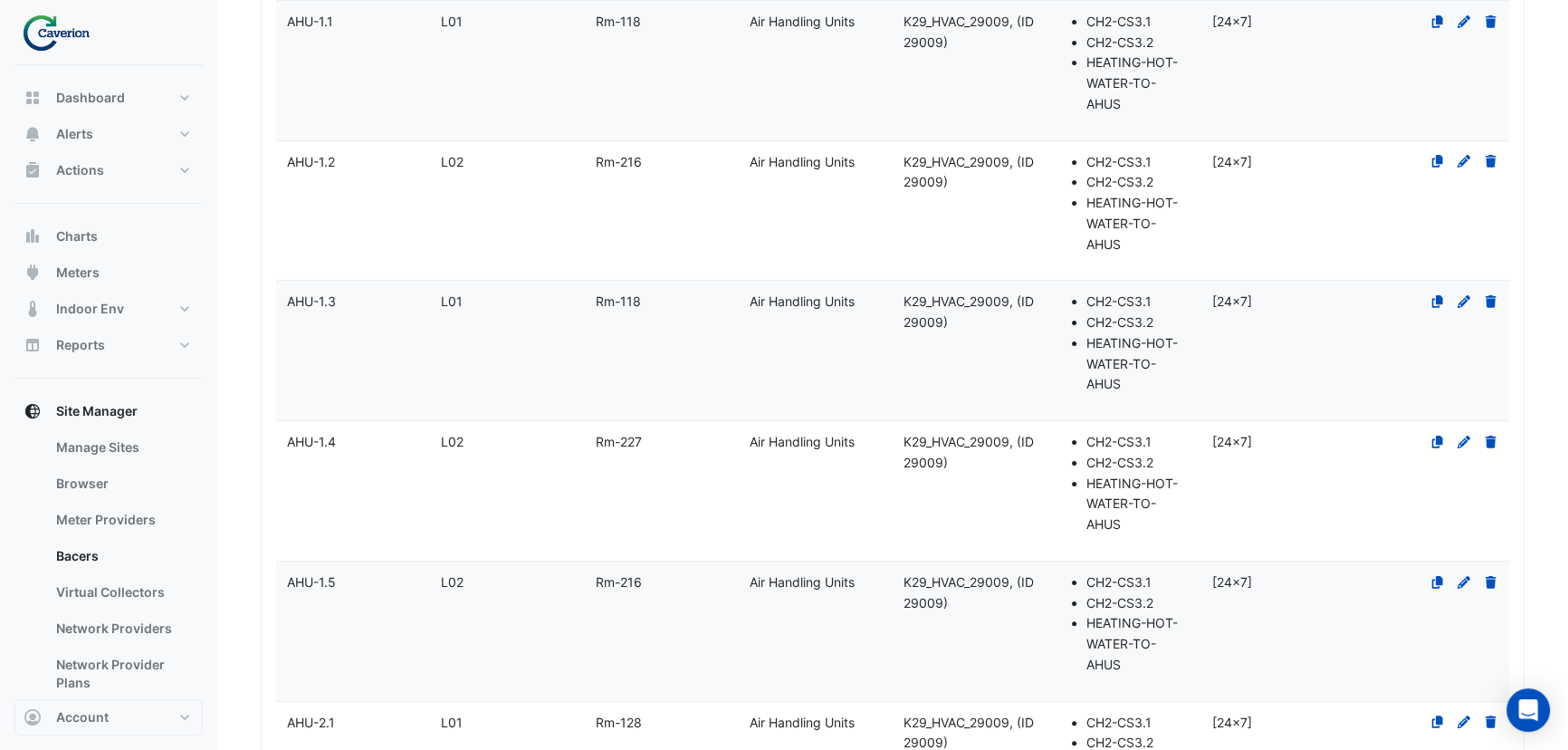 scroll, scrollTop: 0, scrollLeft: 0, axis: both 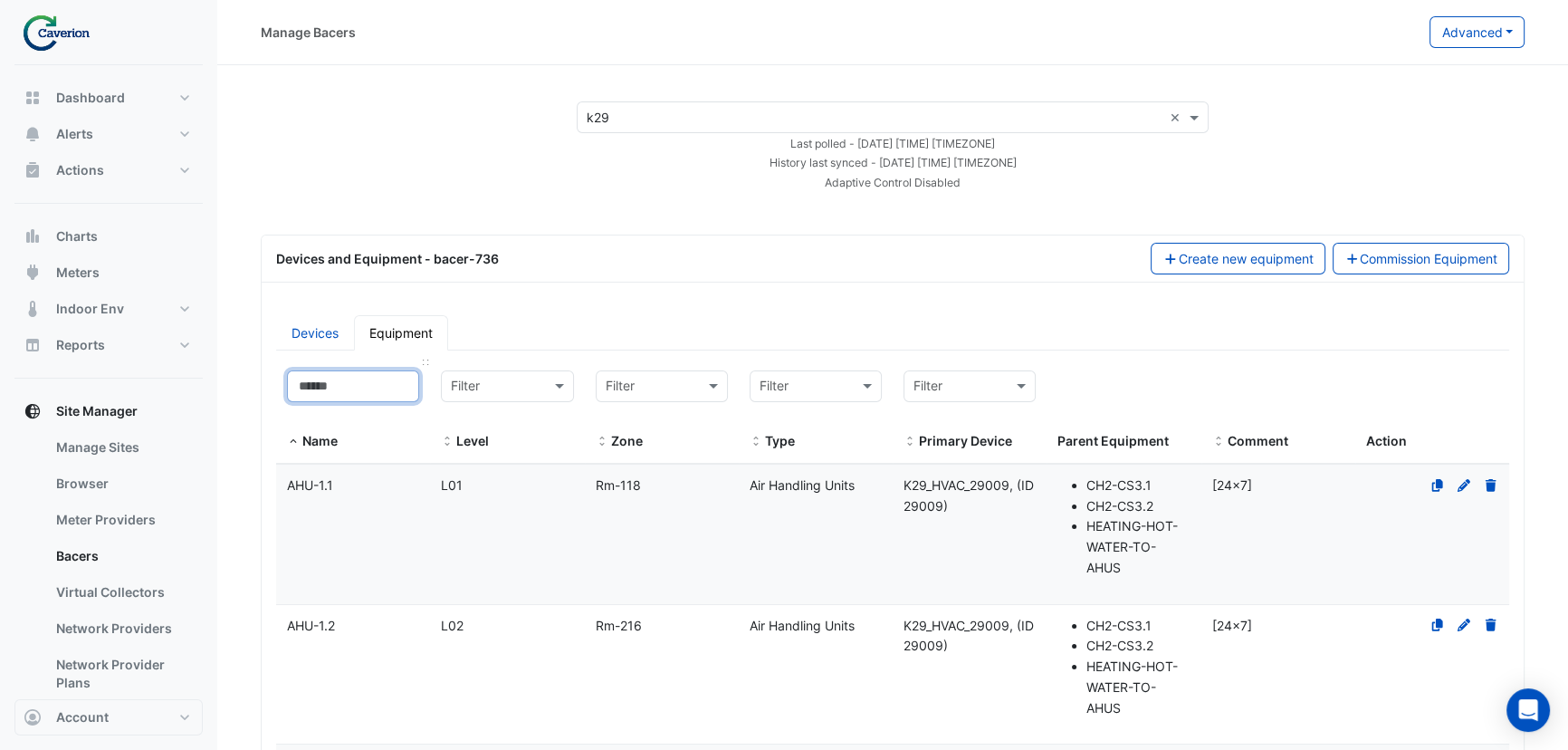 click at bounding box center (353, 386) 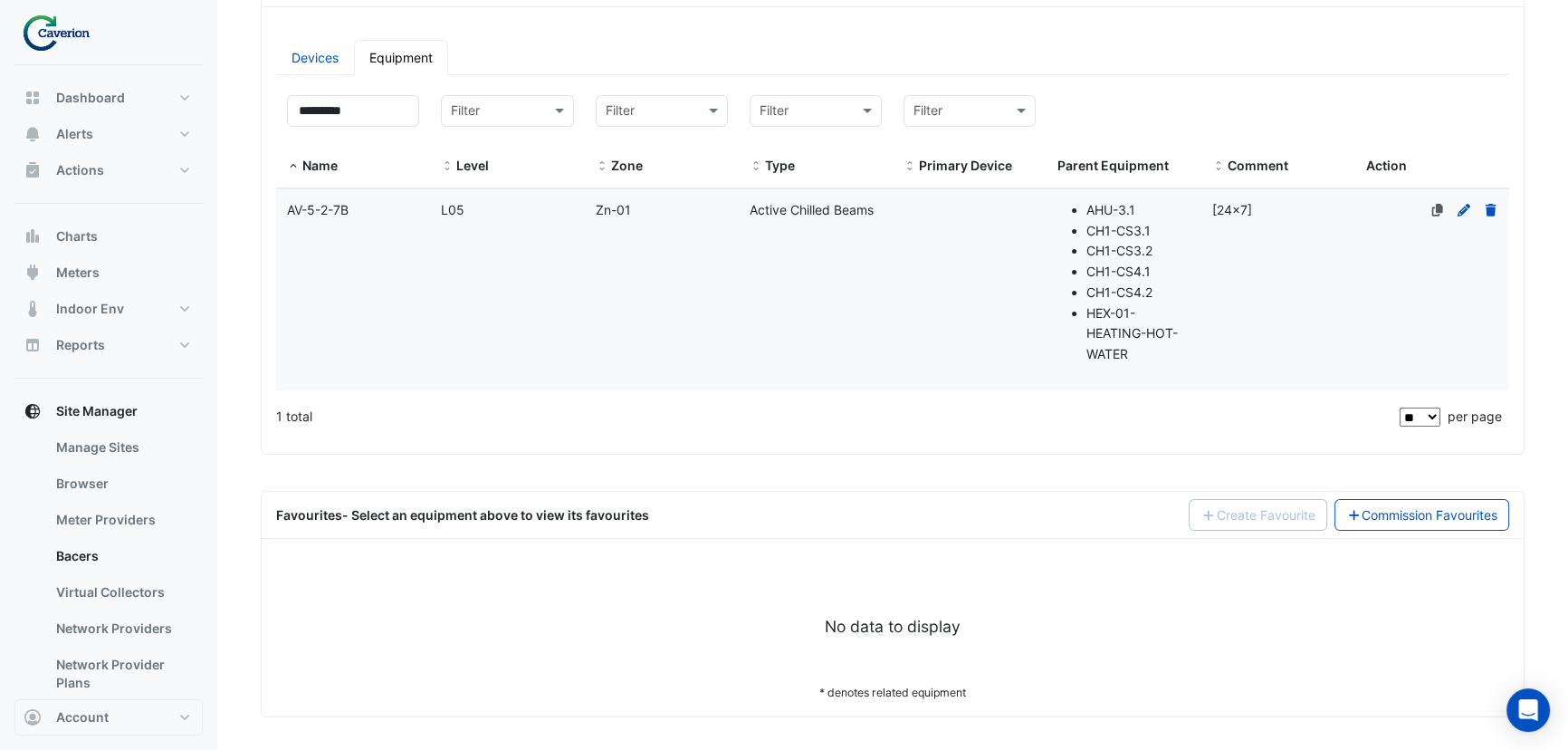click on "Type
Active Chilled Beams" 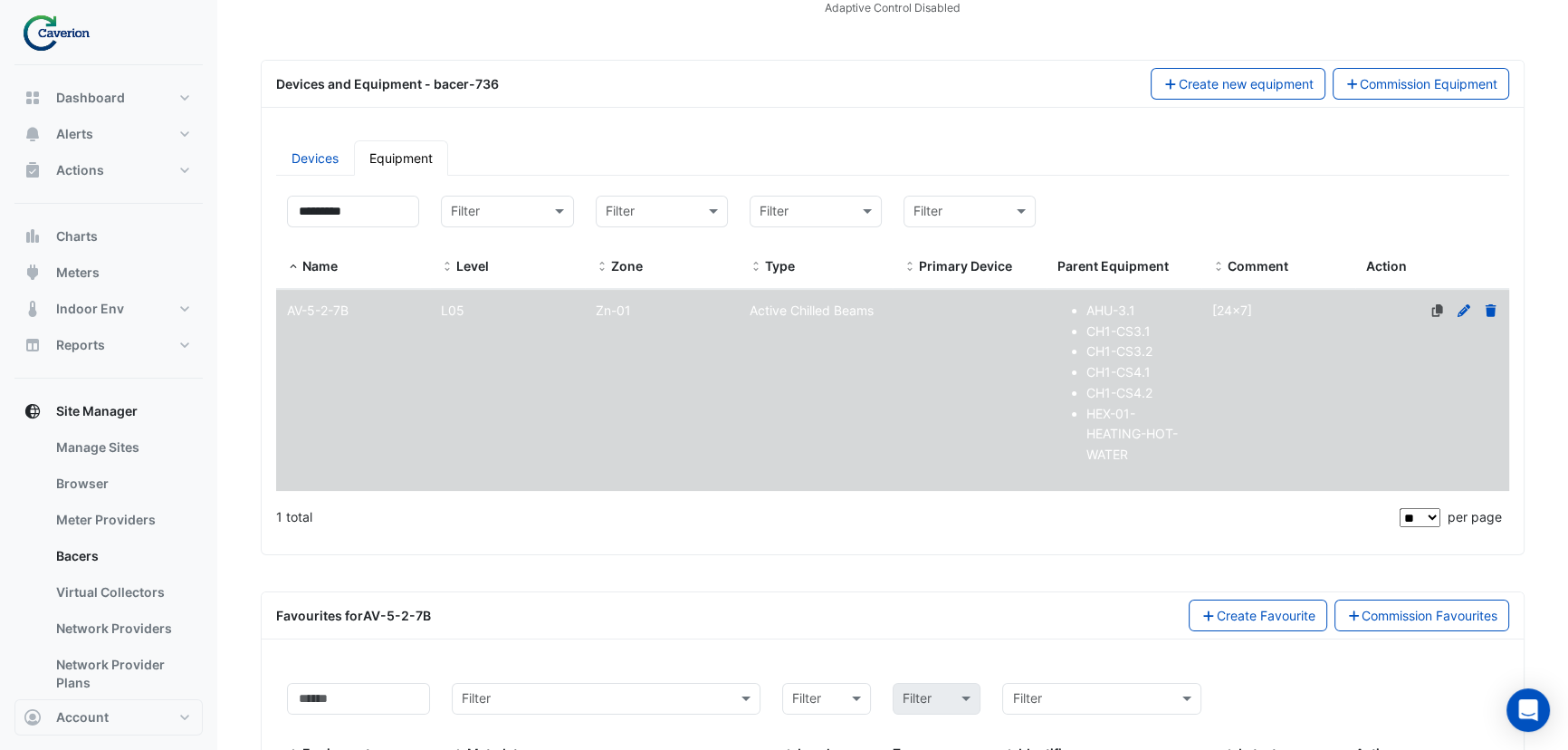 scroll, scrollTop: 0, scrollLeft: 0, axis: both 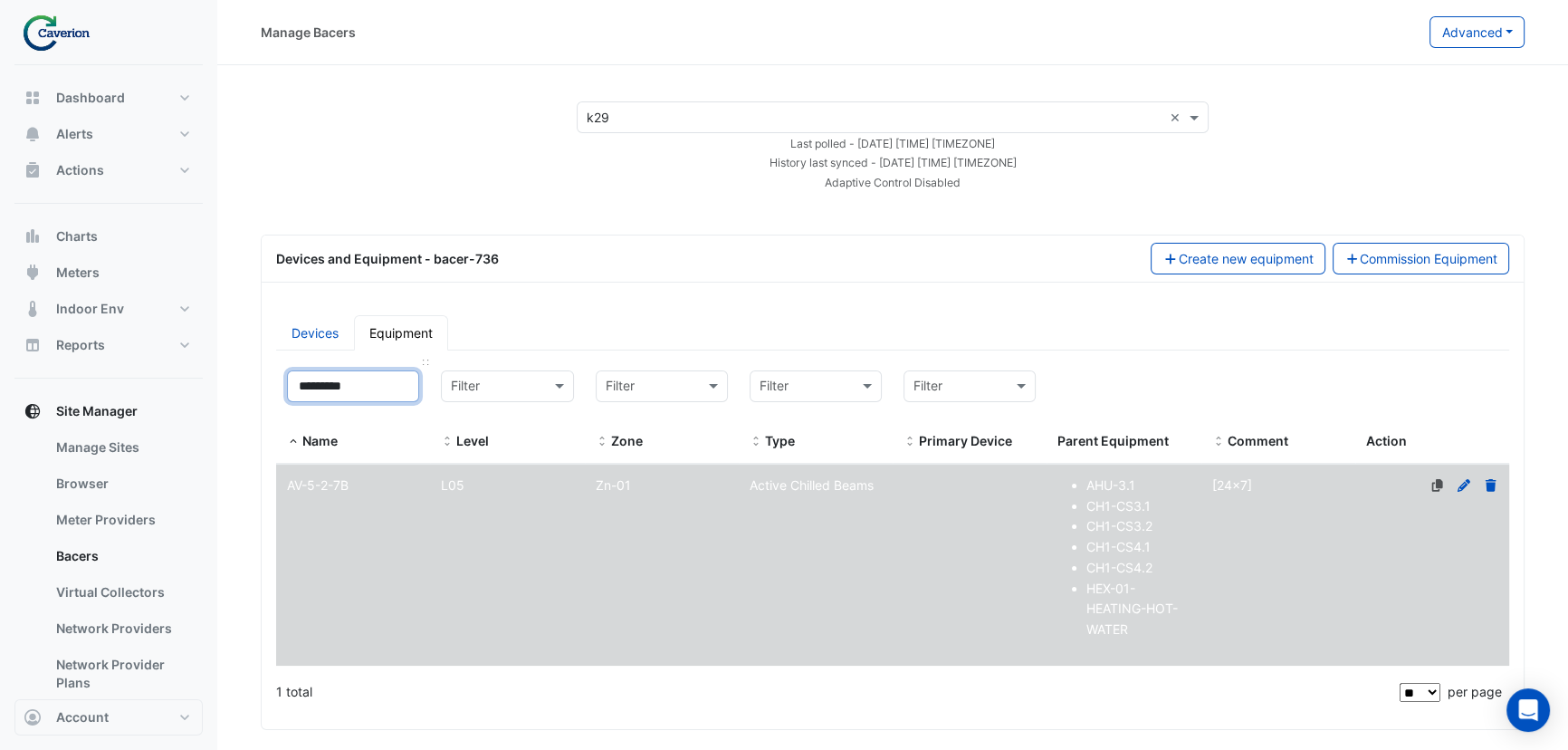 drag, startPoint x: 376, startPoint y: 376, endPoint x: 334, endPoint y: 379, distance: 42.10701 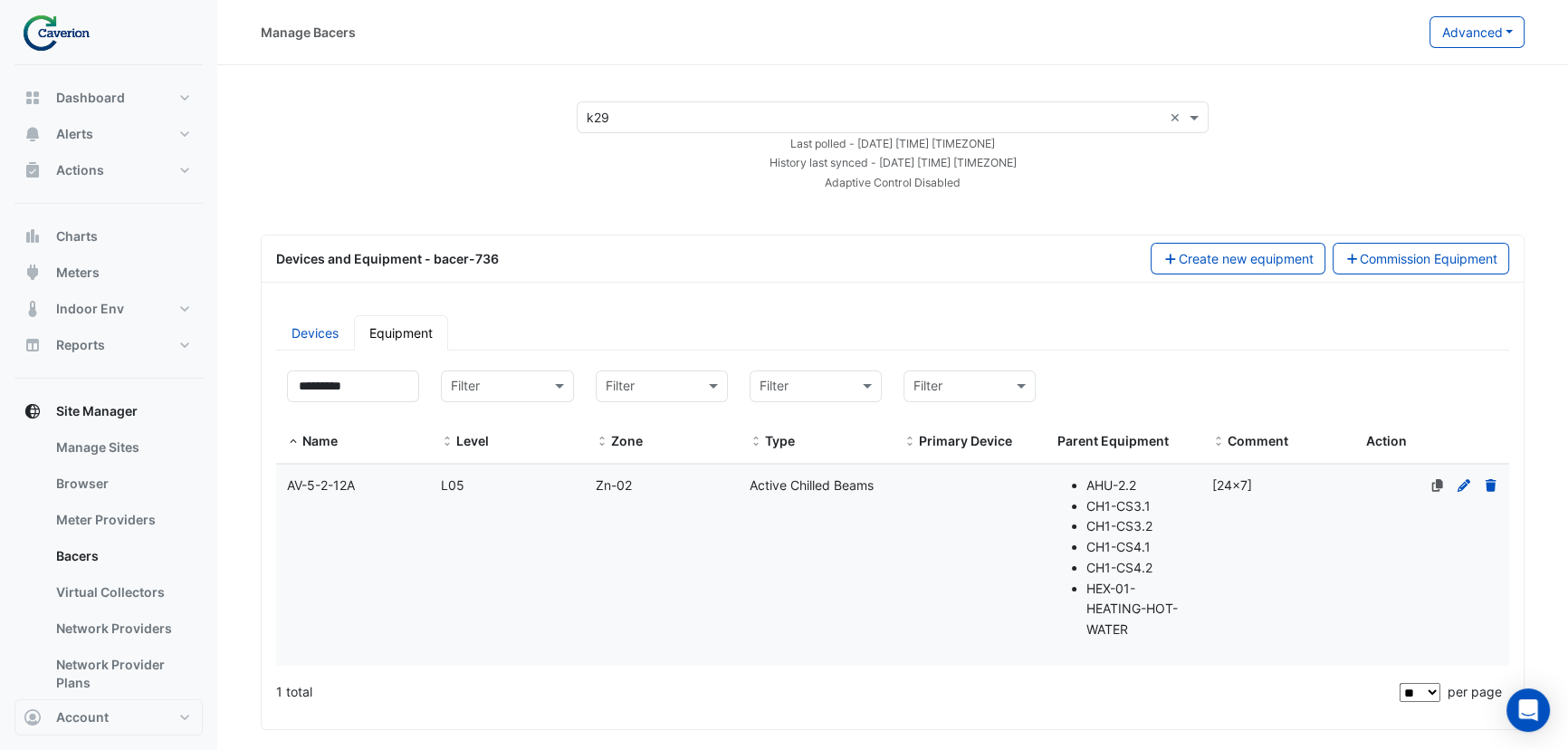 click on "Zone
Zn-02" 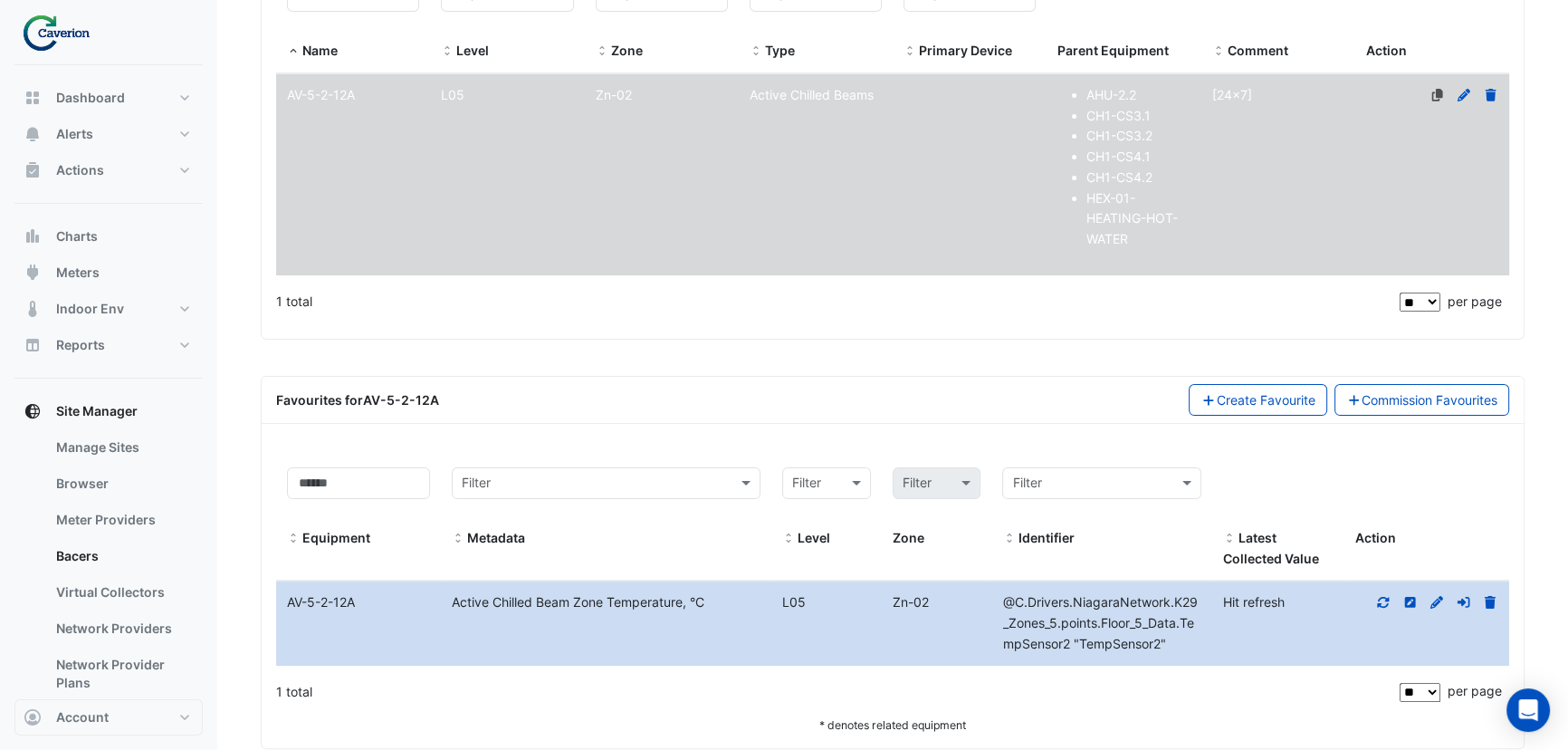 scroll, scrollTop: 424, scrollLeft: 0, axis: vertical 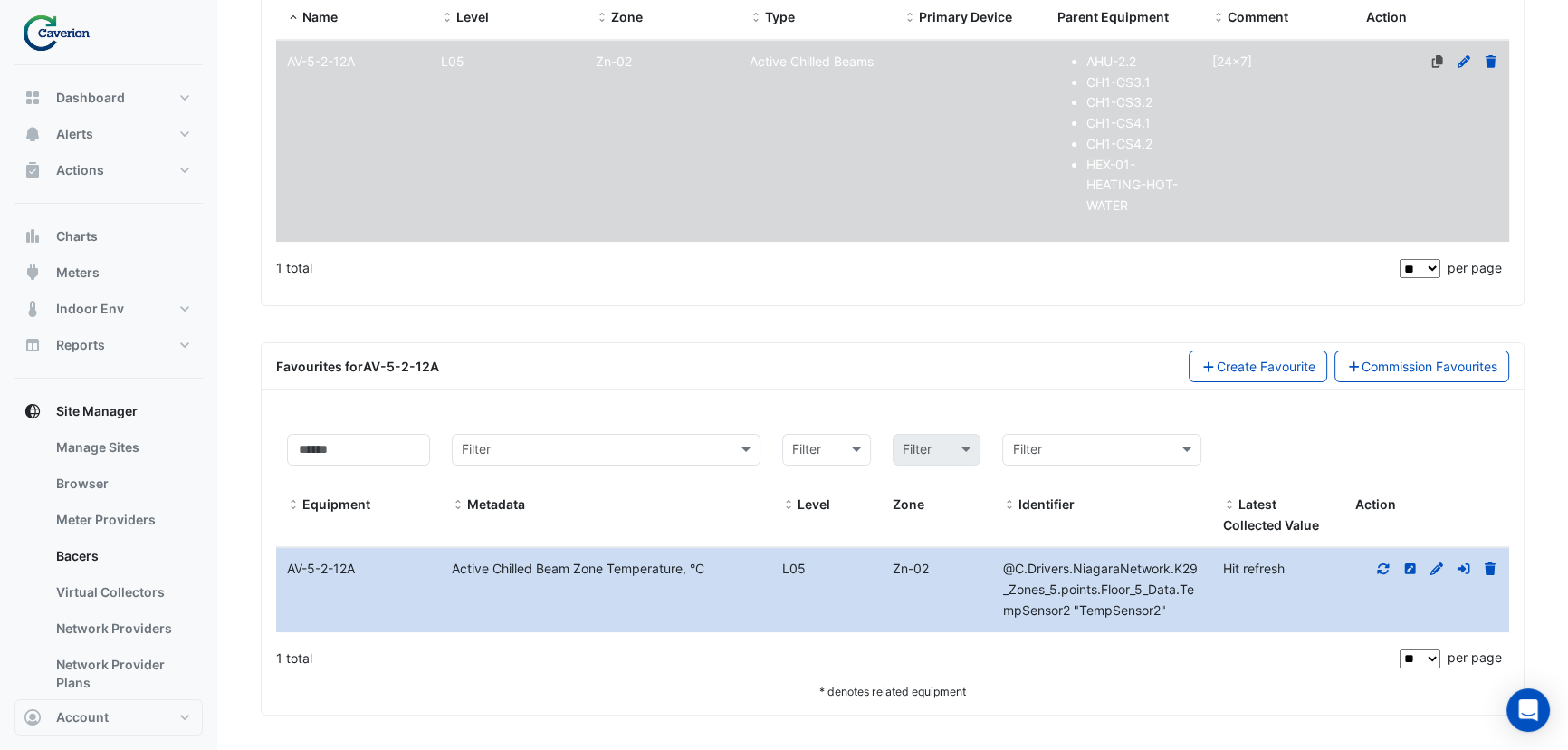 click 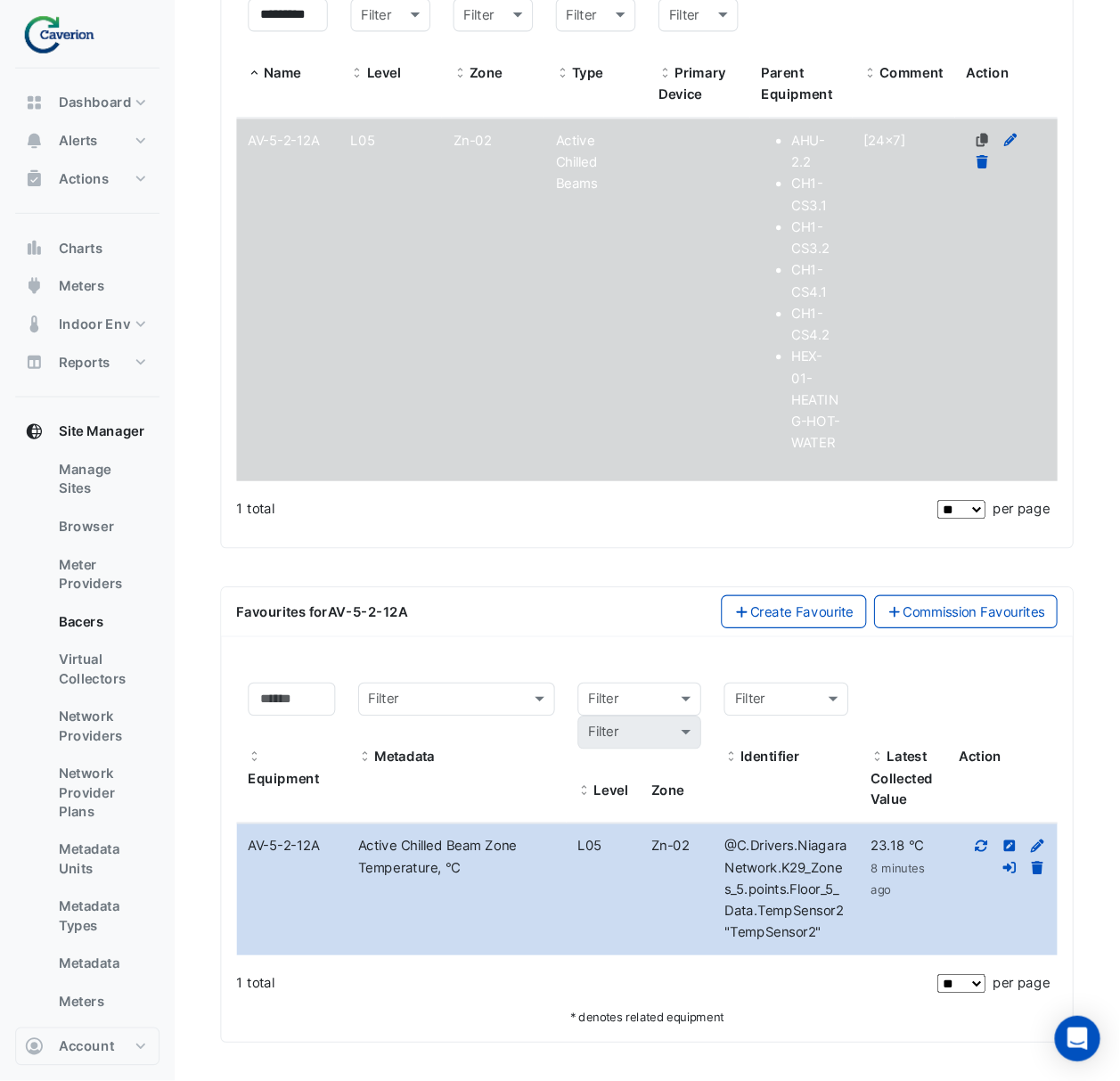 scroll, scrollTop: 264, scrollLeft: 0, axis: vertical 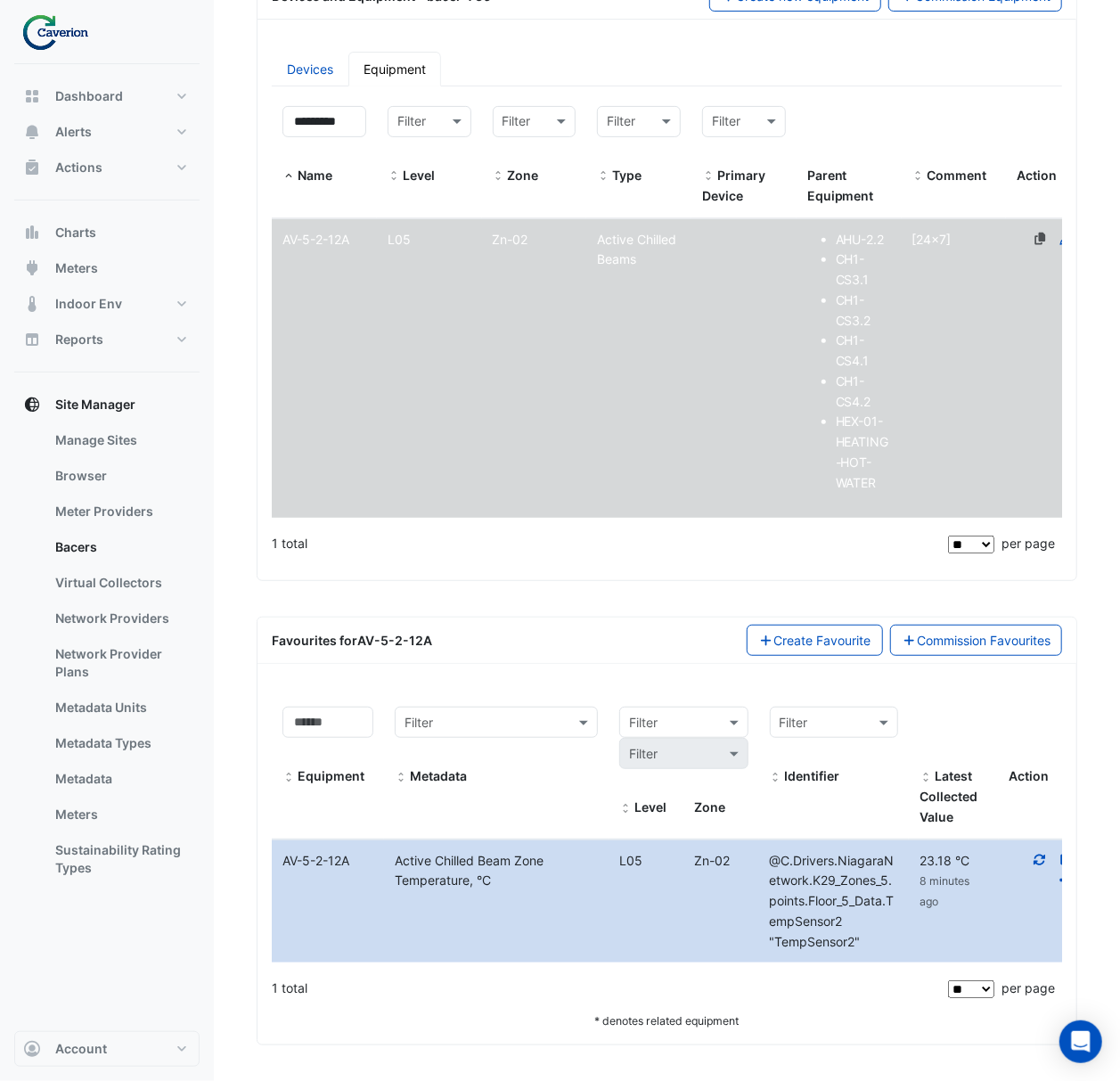 click 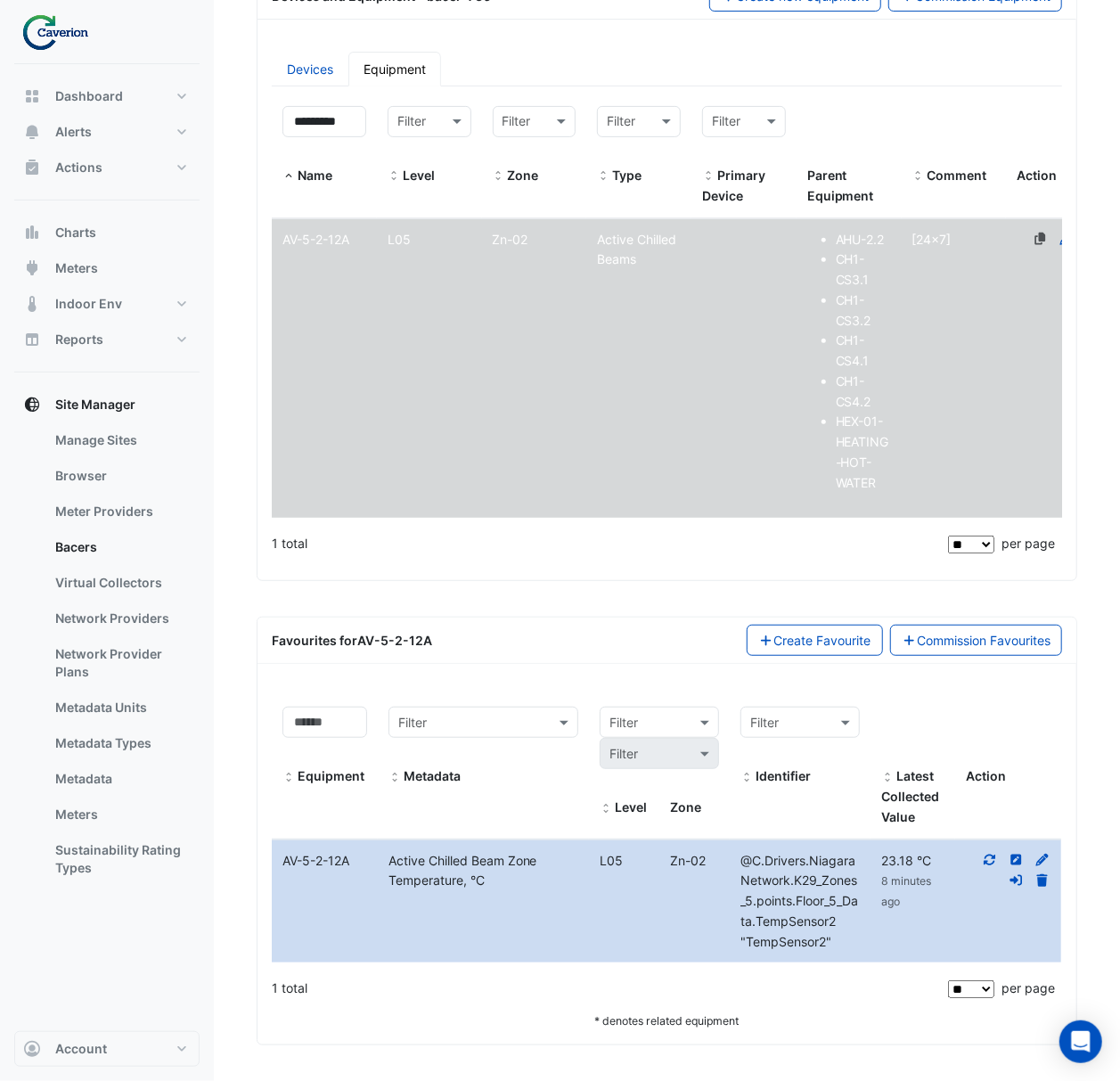 click 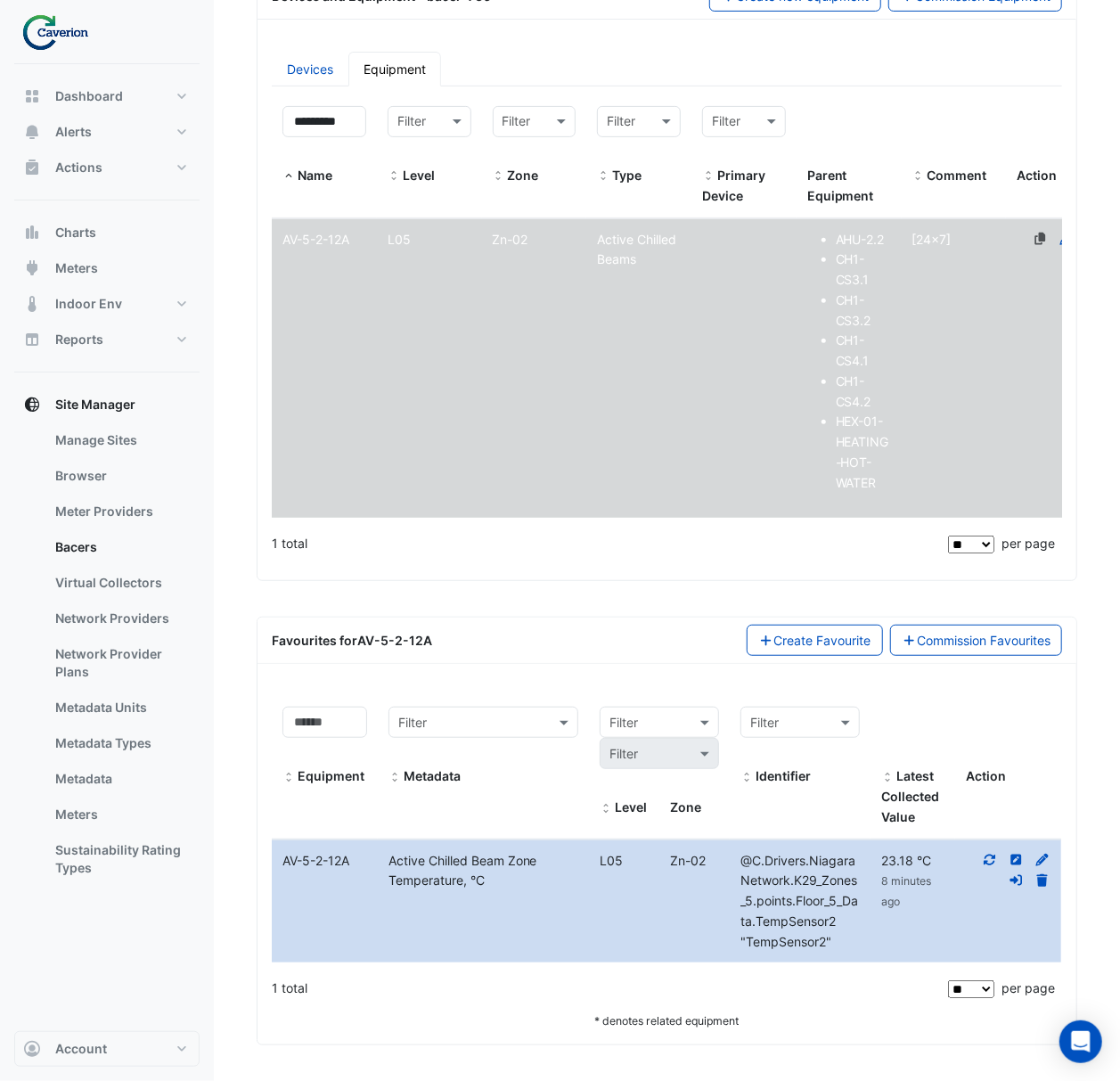 click 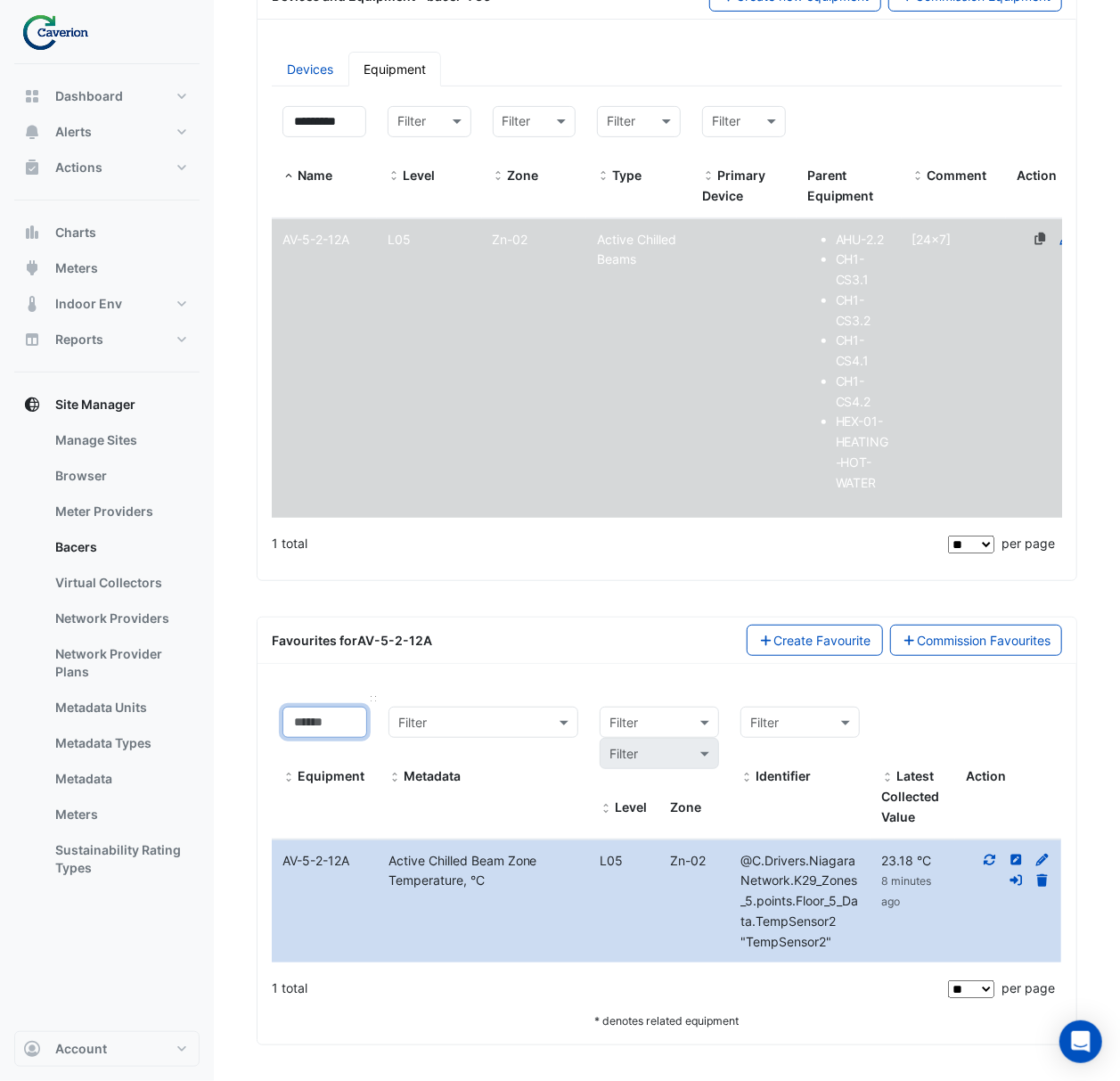 click at bounding box center [324, 722] 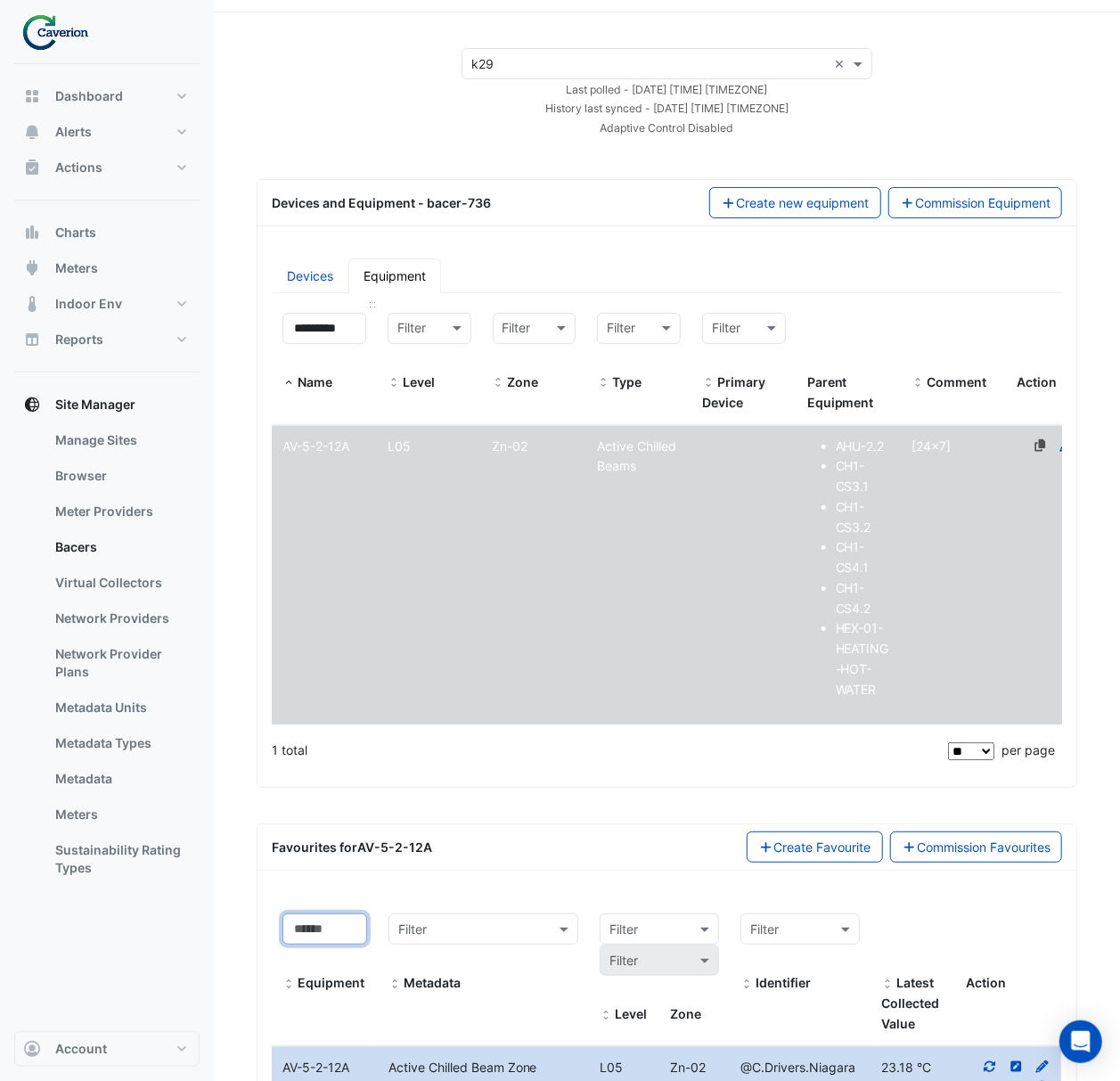 scroll, scrollTop: 0, scrollLeft: 0, axis: both 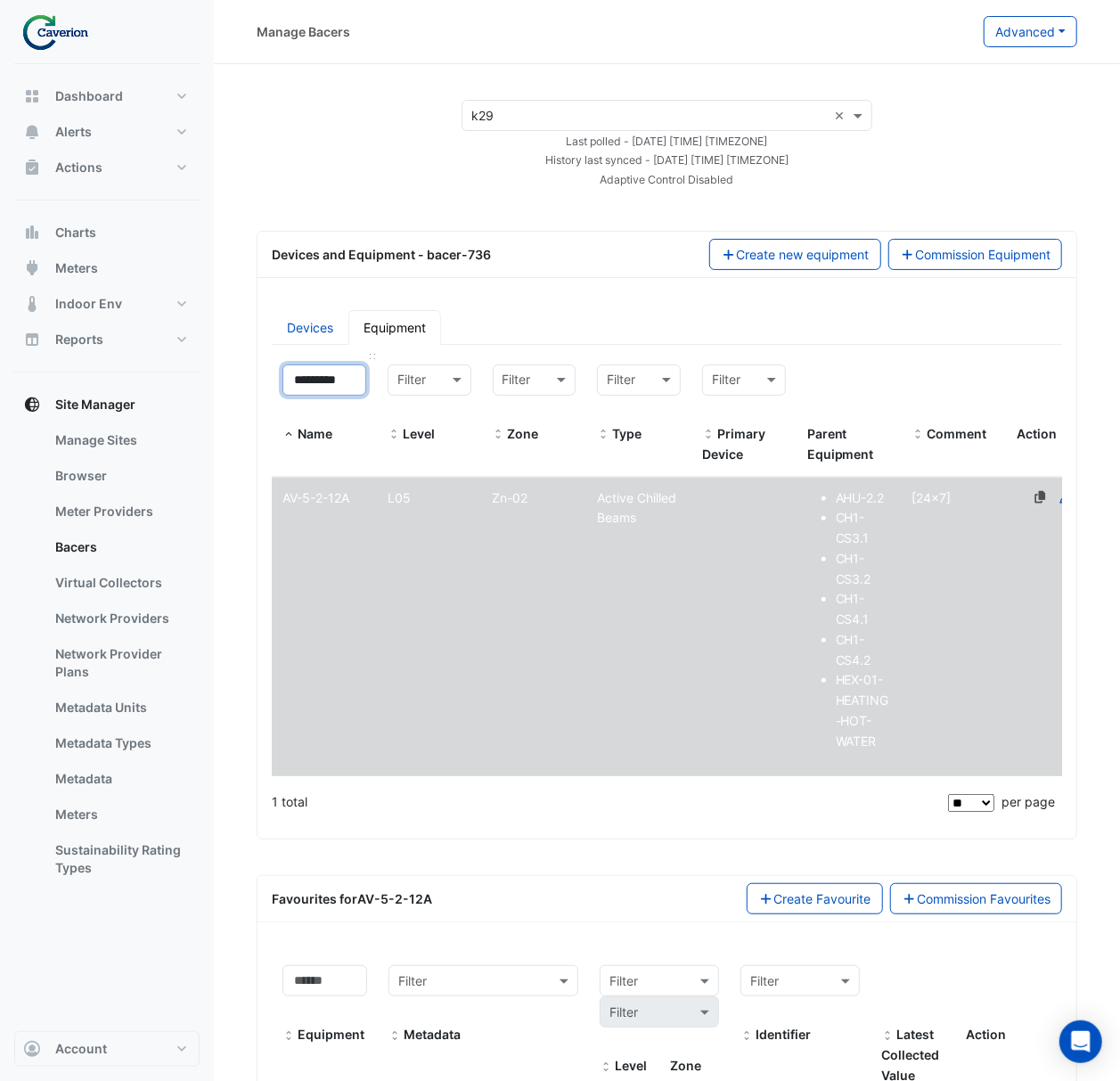 click on "*********" at bounding box center (324, 380) 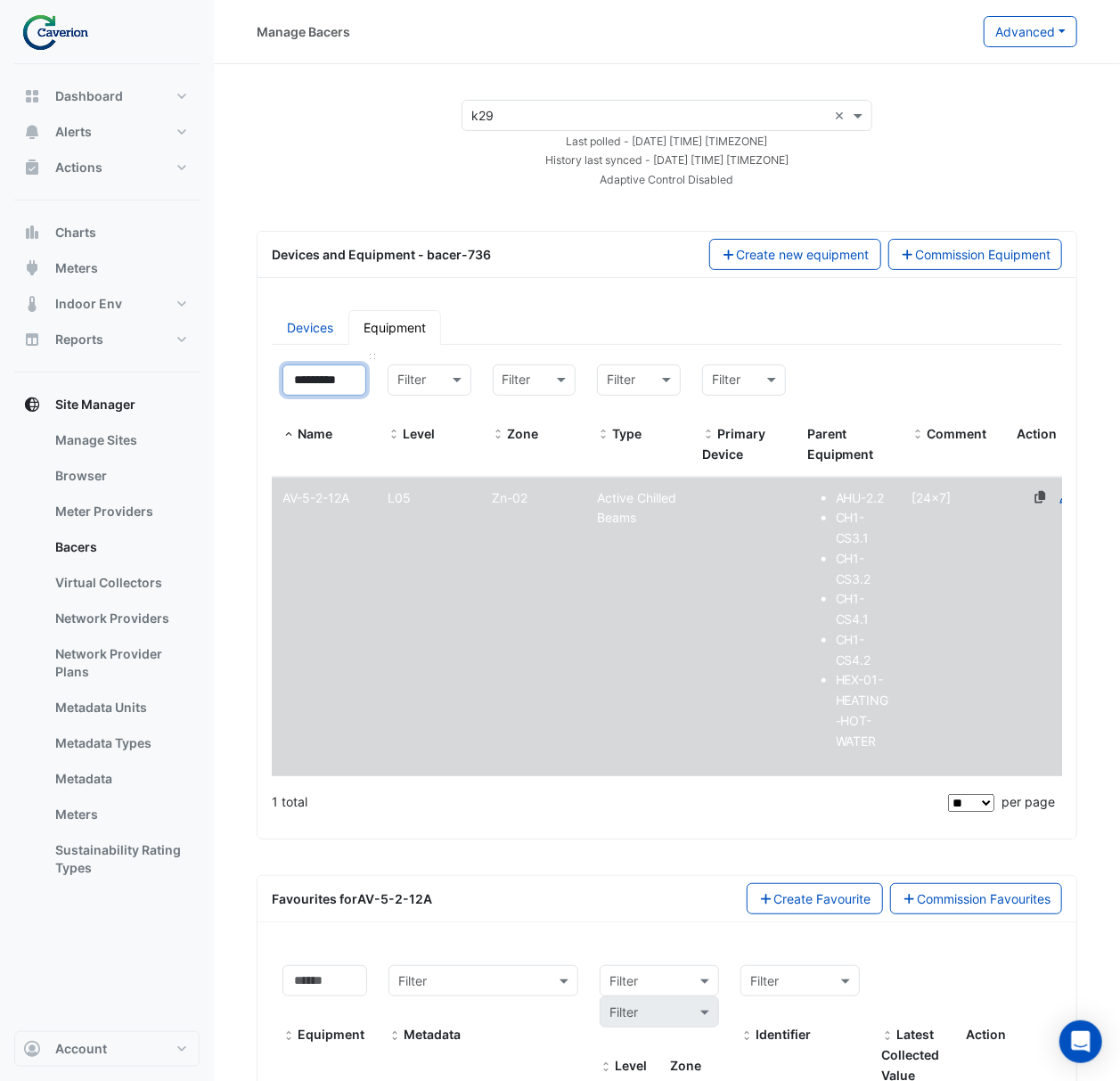 drag, startPoint x: 361, startPoint y: 375, endPoint x: 330, endPoint y: 375, distance: 31 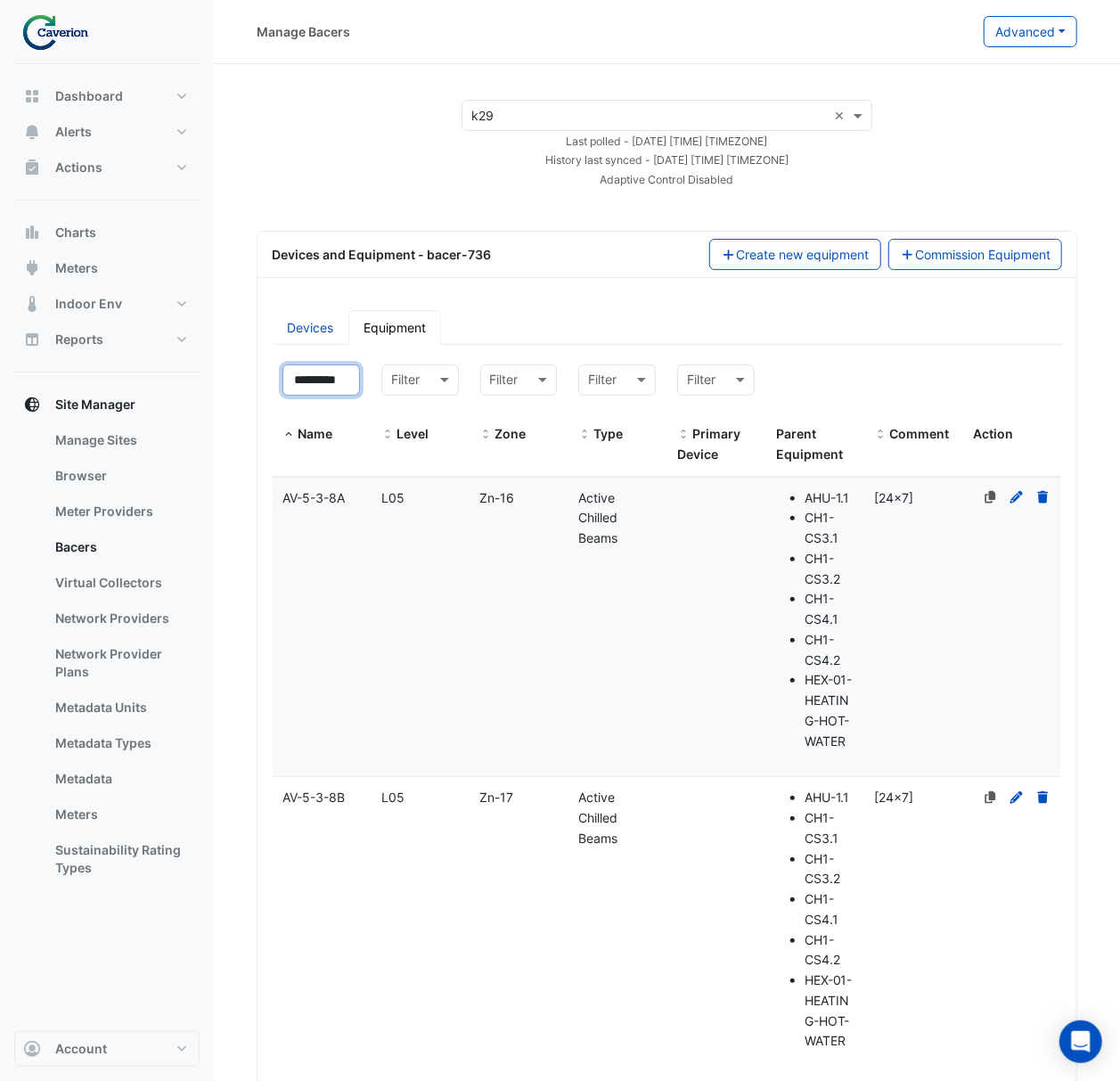 scroll, scrollTop: 0, scrollLeft: 7, axis: horizontal 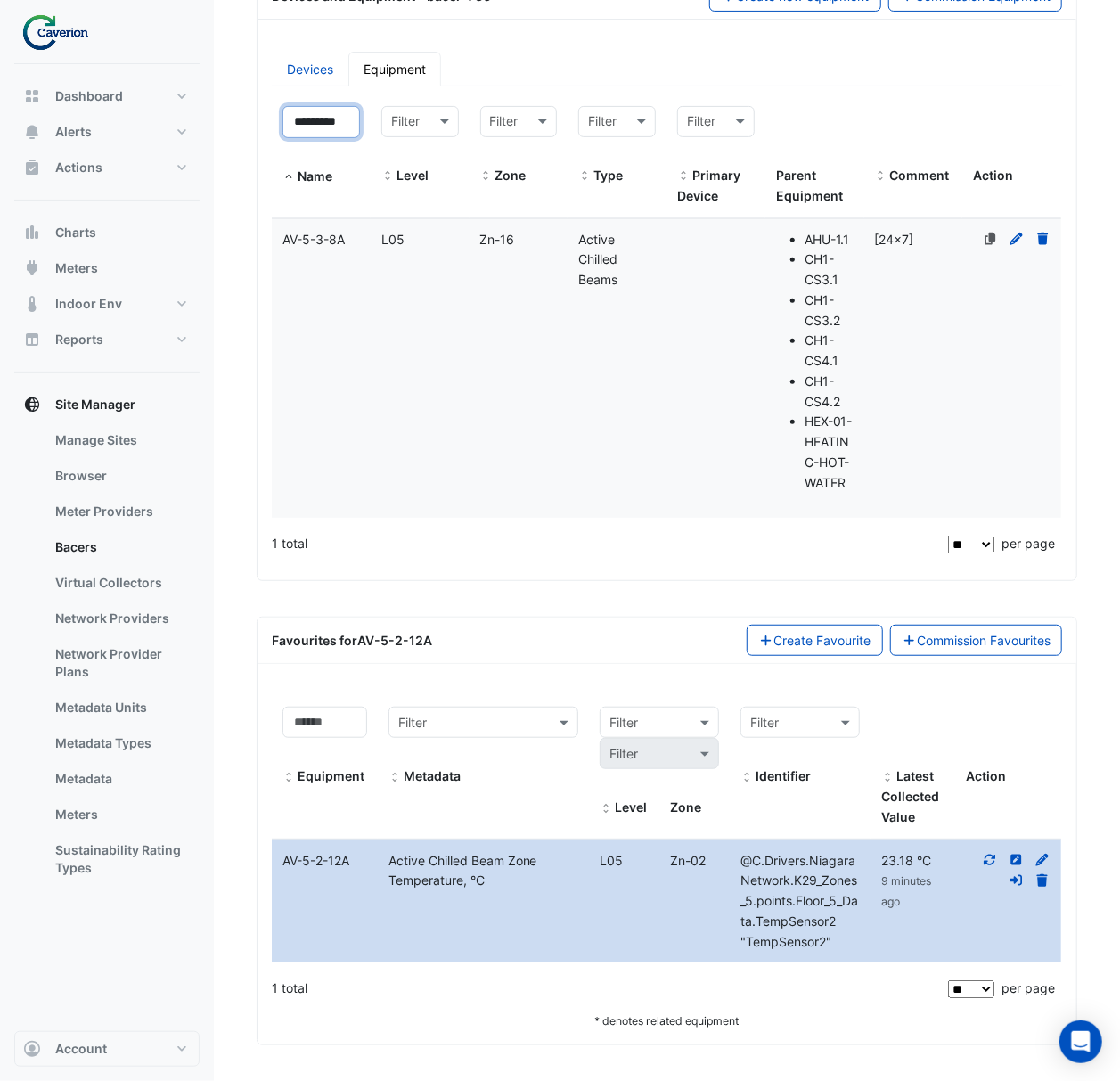 type on "*********" 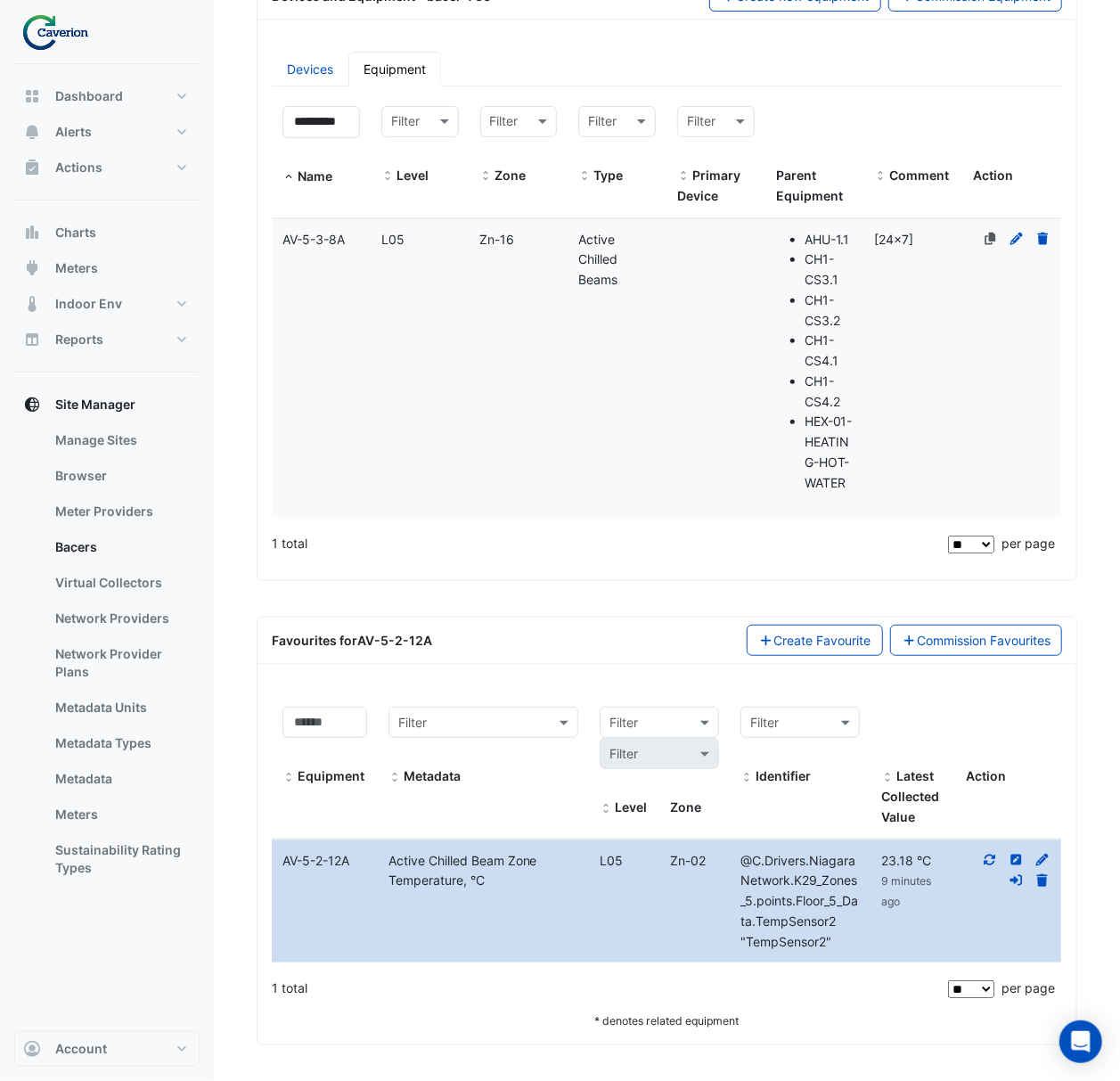 click on "Active Chilled Beam Zone Temperature, °C" 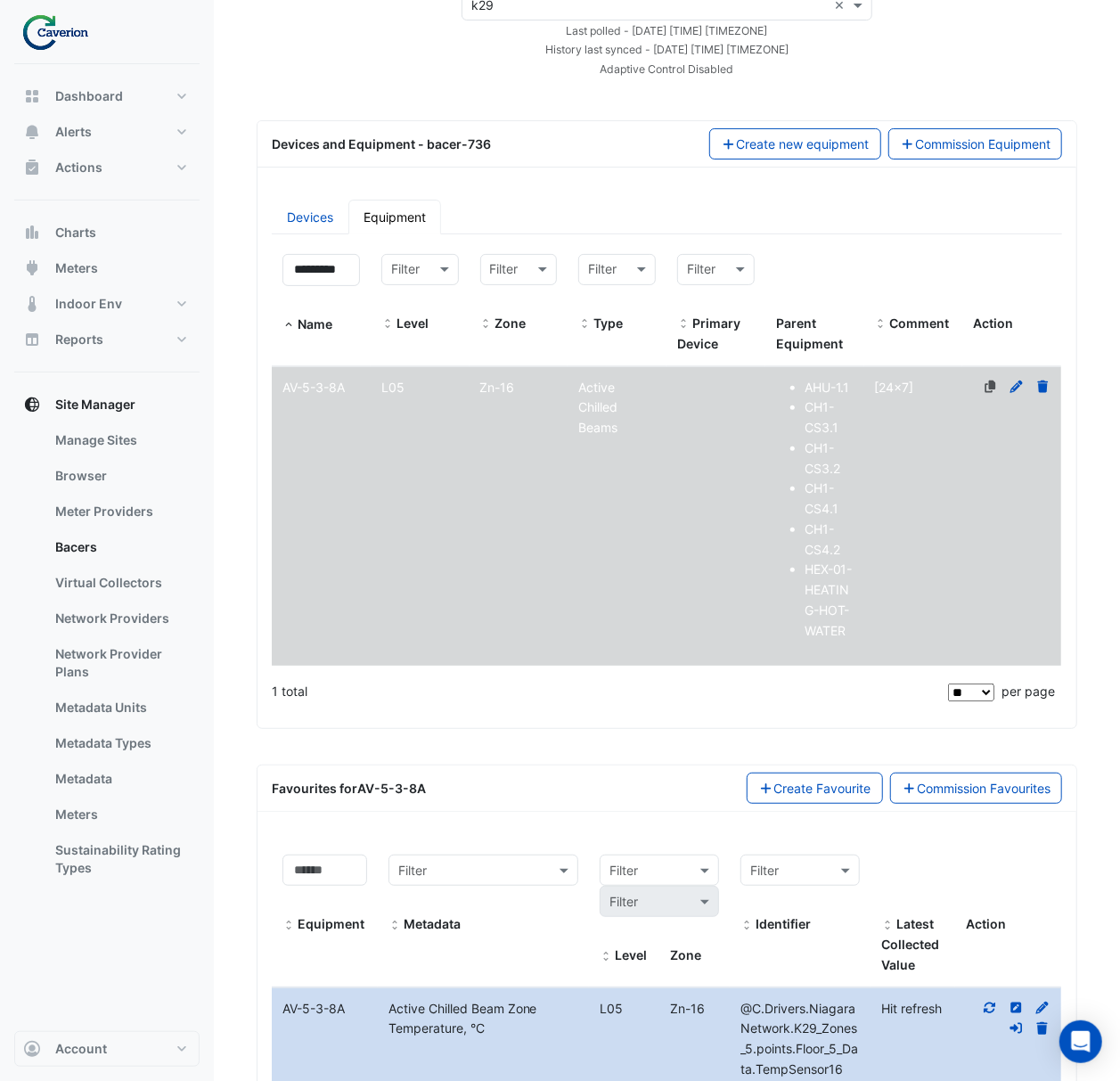 scroll, scrollTop: 283, scrollLeft: 0, axis: vertical 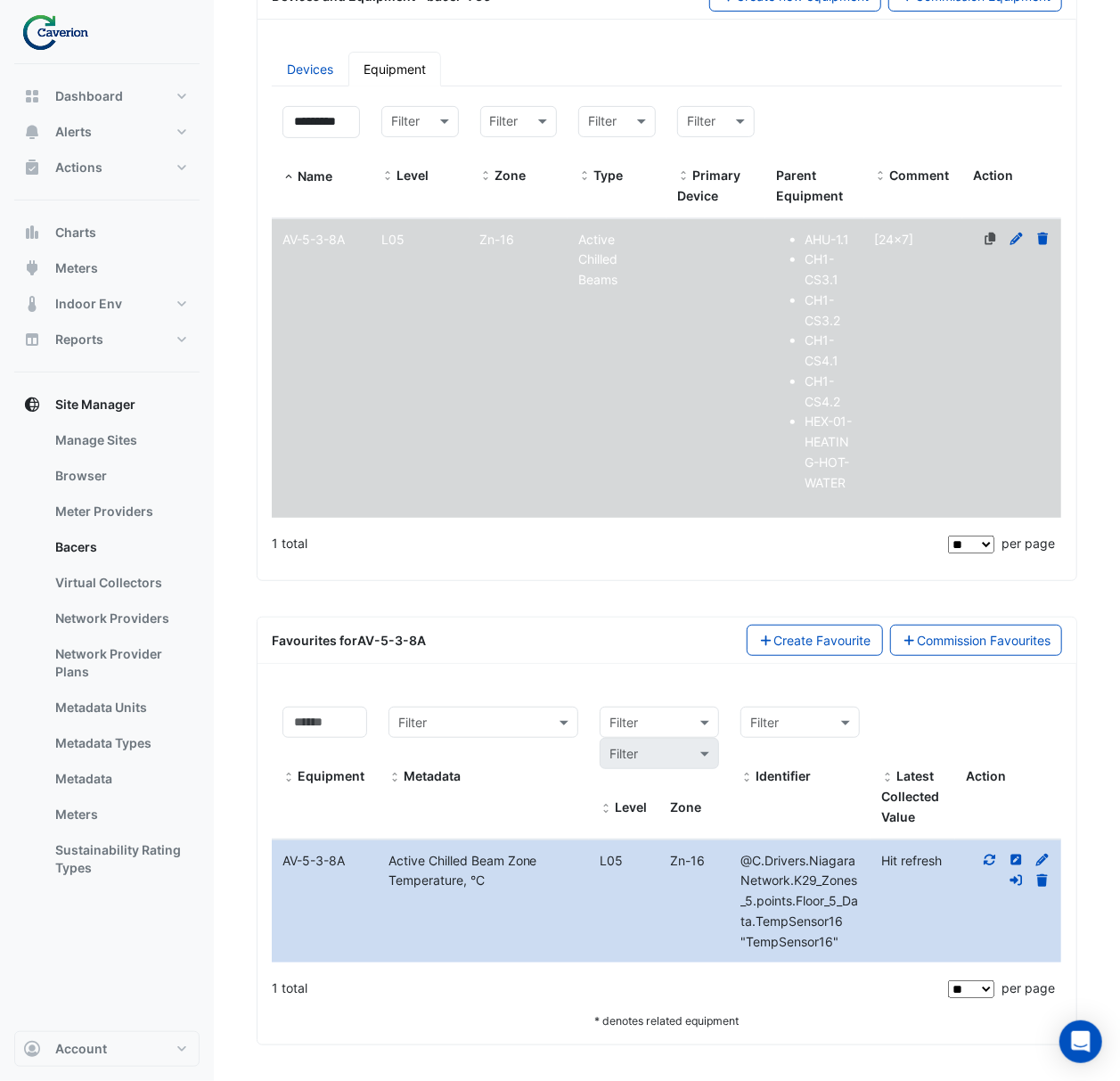 click 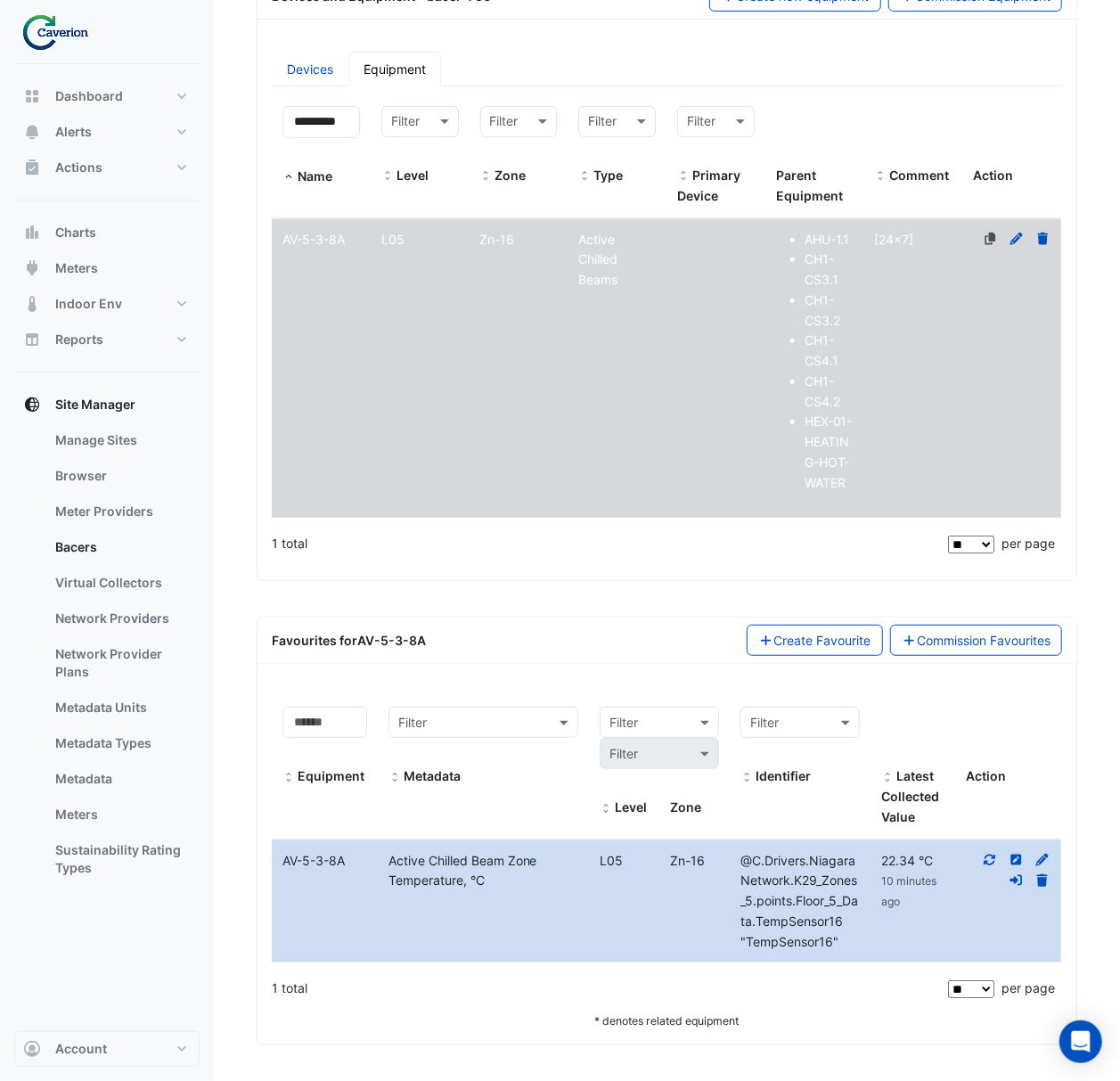 click 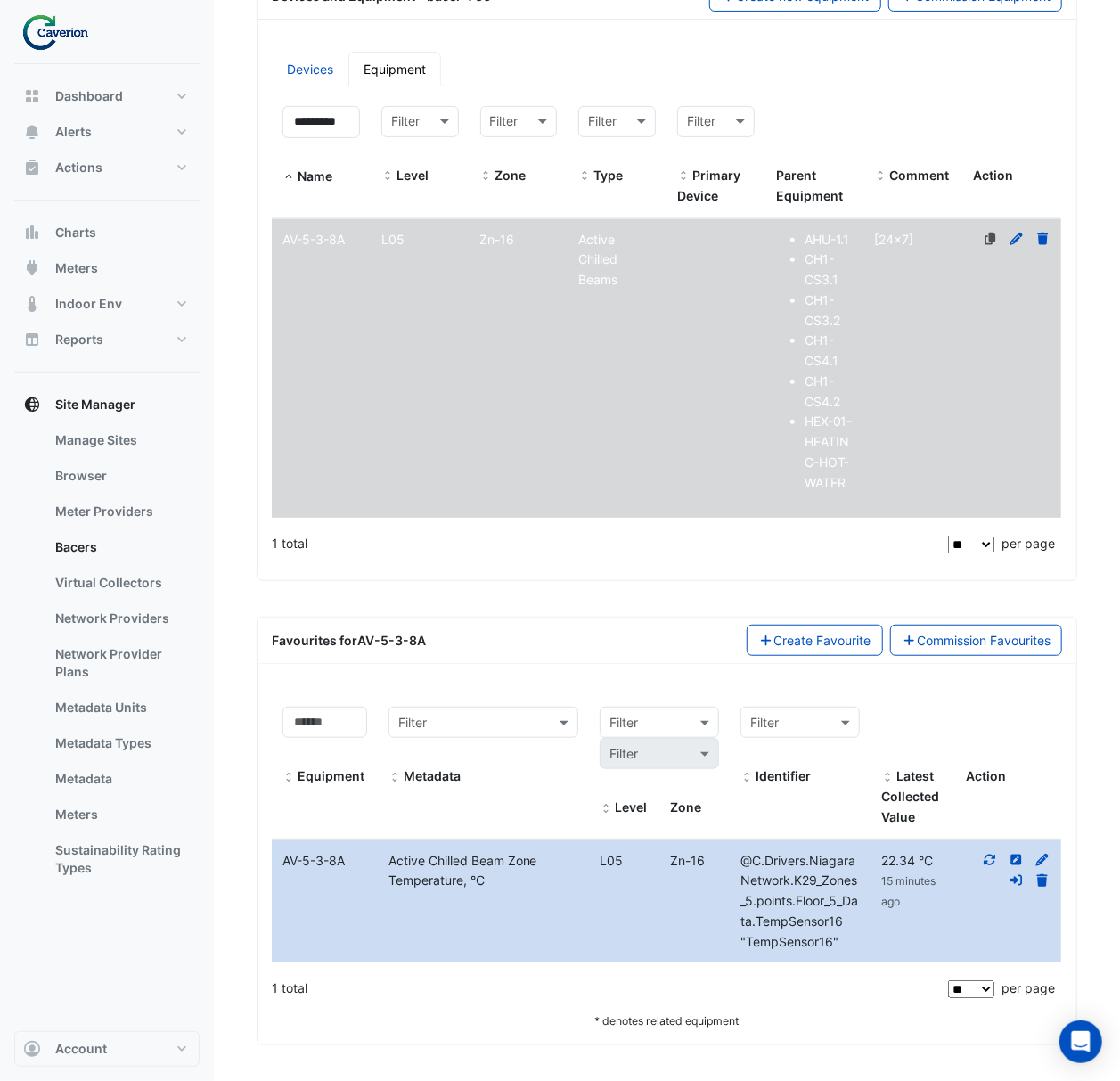 click on "Favourites
for
AV-5-3-8A
Create Favourite
Commission Favourites" 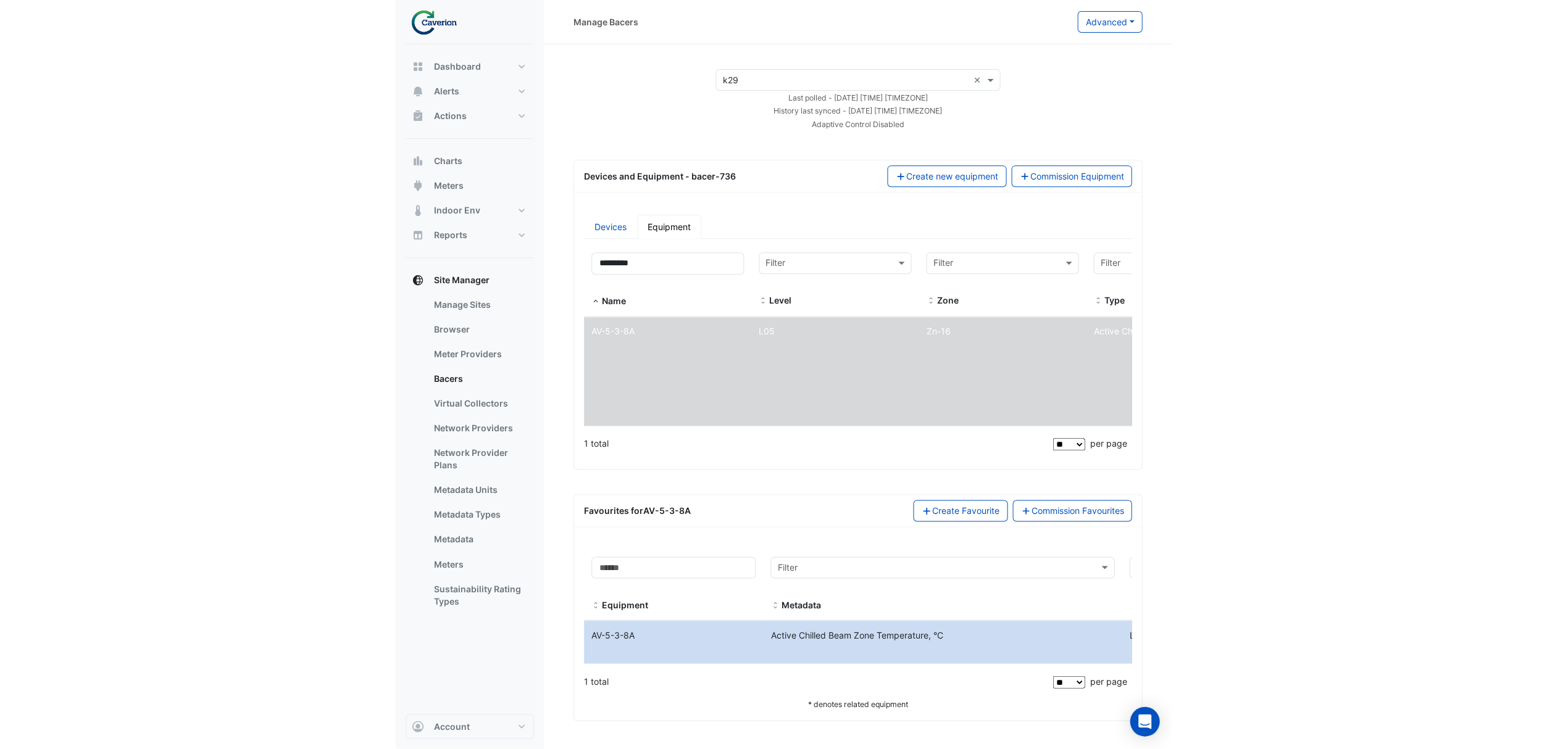 scroll, scrollTop: 0, scrollLeft: 0, axis: both 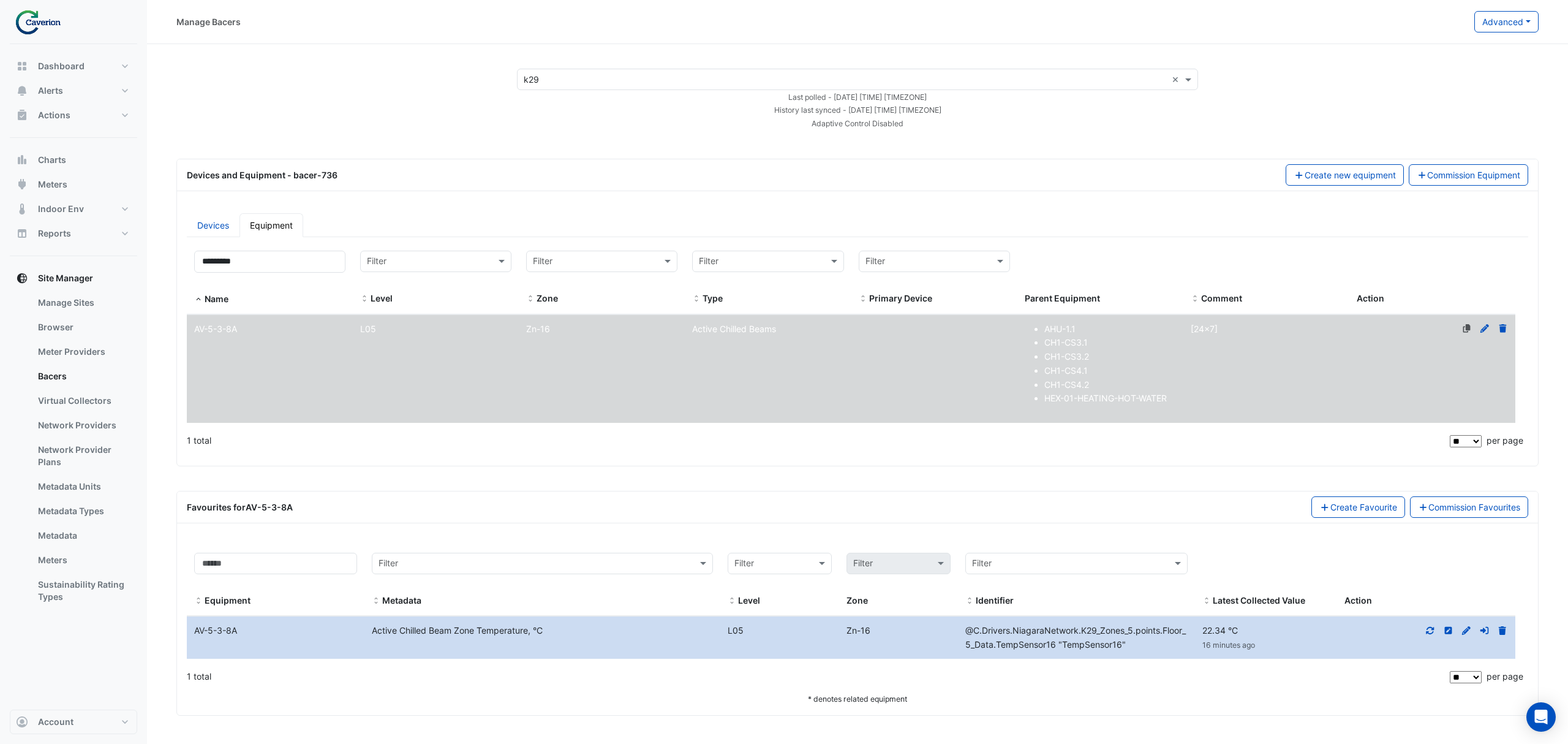 click 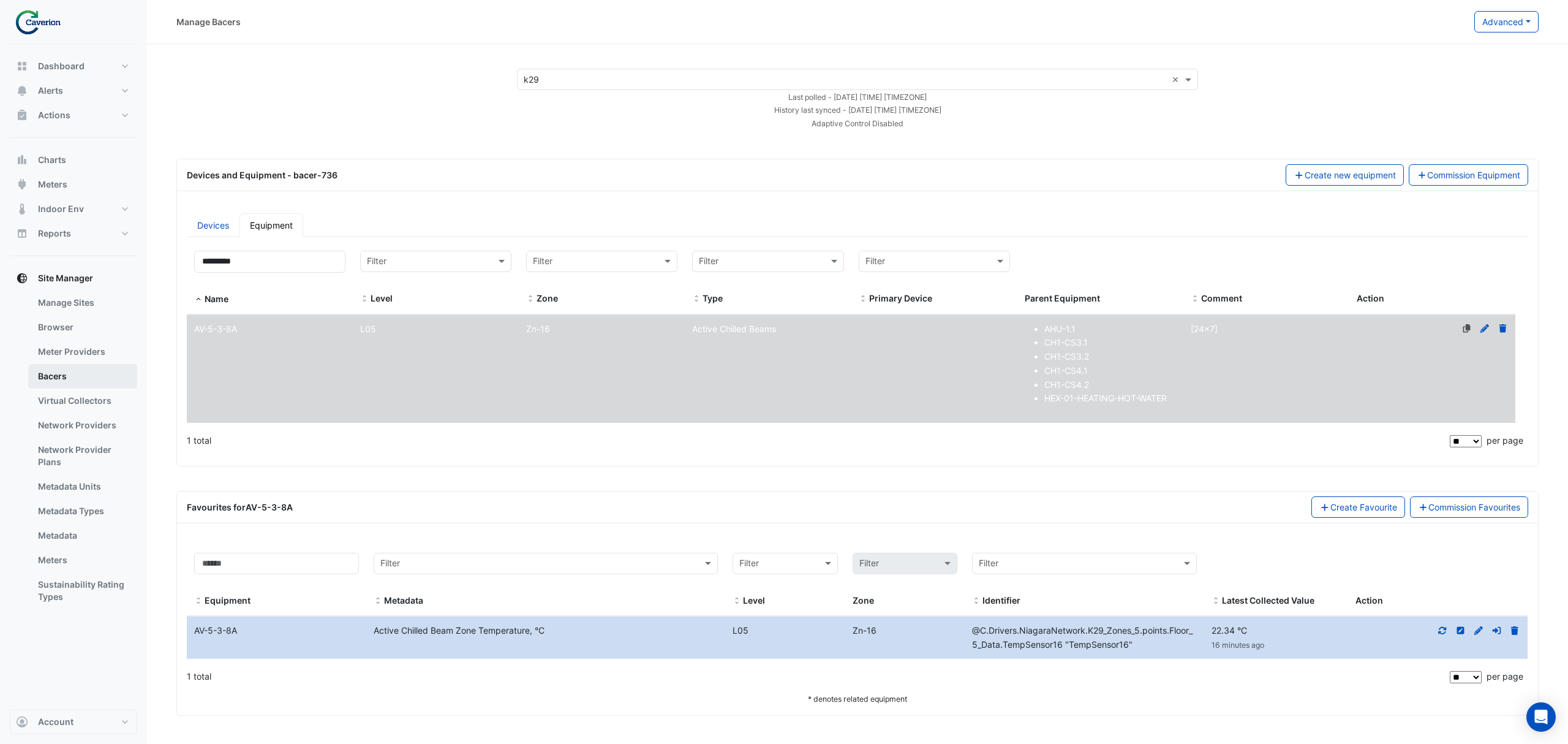 click on "Bacers" at bounding box center [83, 376] 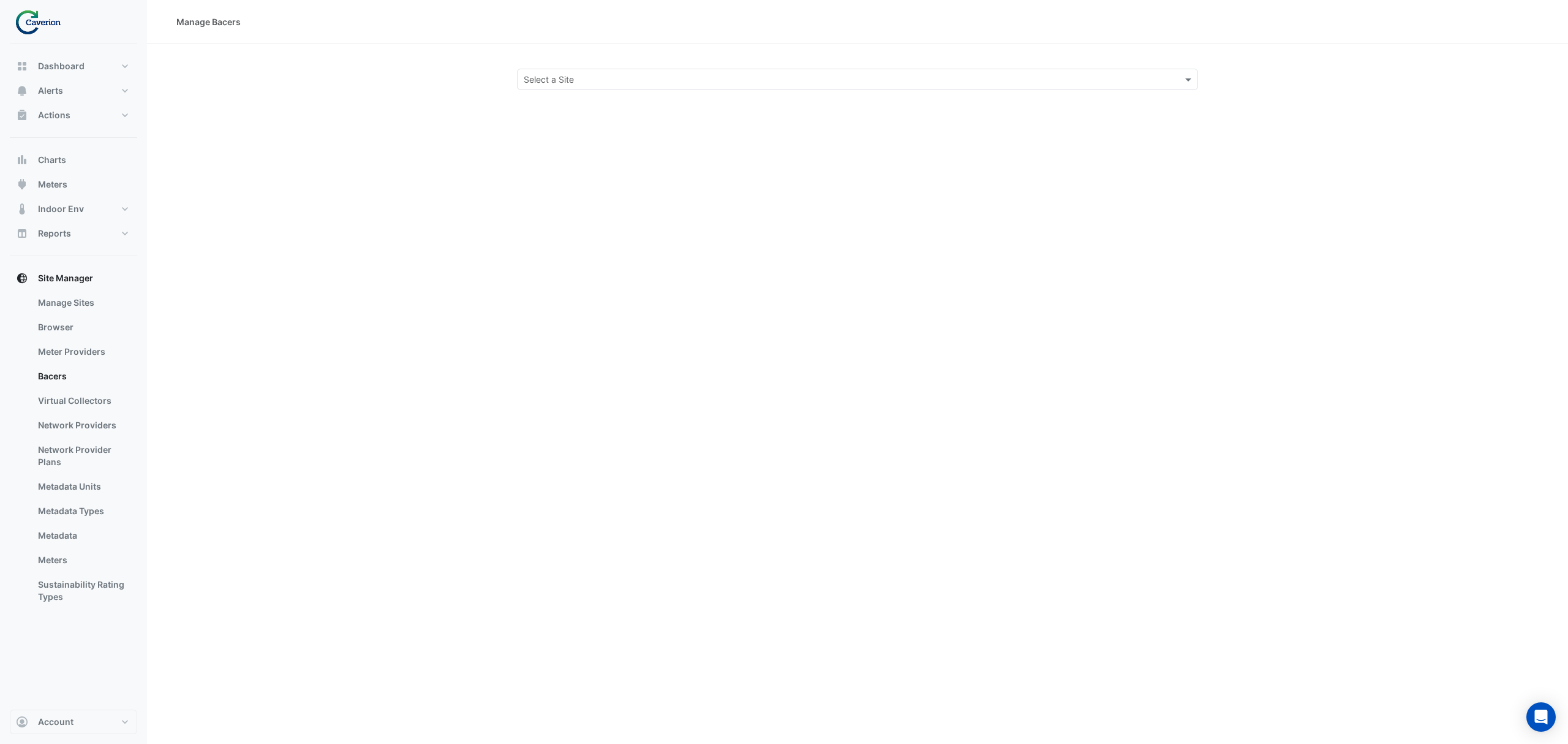 click on "Manage Bacers
Select a Site" 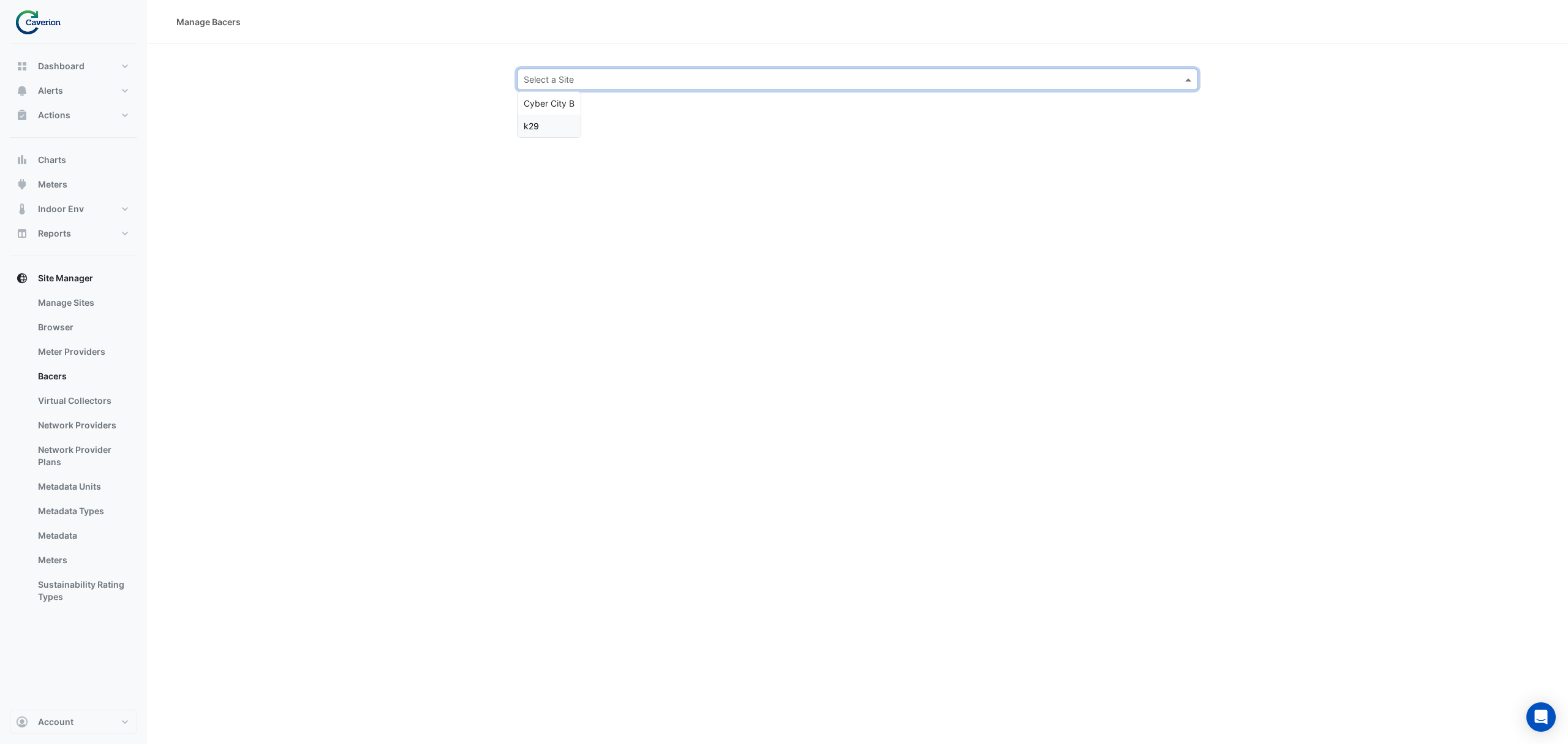 click on "k29" at bounding box center (531, 126) 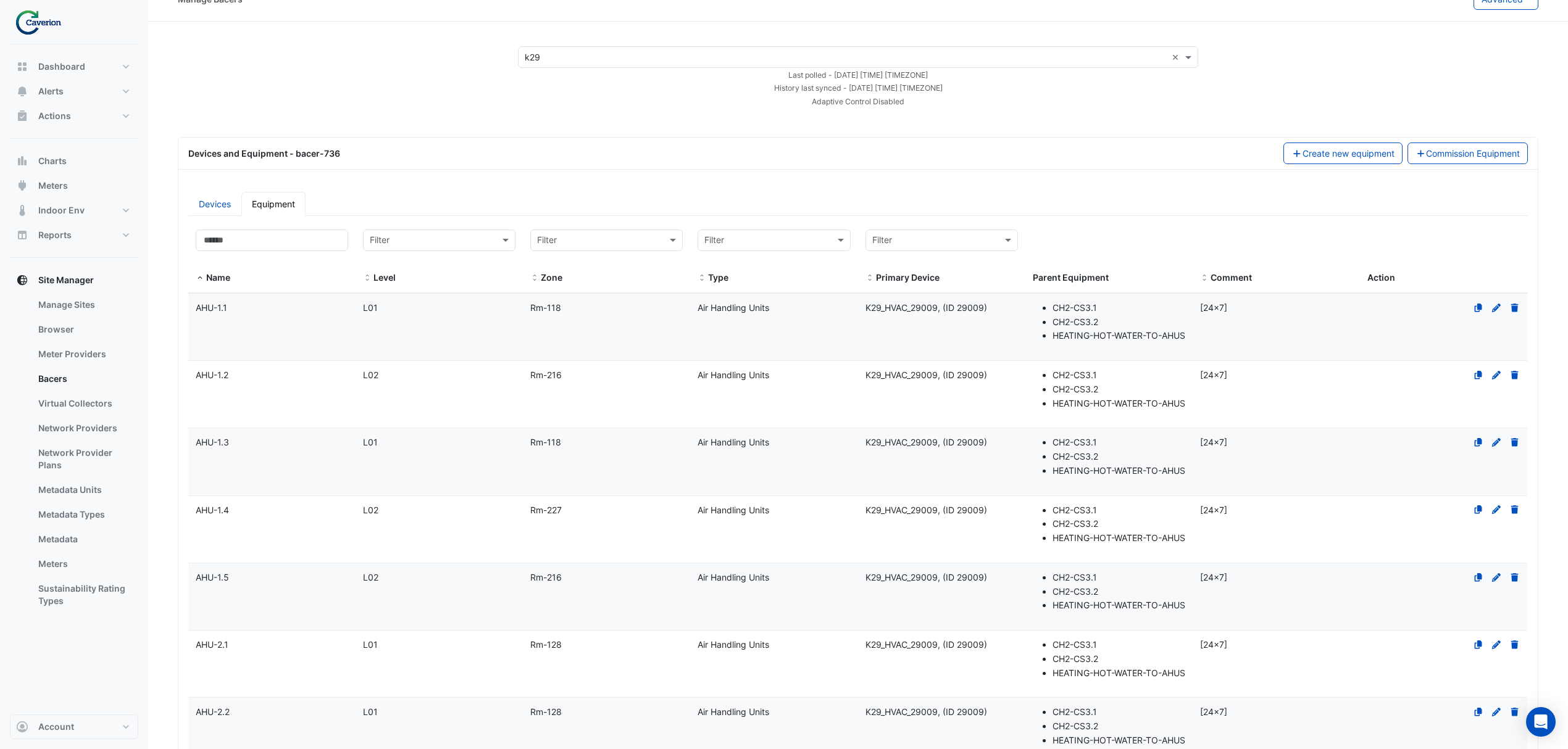scroll, scrollTop: 0, scrollLeft: 0, axis: both 